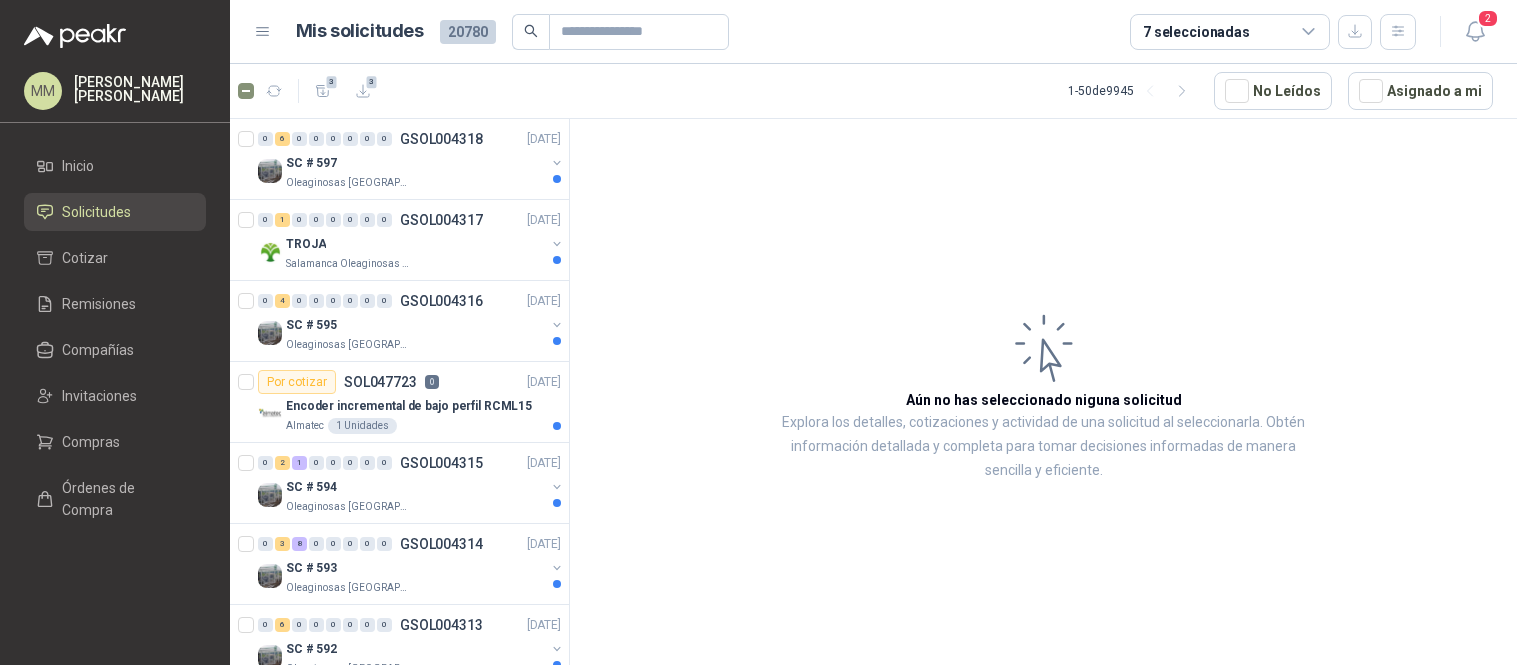 scroll, scrollTop: 0, scrollLeft: 0, axis: both 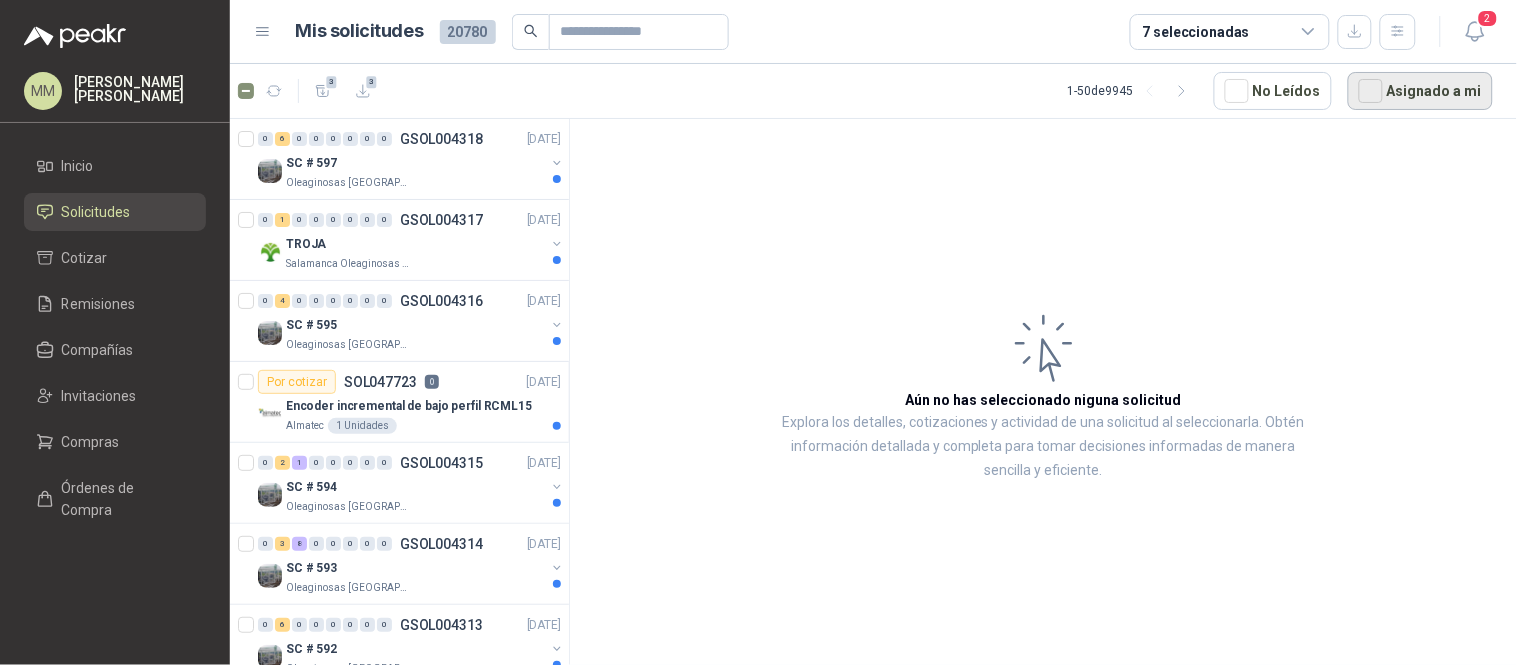 click on "Asignado a mi" at bounding box center [1420, 91] 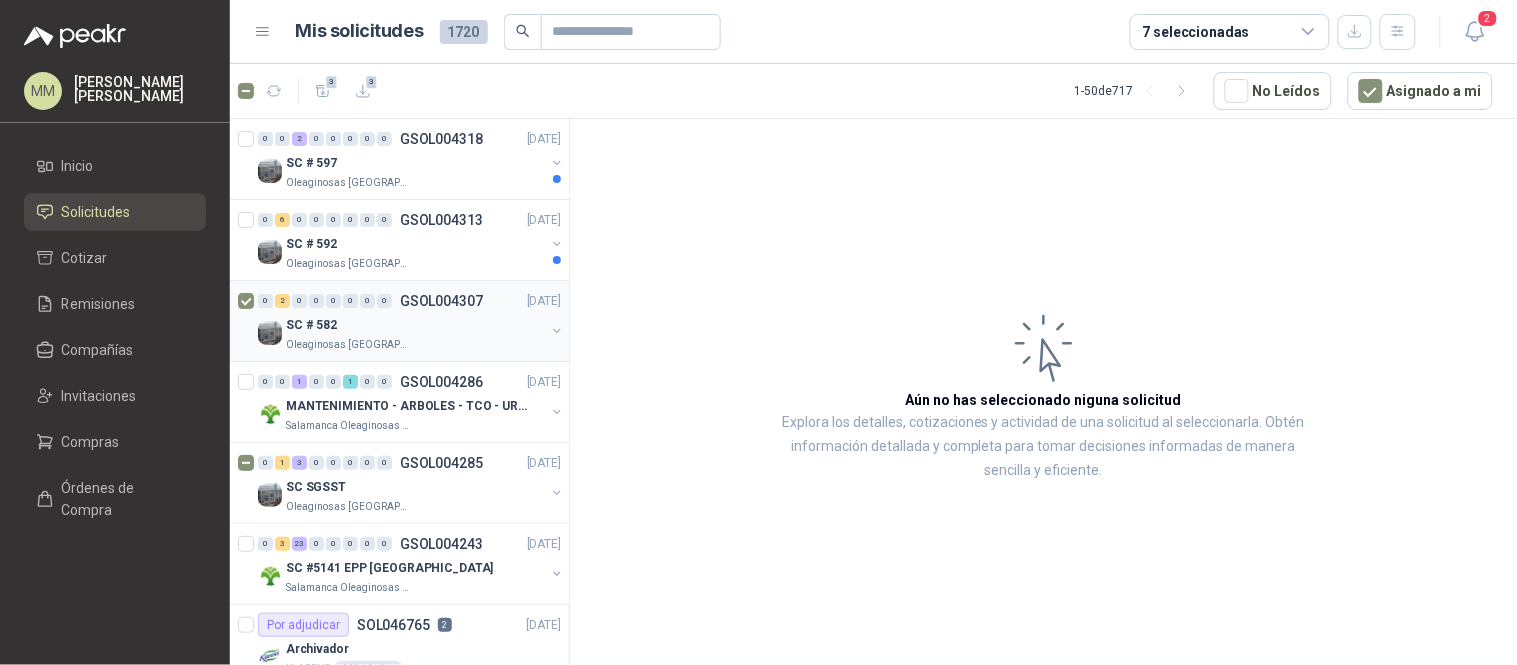 click at bounding box center (557, 331) 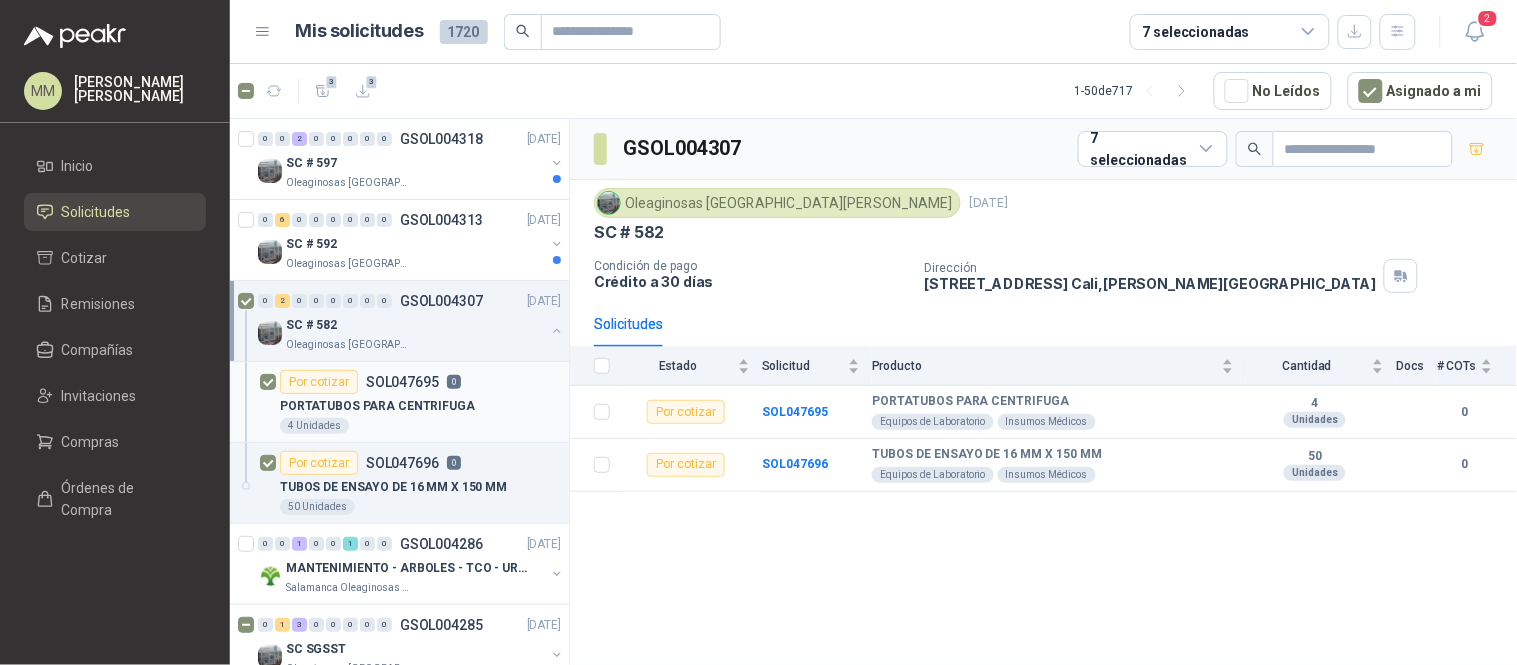 type 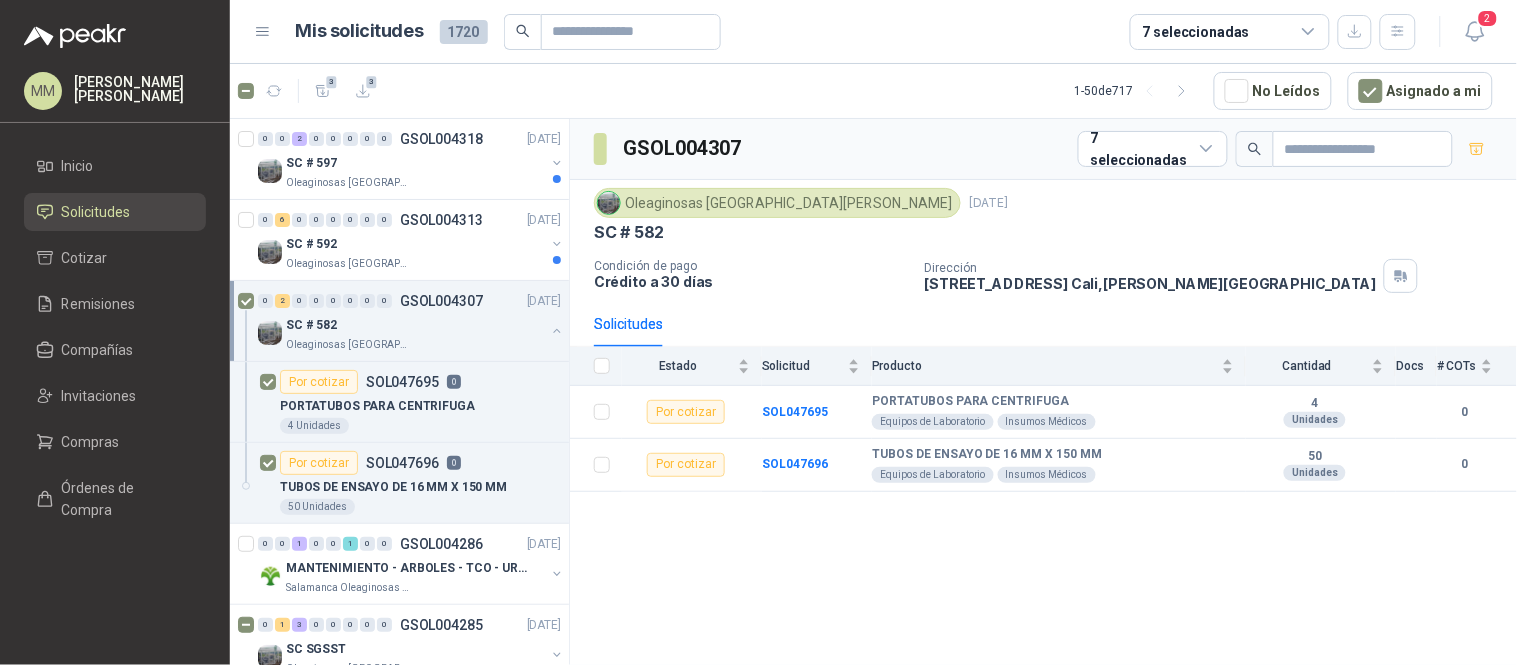 click on "SC # 582" at bounding box center [1043, 232] 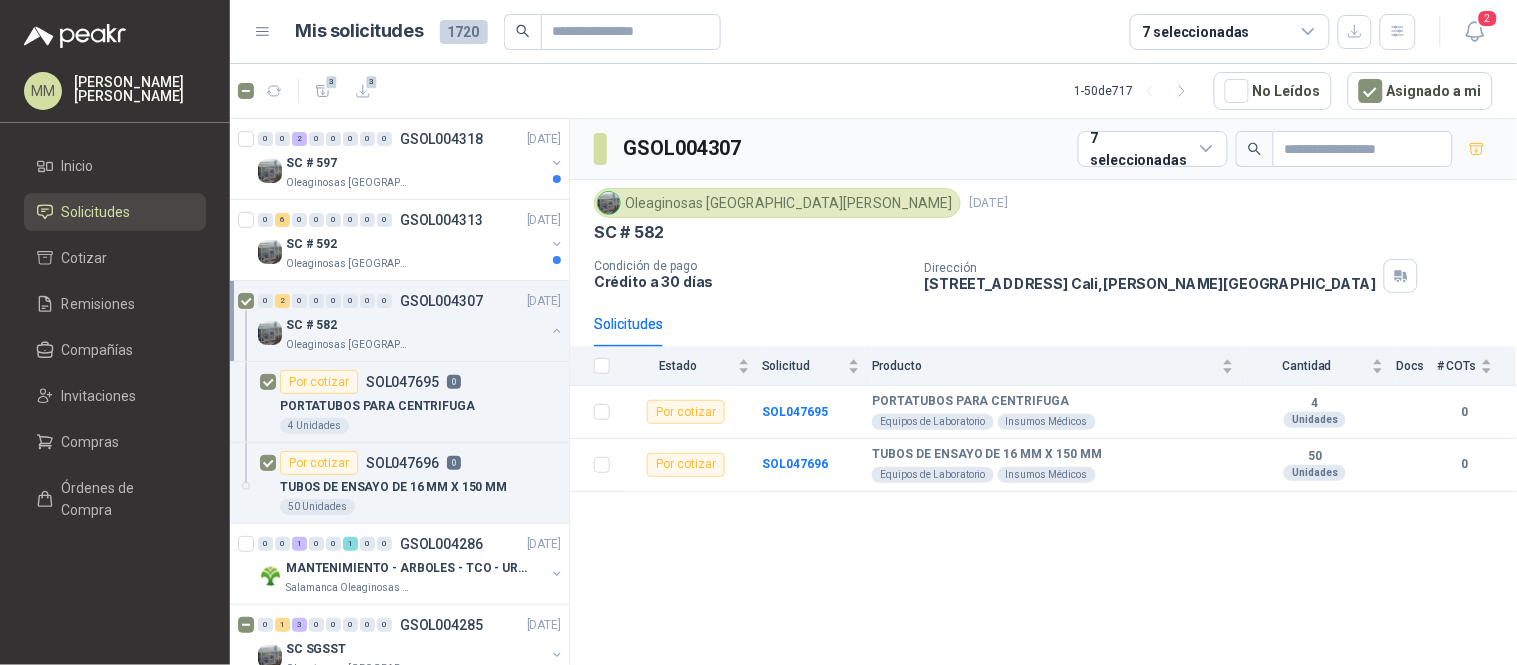 click on "Oleaginosas San Fernando 1 jul, 2025" at bounding box center (1043, 203) 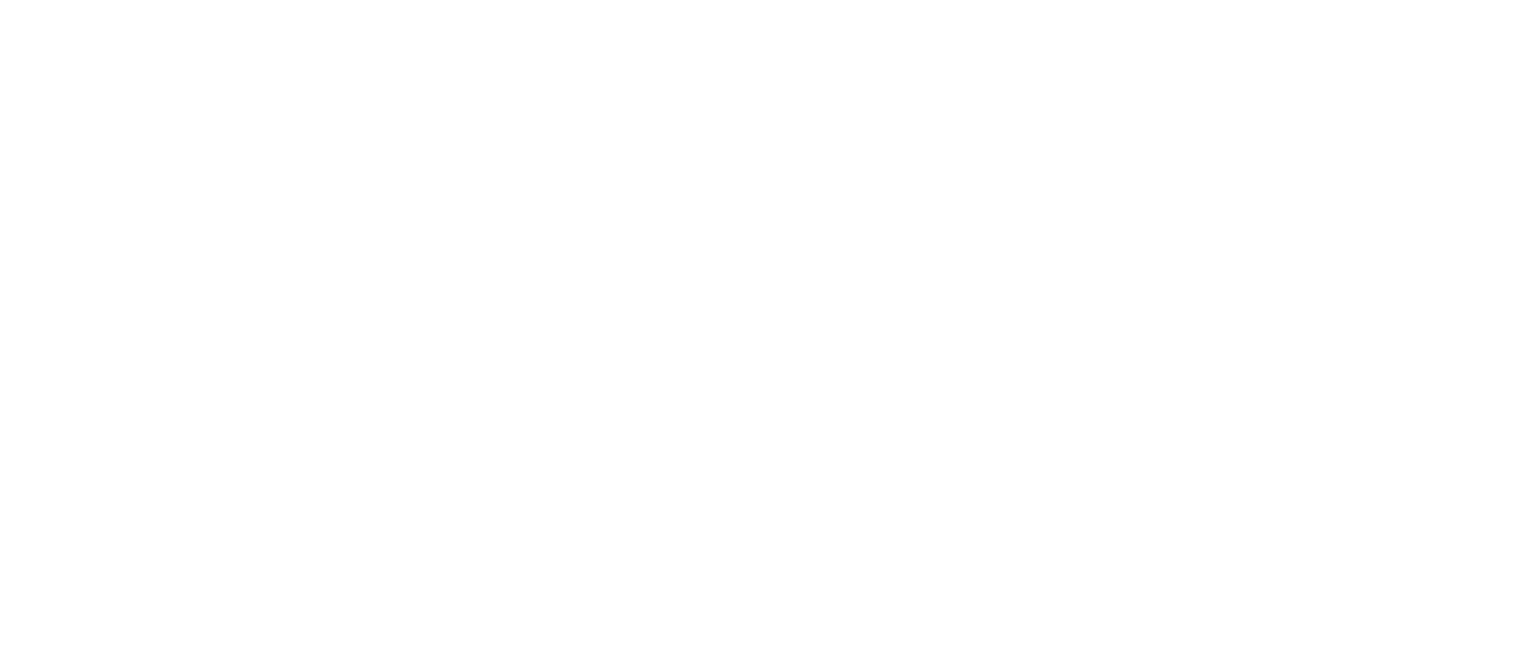 scroll, scrollTop: 0, scrollLeft: 0, axis: both 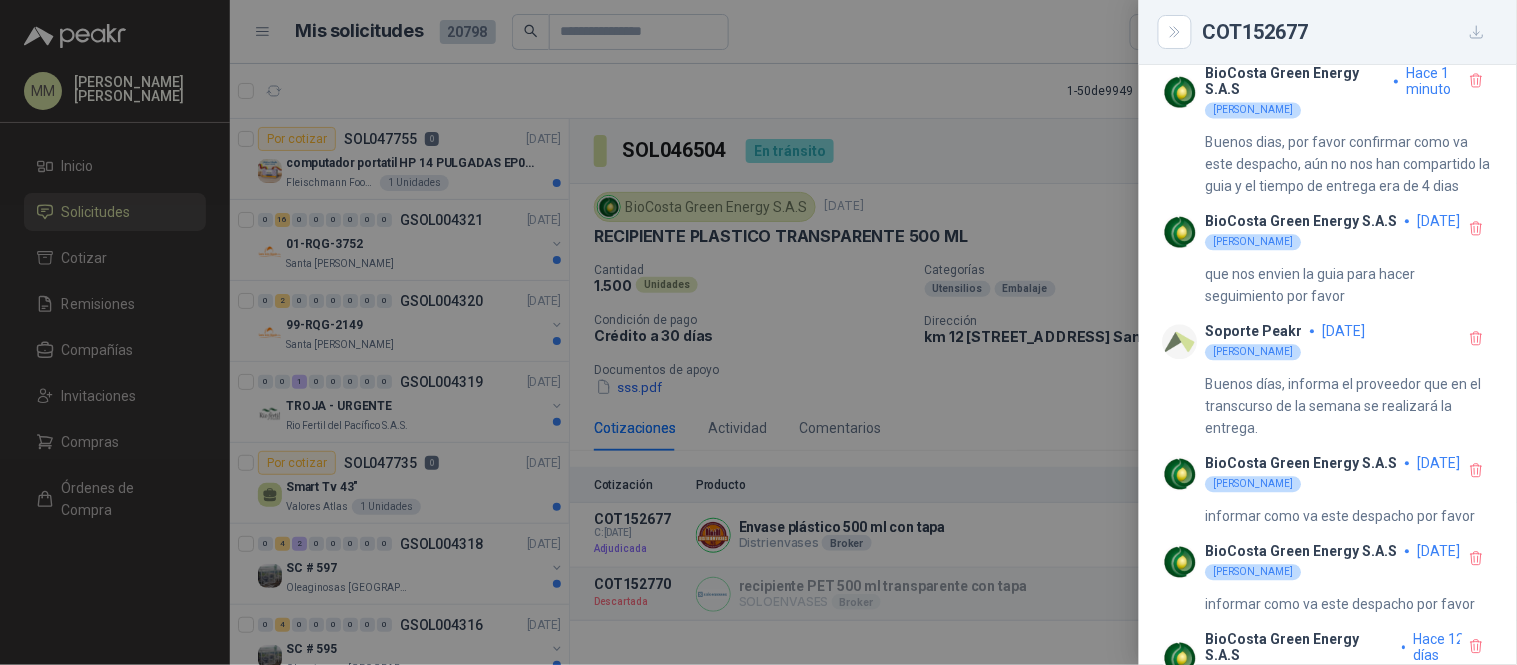 click at bounding box center (758, 332) 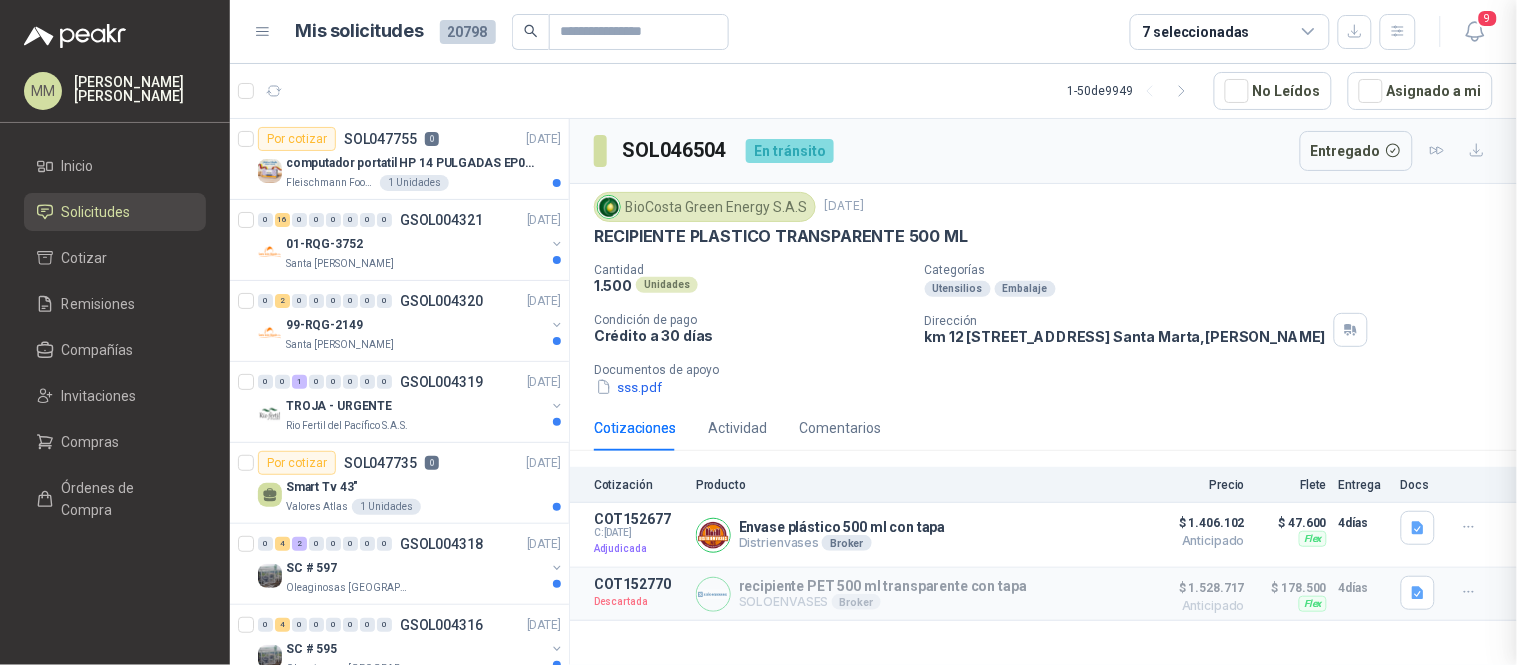 type 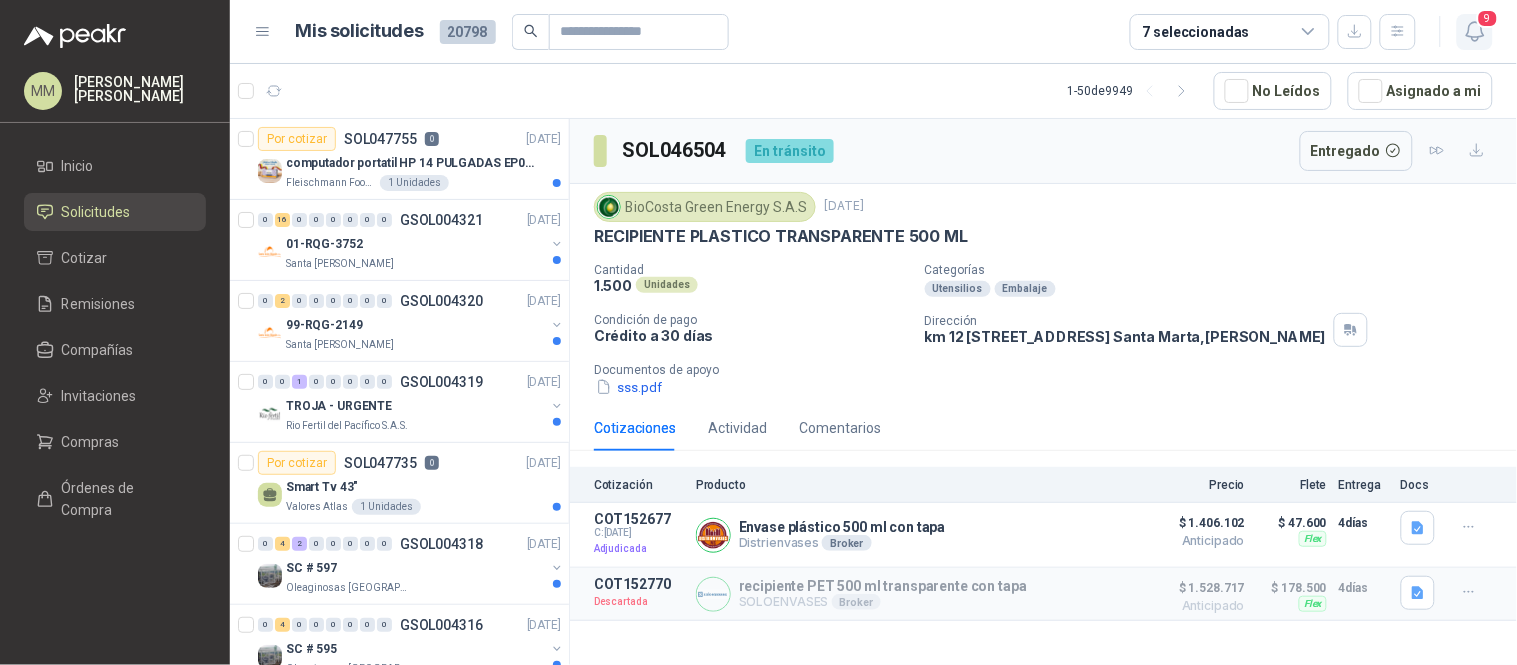 click 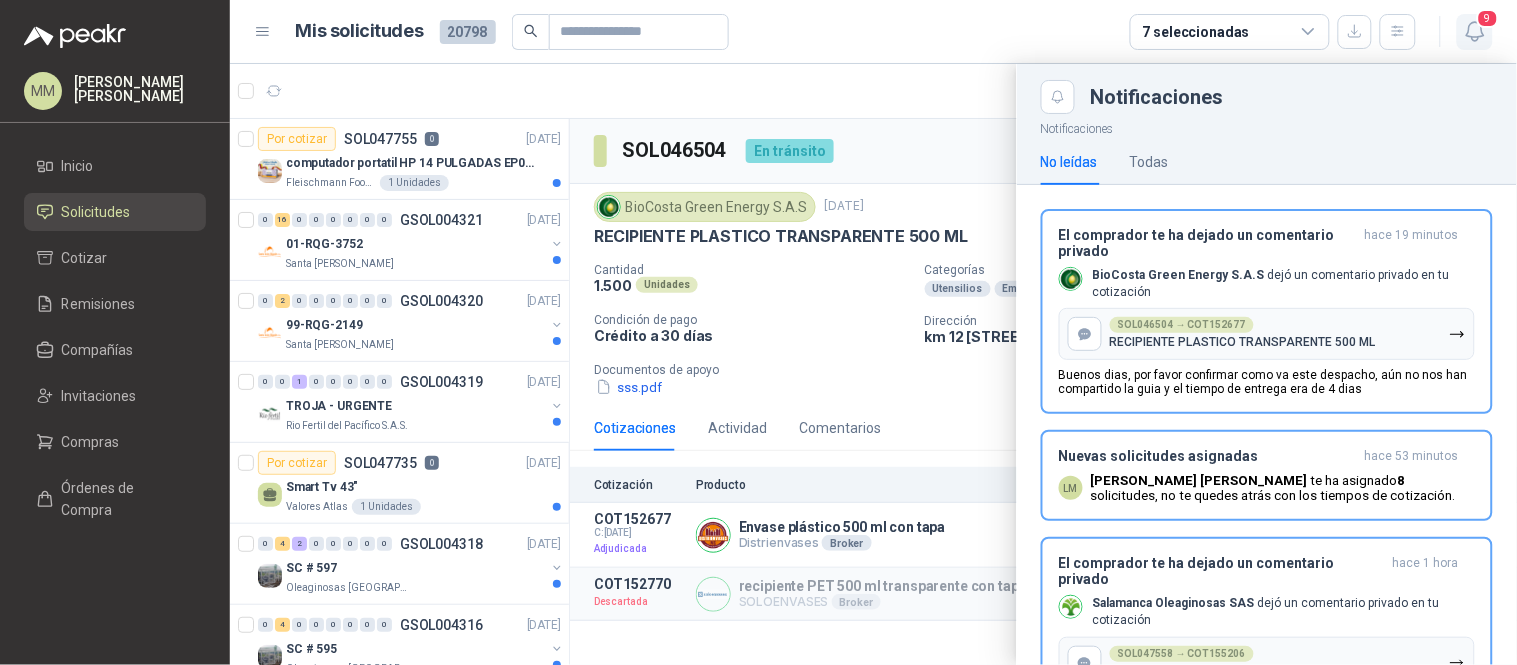 click 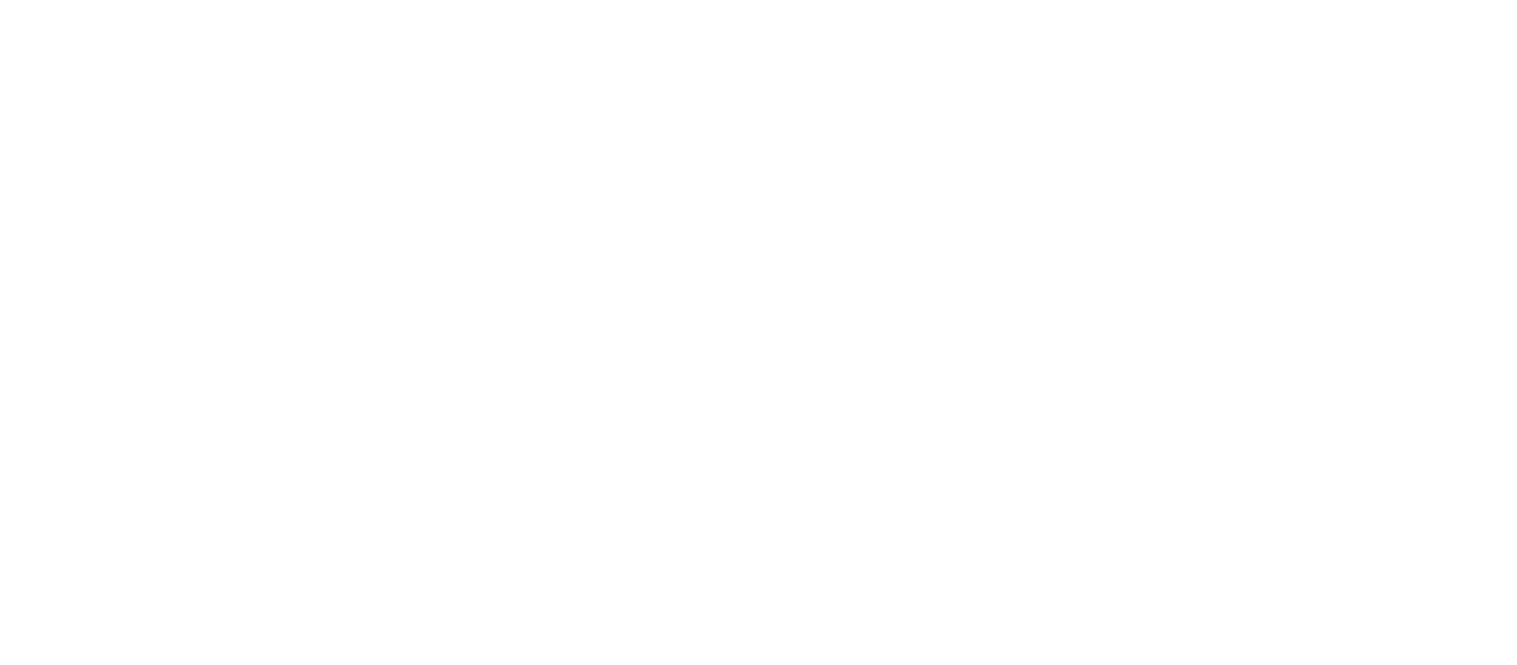 scroll, scrollTop: 0, scrollLeft: 0, axis: both 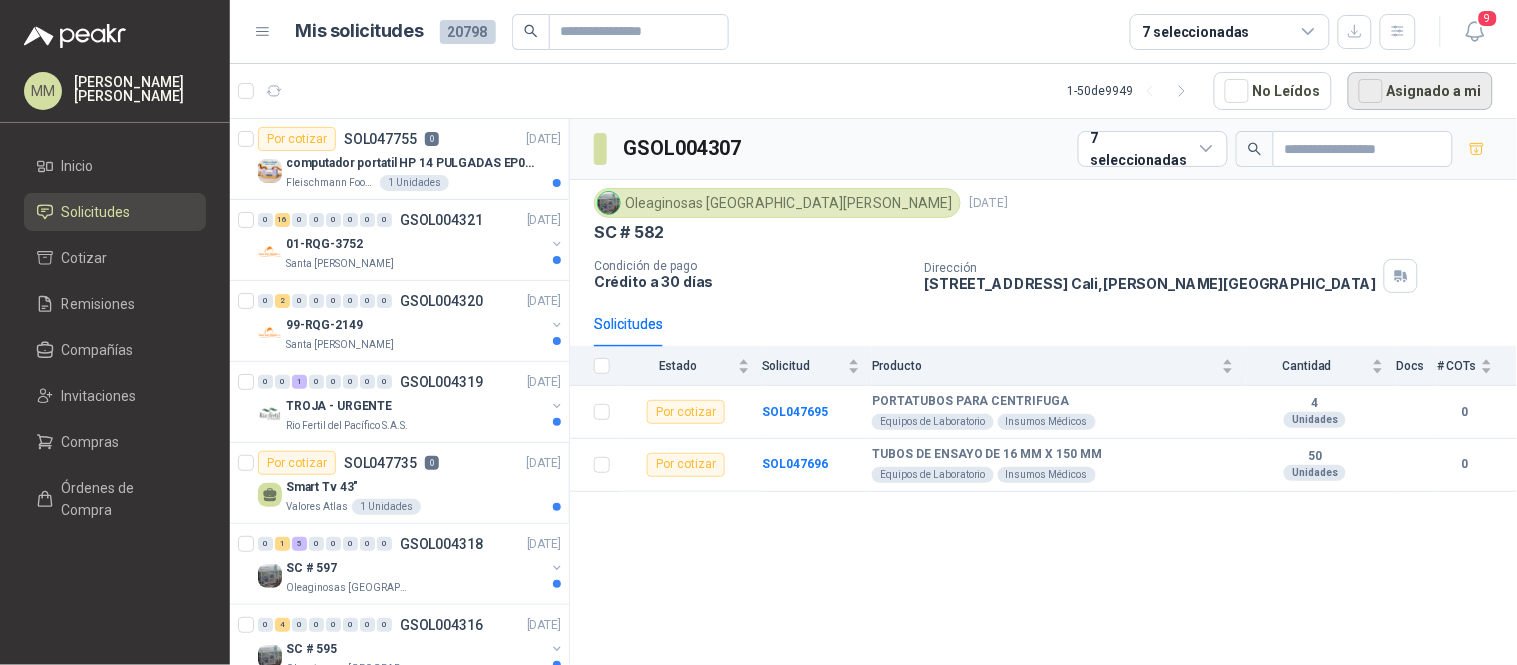 click on "Asignado a mi" at bounding box center [1420, 91] 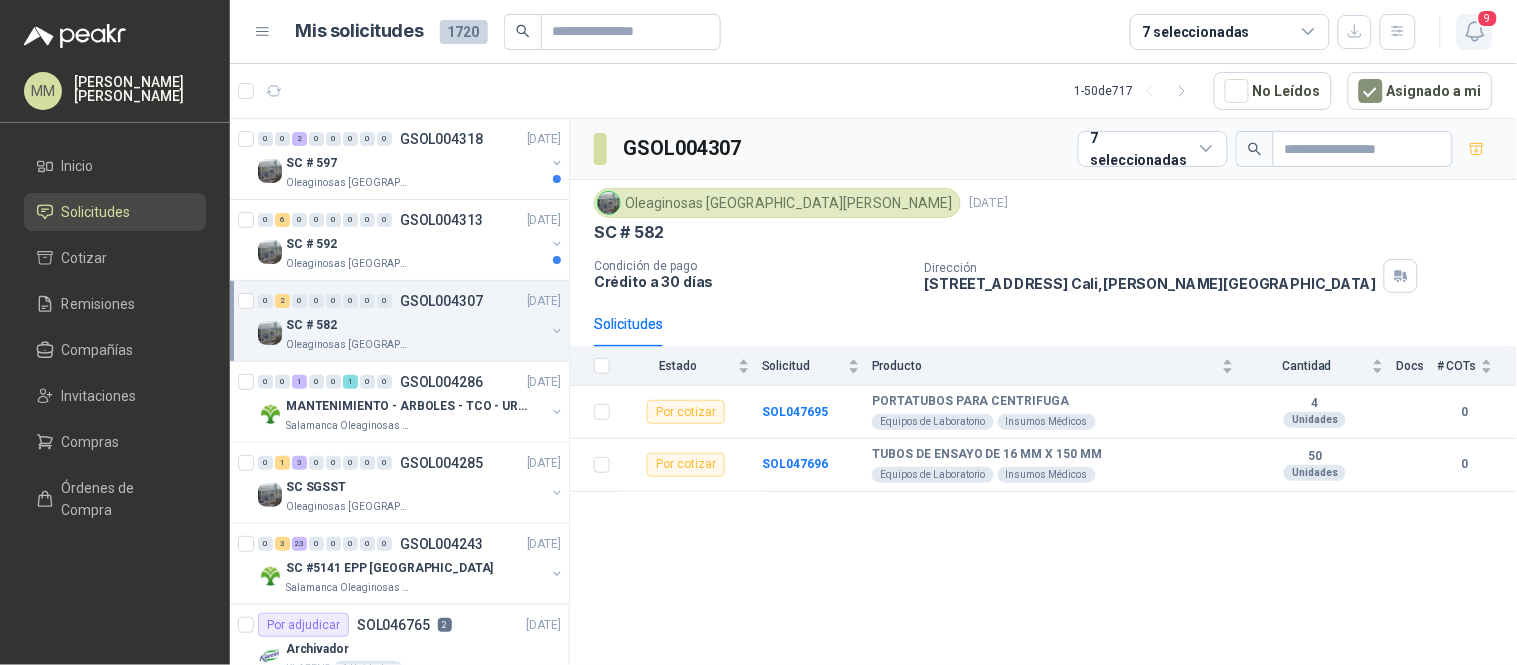 click 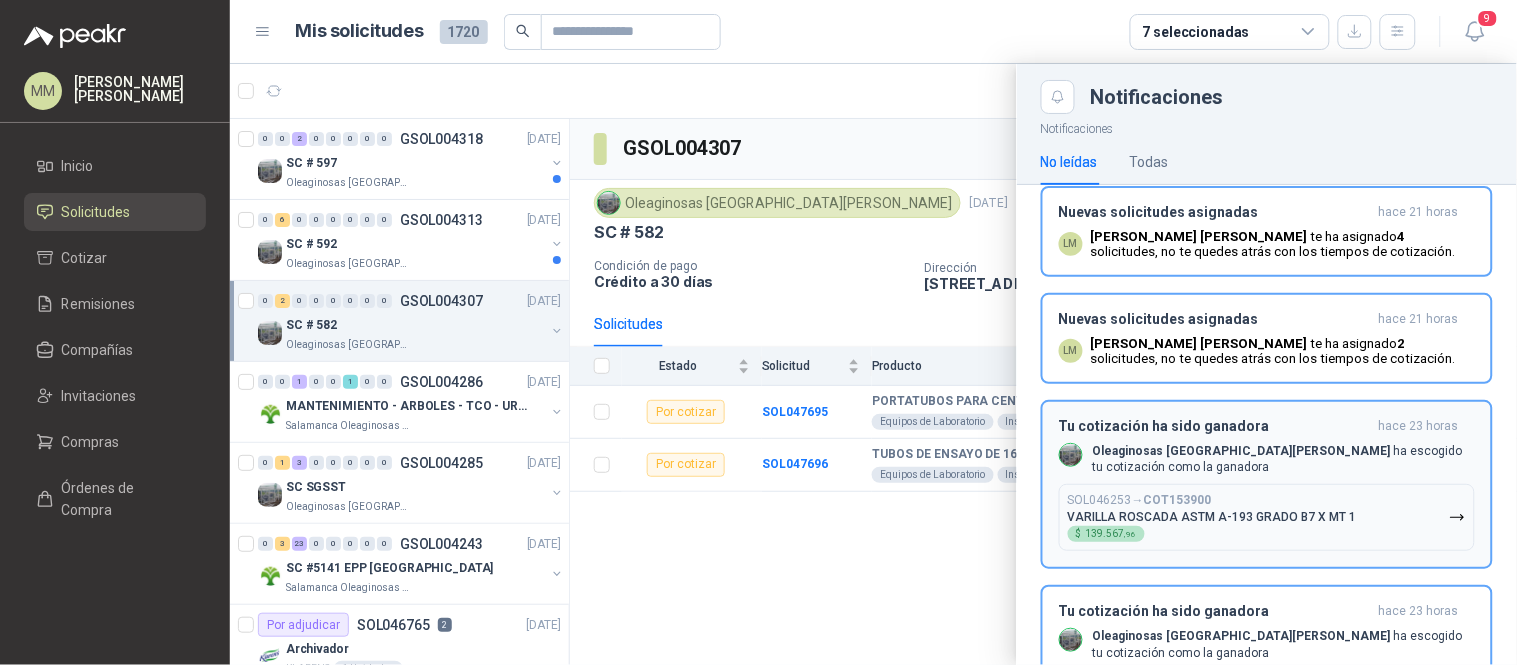 scroll, scrollTop: 873, scrollLeft: 0, axis: vertical 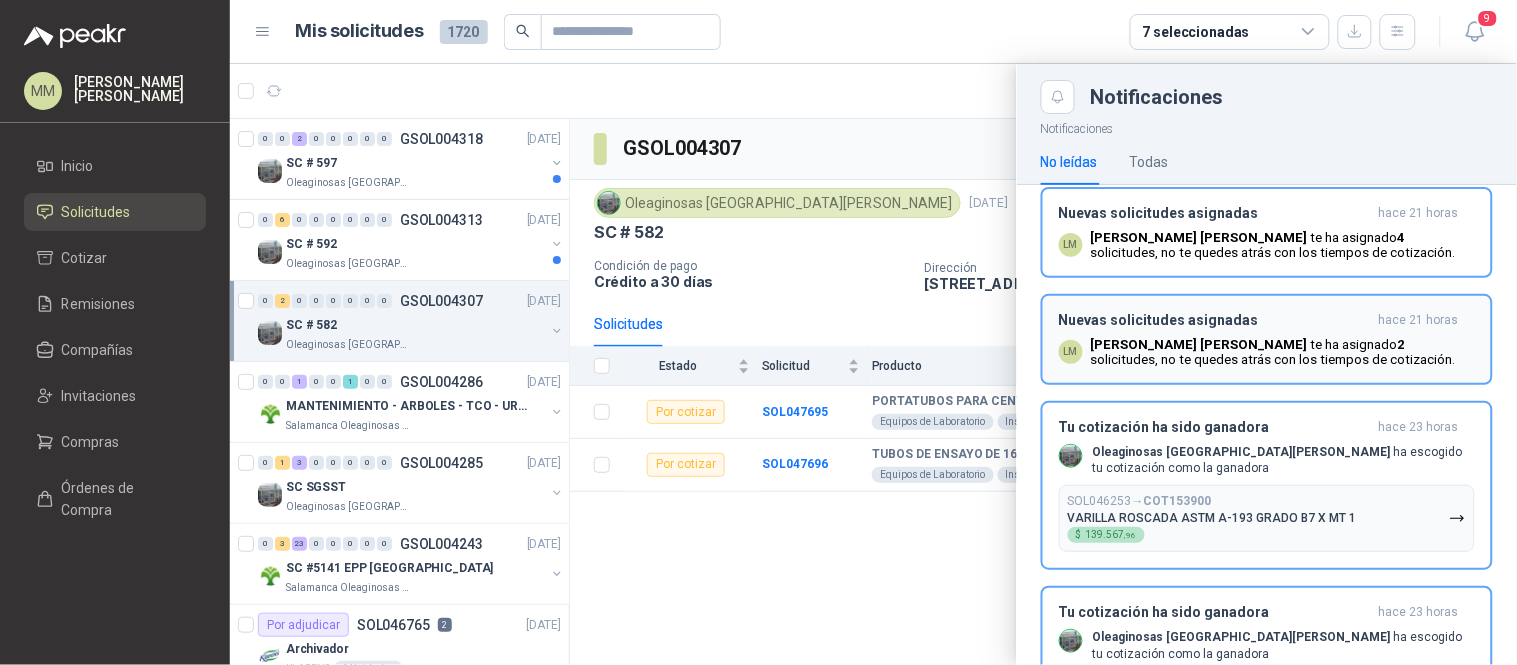 click on "Nuevas solicitudes asignadas hace 21 horas   LM Luis Miguel   Martinez   te ha asignado  2   solicitudes , no te quedes atrás con los tiempos de cotización." at bounding box center (1267, 339) 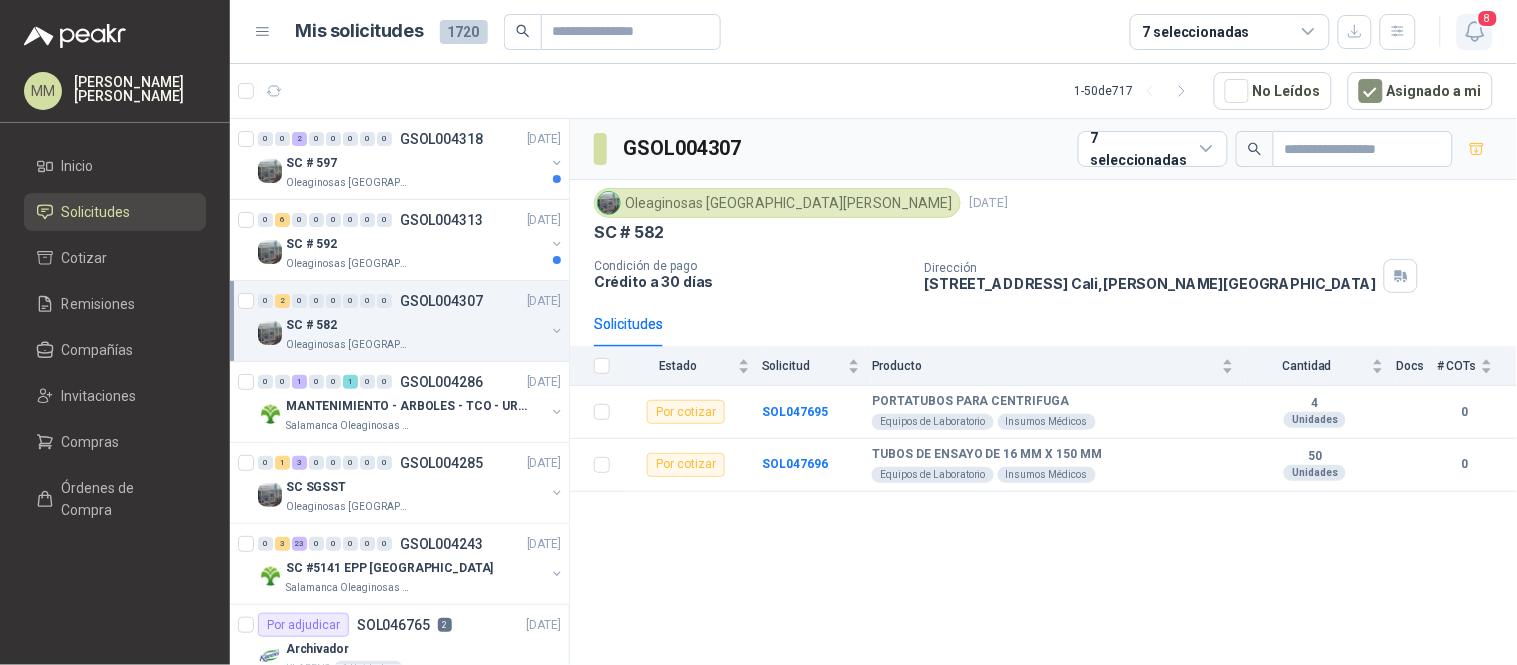 click on "8" at bounding box center [1488, 18] 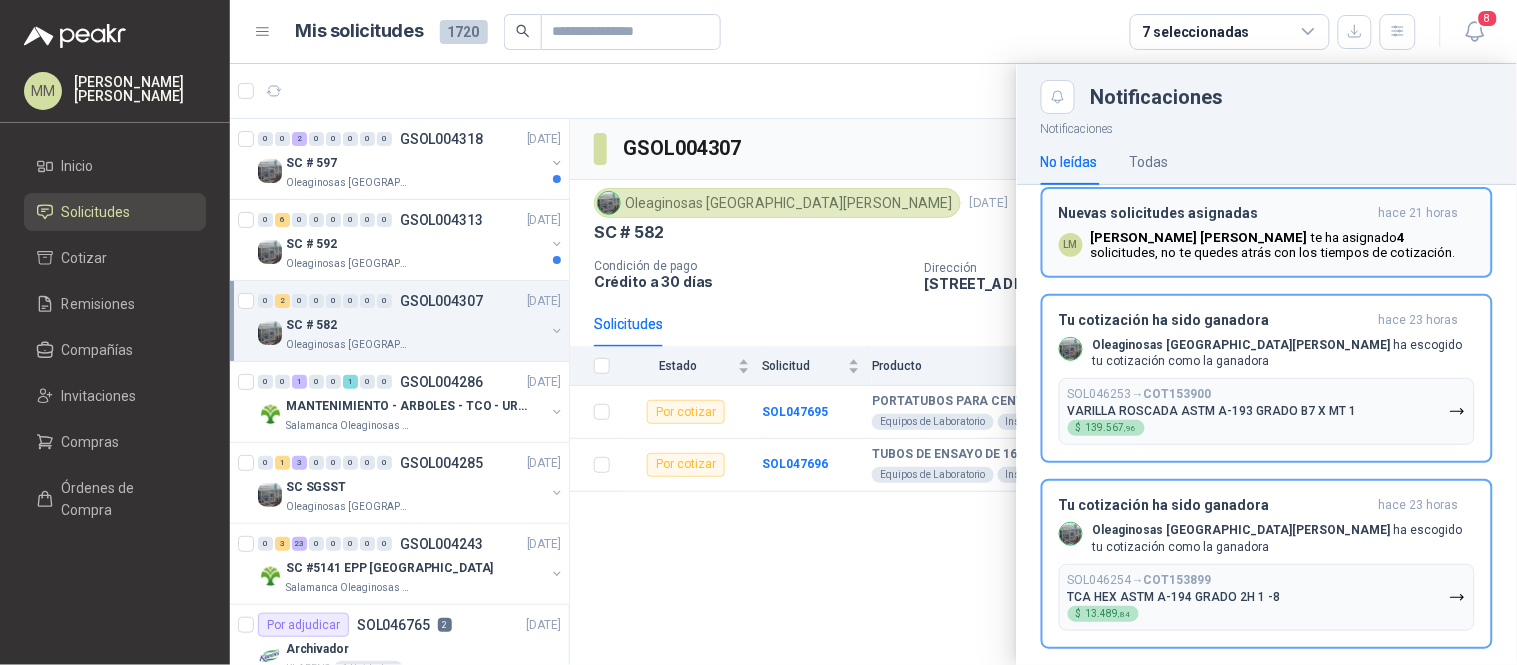 click on "Luis Miguel   Martinez   te ha asignado  4   solicitudes , no te quedes atrás con los tiempos de cotización." at bounding box center (1283, 245) 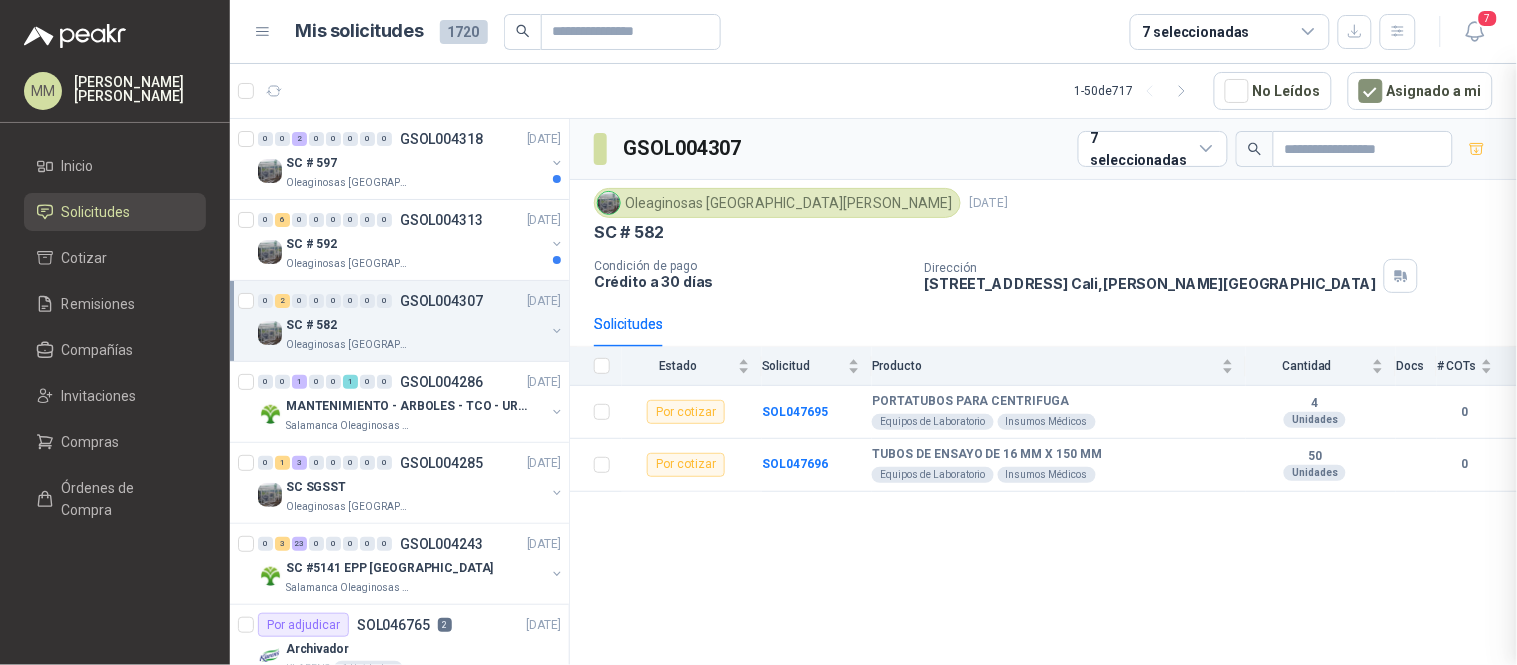 scroll, scrollTop: 767, scrollLeft: 0, axis: vertical 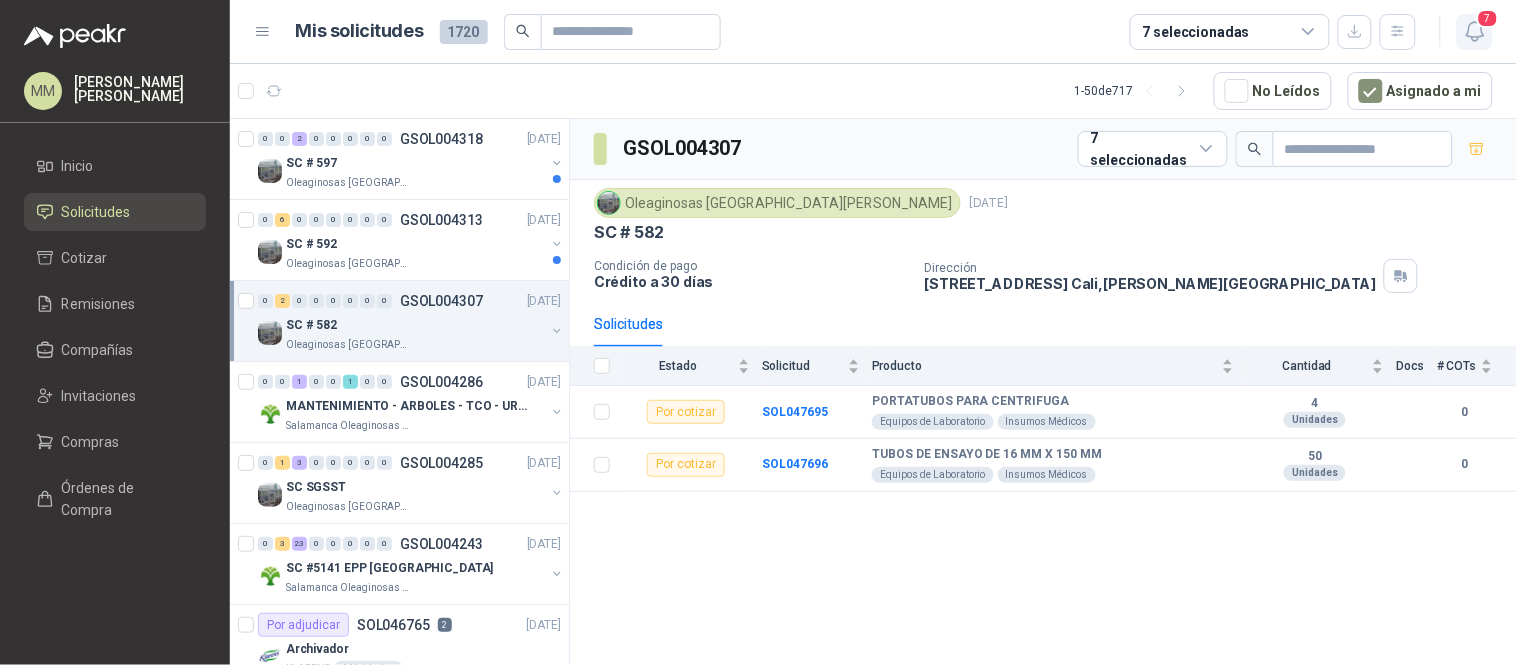 click 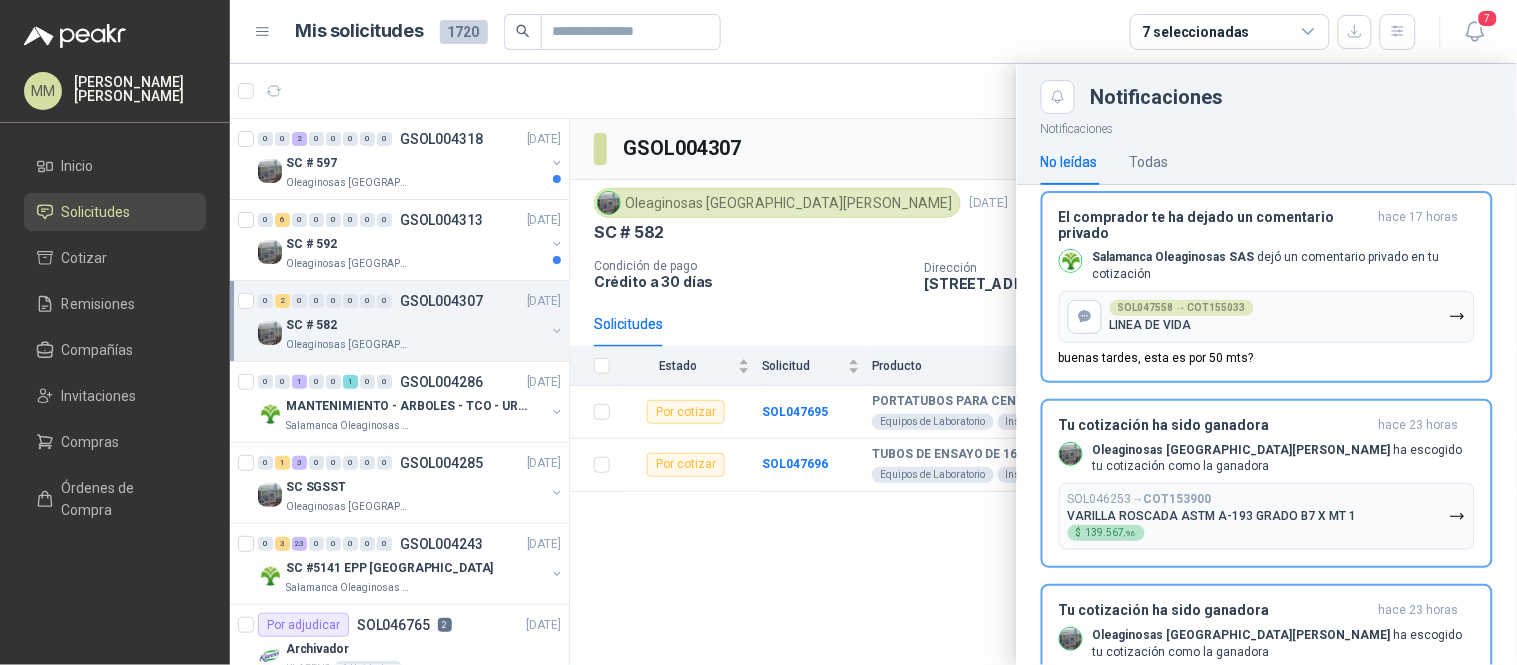 scroll, scrollTop: 660, scrollLeft: 0, axis: vertical 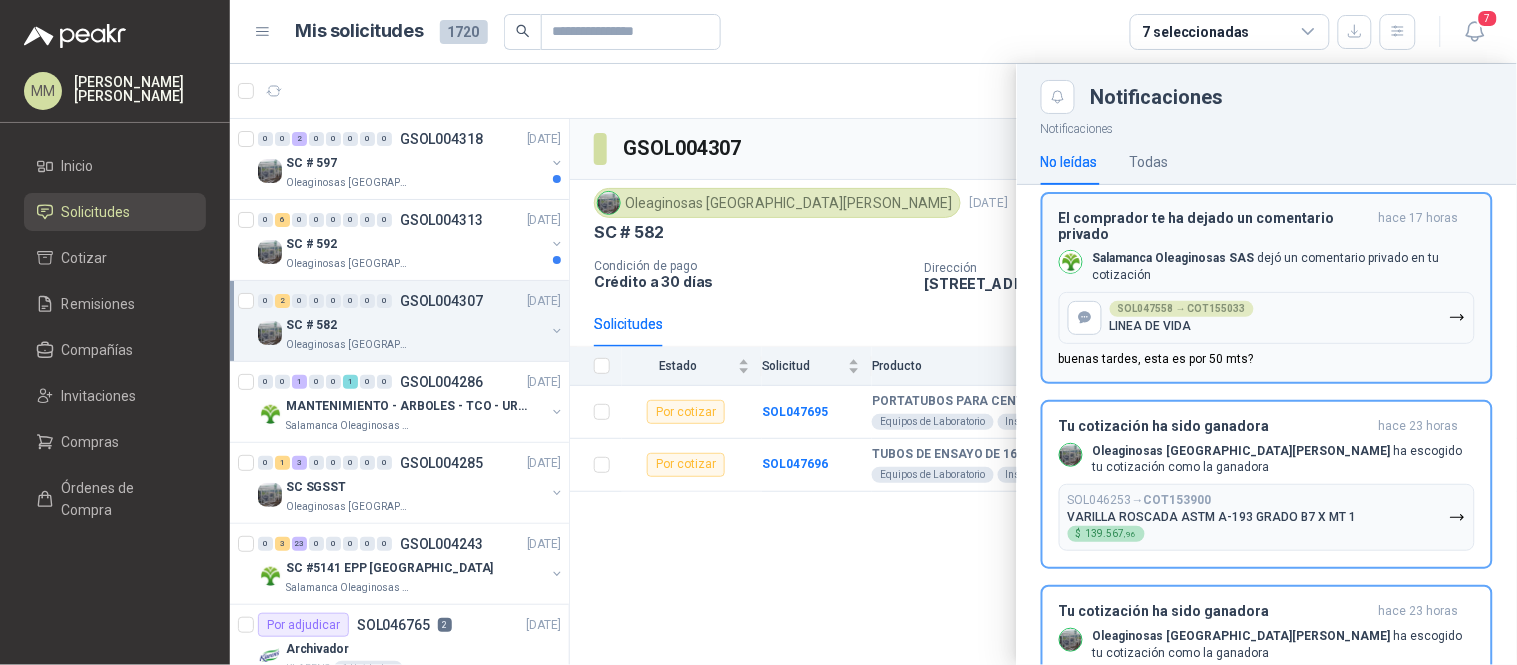 click on "SOL047558 → COT155033 LINEA DE VIDA" at bounding box center (1267, 318) 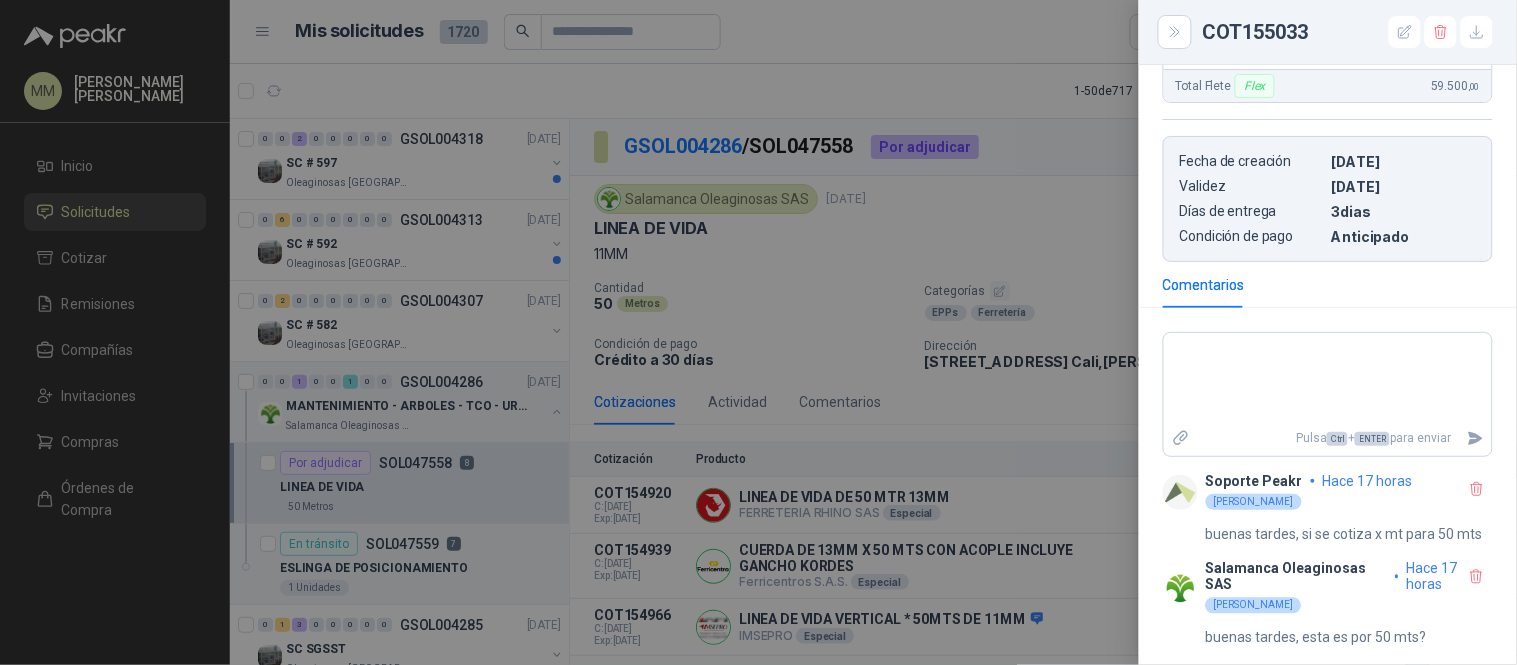 scroll, scrollTop: 924, scrollLeft: 0, axis: vertical 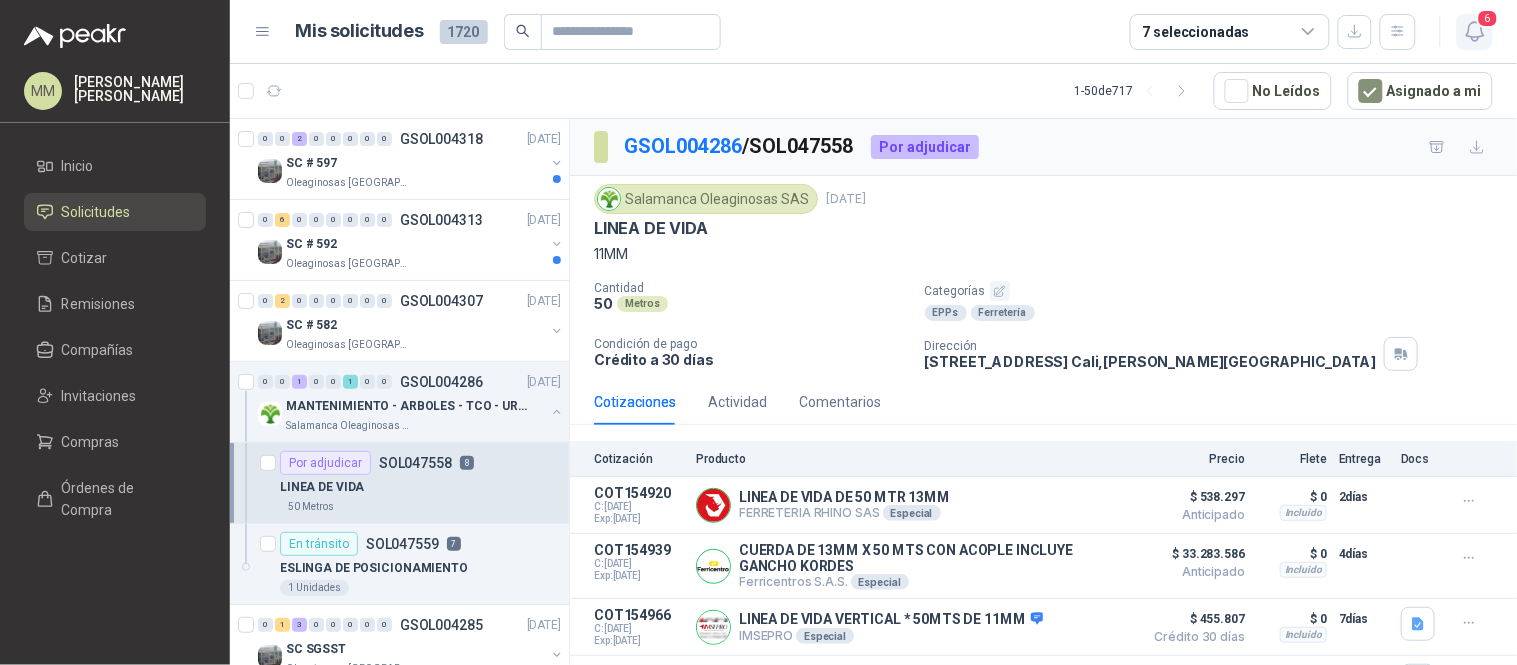 click 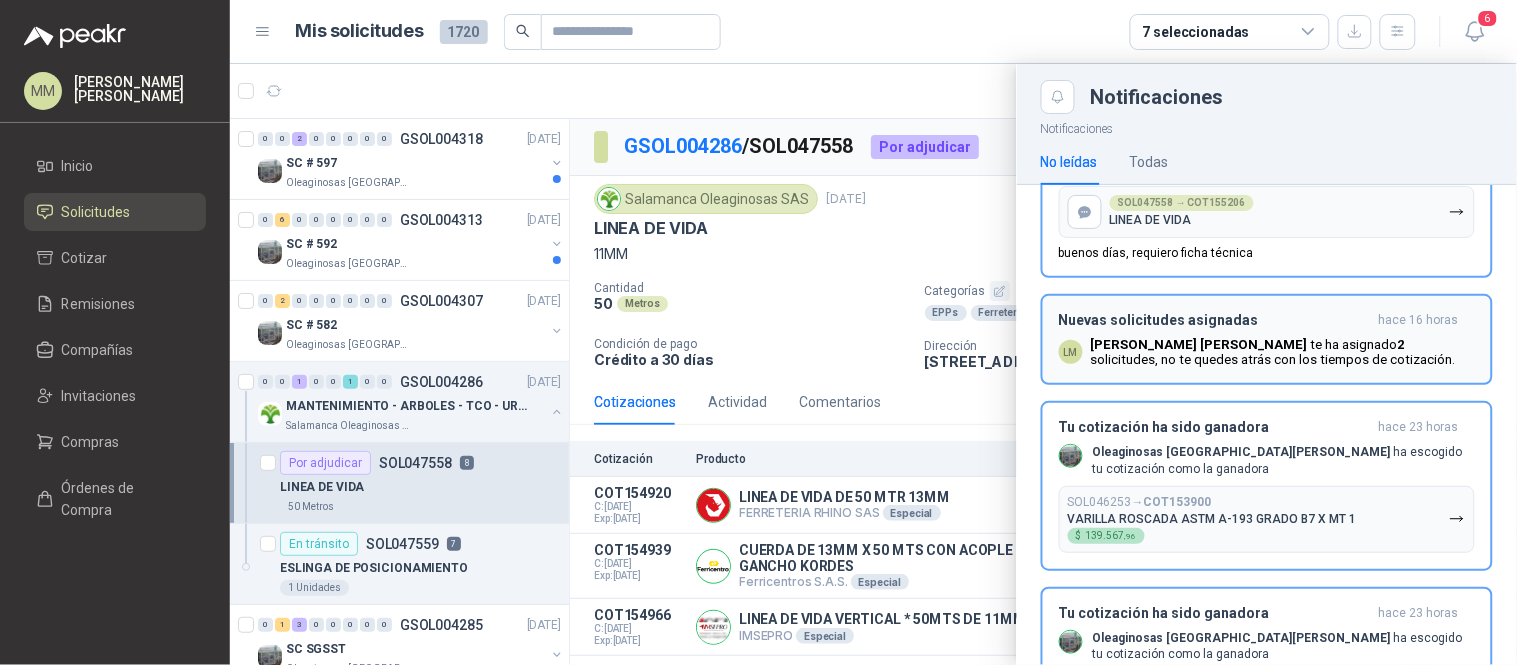scroll, scrollTop: 381, scrollLeft: 0, axis: vertical 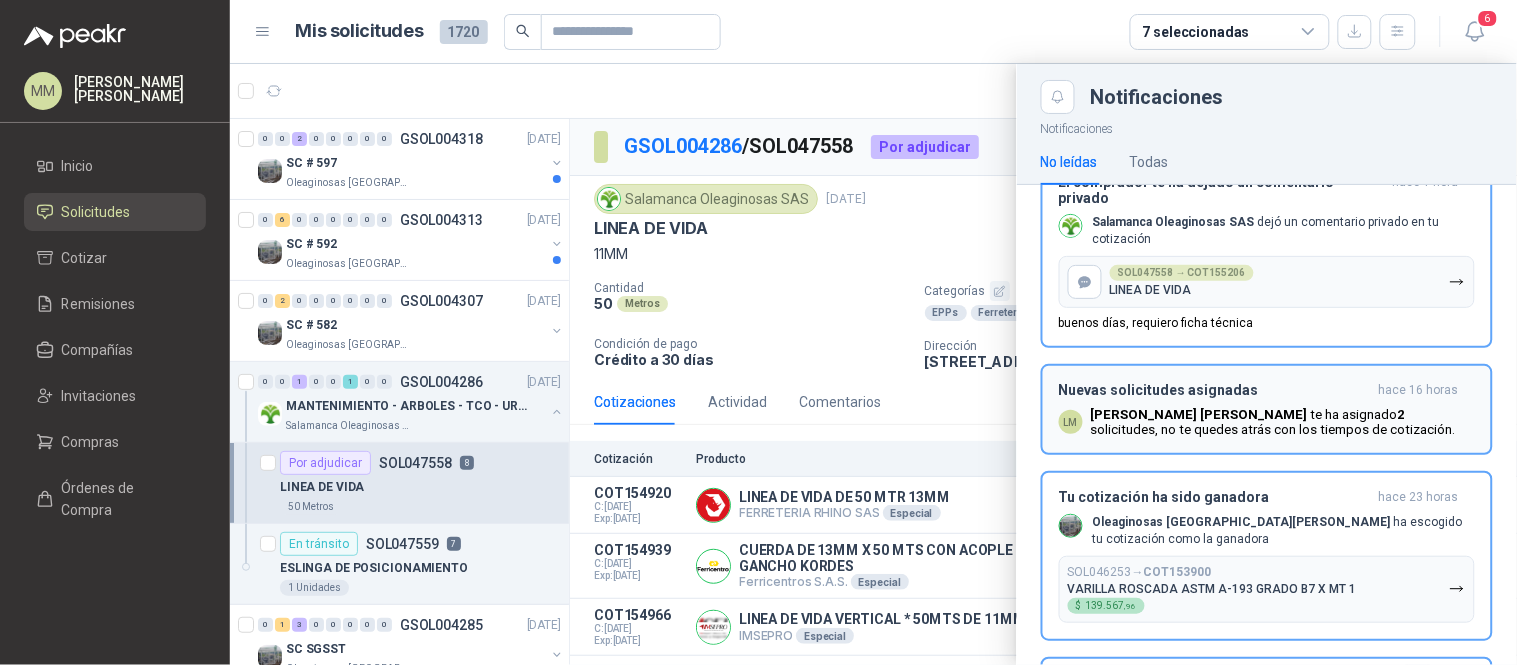 click on "Luis Miguel   Martinez   te ha asignado  2   solicitudes , no te quedes atrás con los tiempos de cotización." at bounding box center (1283, 422) 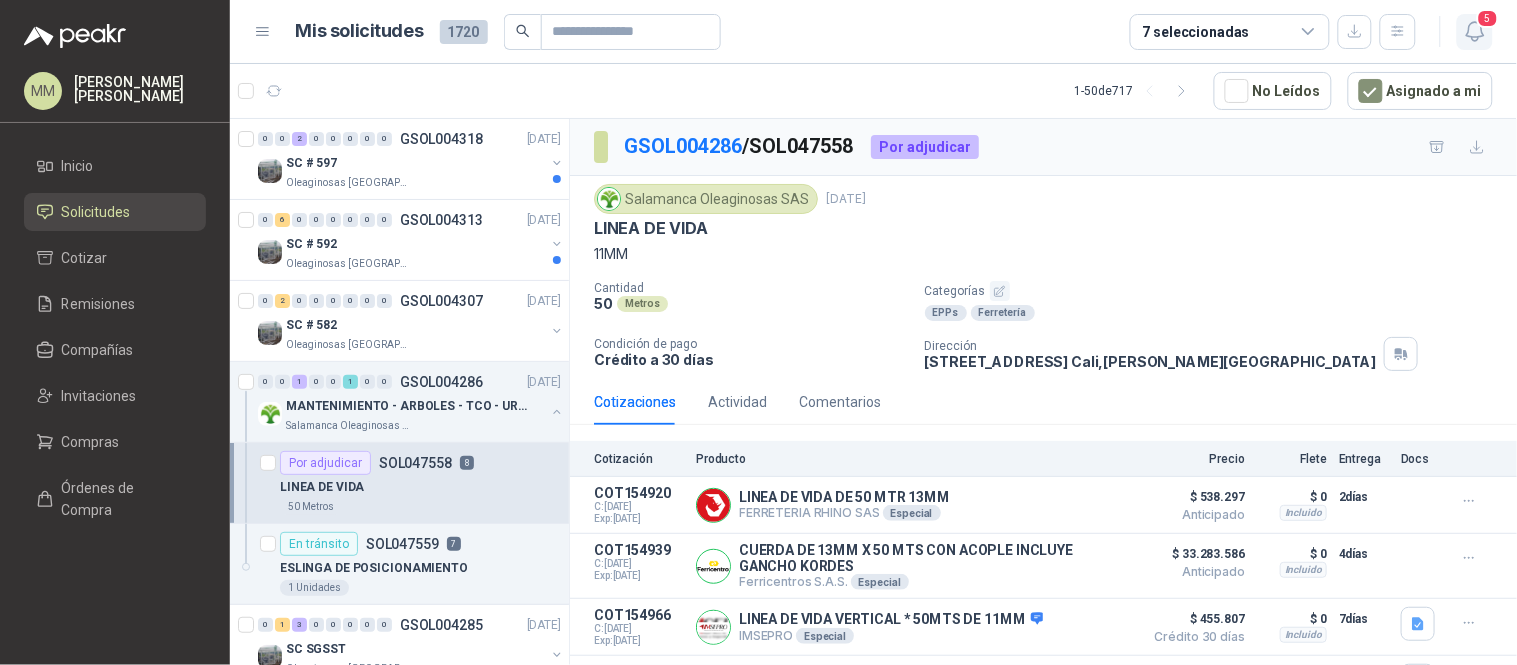 click 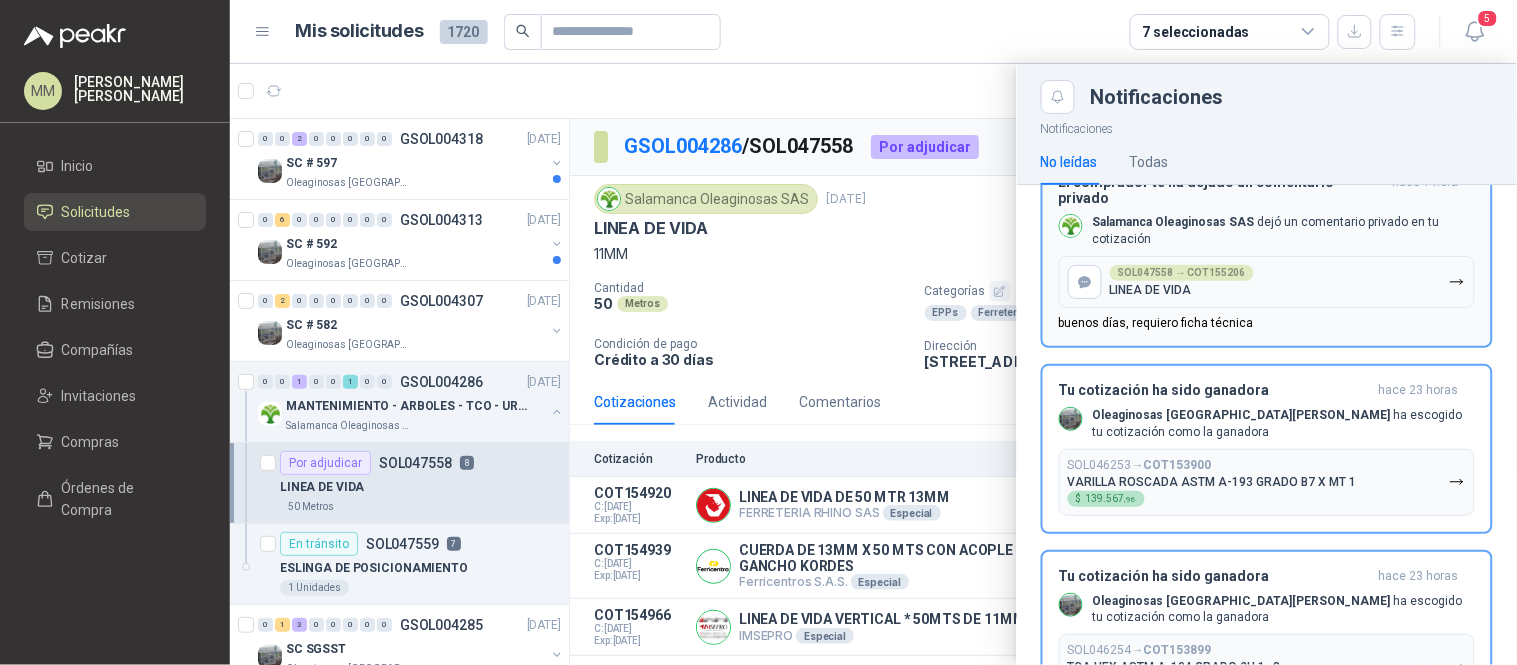 click on "SOL047558 → COT155206 LINEA DE VIDA" at bounding box center (1267, 282) 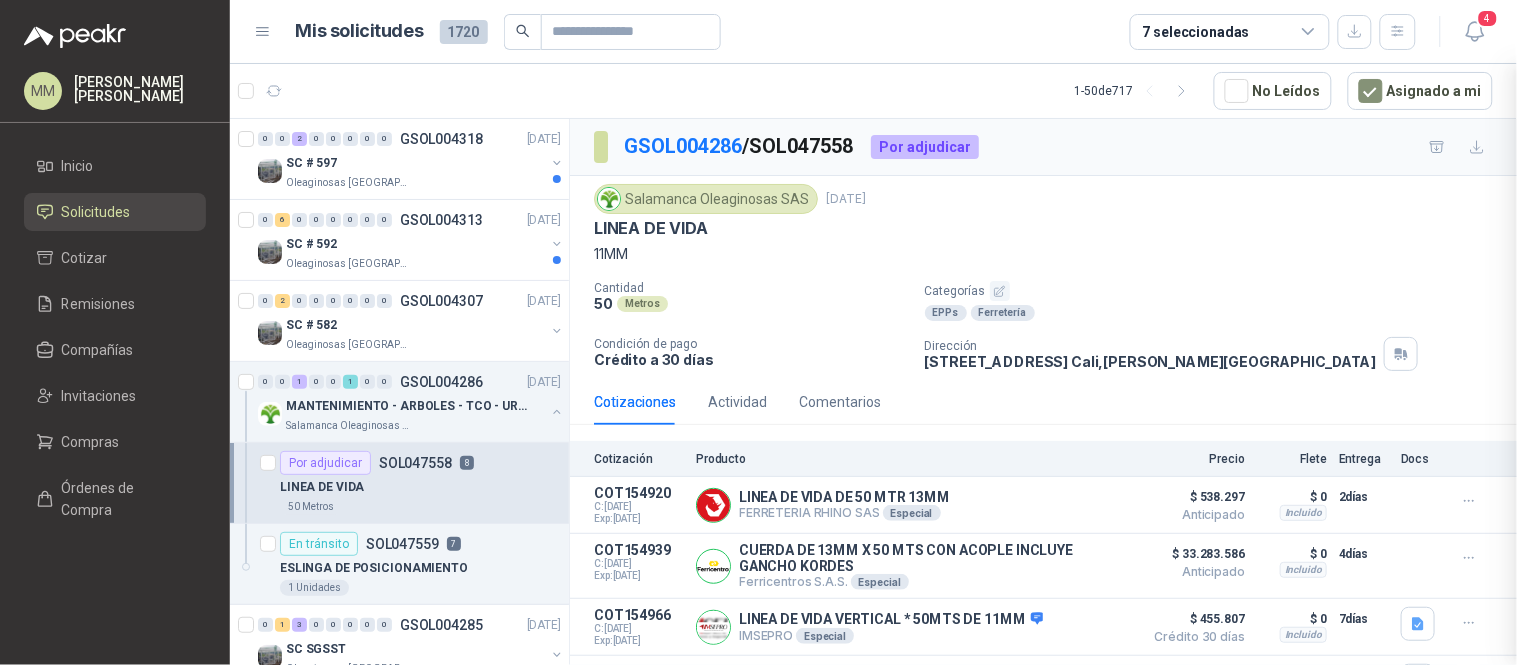 scroll, scrollTop: 188, scrollLeft: 0, axis: vertical 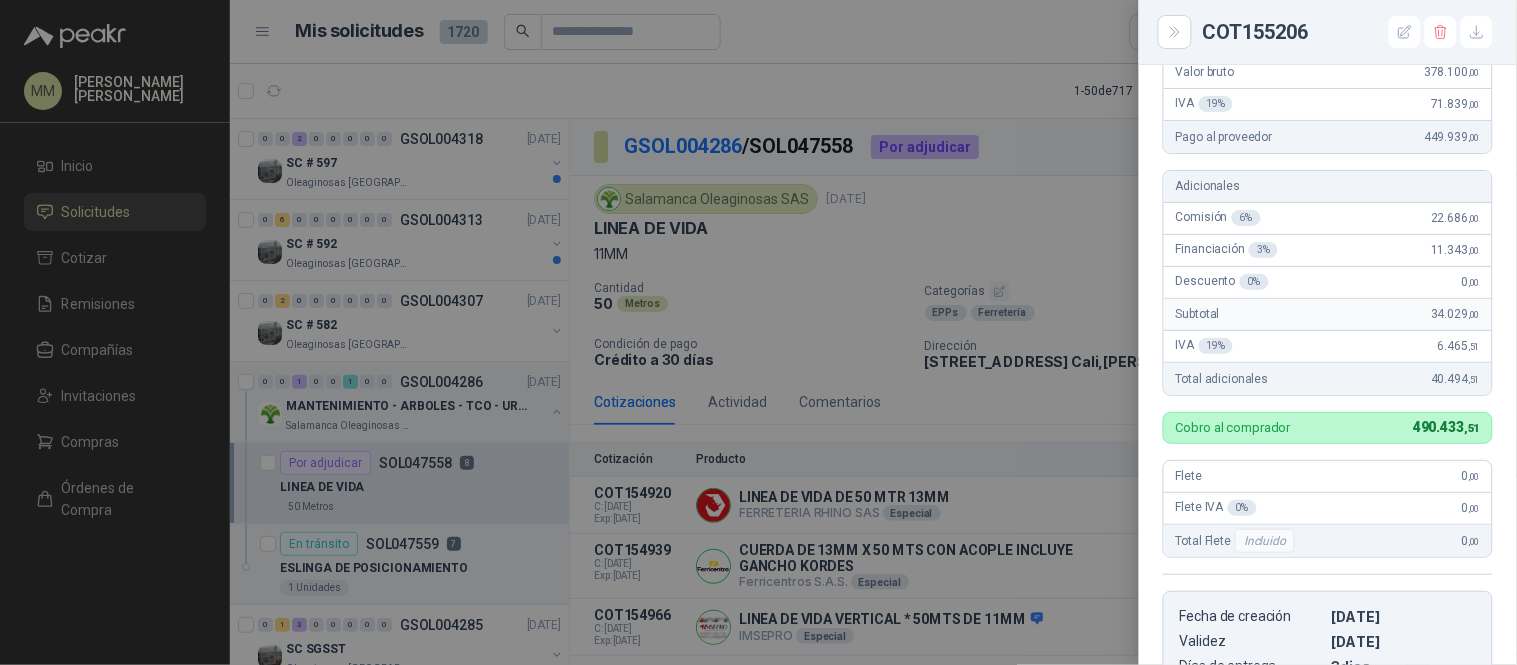 click at bounding box center [758, 332] 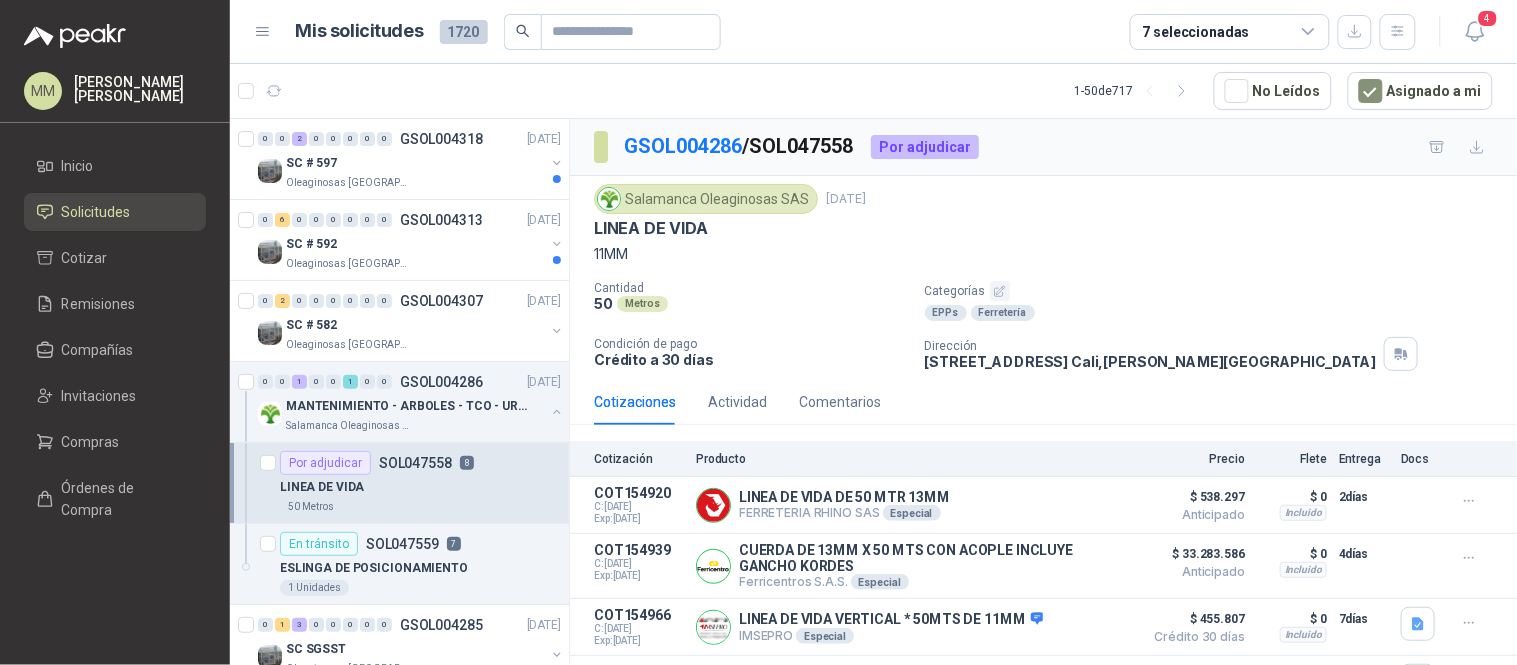 scroll, scrollTop: 315, scrollLeft: 0, axis: vertical 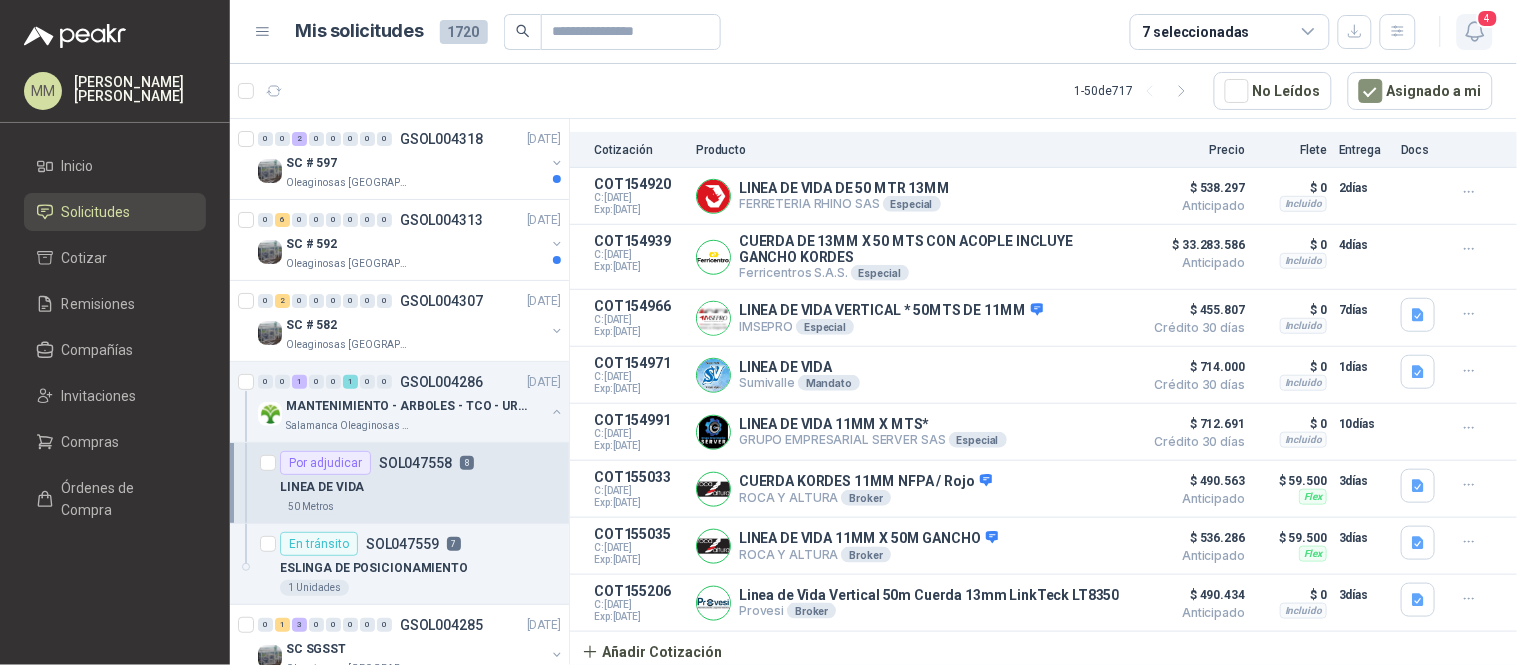 click 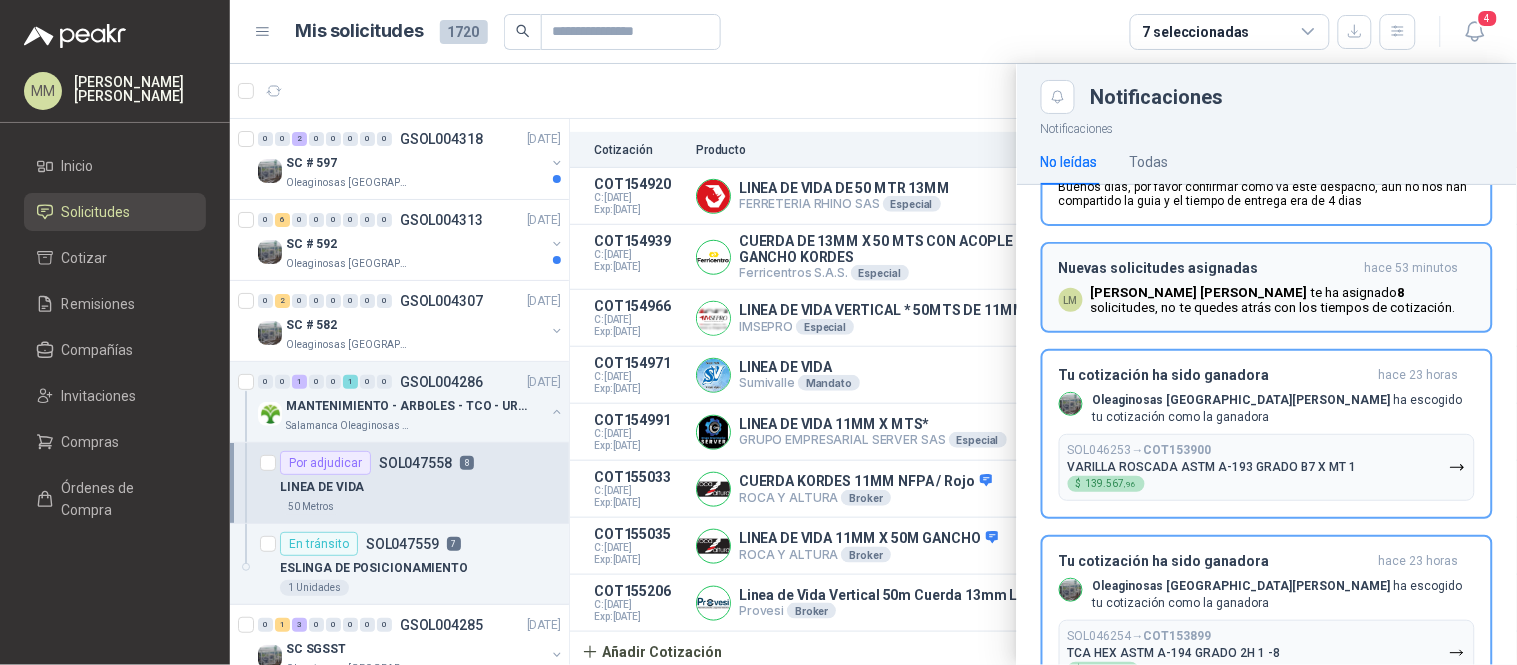 click on "Nuevas solicitudes asignadas" at bounding box center (1208, 268) 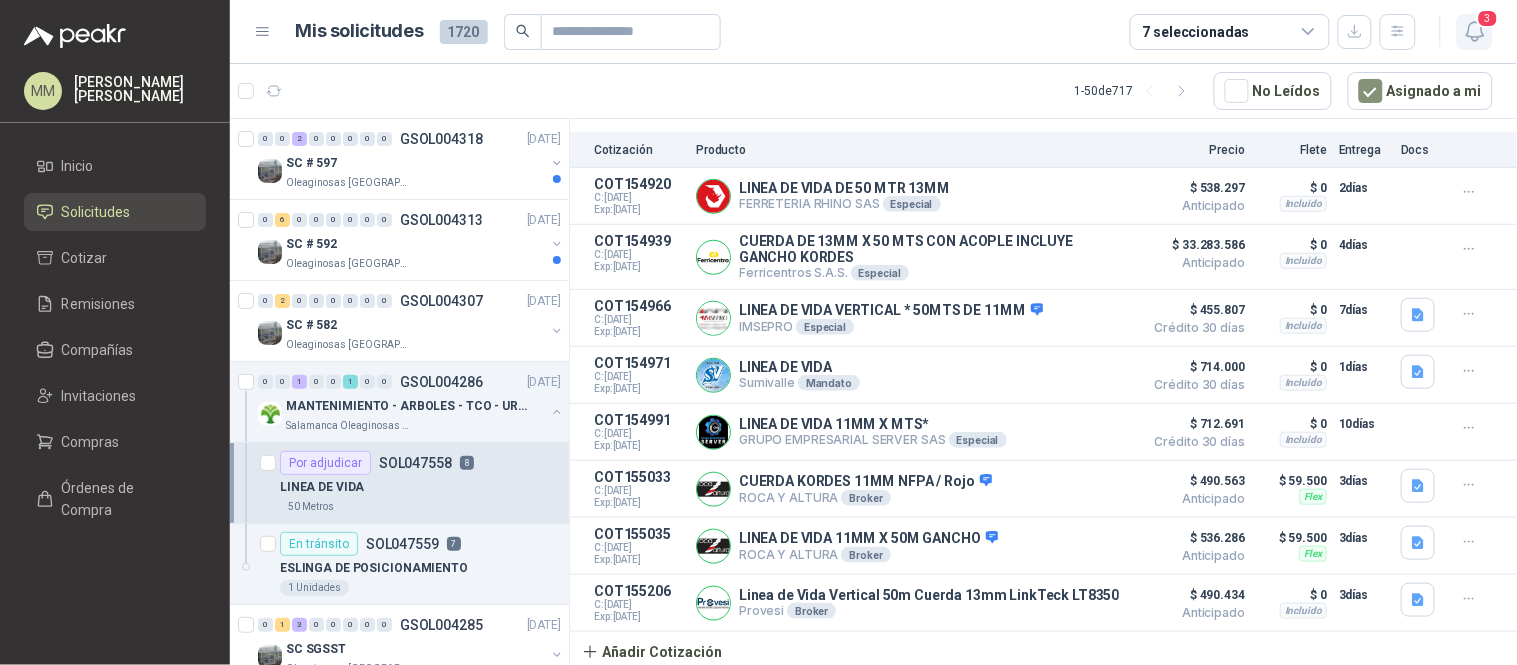 click on "3" at bounding box center (1475, 32) 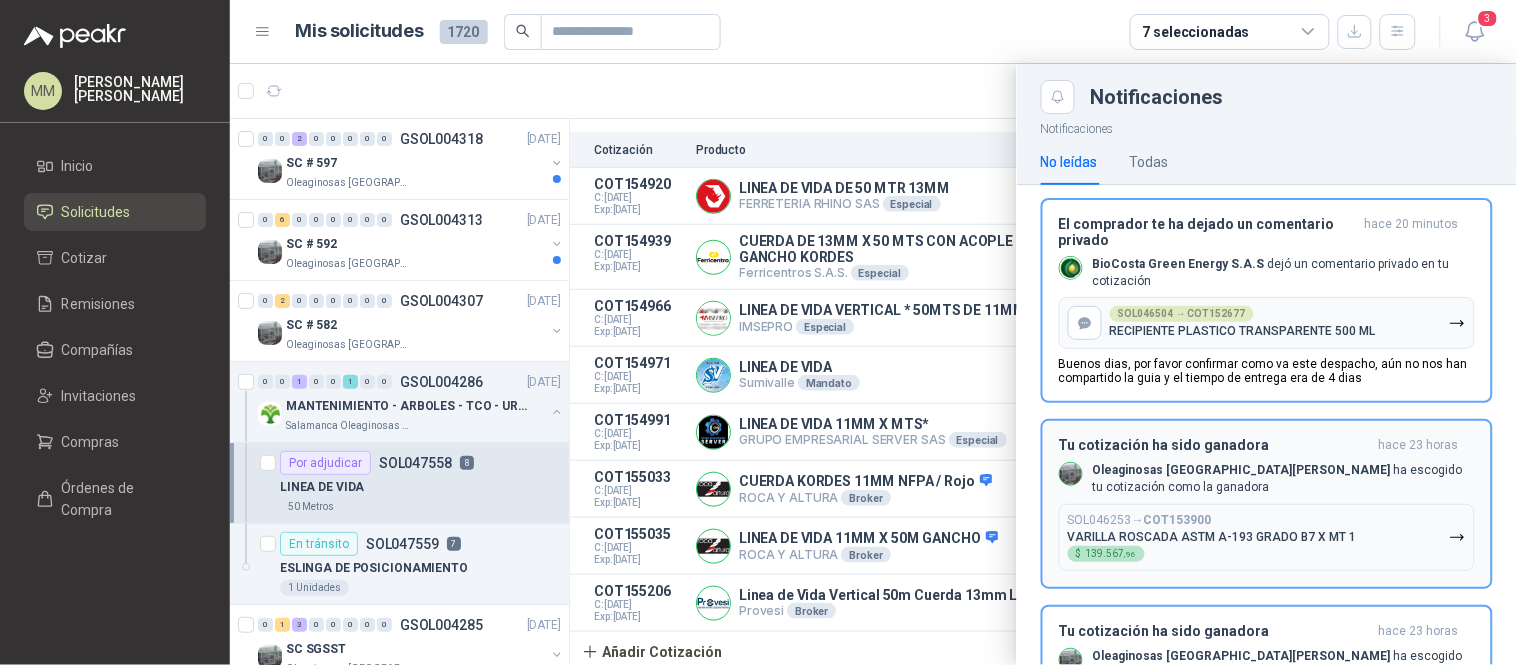 scroll, scrollTop: 0, scrollLeft: 0, axis: both 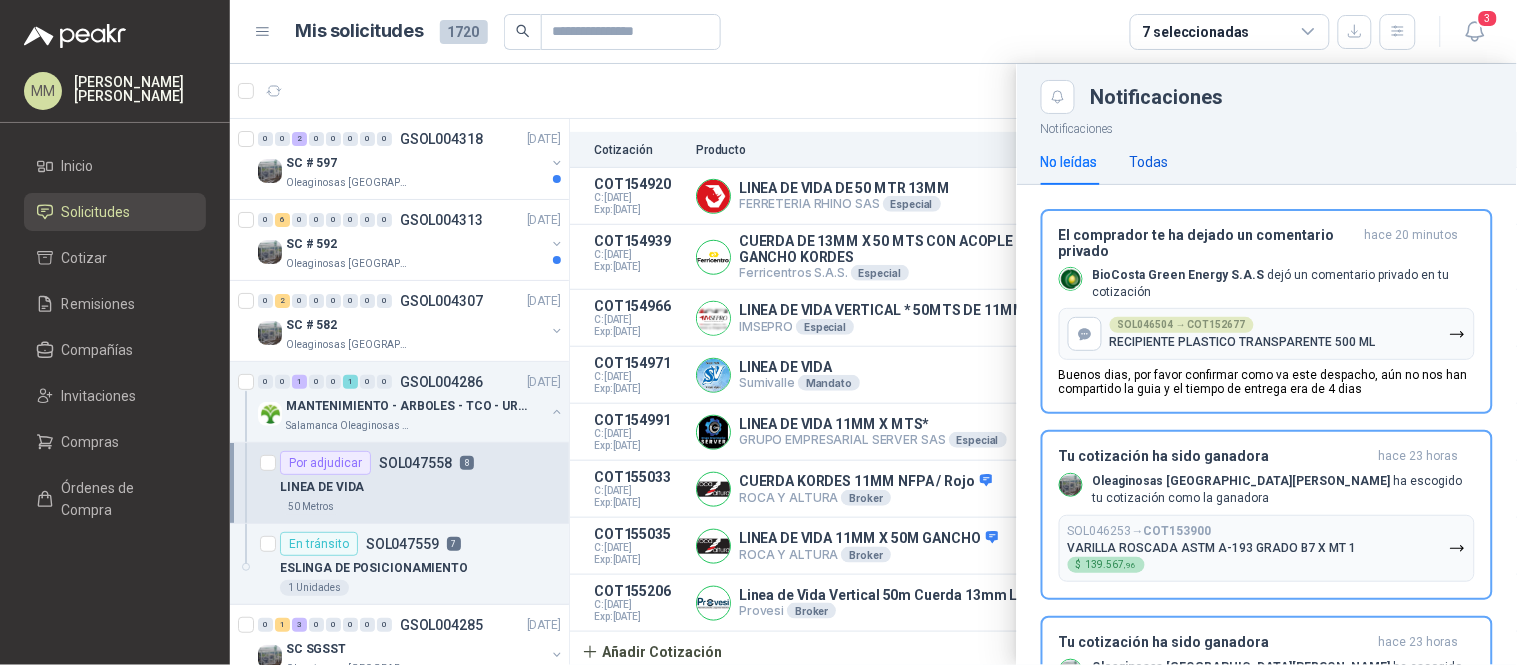 click on "Todas" at bounding box center (1149, 162) 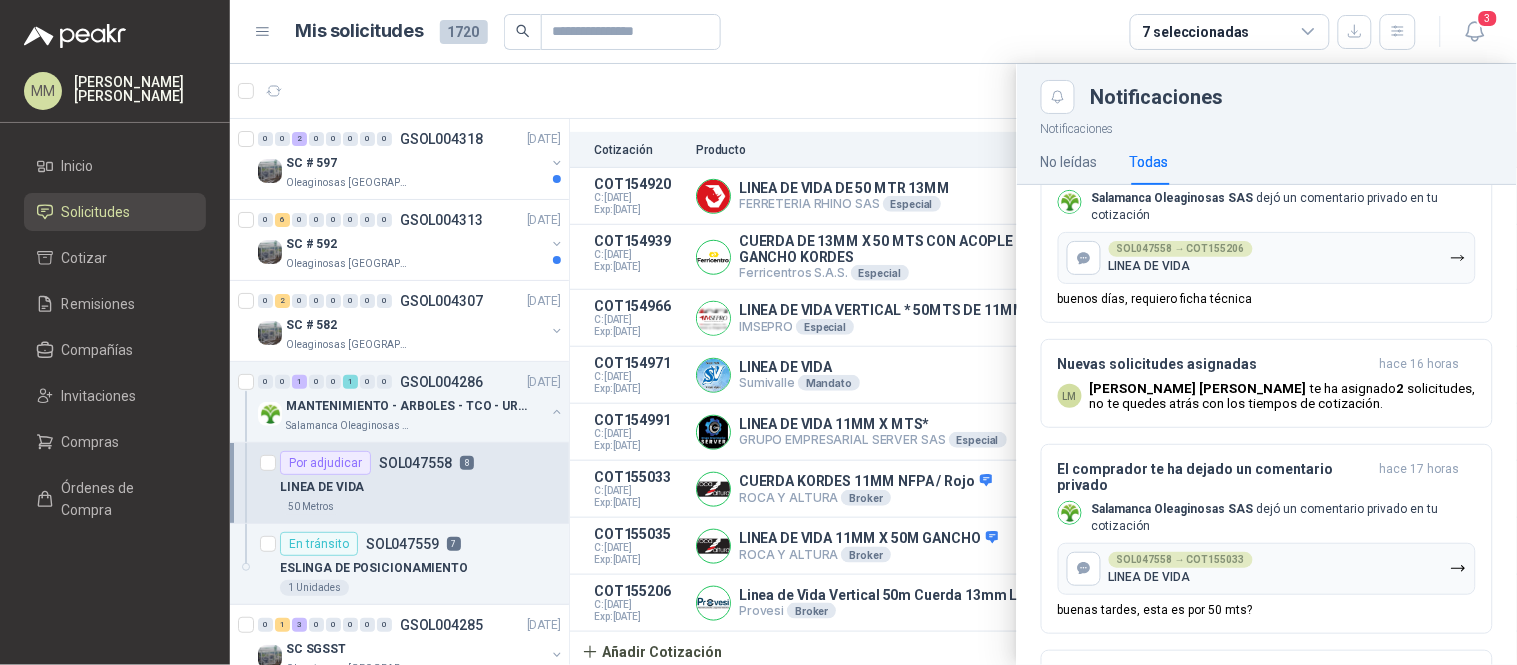 scroll, scrollTop: 388, scrollLeft: 0, axis: vertical 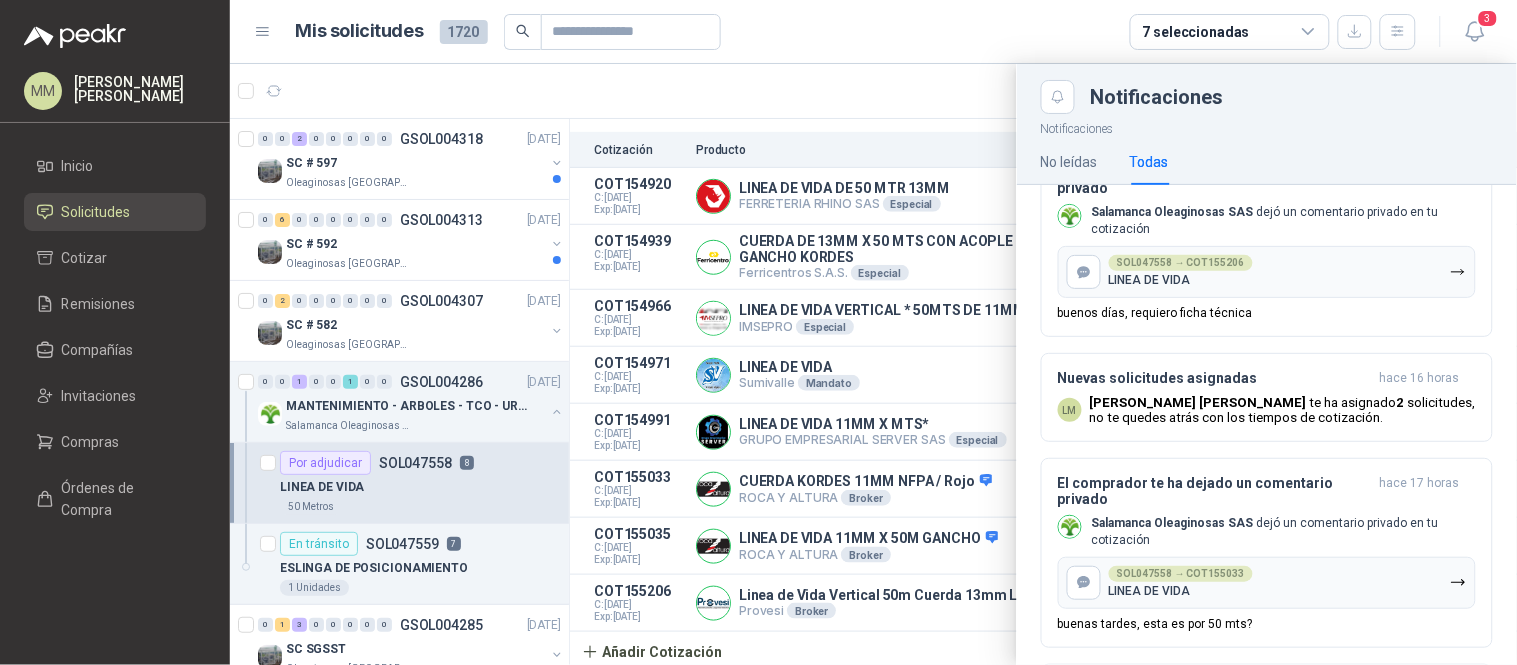 click at bounding box center (873, 364) 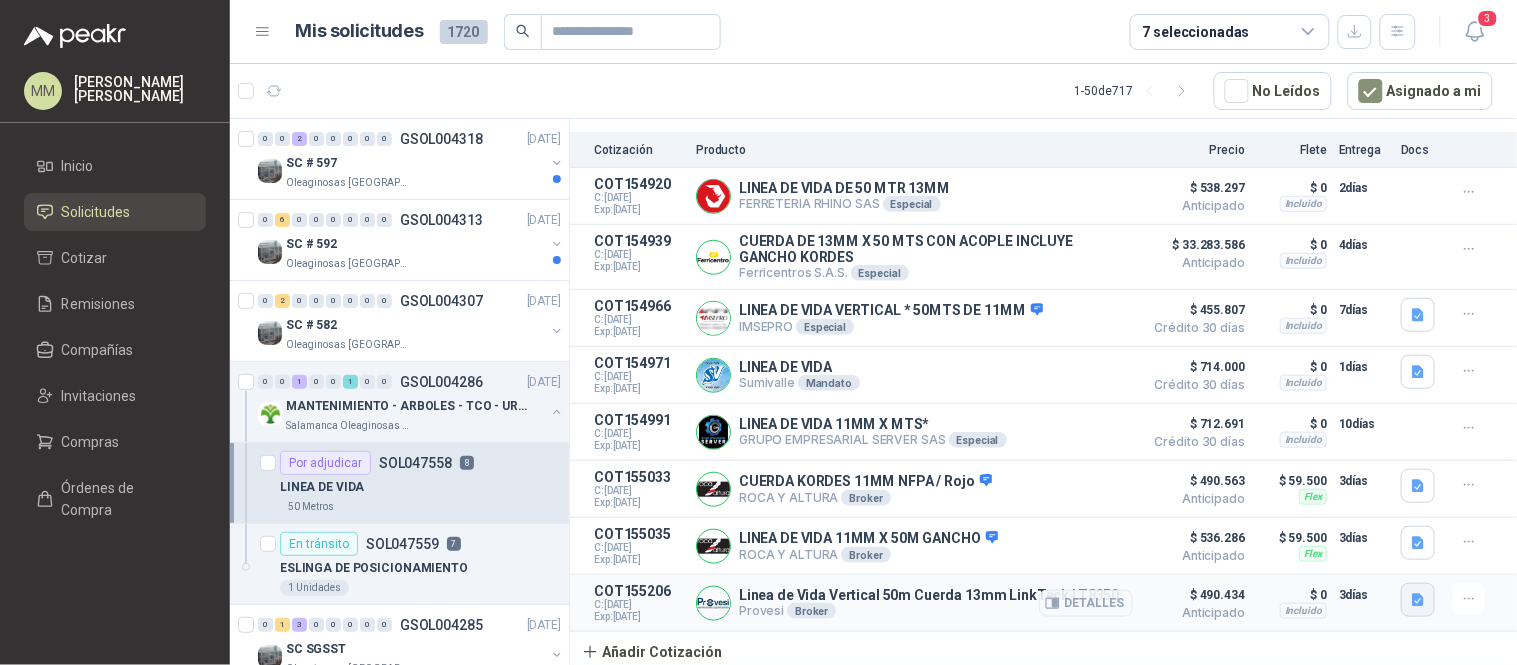 click at bounding box center (1418, 600) 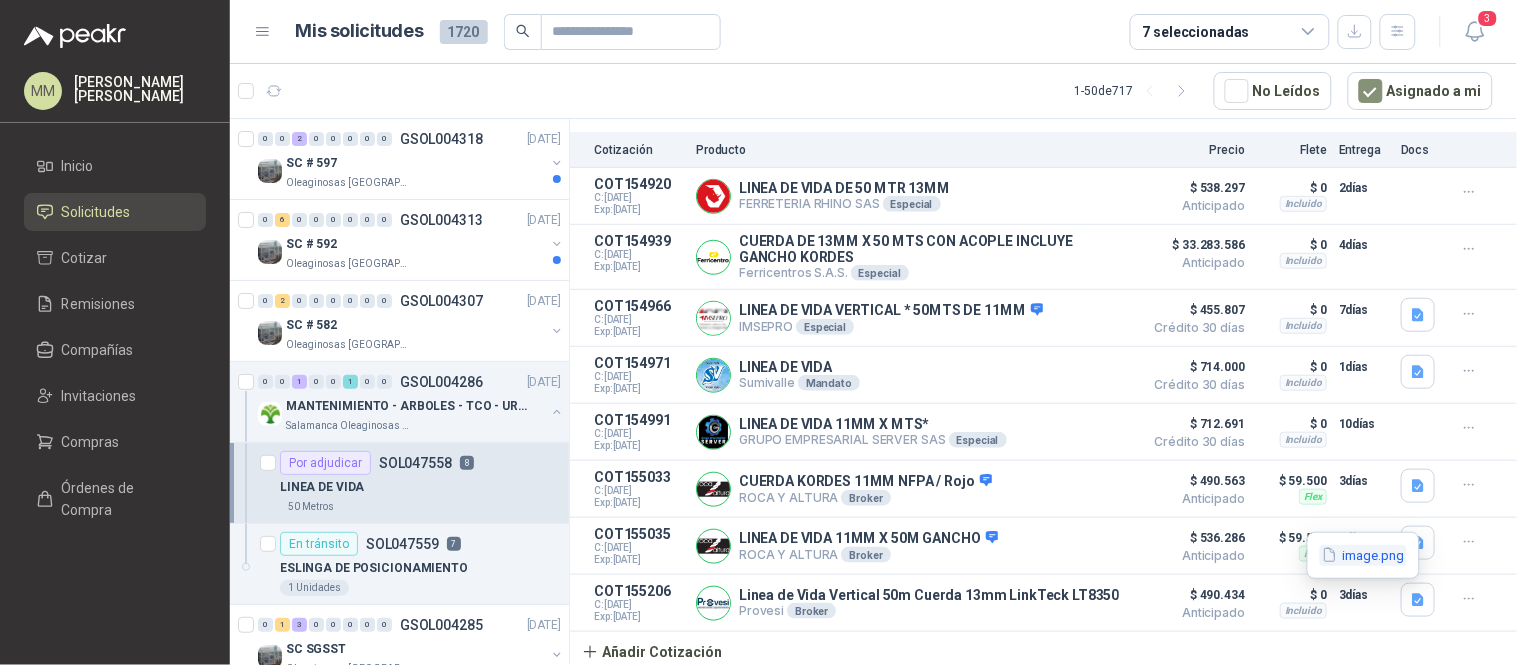 click on "image.png" at bounding box center [1363, 555] 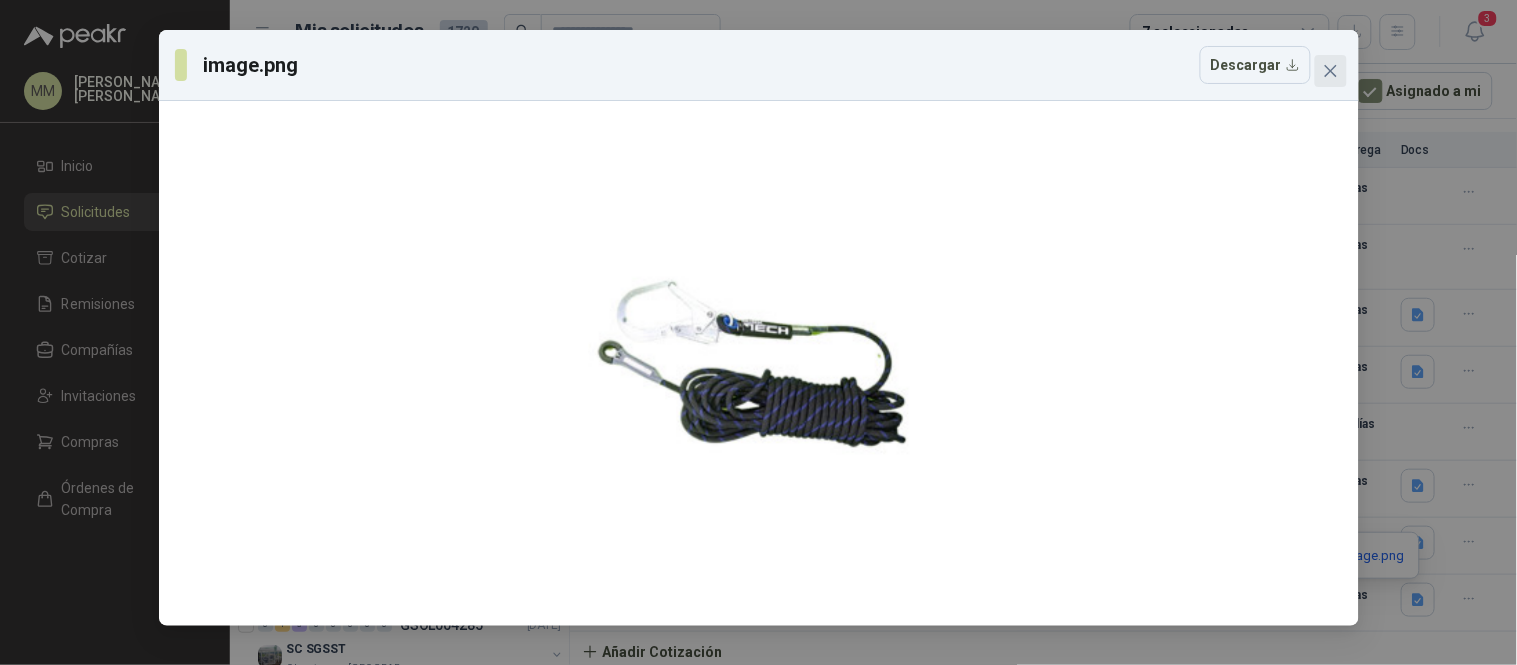 click 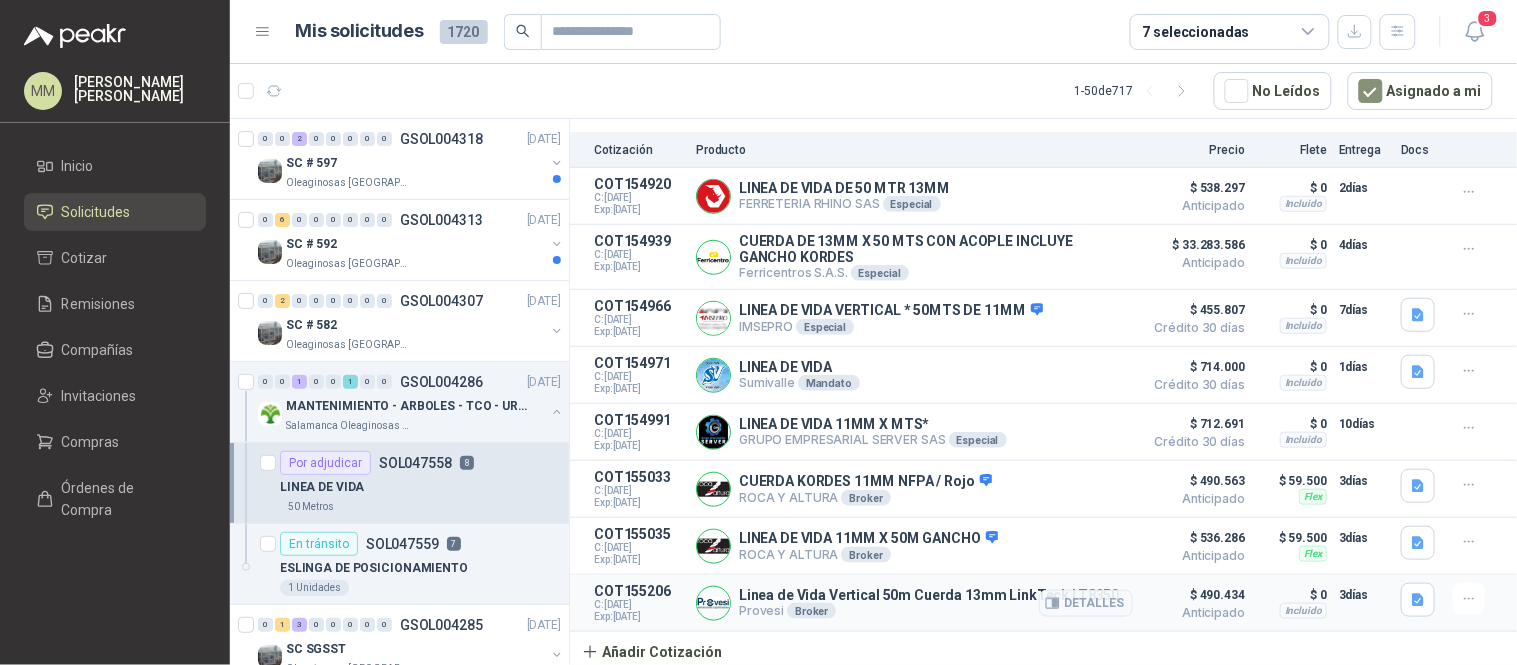 click on "Linea de Vida Vertical 50m Cuerda 13mm LinkTeck LT8350" at bounding box center [929, 595] 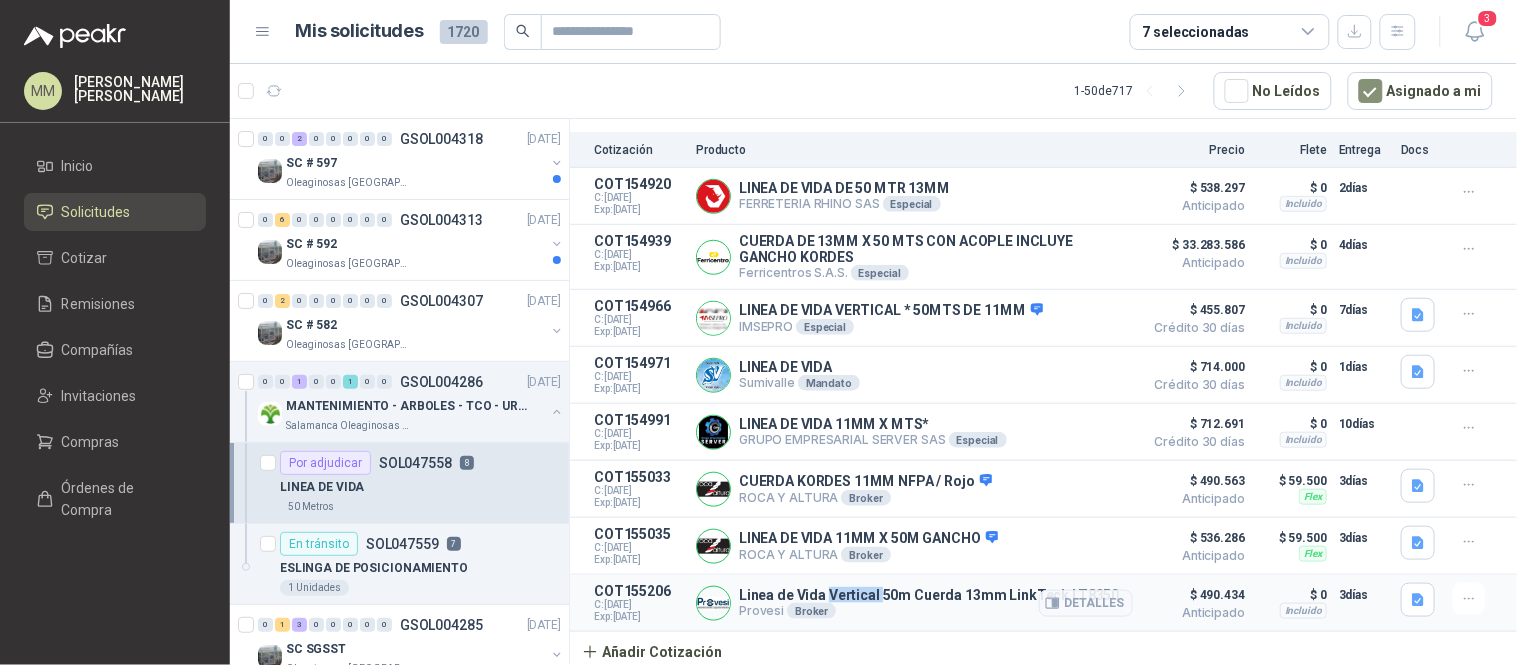 click on "Linea de Vida Vertical 50m Cuerda 13mm LinkTeck LT8350" at bounding box center [929, 595] 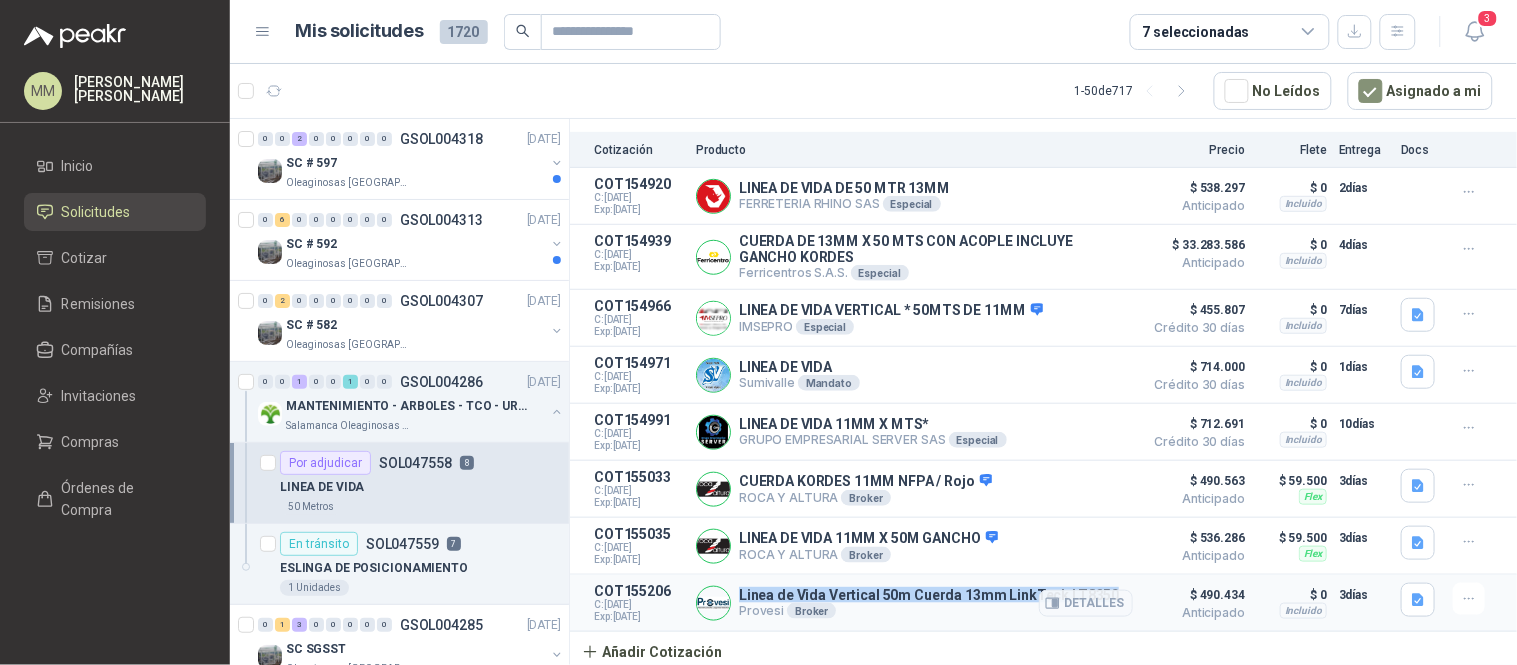 click on "Linea de Vida Vertical 50m Cuerda 13mm LinkTeck LT8350" at bounding box center [929, 595] 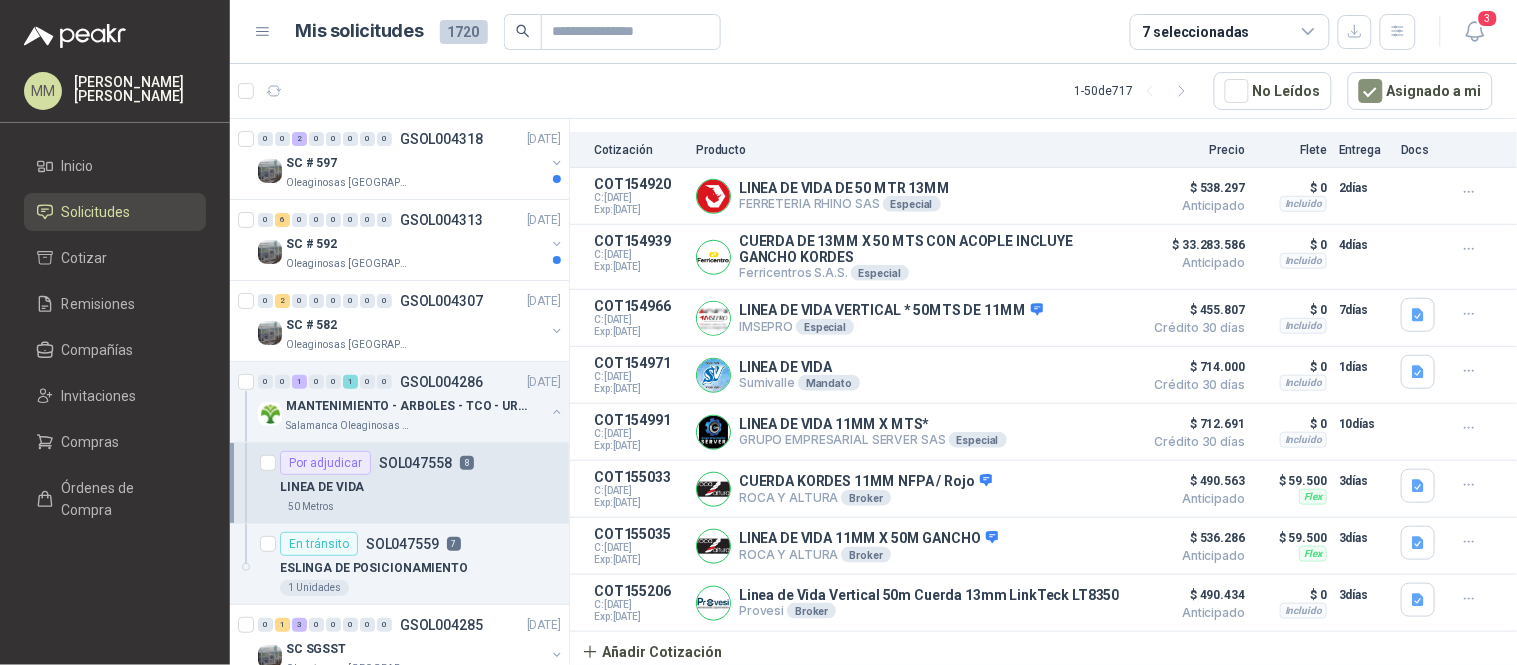 click on "1 - 50  de  717 No Leídos Asignado a mi" at bounding box center [873, 91] 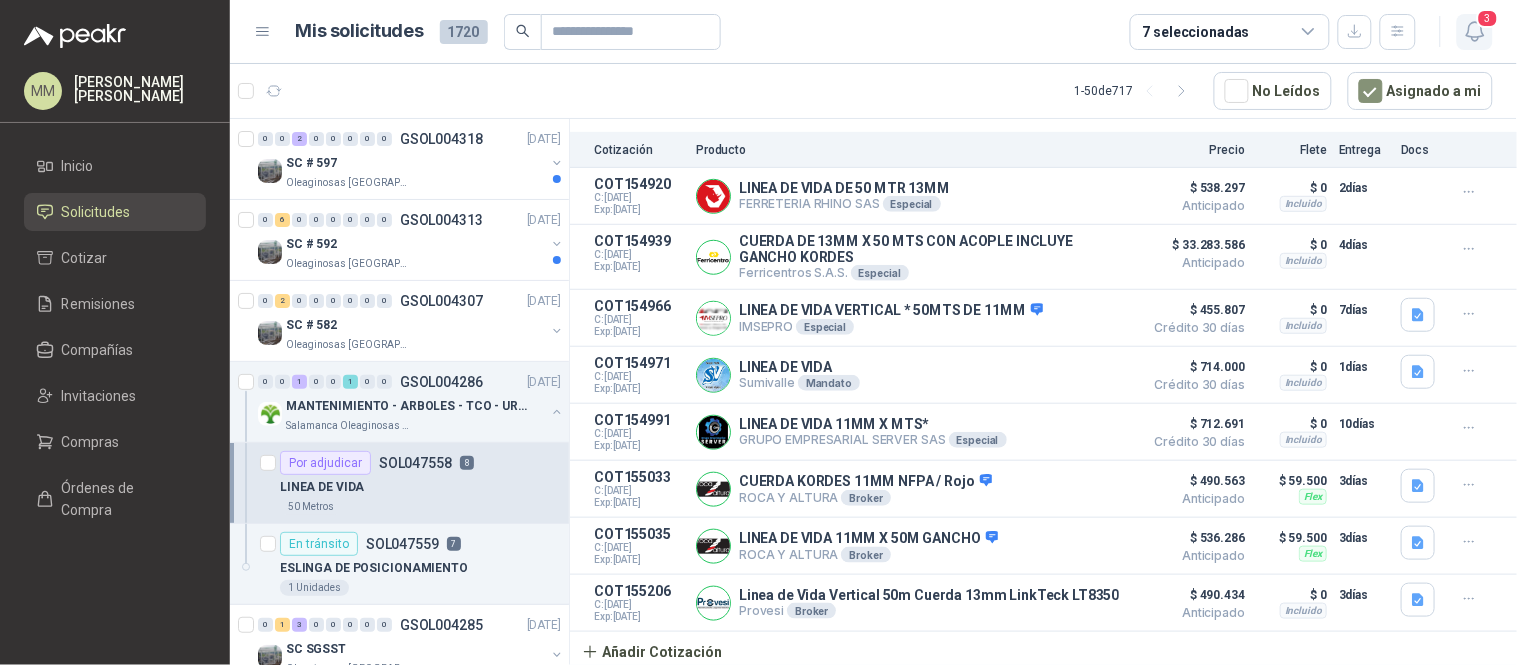 click 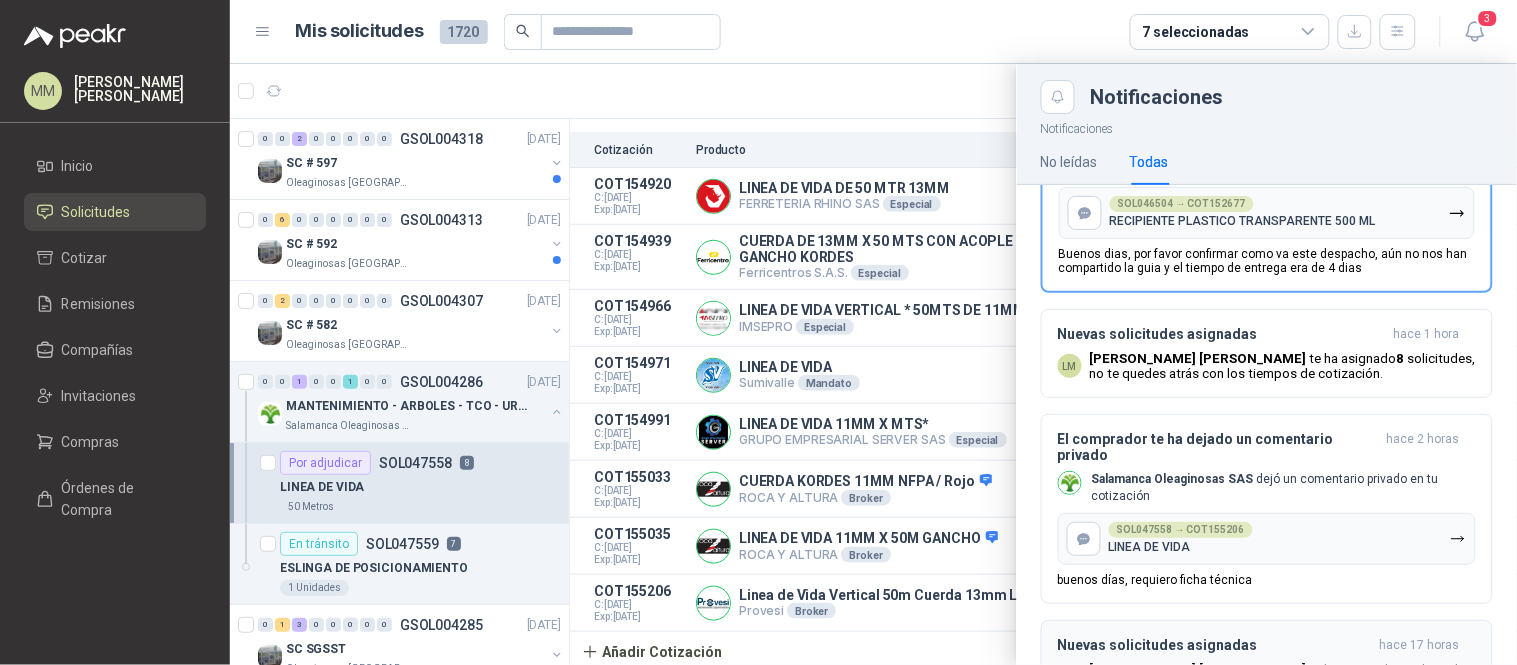 scroll, scrollTop: 0, scrollLeft: 0, axis: both 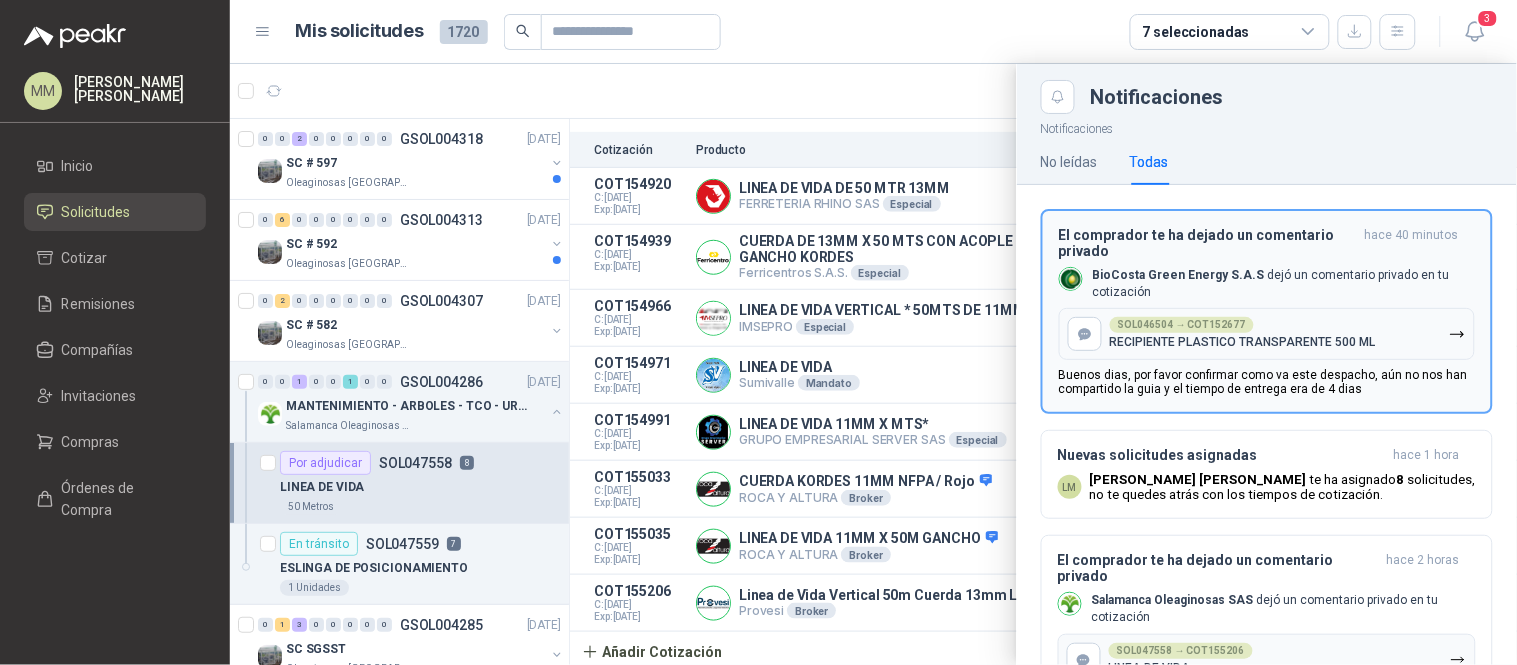 click on "RECIPIENTE PLASTICO TRANSPARENTE 500 ML" at bounding box center (1243, 342) 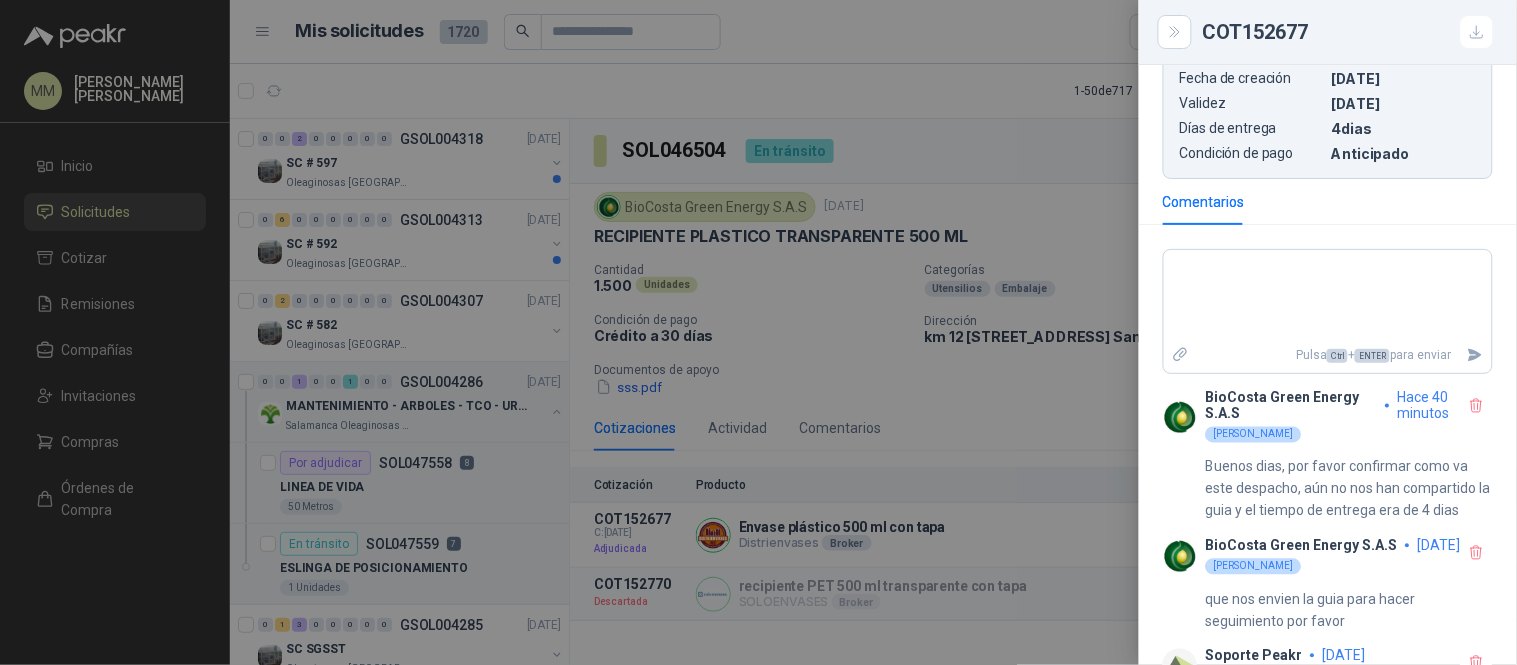 scroll, scrollTop: 776, scrollLeft: 0, axis: vertical 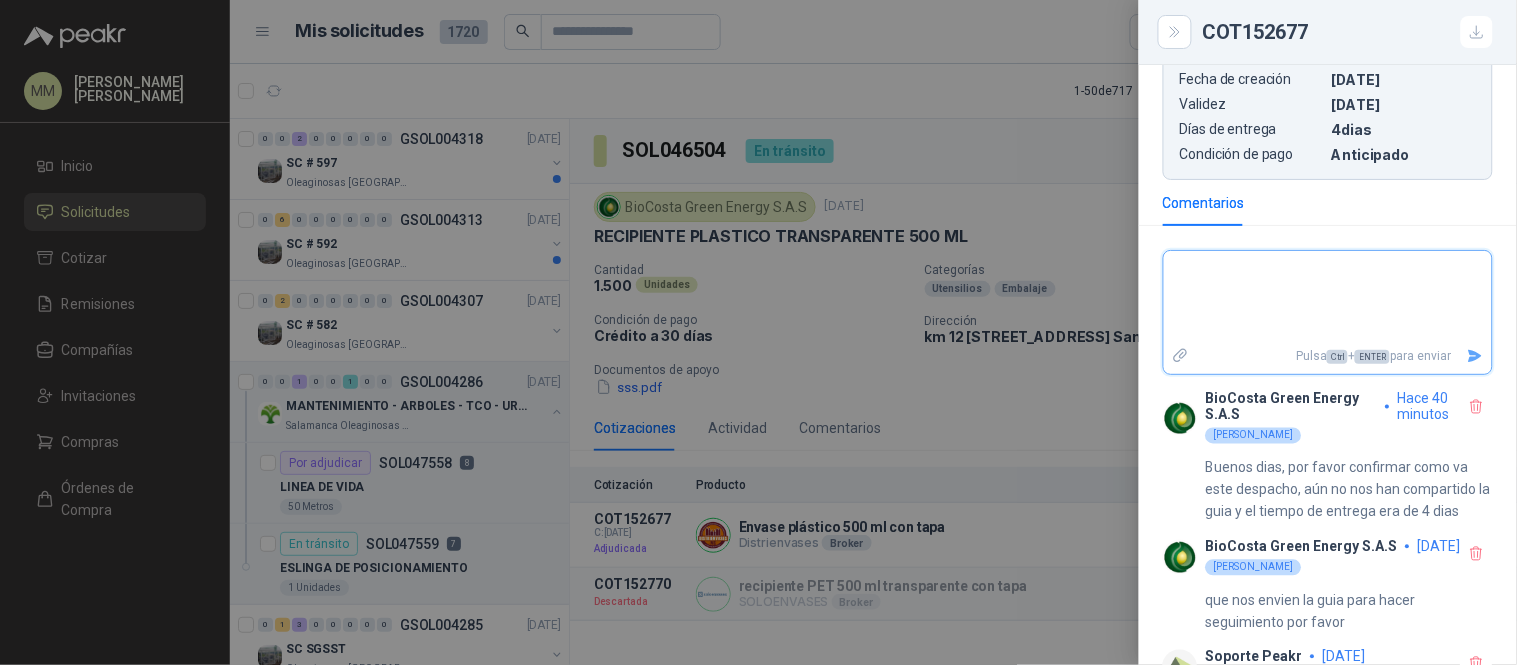click at bounding box center (1328, 297) 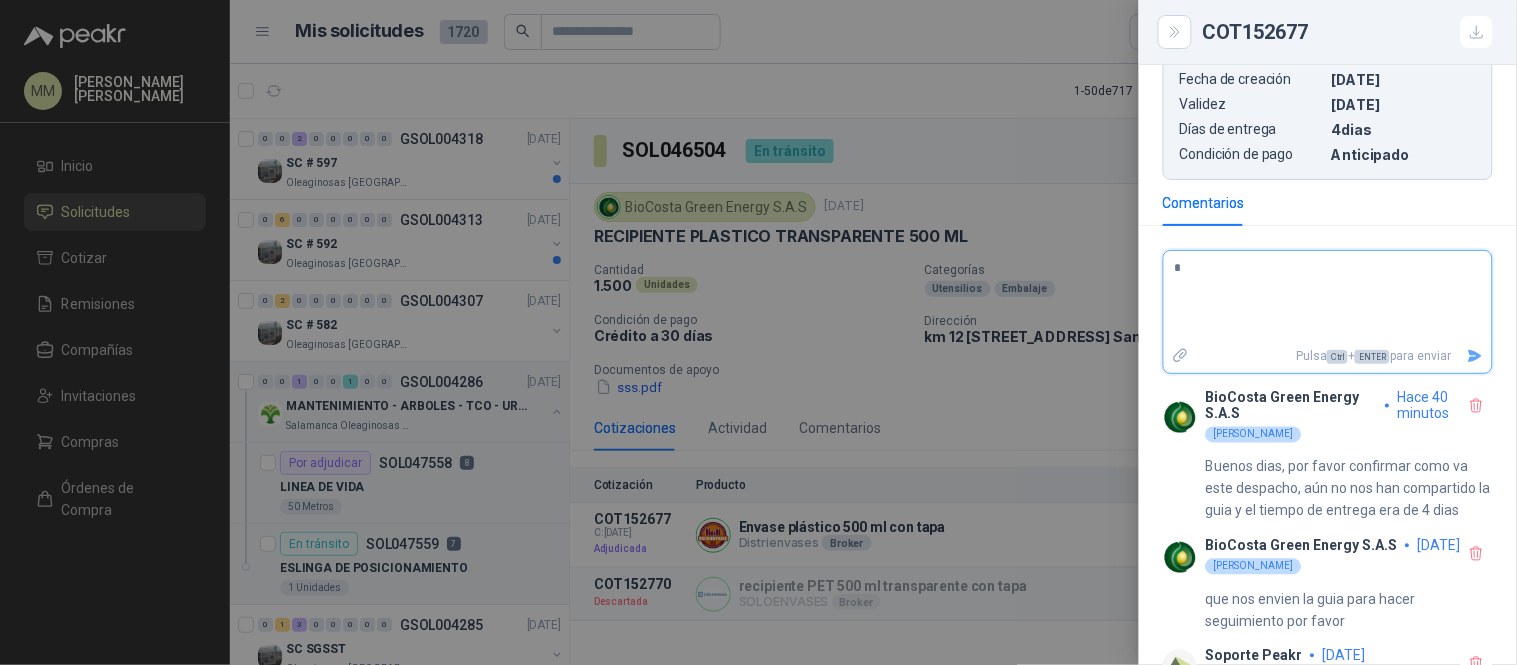 type 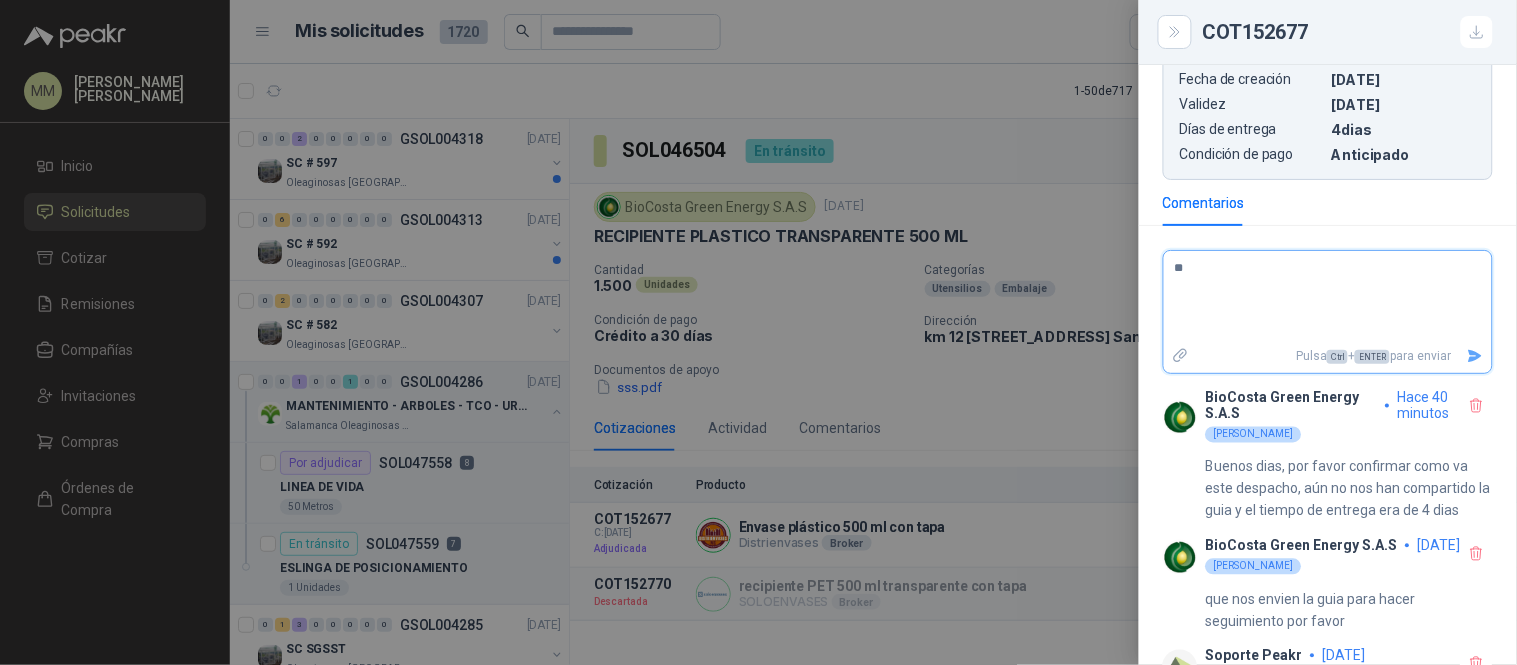 type 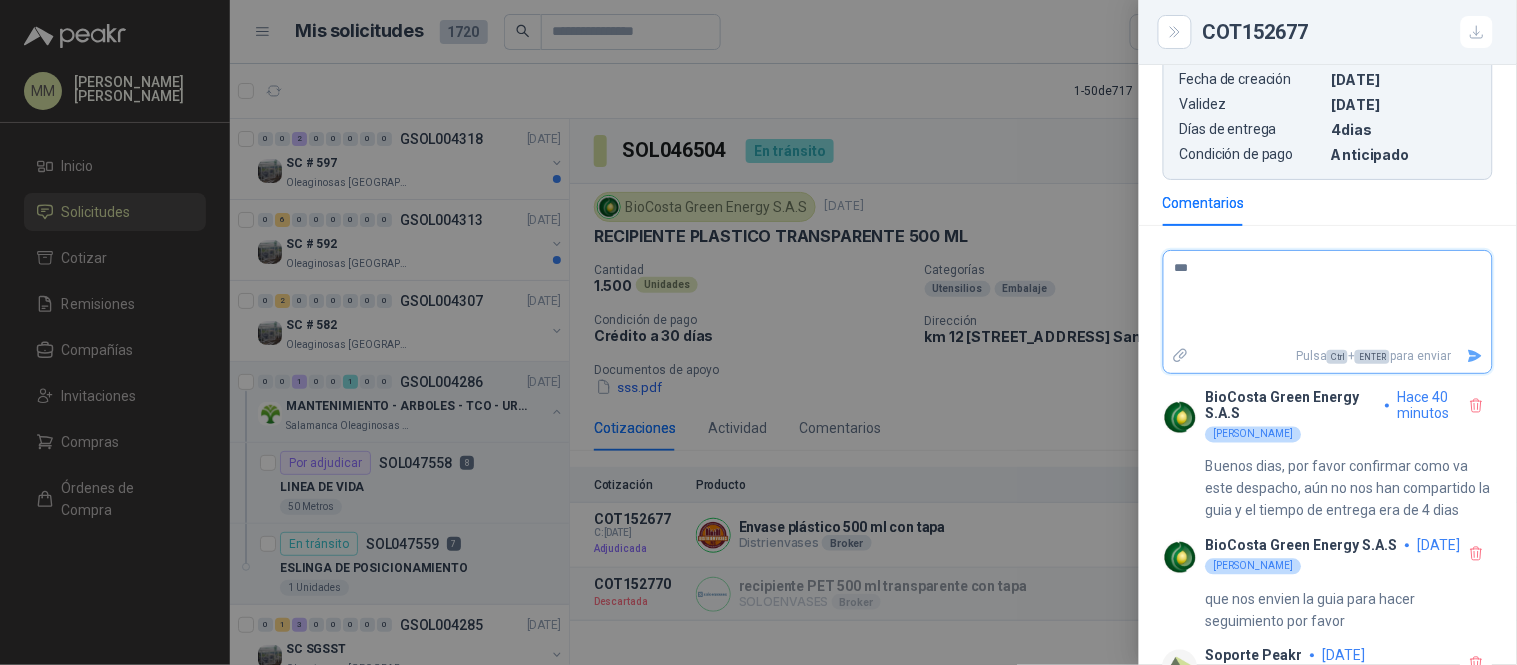 type 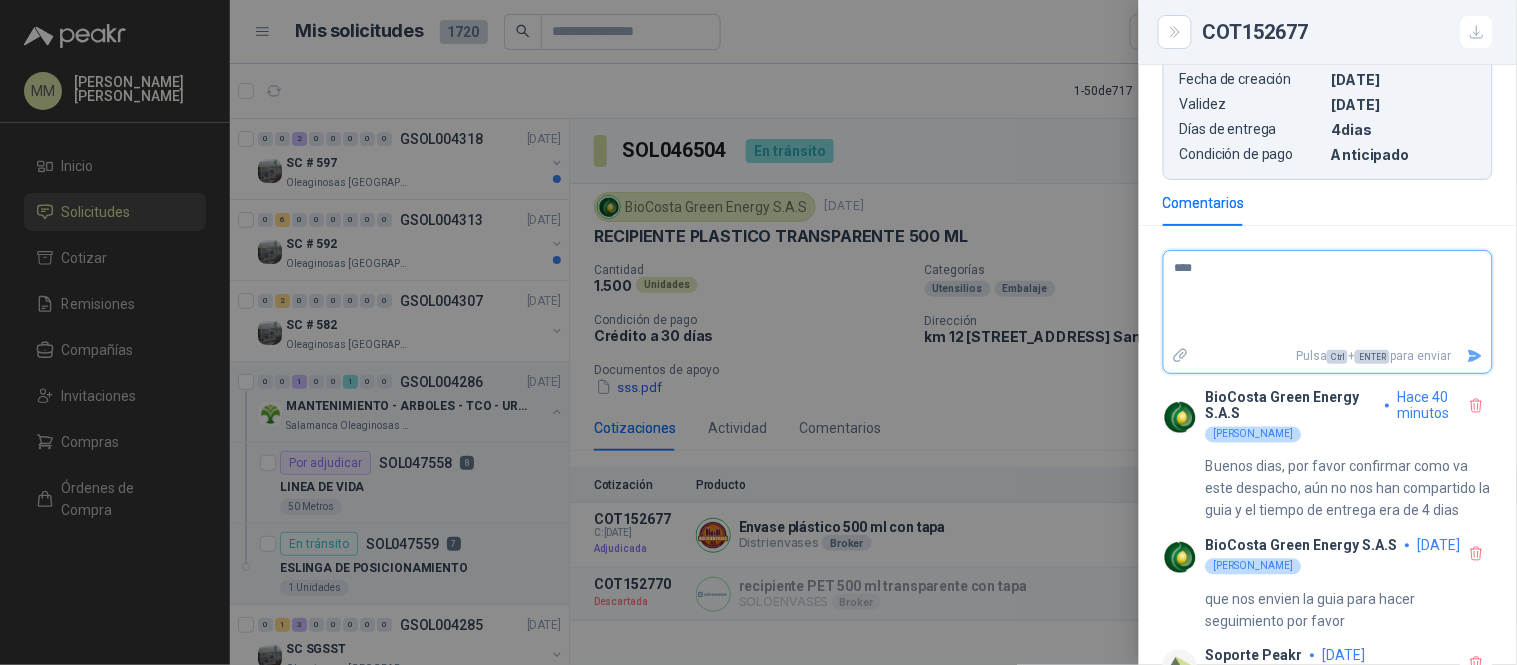 type 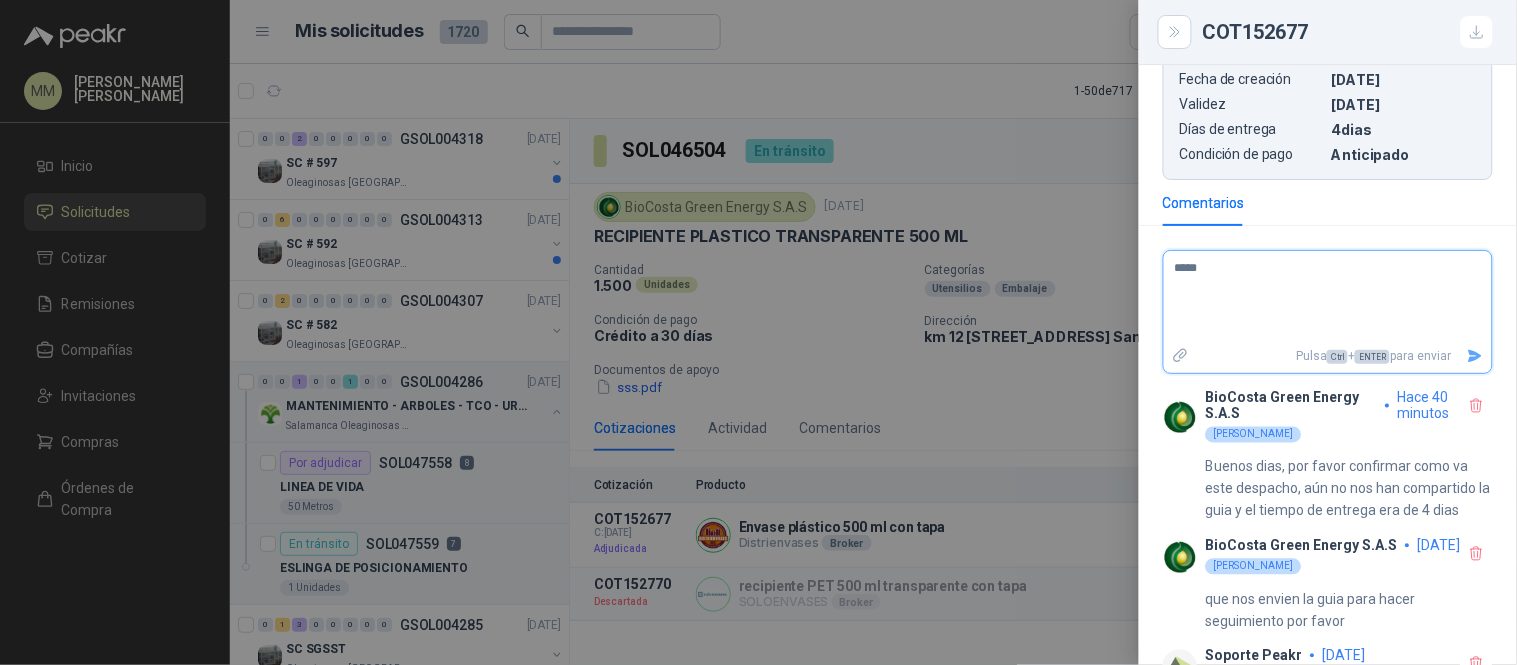 type 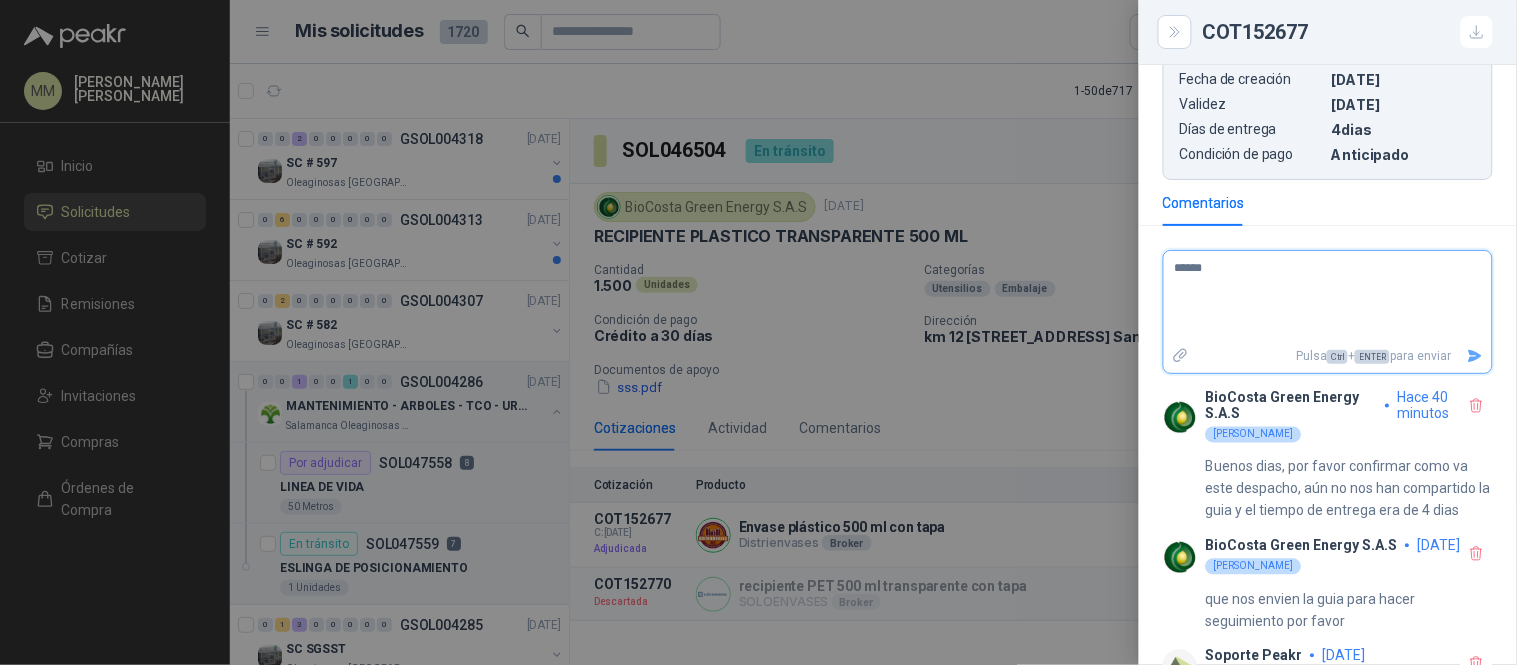 type 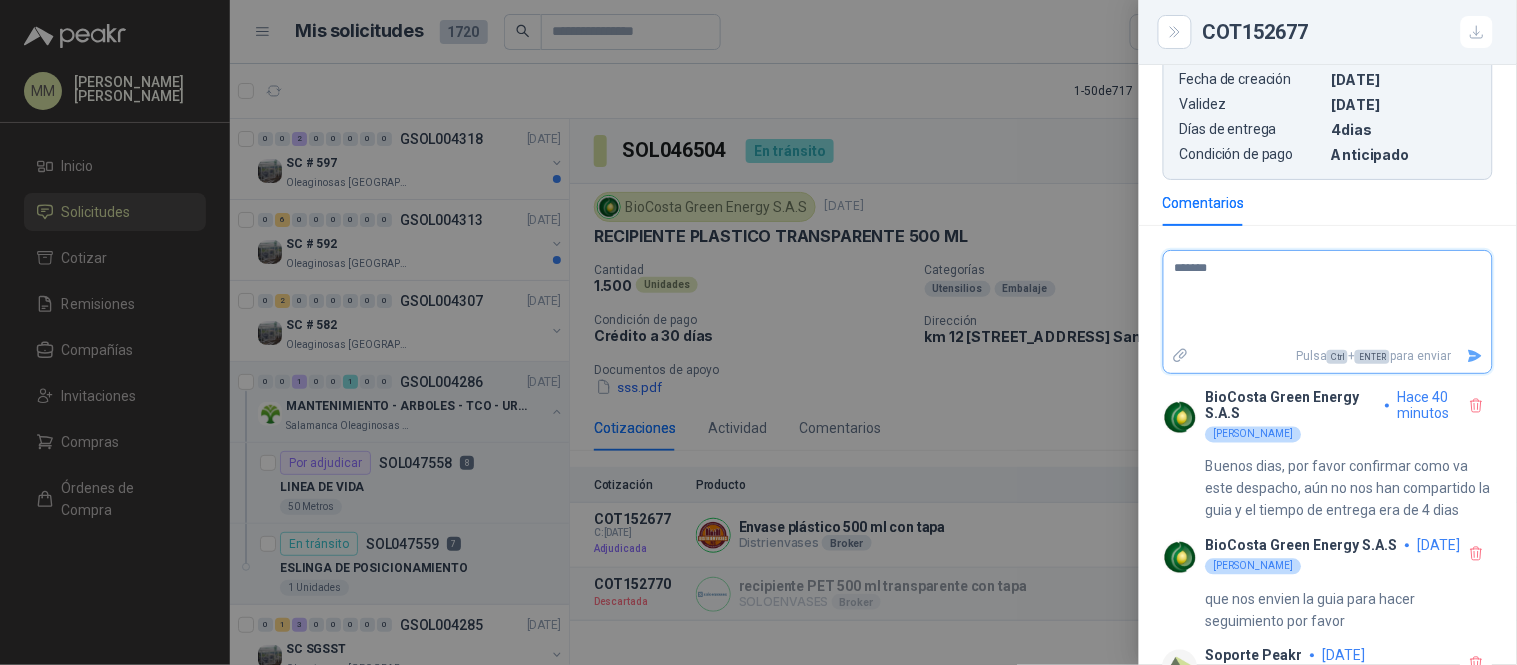 type 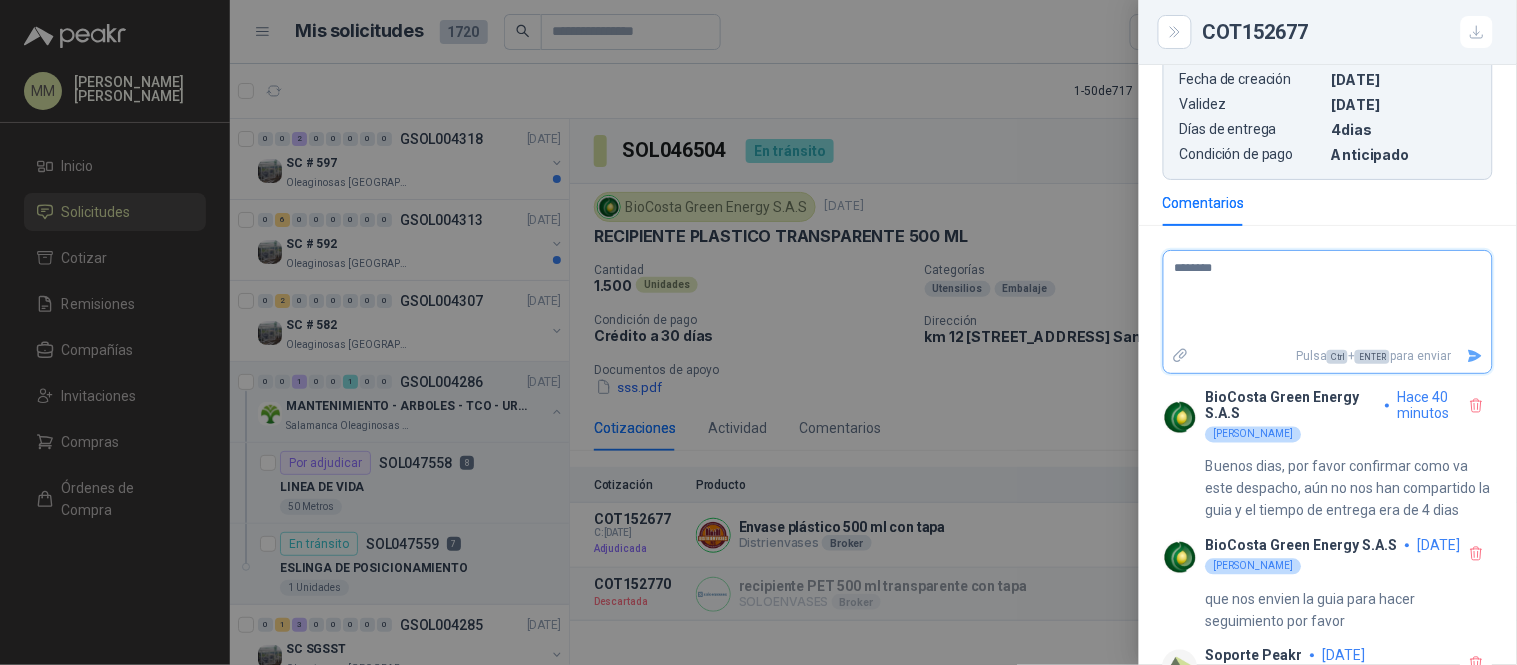type 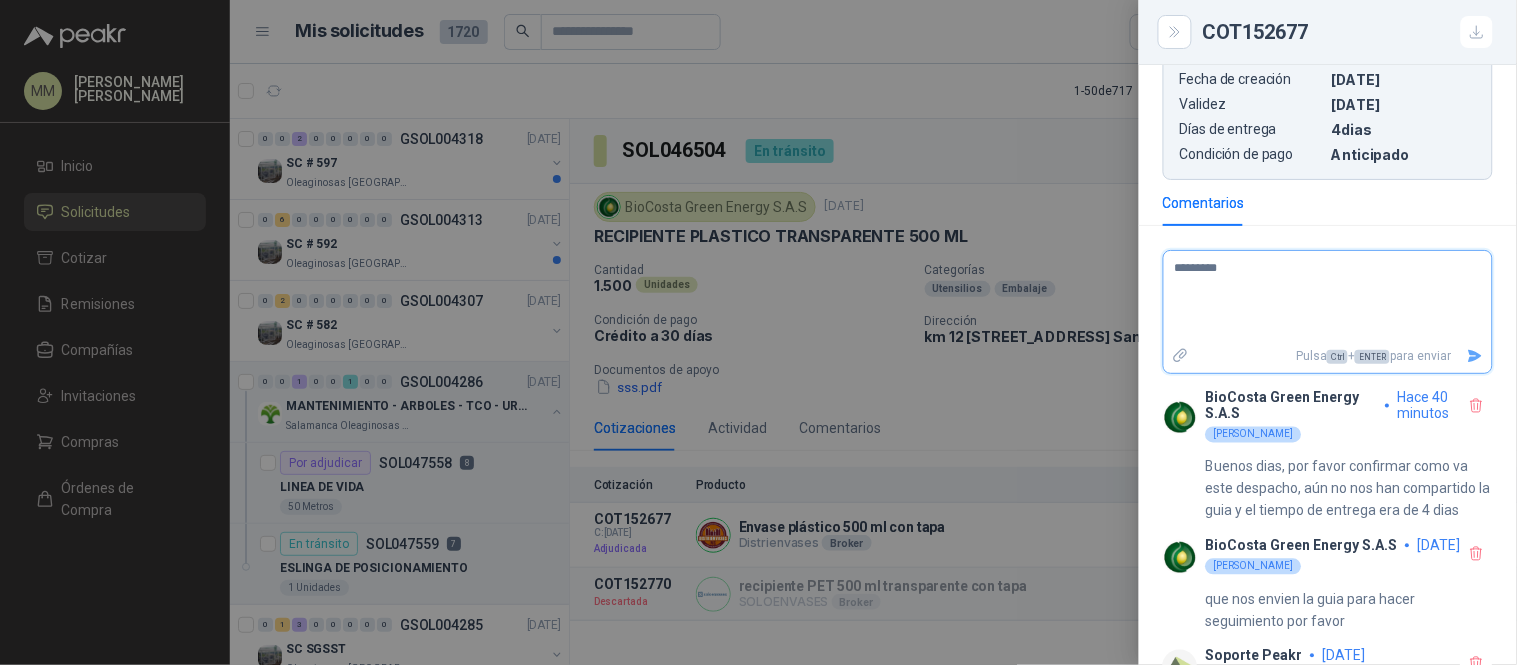 type 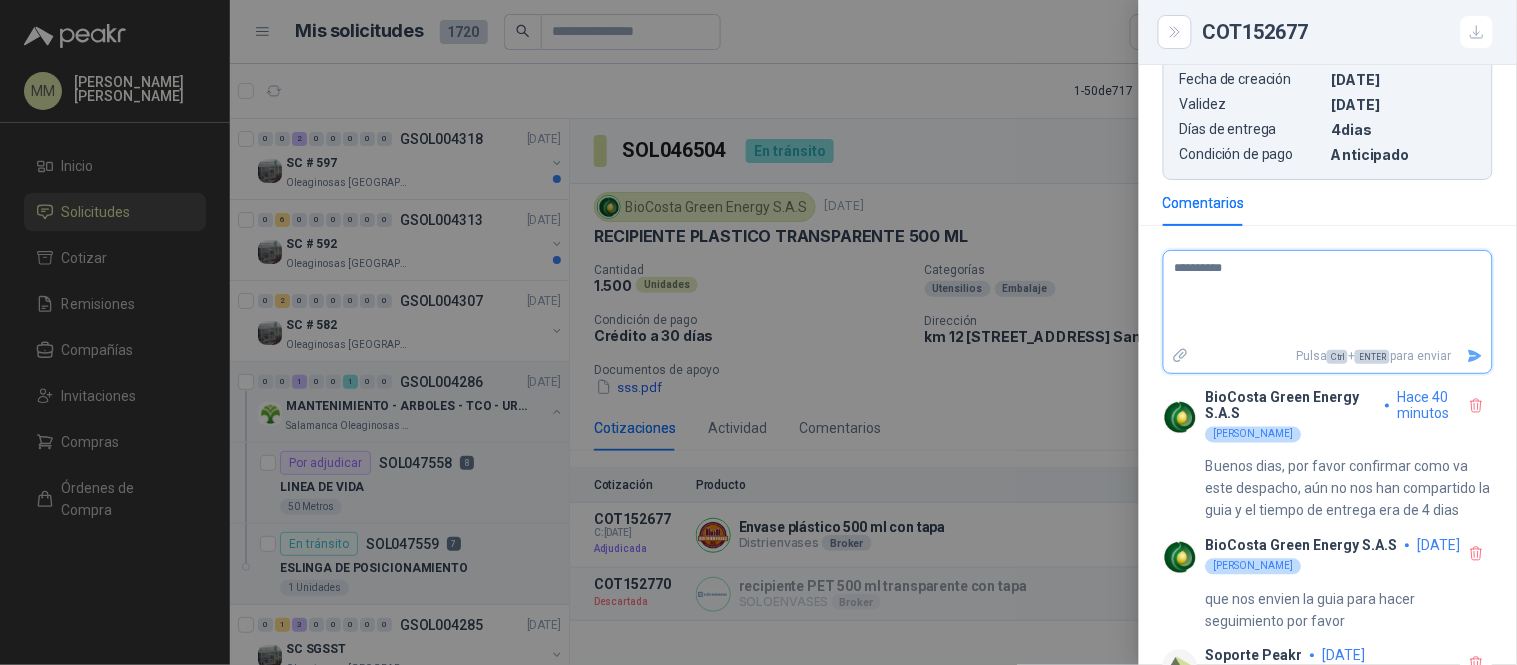 type 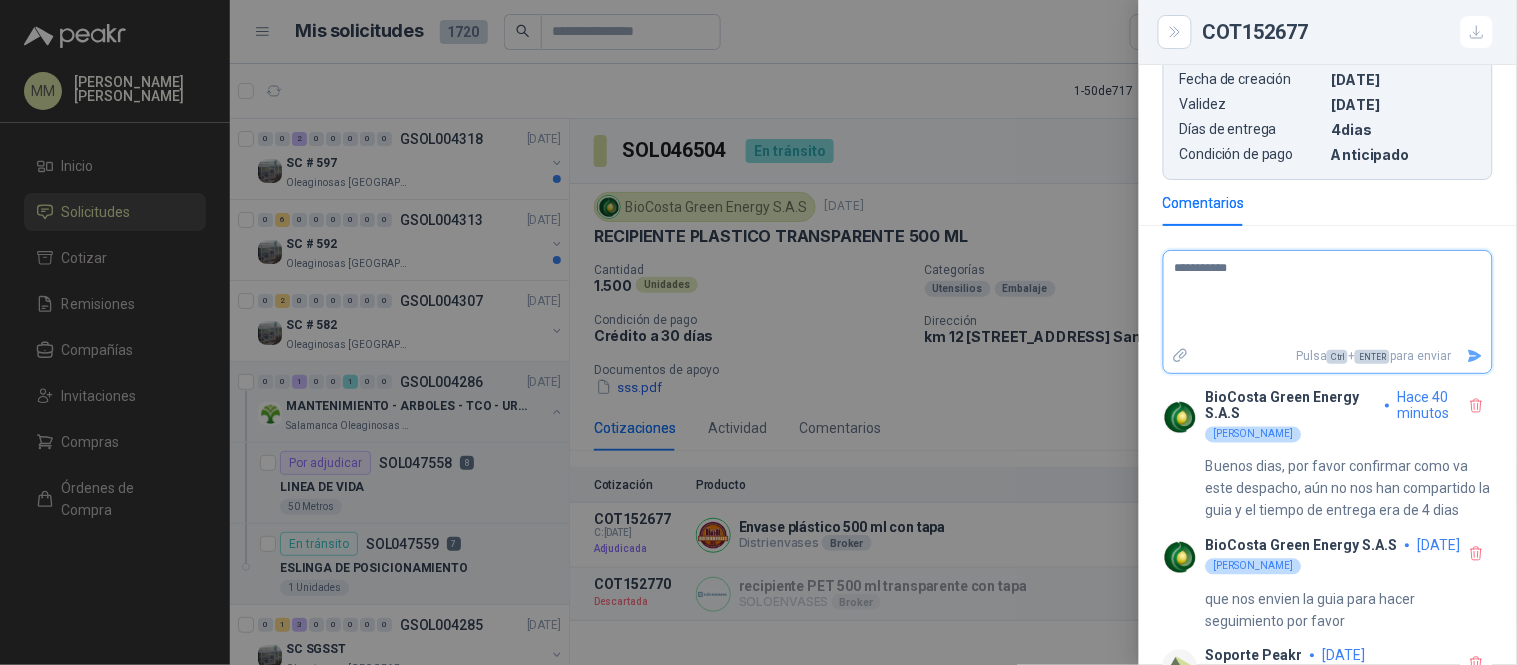 type 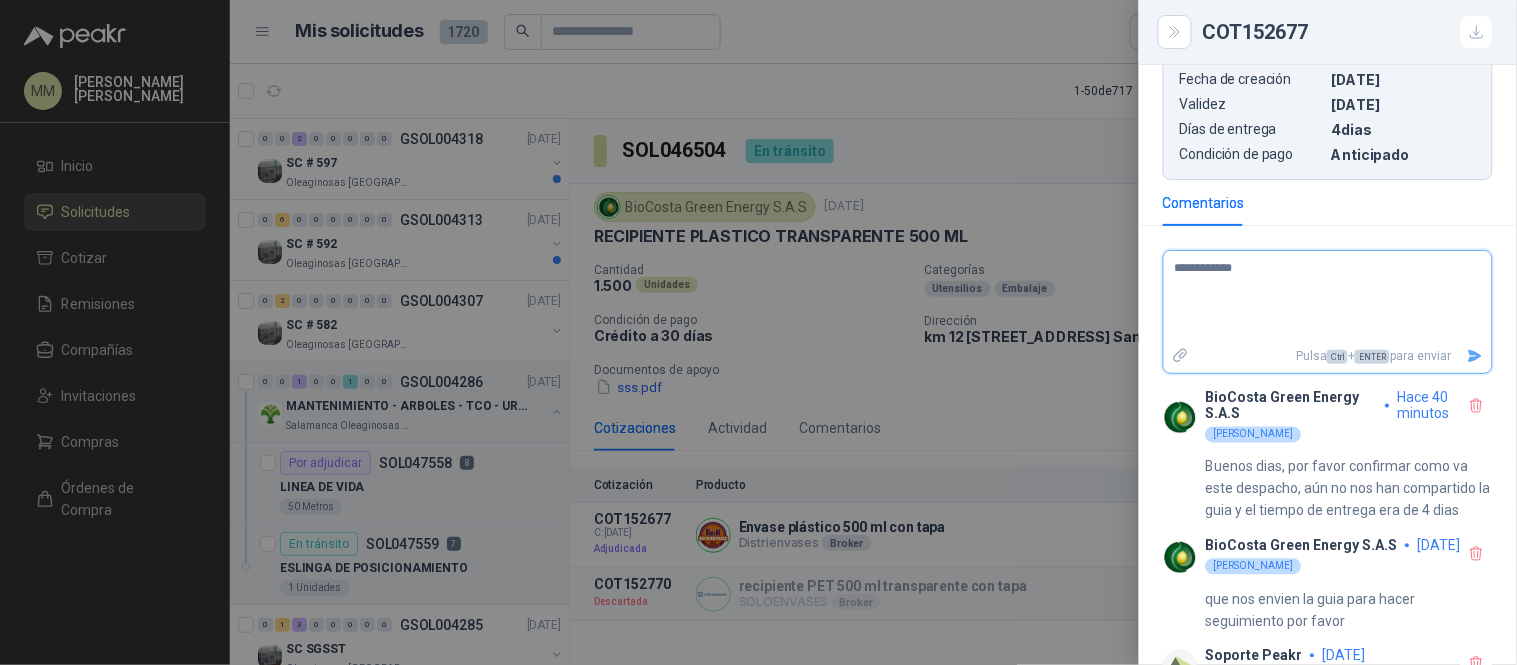 type 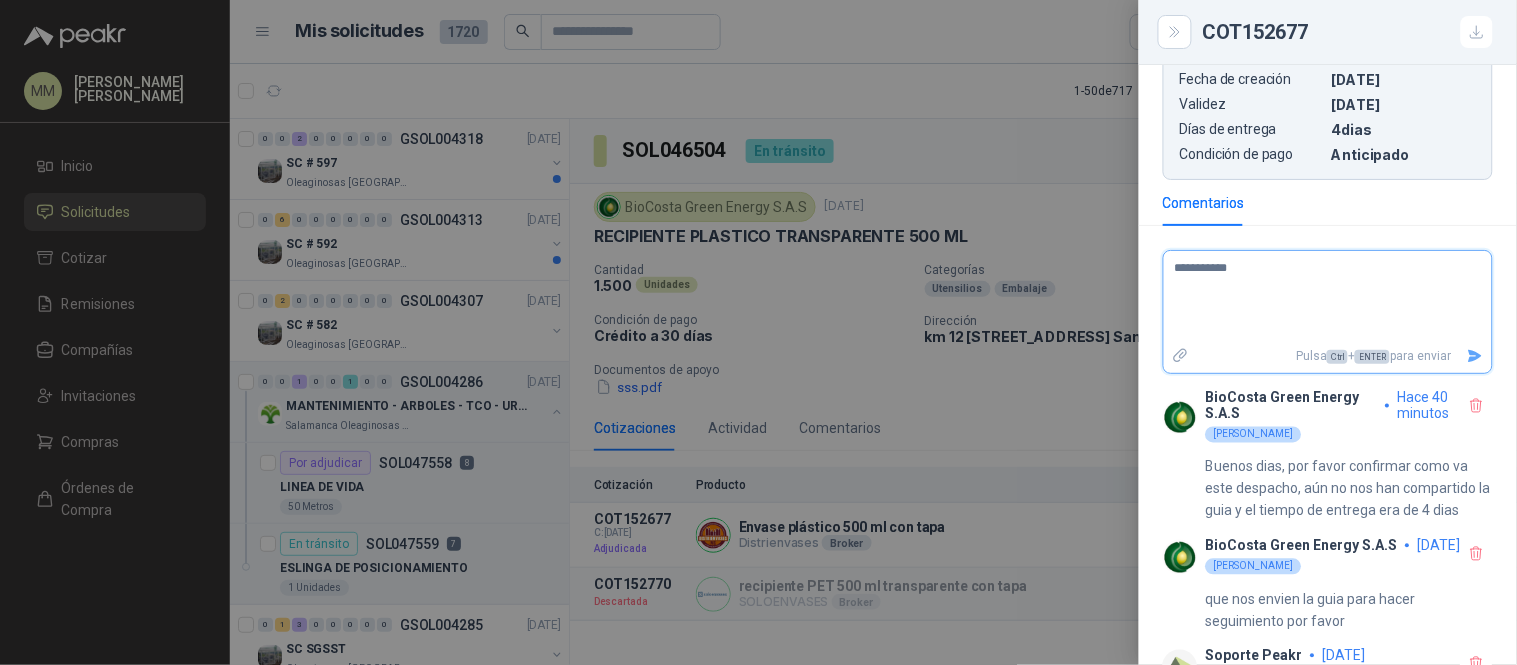 type 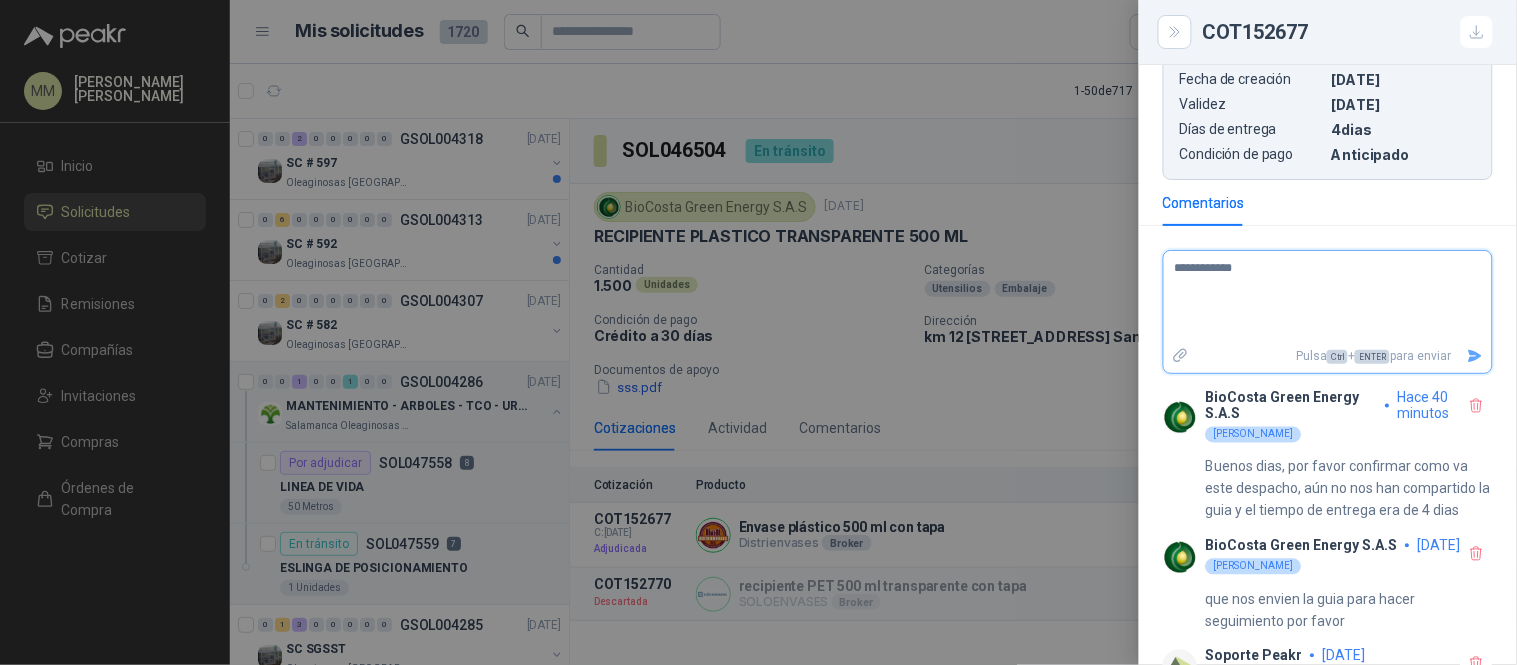 type 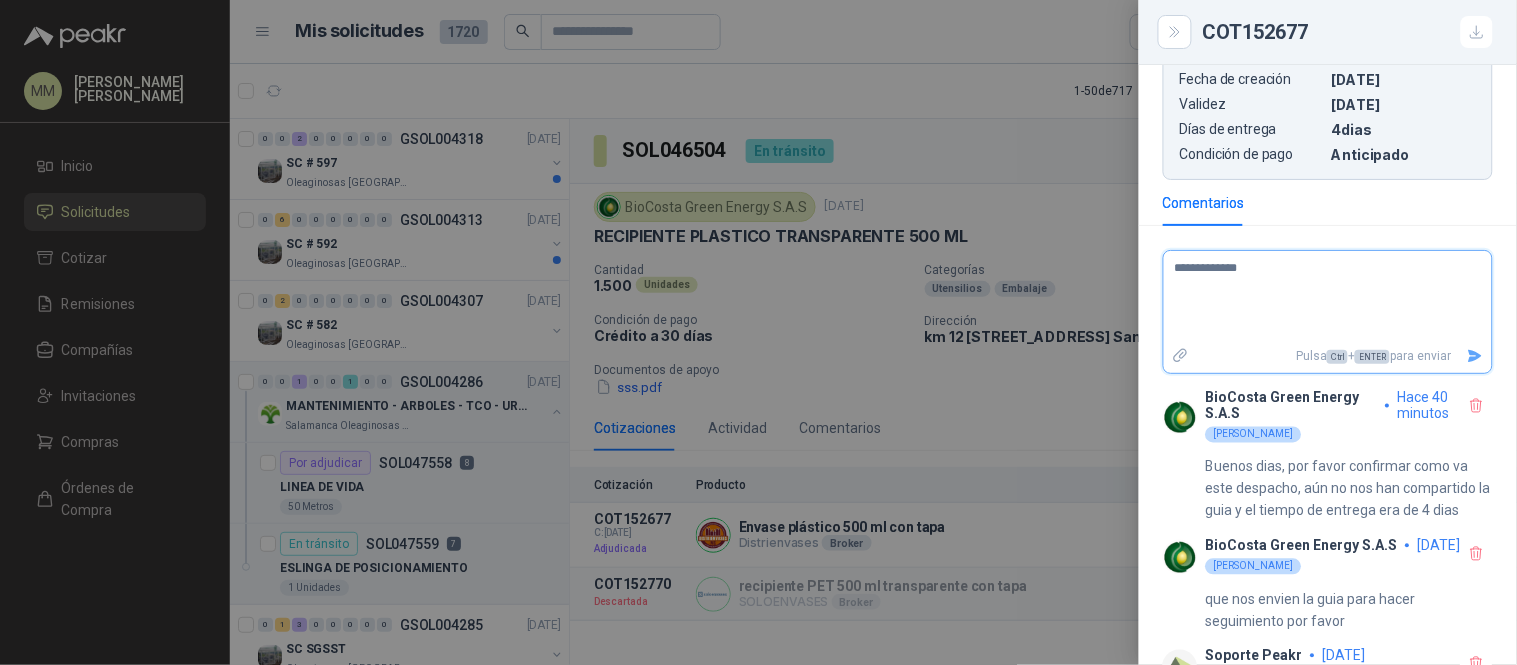 type 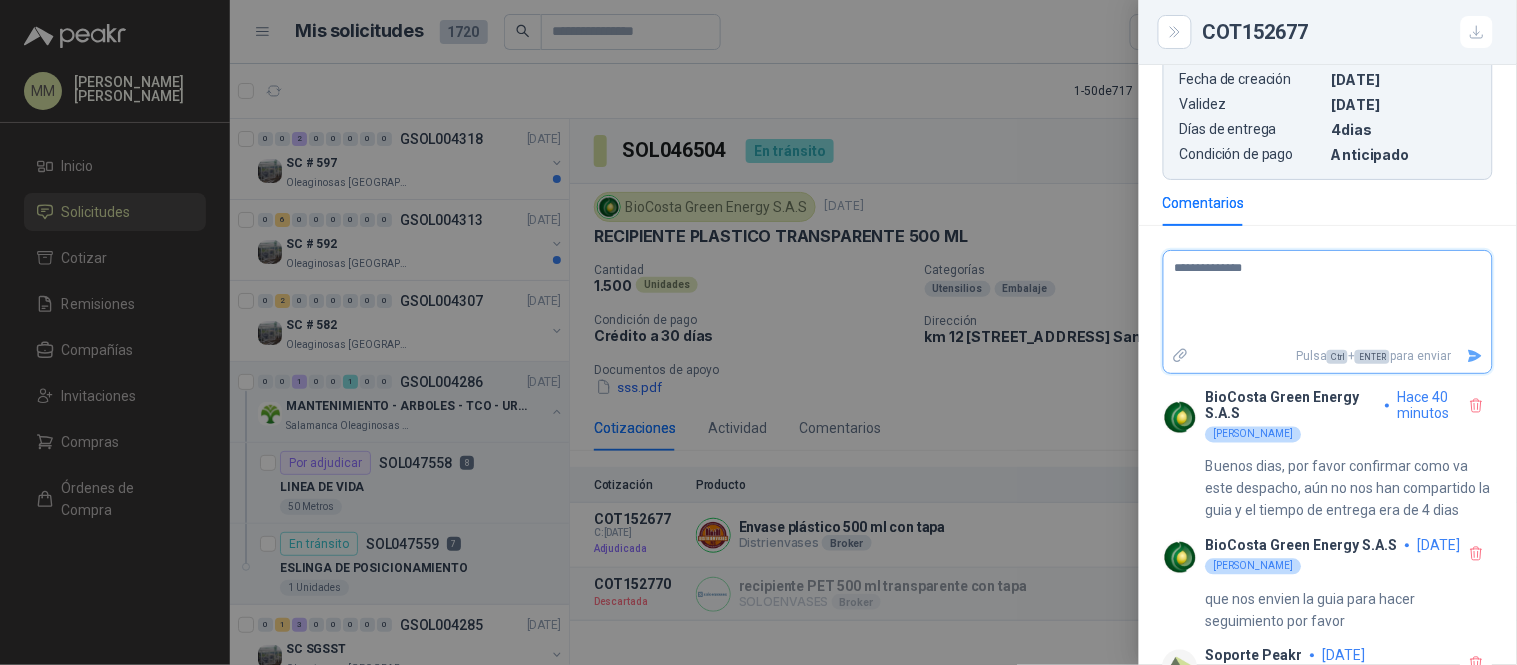 type 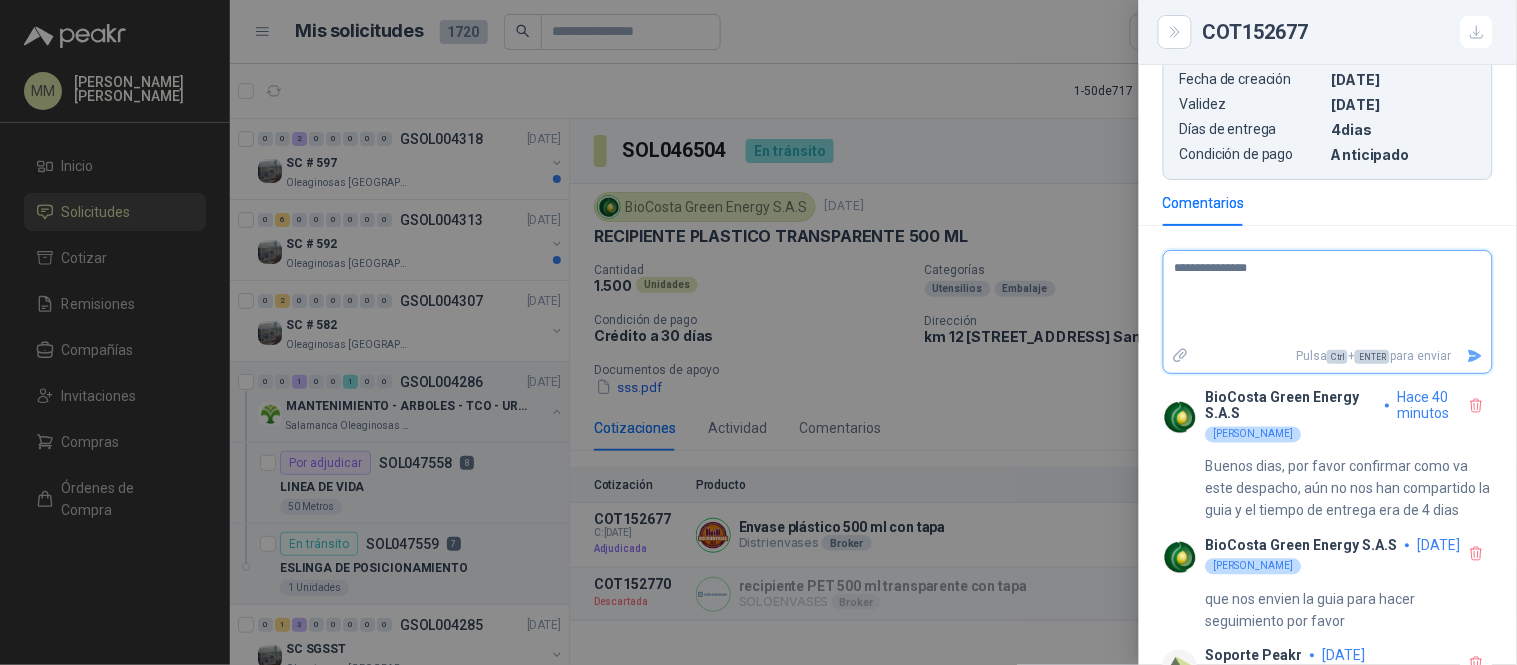 type 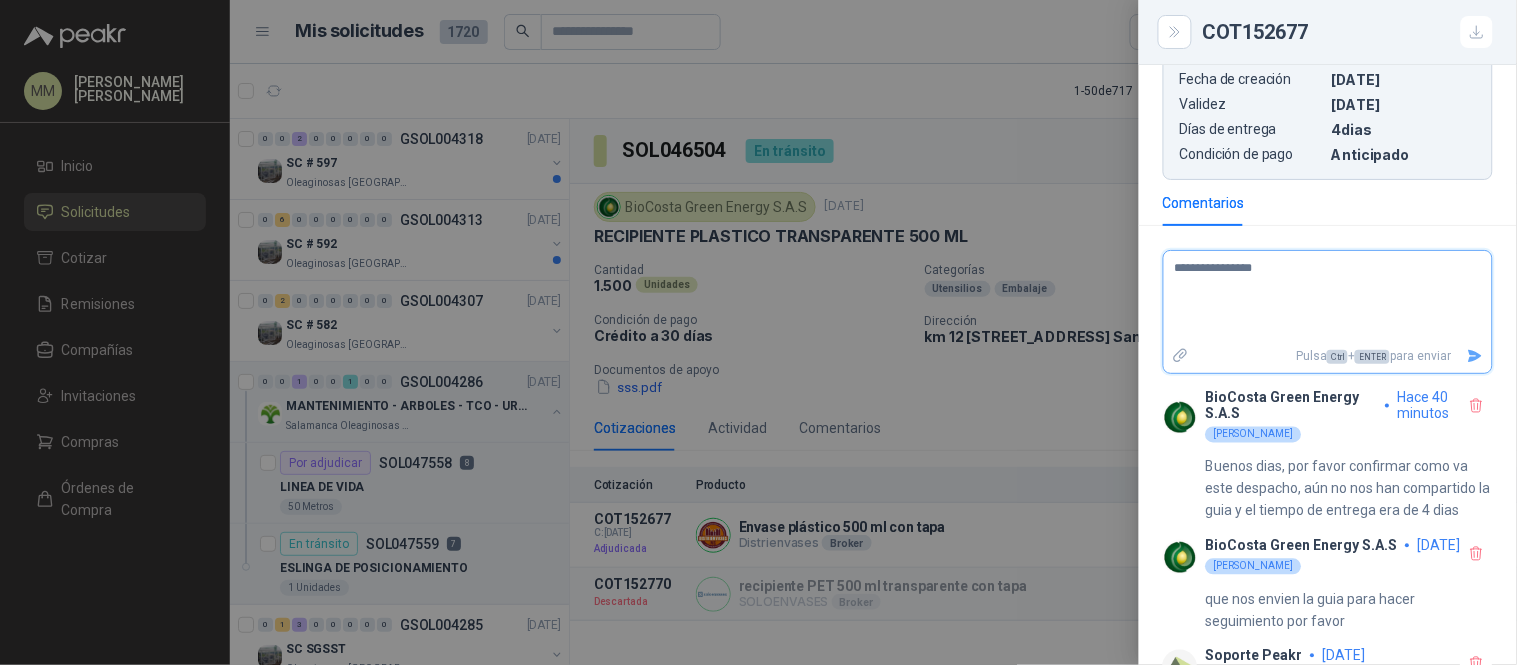 type 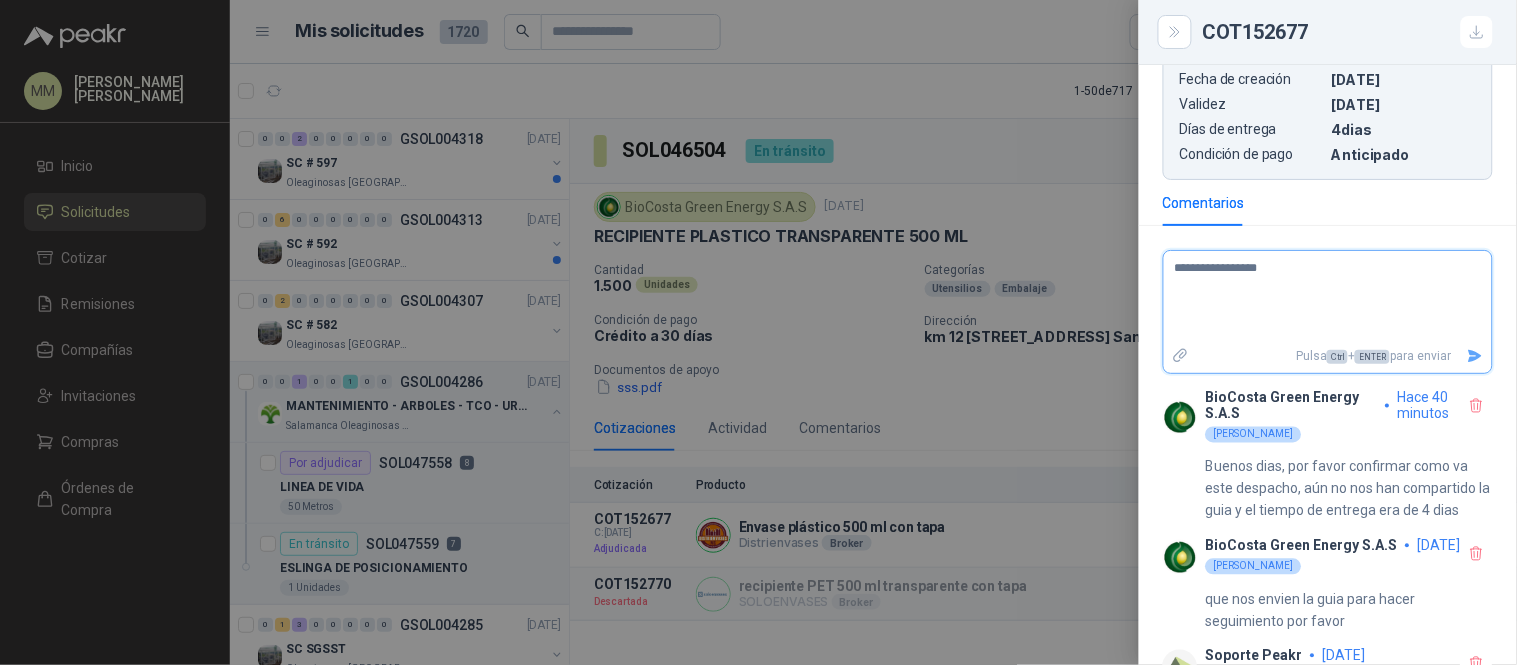 type 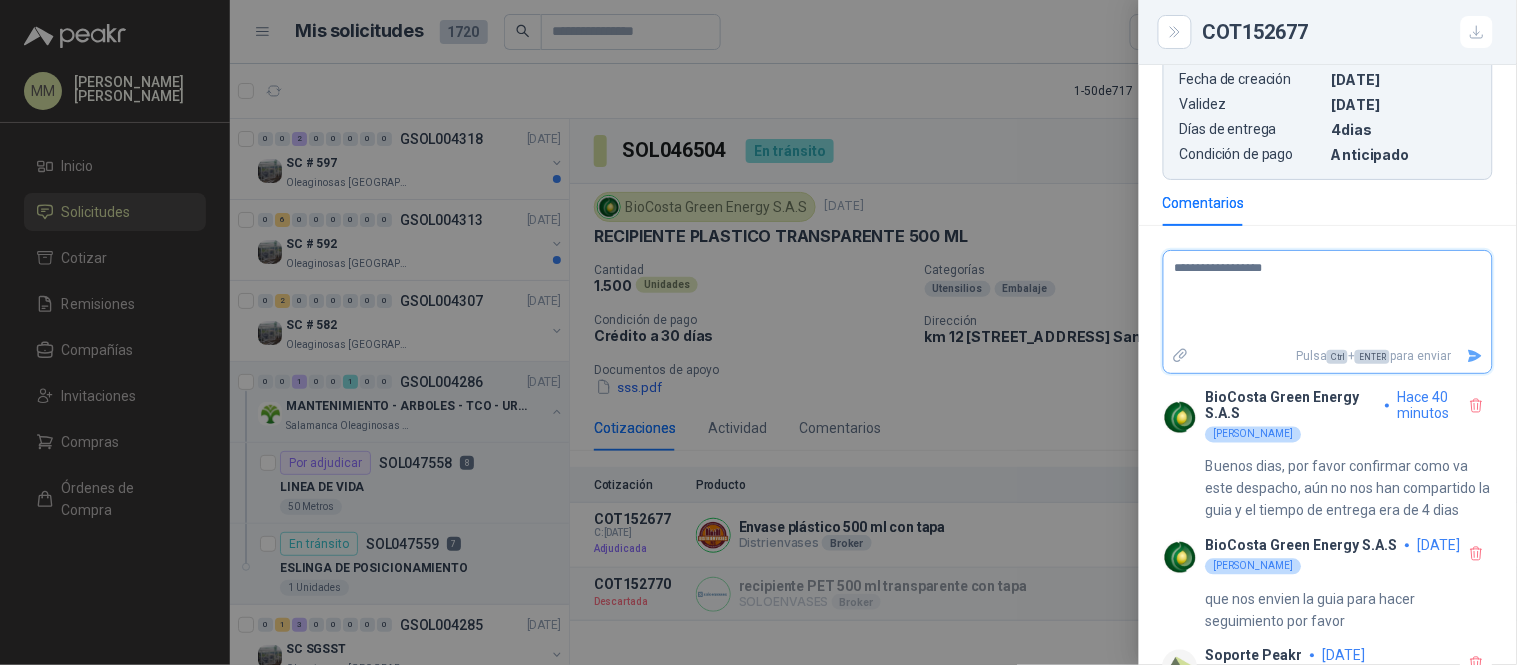 type 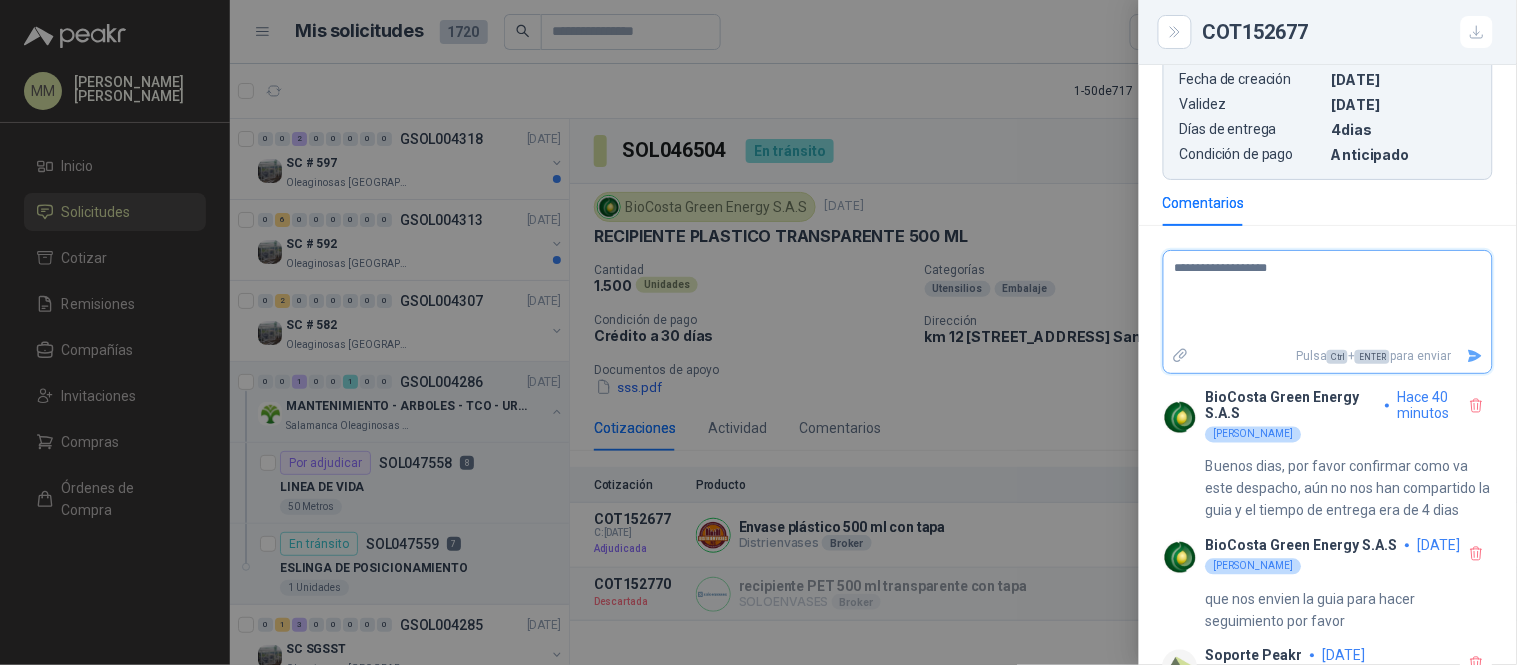 type 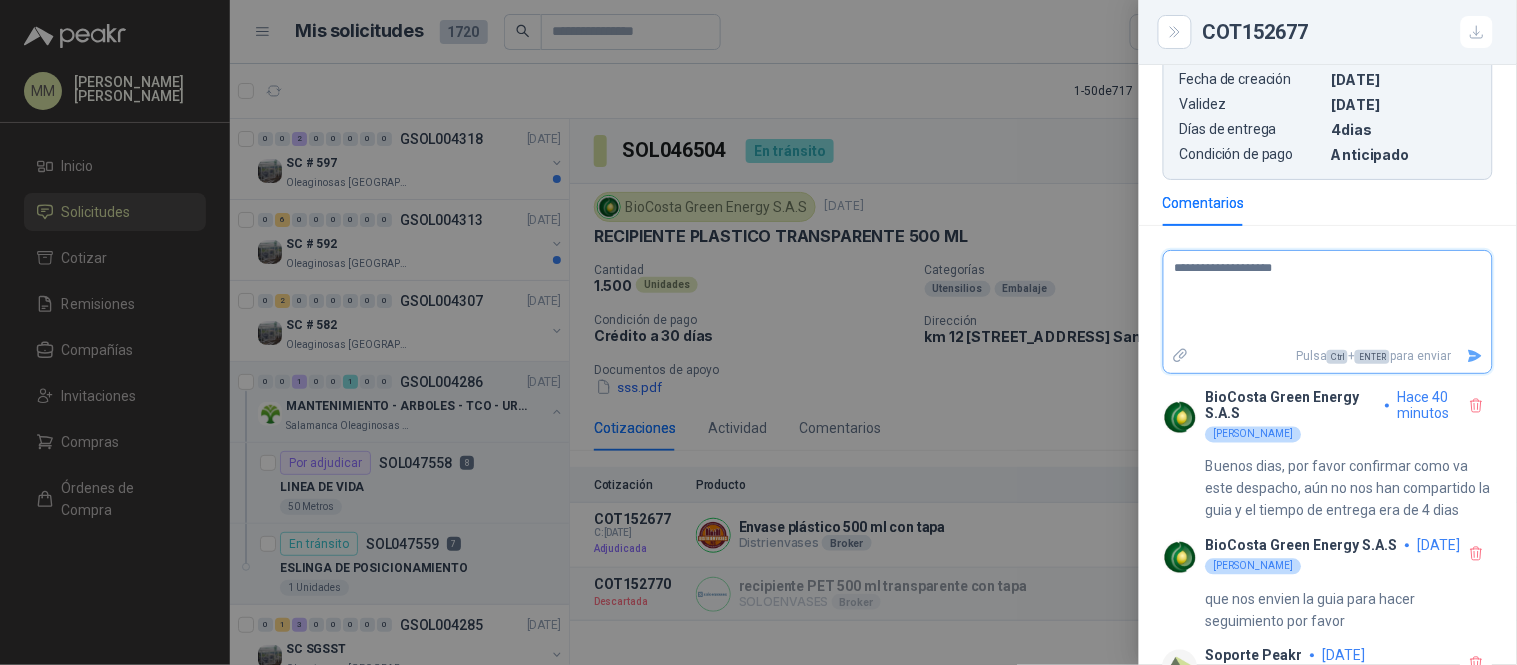 type 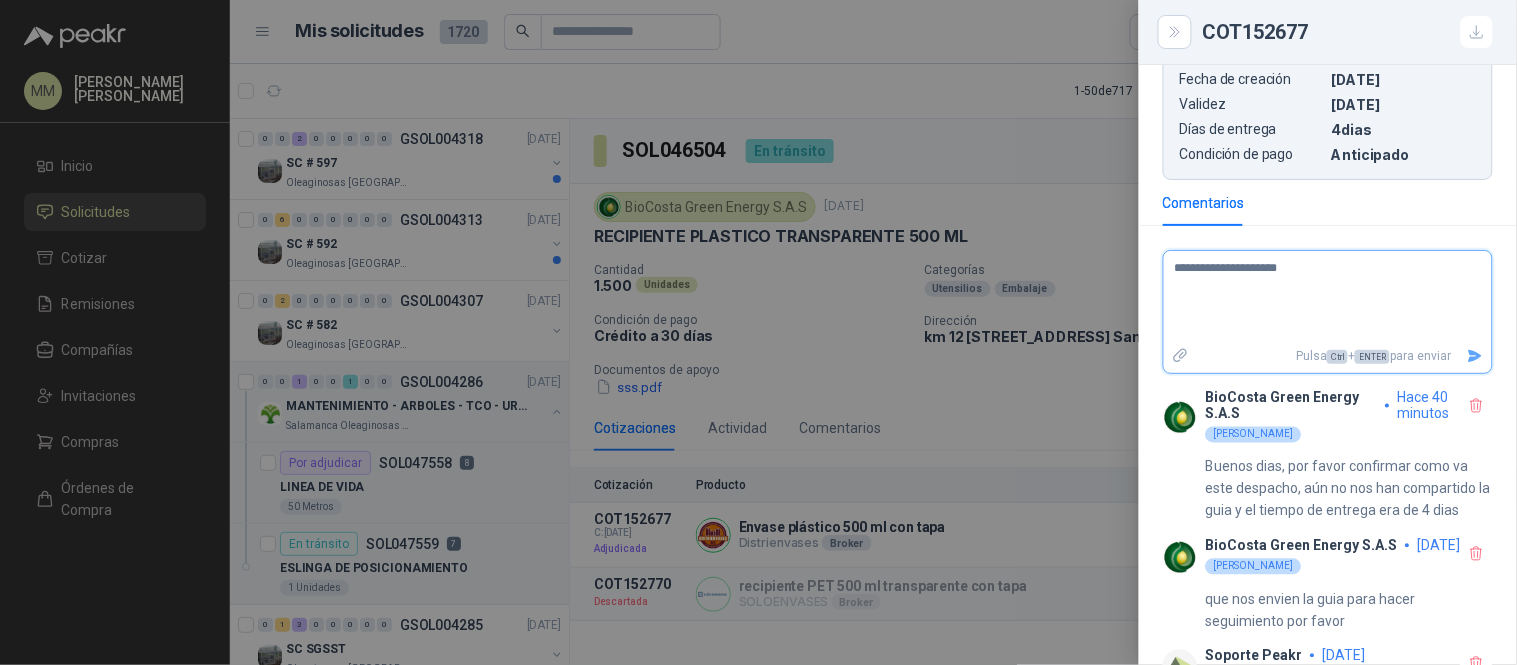 type 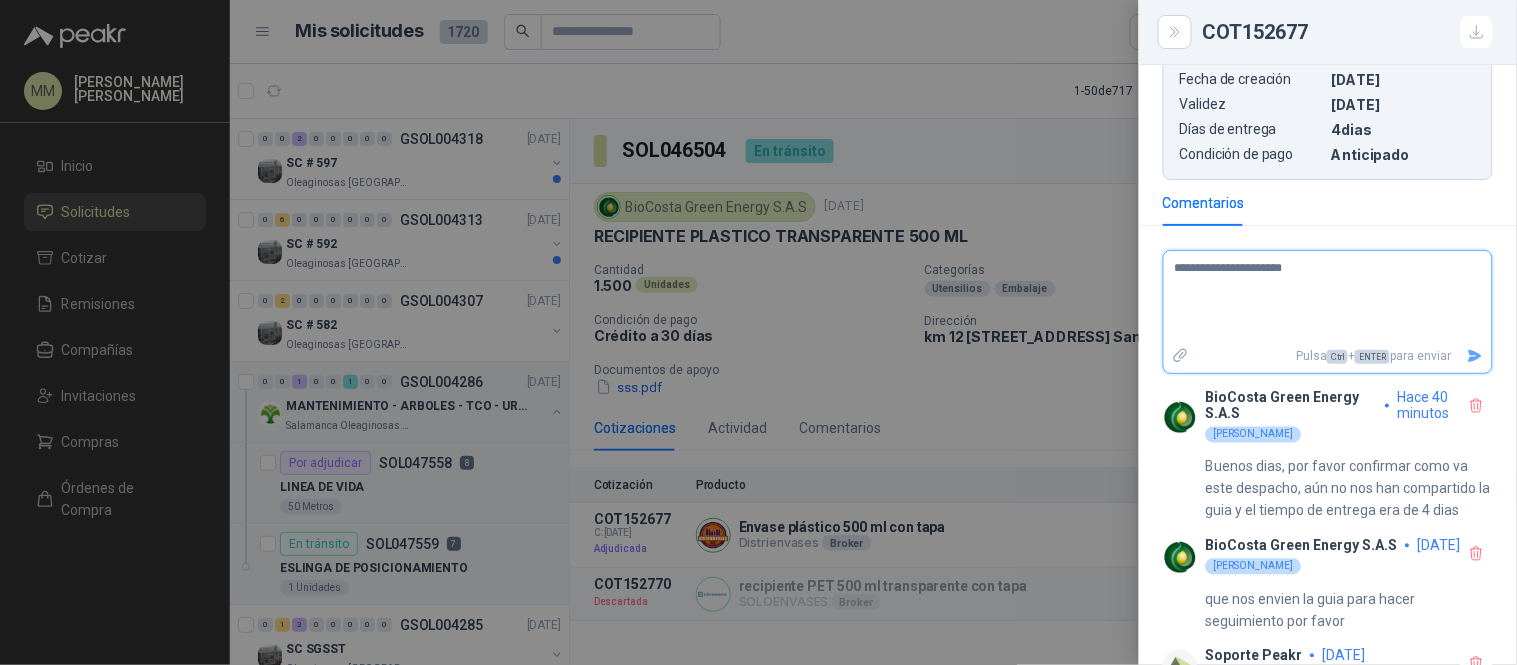 type on "**********" 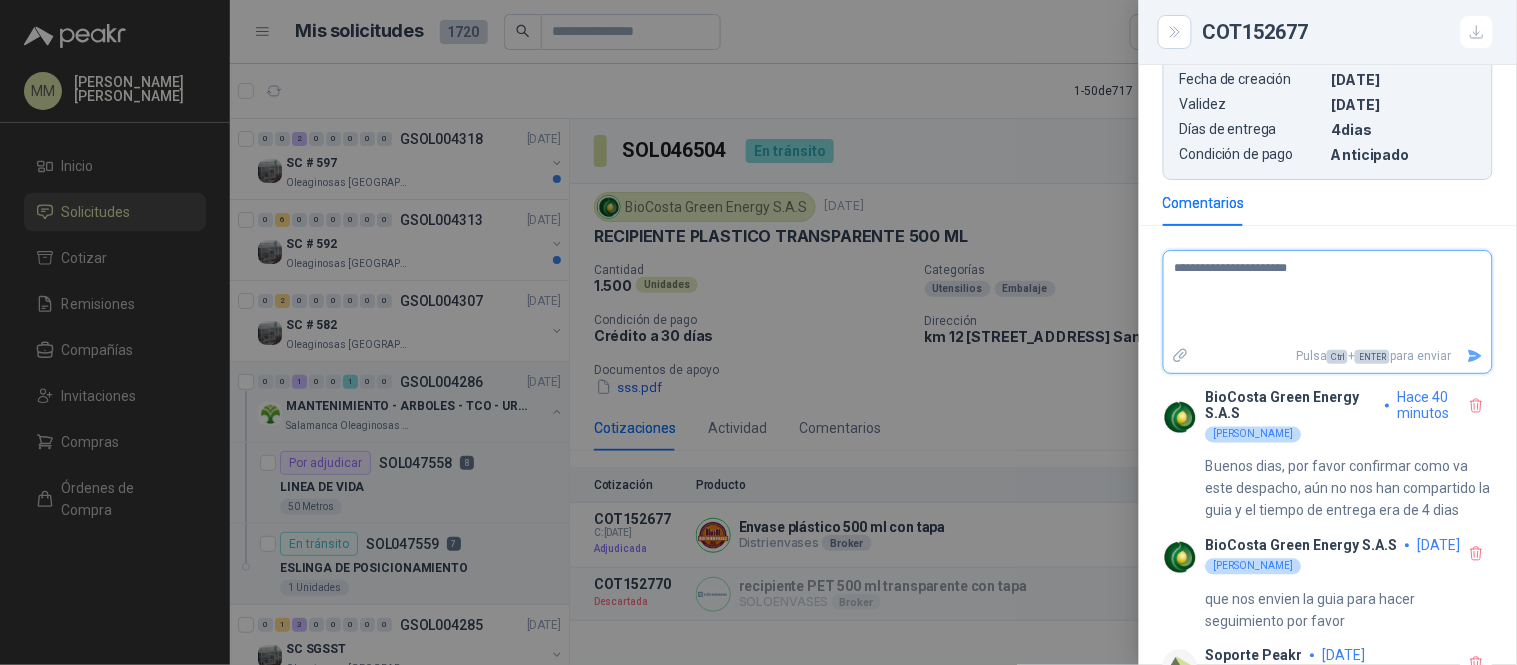 type 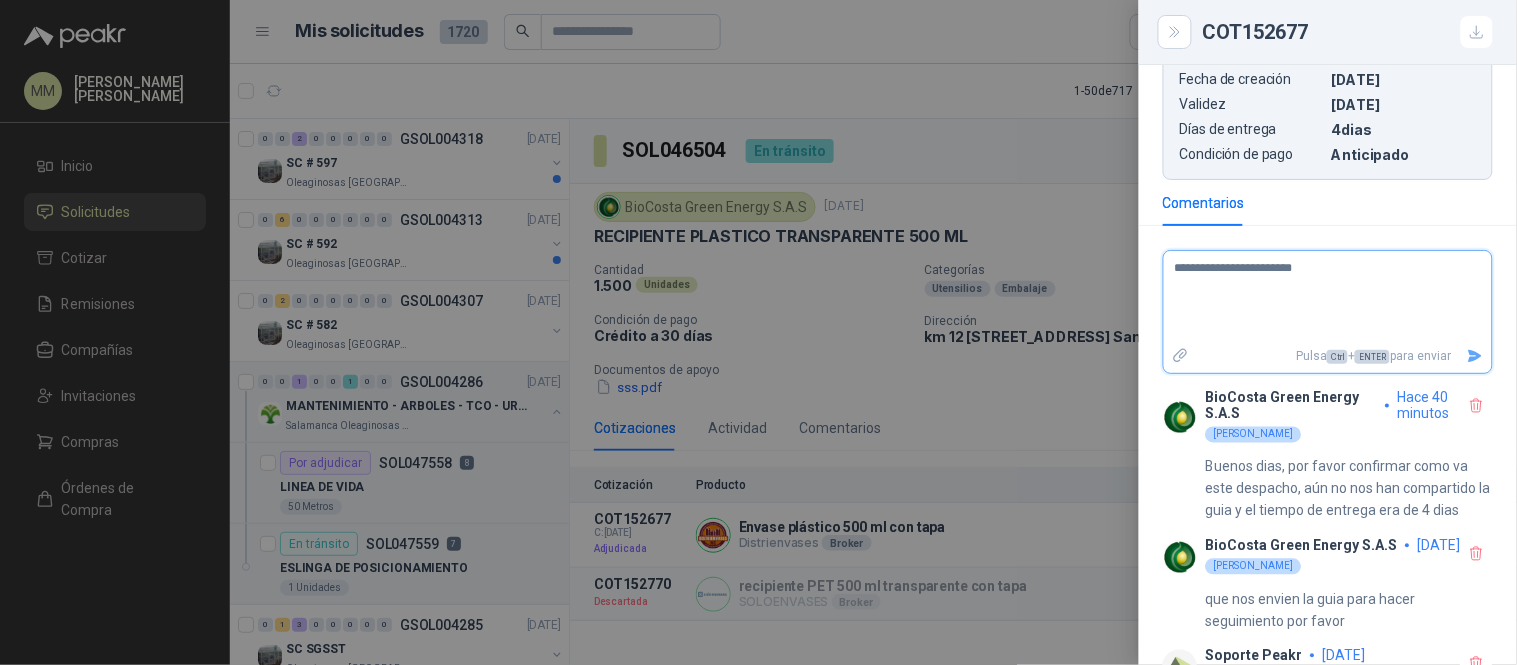 type 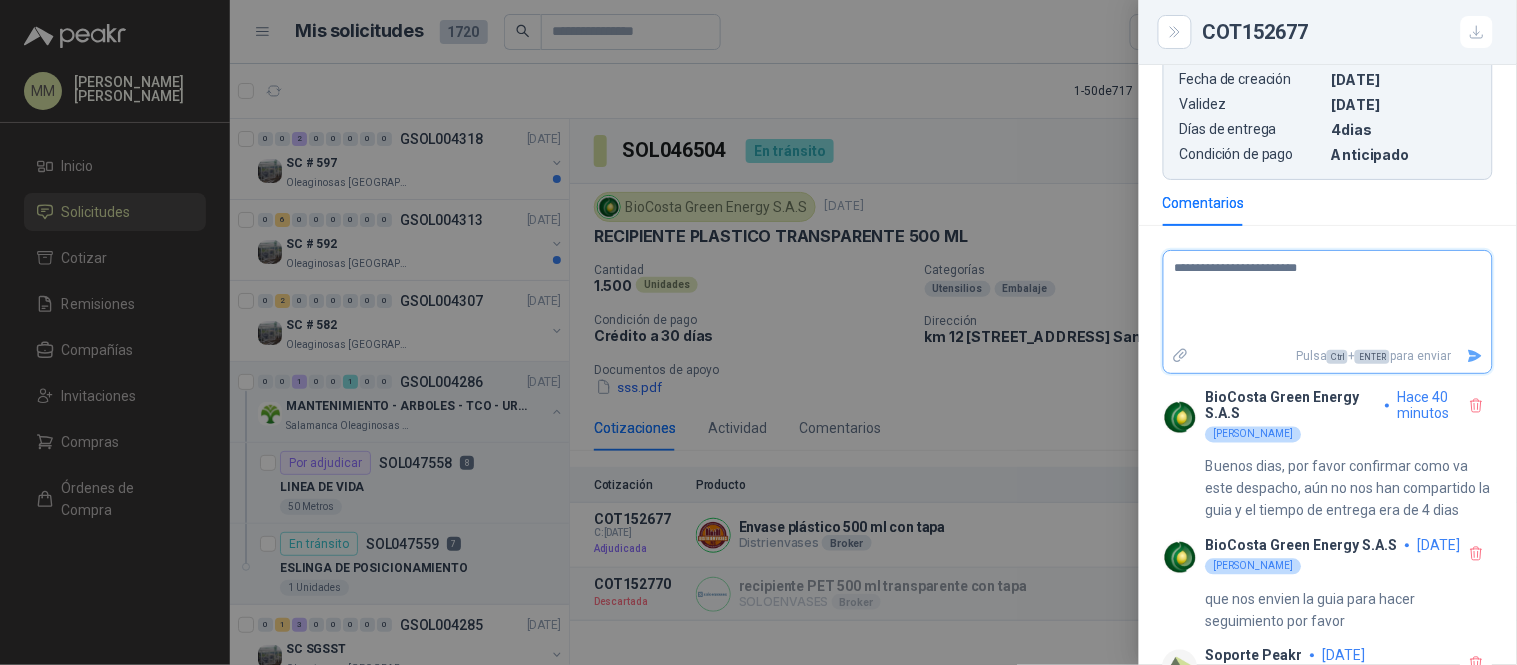 type 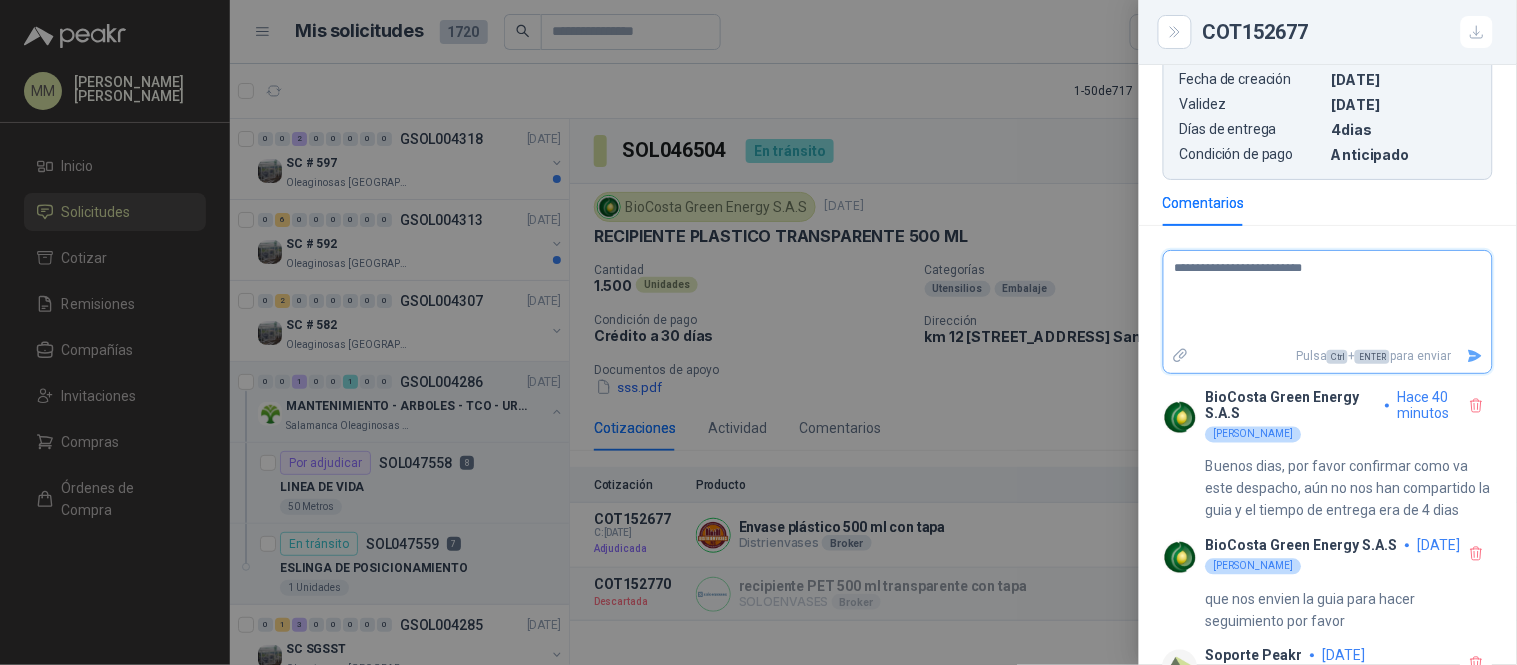 type 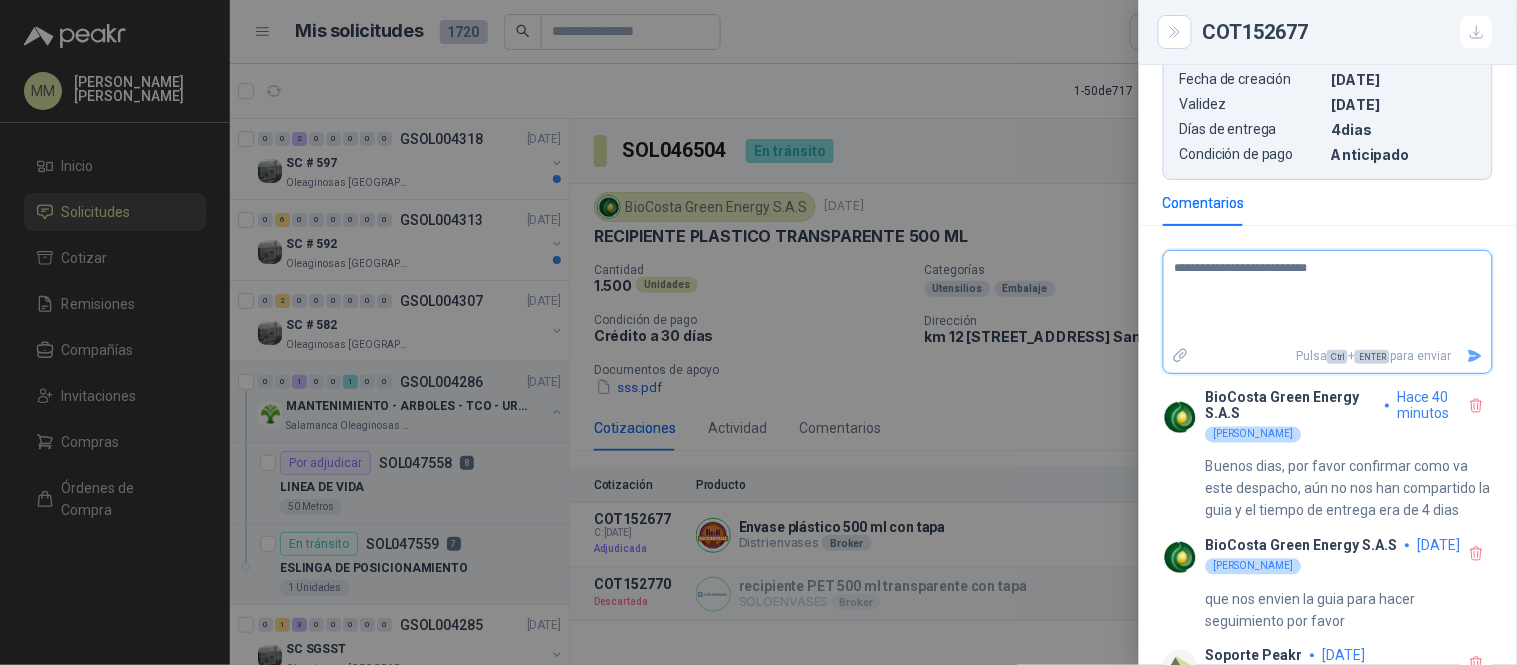 type 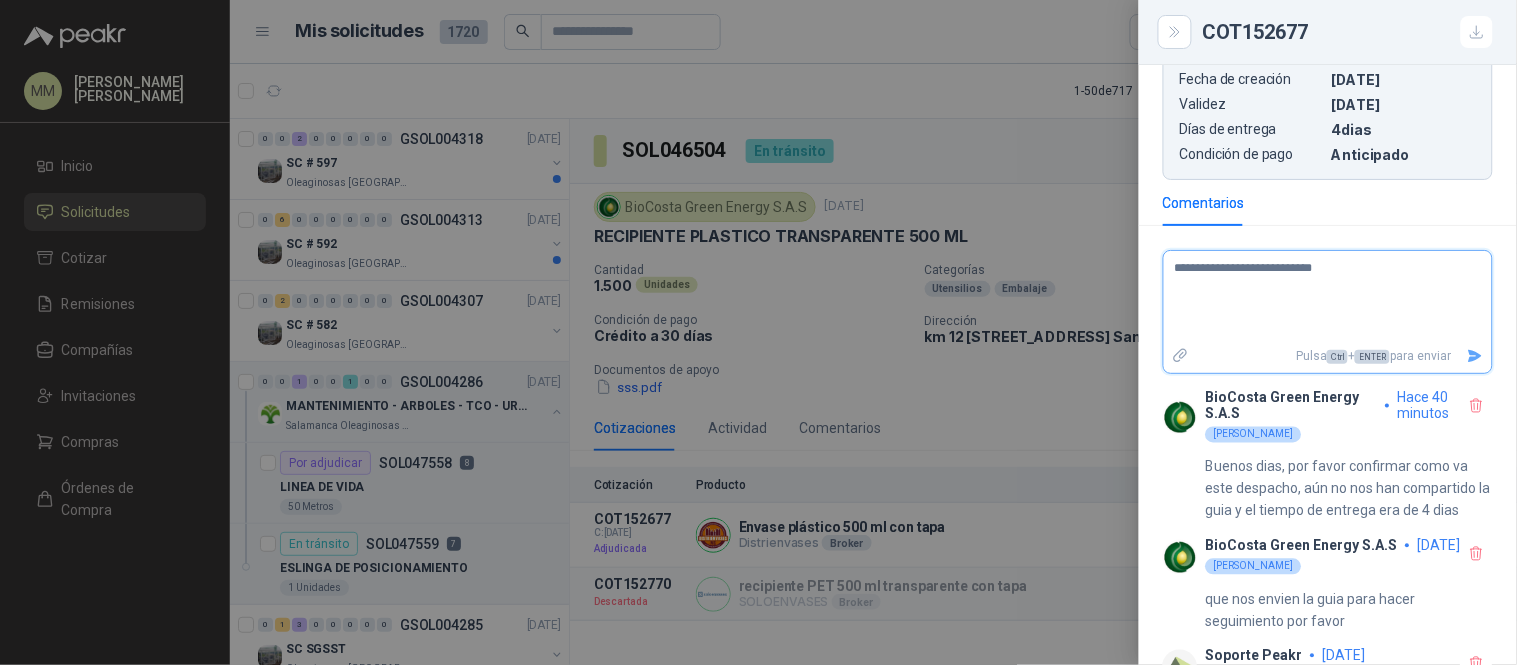 type 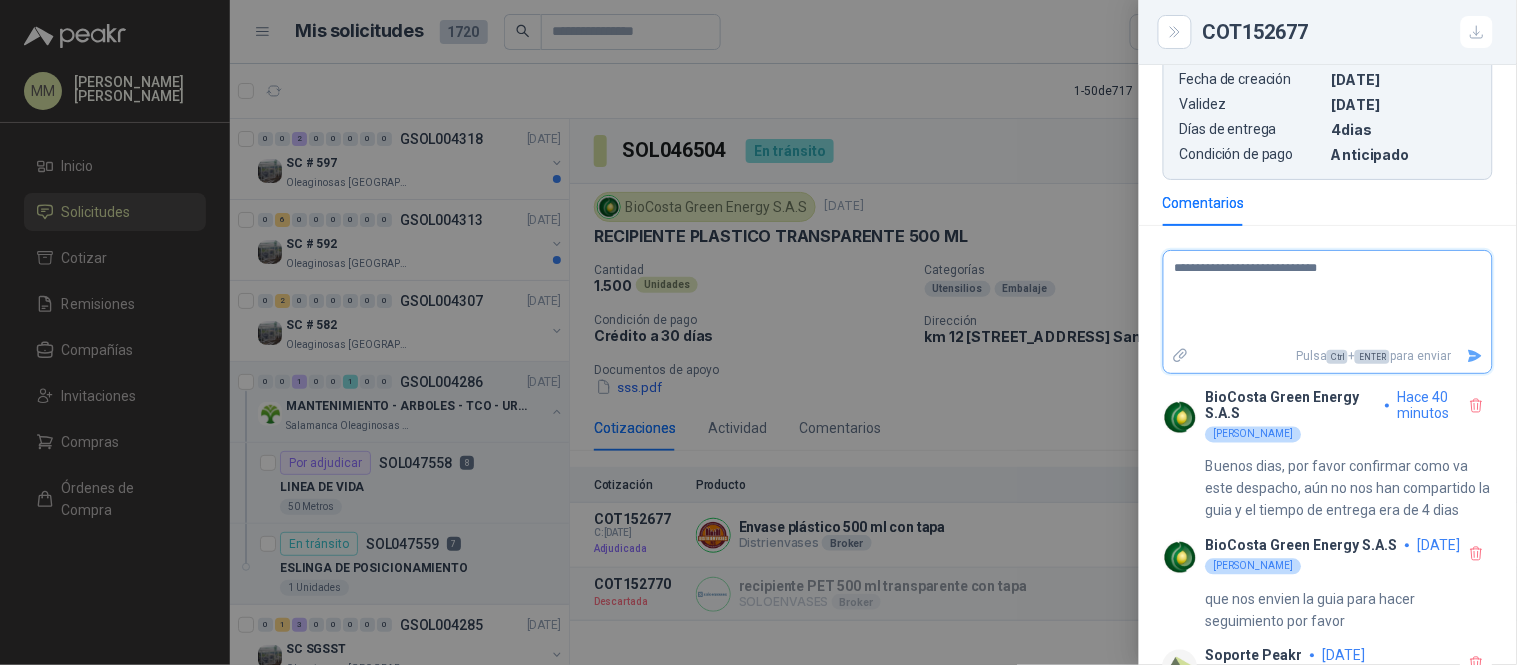 type 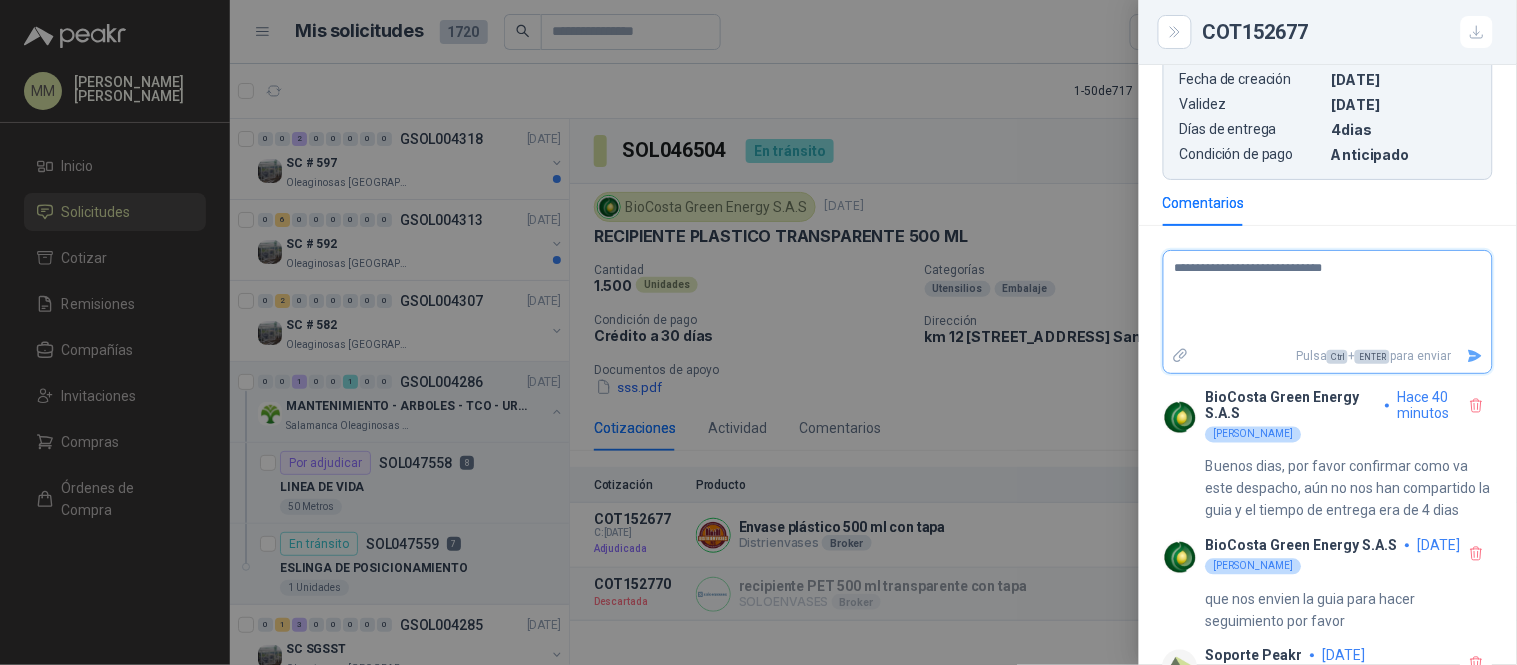 type 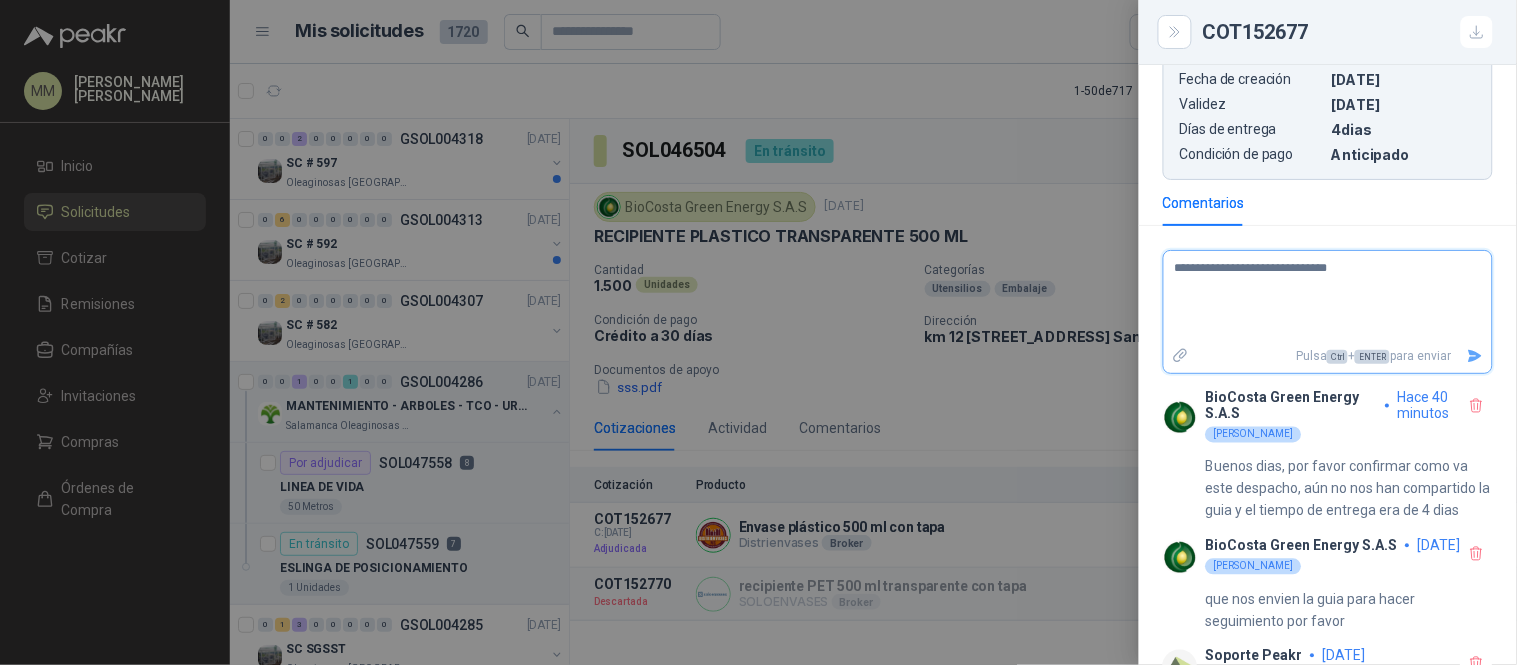 type 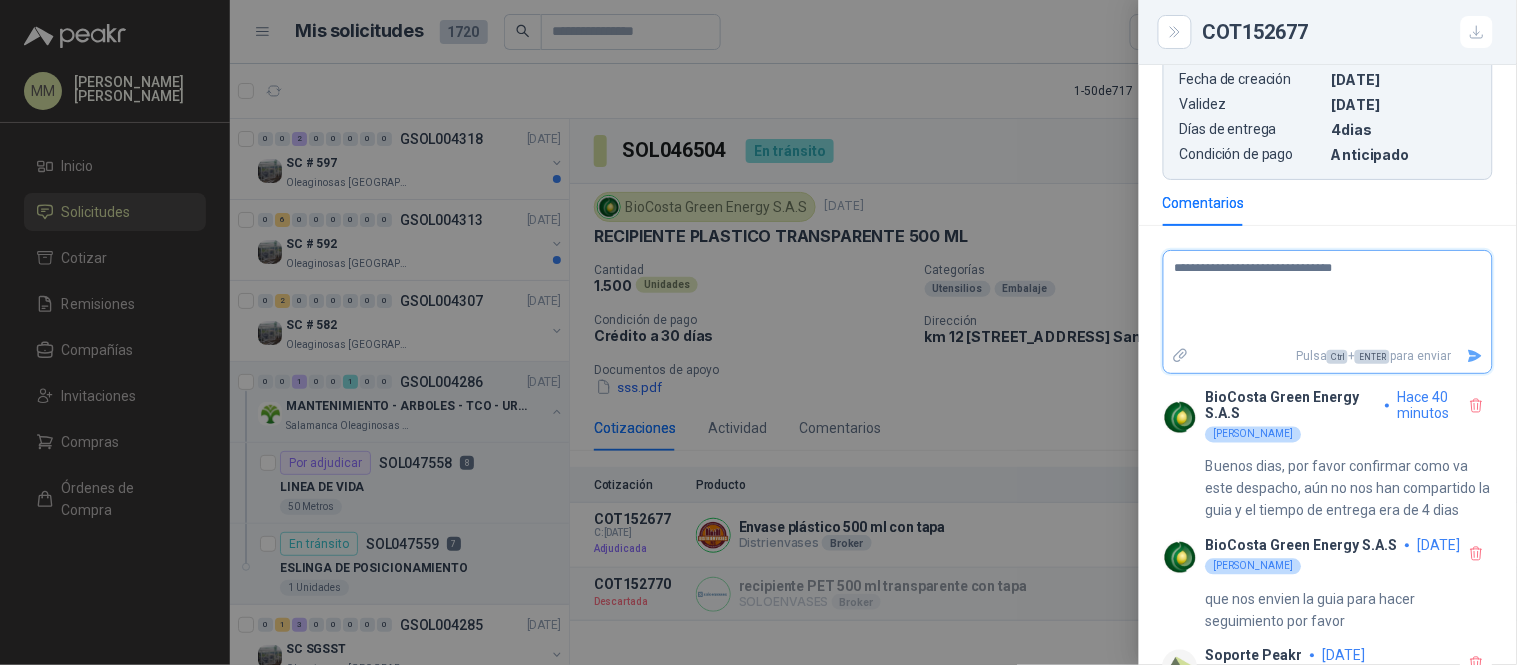 type 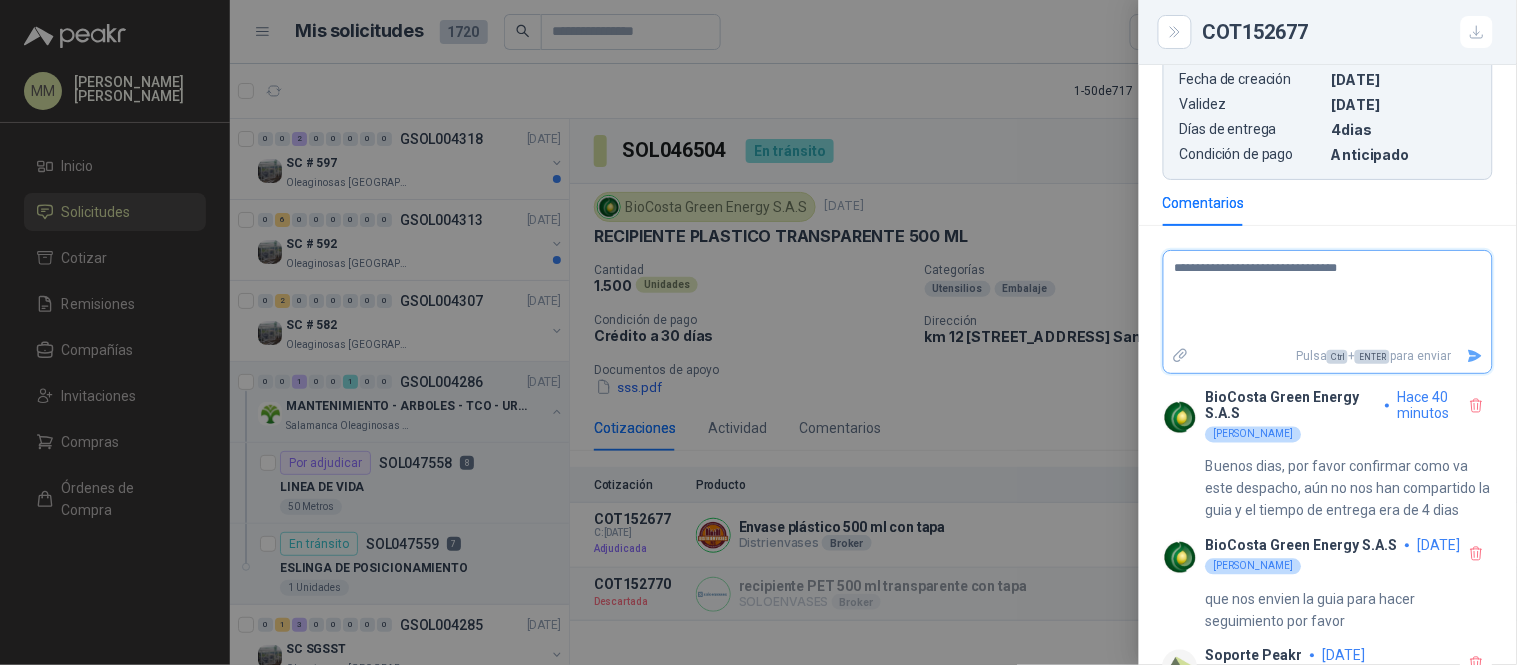 type 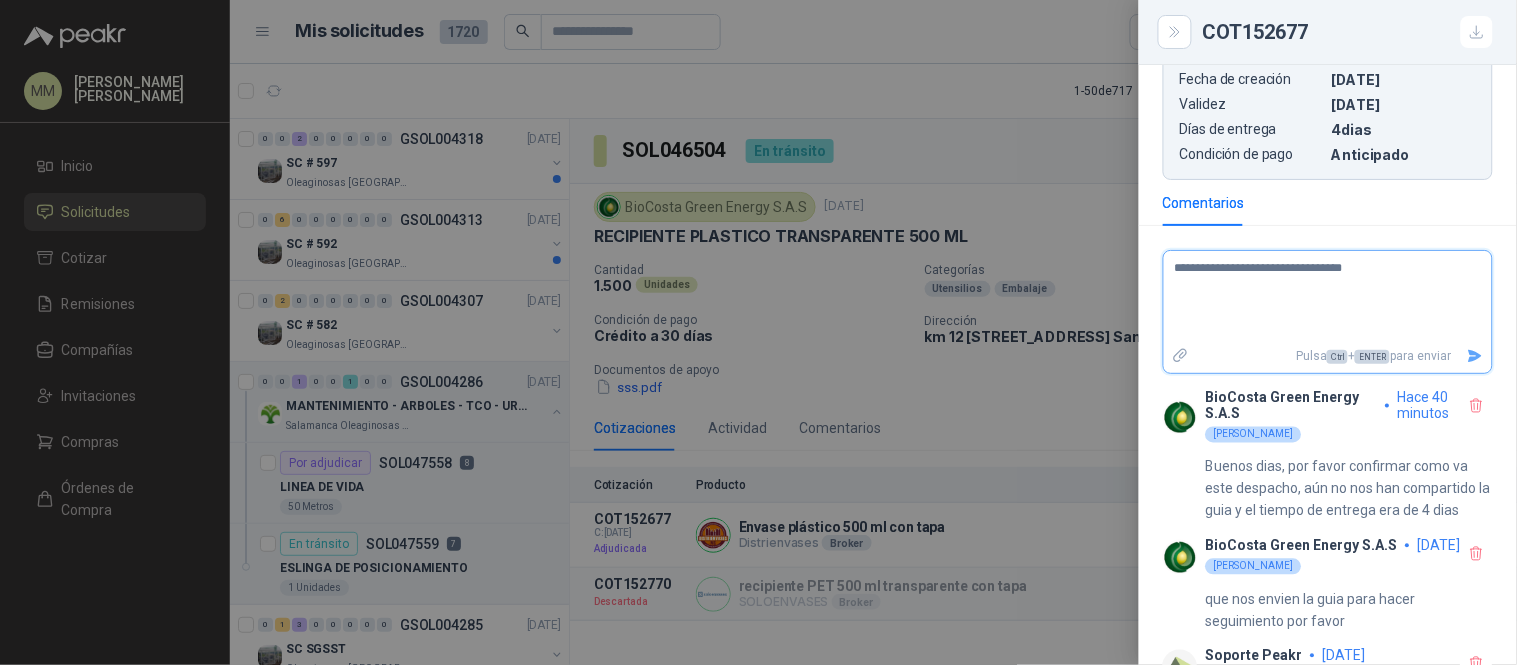 type 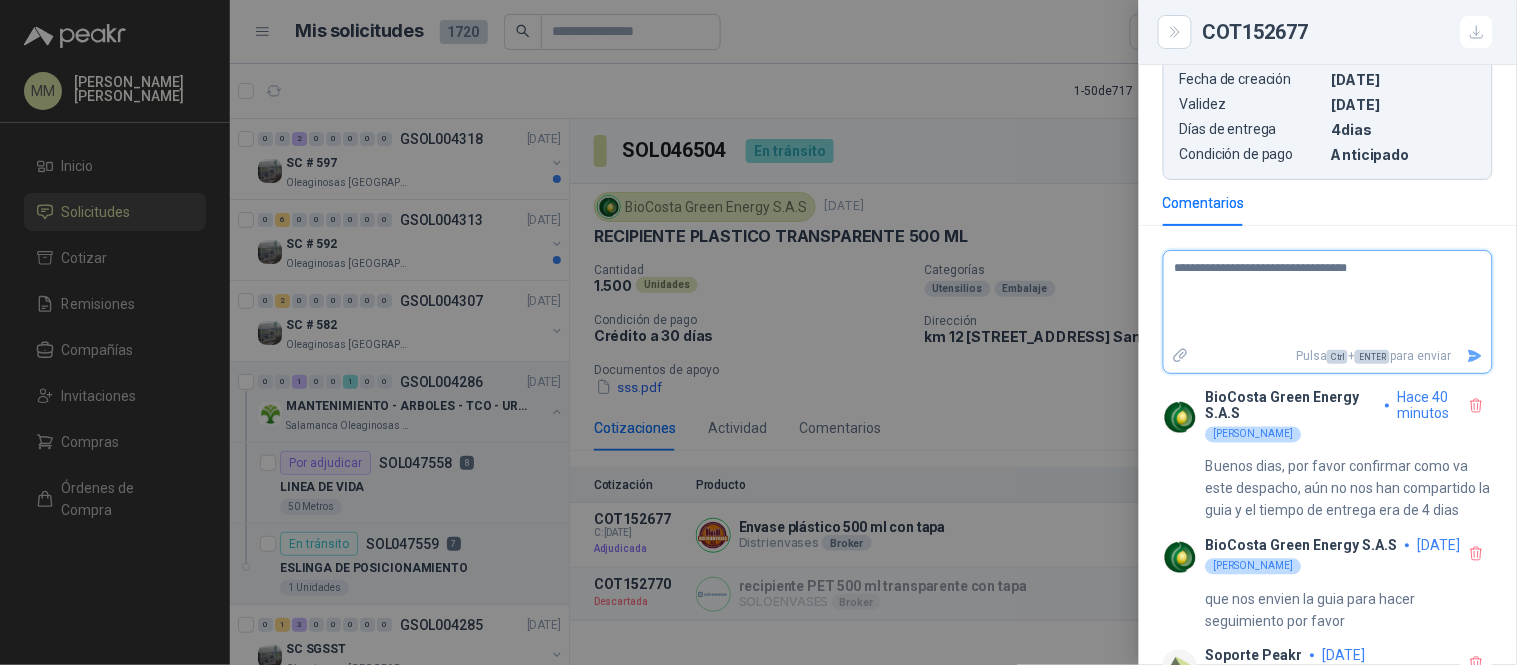 type 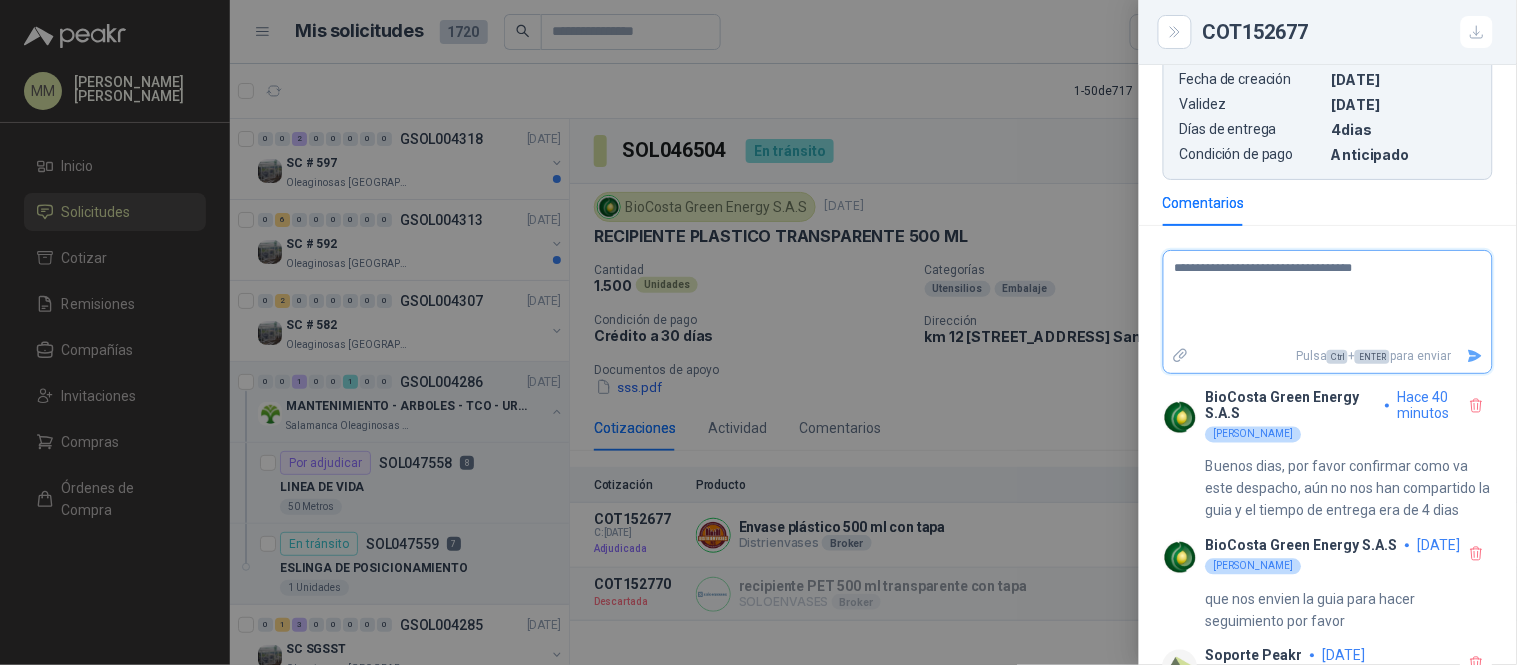 type 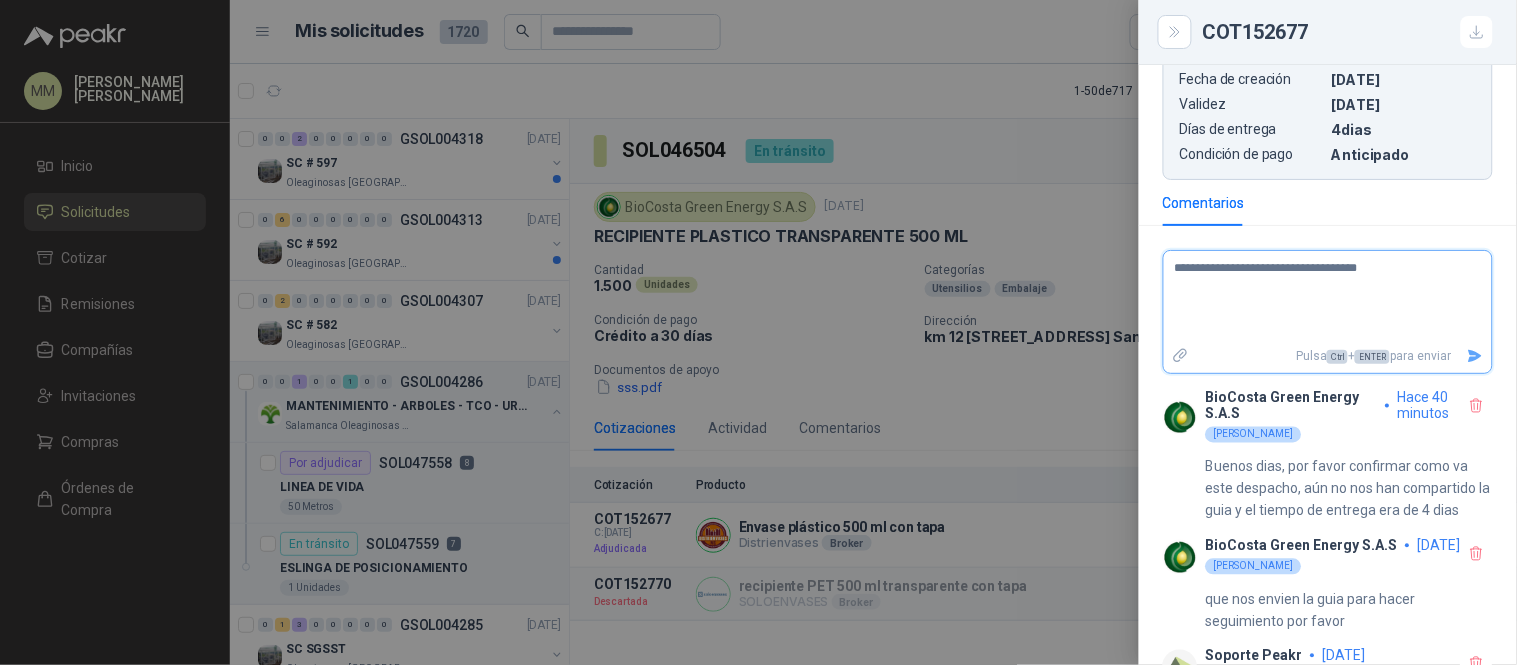 type 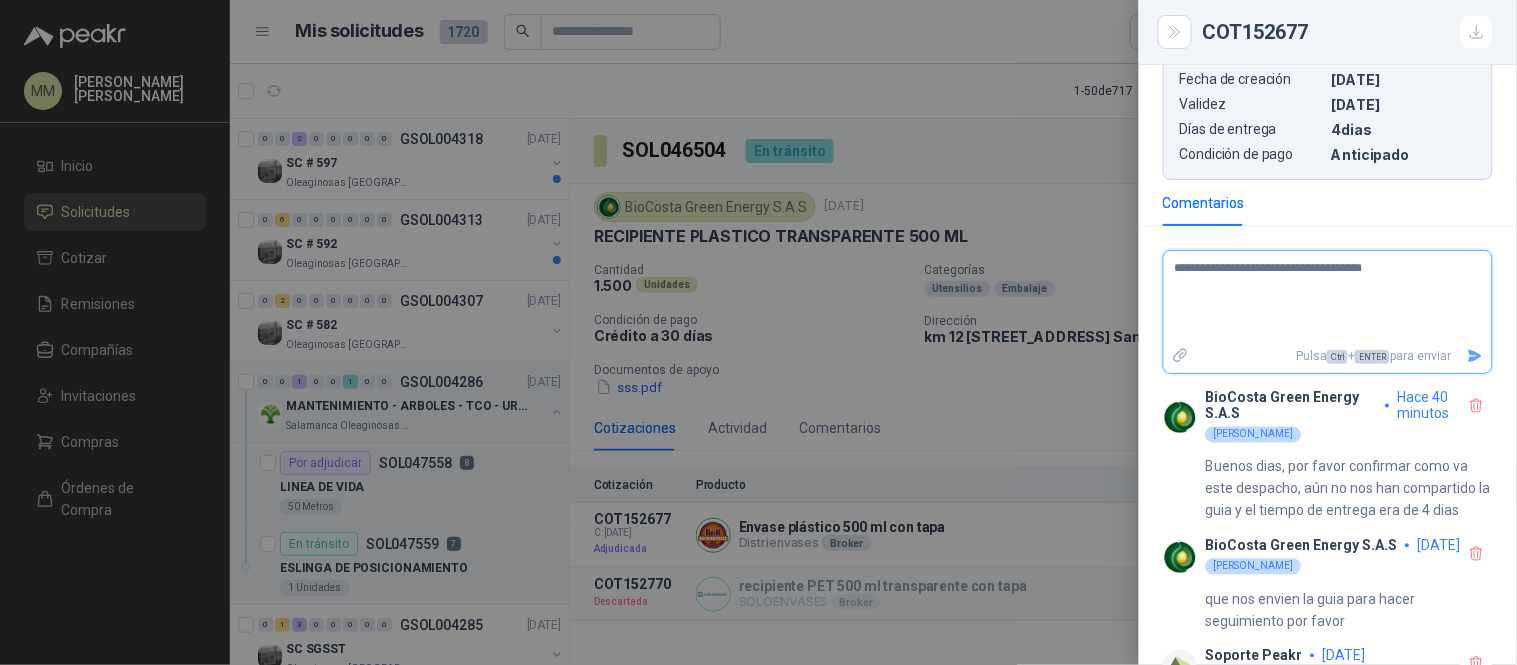 type 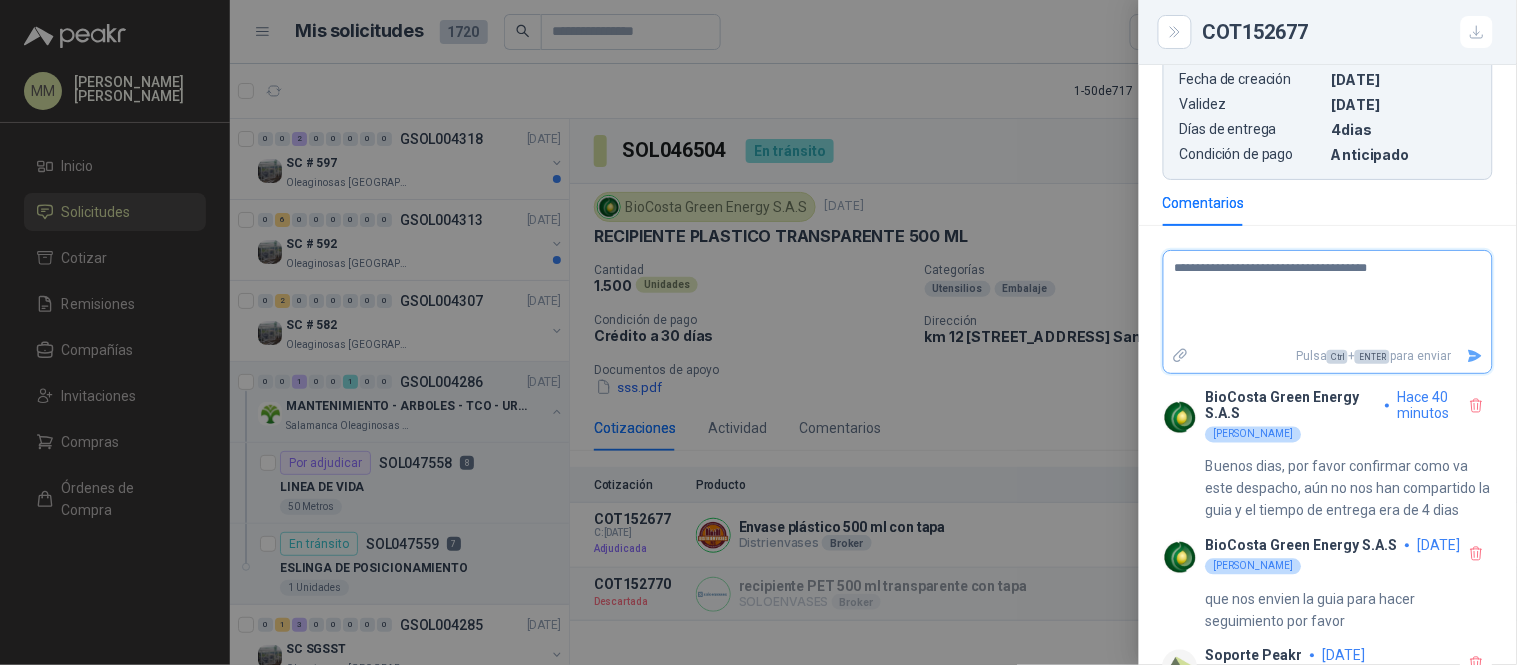 type 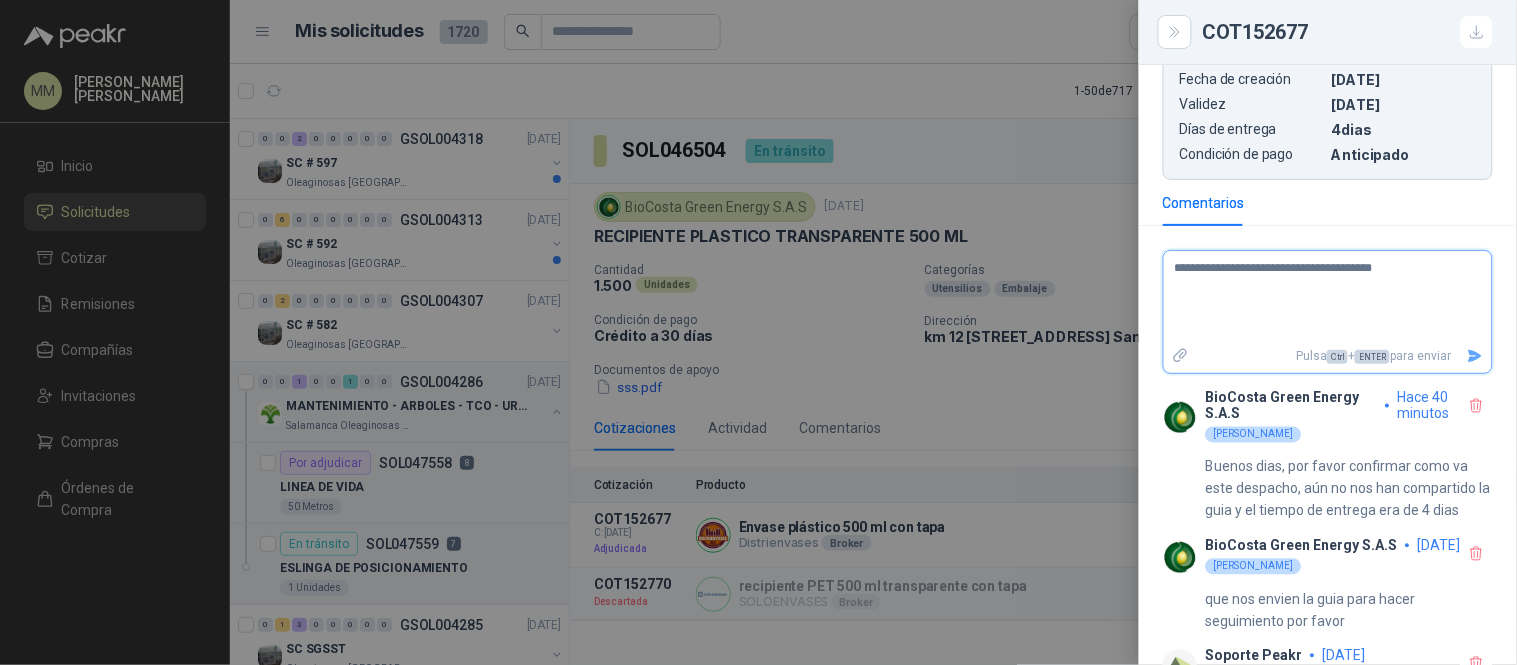 type 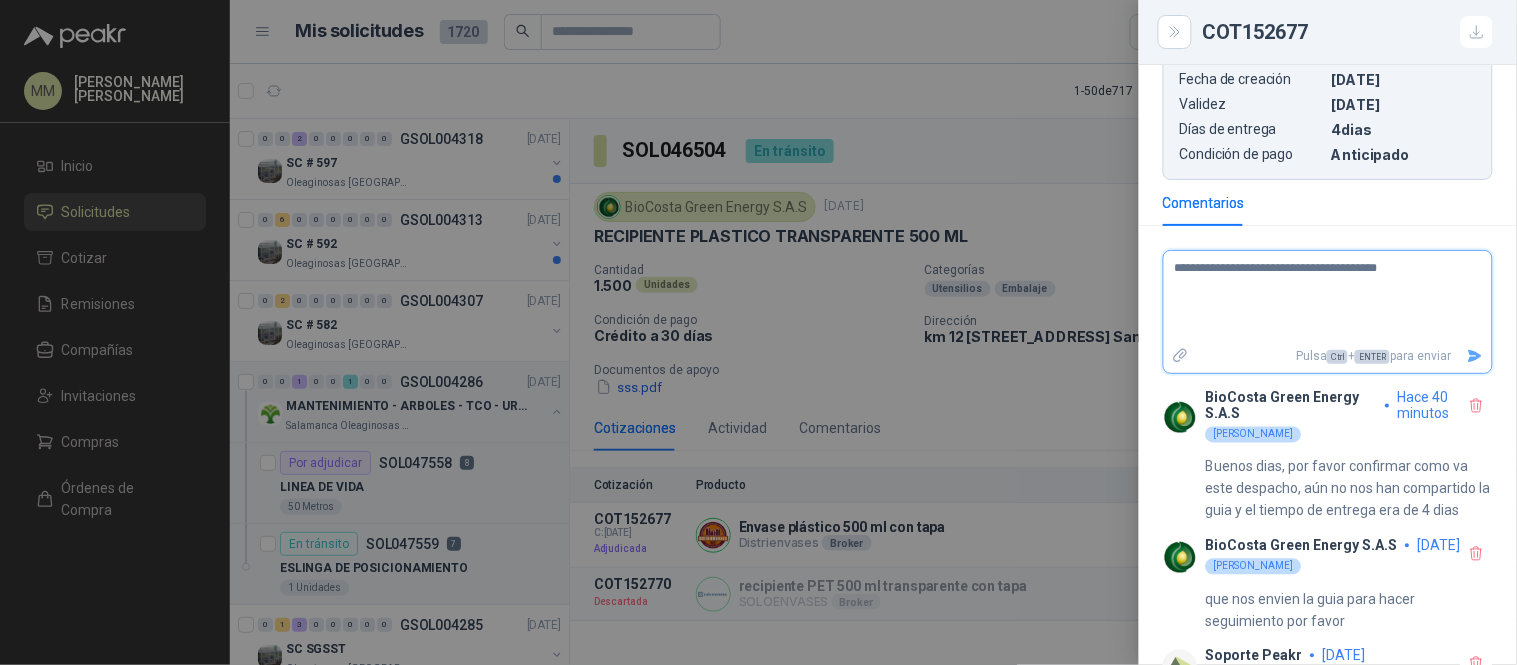 type 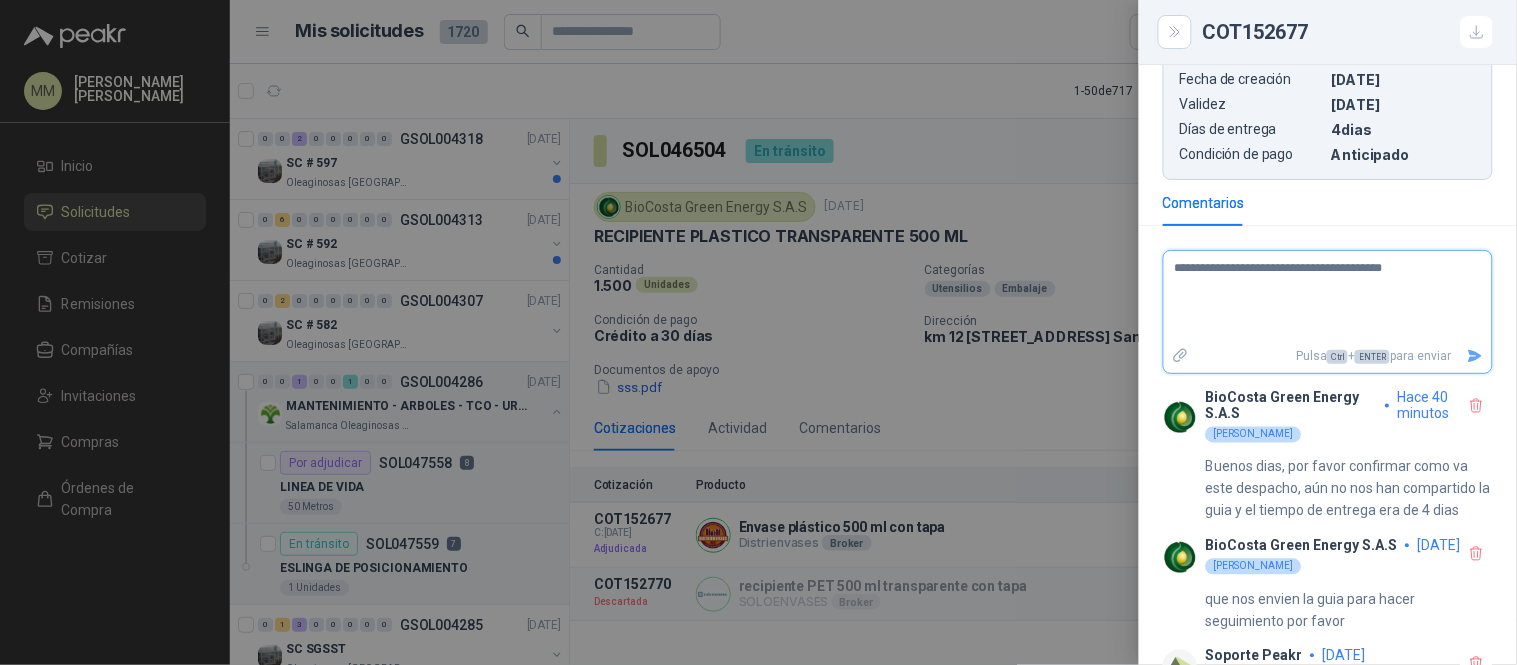 type 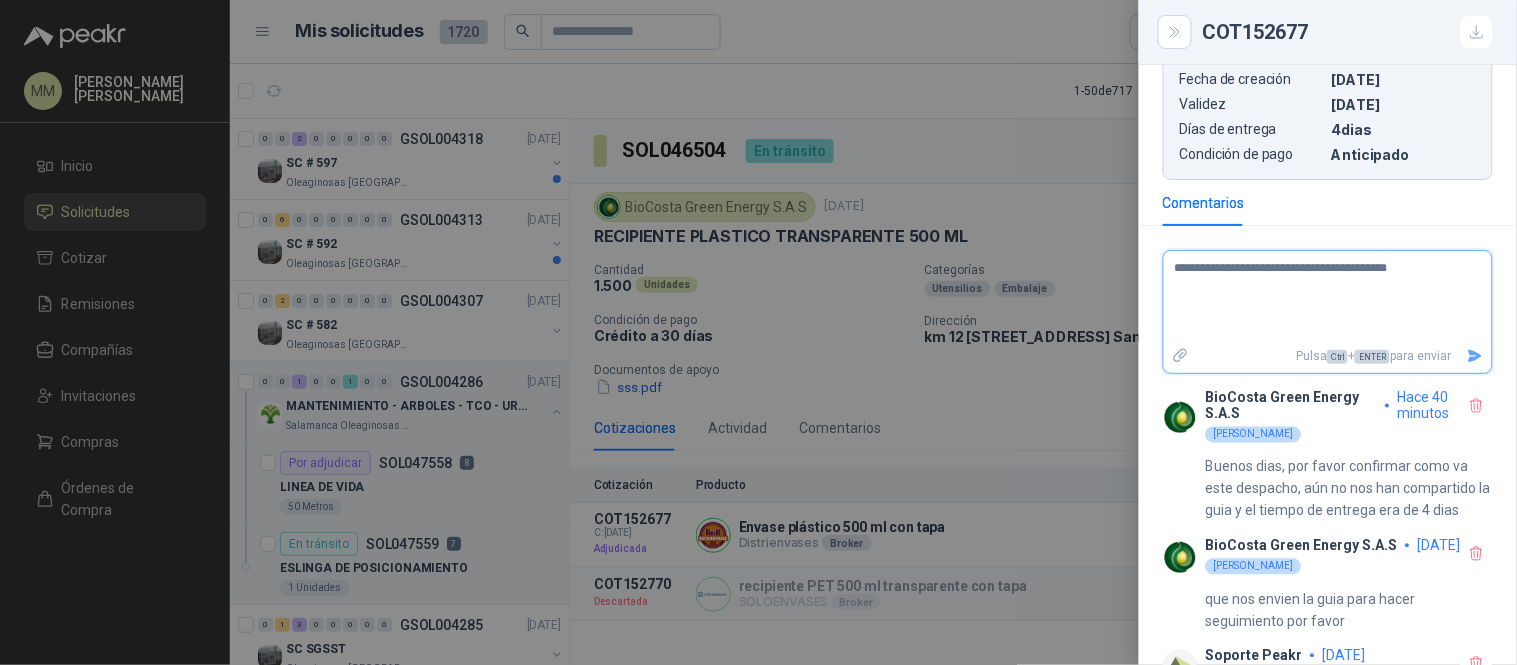 type 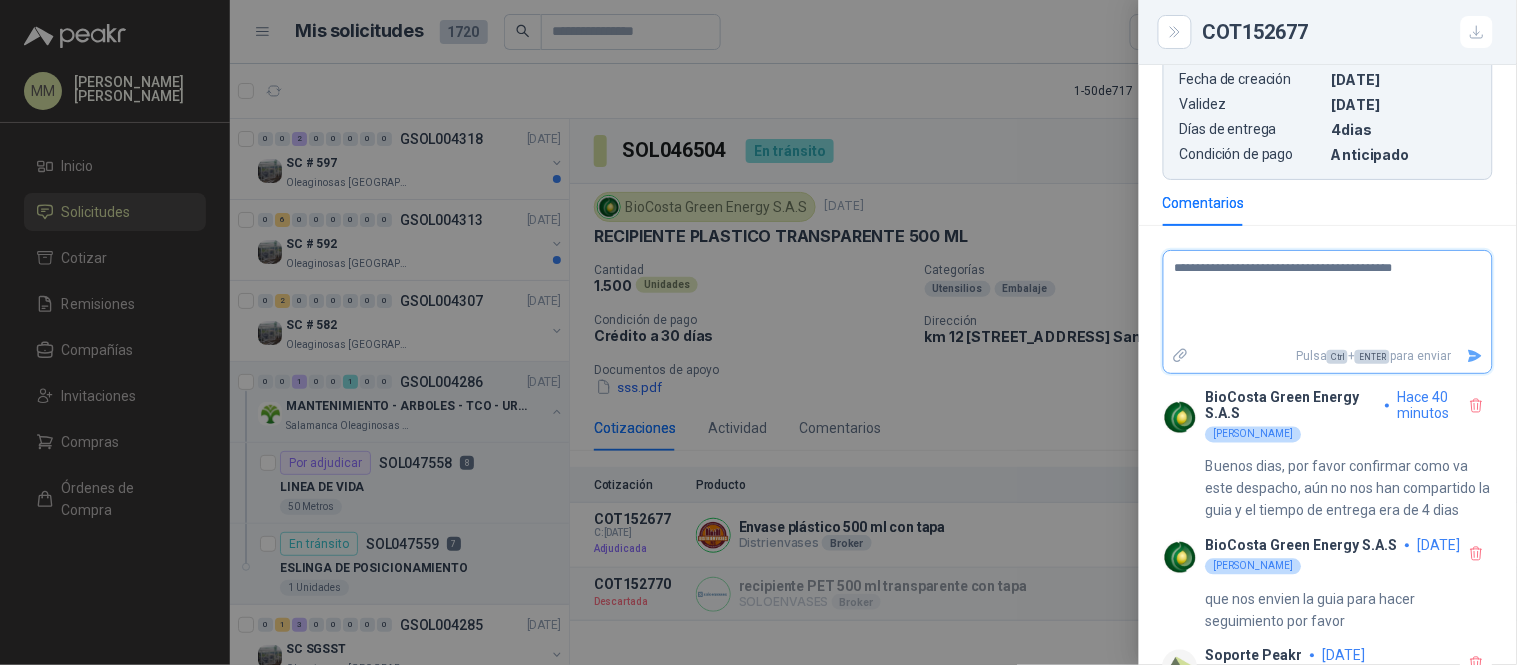 type 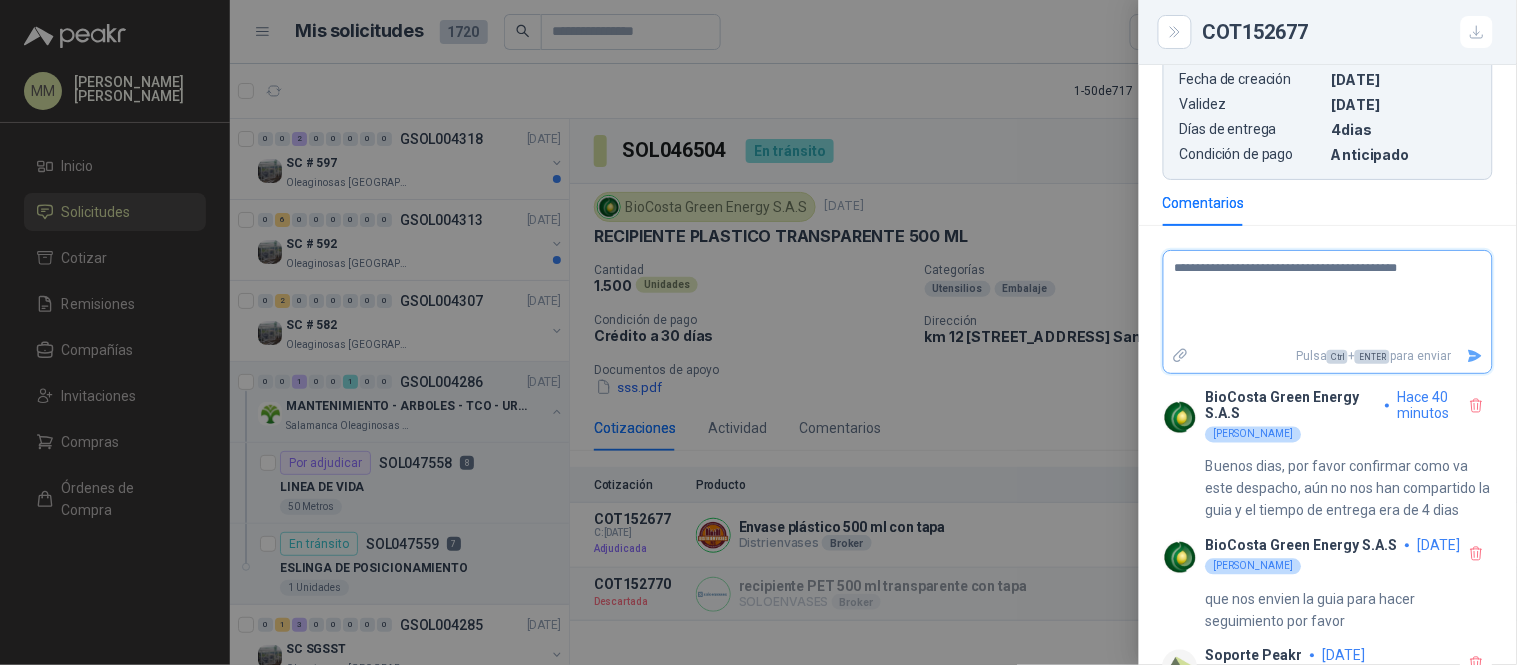 type 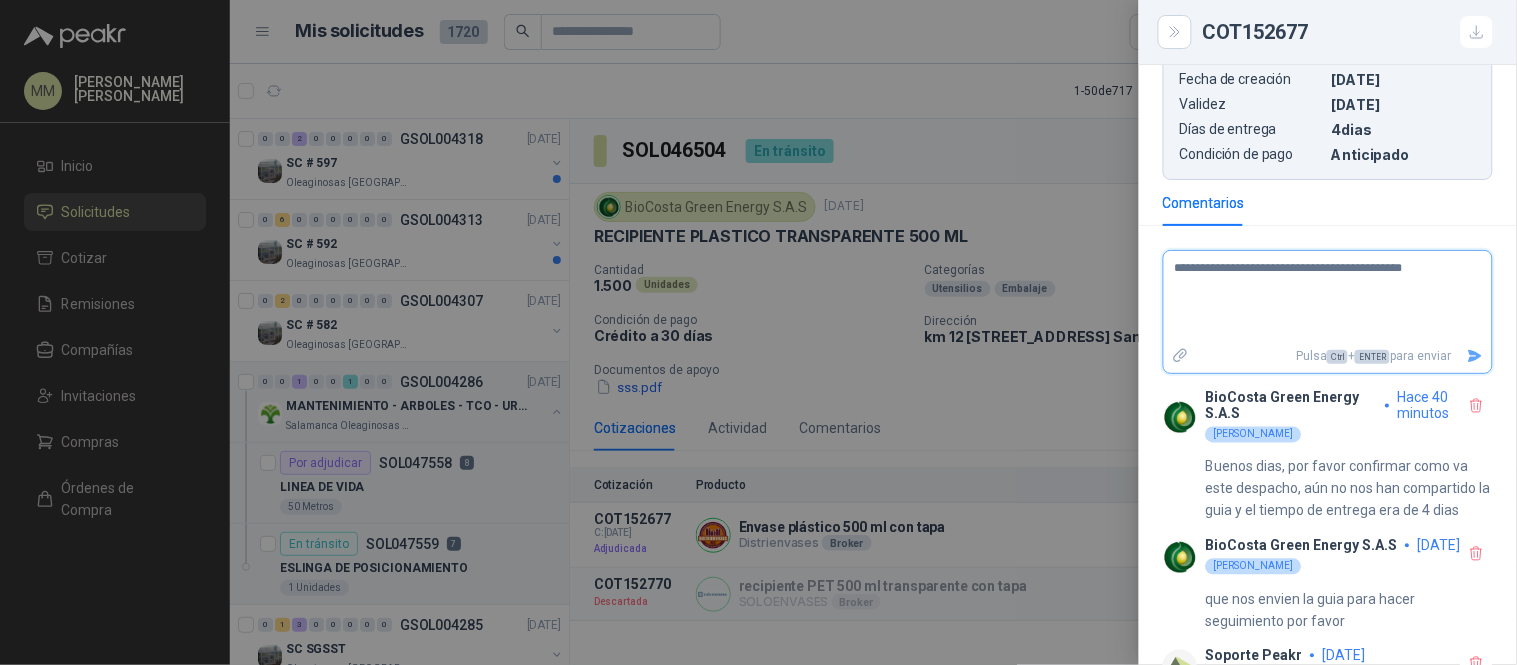 type 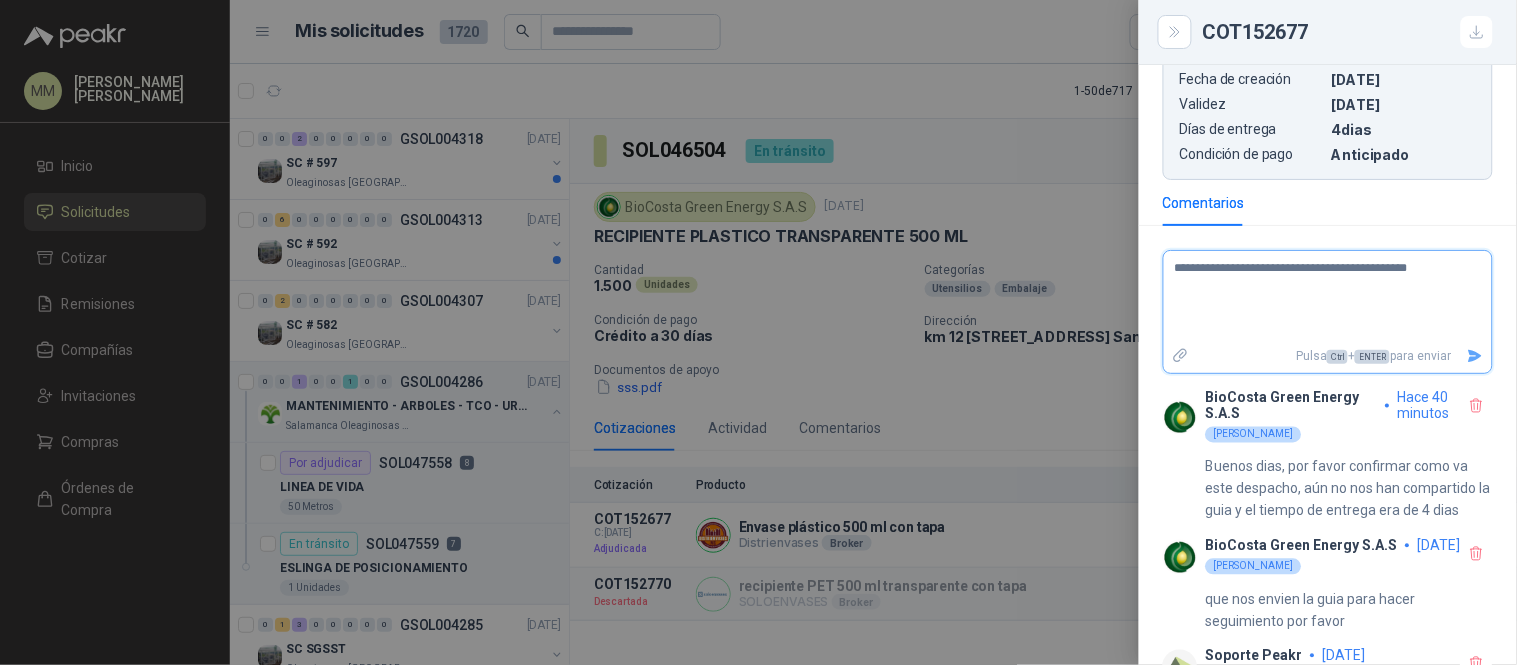 type 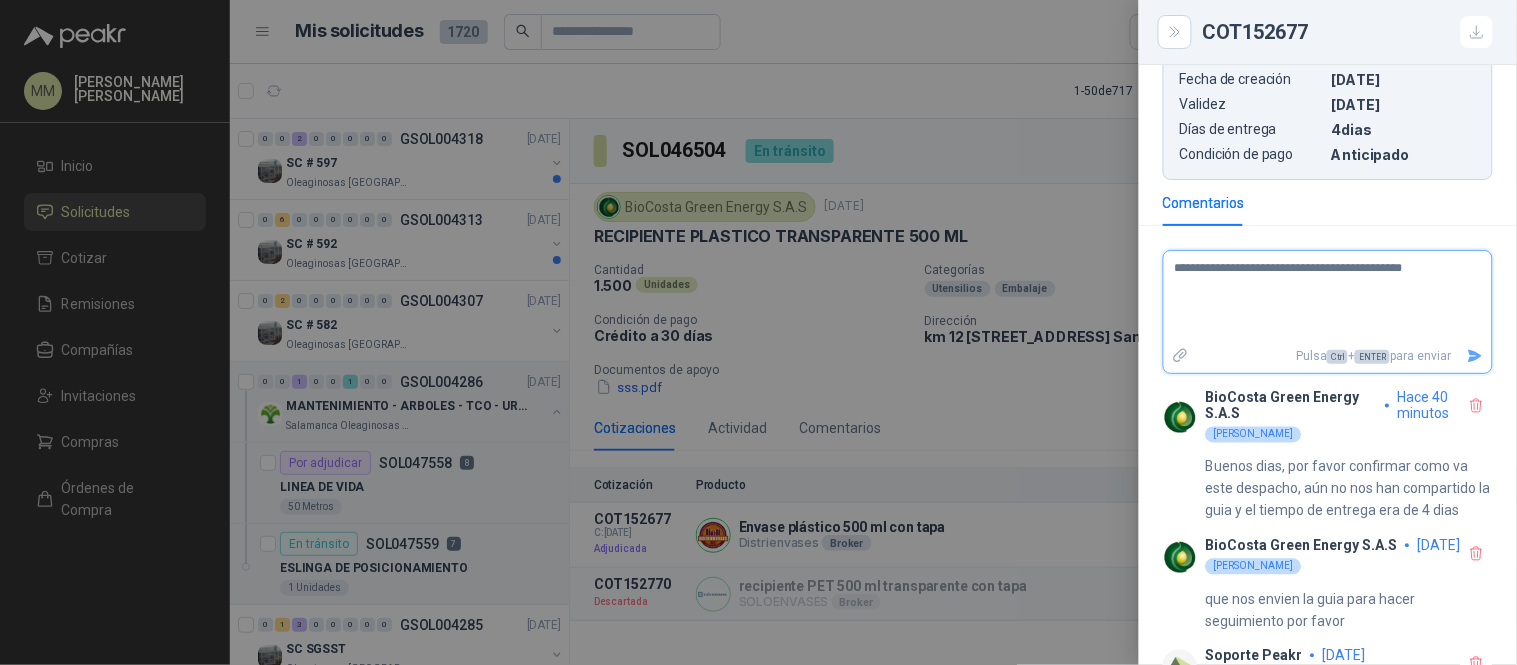type 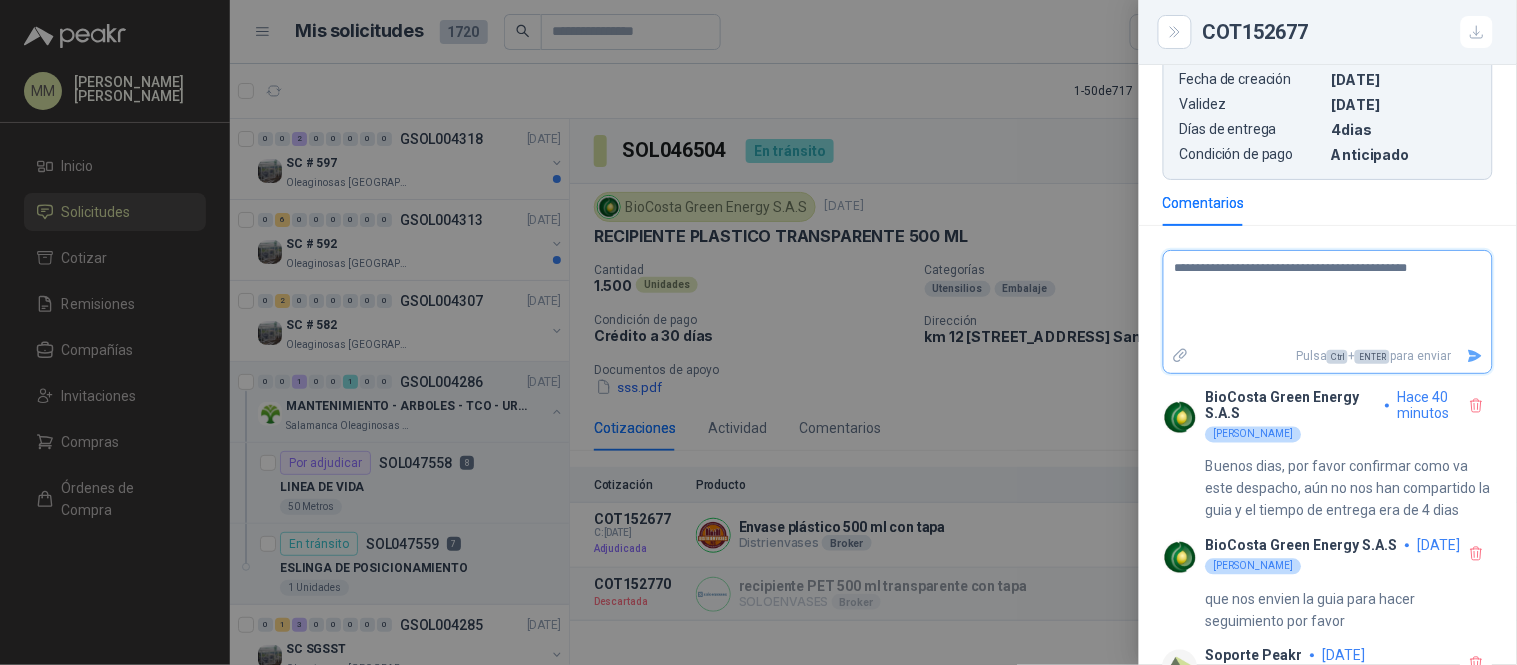 type 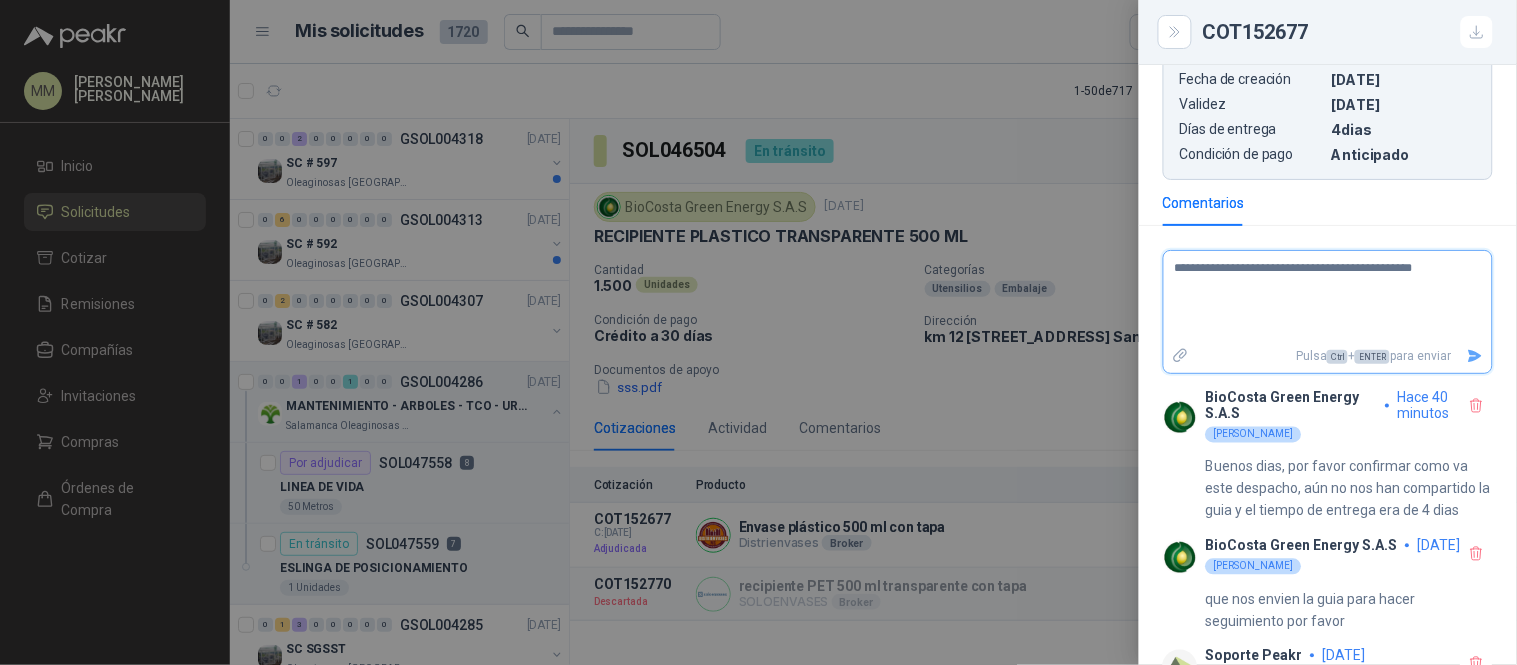 type 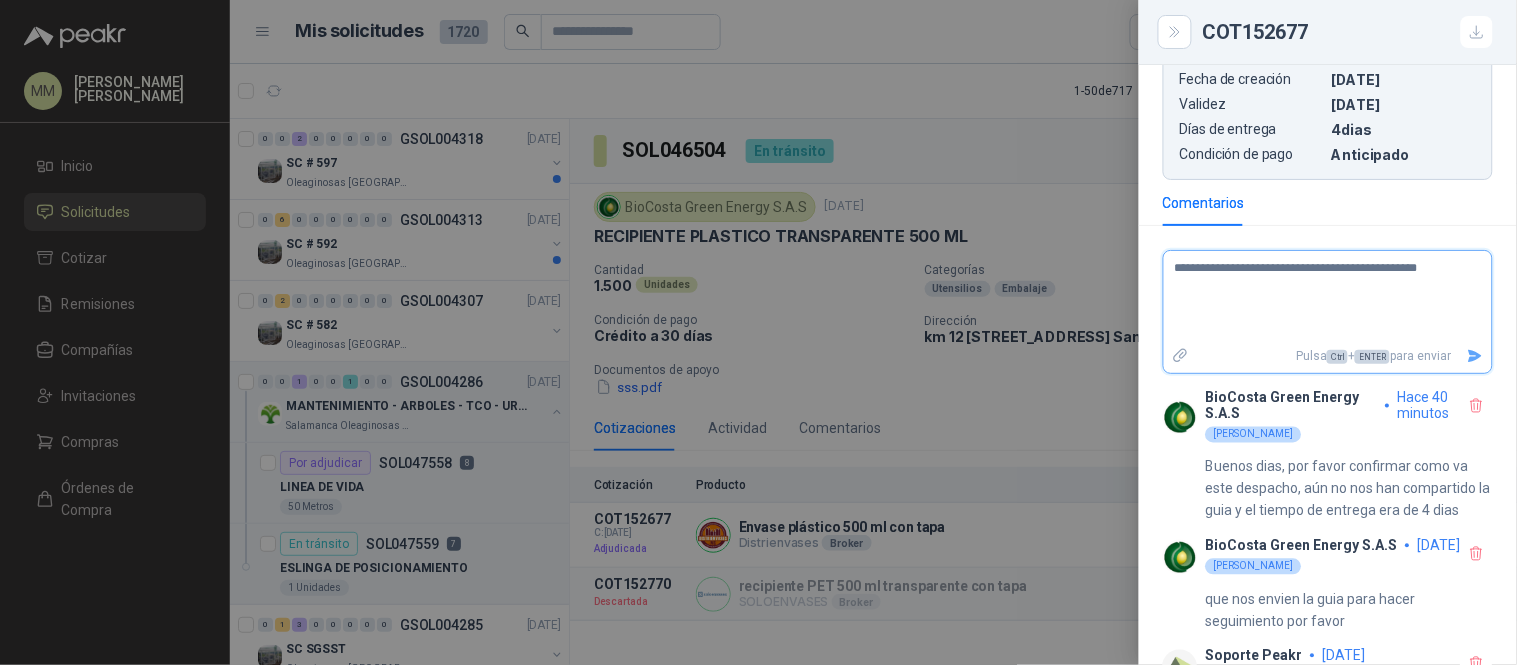 type 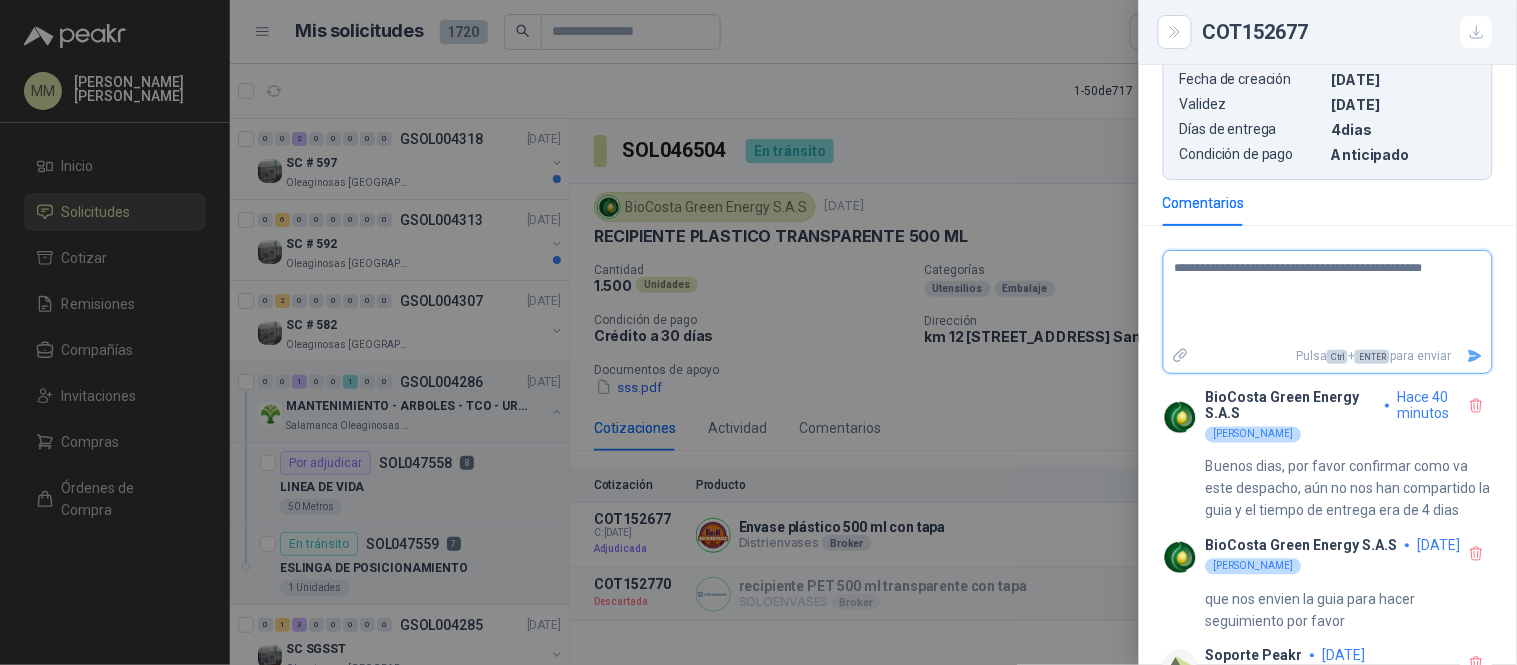 type 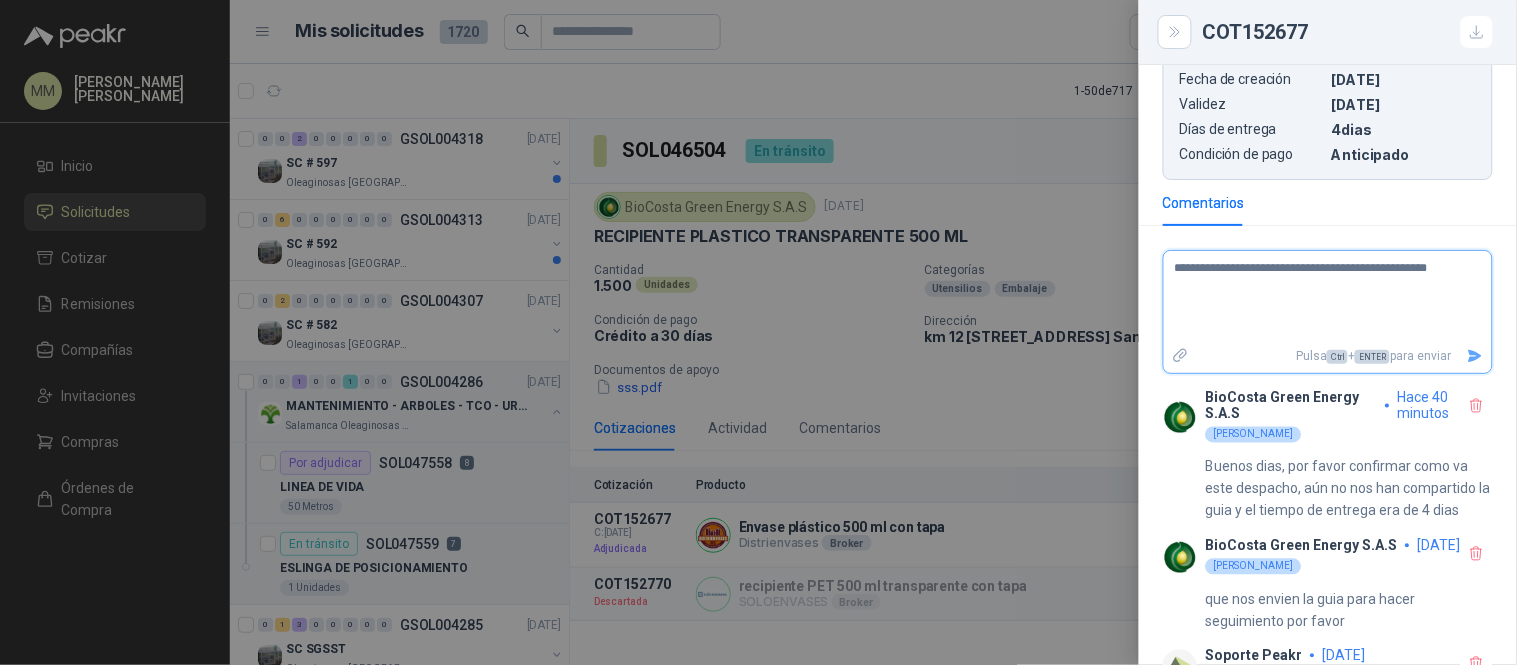type 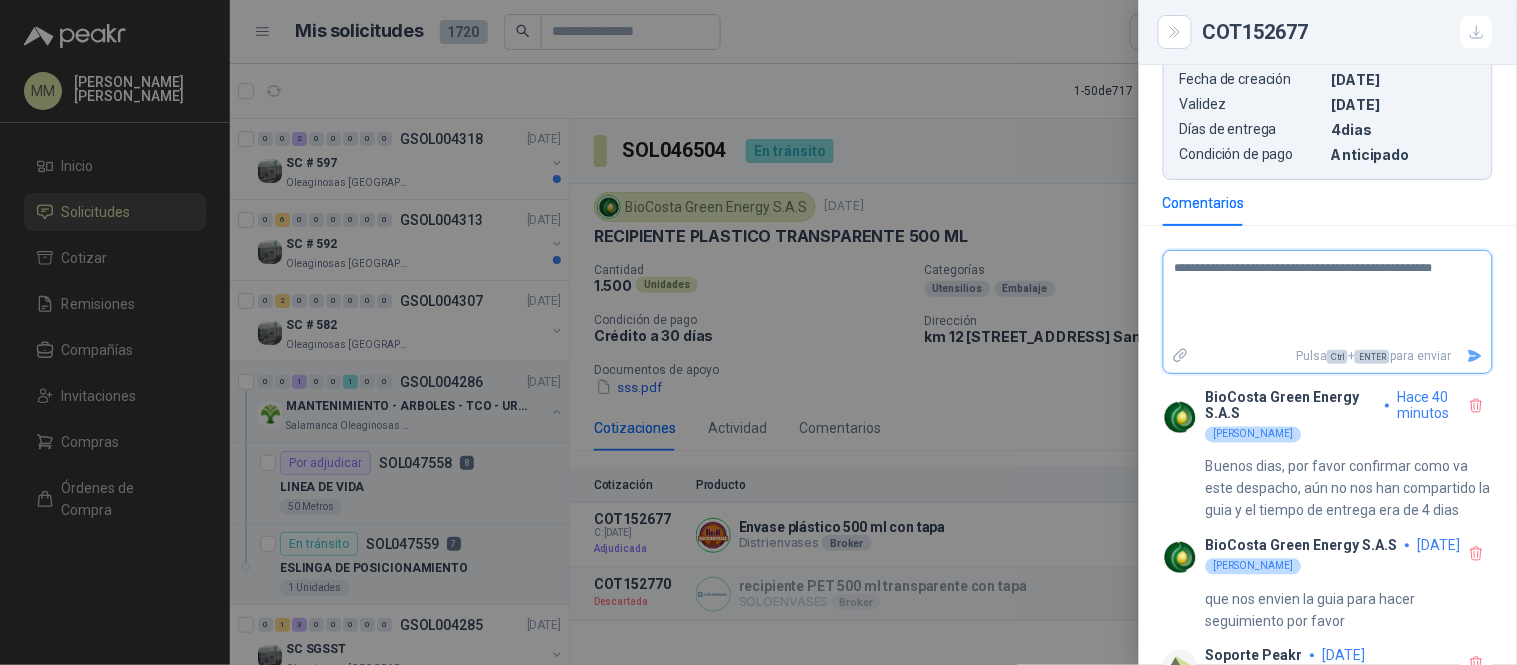 type 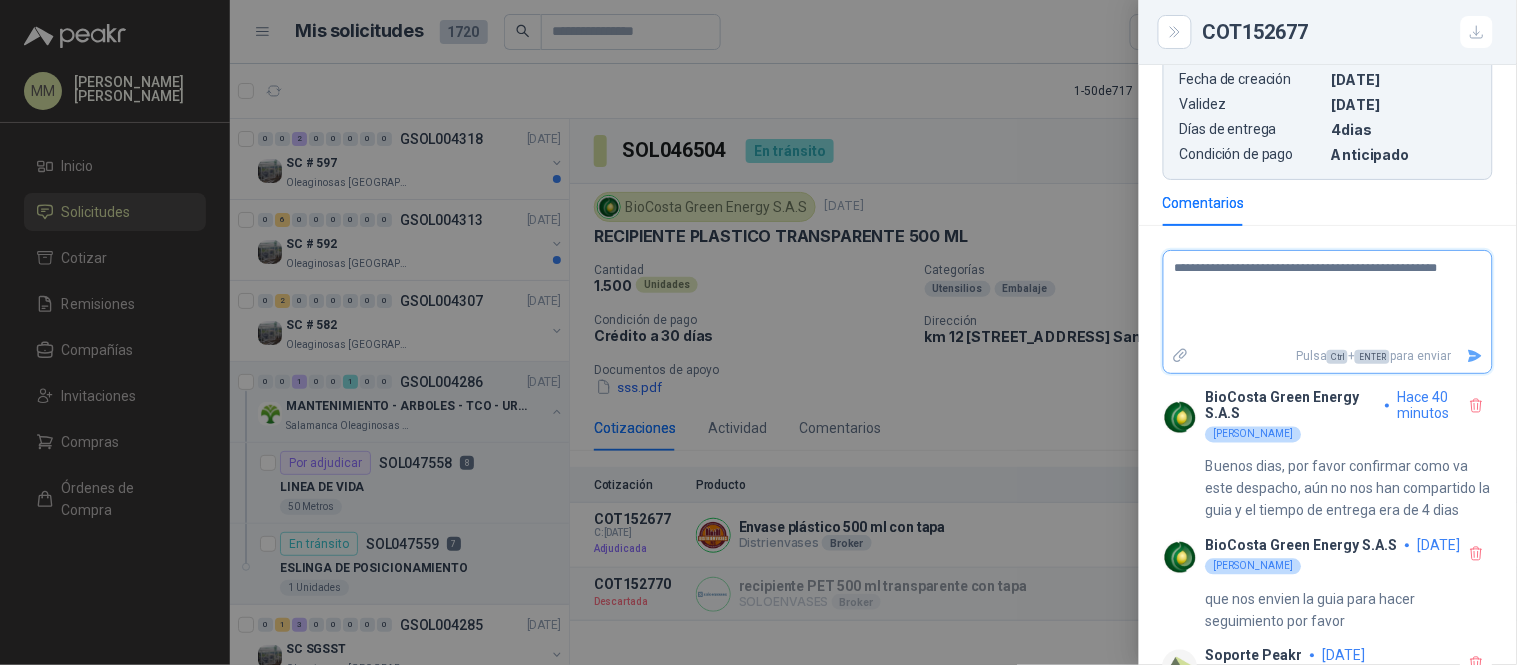 type 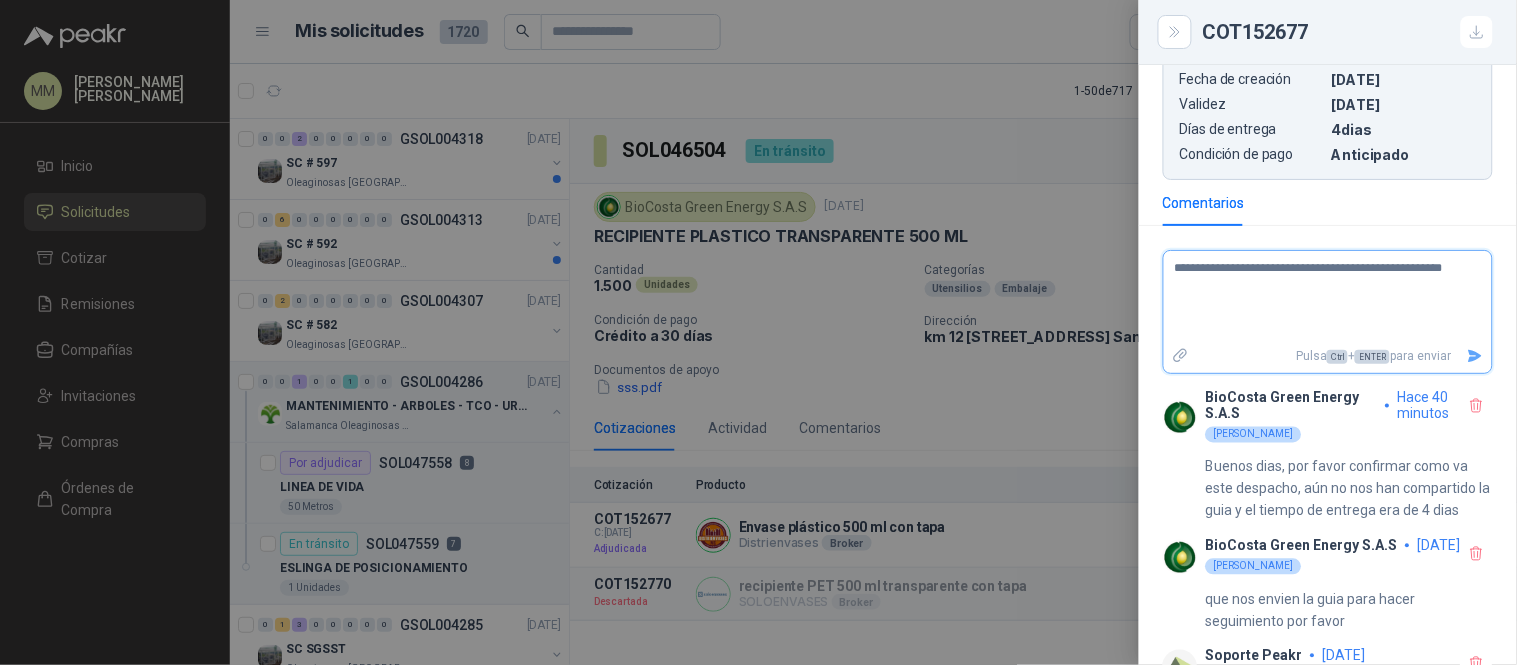 type 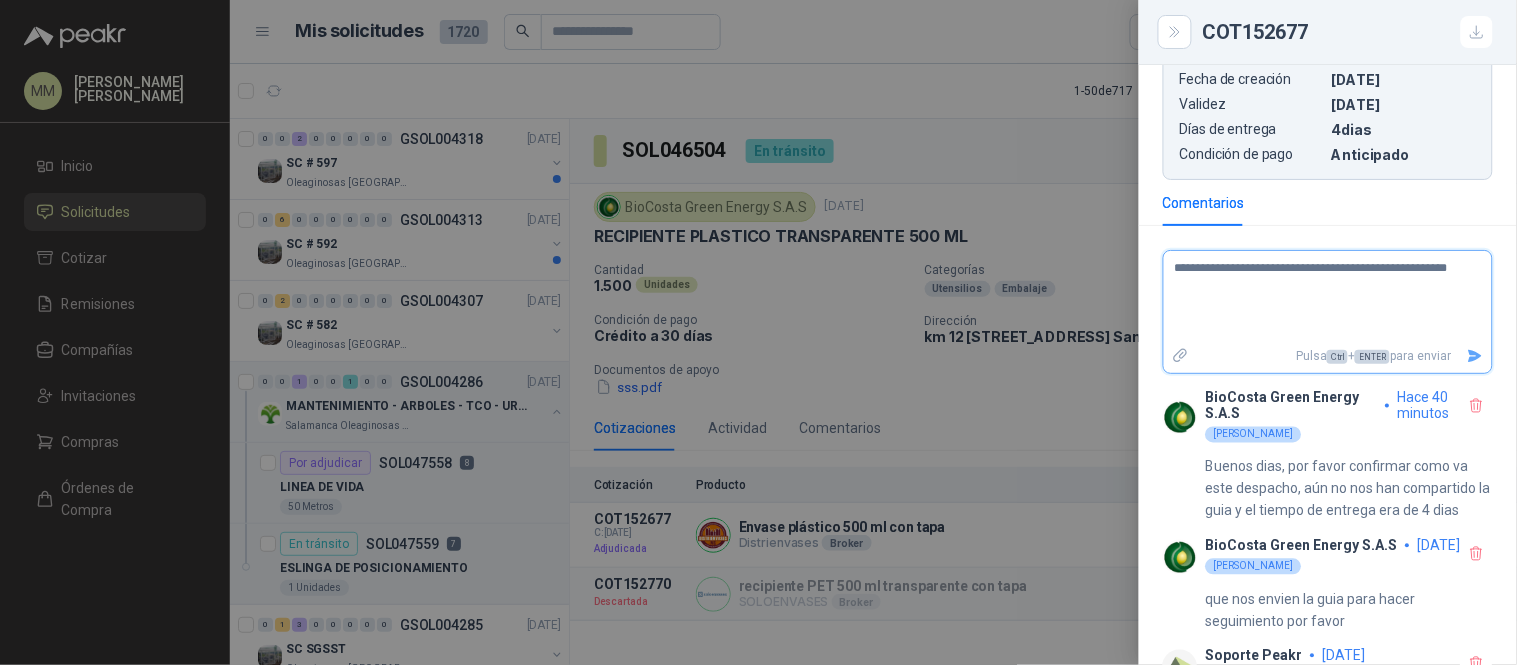 type 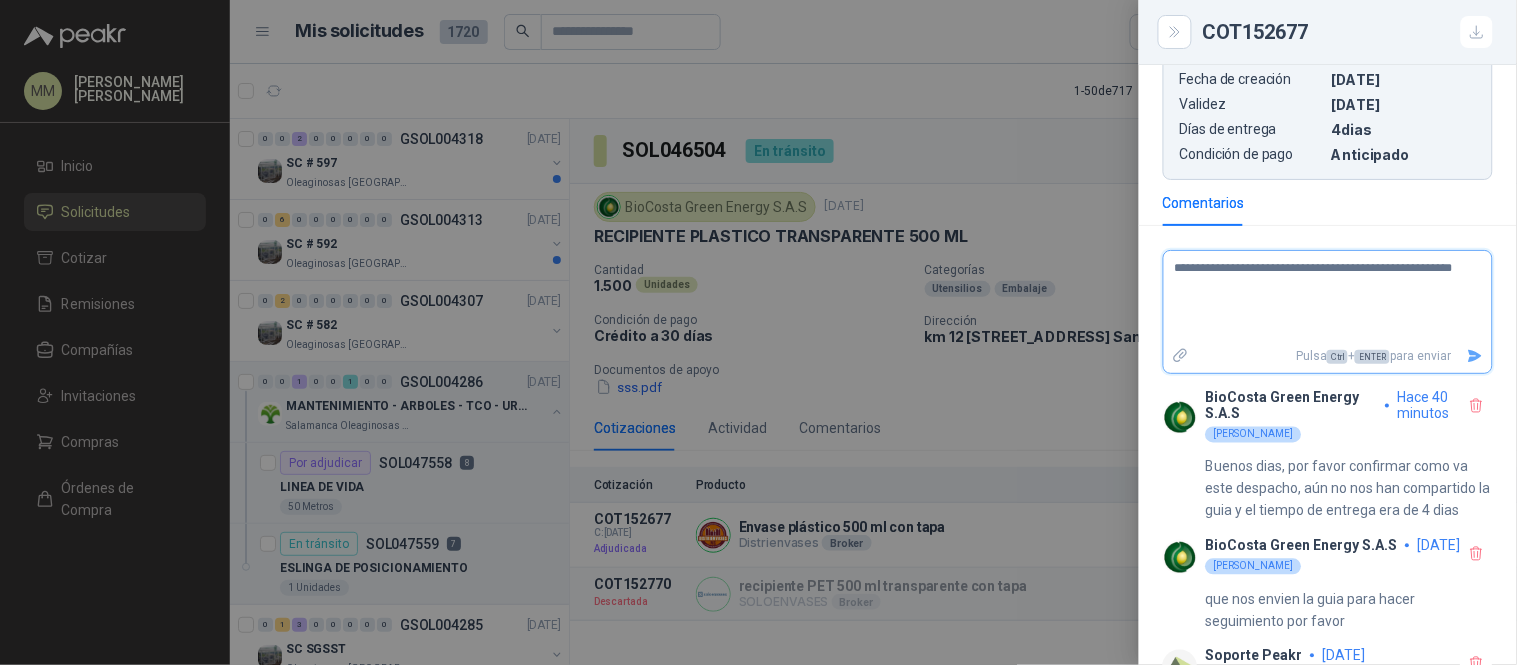 type 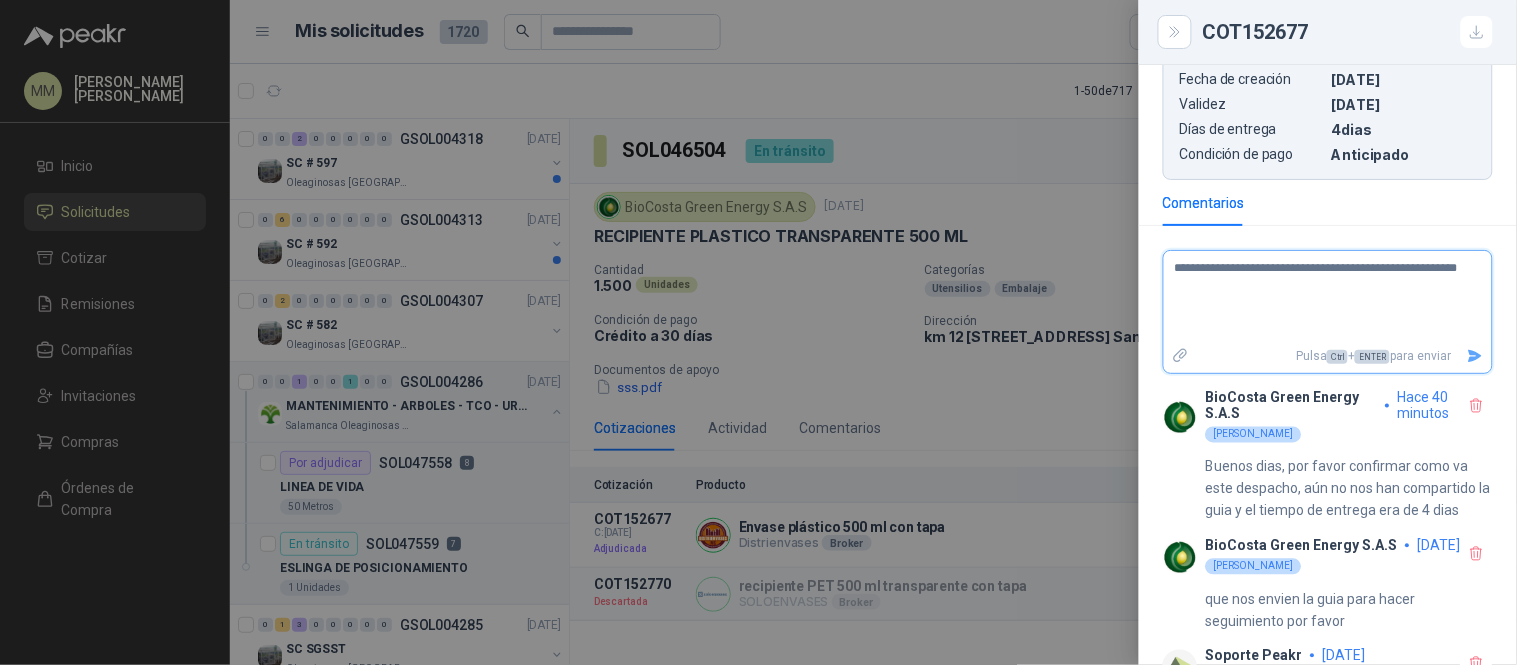 type 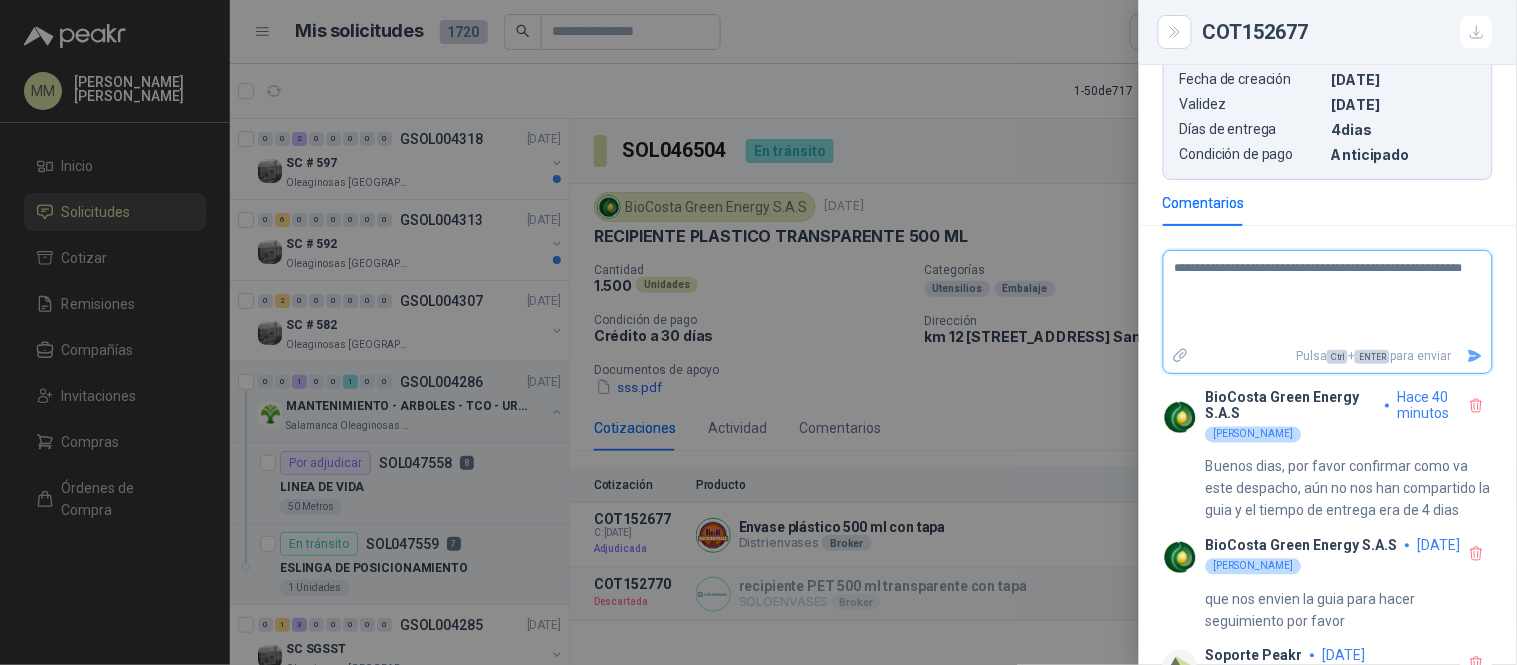 type 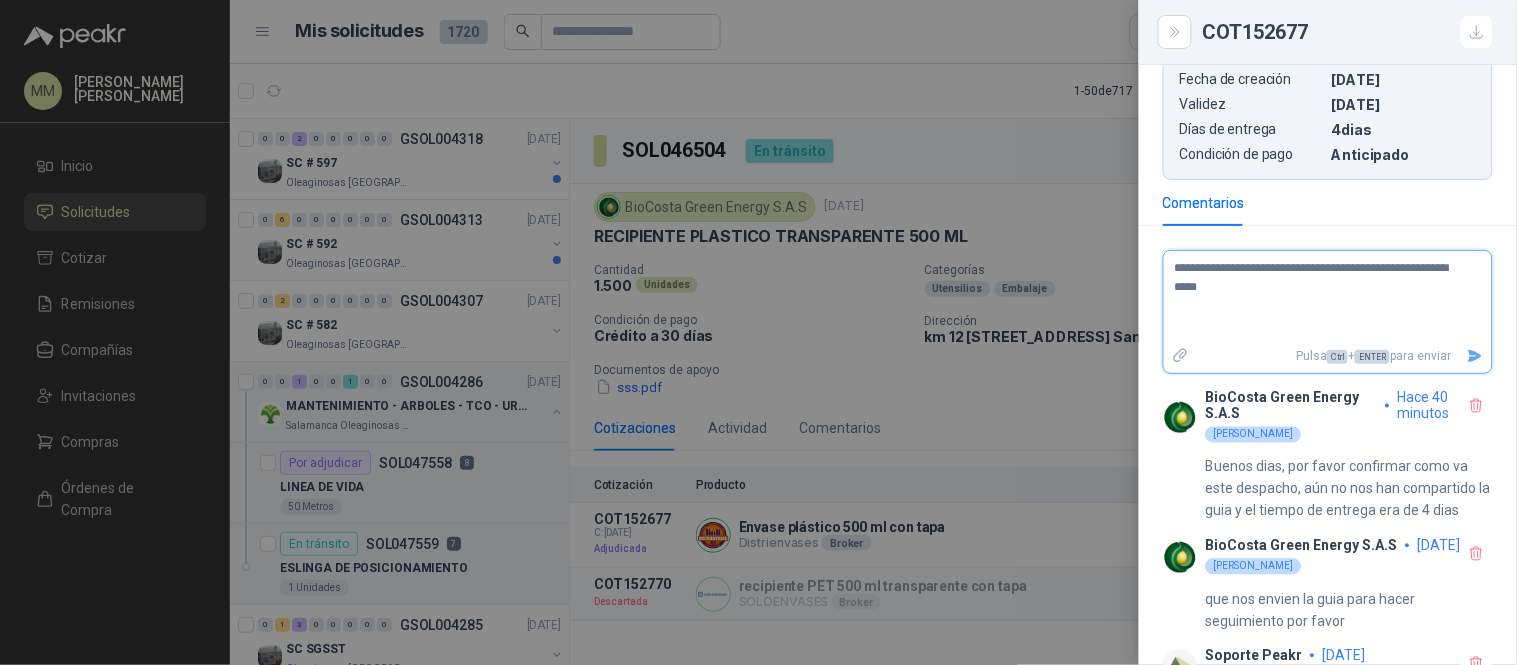 type 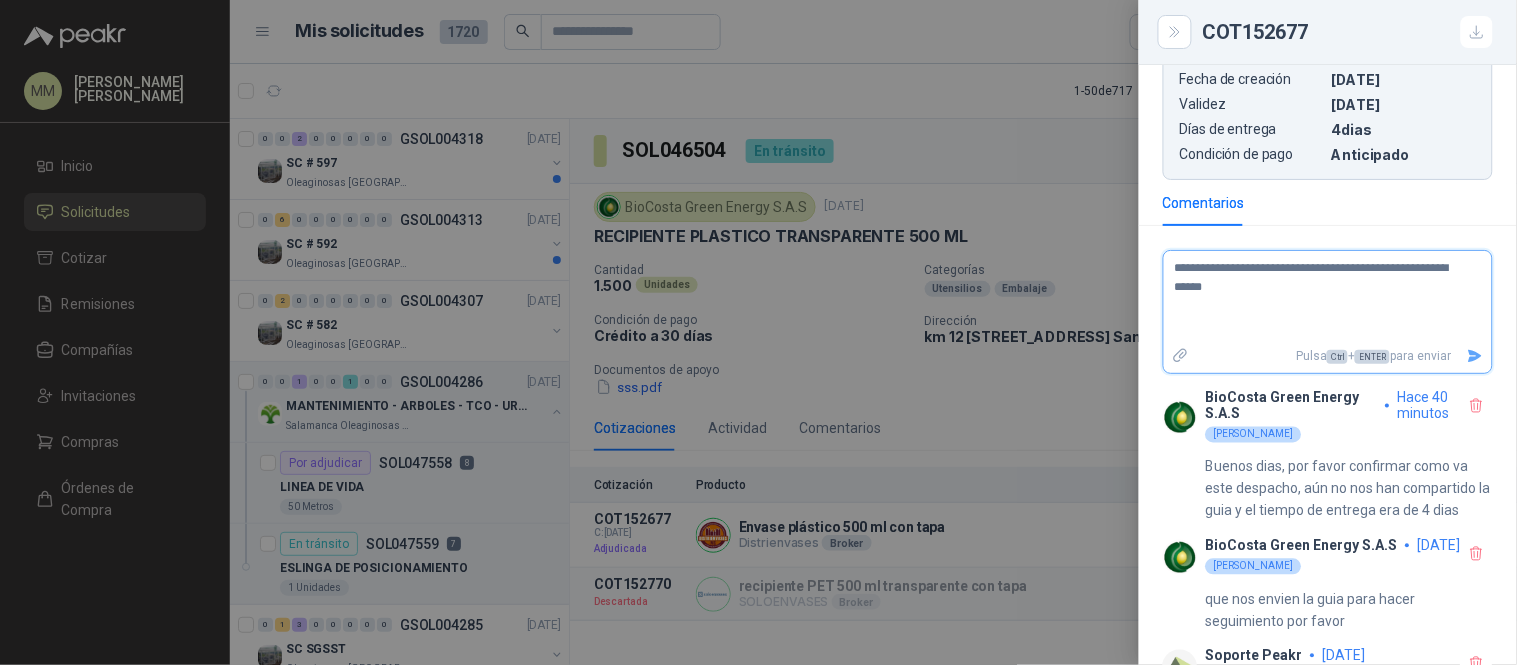 type 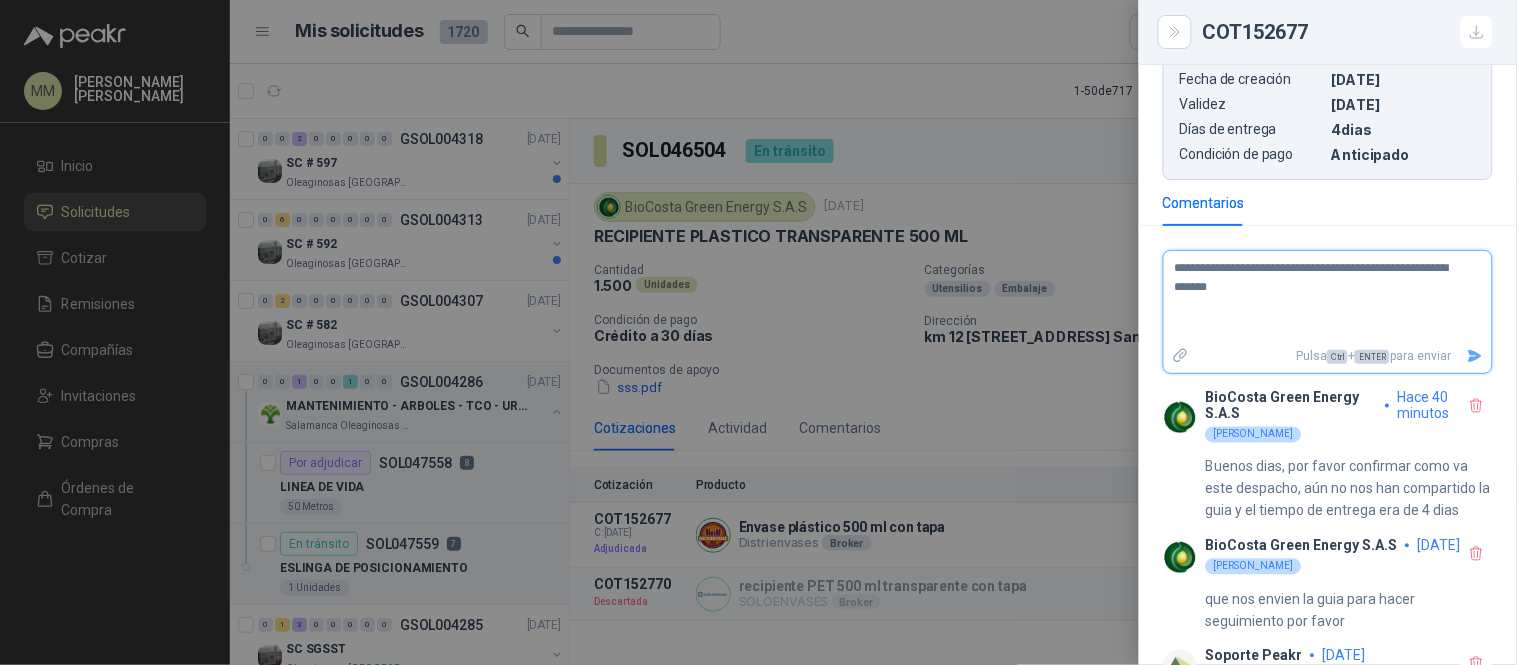 type 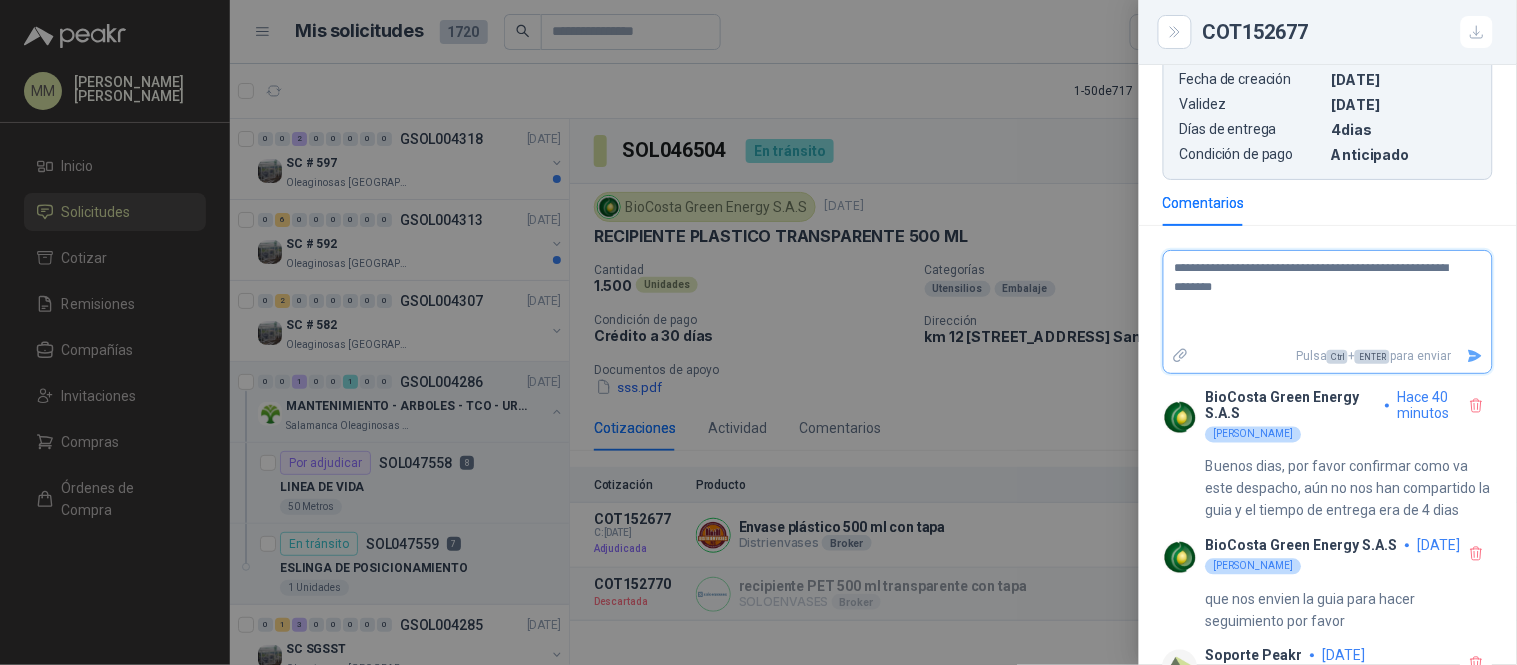 type 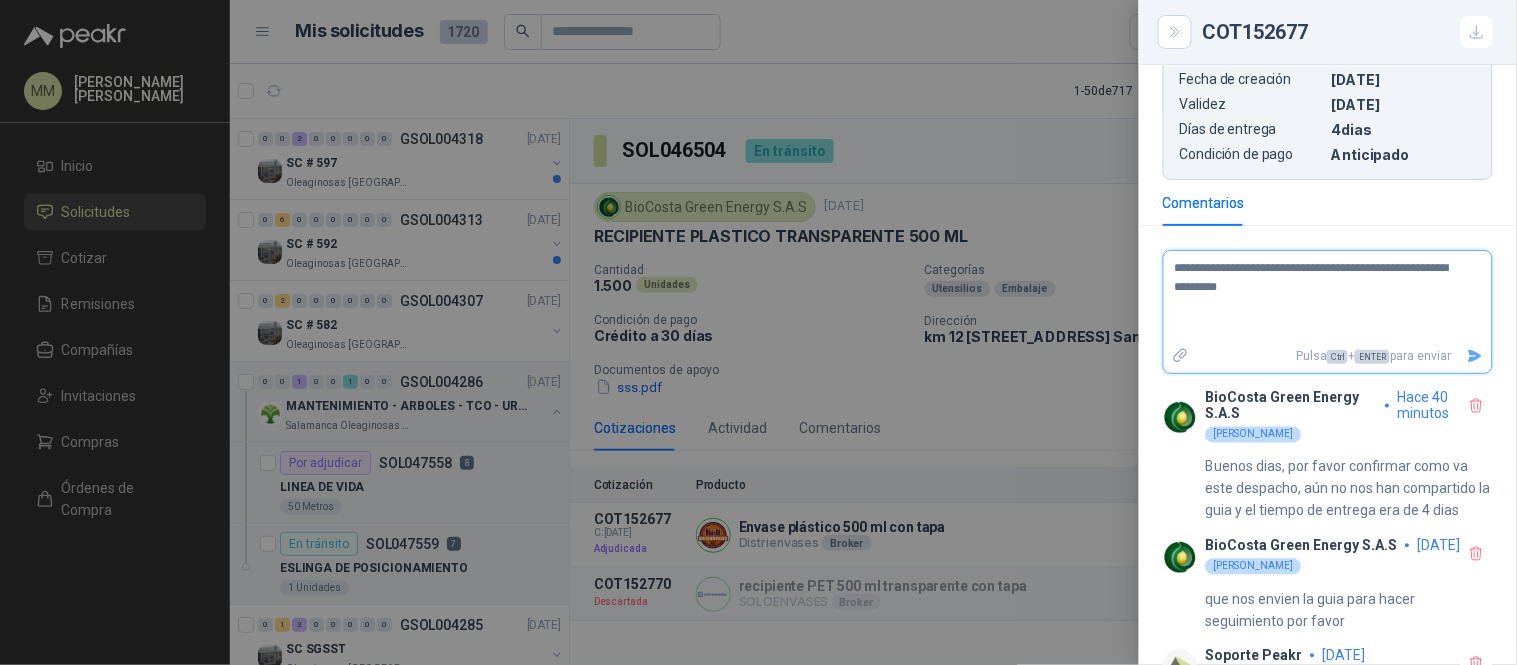 type 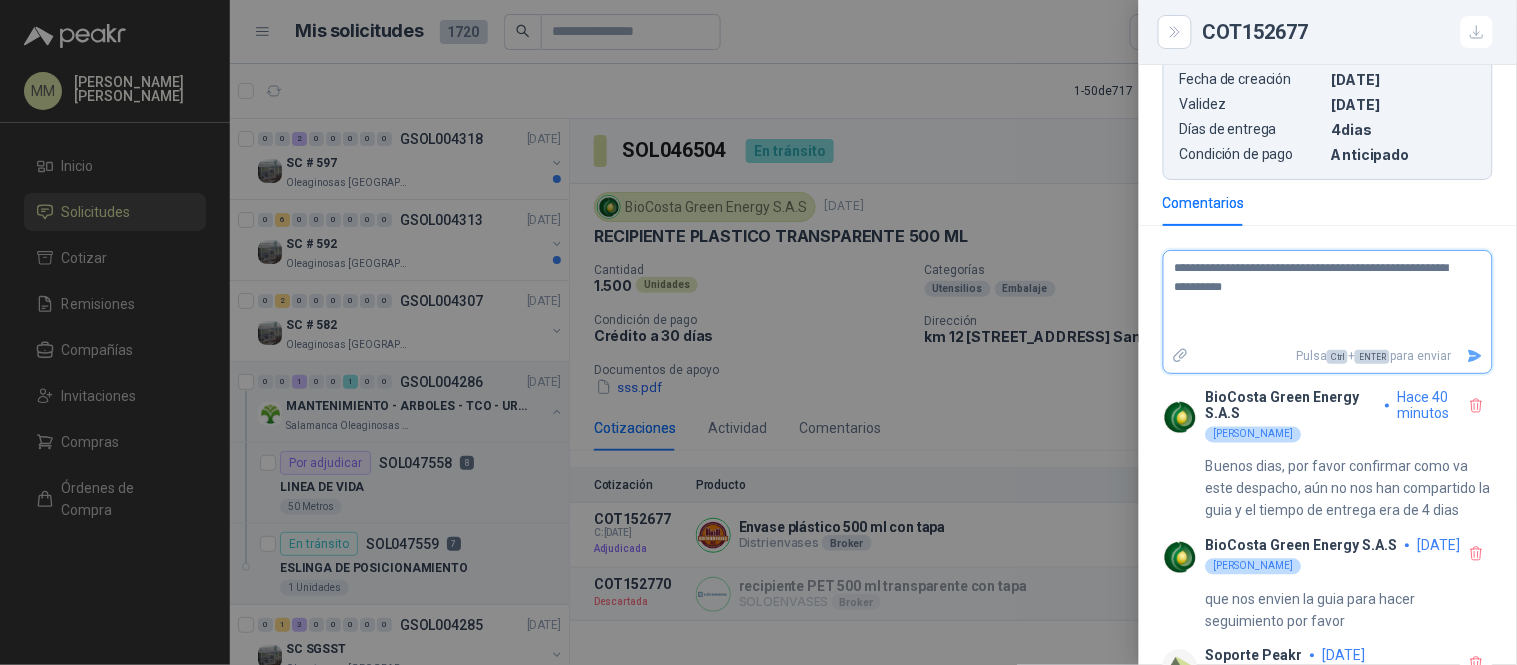 type 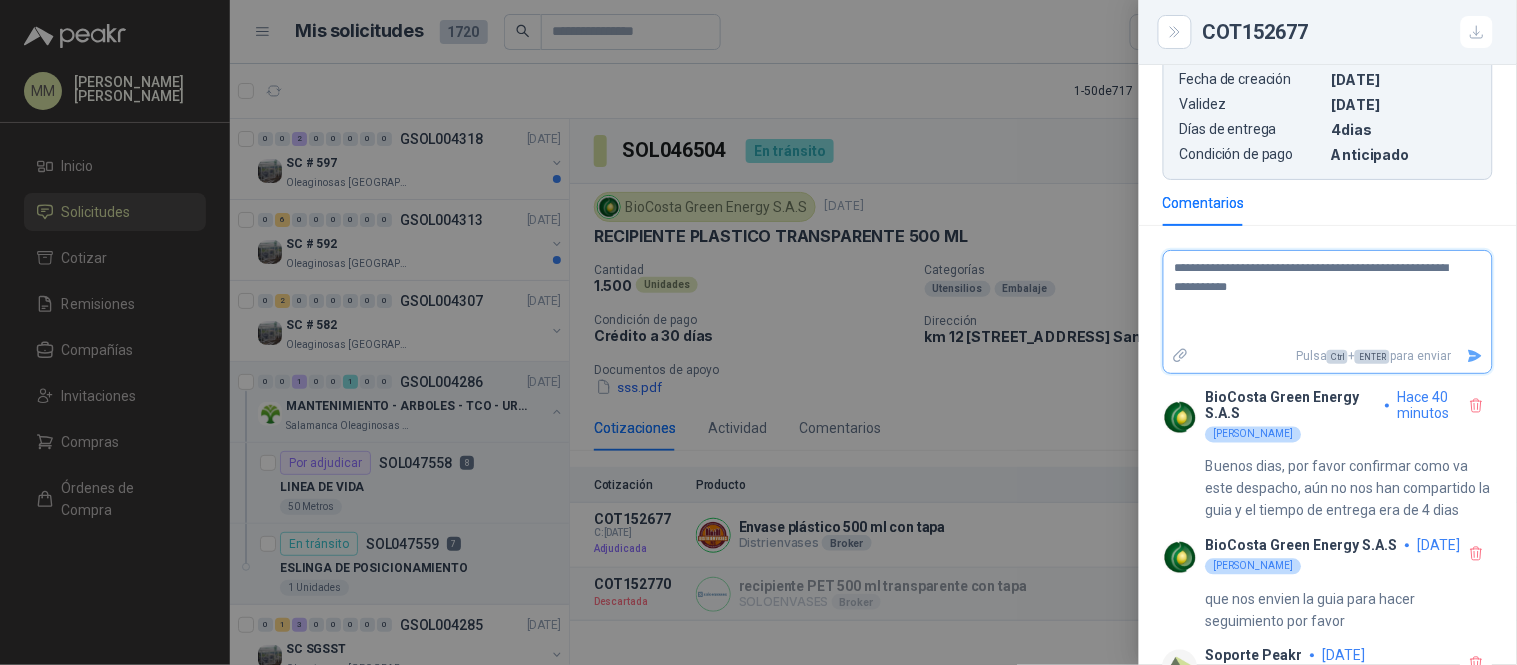 type 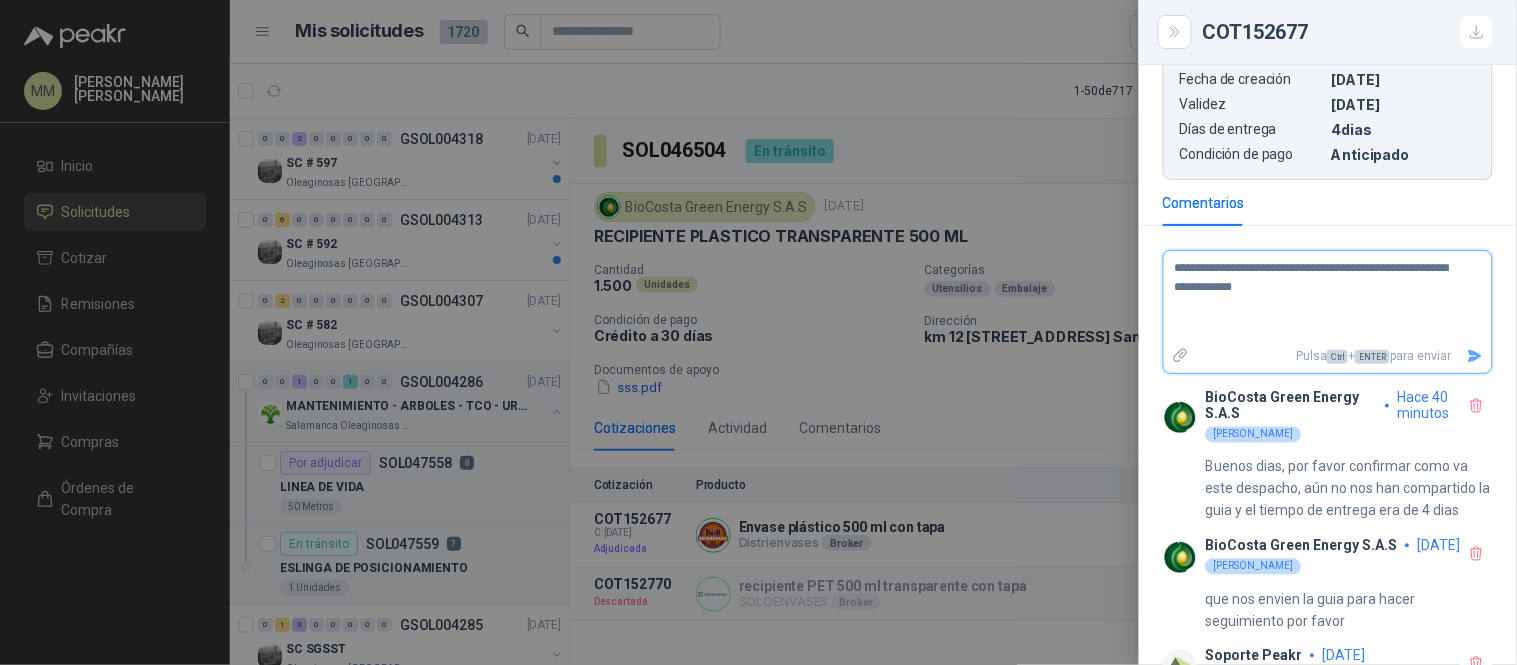 type 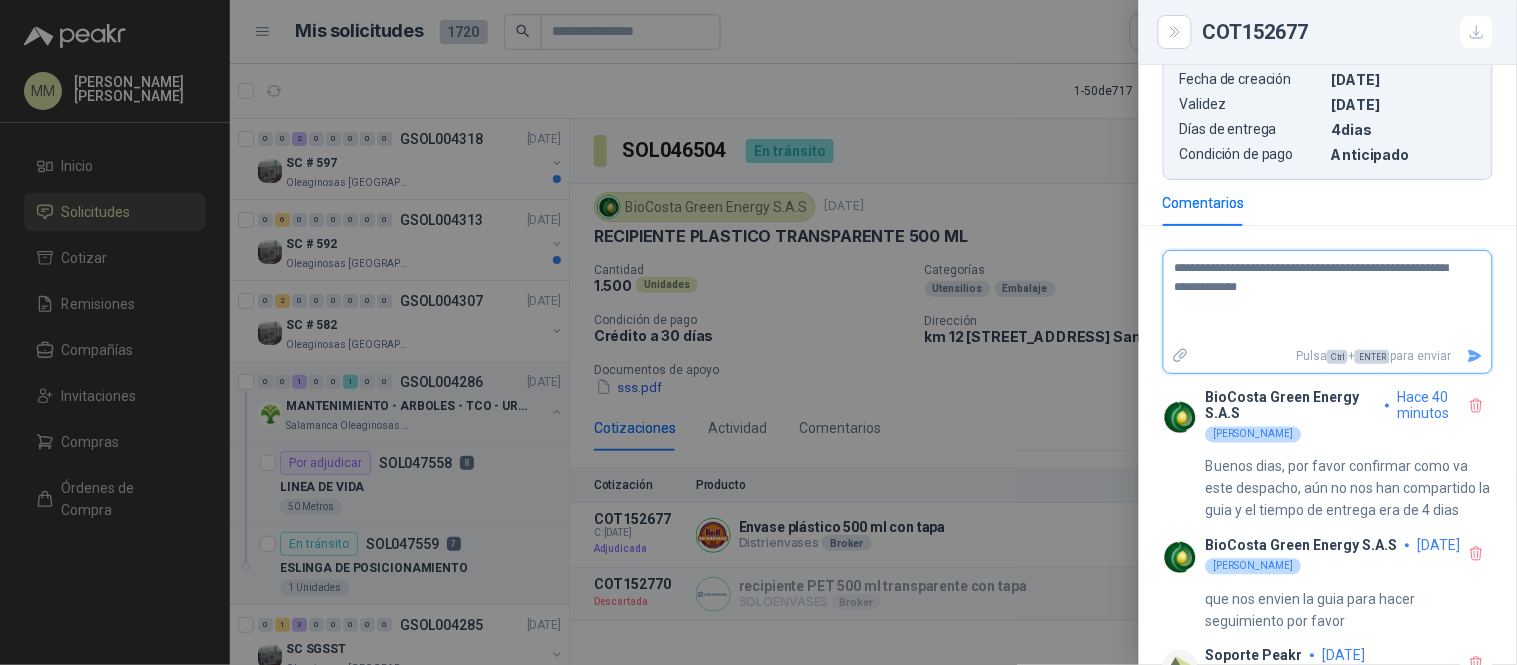 type 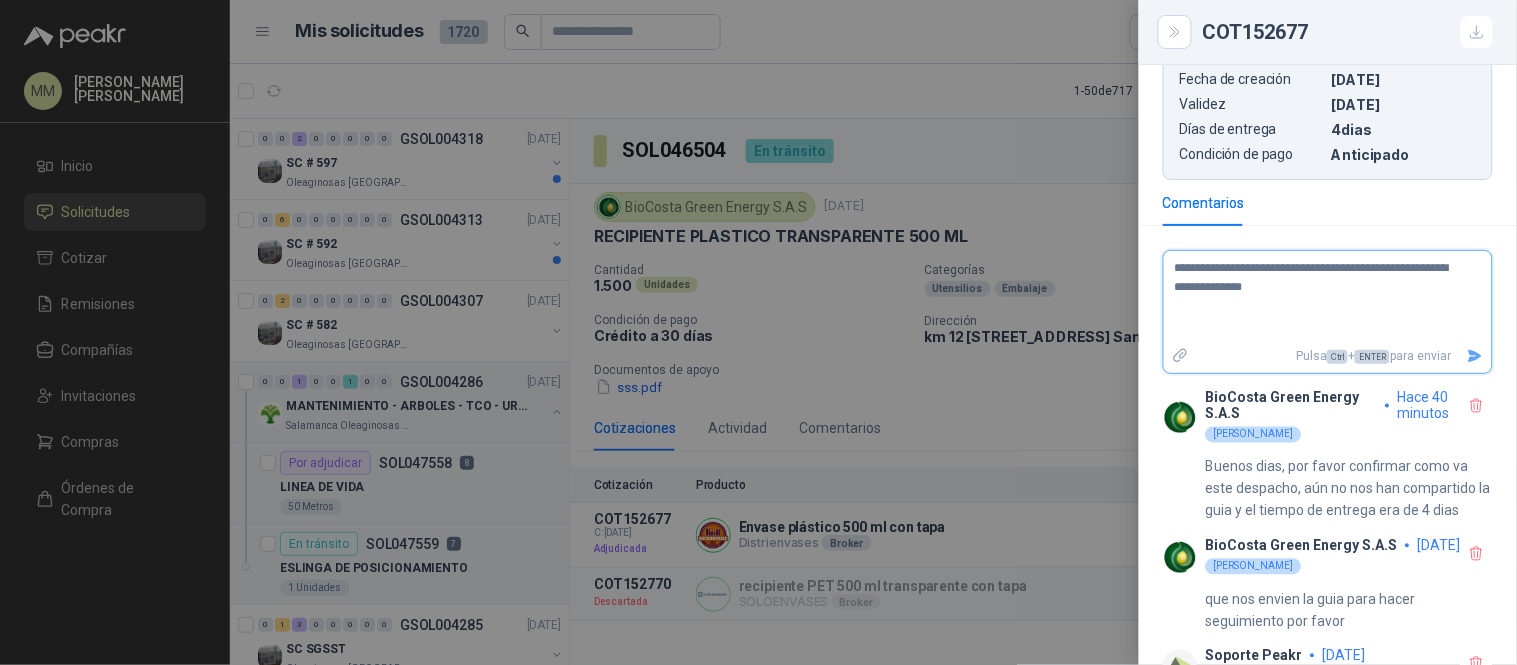 type 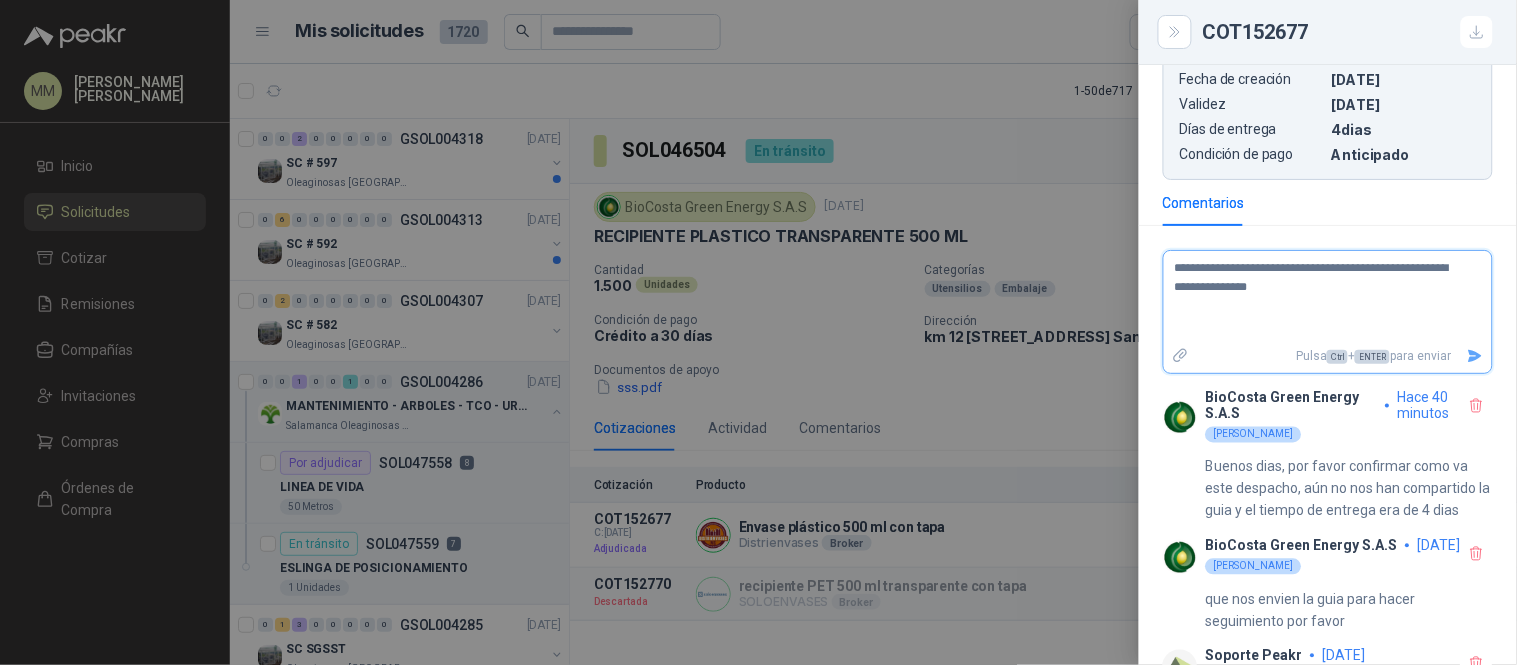 type 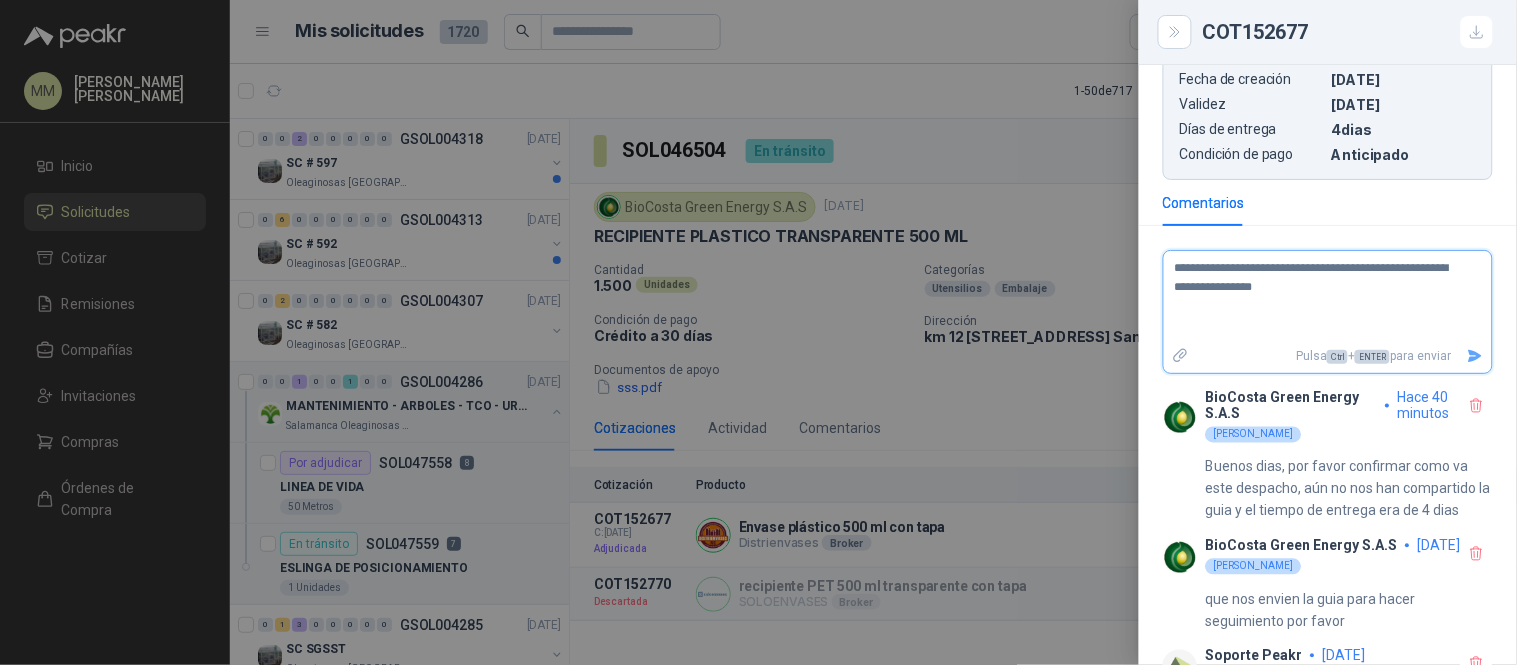 type 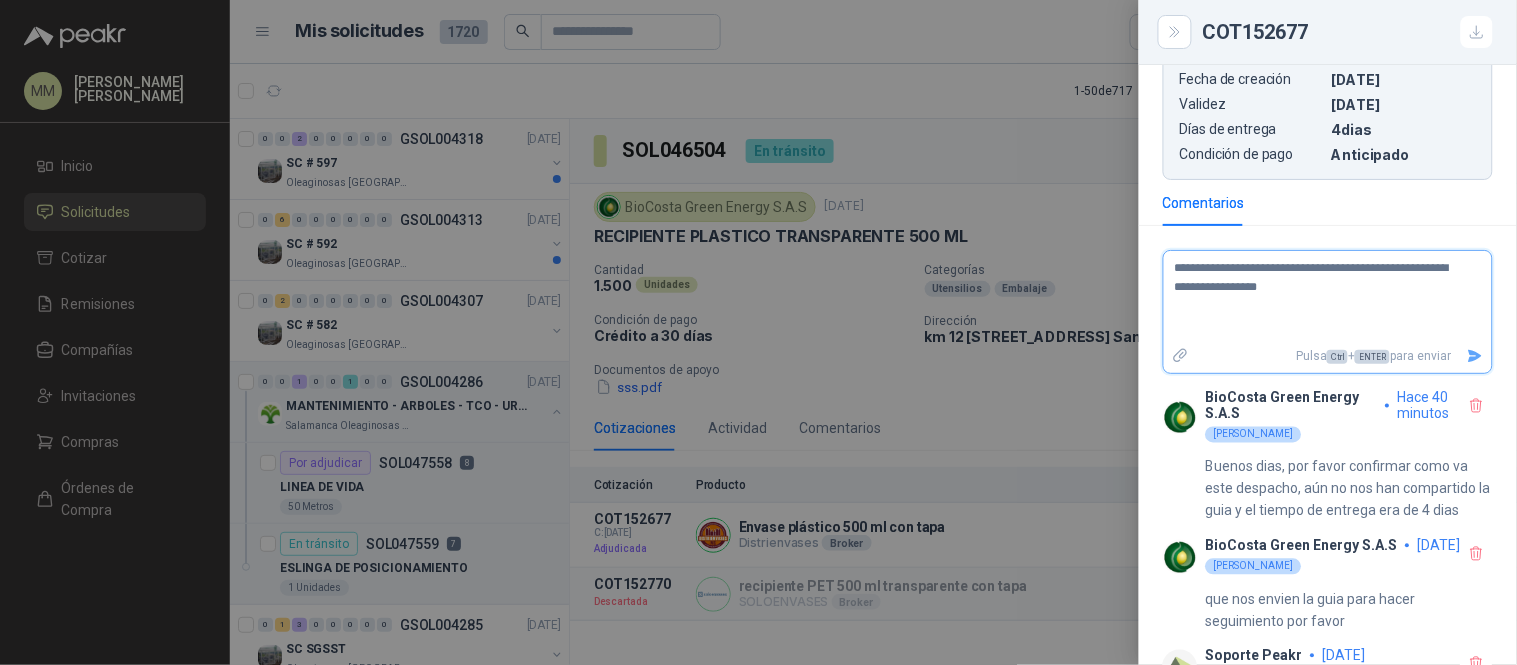 type 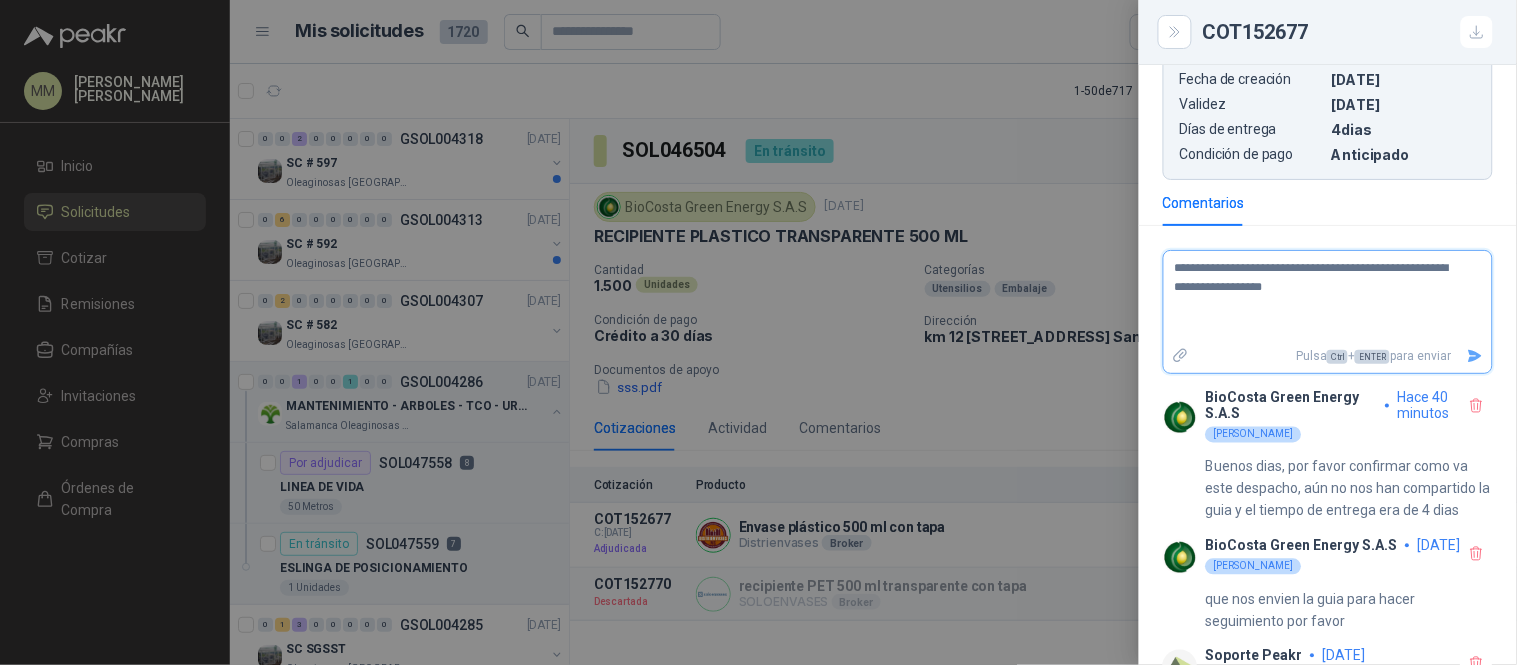 type 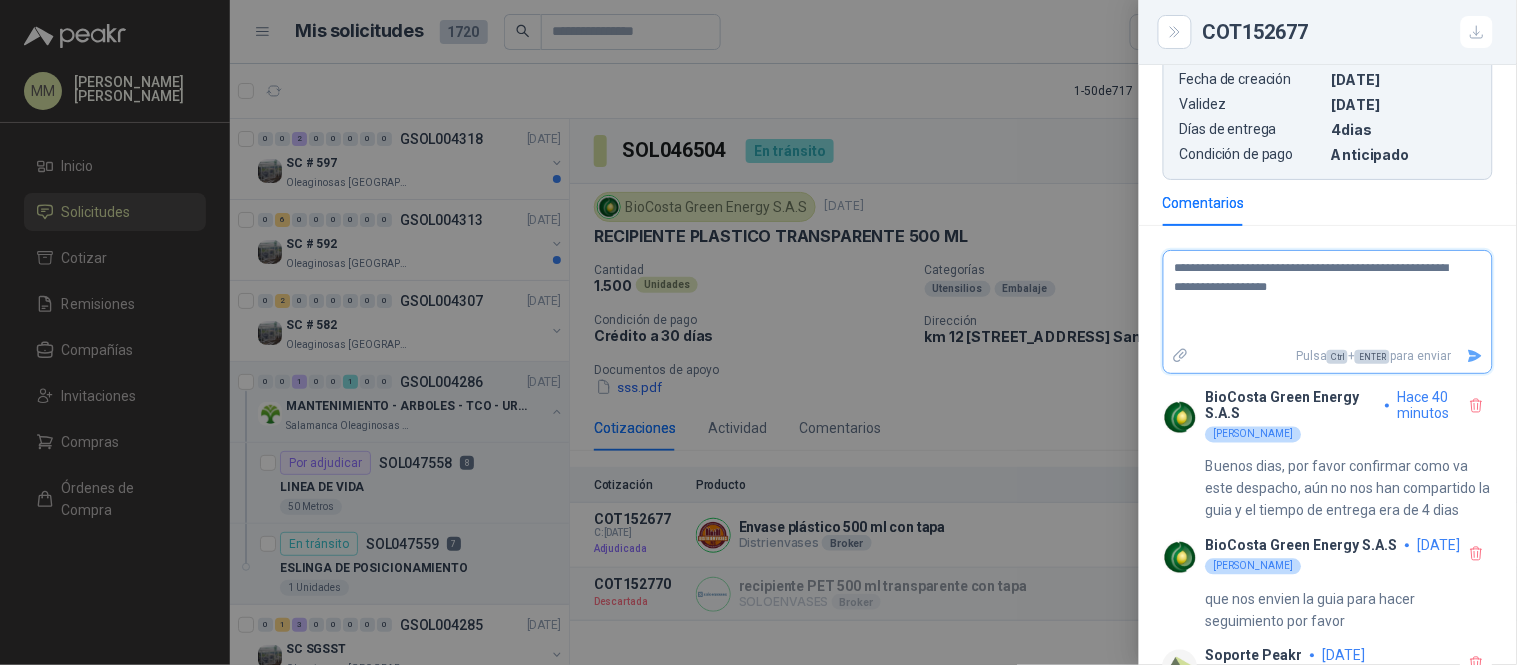 type 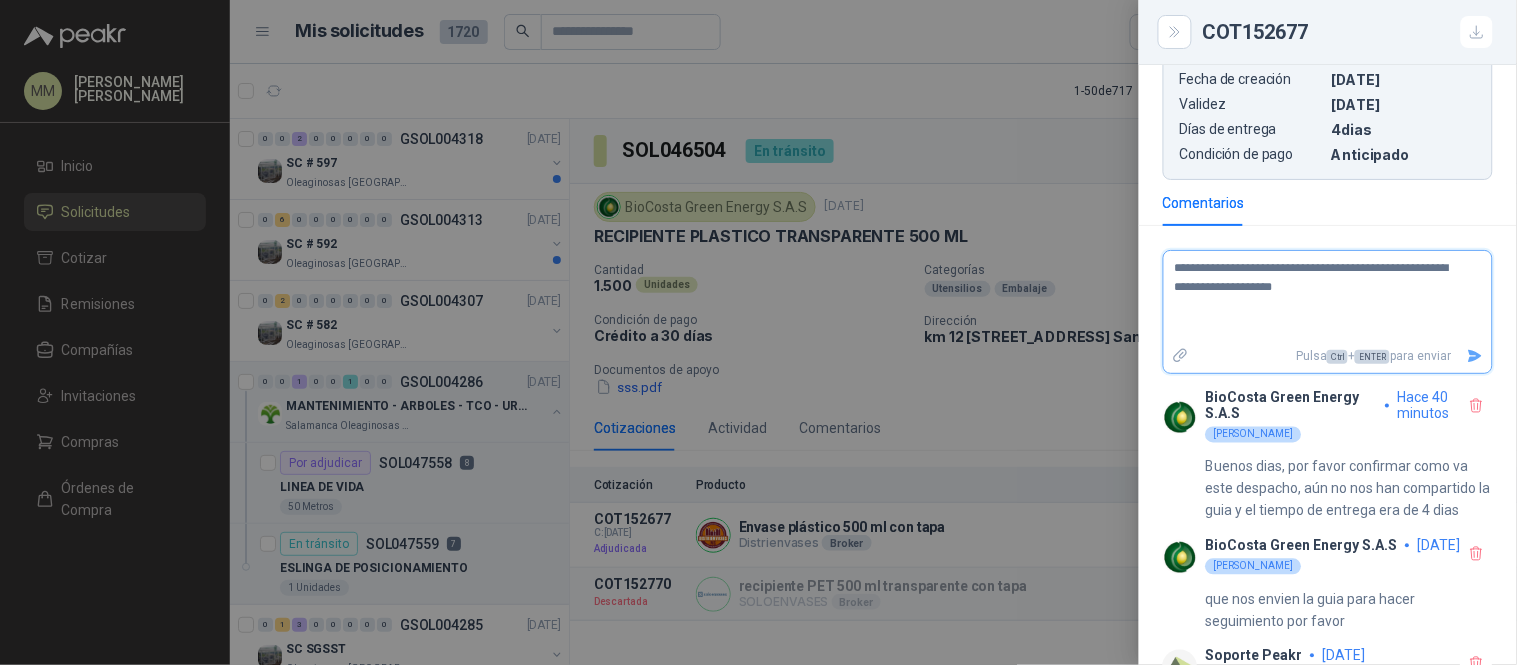 type 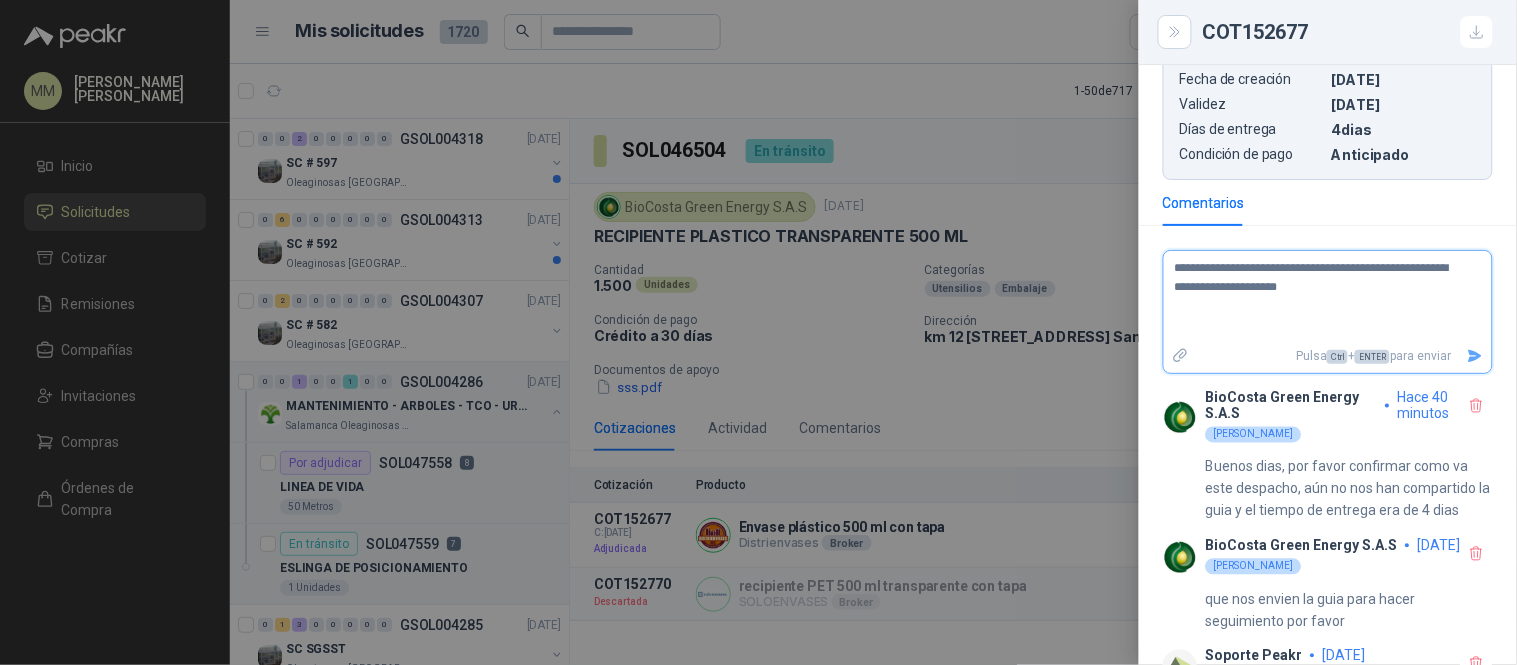 type 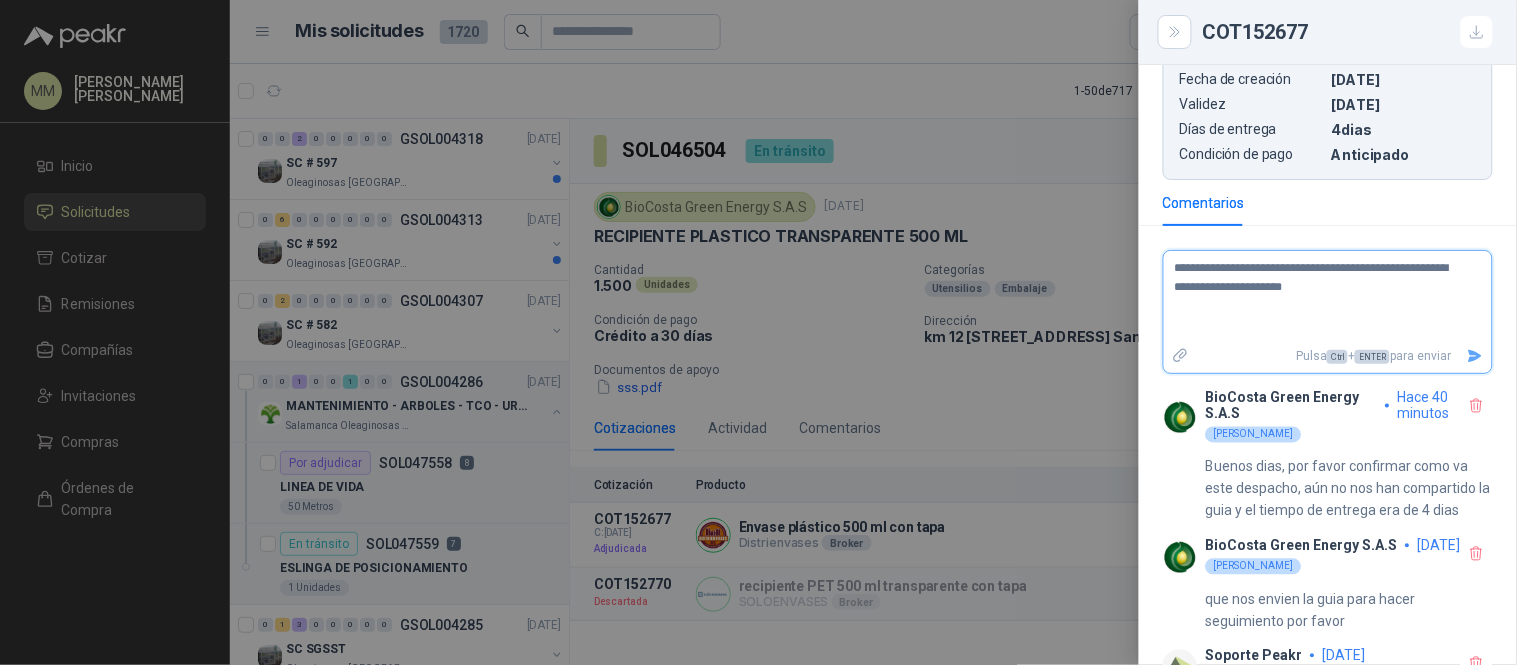 type 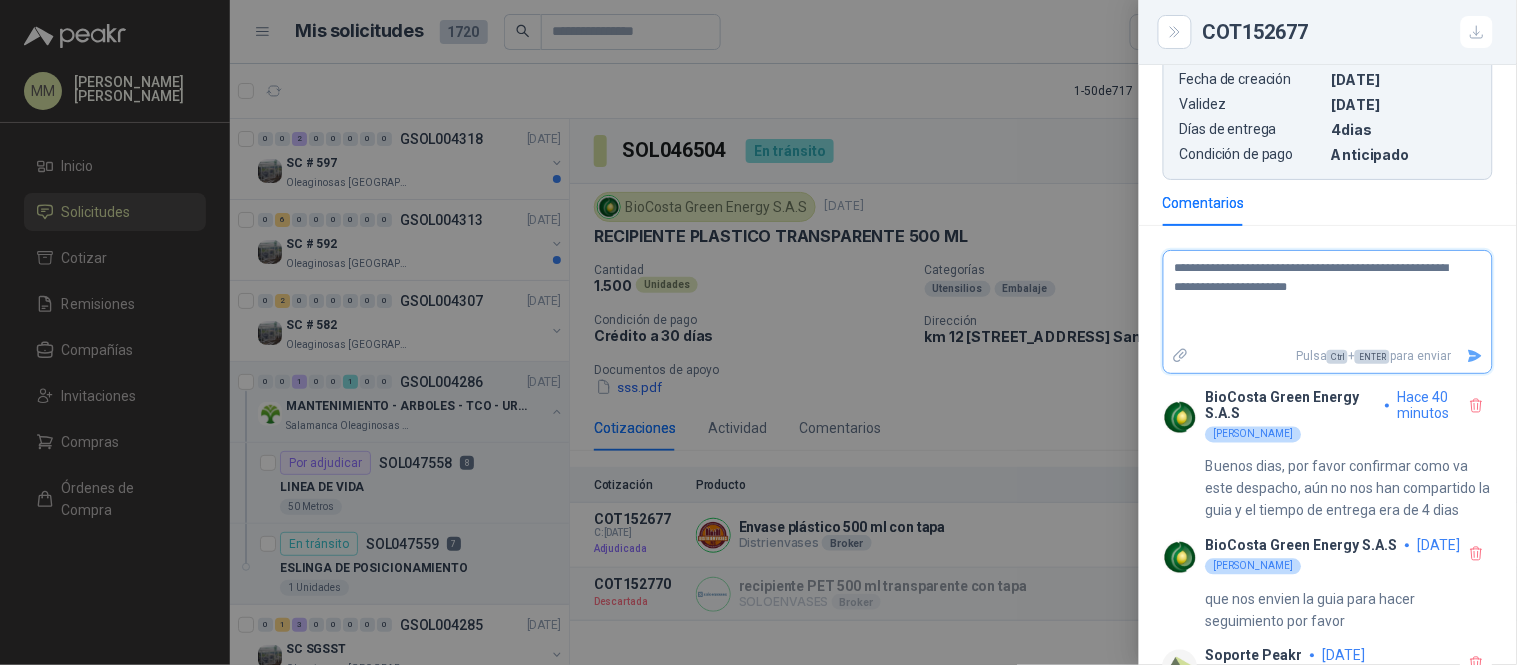 type 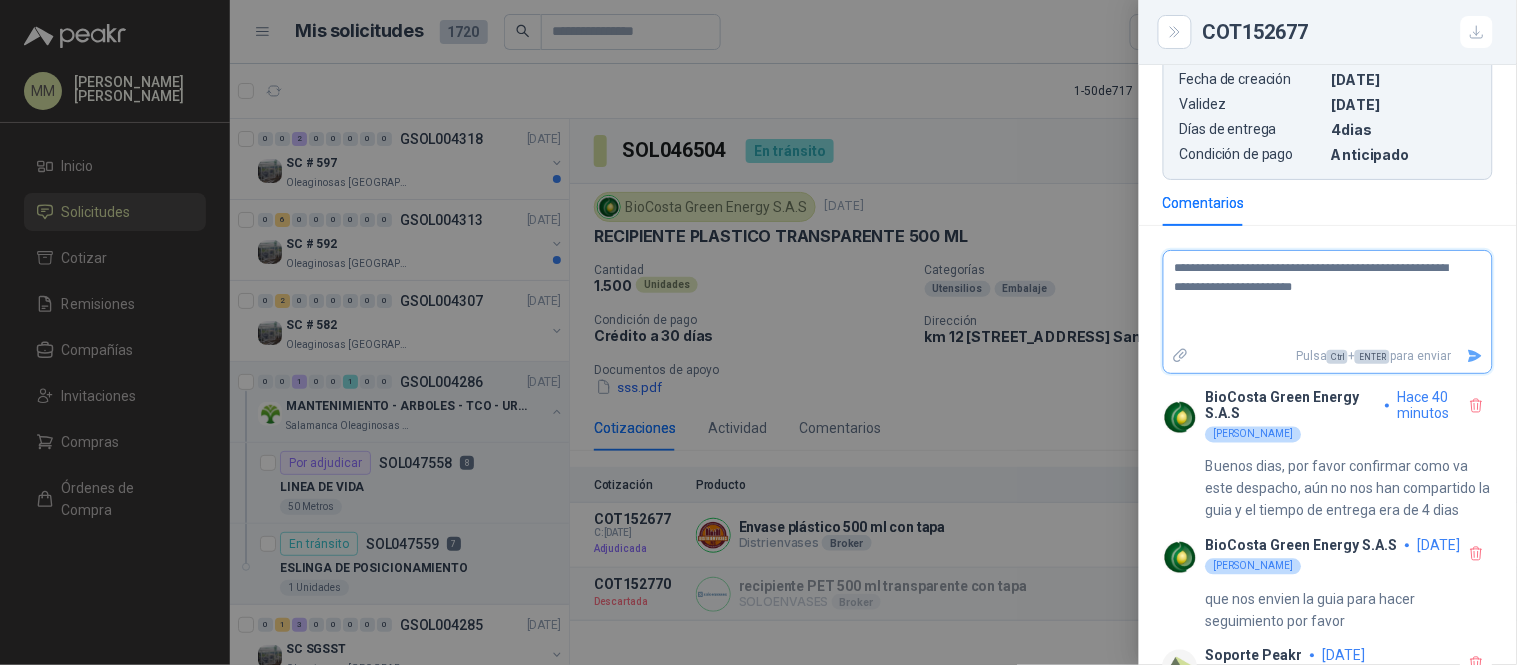 type 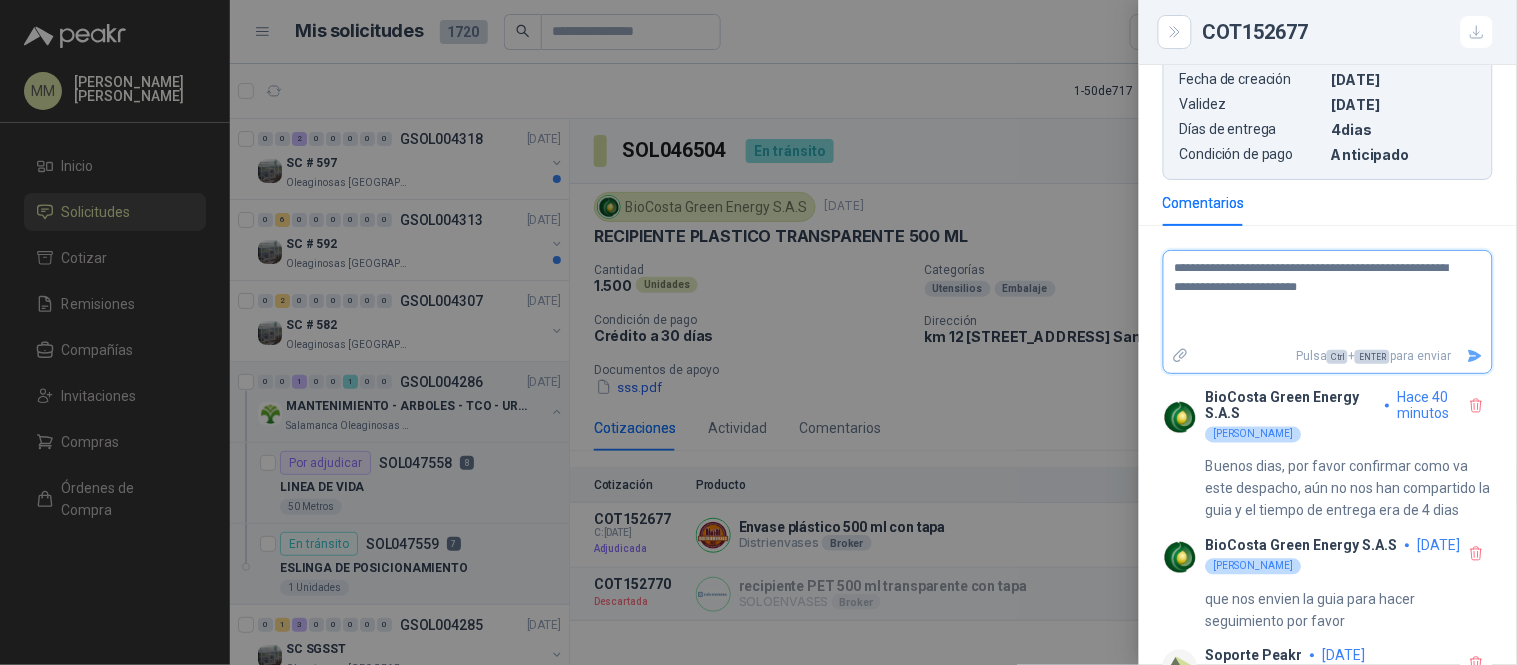 type 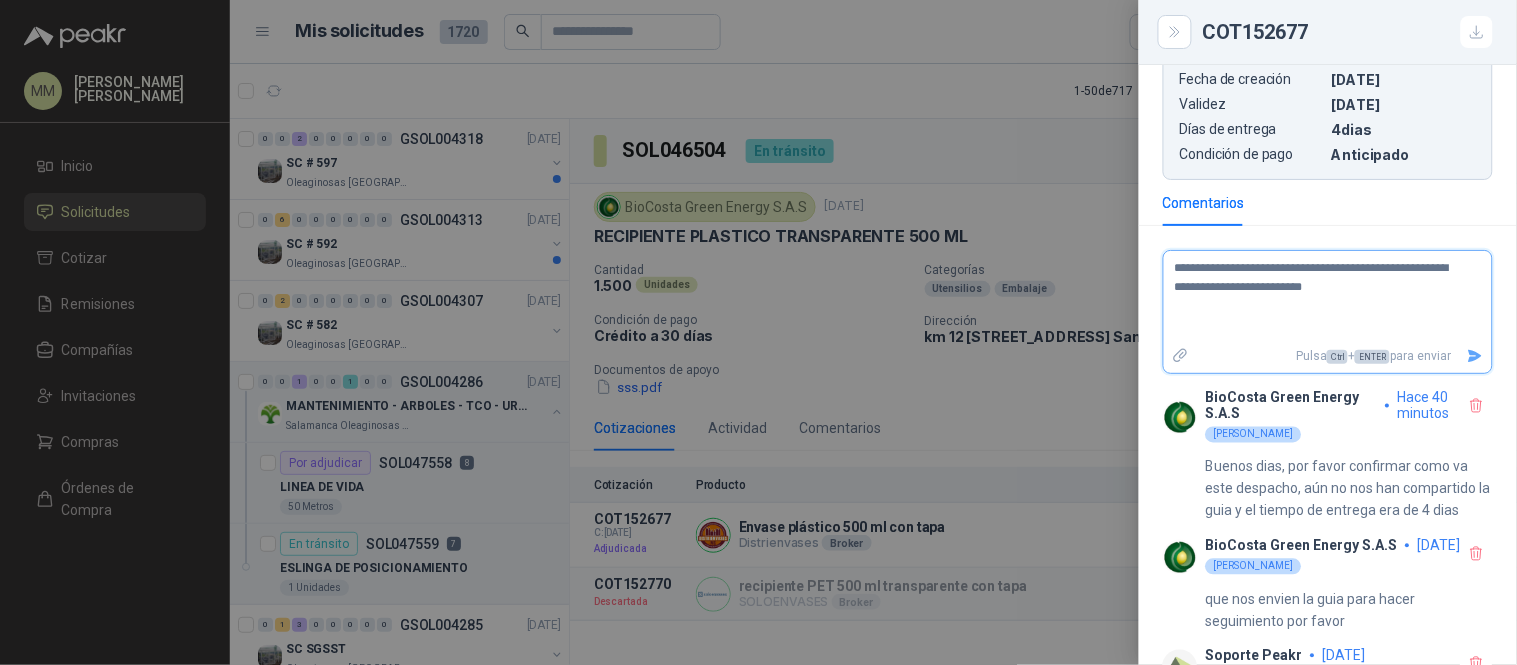 type 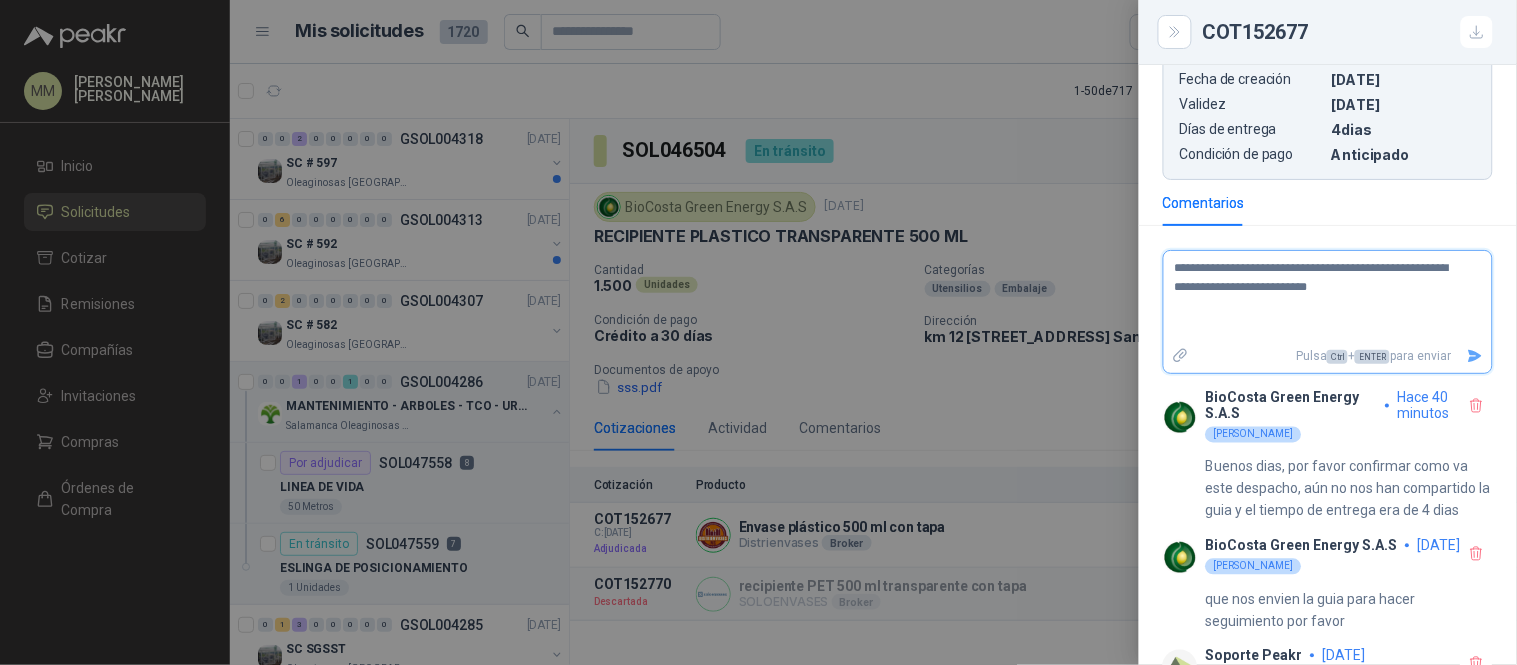 type 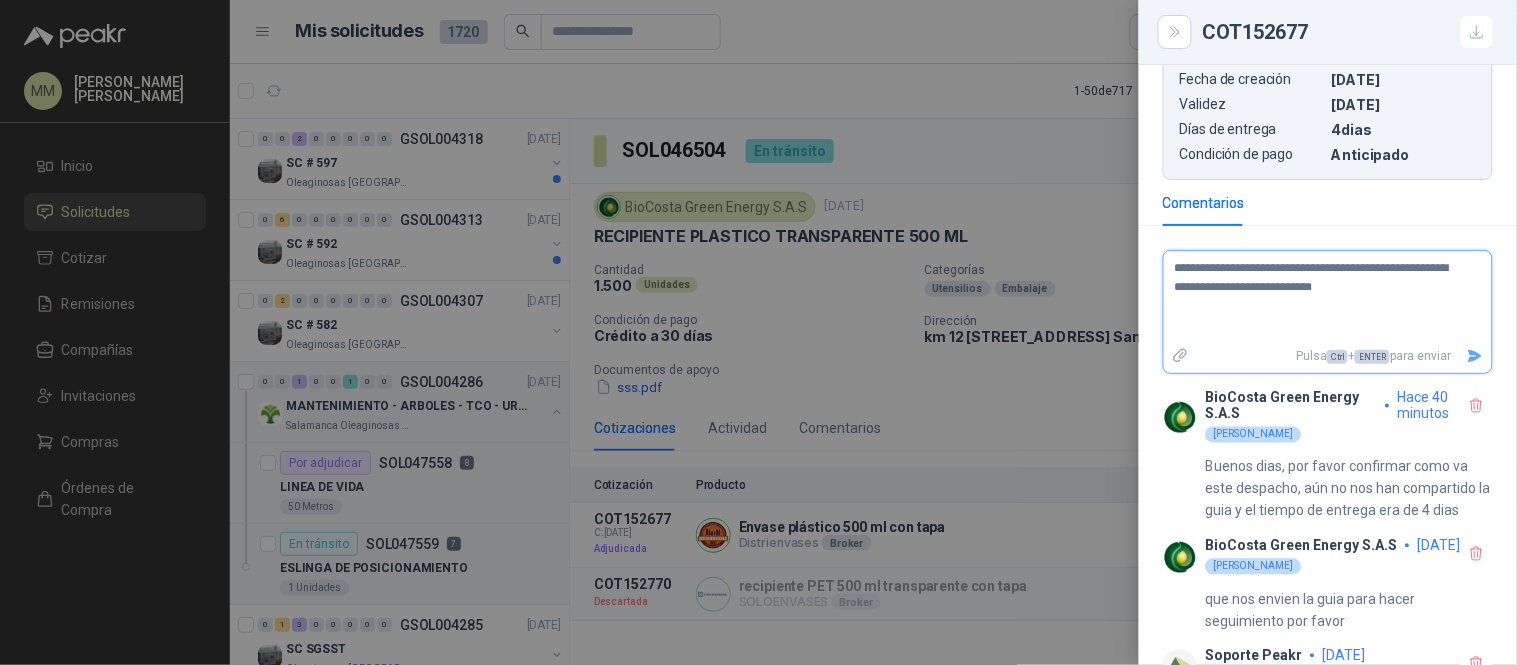 type 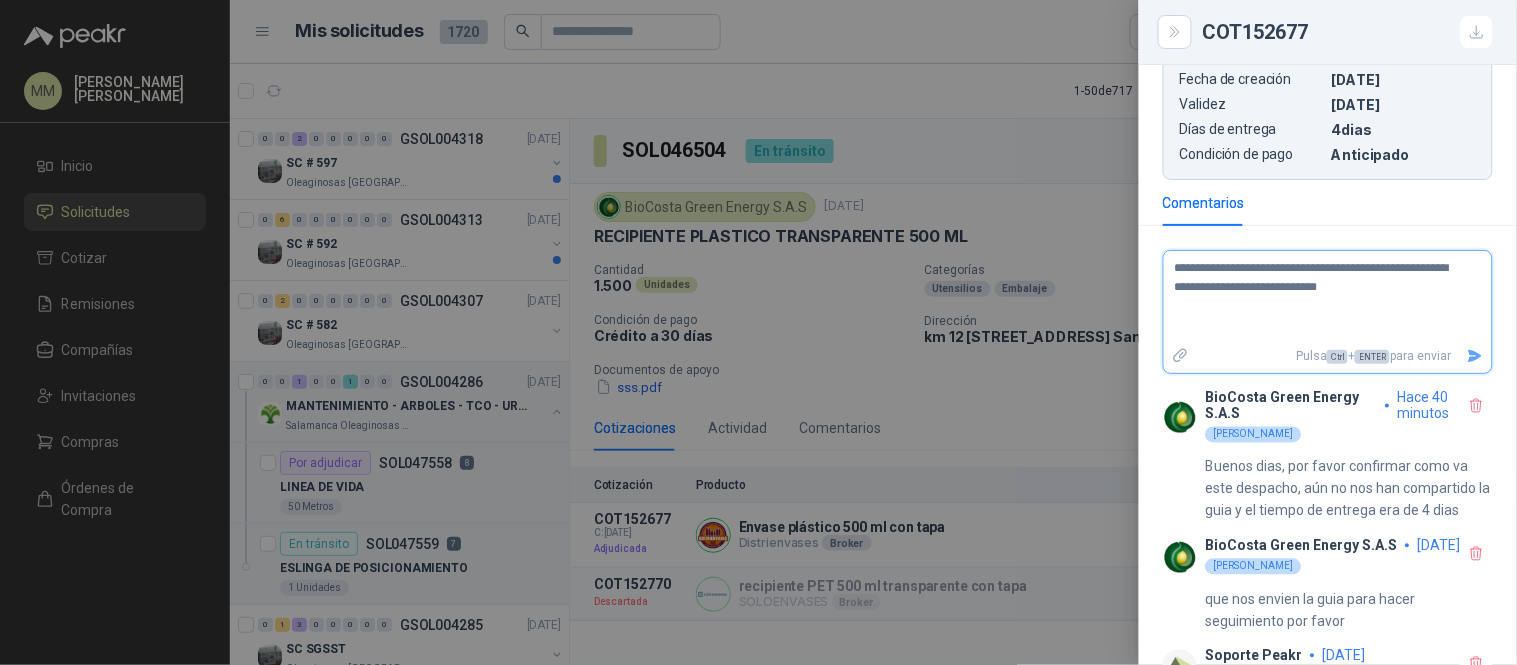 type 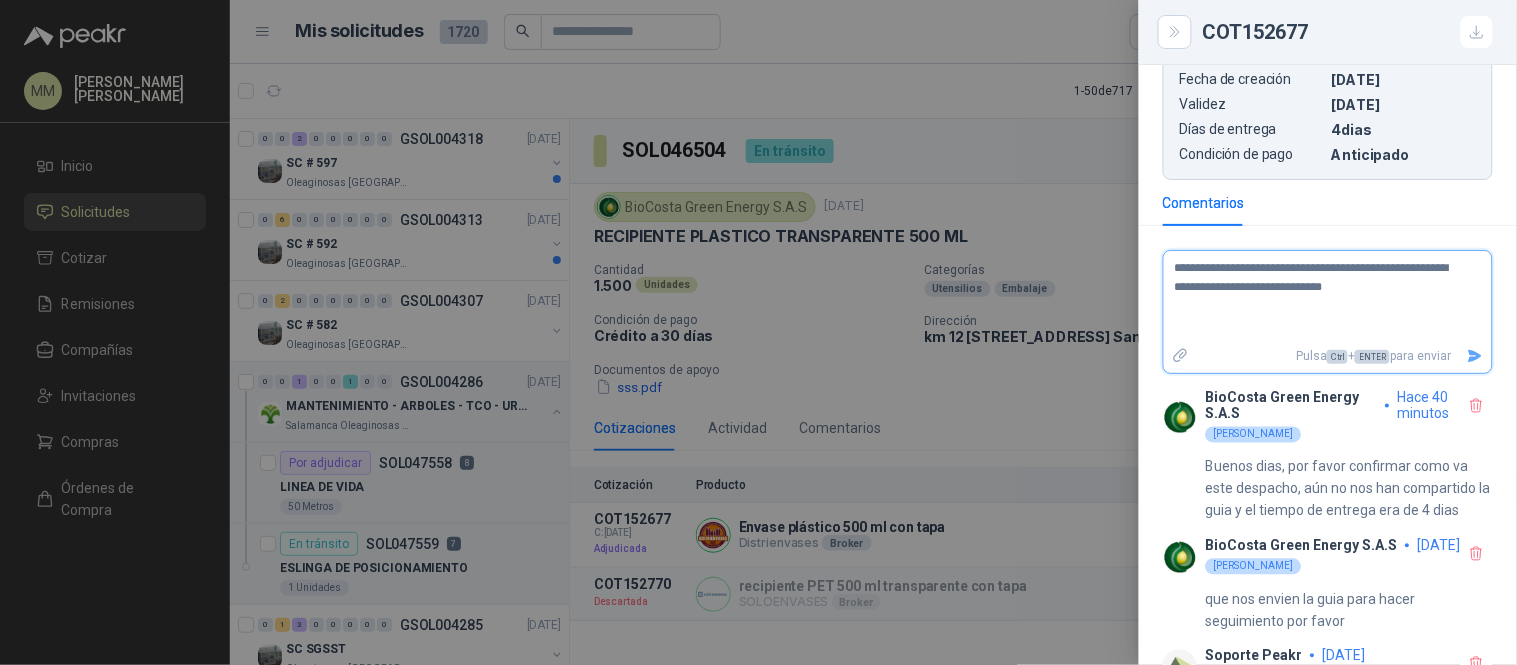 type 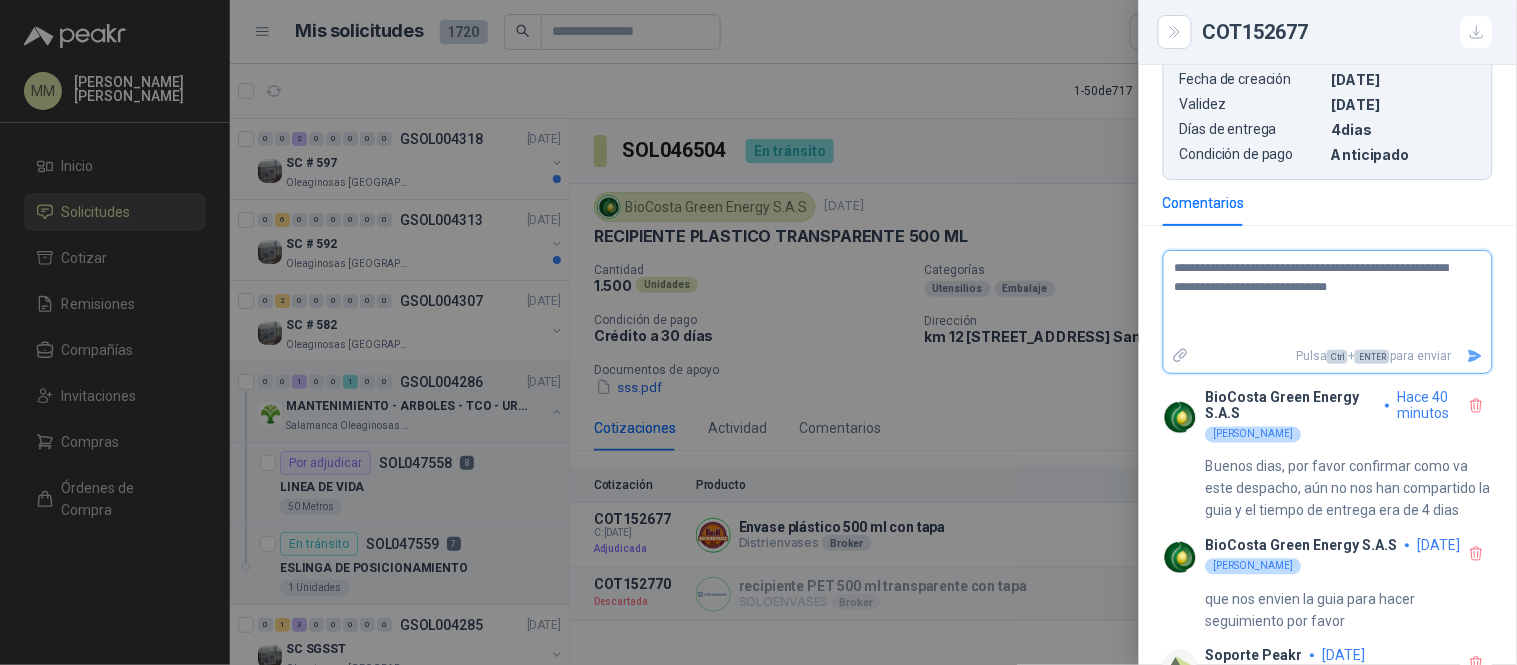 type 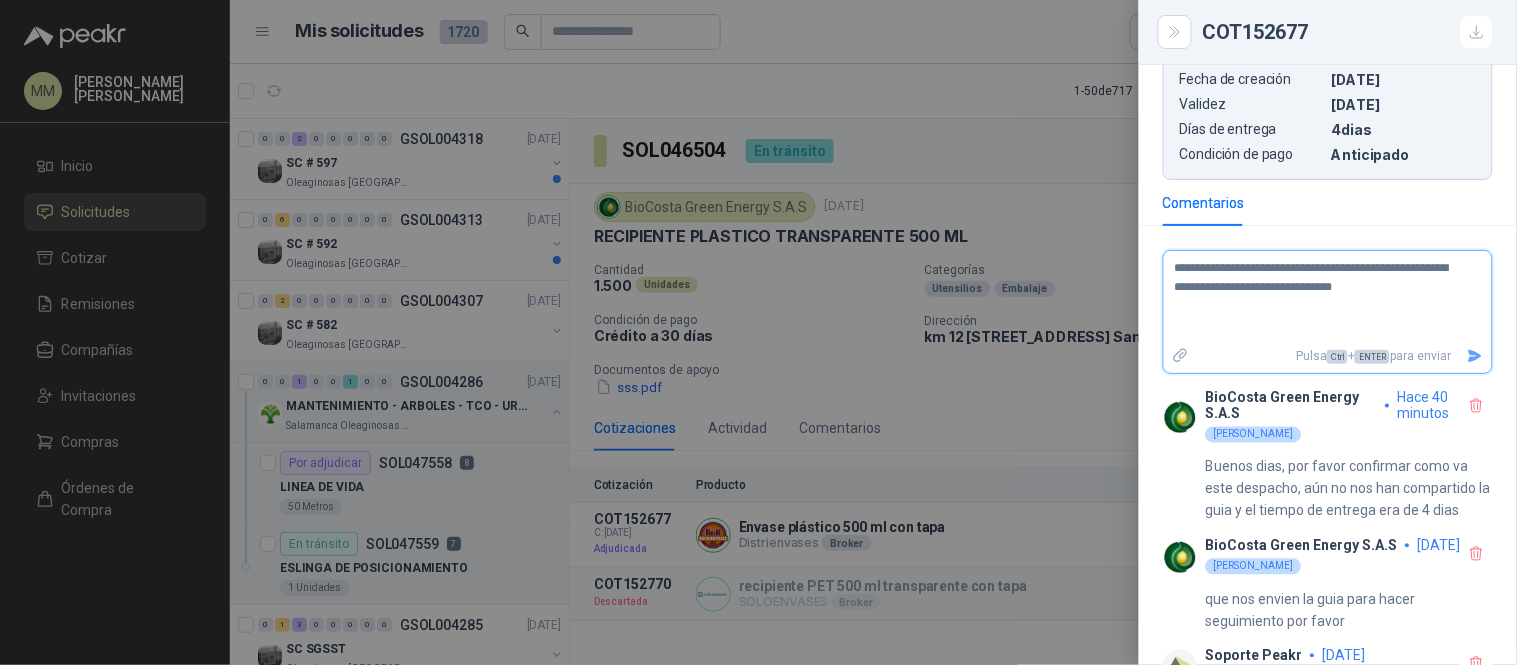 type 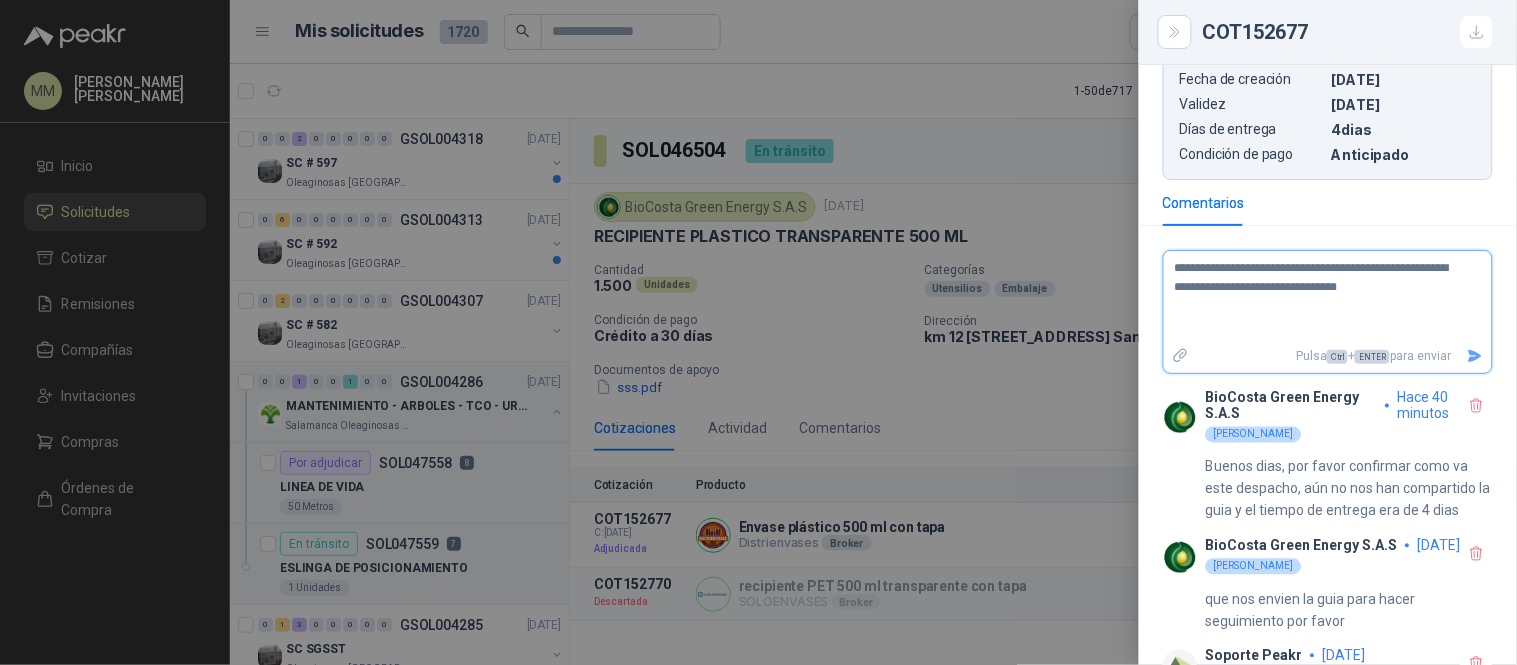type 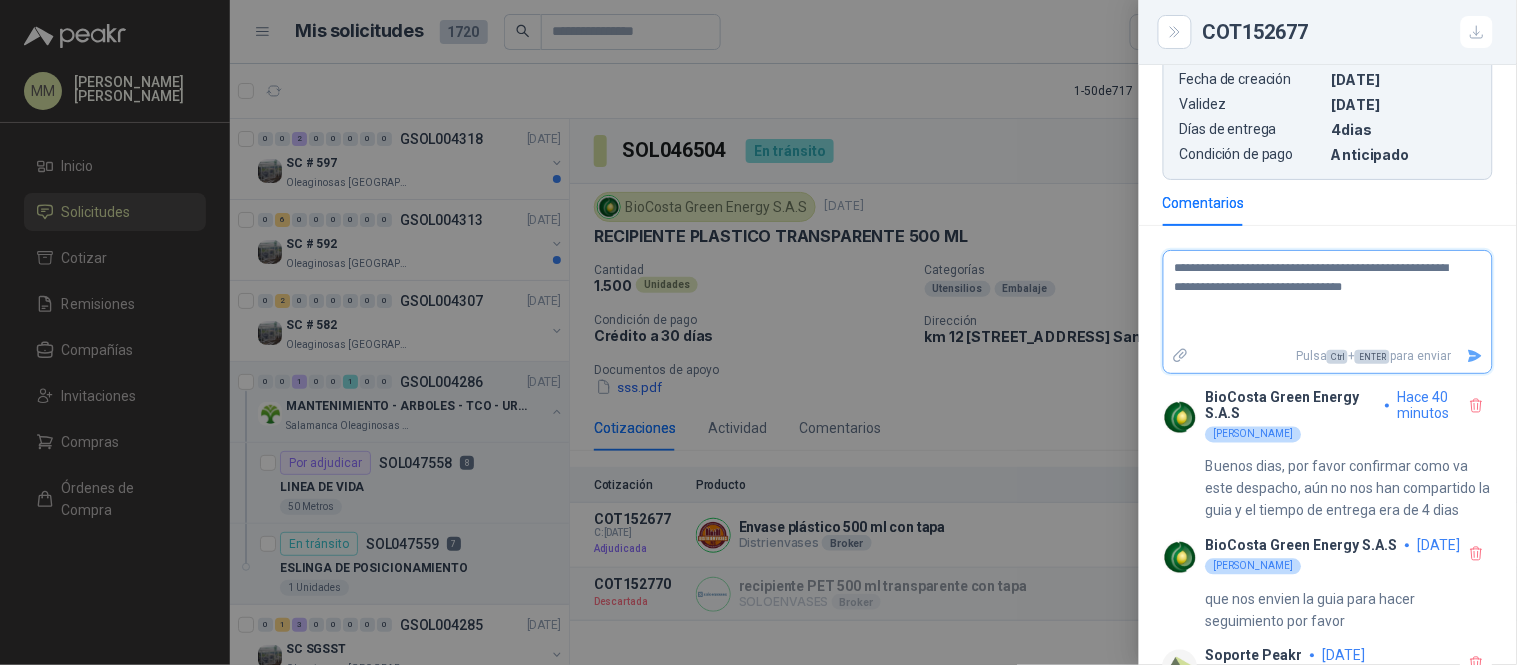type 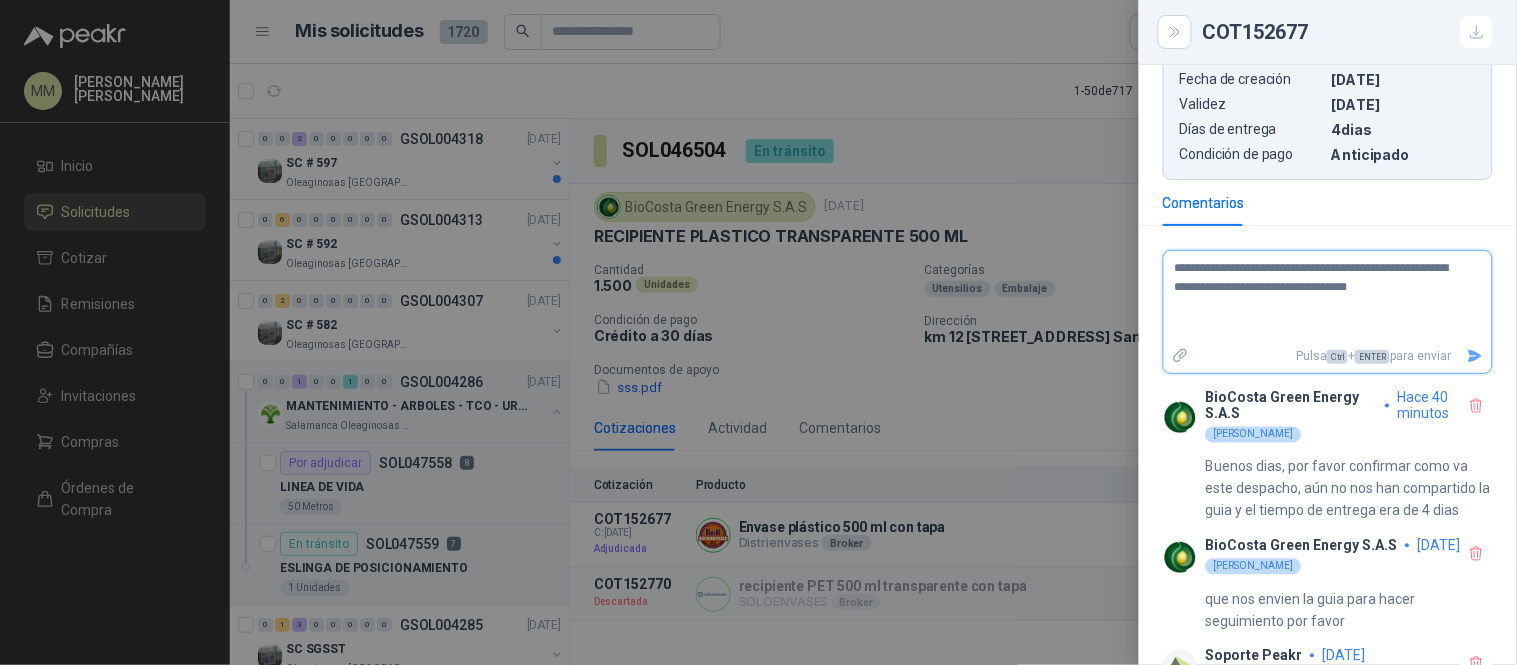type 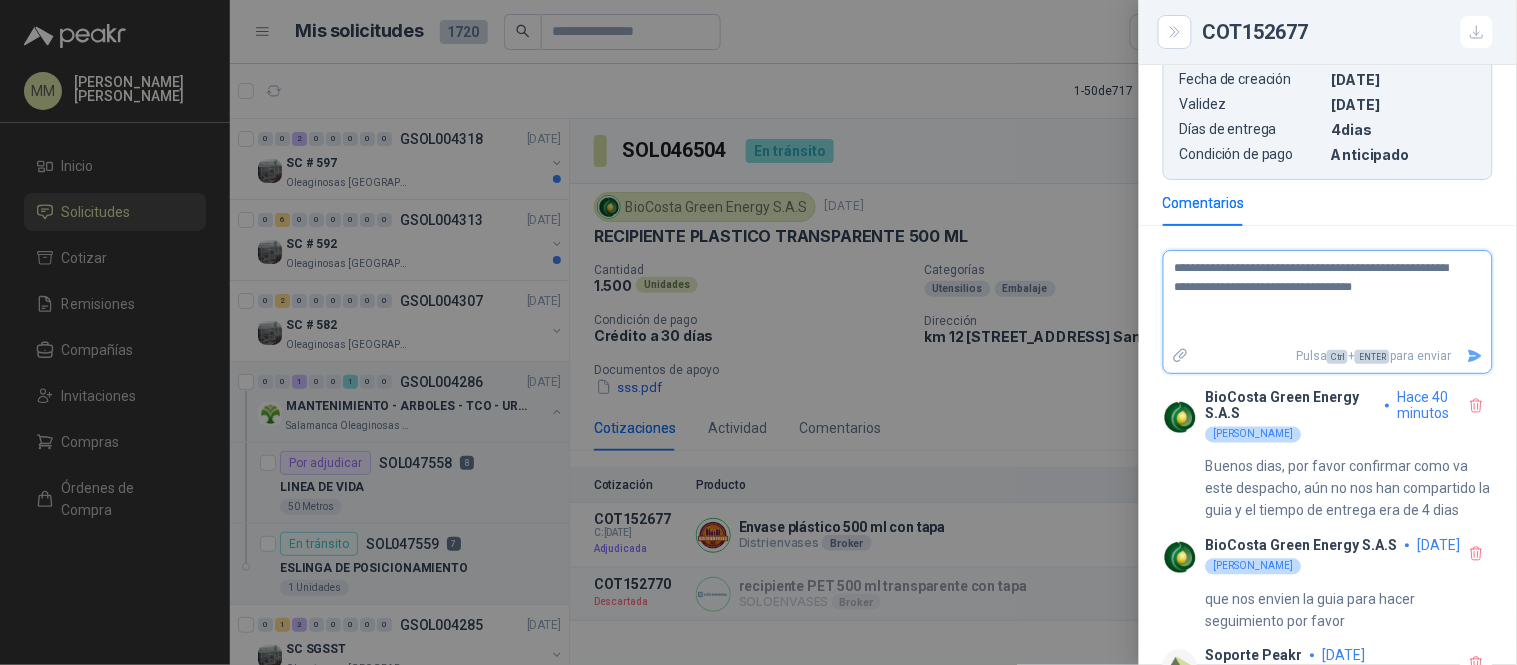 type 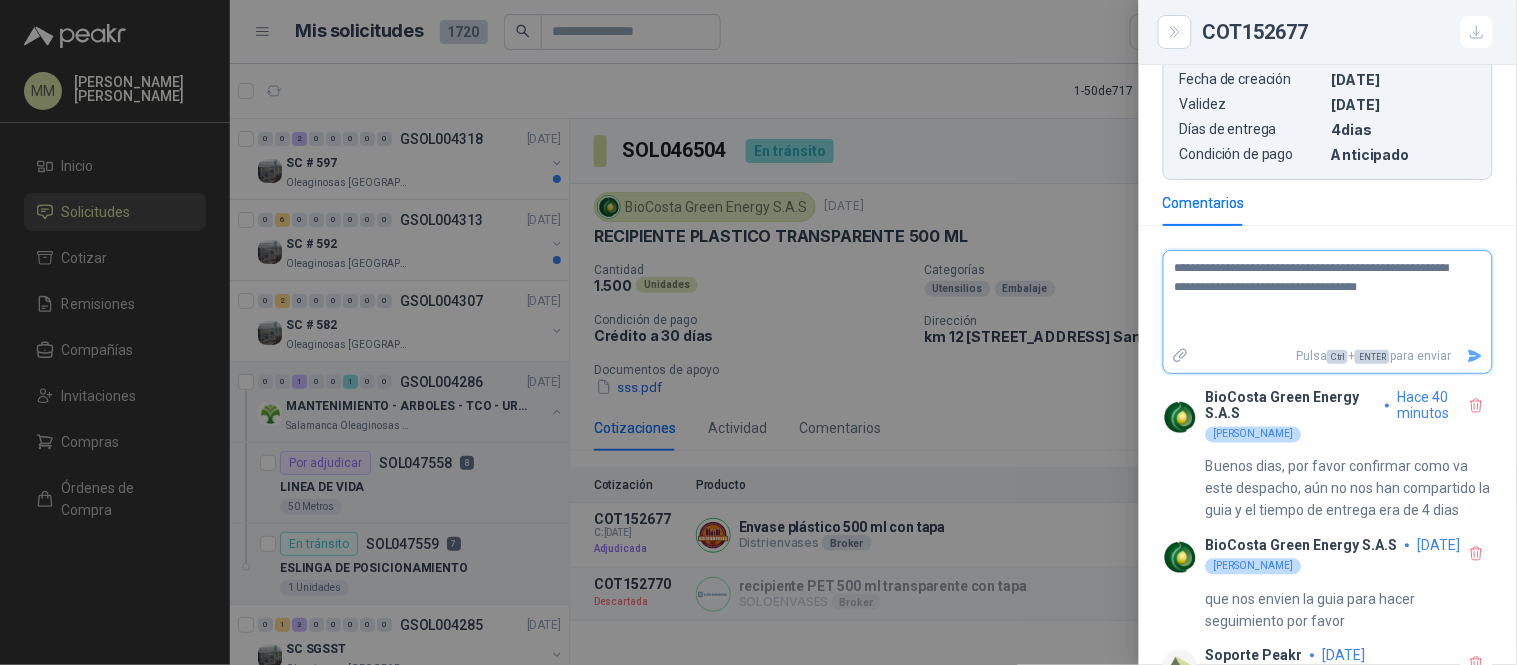type 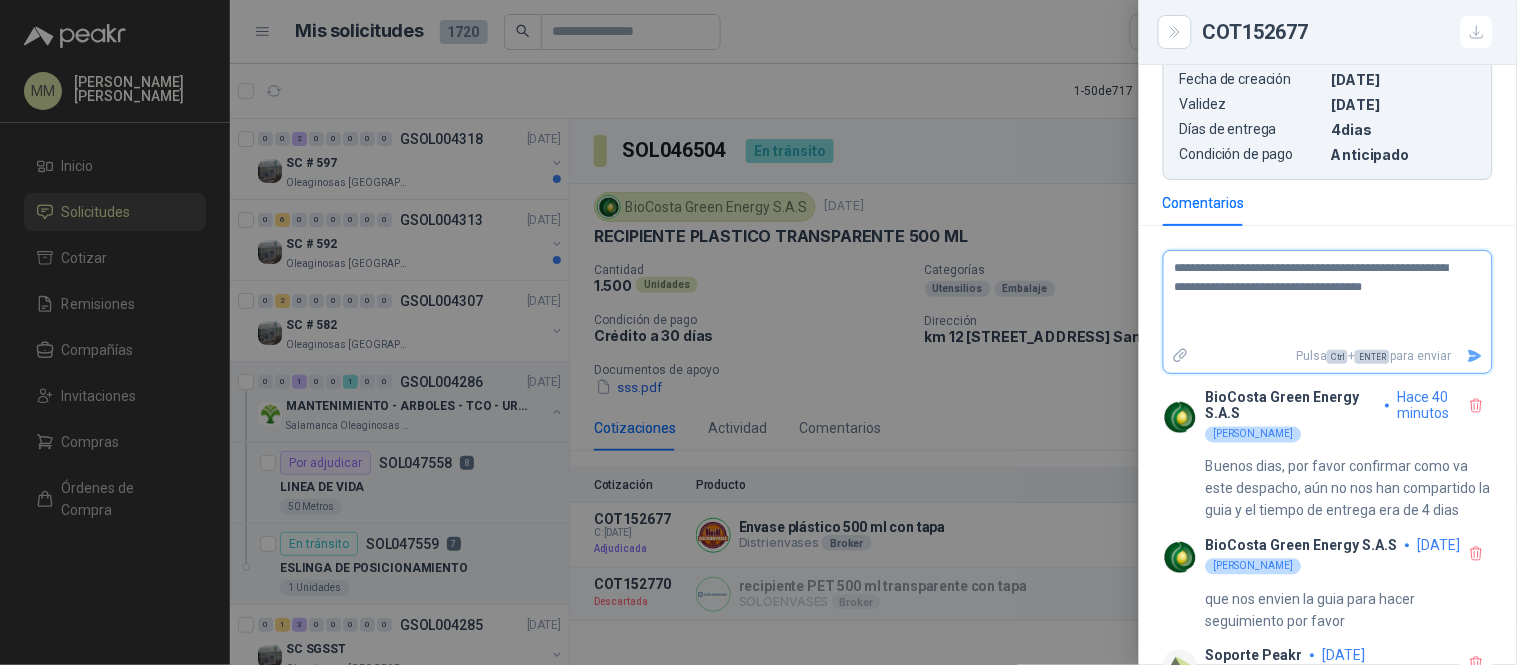 type 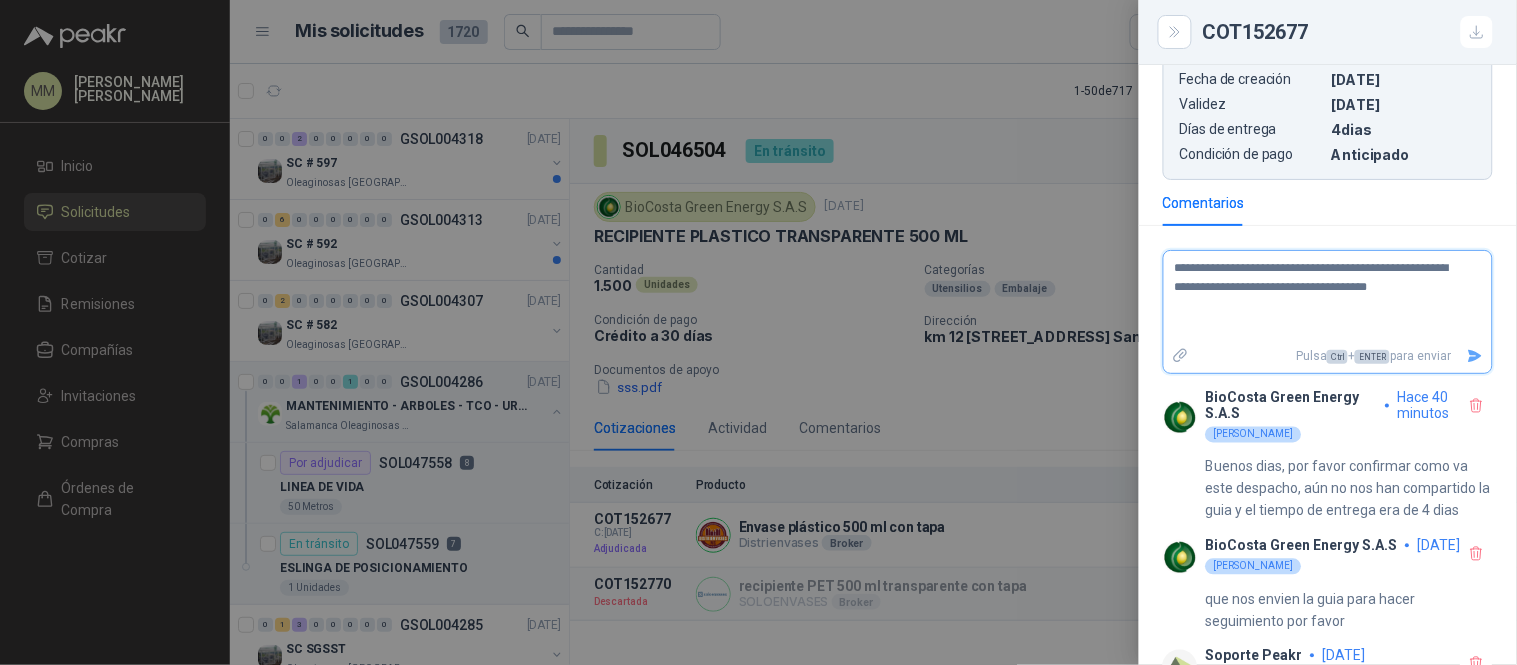 type 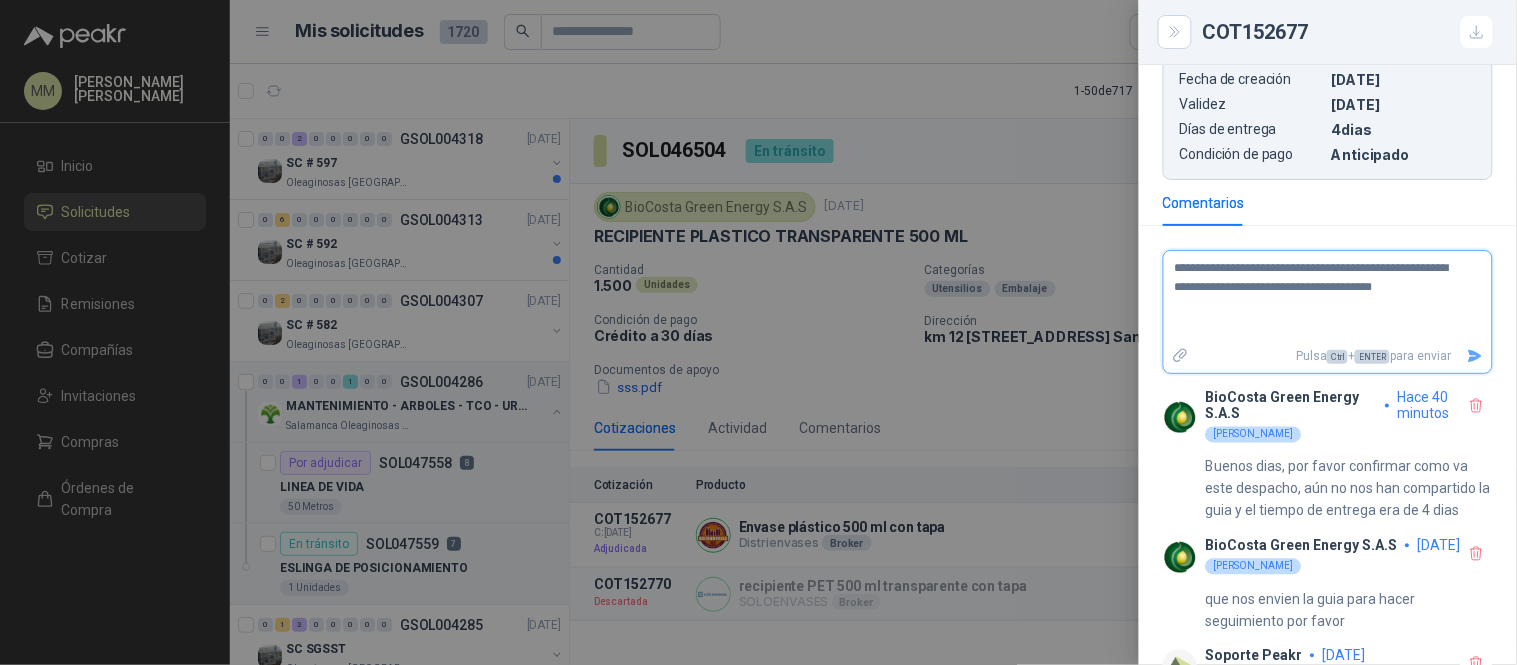 type 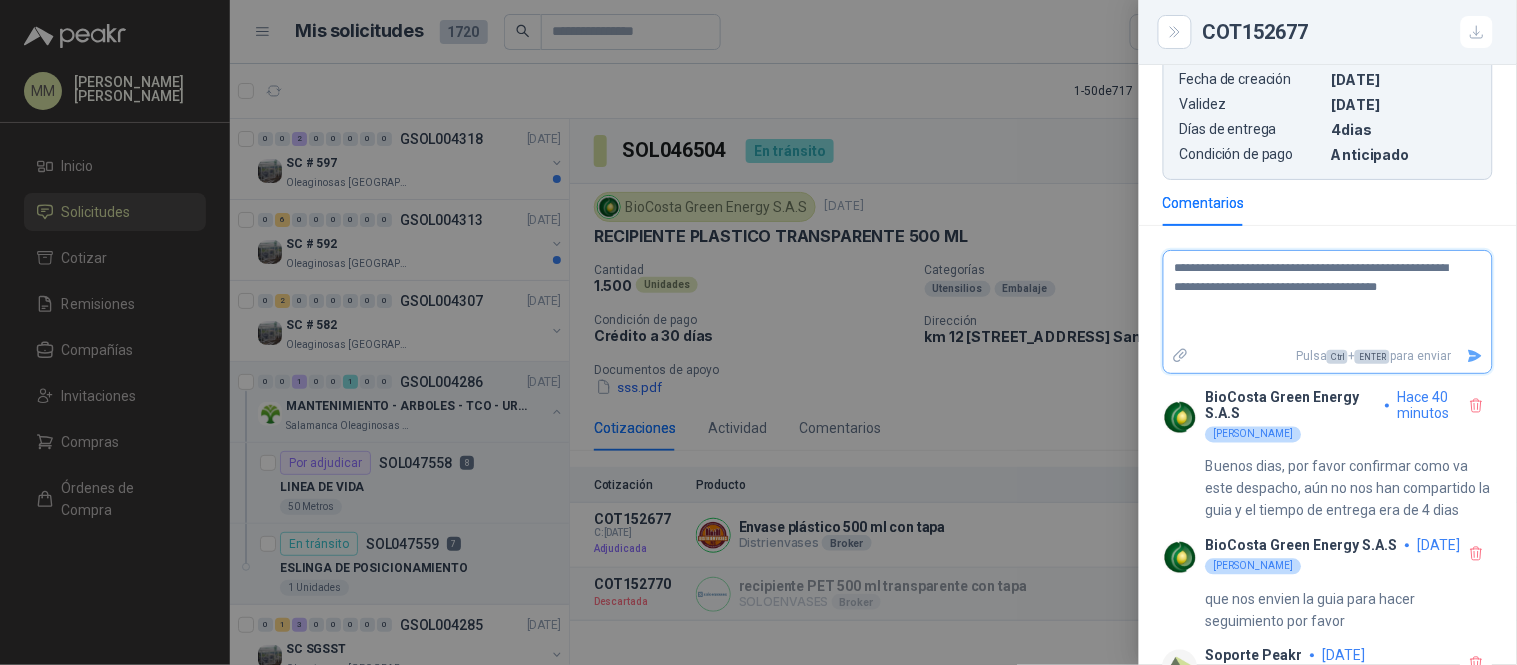 type 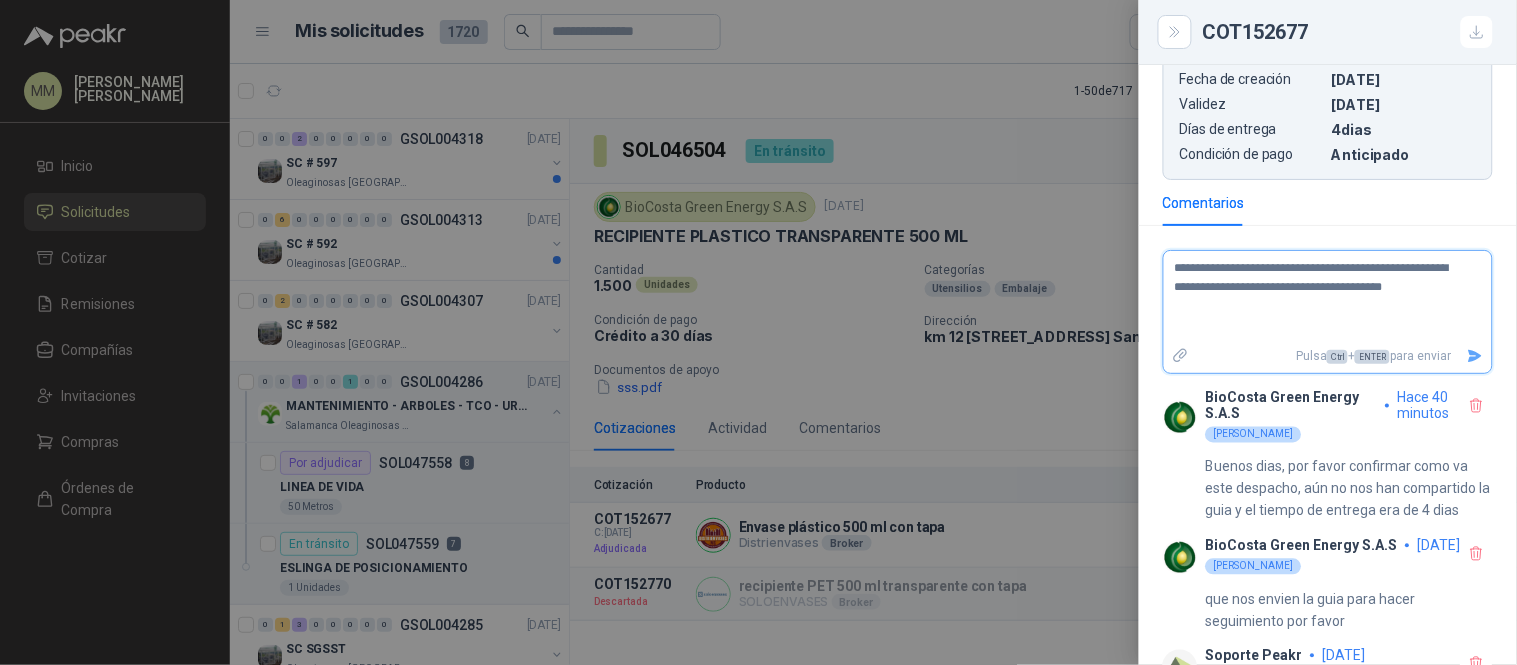 type 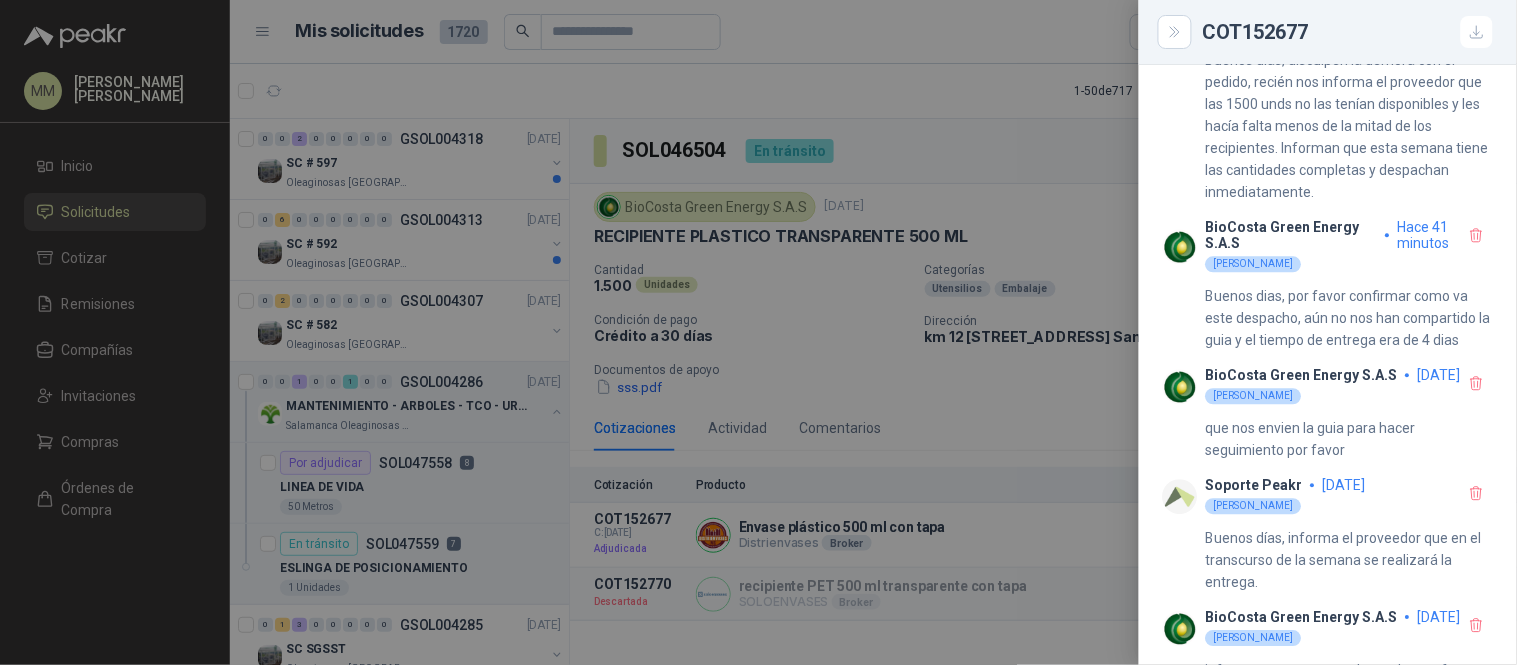 click at bounding box center (758, 332) 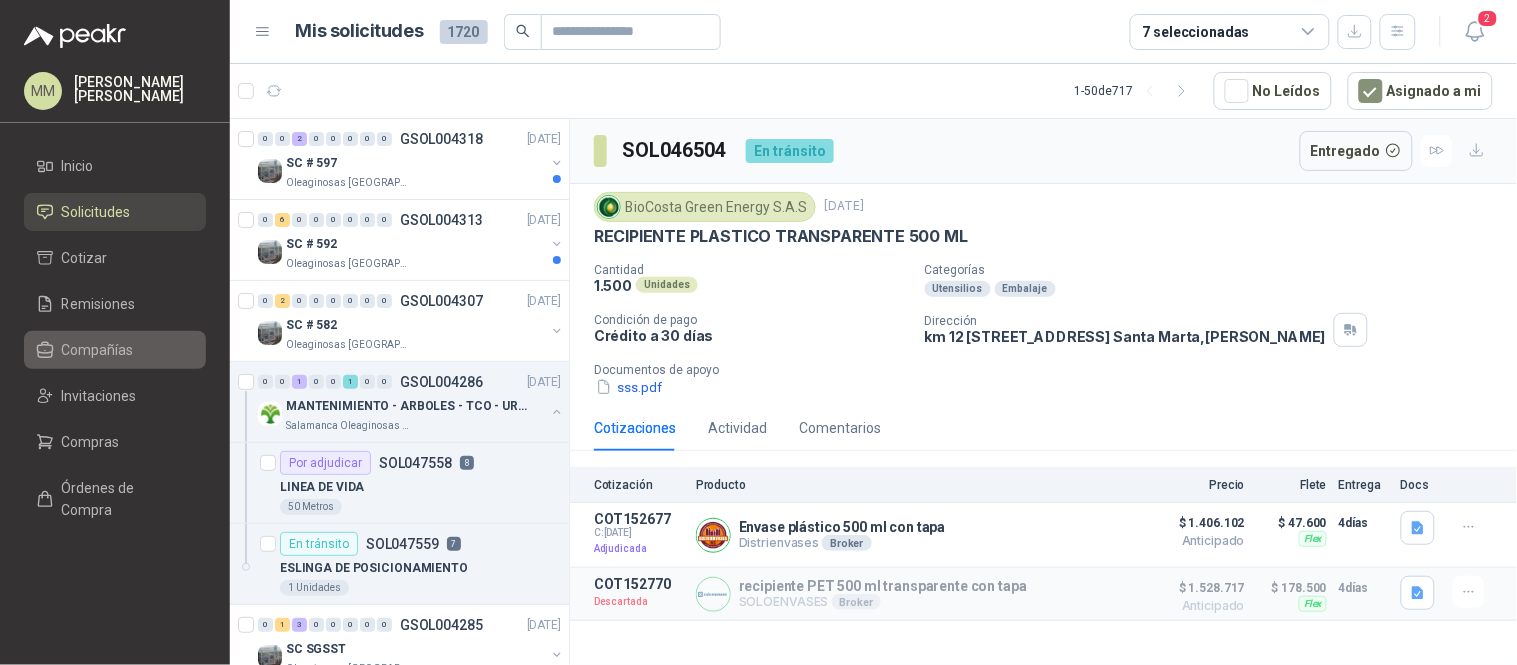 click on "Compañías" at bounding box center [115, 350] 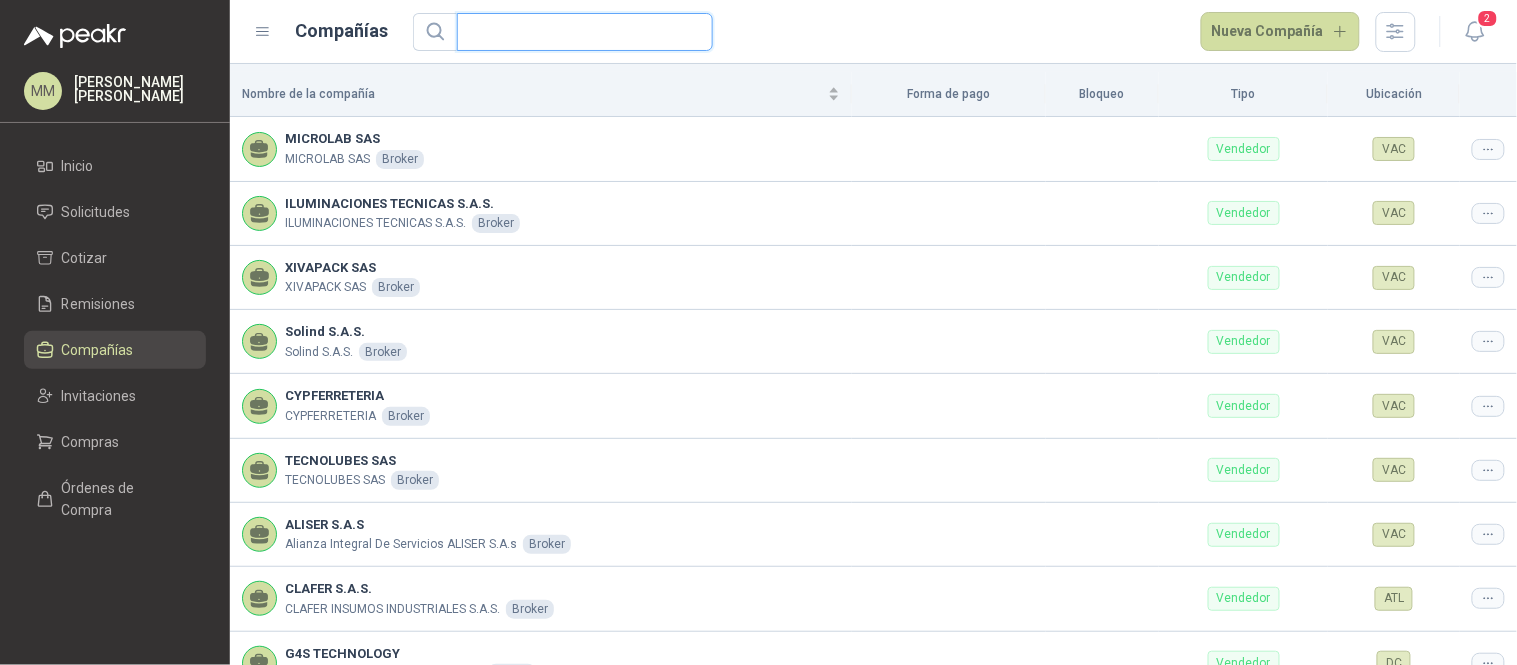 click at bounding box center (577, 32) 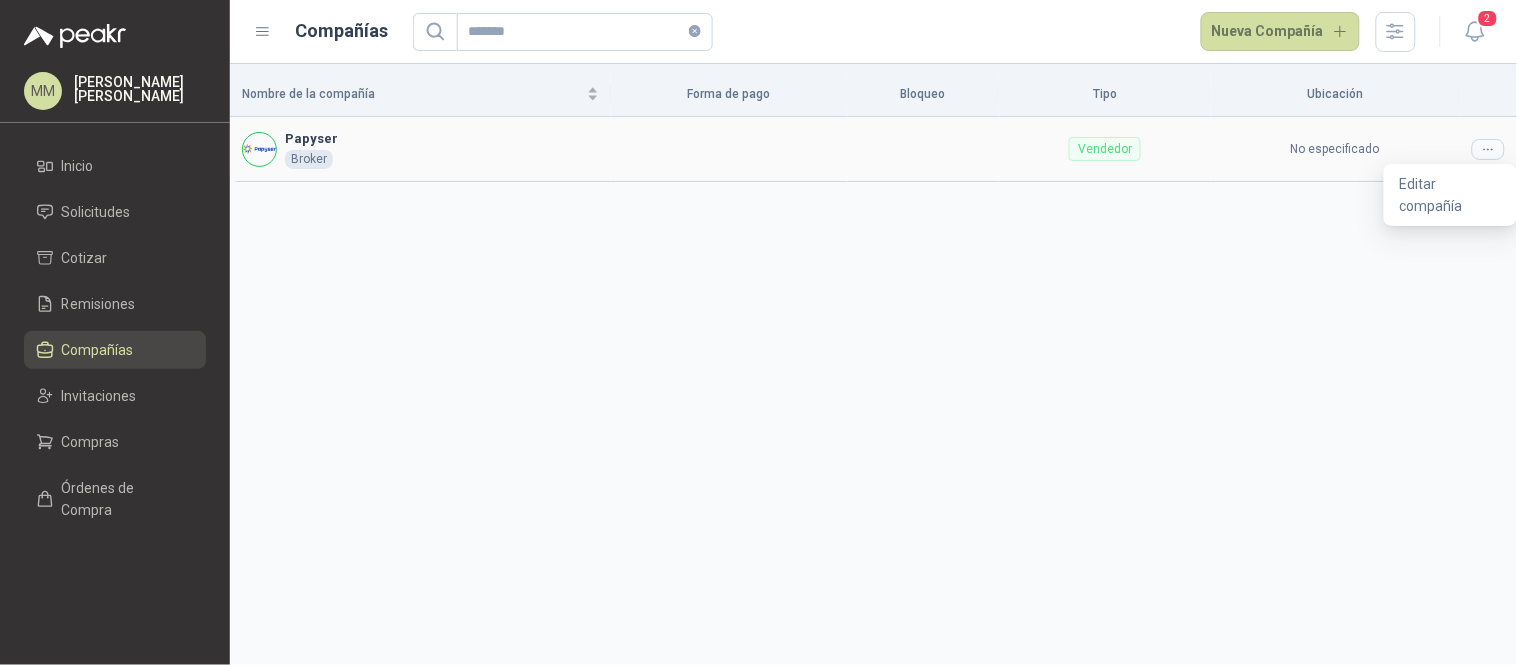 click 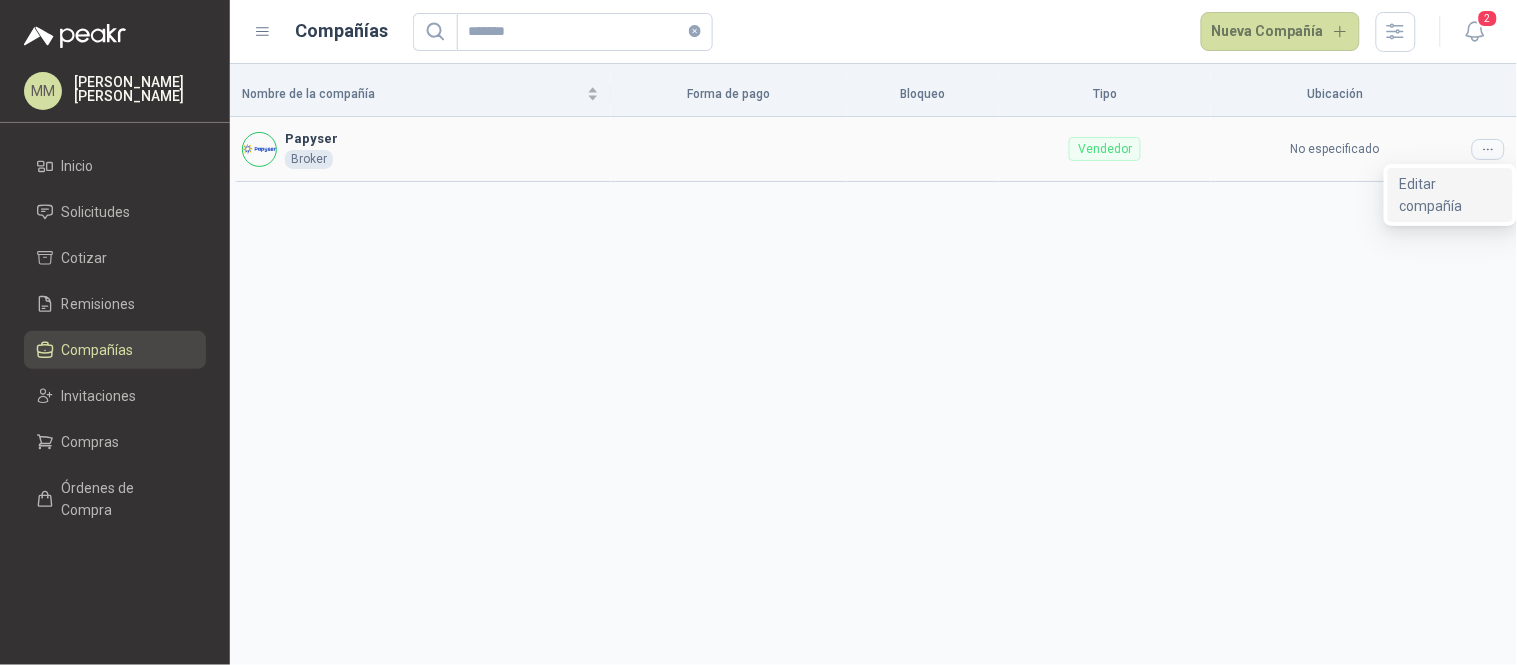 click on "Editar compañía" at bounding box center [1450, 195] 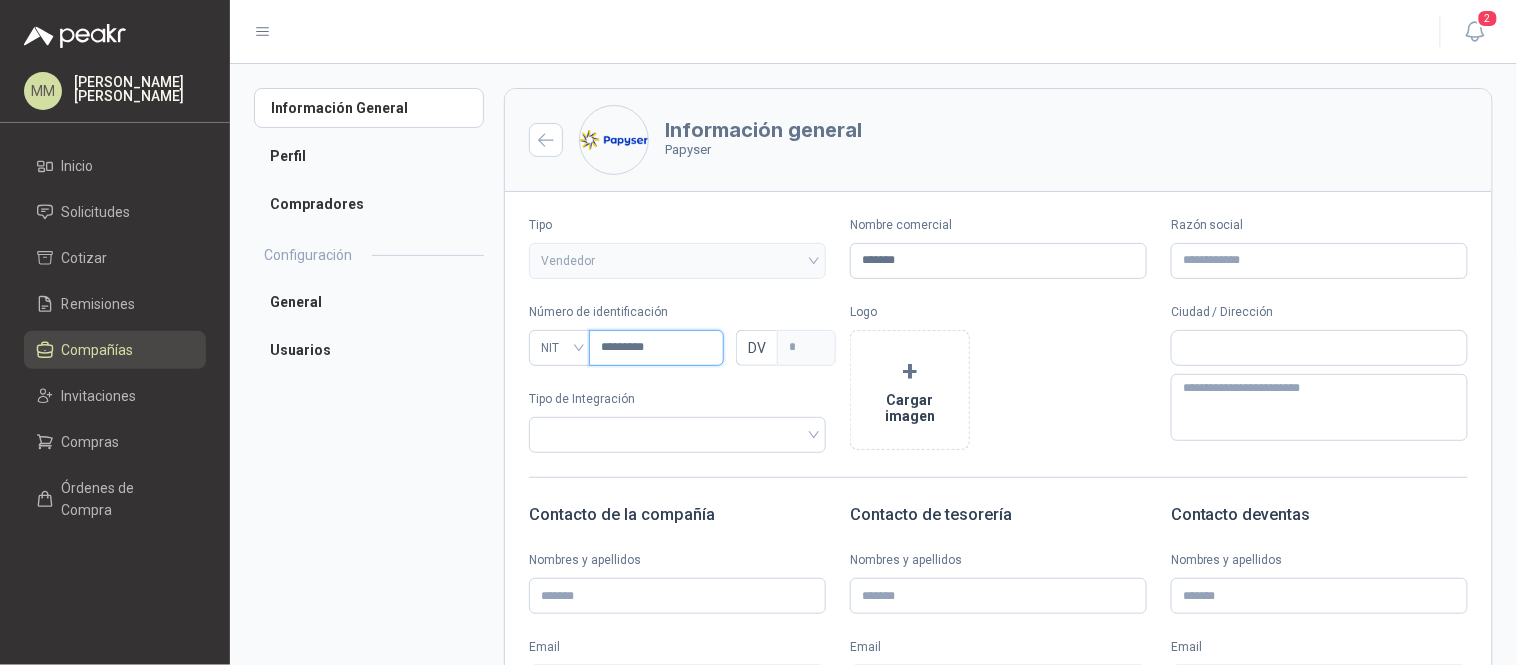 click on "*********" at bounding box center [656, 348] 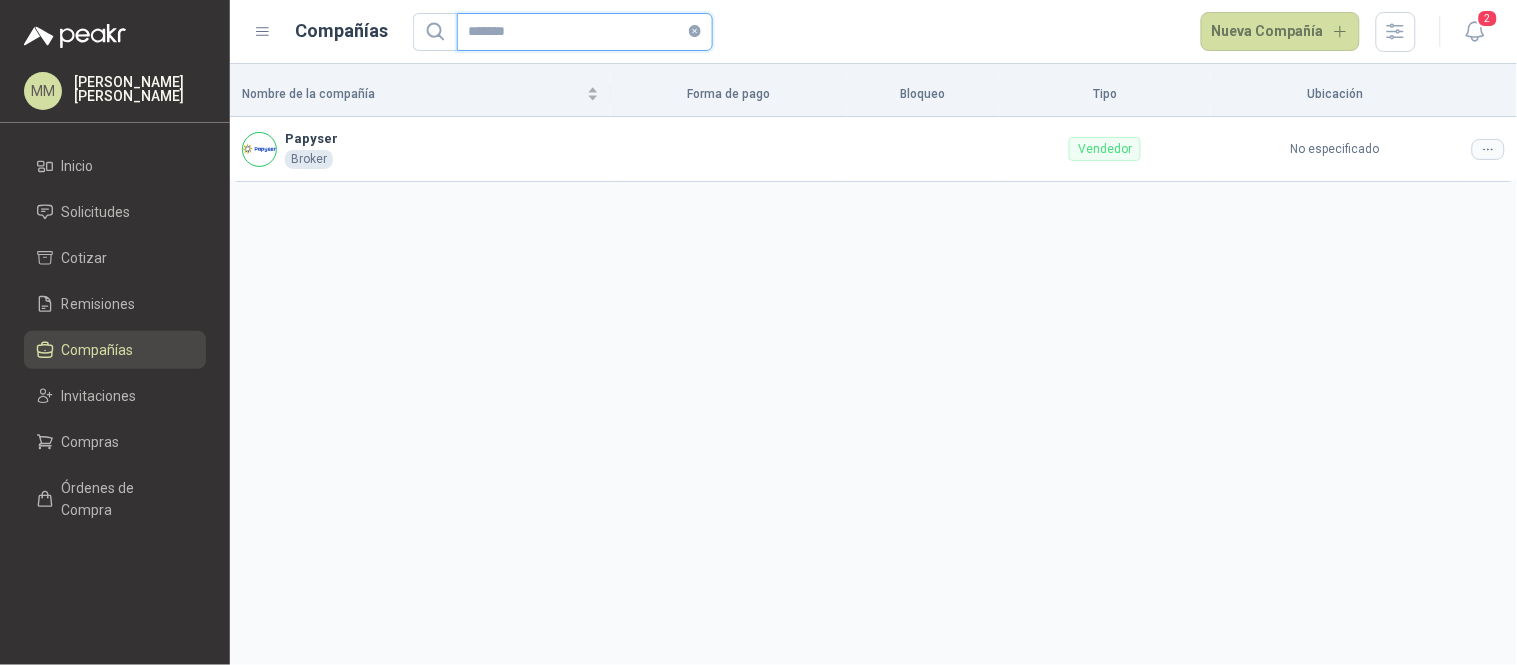 click on "*******" at bounding box center [577, 32] 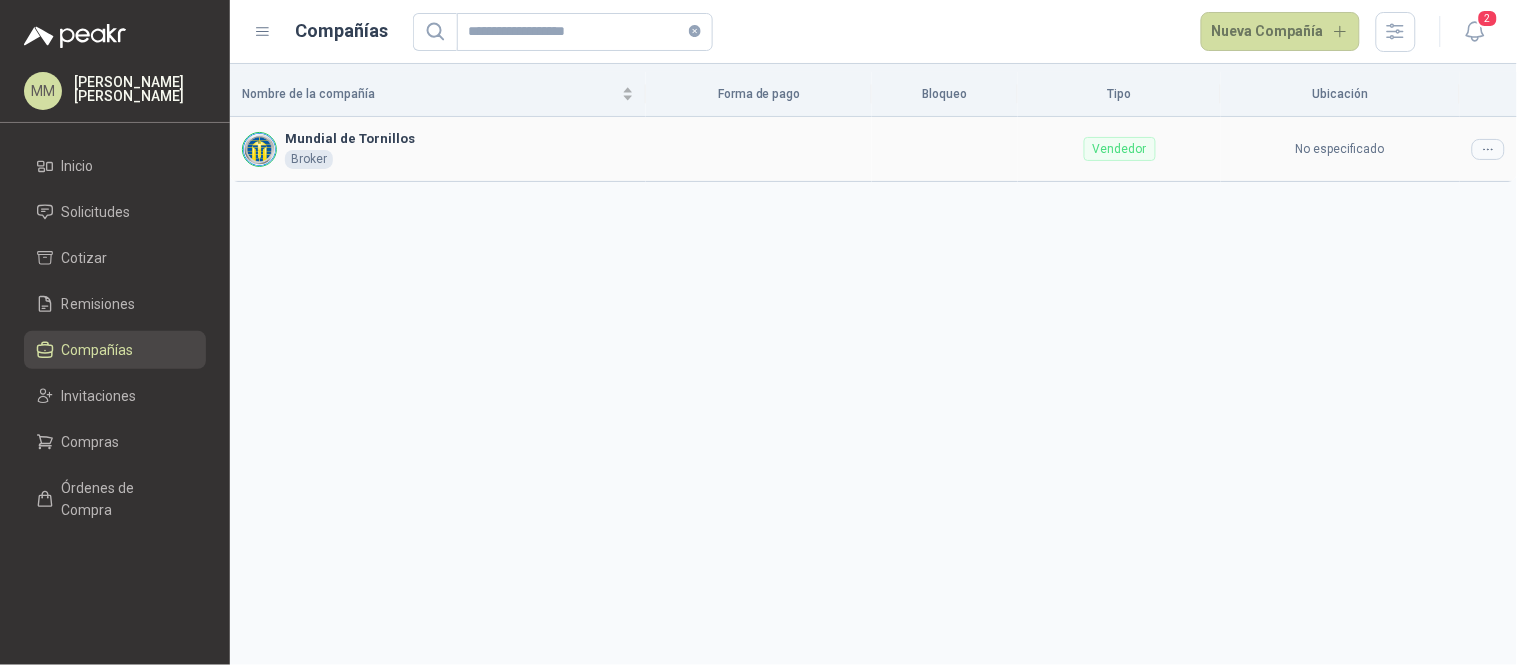 click at bounding box center (1488, 149) 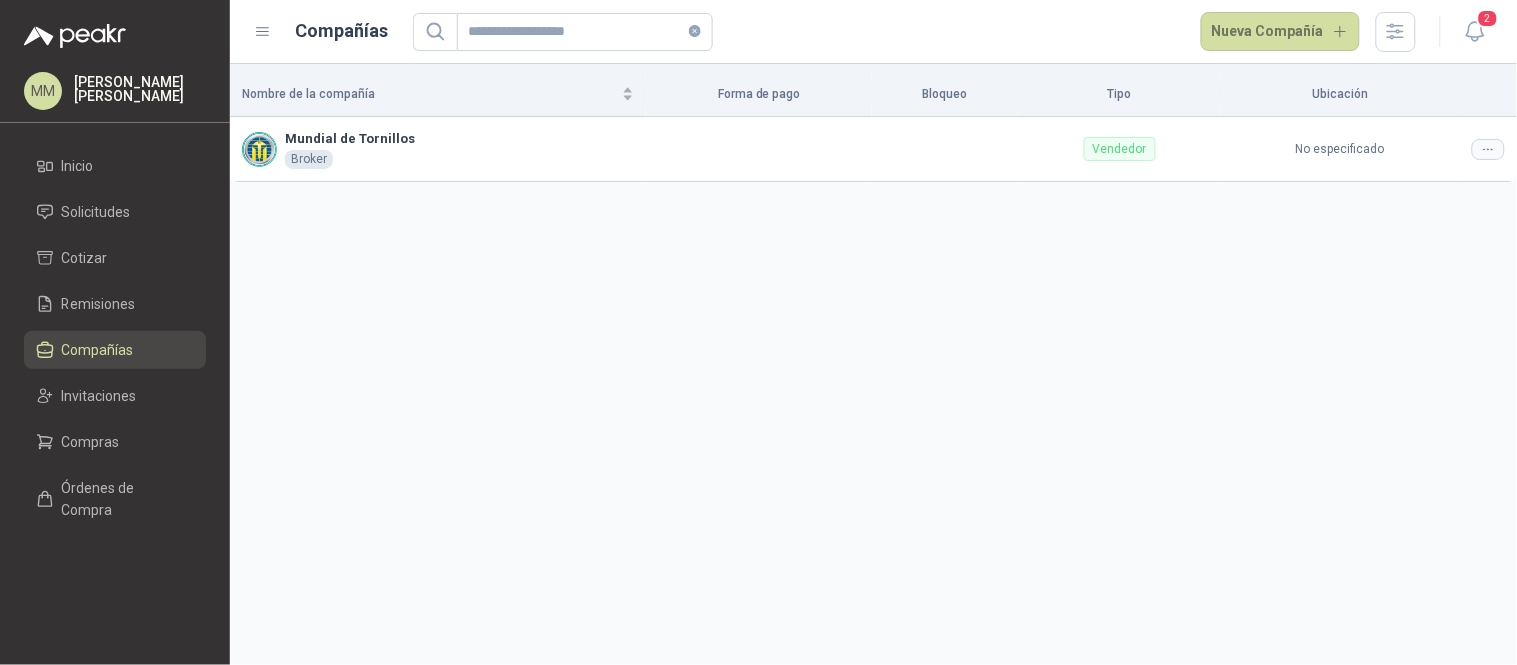 click on "Nombre de la compañía Forma de pago Bloqueo Tipo Ubicación Mundial de Tornillos Broker Vendedor No especificado" at bounding box center (873, 364) 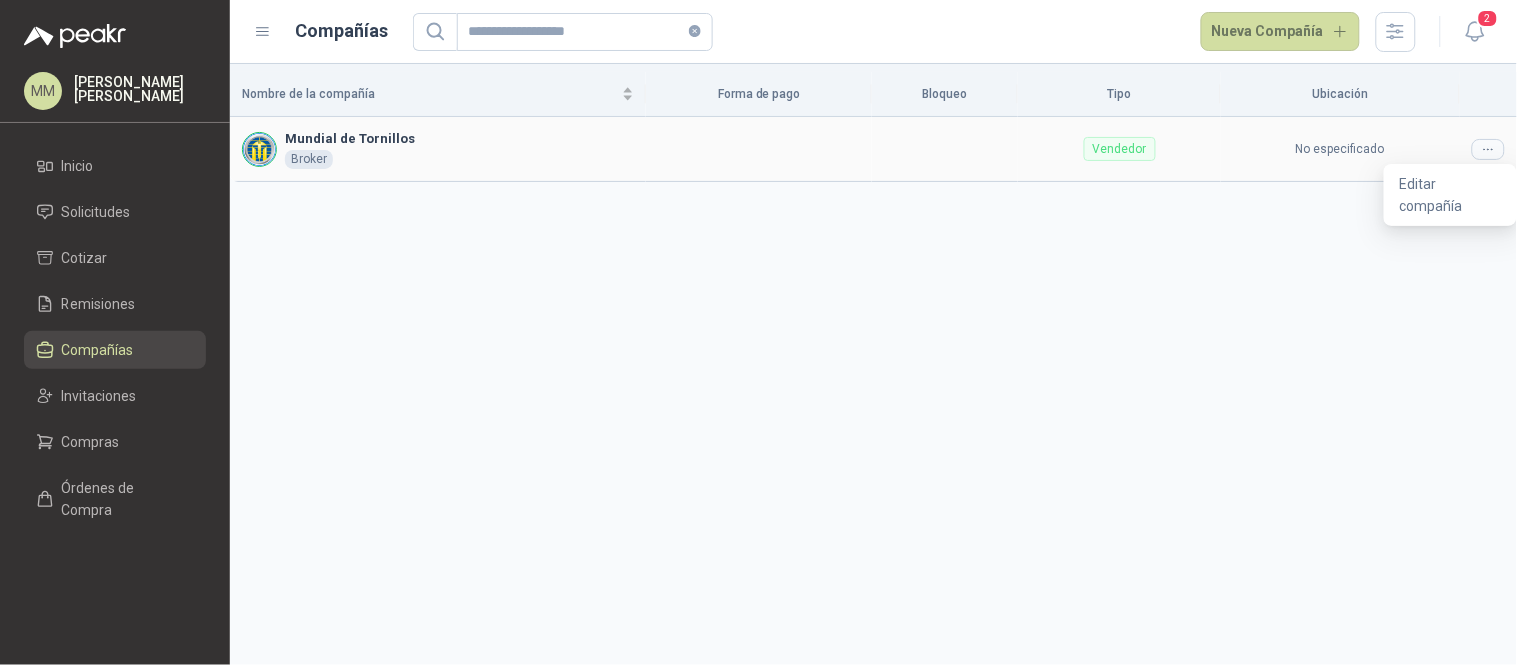 click 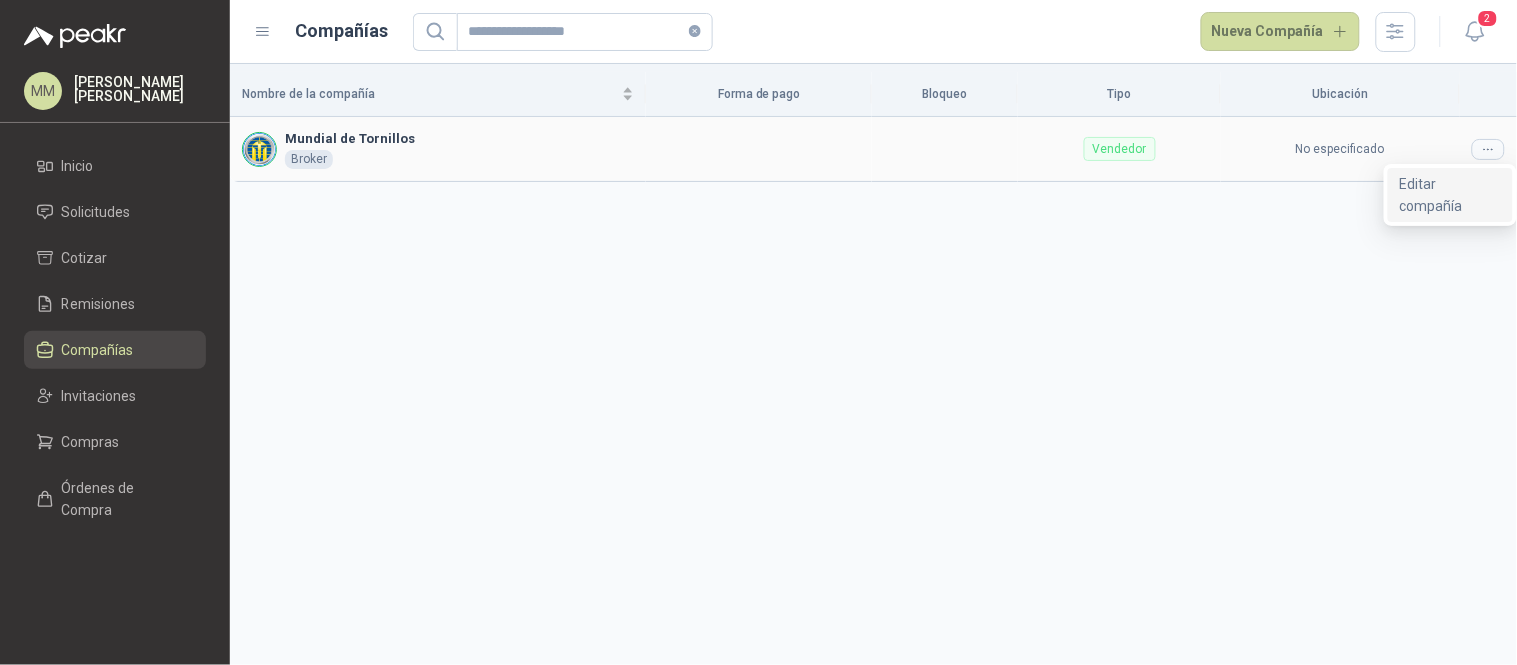 click on "Editar compañía" at bounding box center [1450, 195] 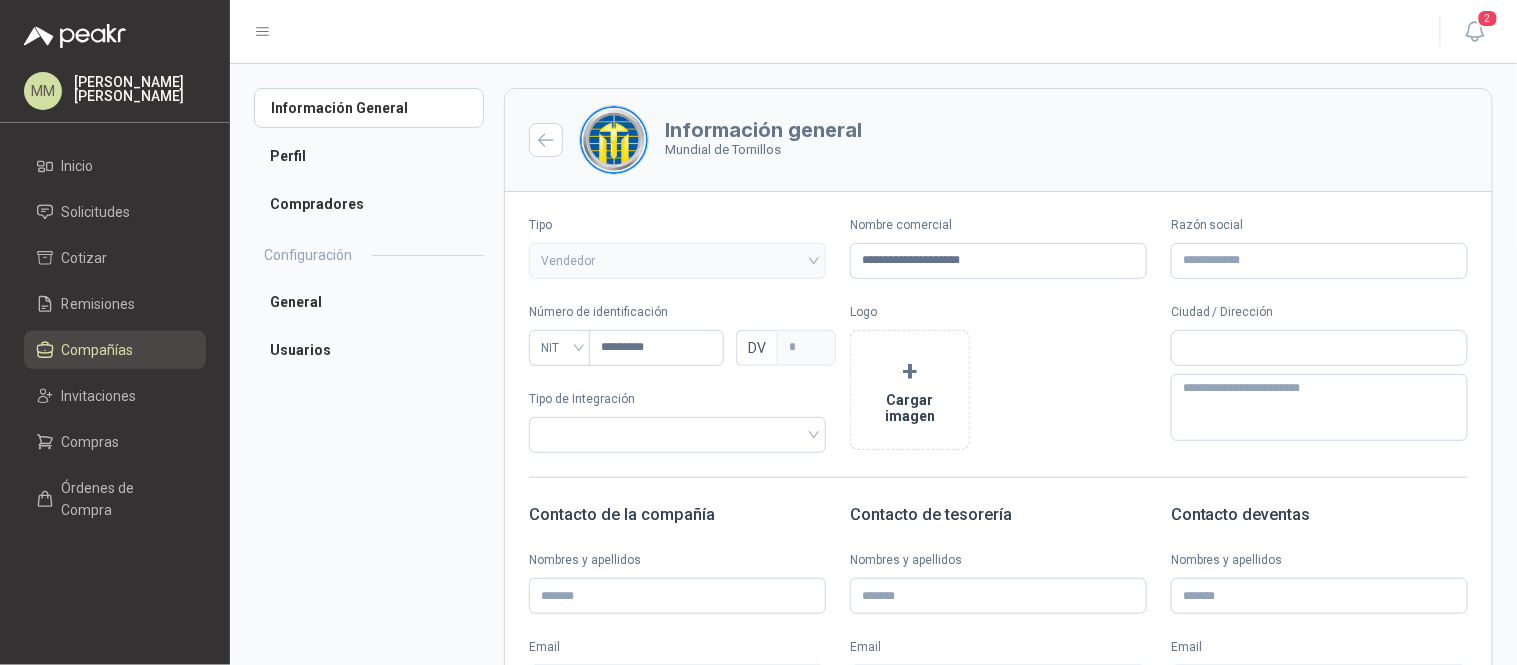 click on "Número de identificación NIT ********* DV * Tipo de Integración" at bounding box center [677, 378] 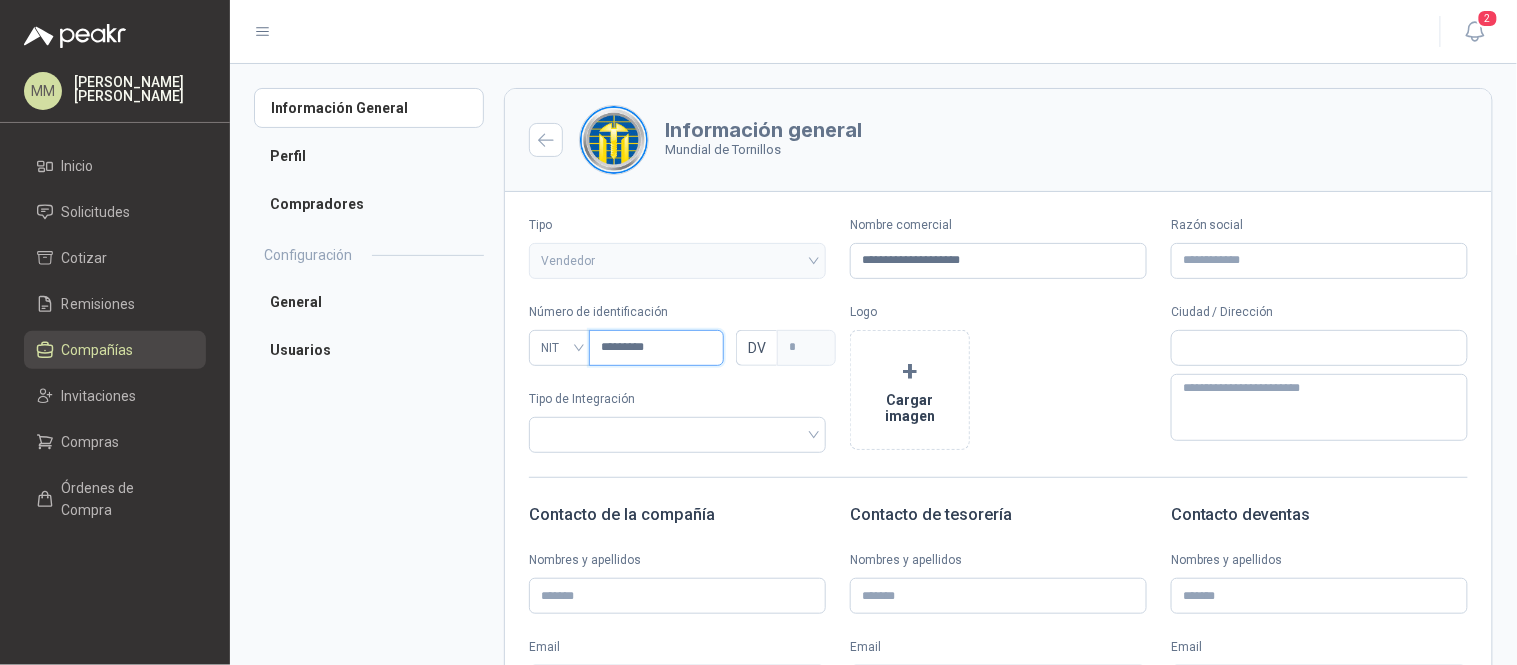 click on "*********" at bounding box center [656, 348] 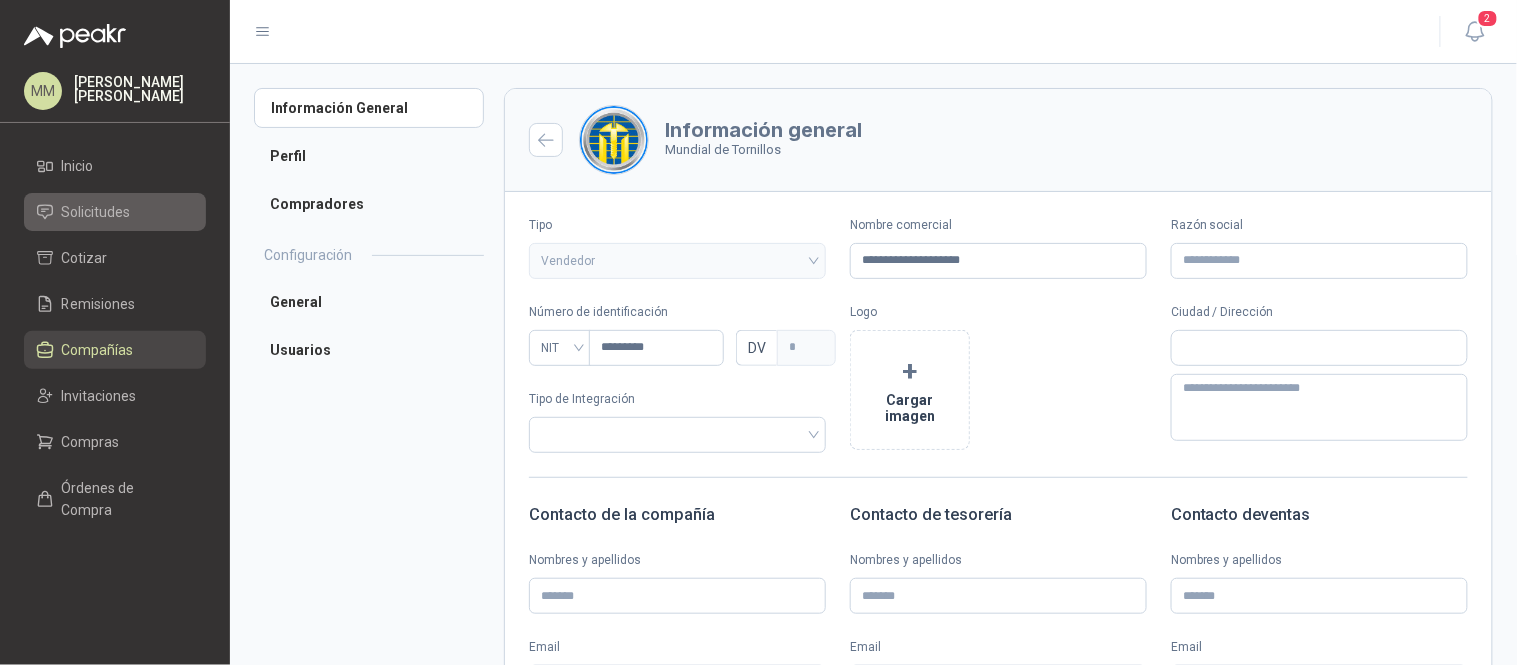 click on "Solicitudes" at bounding box center [96, 212] 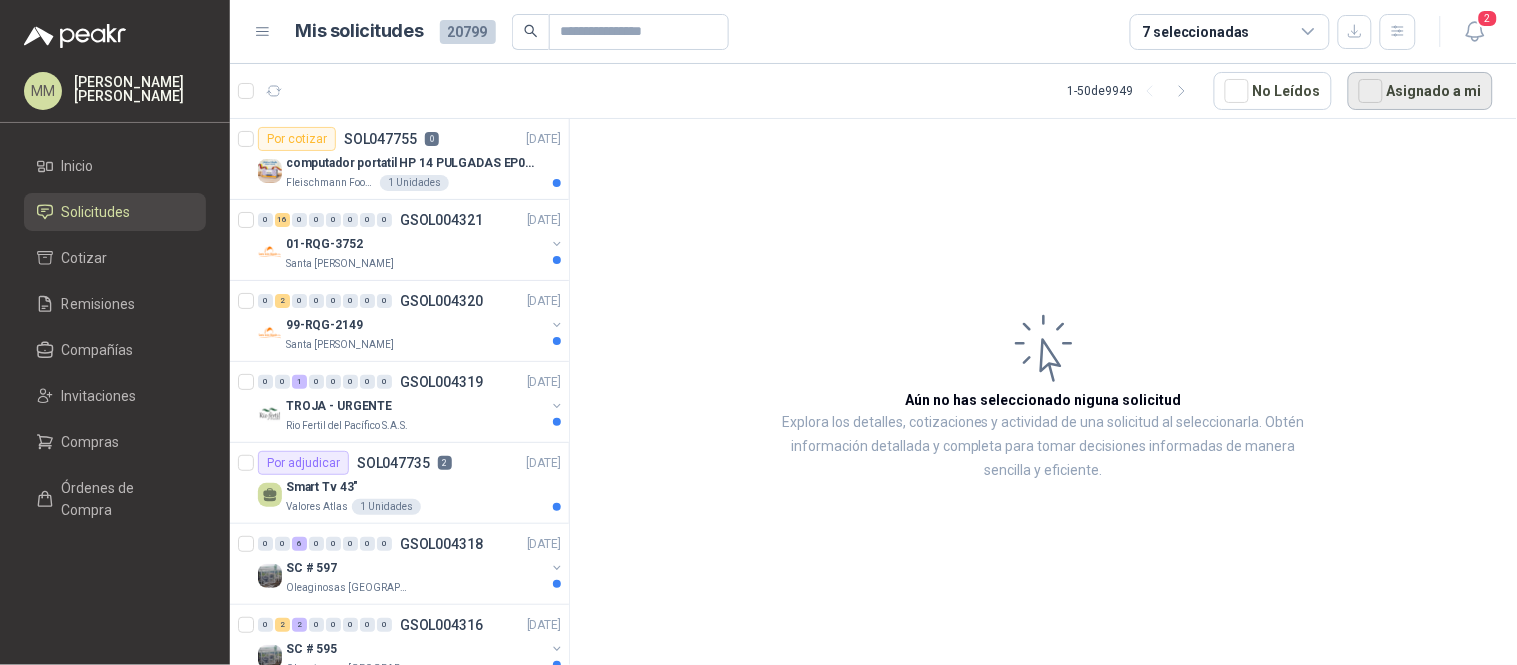 click on "Asignado a mi" at bounding box center [1420, 91] 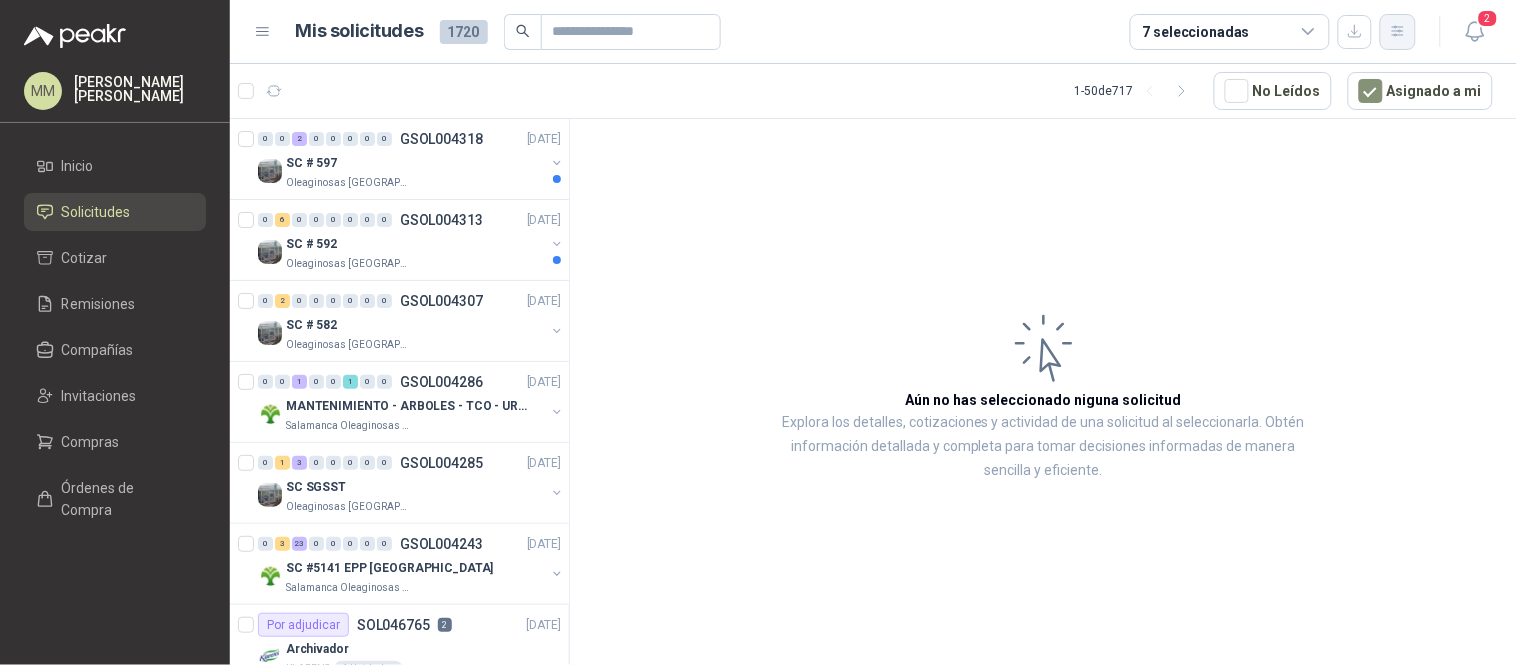 click 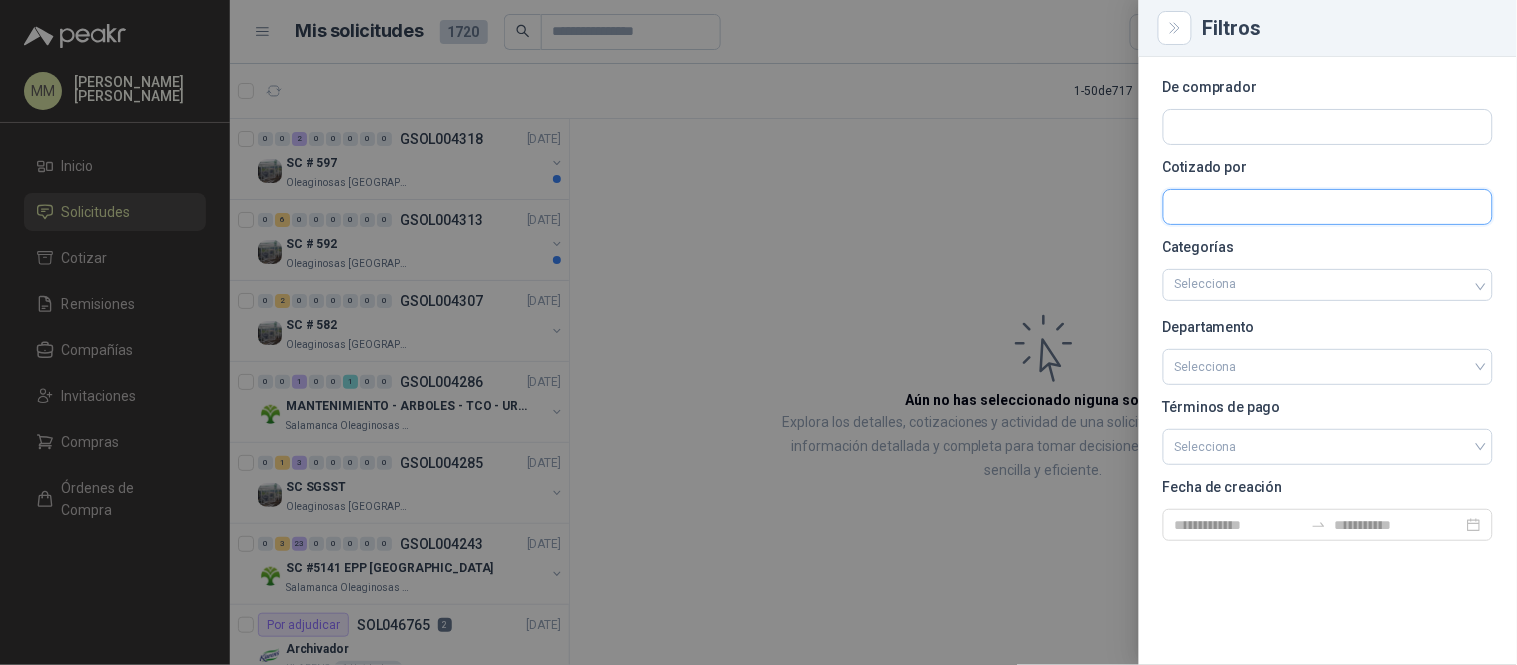 click at bounding box center (1328, 127) 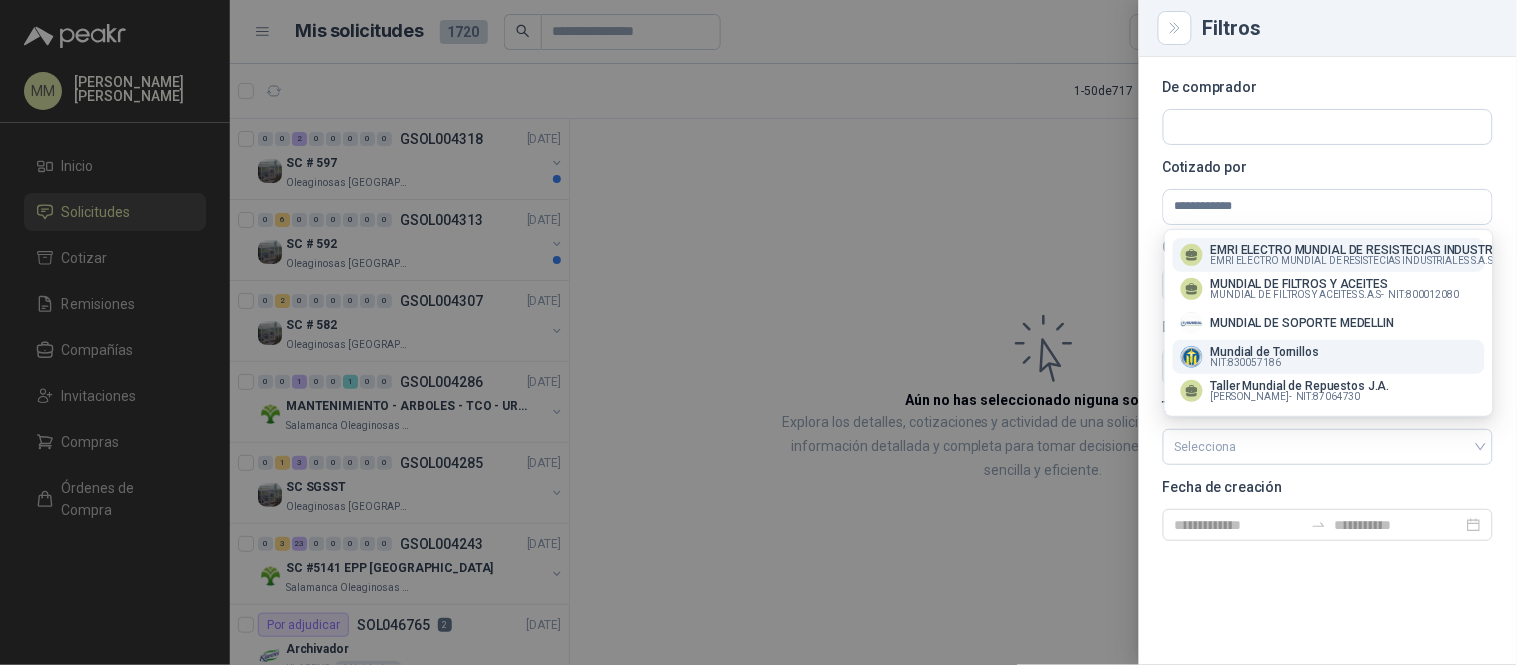 click on "Mundial de Tornillos" at bounding box center [1265, 352] 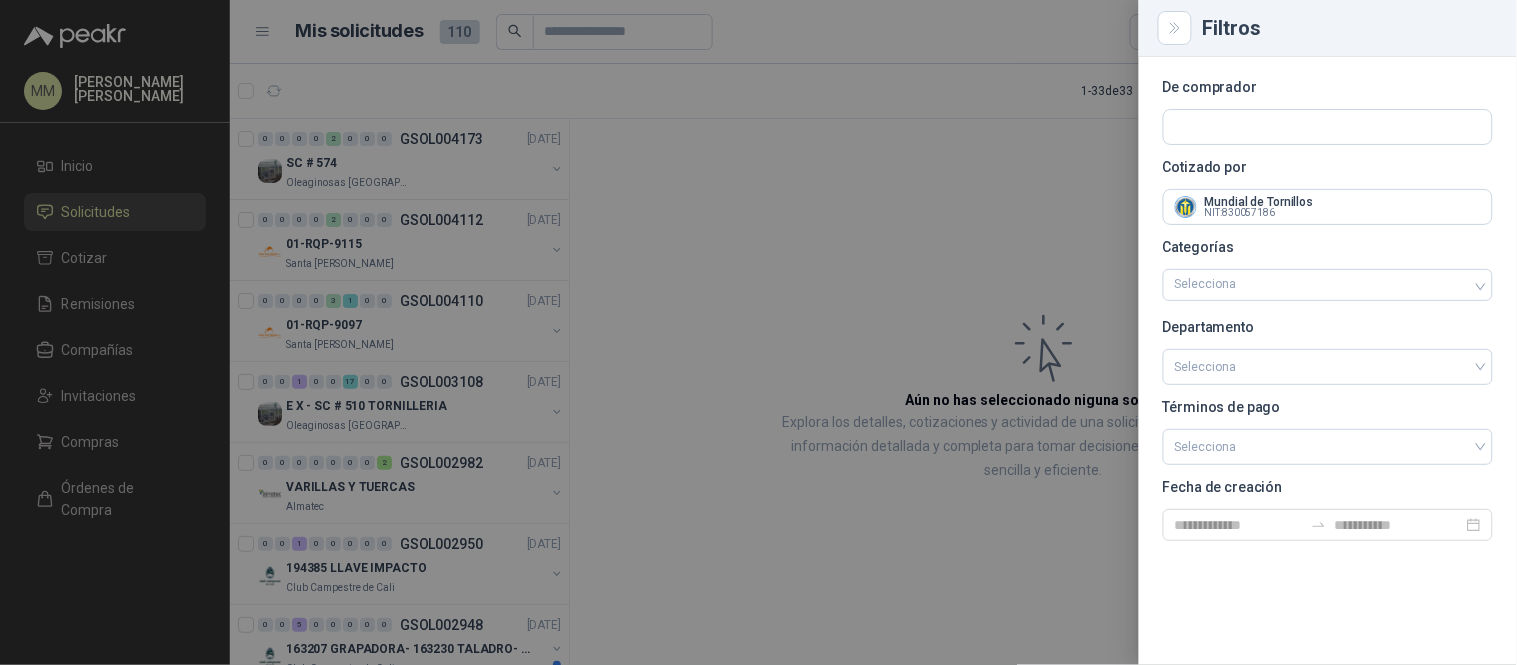 click at bounding box center [758, 332] 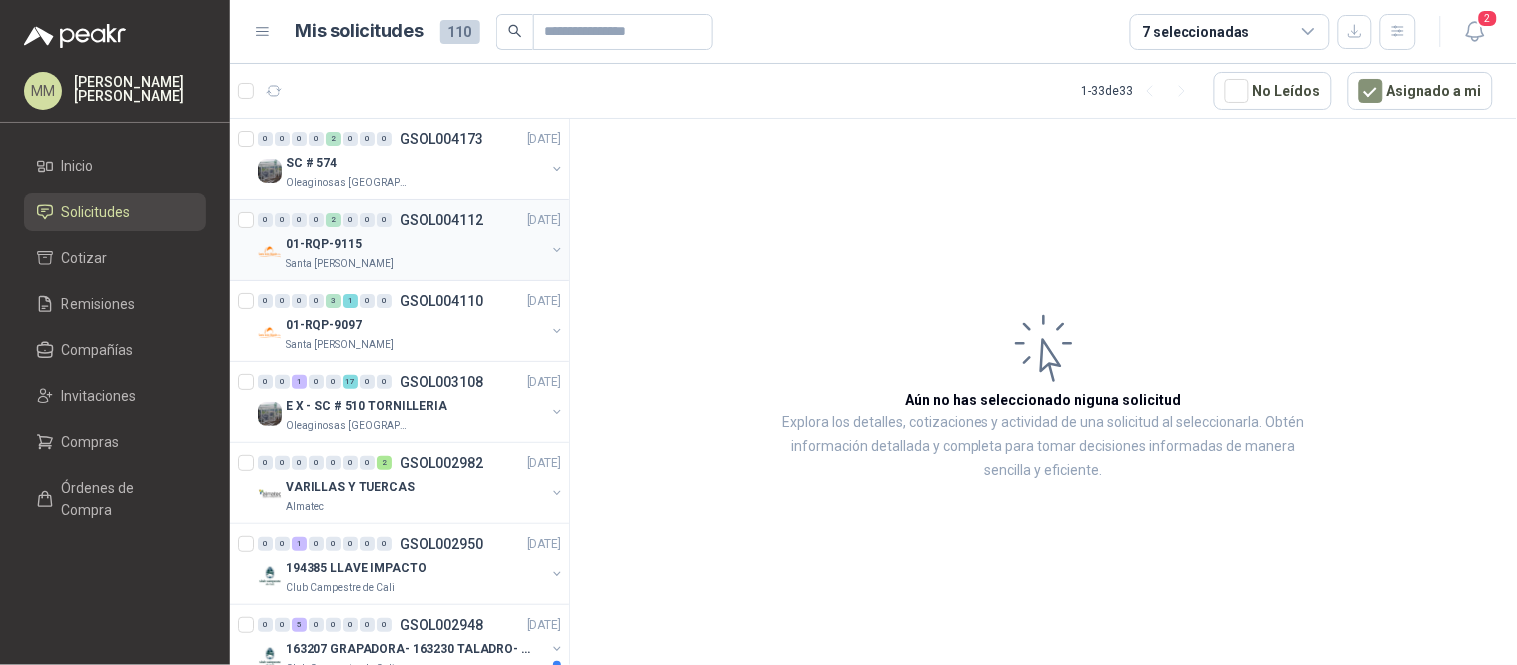 click at bounding box center [557, 250] 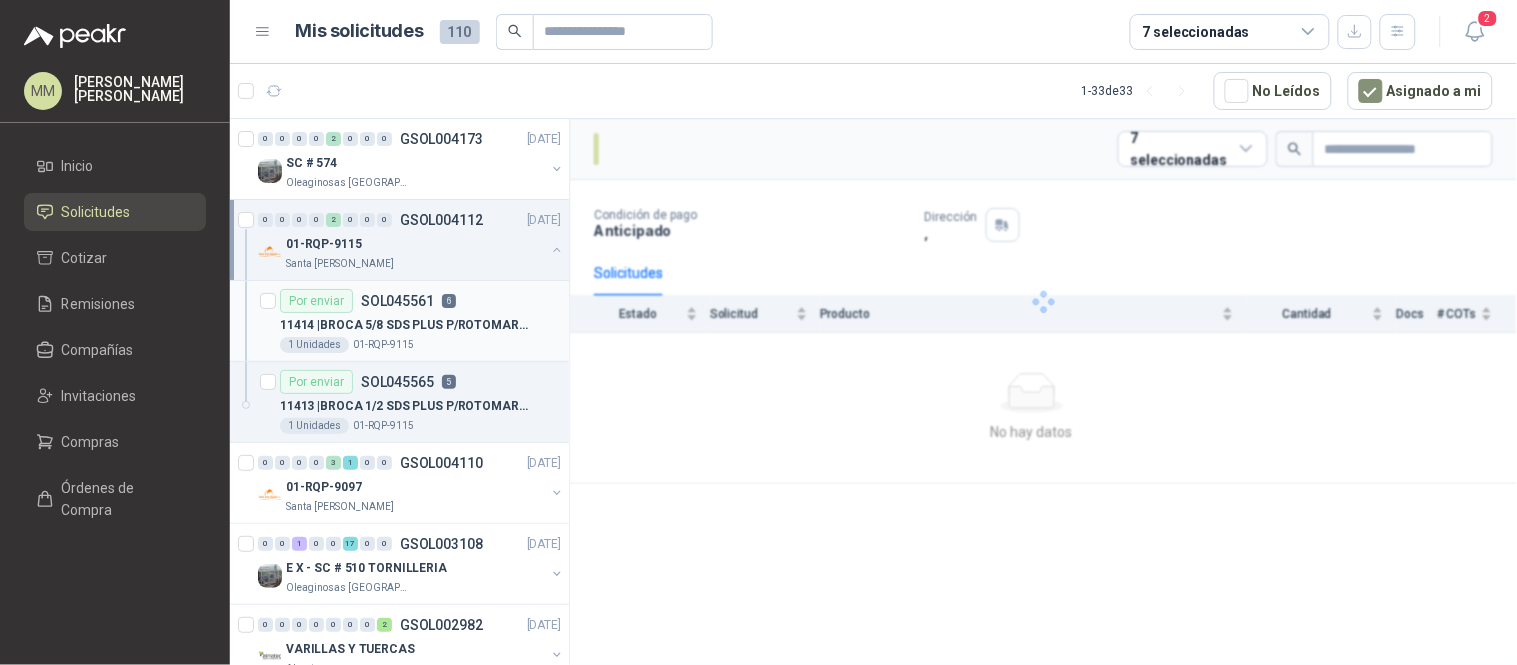 click on "11414 |  BROCA 5/8  SDS PLUS P/ROTOMARTILLO" at bounding box center (404, 325) 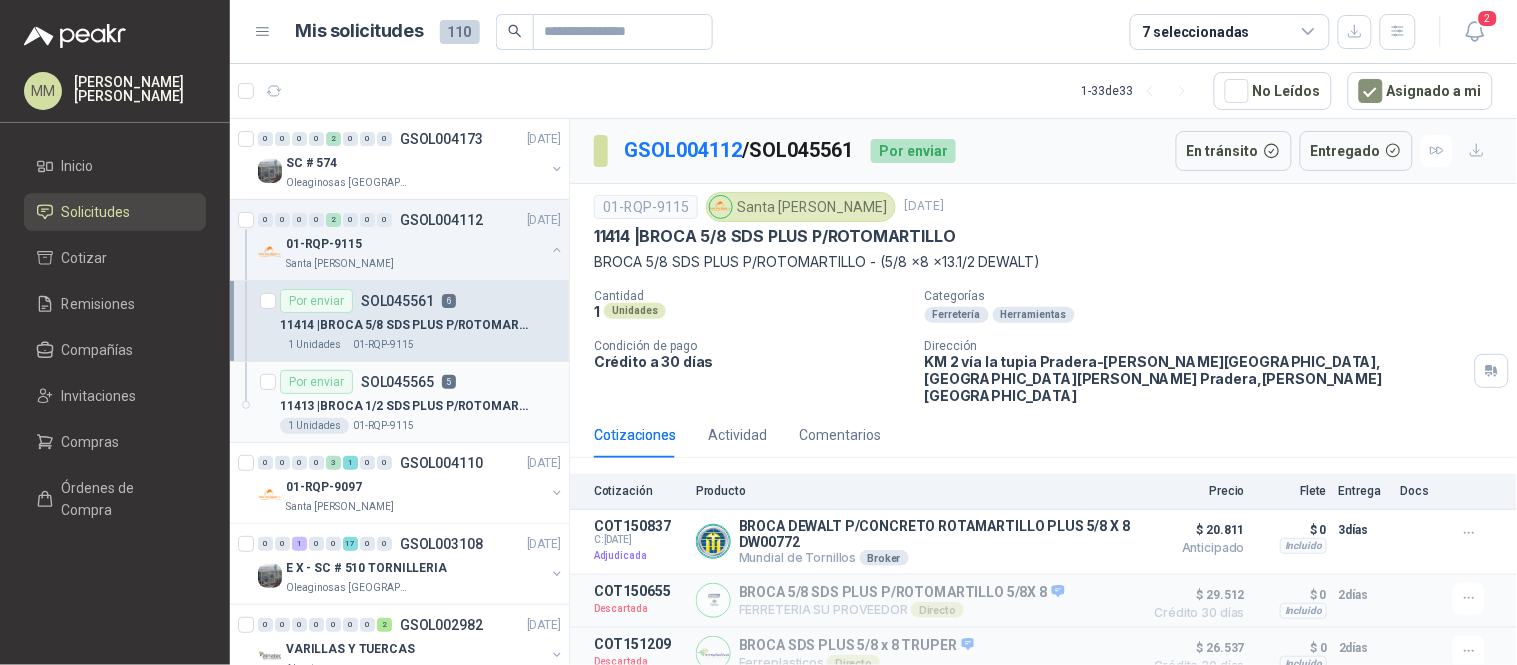 click on "Por enviar SOL045565 5" at bounding box center [420, 382] 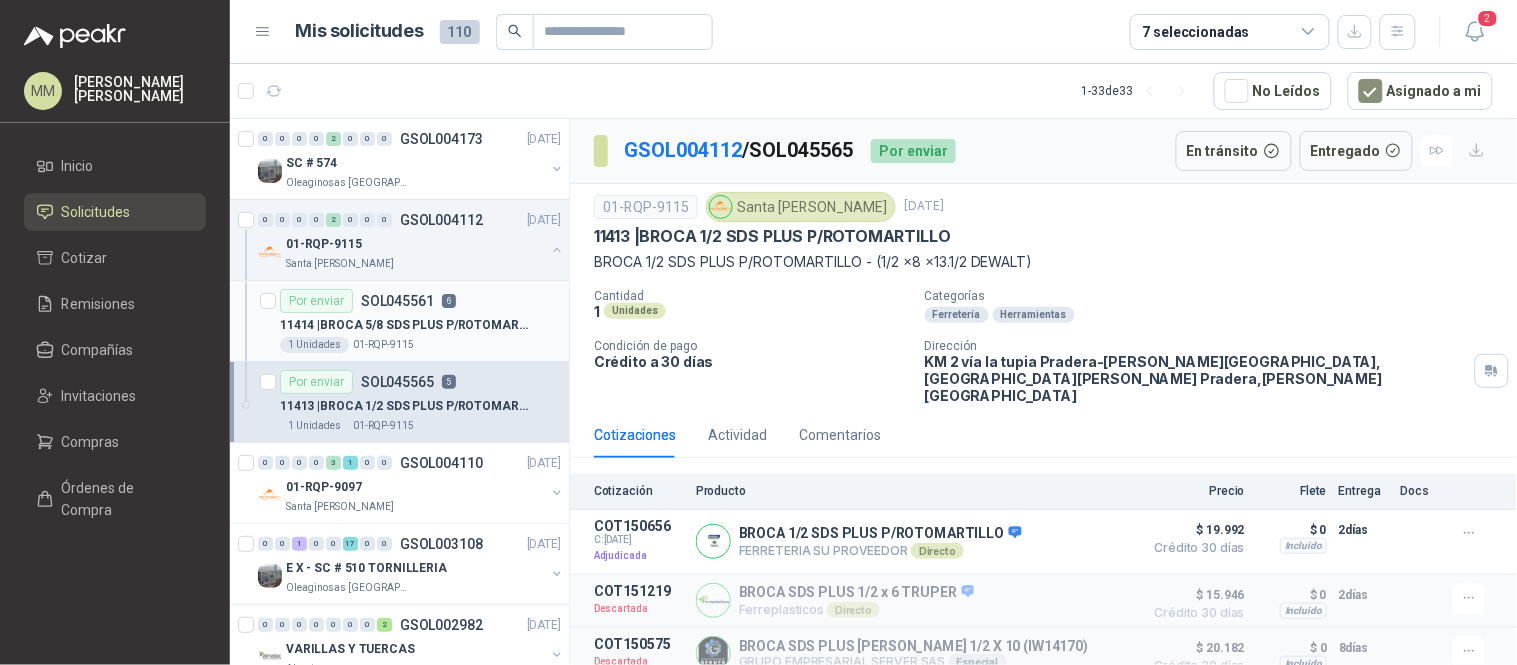 click on "Por enviar SOL045561 6" at bounding box center [420, 301] 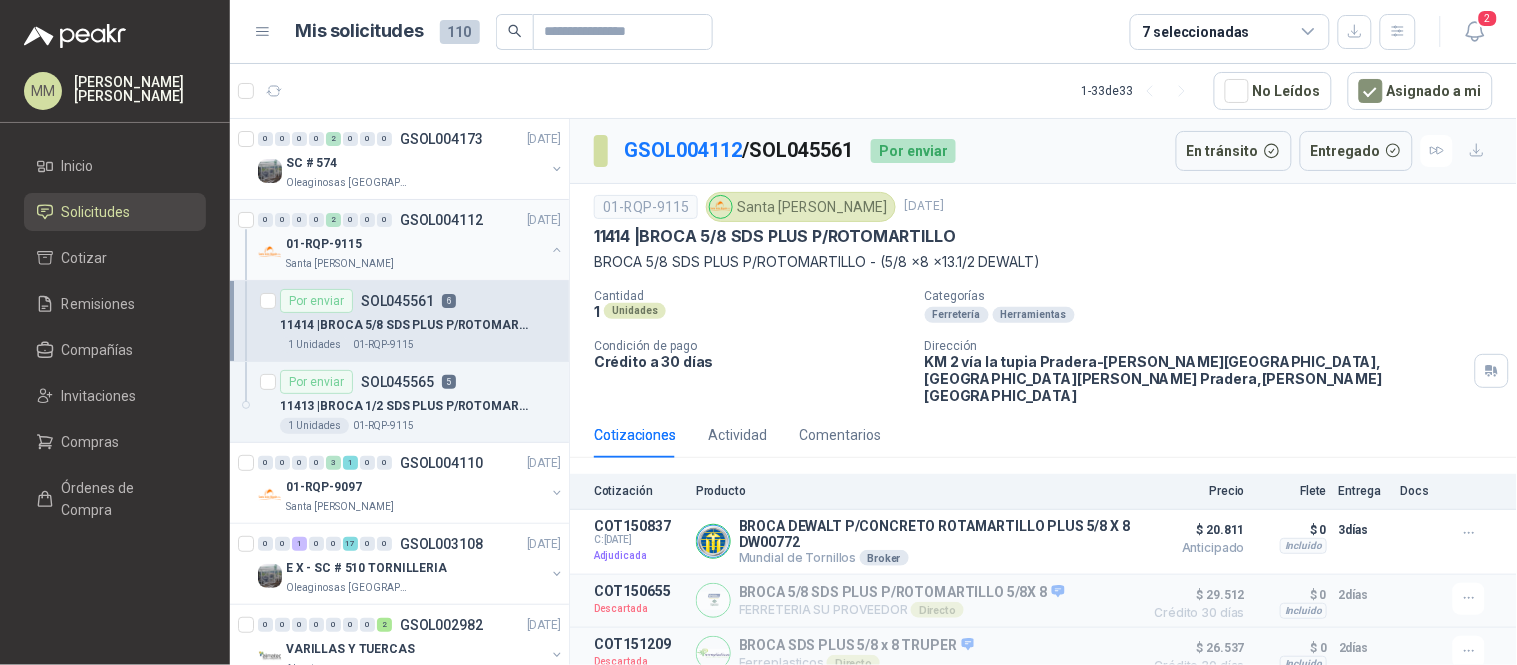click at bounding box center [557, 250] 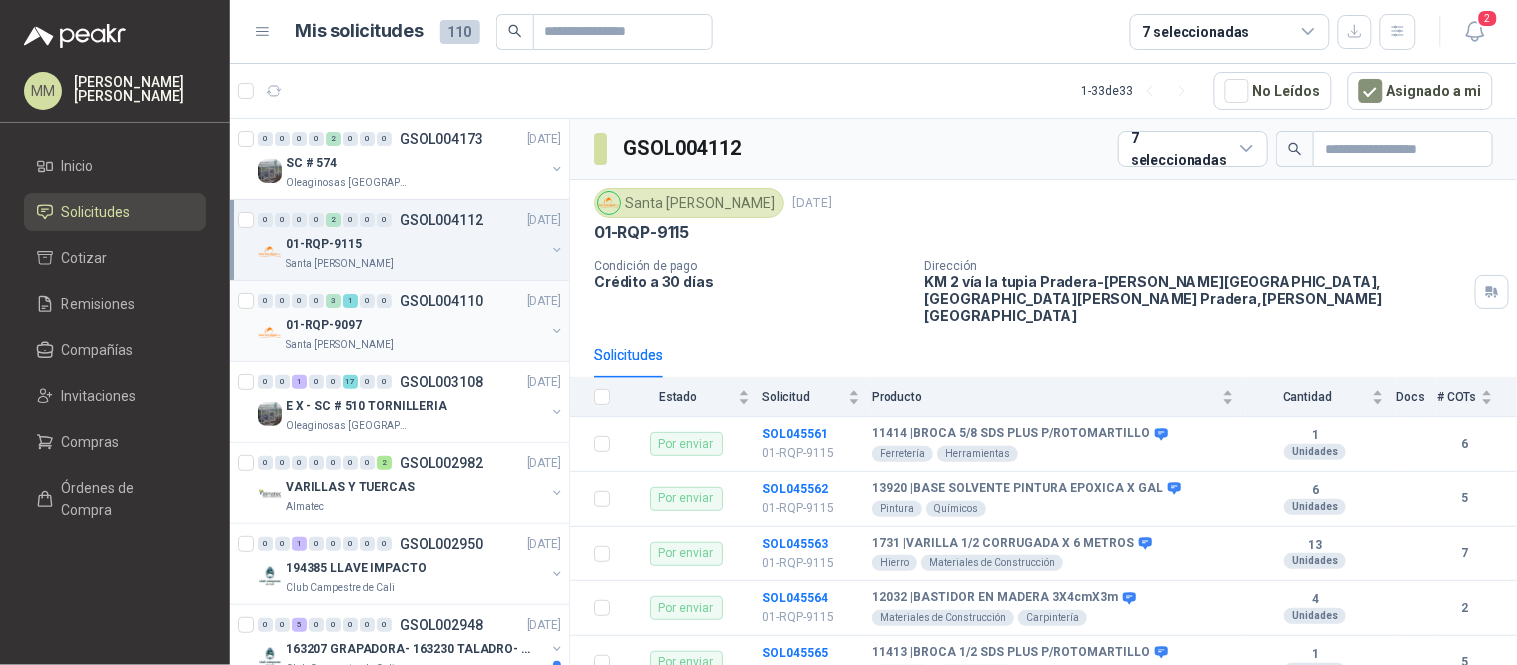 click at bounding box center (557, 331) 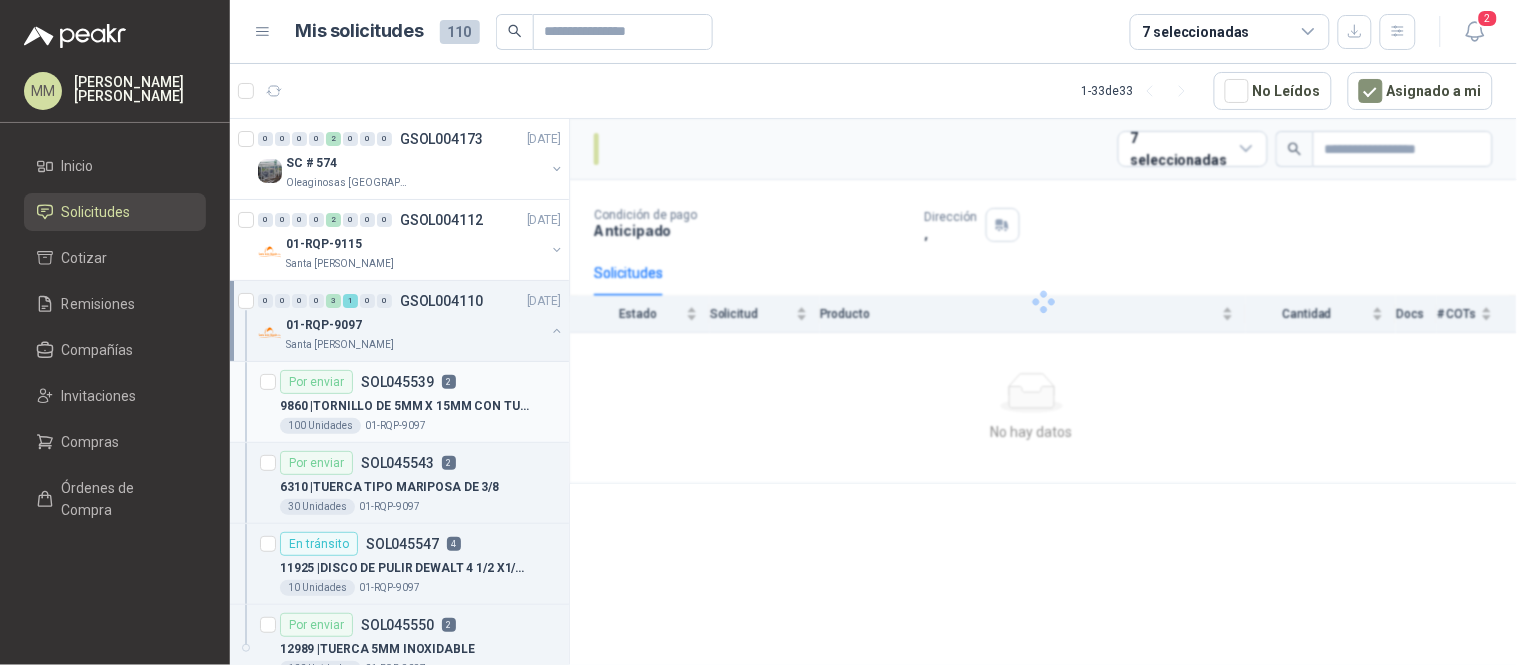 click on "9860 |  TORNILLO DE 5MM X 15MM CON TUERCA" at bounding box center (404, 406) 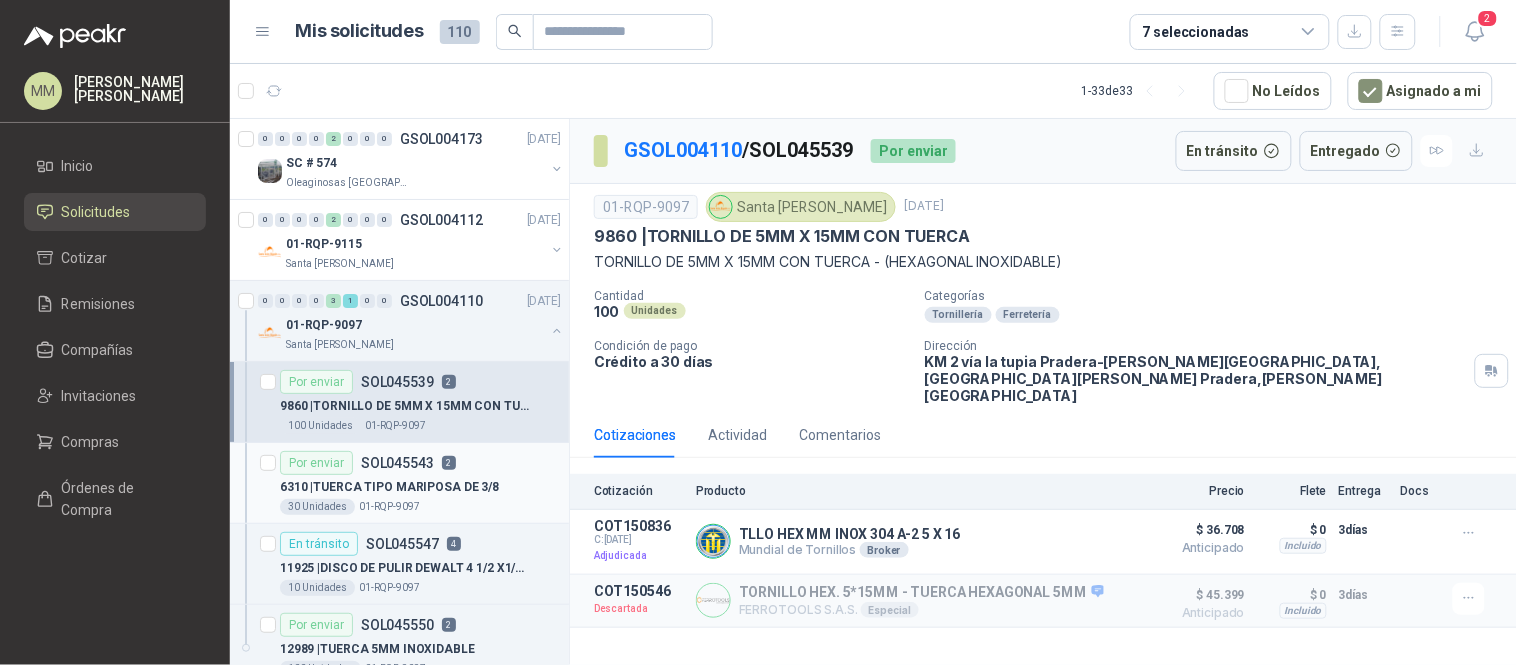 click on "6310 |  TUERCA TIPO MARIPOSA DE 3/8" at bounding box center (389, 487) 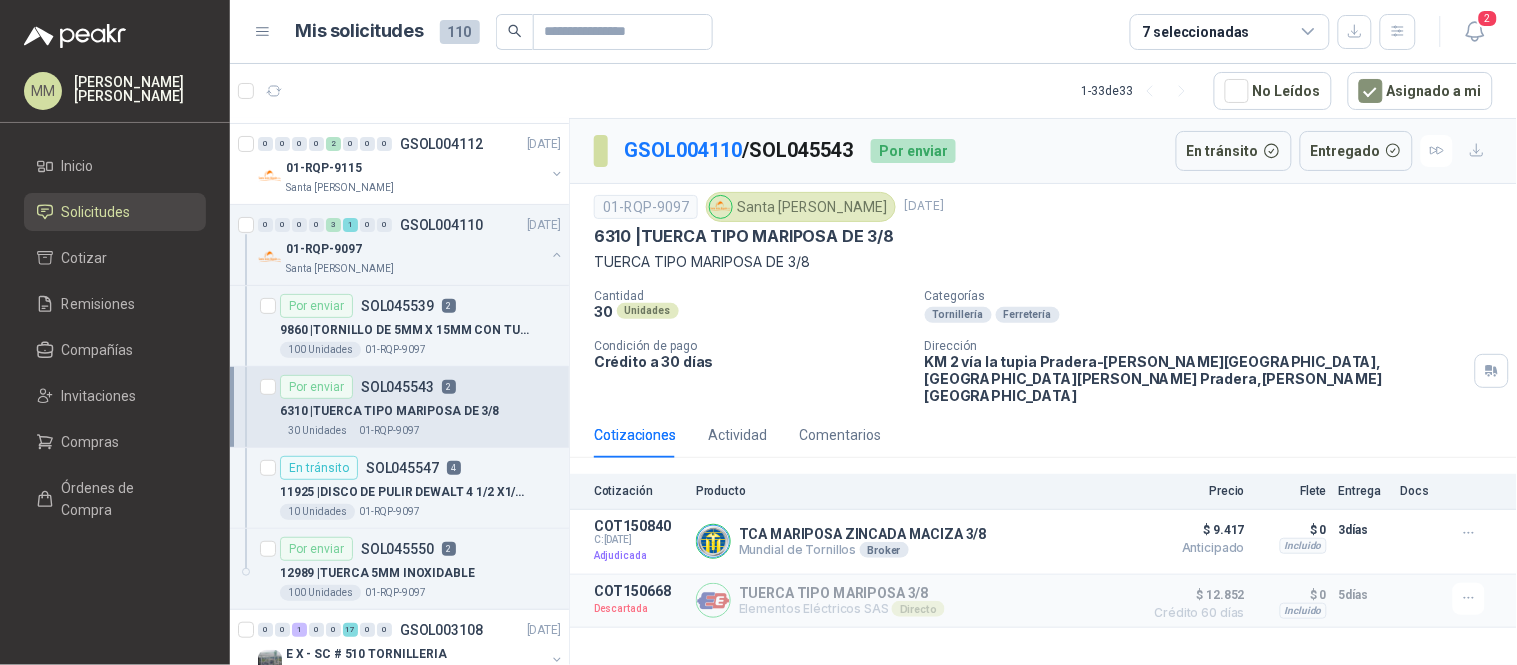 scroll, scrollTop: 77, scrollLeft: 0, axis: vertical 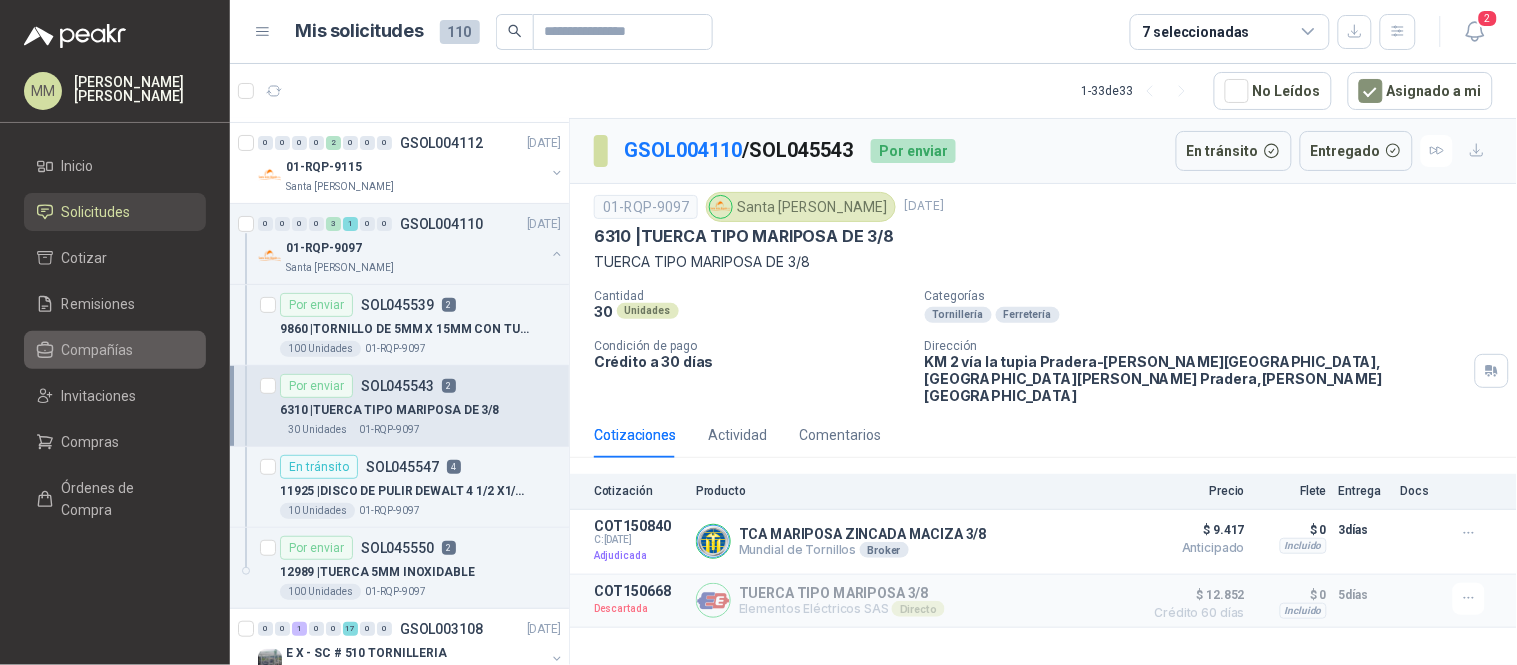 click on "Compañías" at bounding box center [98, 350] 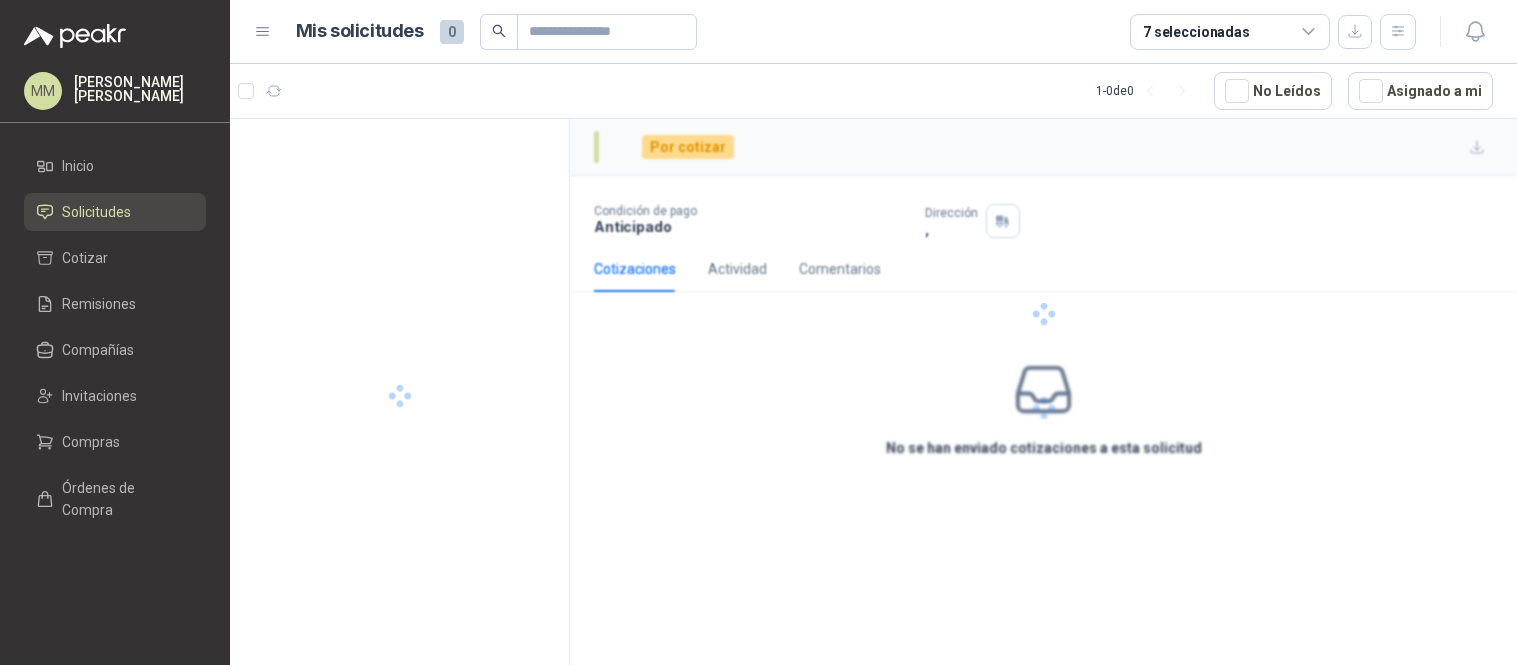 scroll, scrollTop: 0, scrollLeft: 0, axis: both 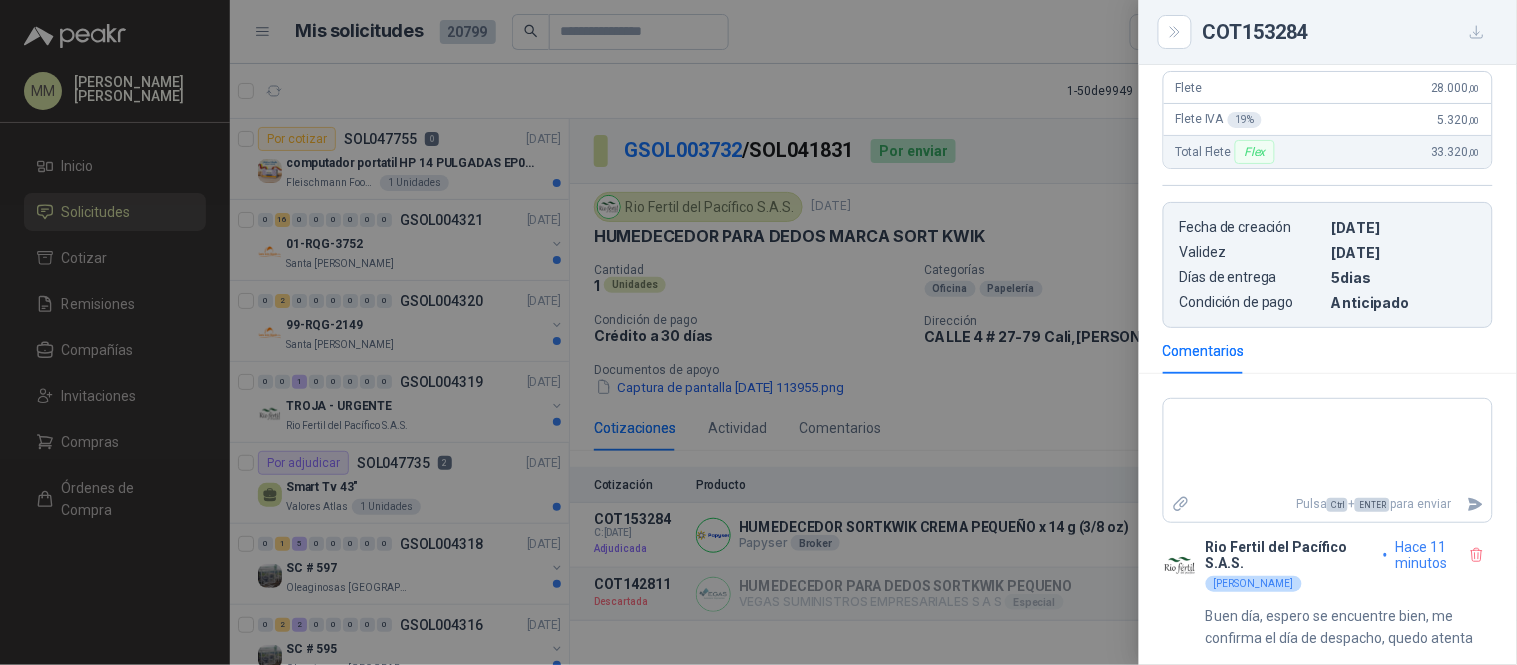 click at bounding box center [758, 332] 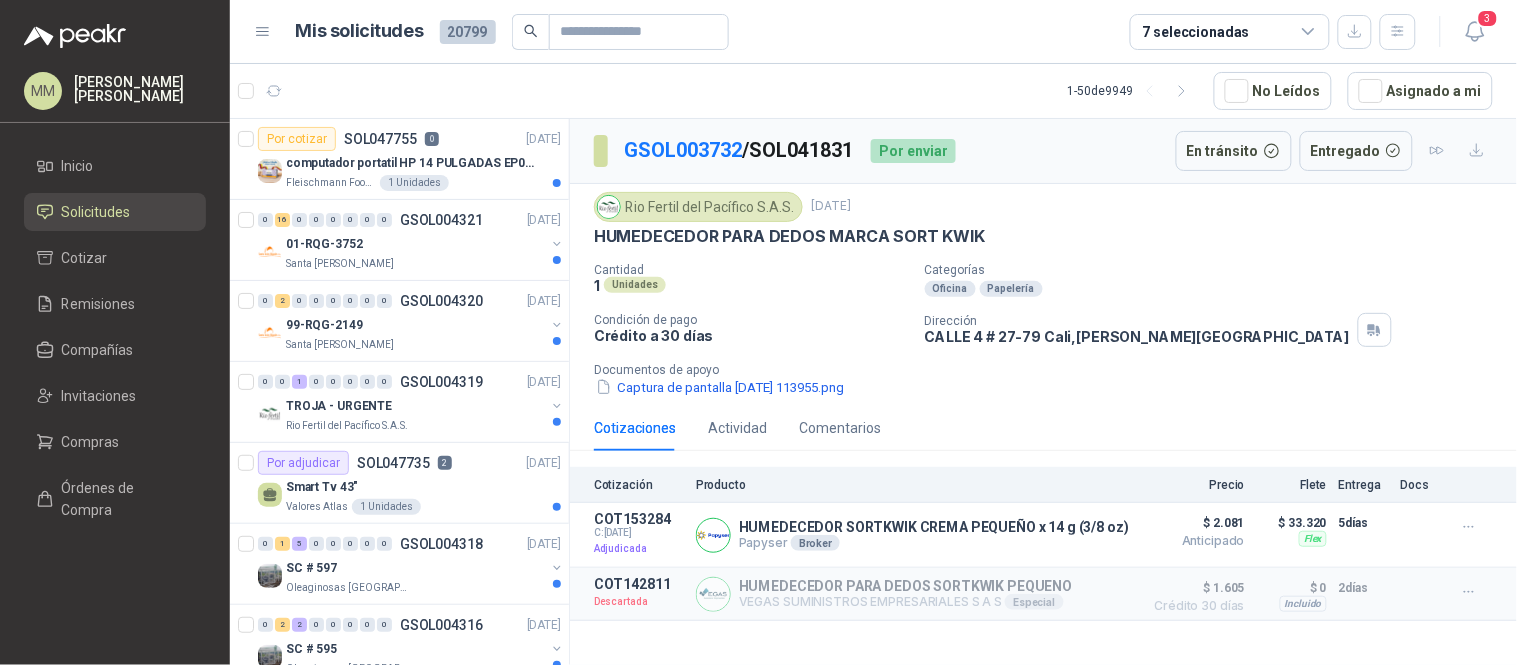 type 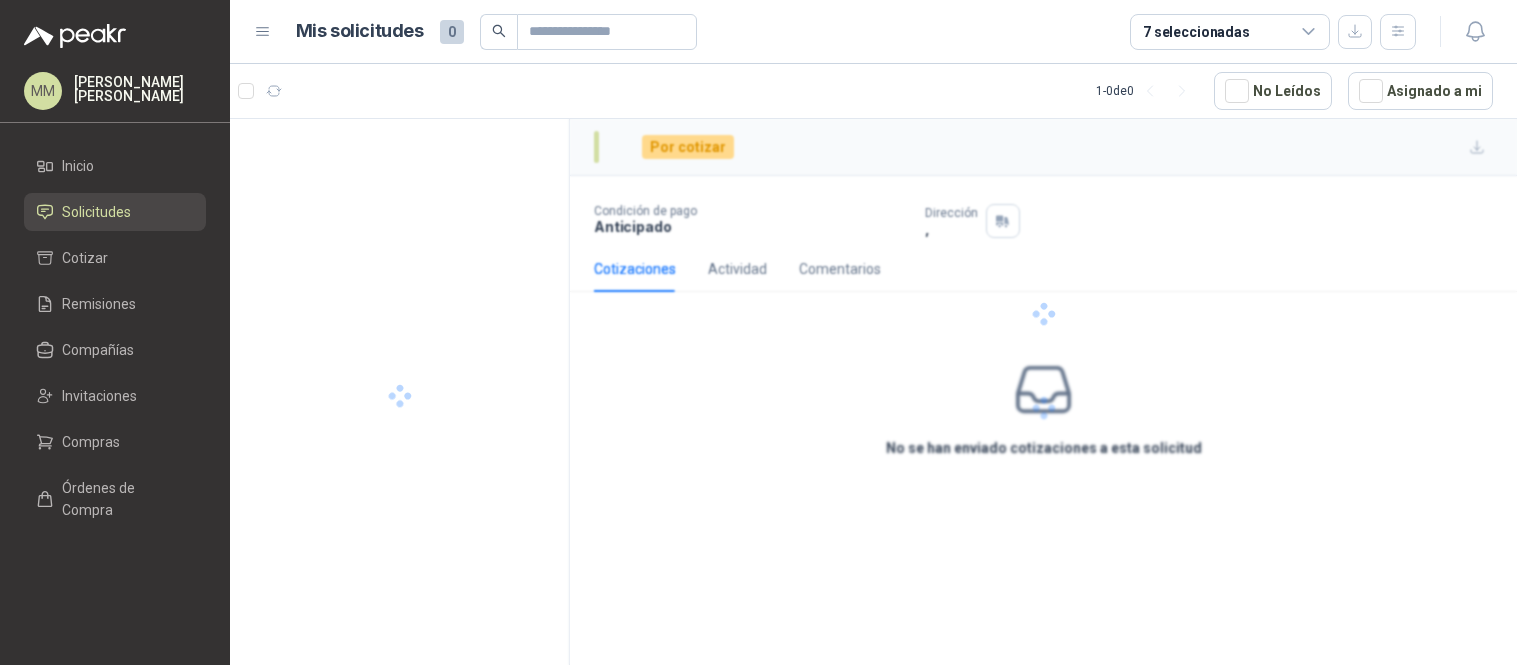 scroll, scrollTop: 0, scrollLeft: 0, axis: both 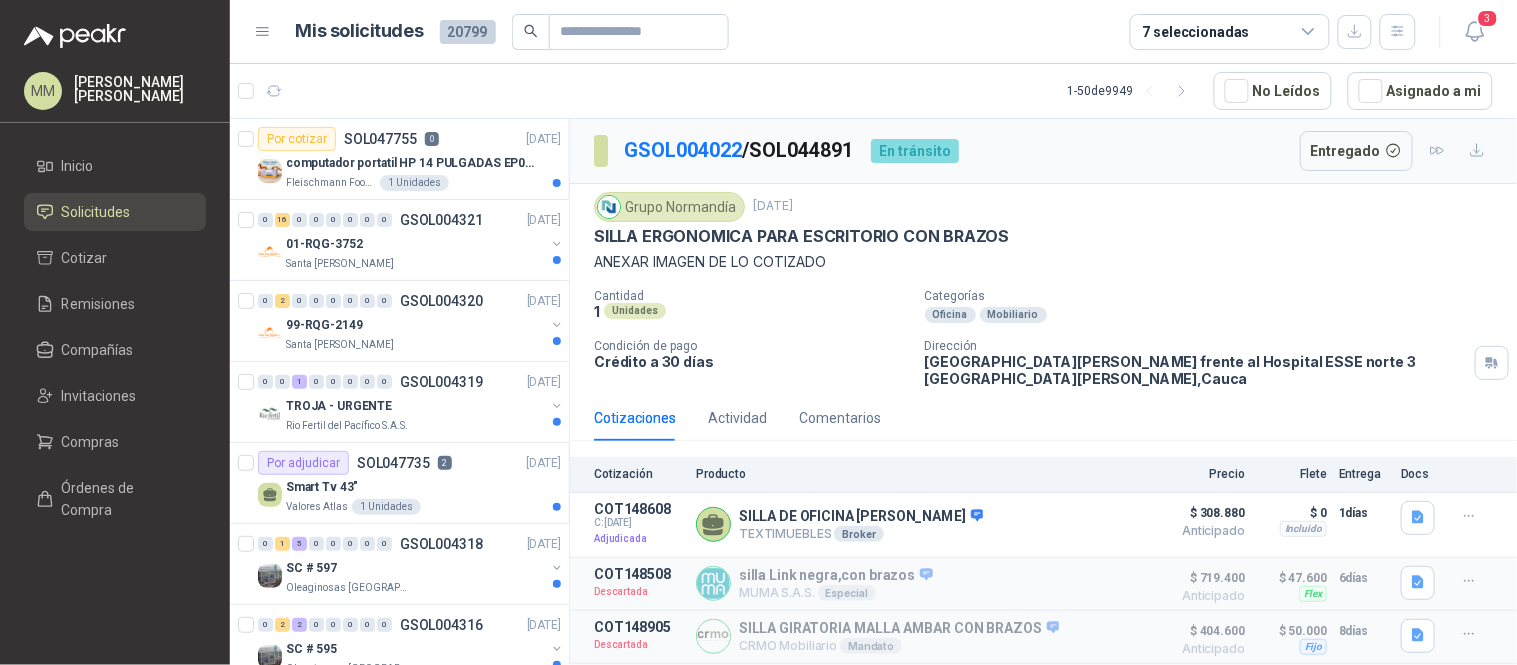 click on "Grupo [PERSON_NAME] [DATE]" at bounding box center [1043, 207] 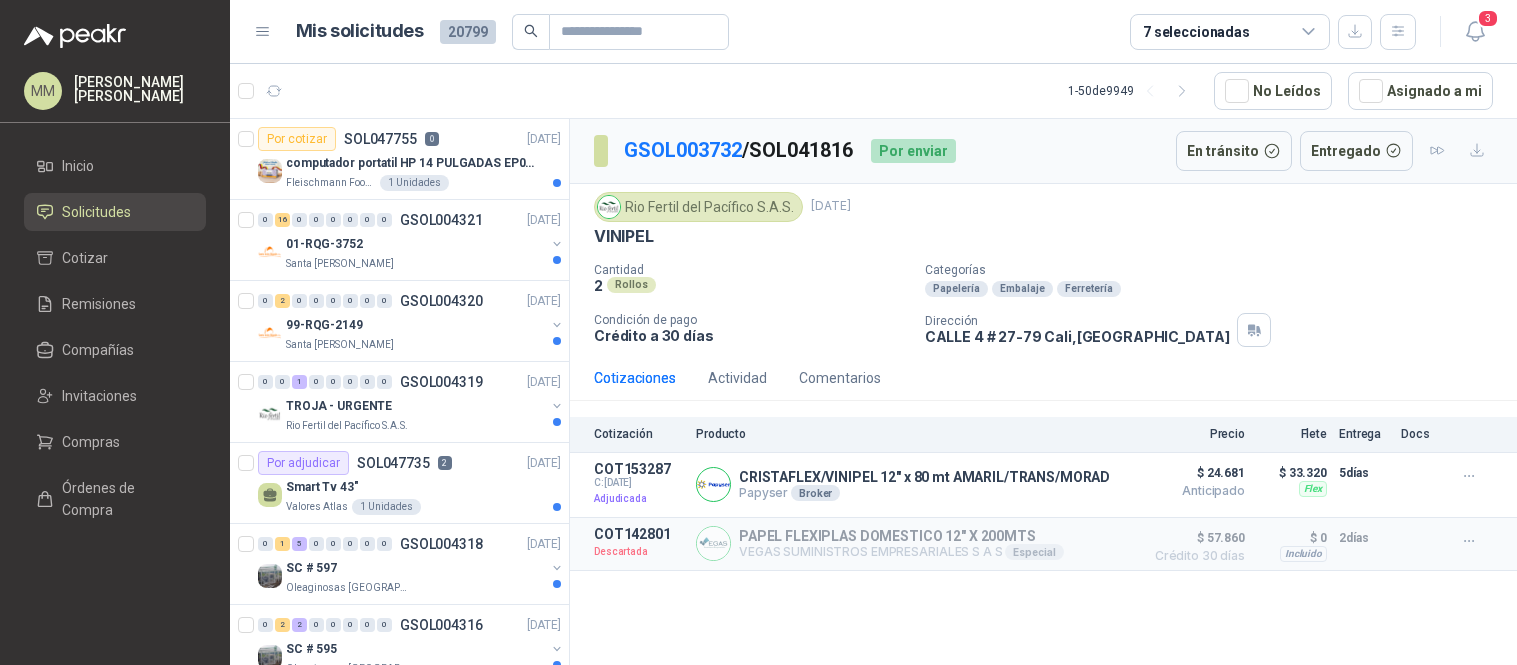 scroll, scrollTop: 0, scrollLeft: 0, axis: both 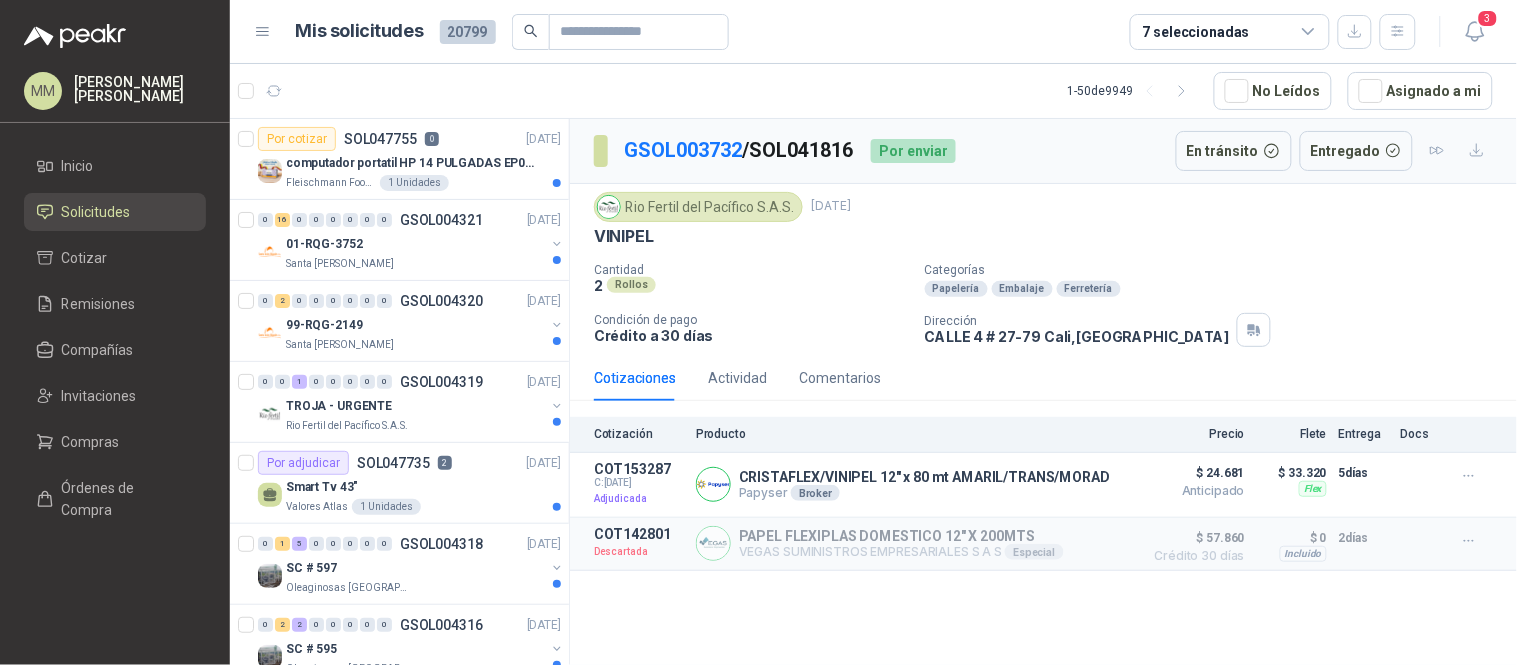 click on "GSOL003732  /  SOL041816 Por enviar En tránsito  Entregado" at bounding box center [1043, 151] 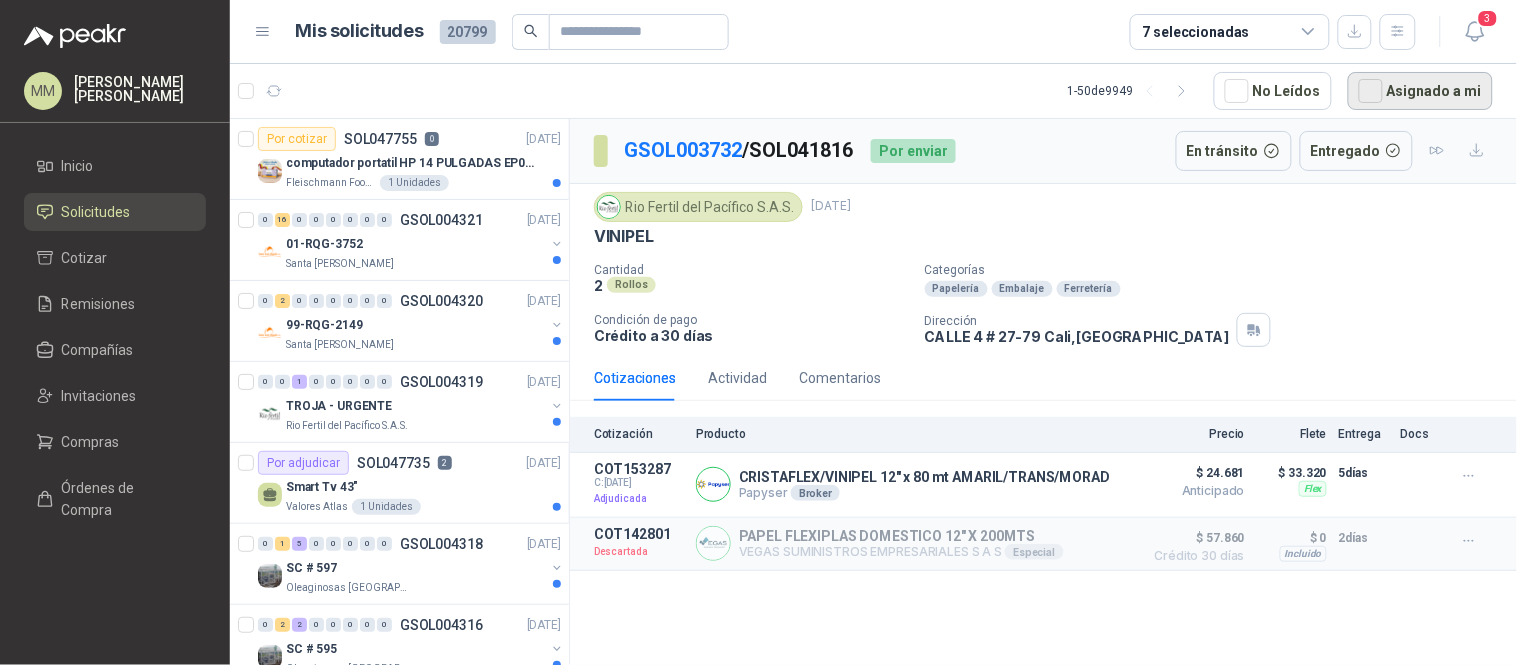 click on "Asignado a mi" at bounding box center (1420, 91) 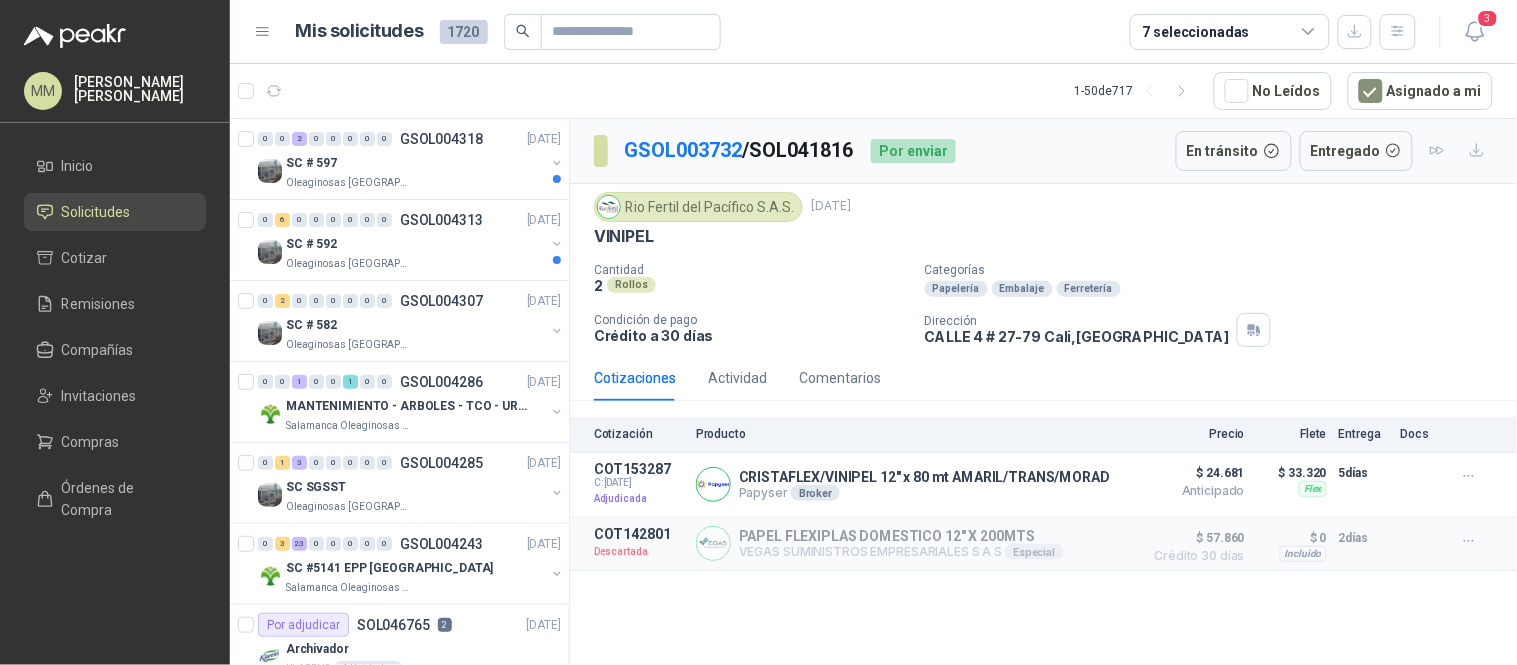 click on "GSOL003732  /  SOL041816" at bounding box center [739, 150] 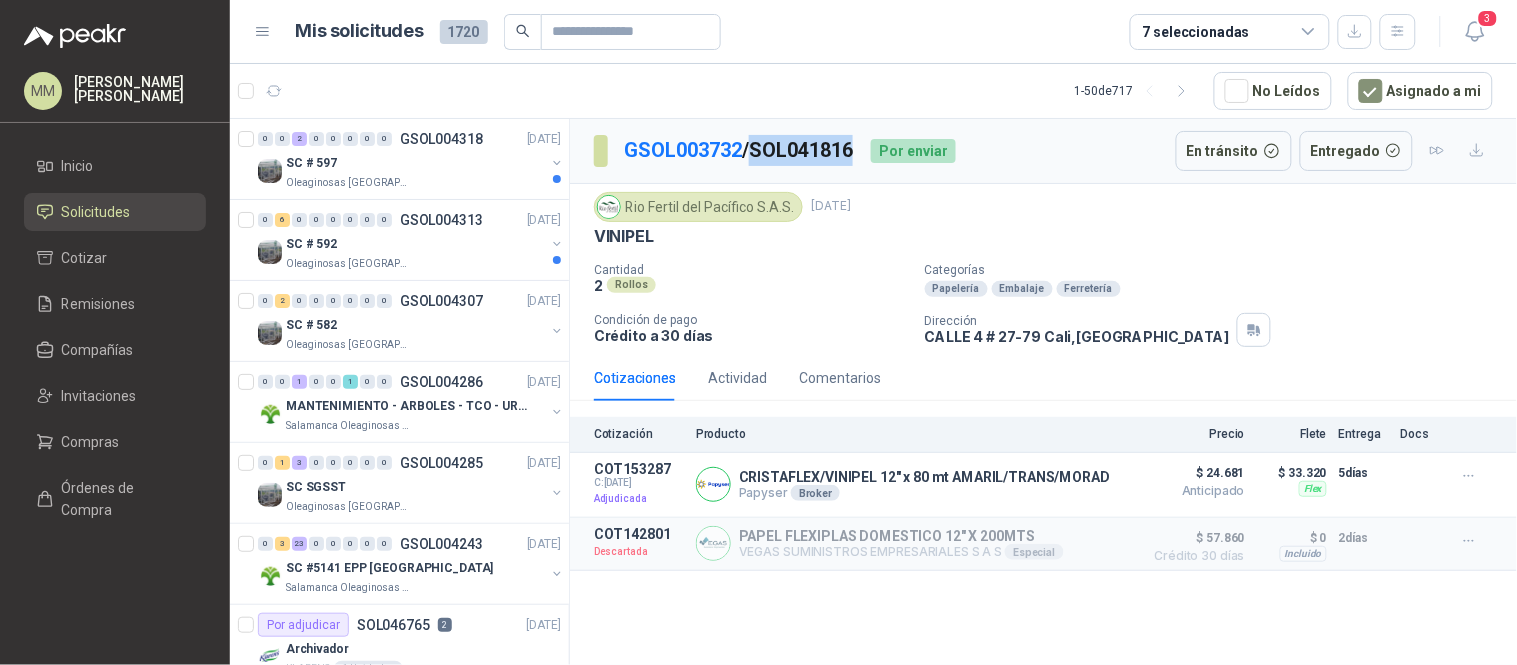 click on "GSOL003732  /  SOL041816" at bounding box center (739, 150) 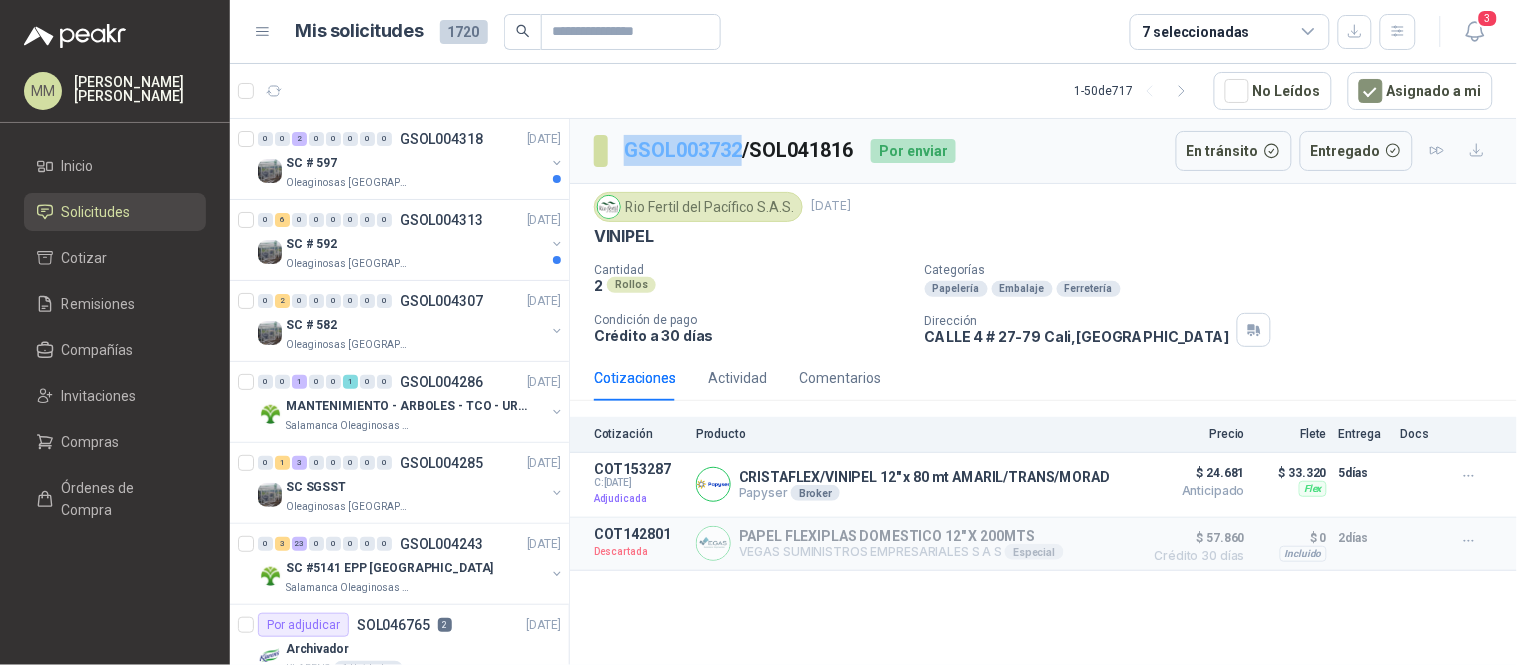 drag, startPoint x: 613, startPoint y: 151, endPoint x: 740, endPoint y: 161, distance: 127.39309 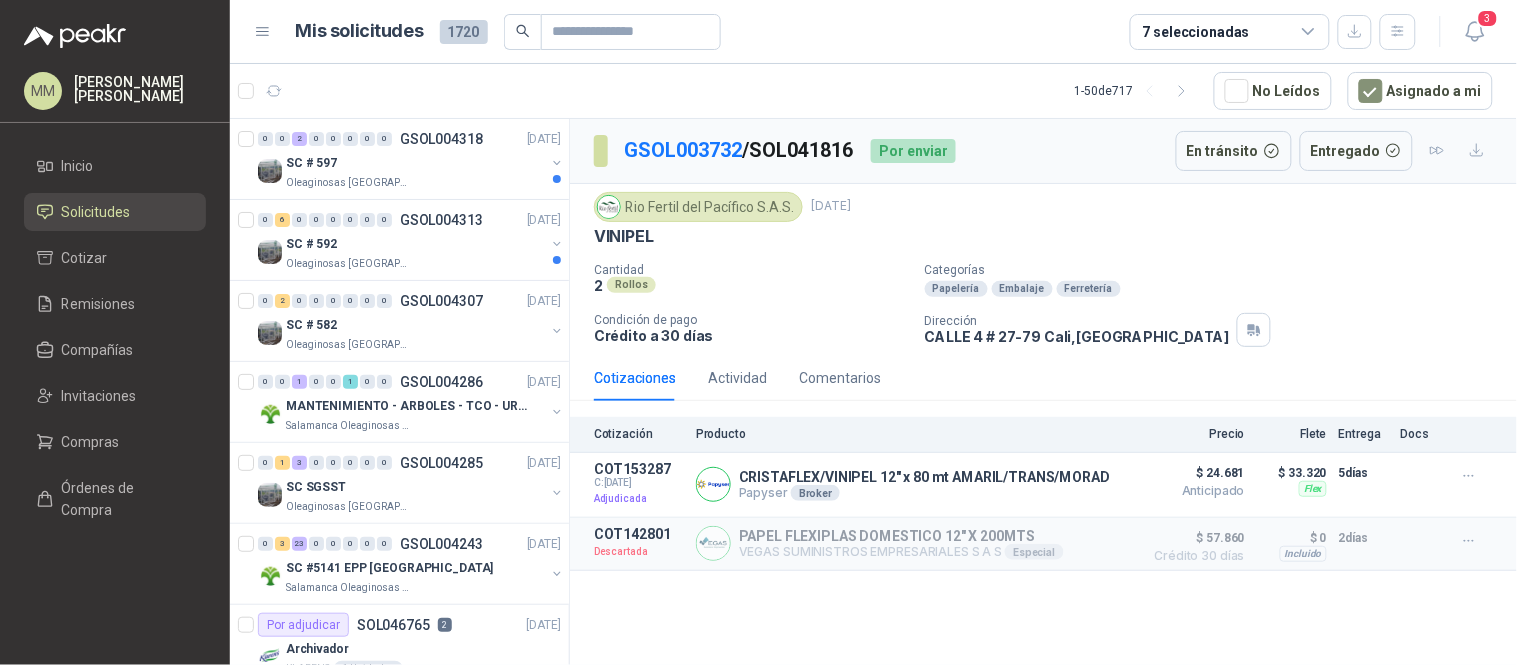 click on "GSOL003732  /  SOL041816" at bounding box center (739, 150) 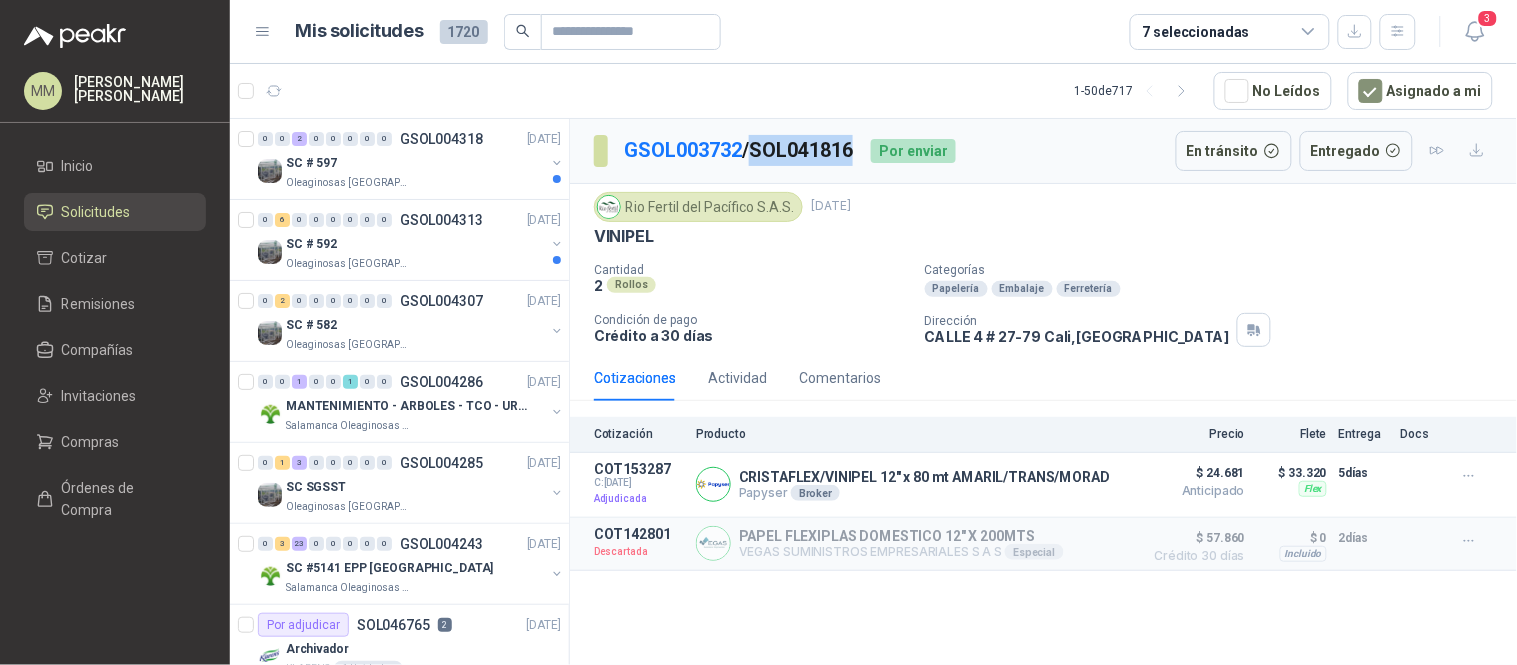click on "GSOL003732  /  SOL041816" at bounding box center (739, 150) 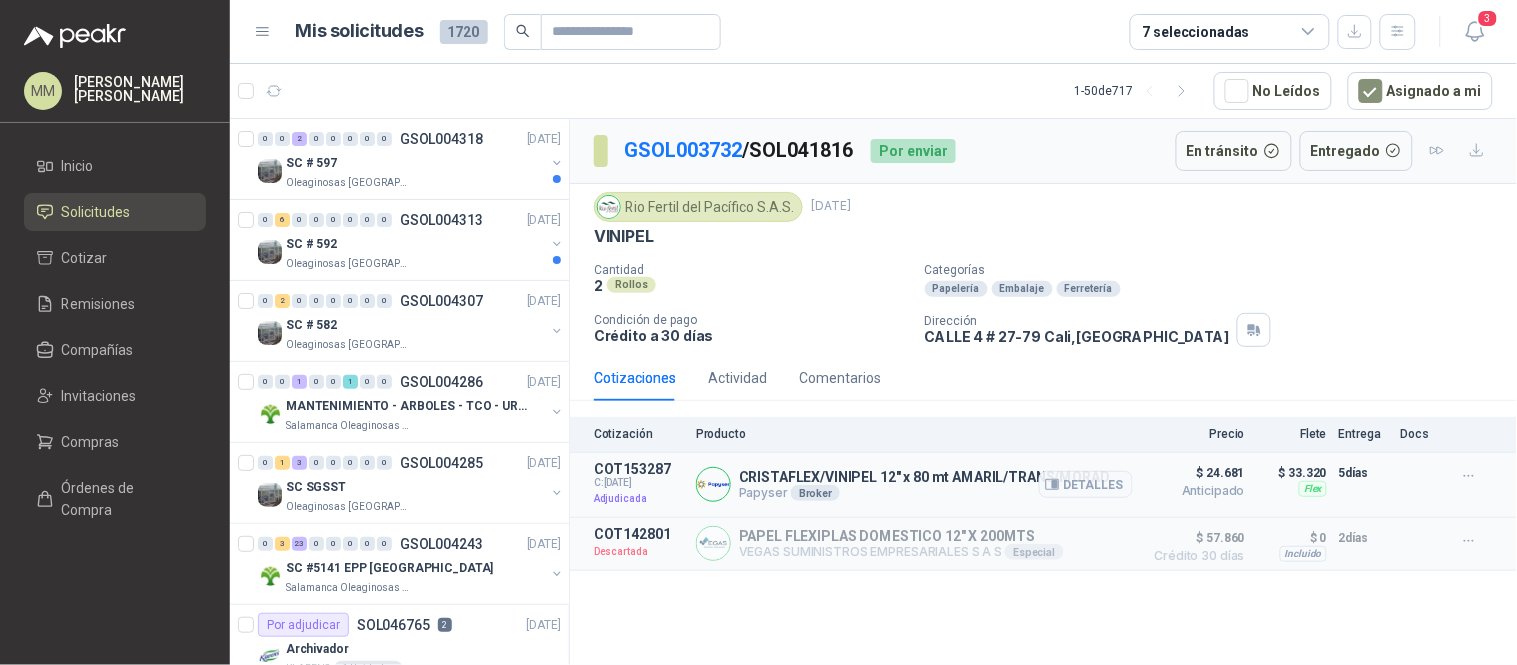 click on "CRISTAFLEX/VINIPEL 12" x 80 mt AMARIL/TRANS/MORAD" at bounding box center [924, 477] 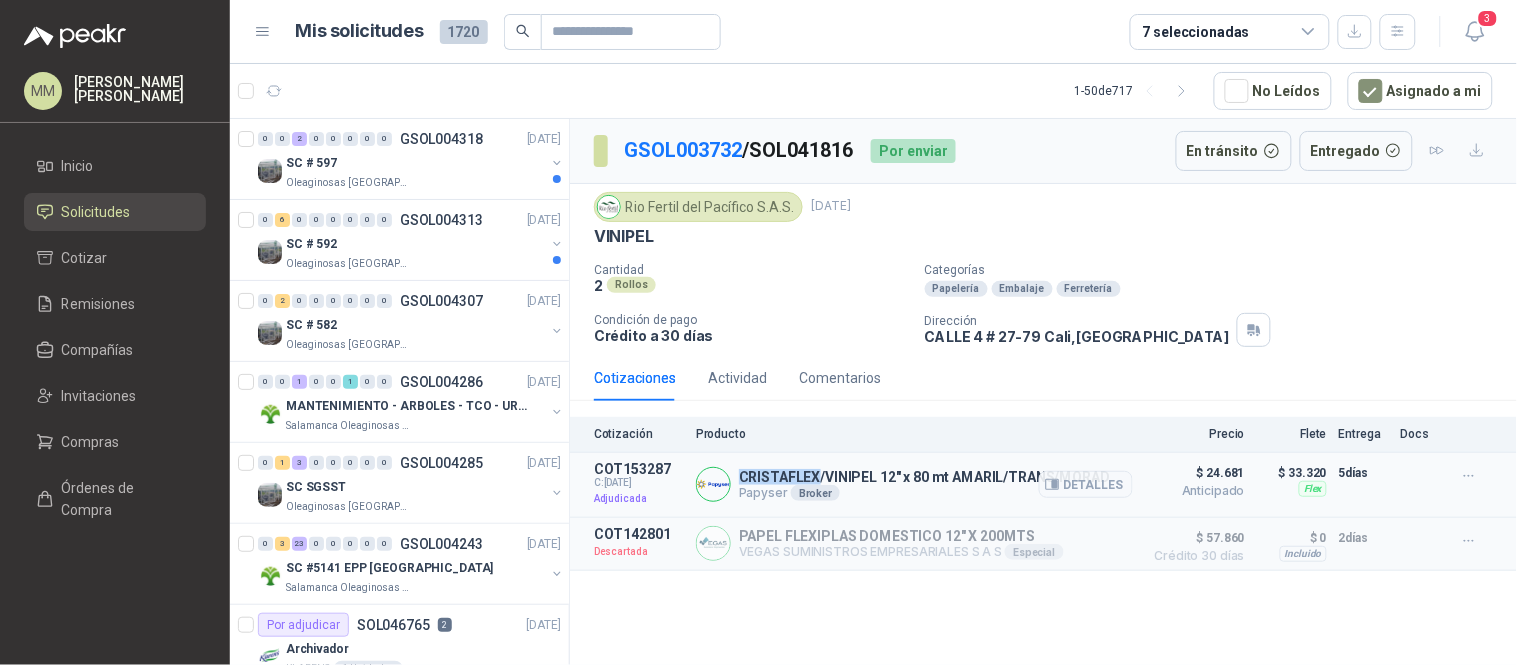 click on "CRISTAFLEX/VINIPEL 12" x 80 mt AMARIL/TRANS/MORAD" at bounding box center (924, 477) 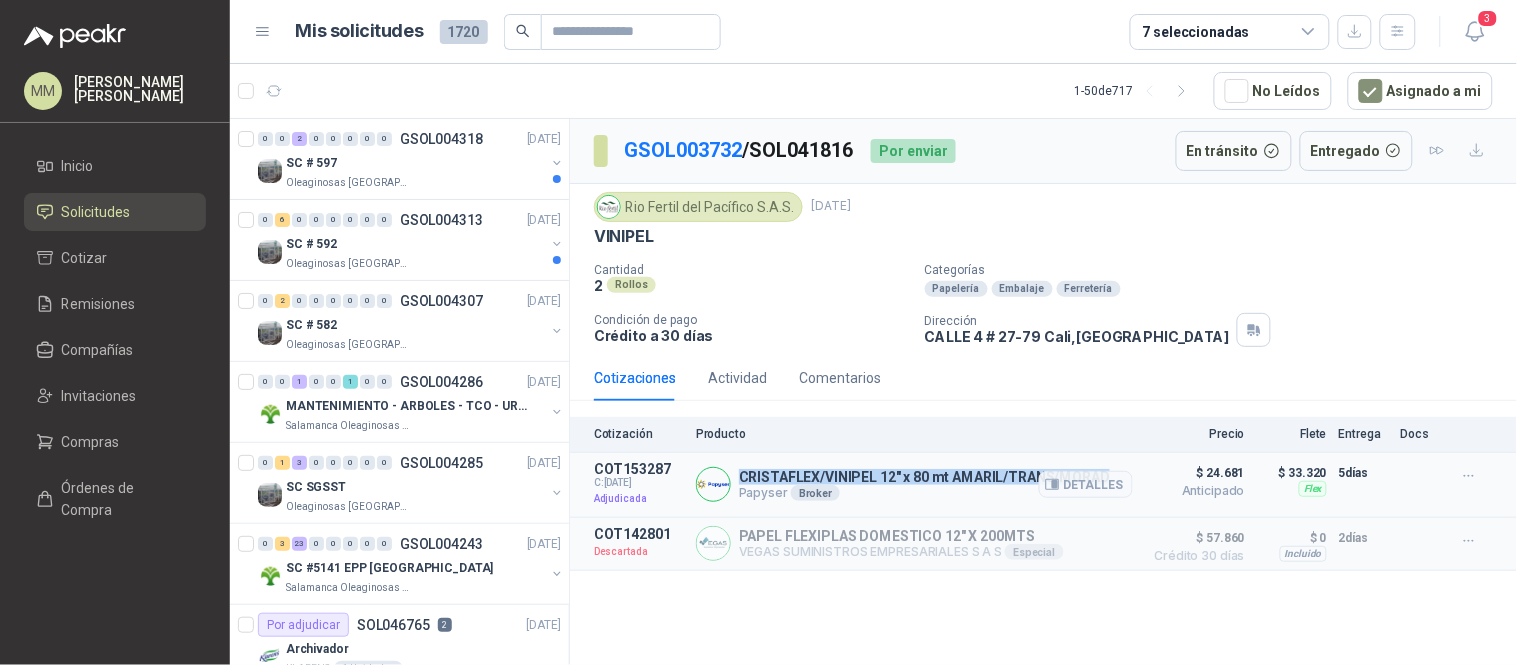 click on "CRISTAFLEX/VINIPEL 12" x 80 mt AMARIL/TRANS/MORAD" at bounding box center [924, 477] 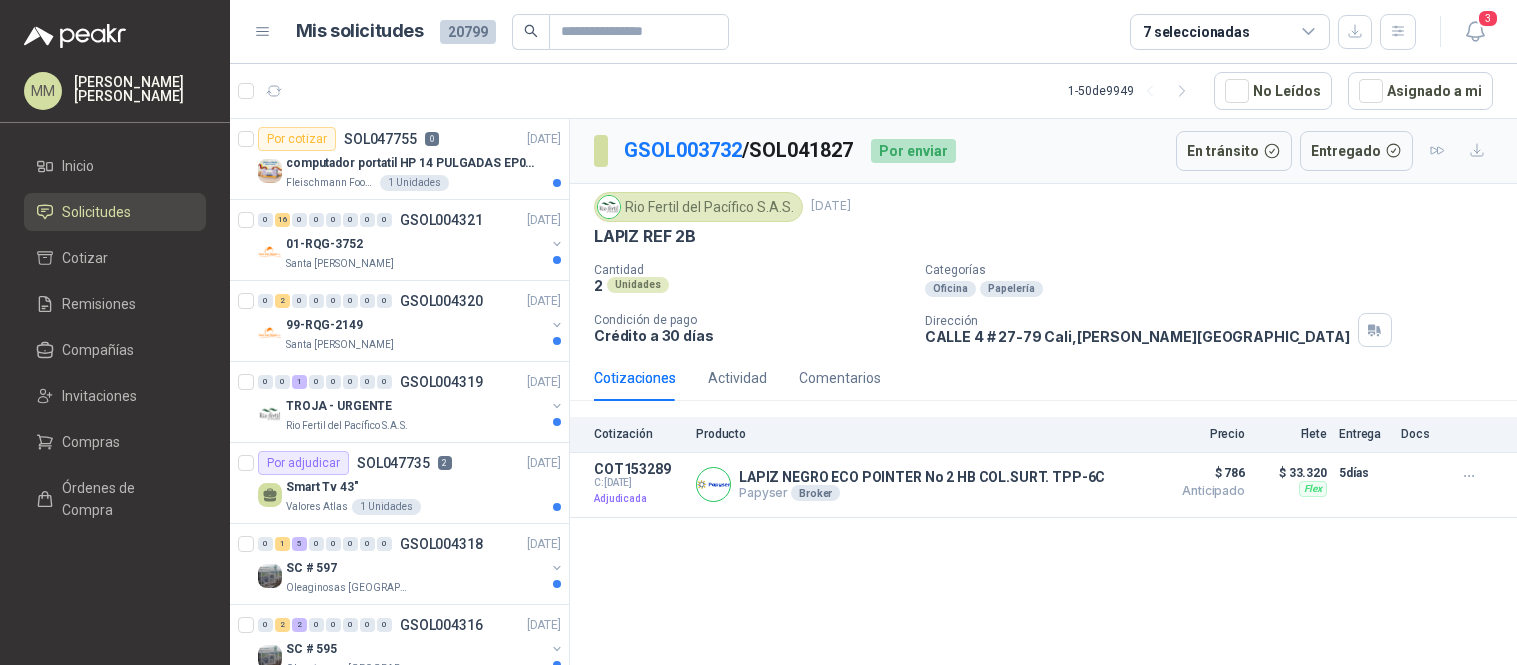 scroll, scrollTop: 0, scrollLeft: 0, axis: both 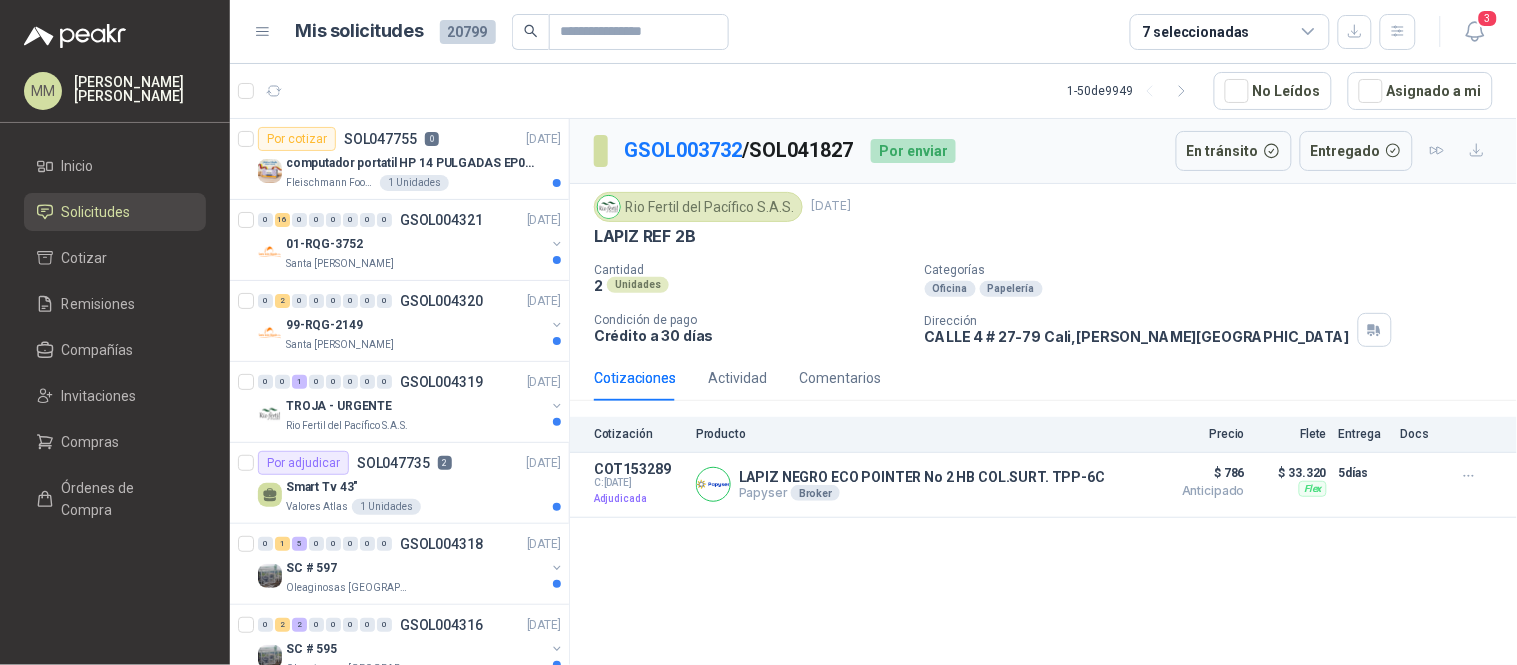 click on "GSOL003732  /  SOL041827" at bounding box center [739, 150] 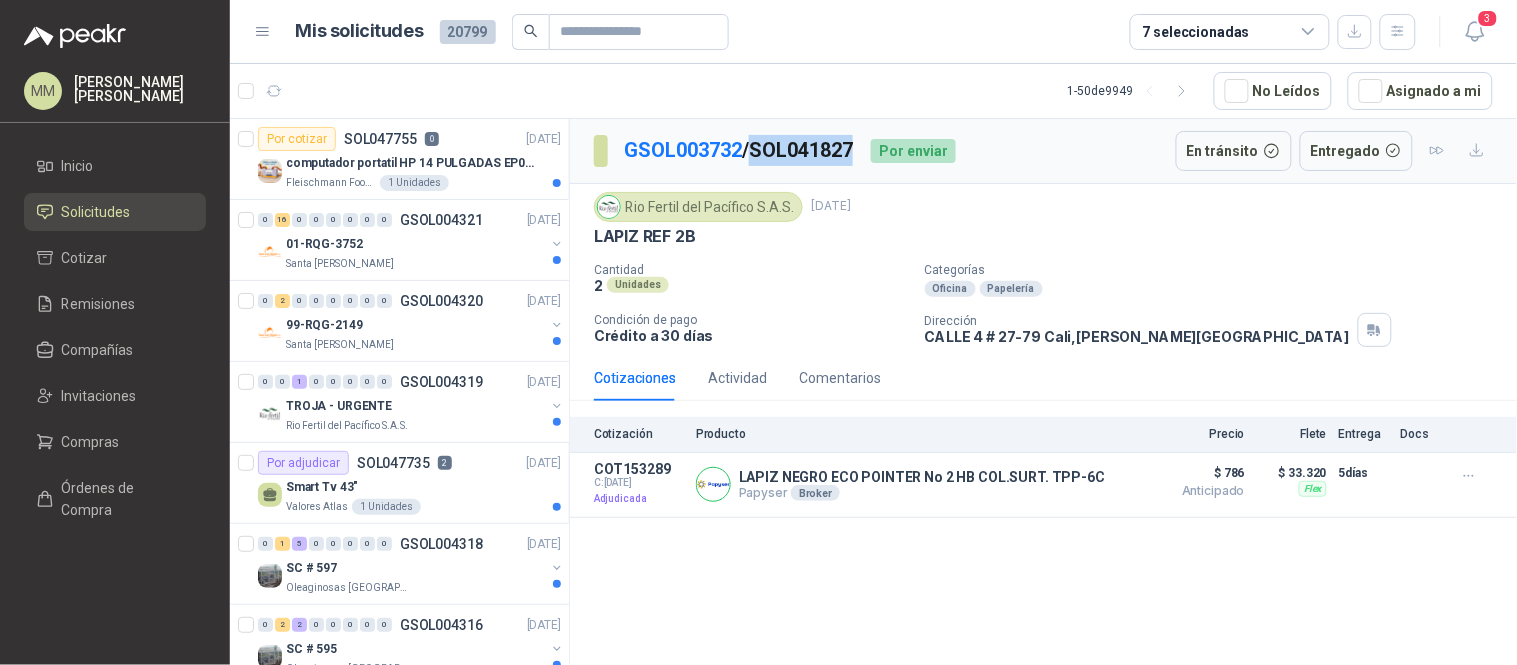 click on "GSOL003732  /  SOL041827" at bounding box center (739, 150) 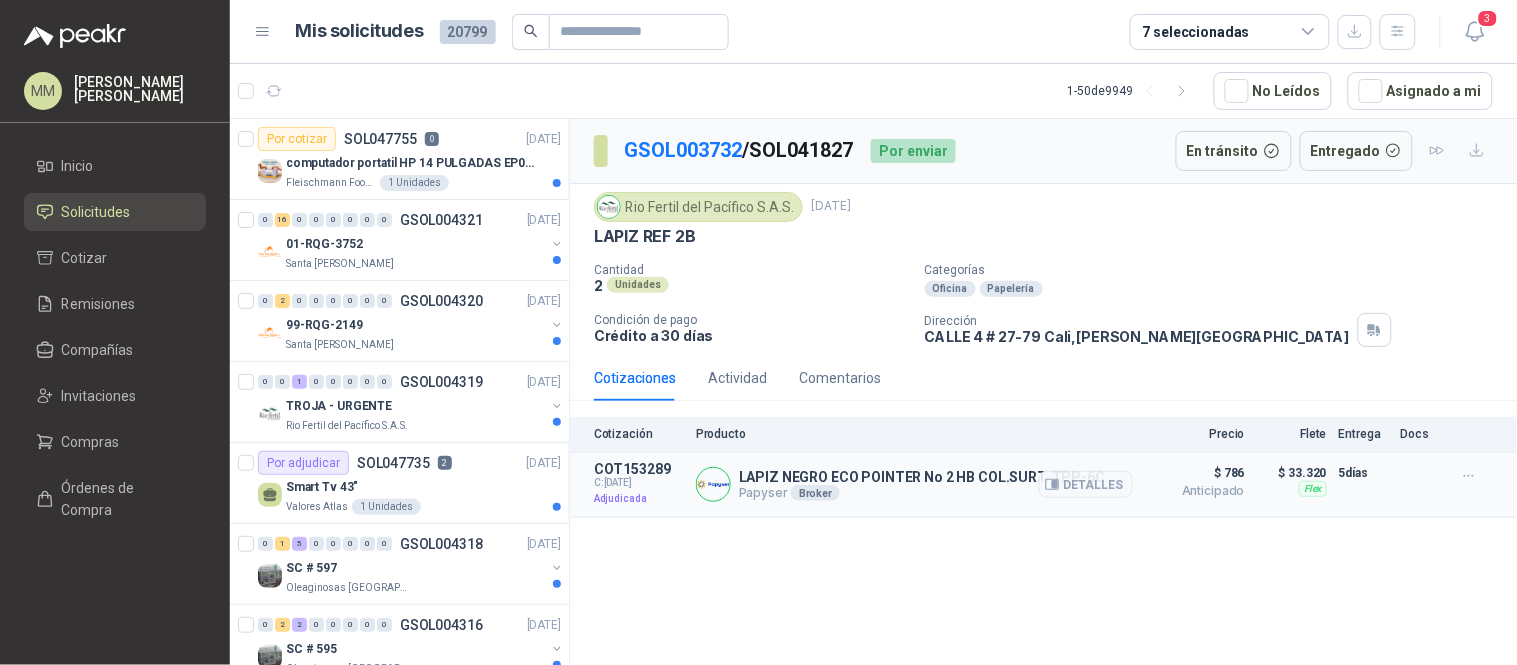 click on "LAPIZ NEGRO ECO POINTER No 2 HB COL.SURT. TPP-6C" at bounding box center (922, 477) 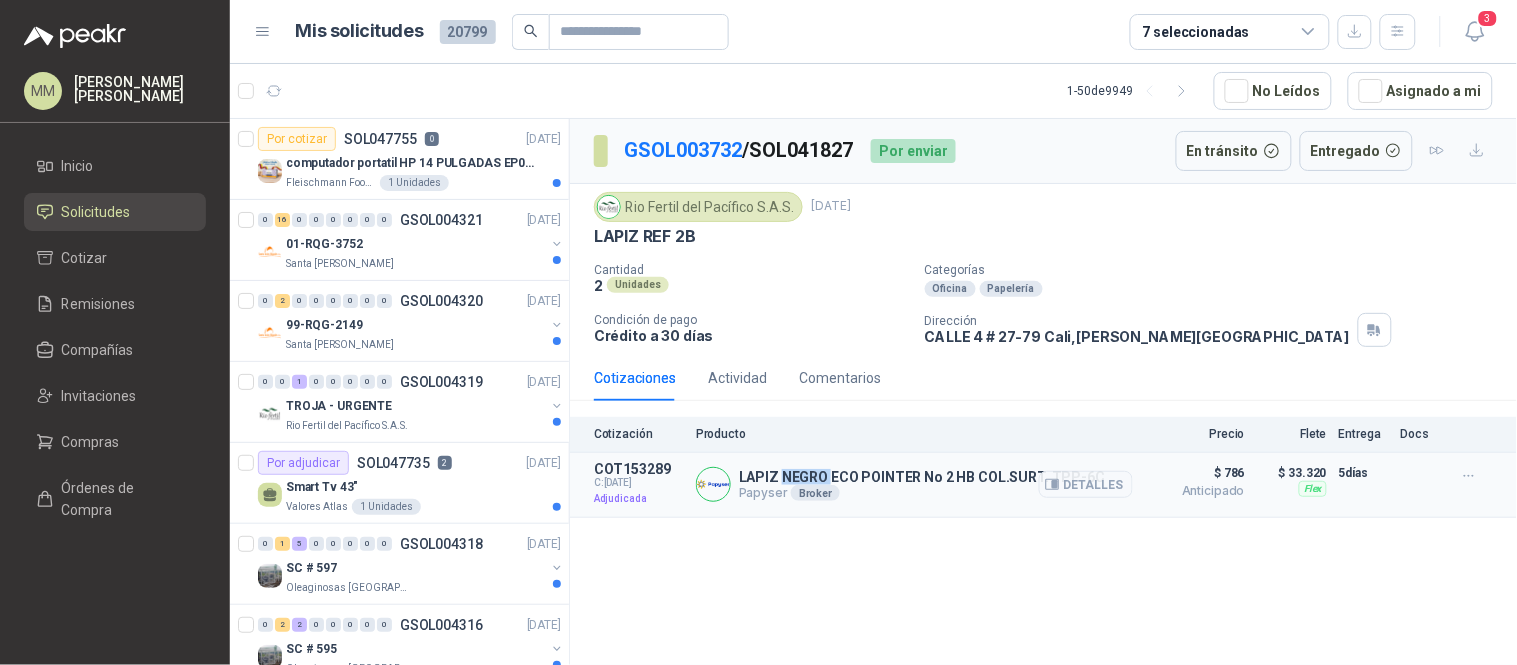 click on "LAPIZ NEGRO ECO POINTER No 2 HB COL.SURT. TPP-6C" at bounding box center (922, 477) 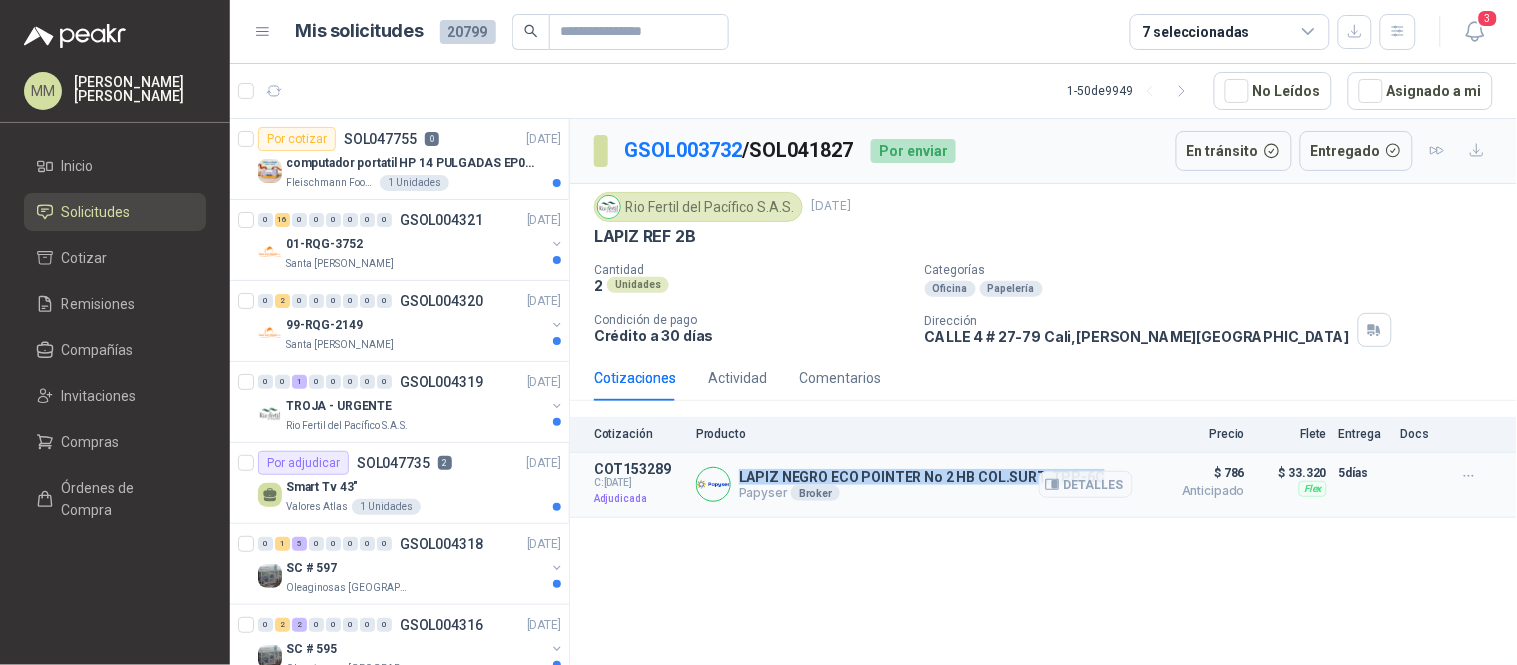 click on "LAPIZ NEGRO ECO POINTER No 2 HB COL.SURT. TPP-6C" at bounding box center [922, 477] 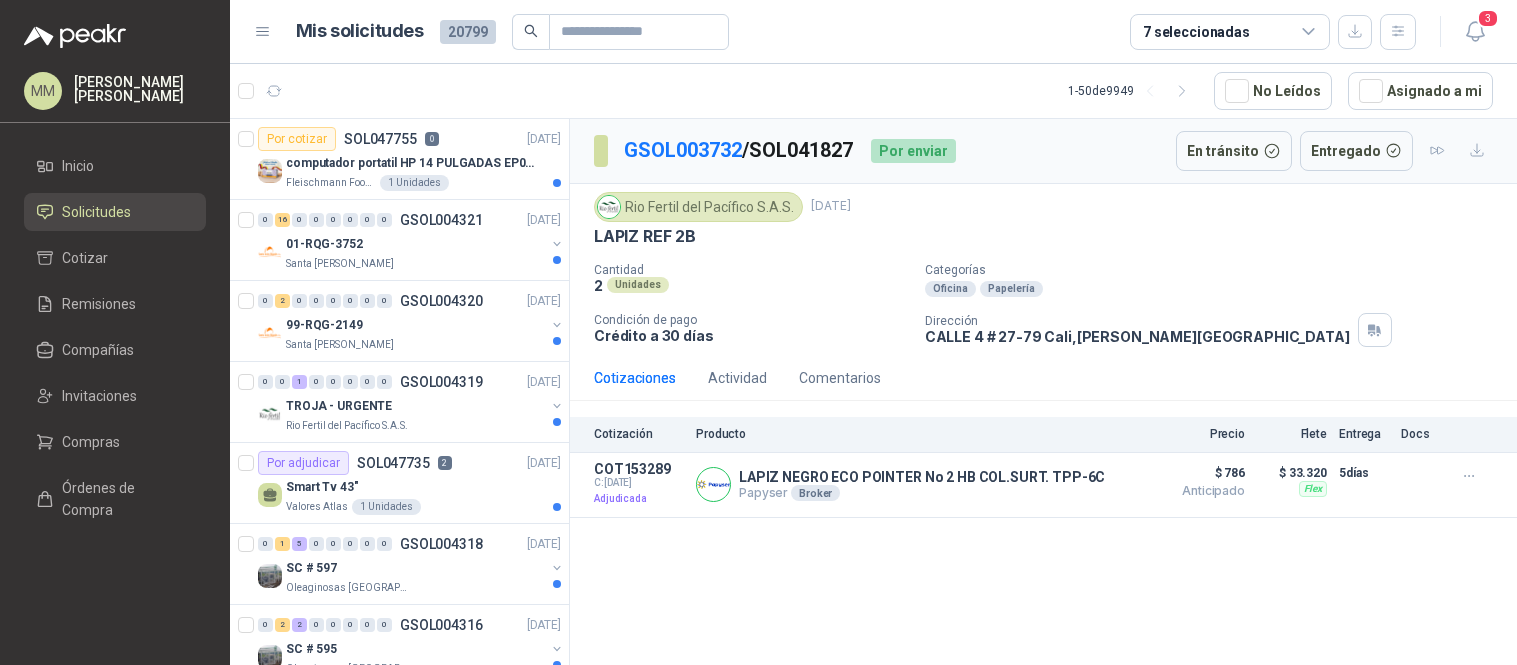 scroll, scrollTop: 0, scrollLeft: 0, axis: both 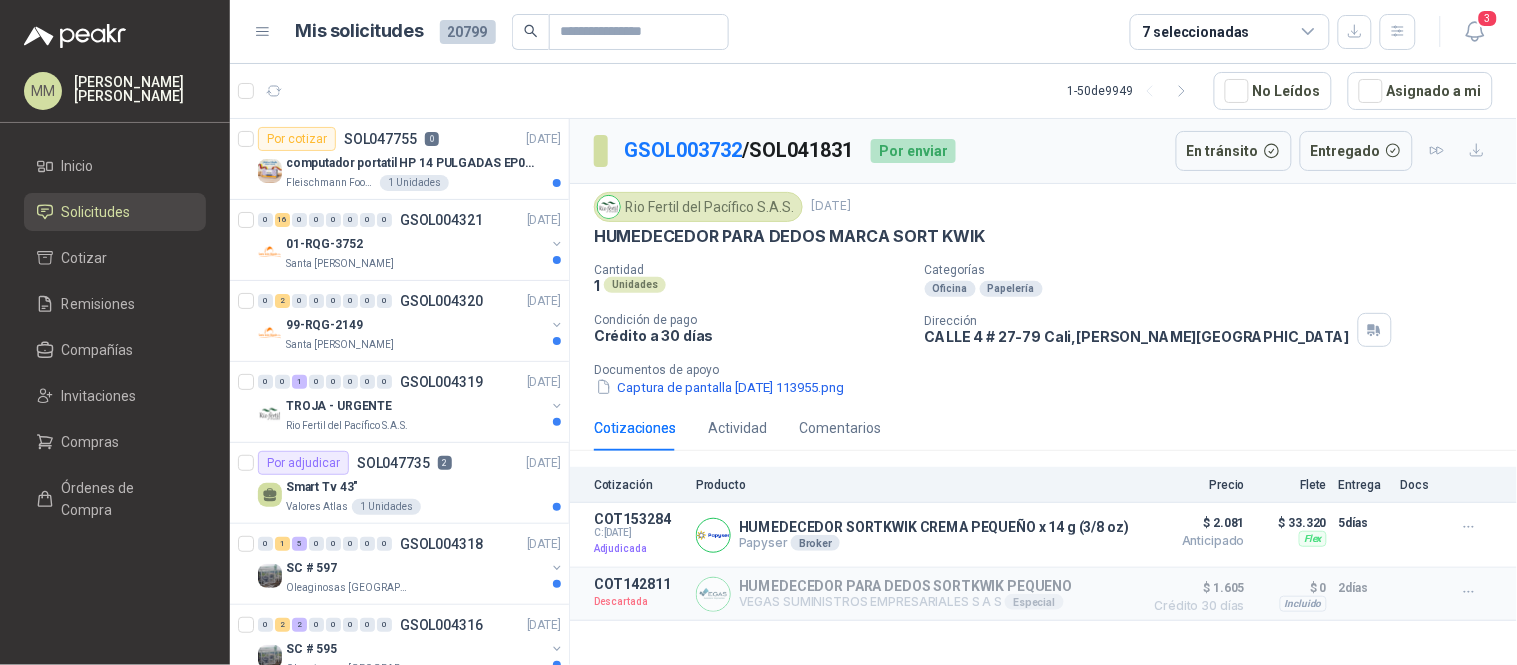 click on "GSOL003732  /  SOL041831" at bounding box center [739, 150] 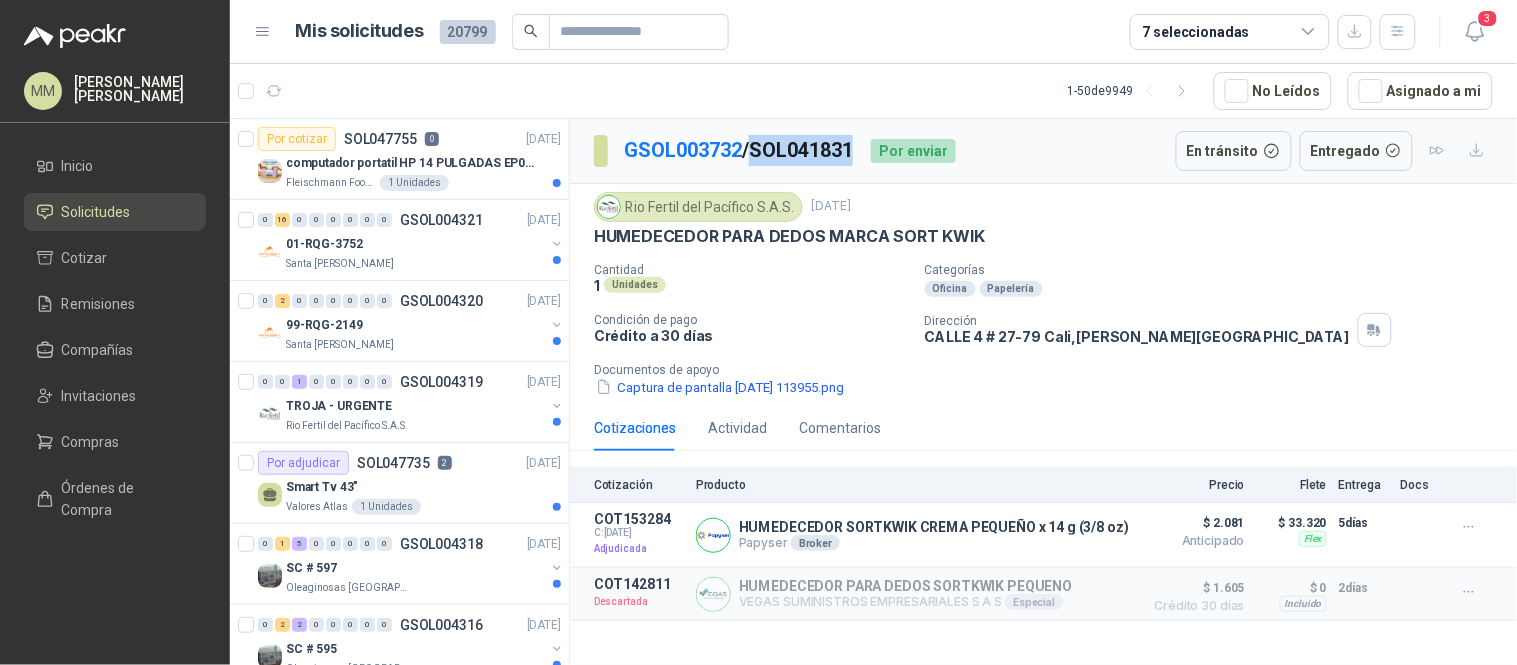 click on "GSOL003732  /  SOL041831" at bounding box center (739, 150) 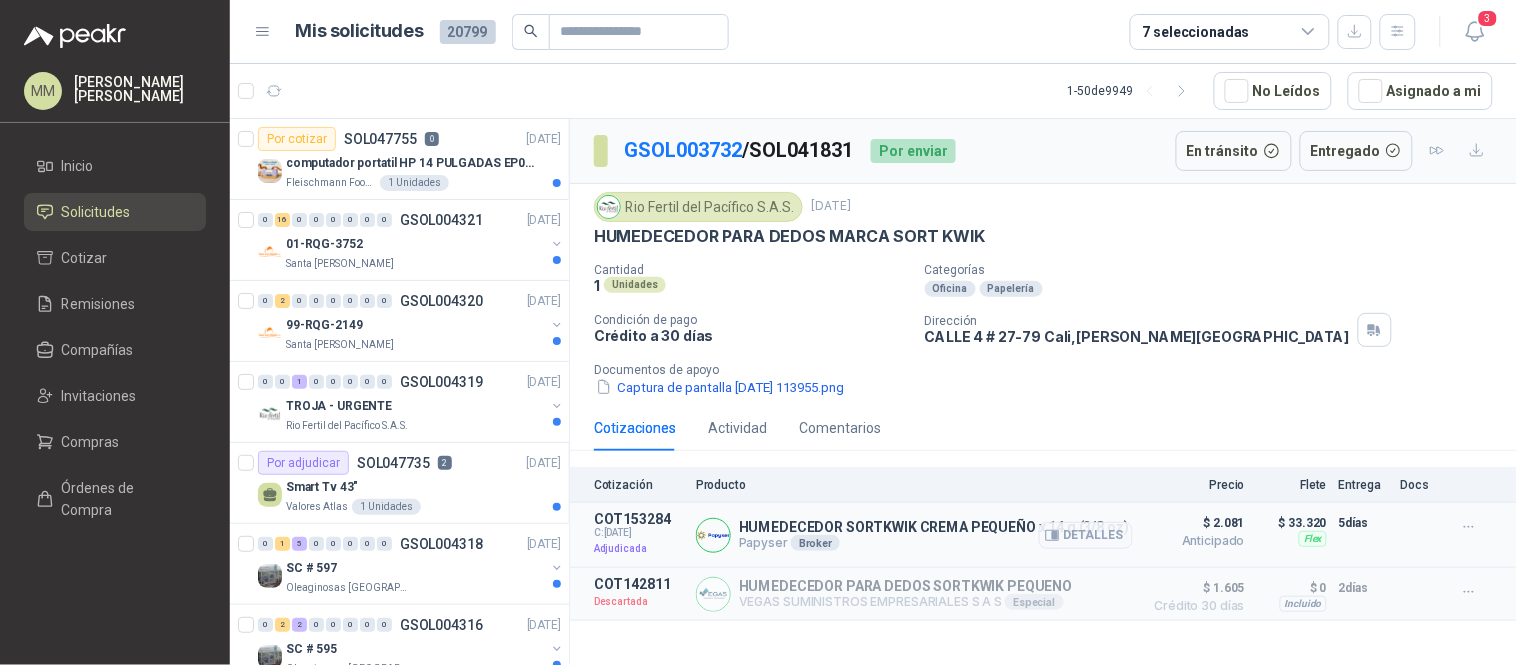 click on "HUMEDECEDOR SORTKWIK CREMA PEQUEÑO x 14 g (3/8 oz)" at bounding box center (934, 527) 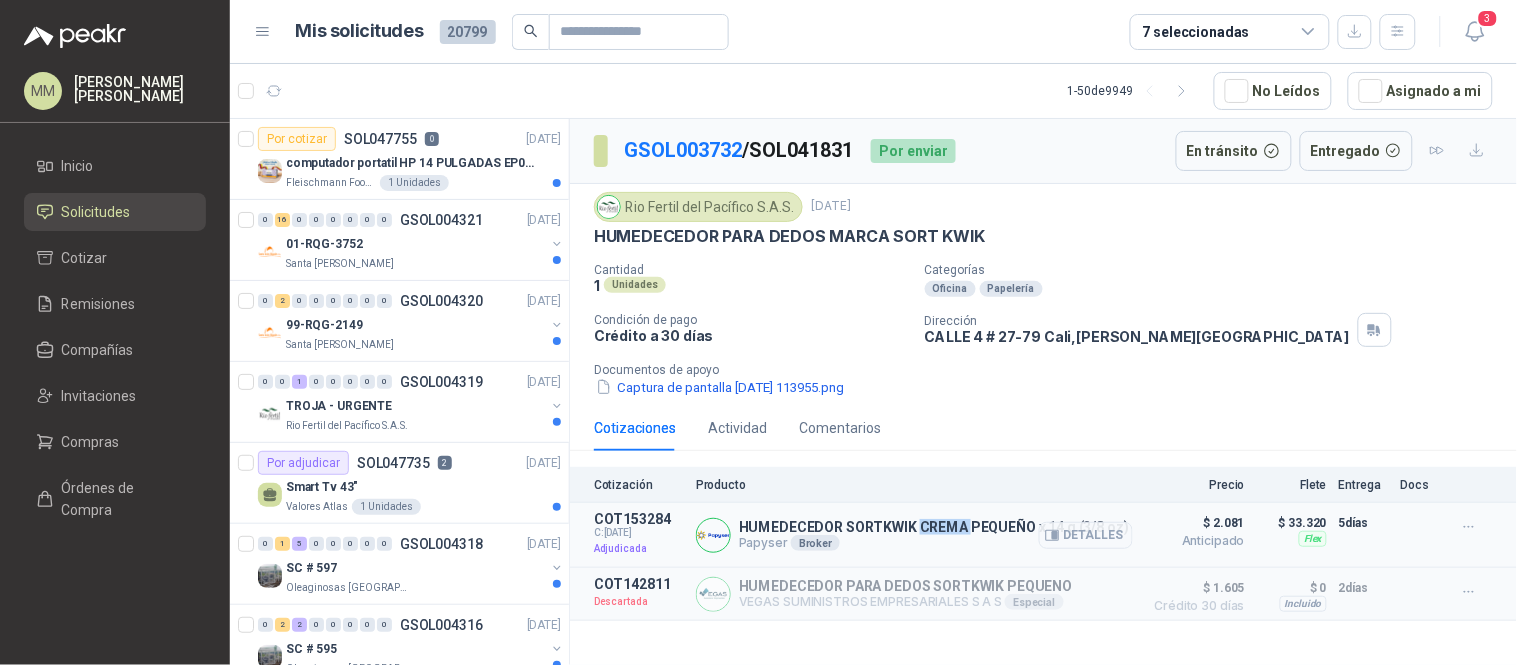 click on "HUMEDECEDOR SORTKWIK CREMA PEQUEÑO x 14 g (3/8 oz)" at bounding box center (934, 527) 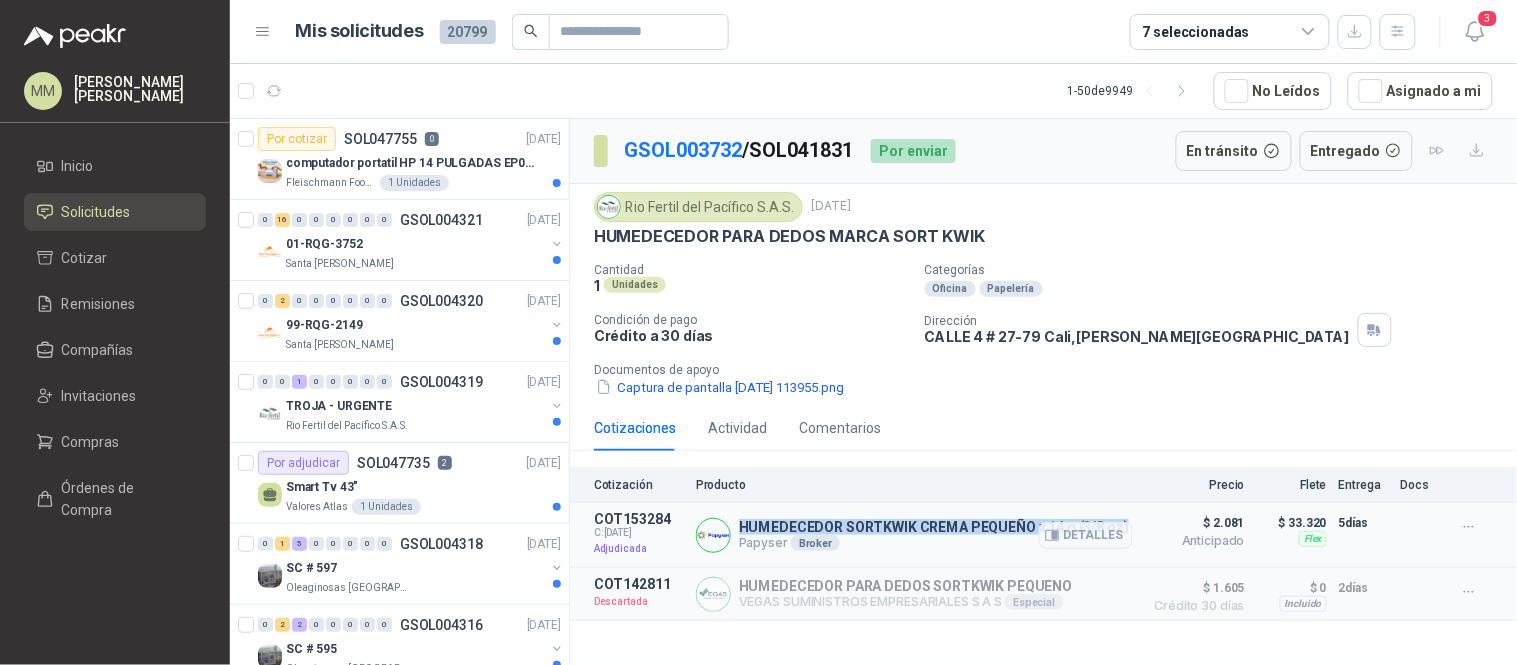click on "HUMEDECEDOR SORTKWIK CREMA PEQUEÑO x 14 g (3/8 oz)" at bounding box center (934, 527) 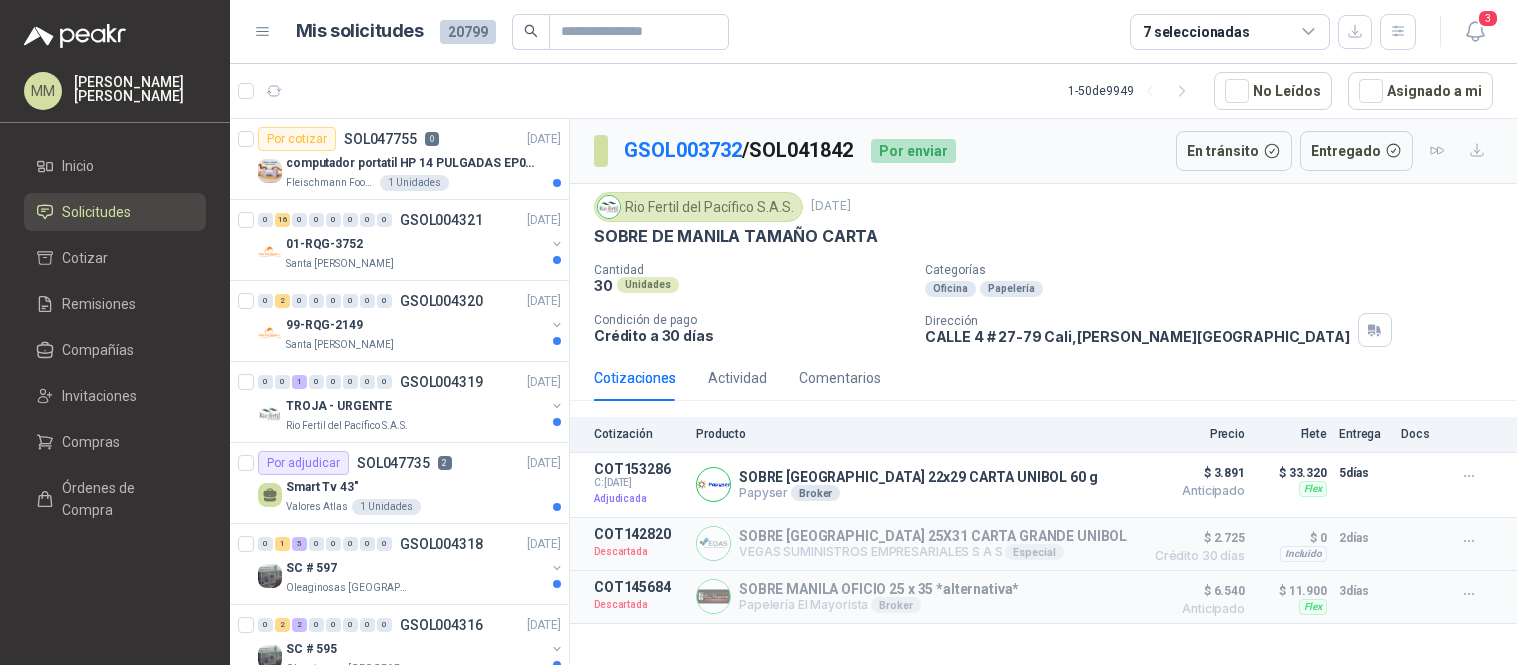 scroll, scrollTop: 0, scrollLeft: 0, axis: both 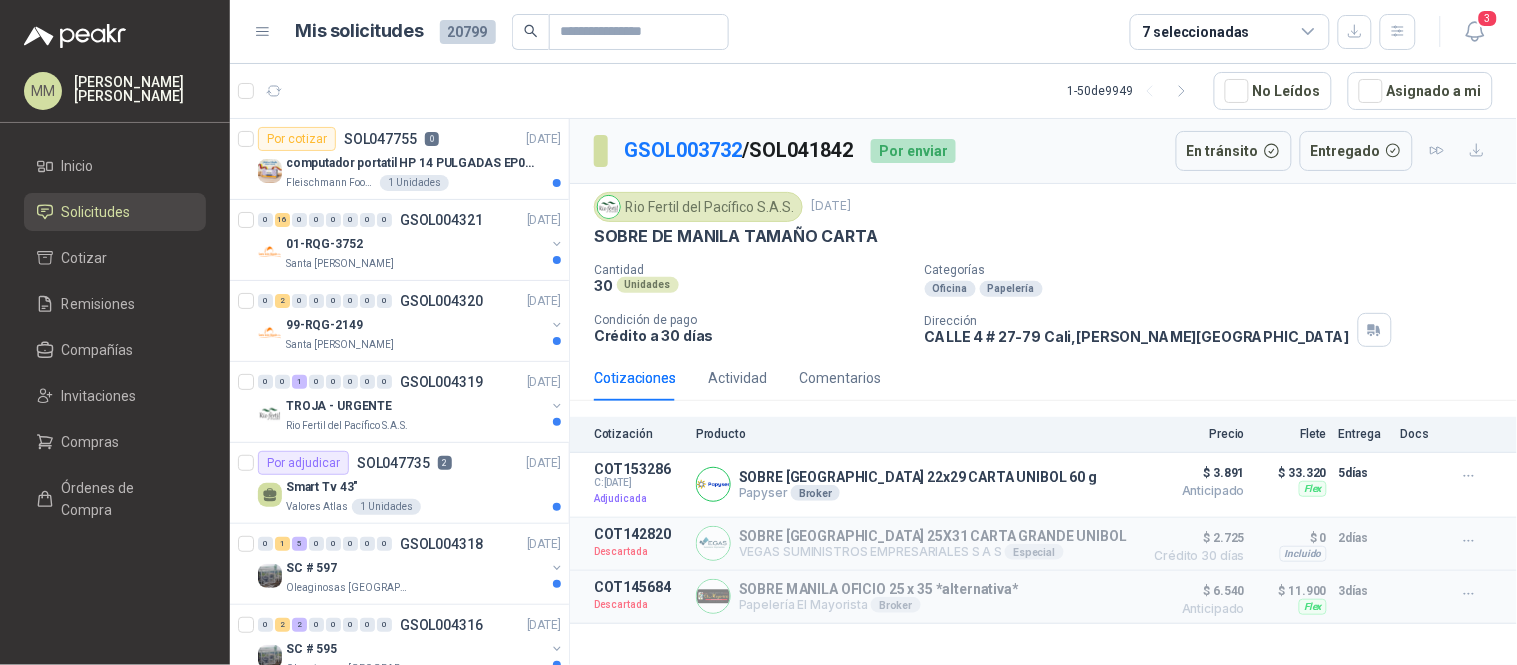 click on "GSOL003732  /  SOL041842" at bounding box center (739, 150) 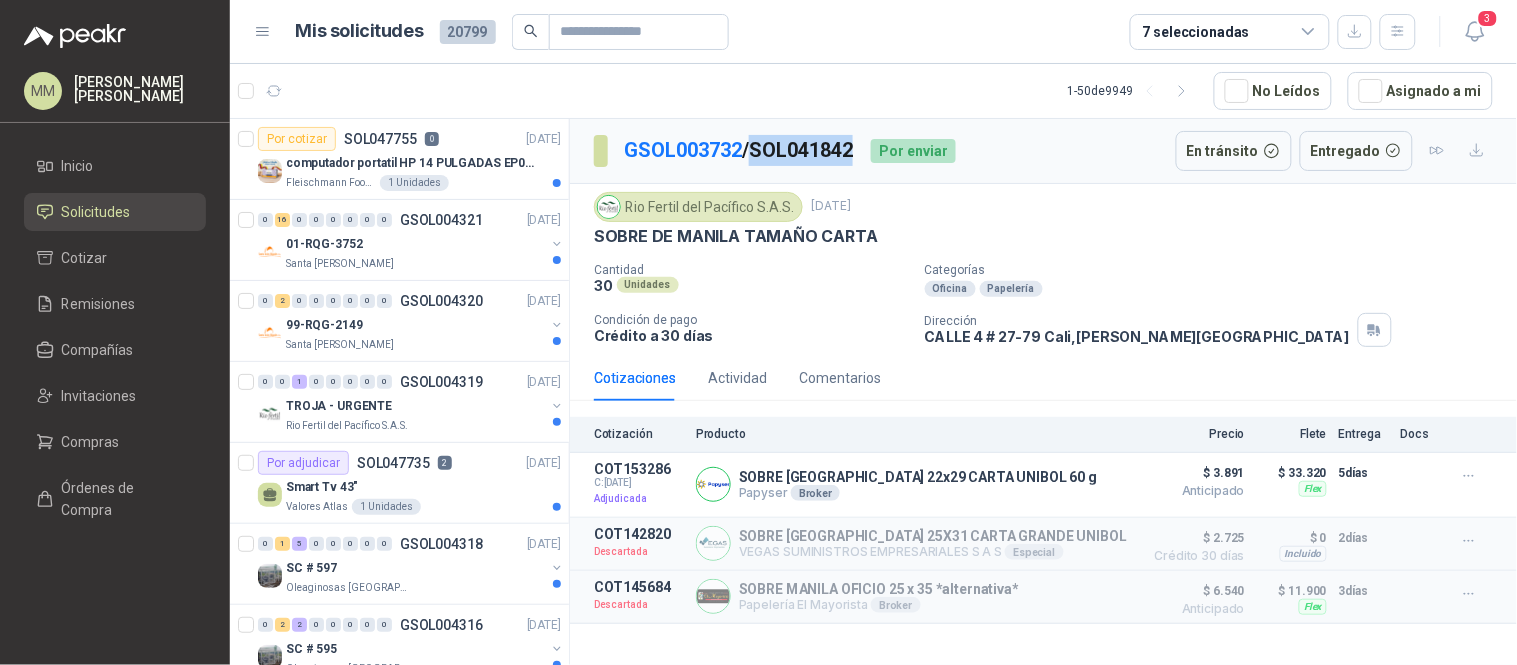 click on "GSOL003732  /  SOL041842" at bounding box center (739, 150) 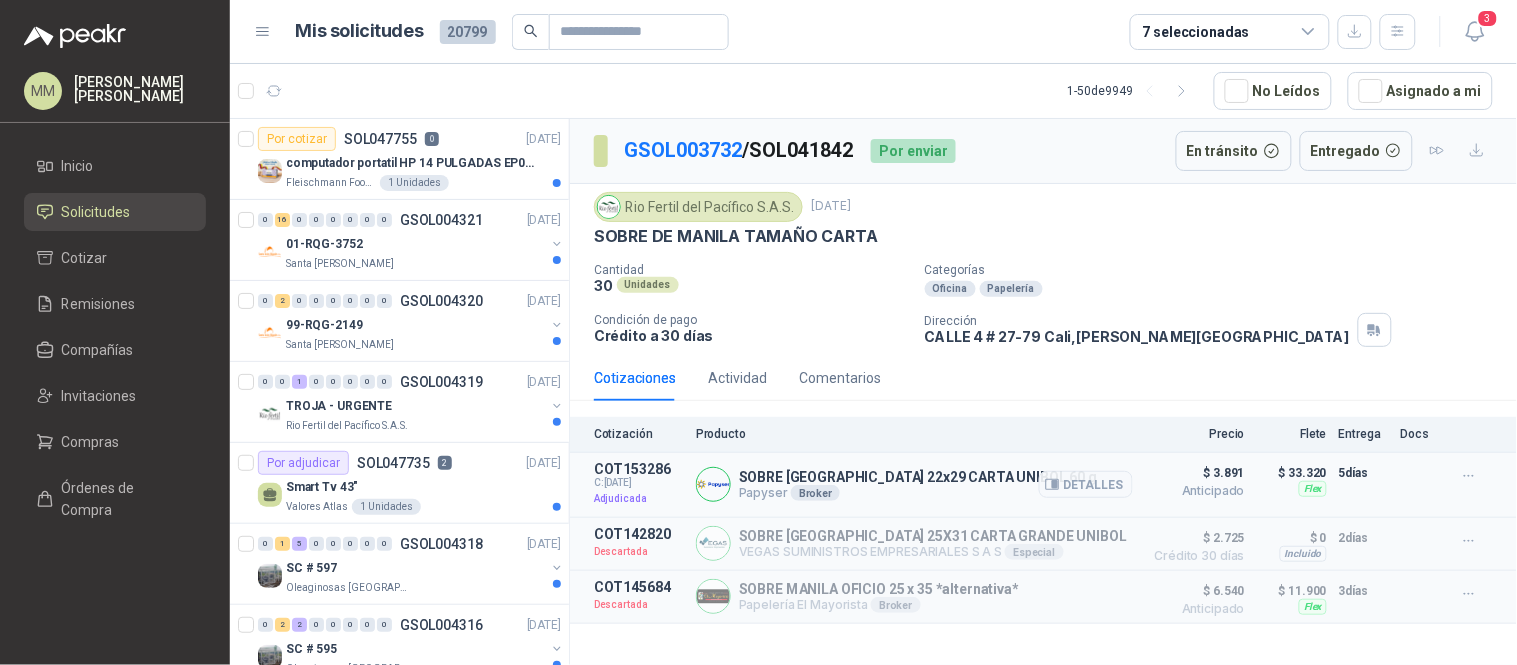 click on "SOBRE MANILA 22x29 CARTA UNIBOL 60 g" at bounding box center (918, 477) 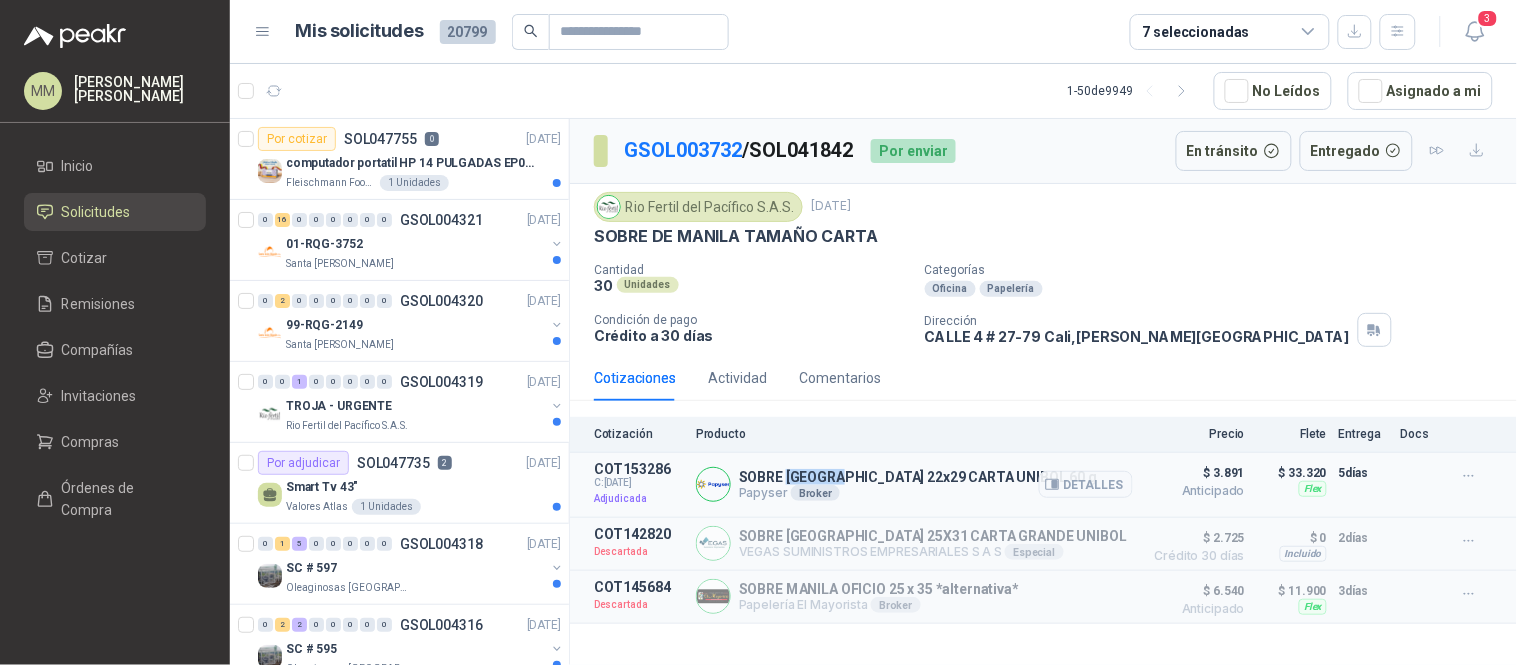 click on "SOBRE MANILA 22x29 CARTA UNIBOL 60 g" at bounding box center (918, 477) 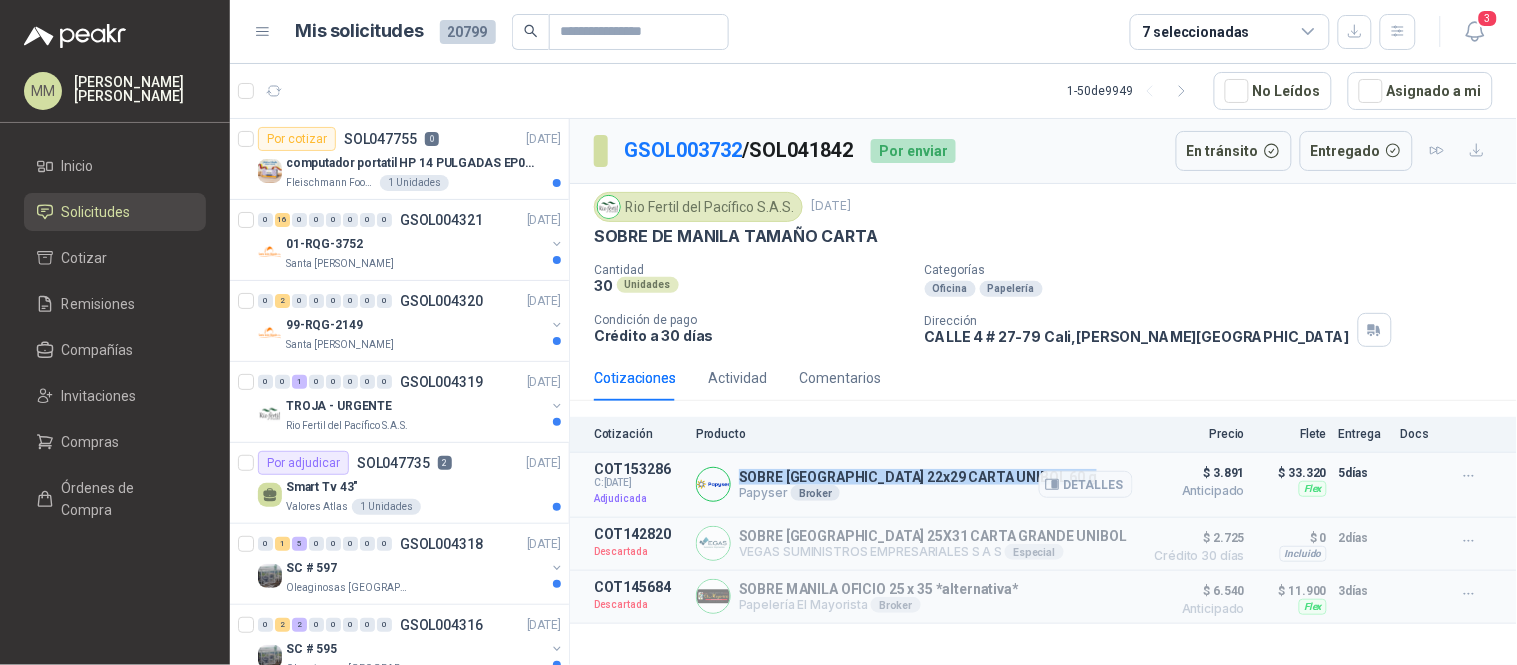 click on "SOBRE MANILA 22x29 CARTA UNIBOL 60 g" at bounding box center (918, 477) 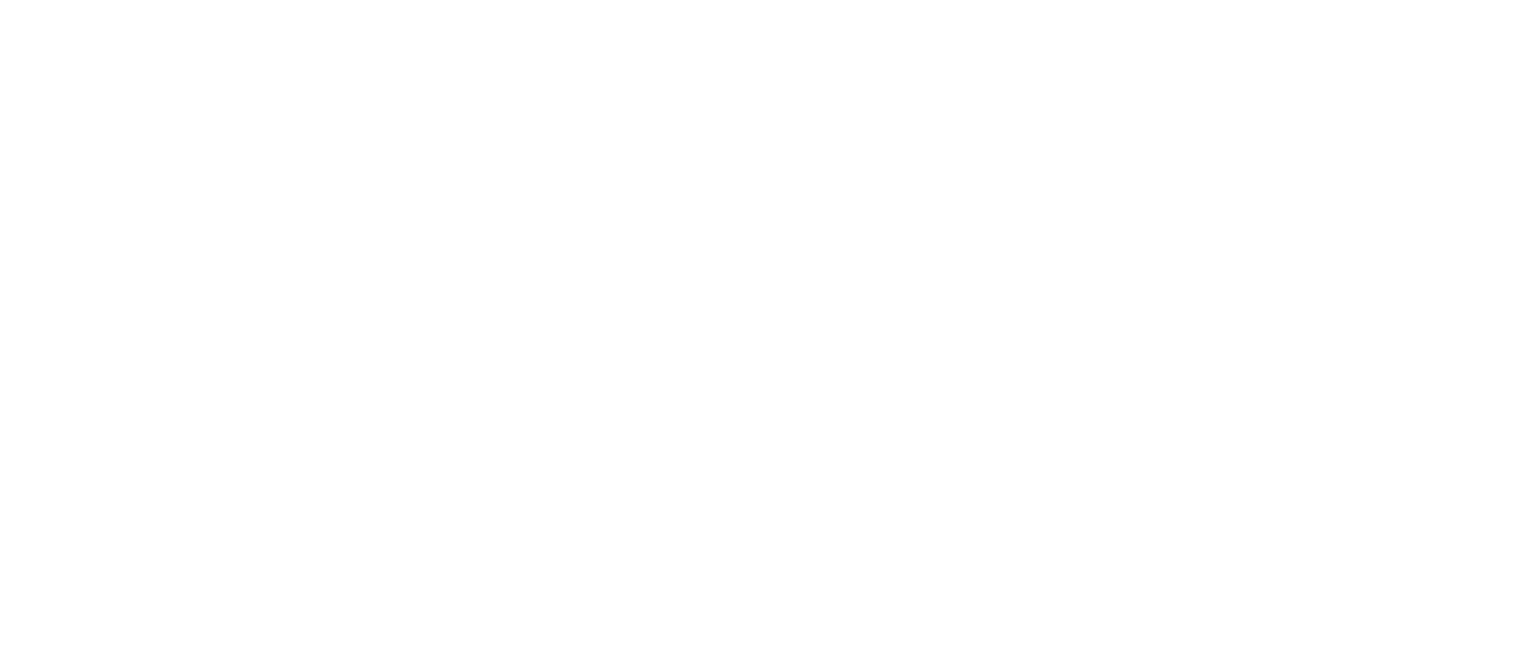 scroll, scrollTop: 0, scrollLeft: 0, axis: both 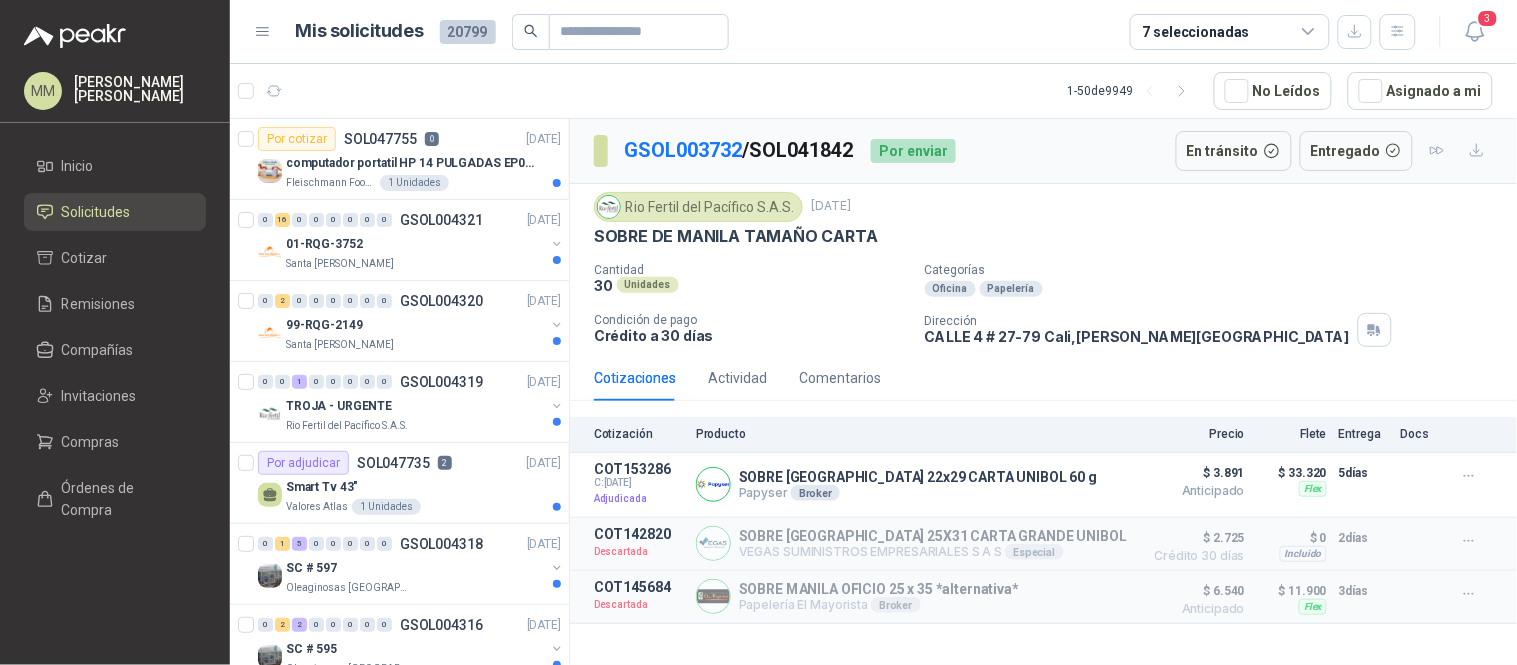click on "[STREET_ADDRESS][PERSON_NAME]" at bounding box center (1137, 336) 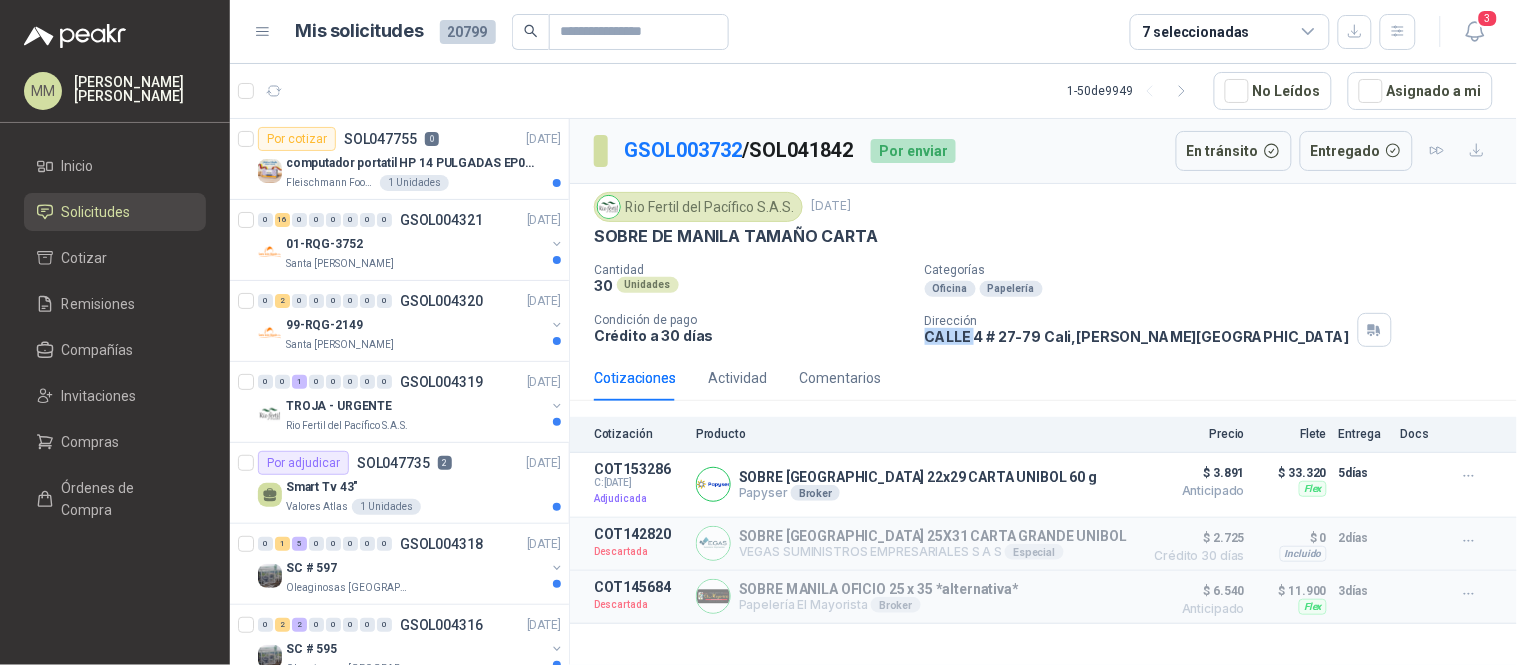 click on "[STREET_ADDRESS][PERSON_NAME]" at bounding box center (1137, 336) 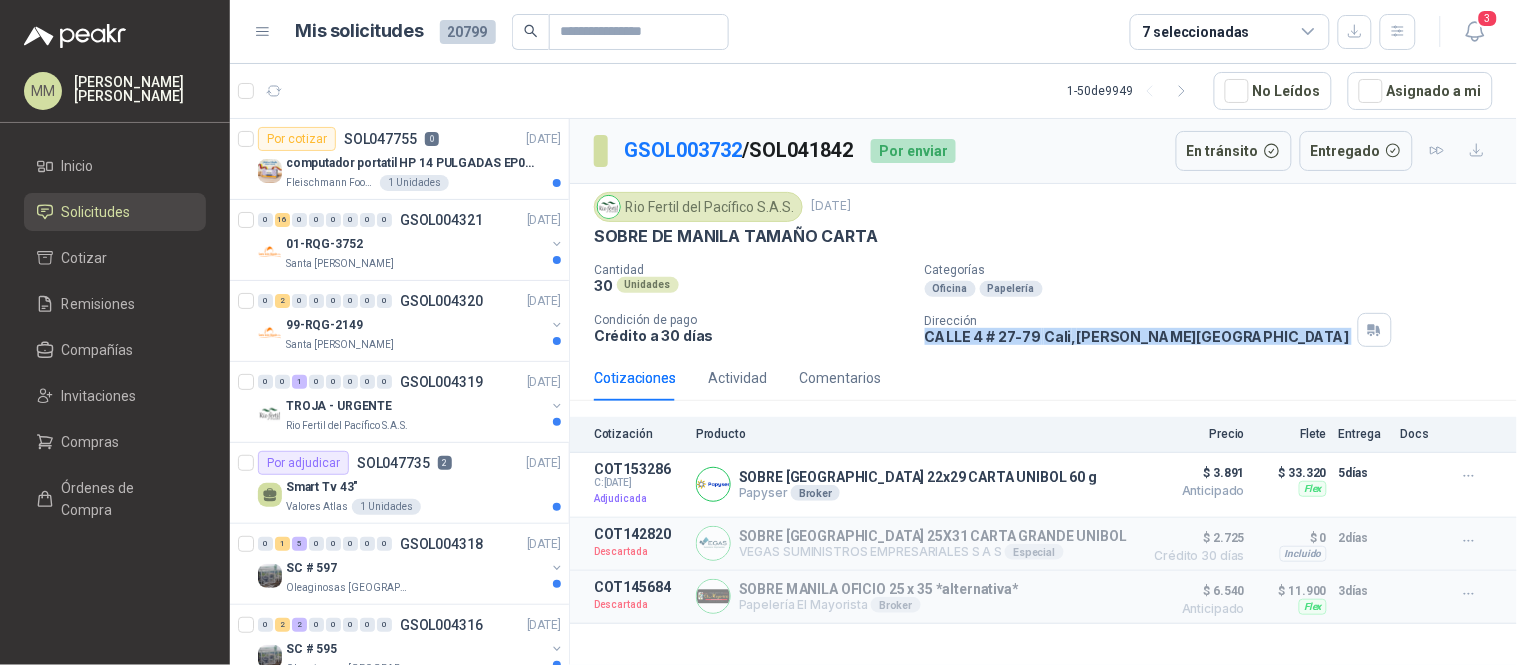 click on "[STREET_ADDRESS][PERSON_NAME]" at bounding box center [1137, 336] 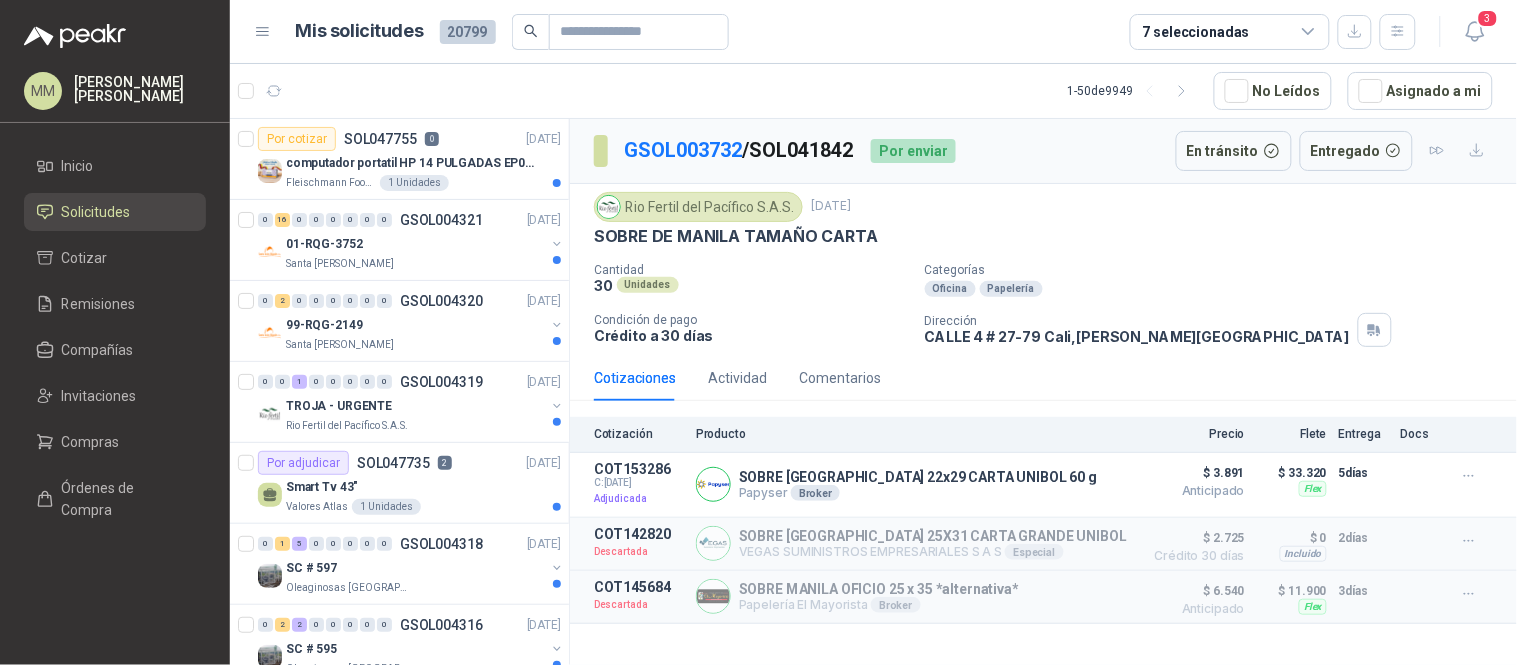 click on "Rio Fertil del Pacífico S.A.S." at bounding box center (698, 207) 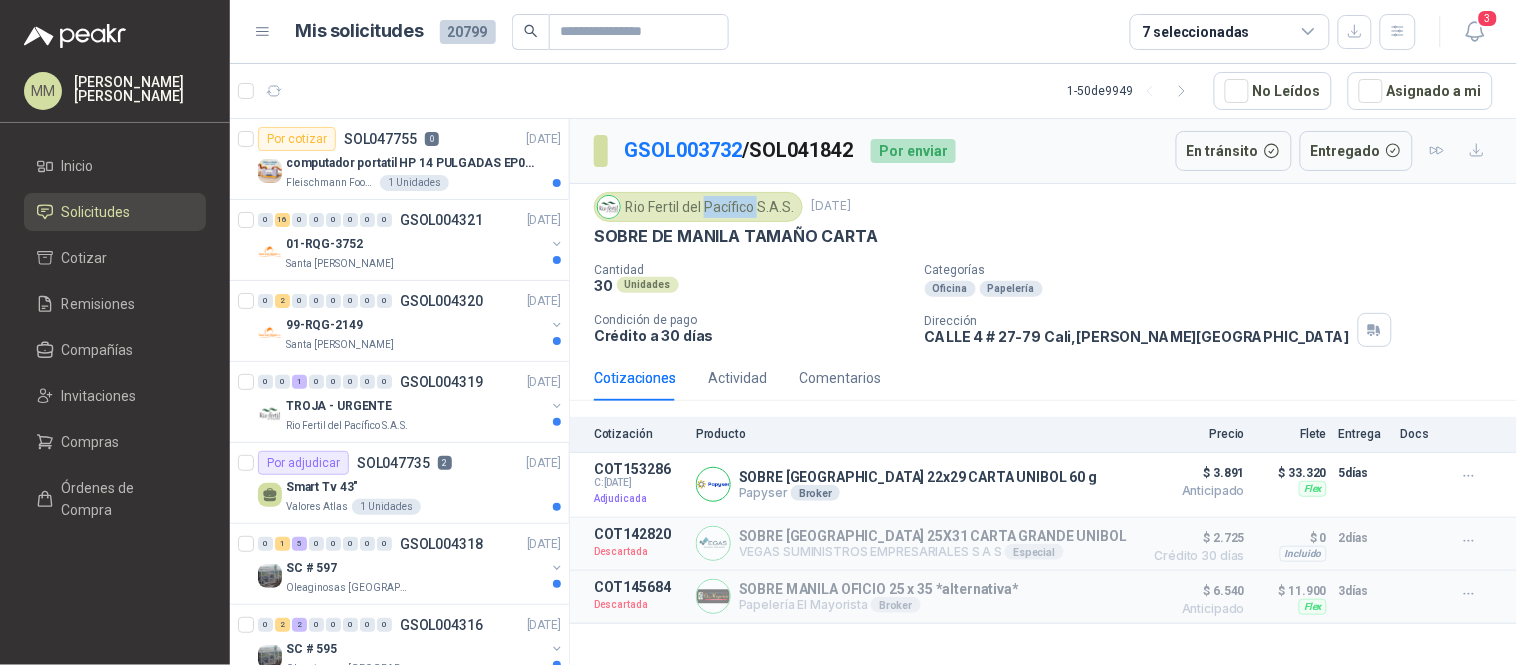 click on "Rio Fertil del Pacífico S.A.S." at bounding box center (698, 207) 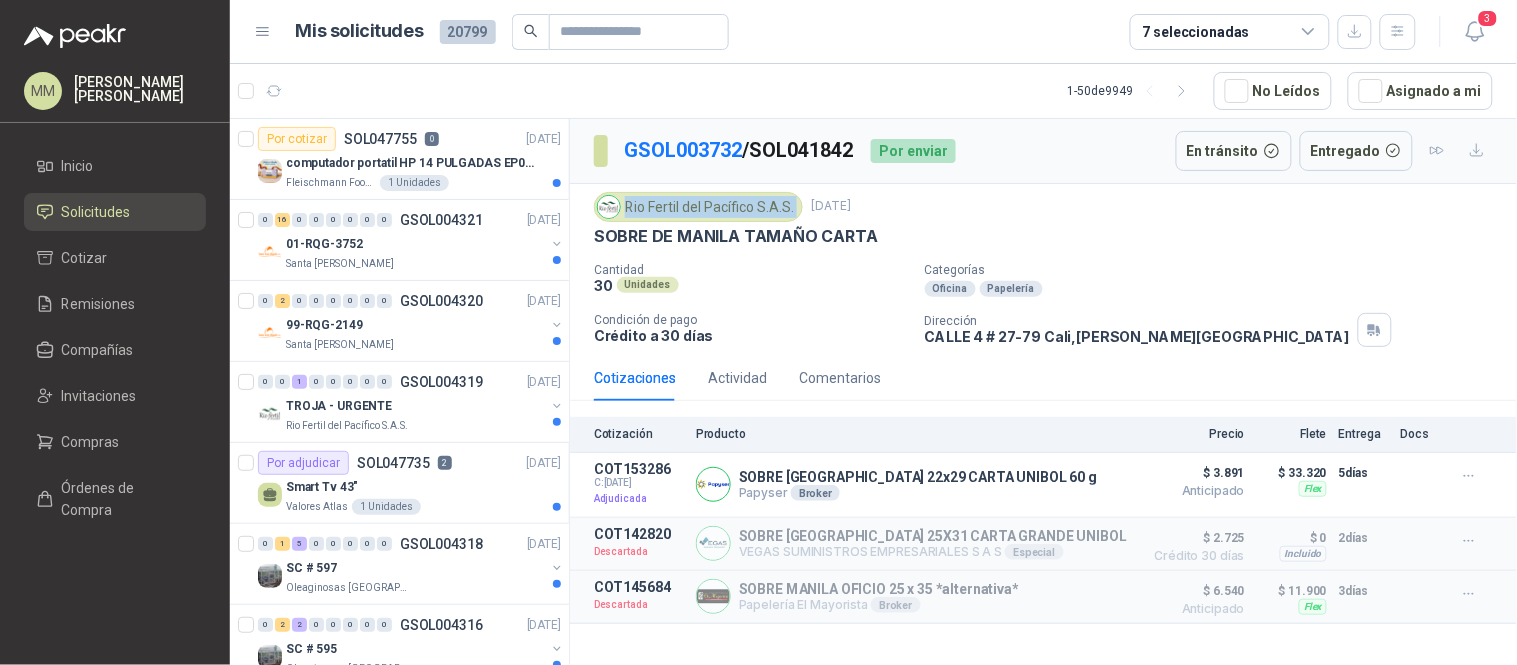 click on "Rio Fertil del Pacífico S.A.S." at bounding box center (698, 207) 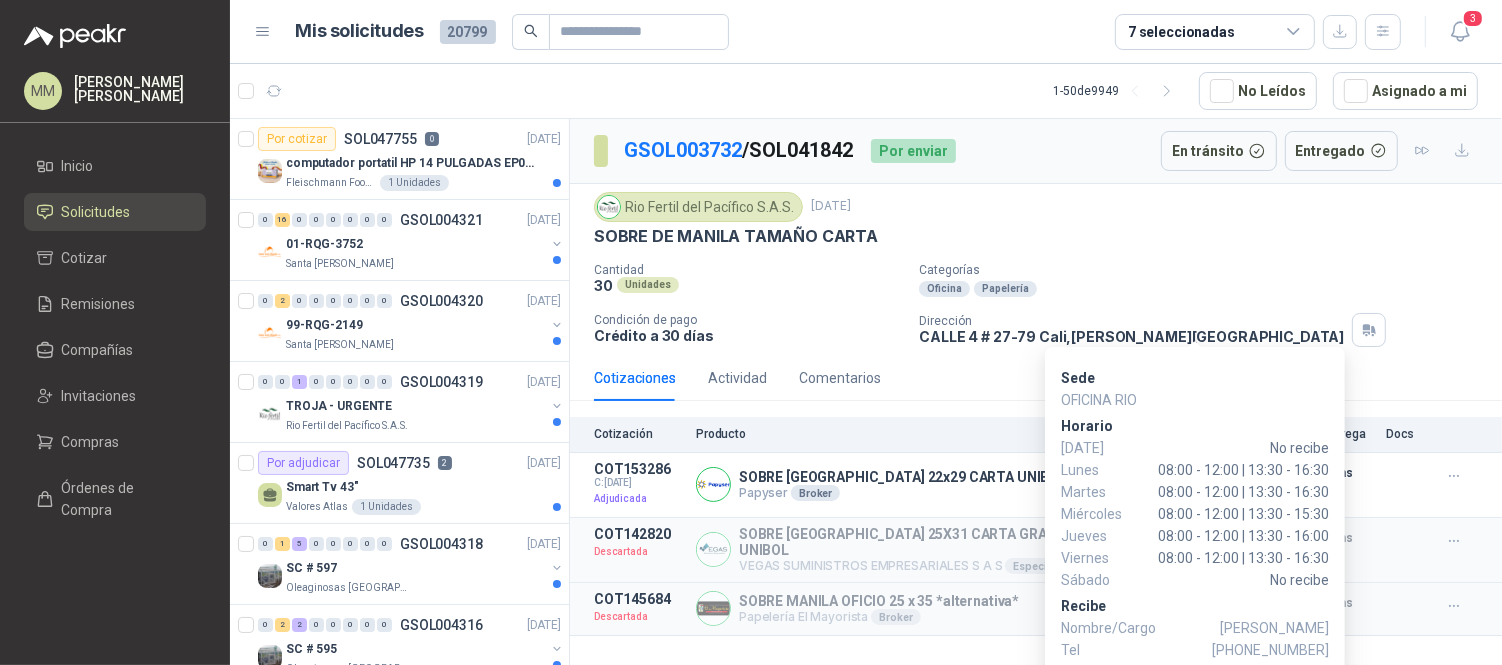 click on "PAULA GONZALEZ" at bounding box center [1274, 628] 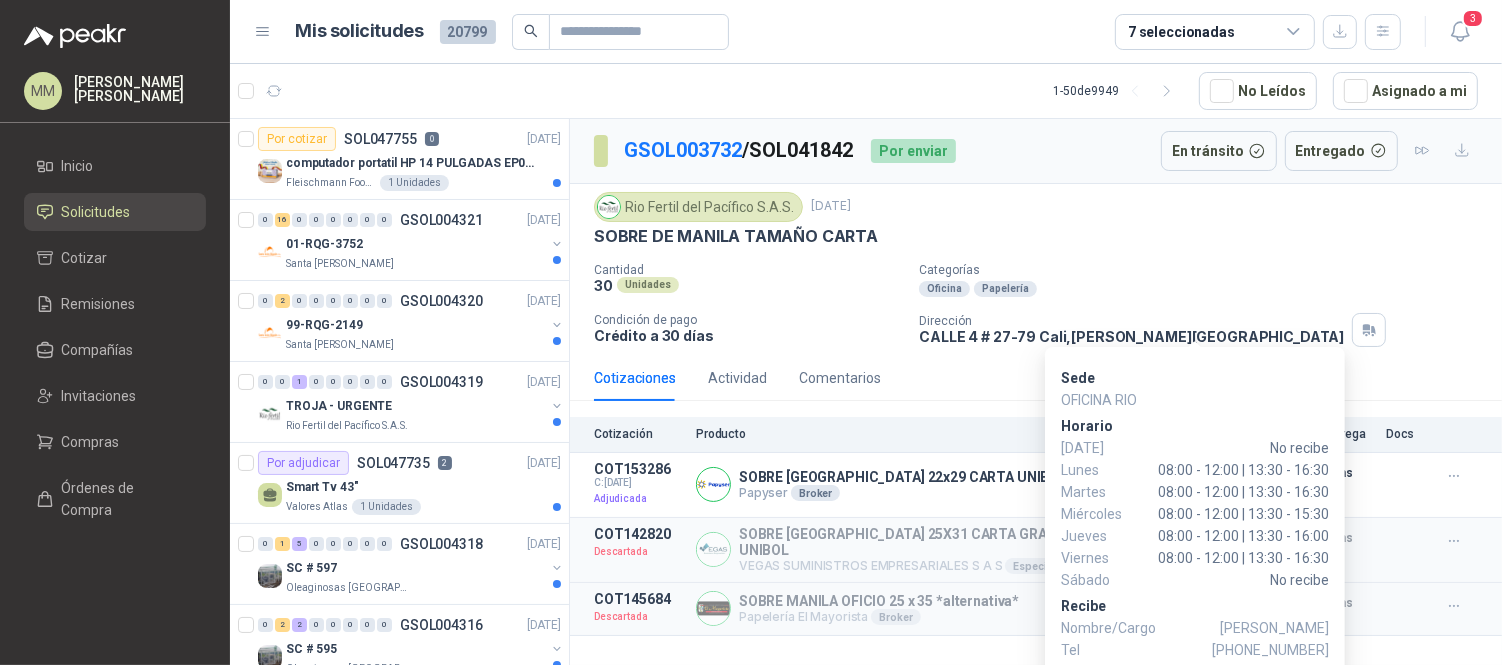 click on "PAULA GONZALEZ" at bounding box center [1274, 628] 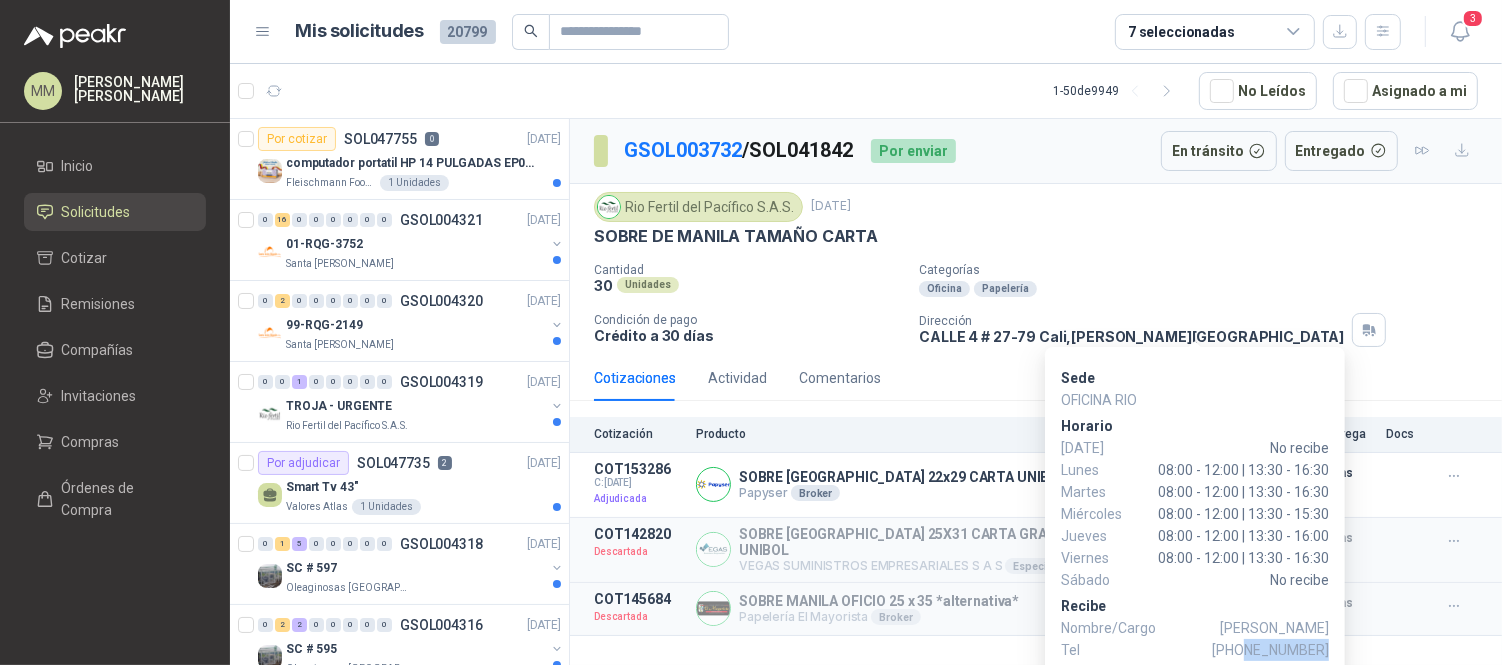 click on "+57 3174412978" at bounding box center [1270, 650] 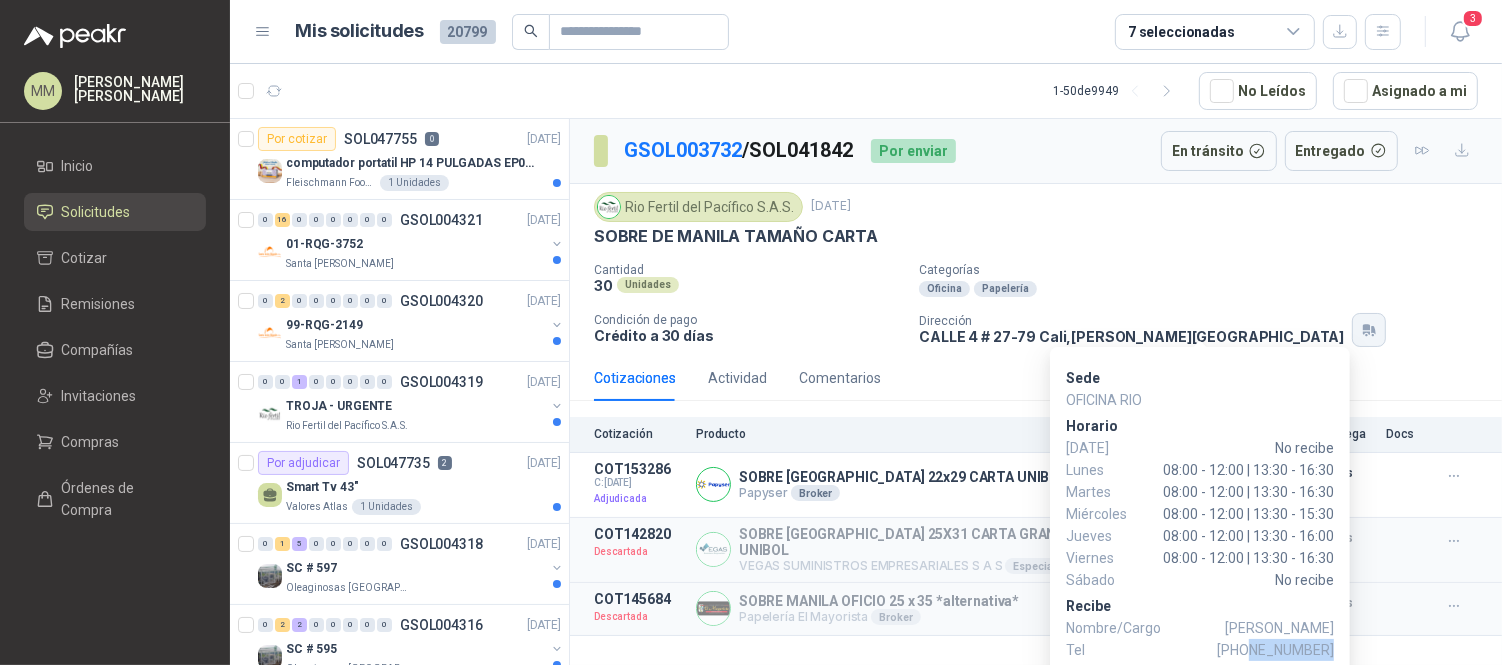 click 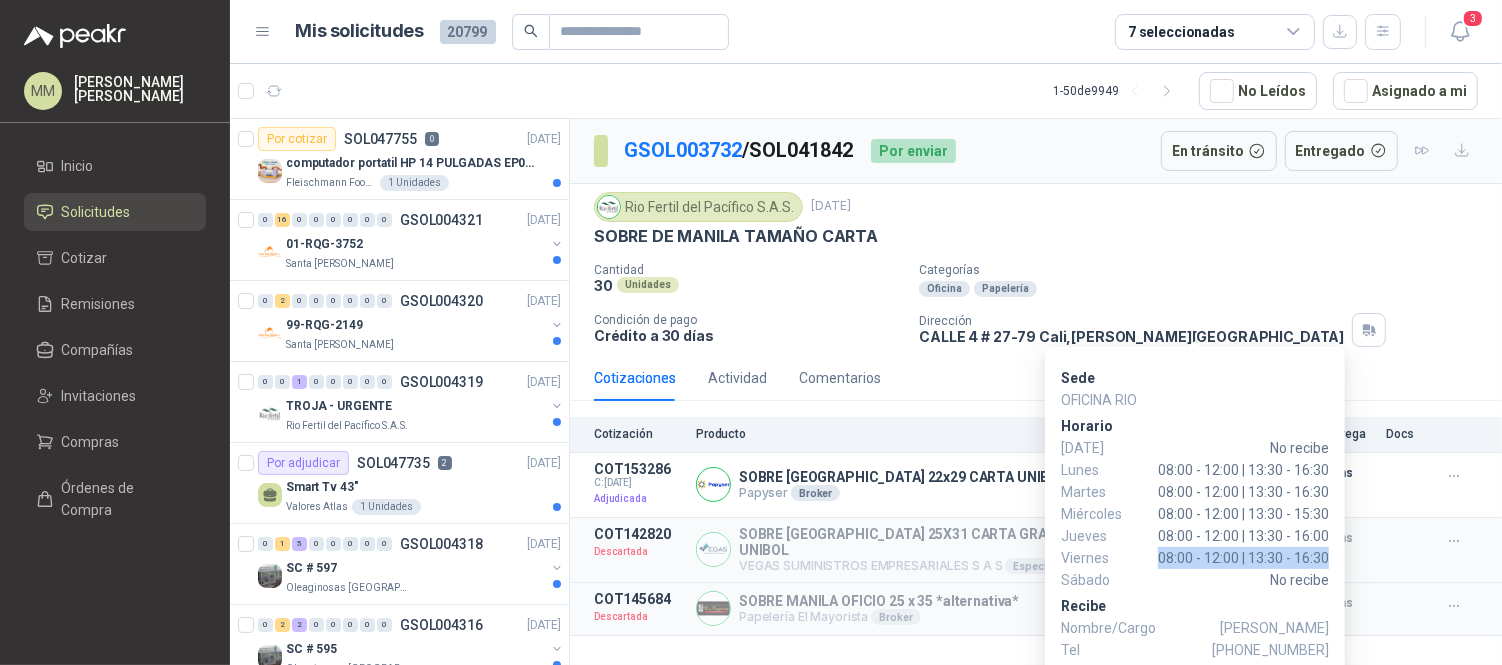 drag, startPoint x: 1154, startPoint y: 556, endPoint x: 1338, endPoint y: 546, distance: 184.27155 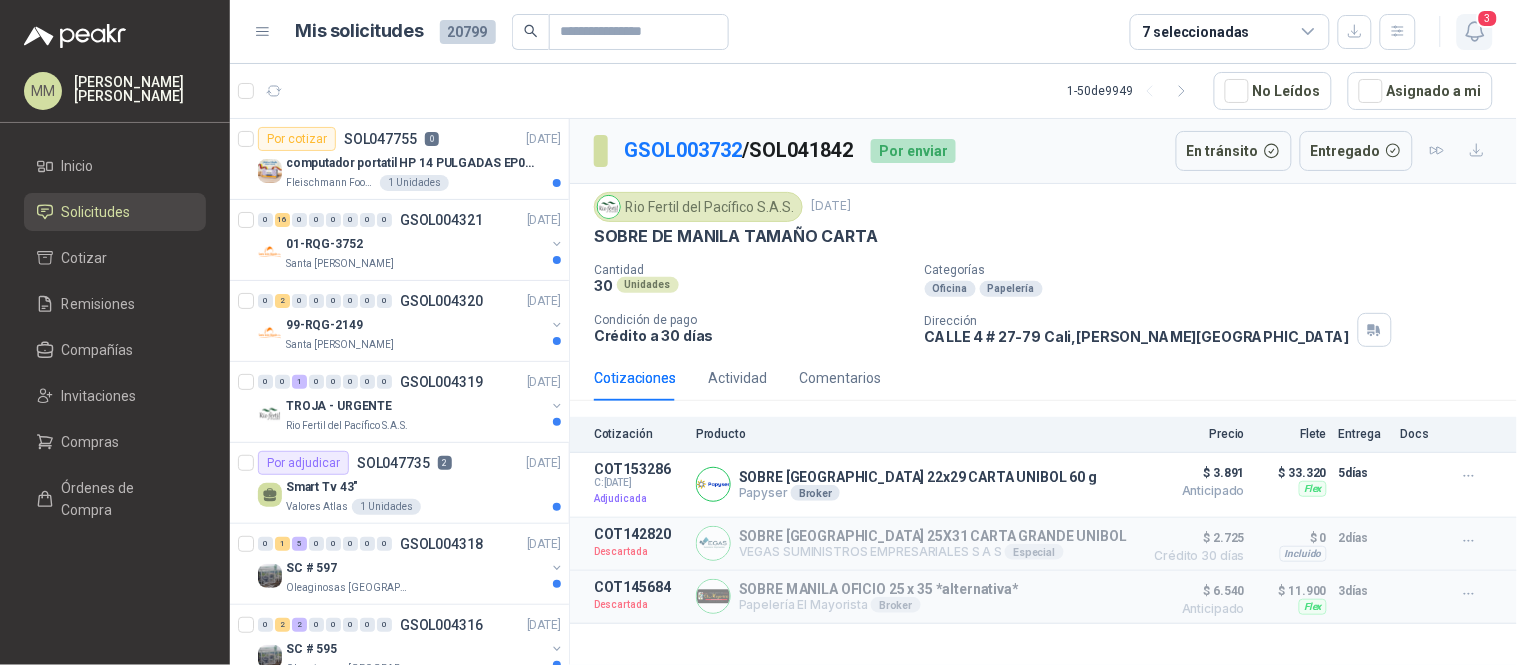 click 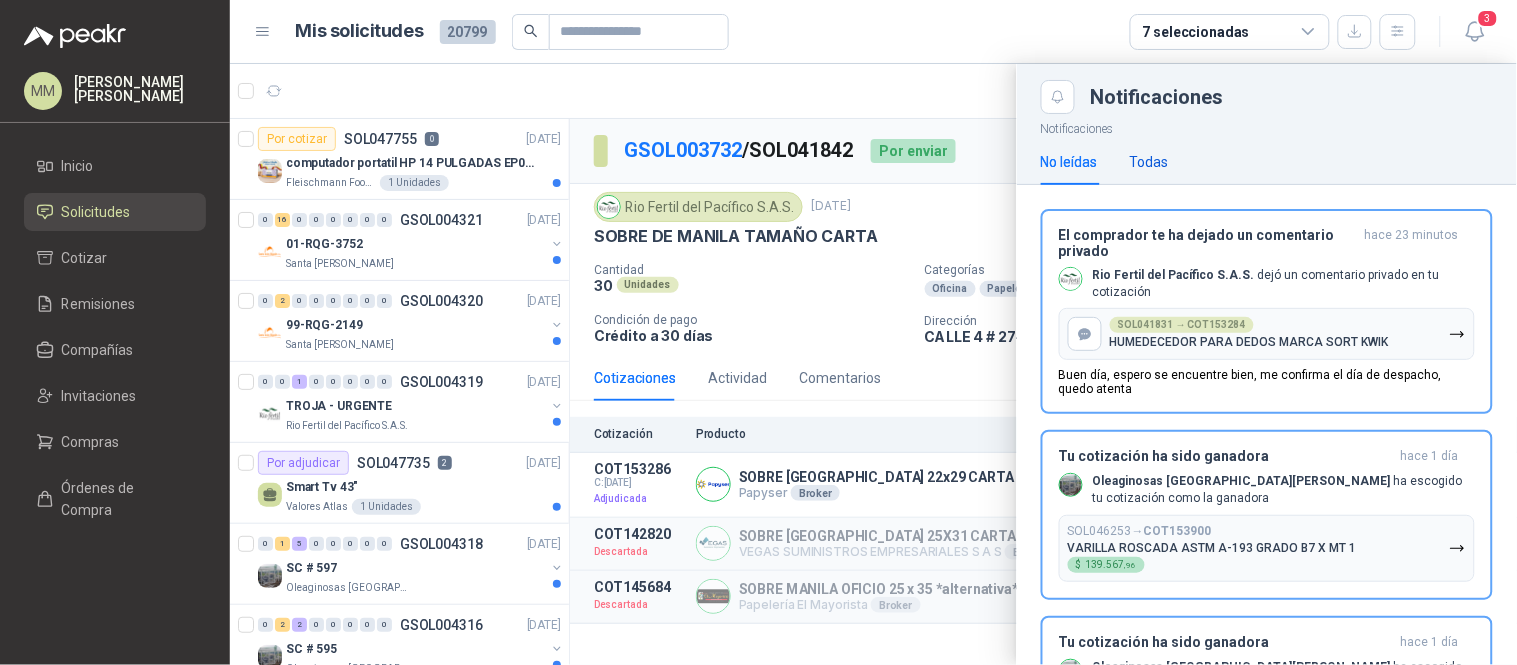 click on "Todas" at bounding box center [1149, 162] 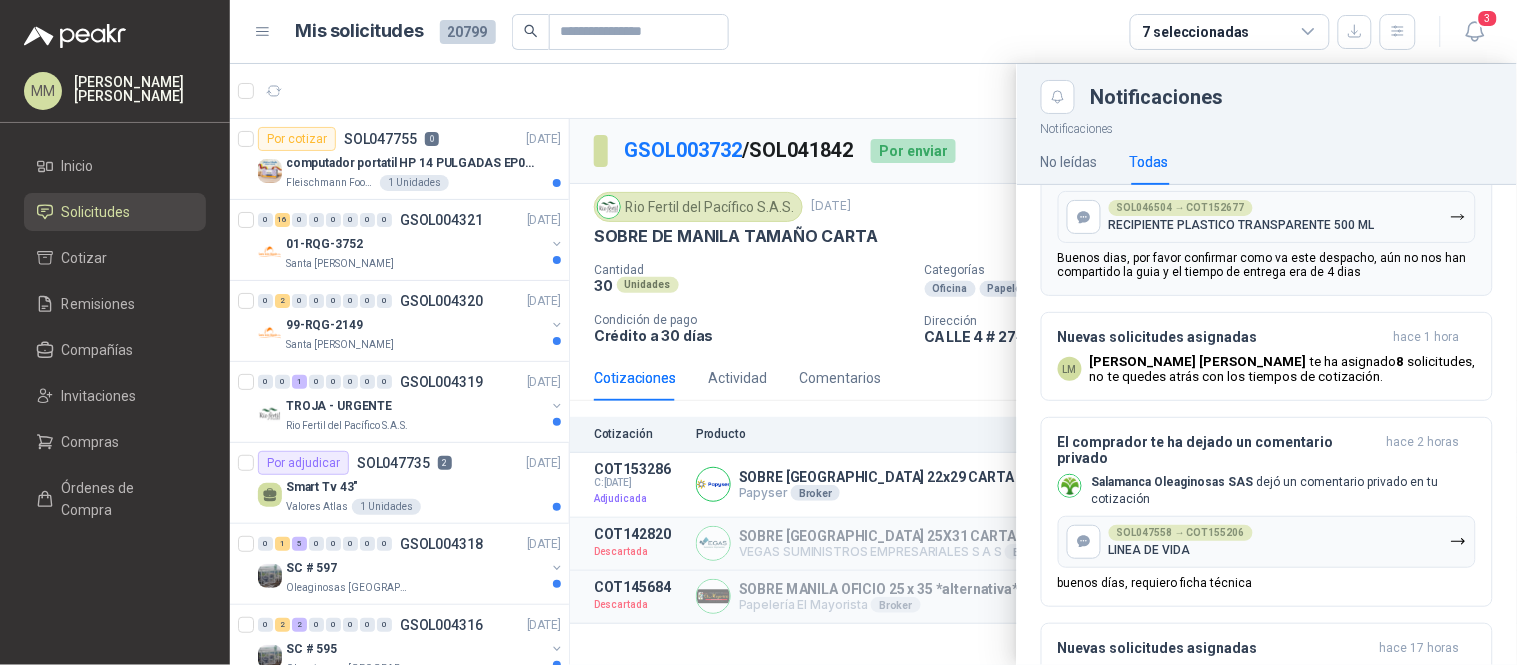 scroll, scrollTop: 420, scrollLeft: 0, axis: vertical 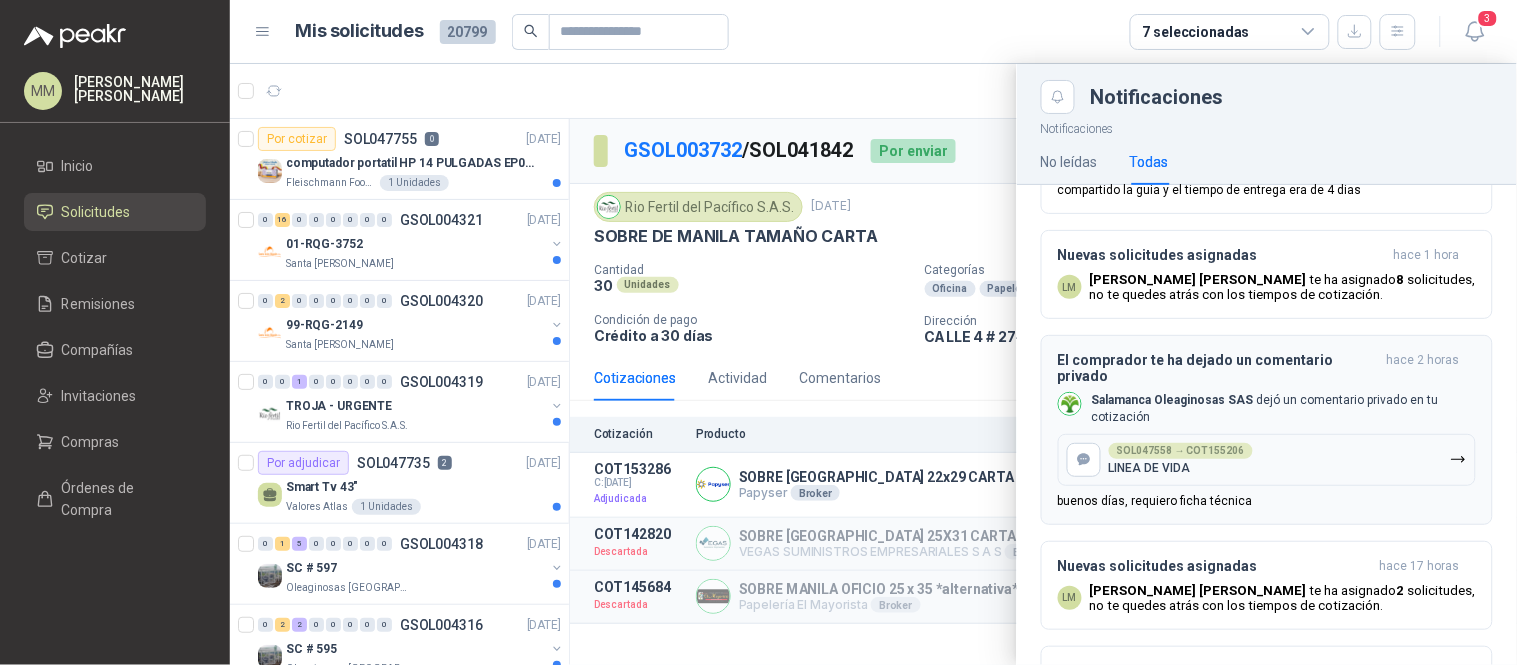 click on "SOL047558 → COT155206 LINEA DE VIDA" at bounding box center (1267, 460) 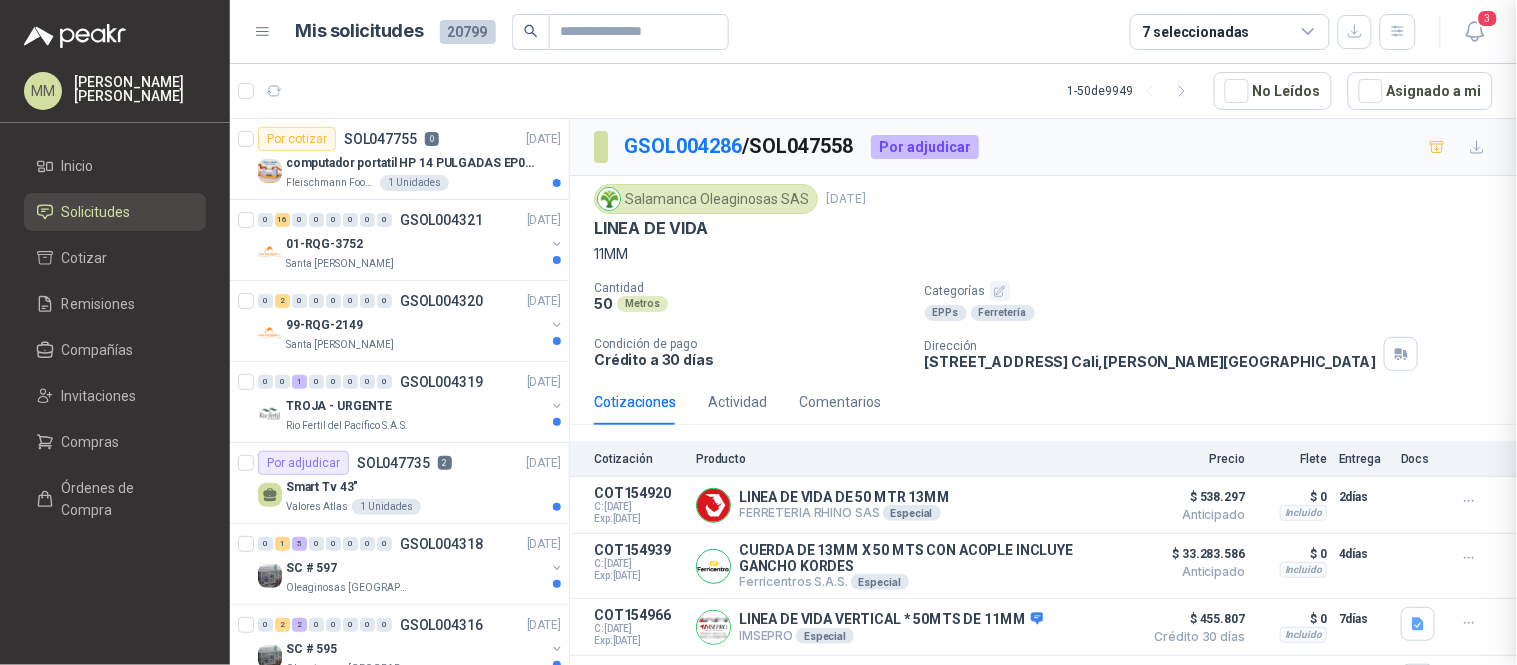 type 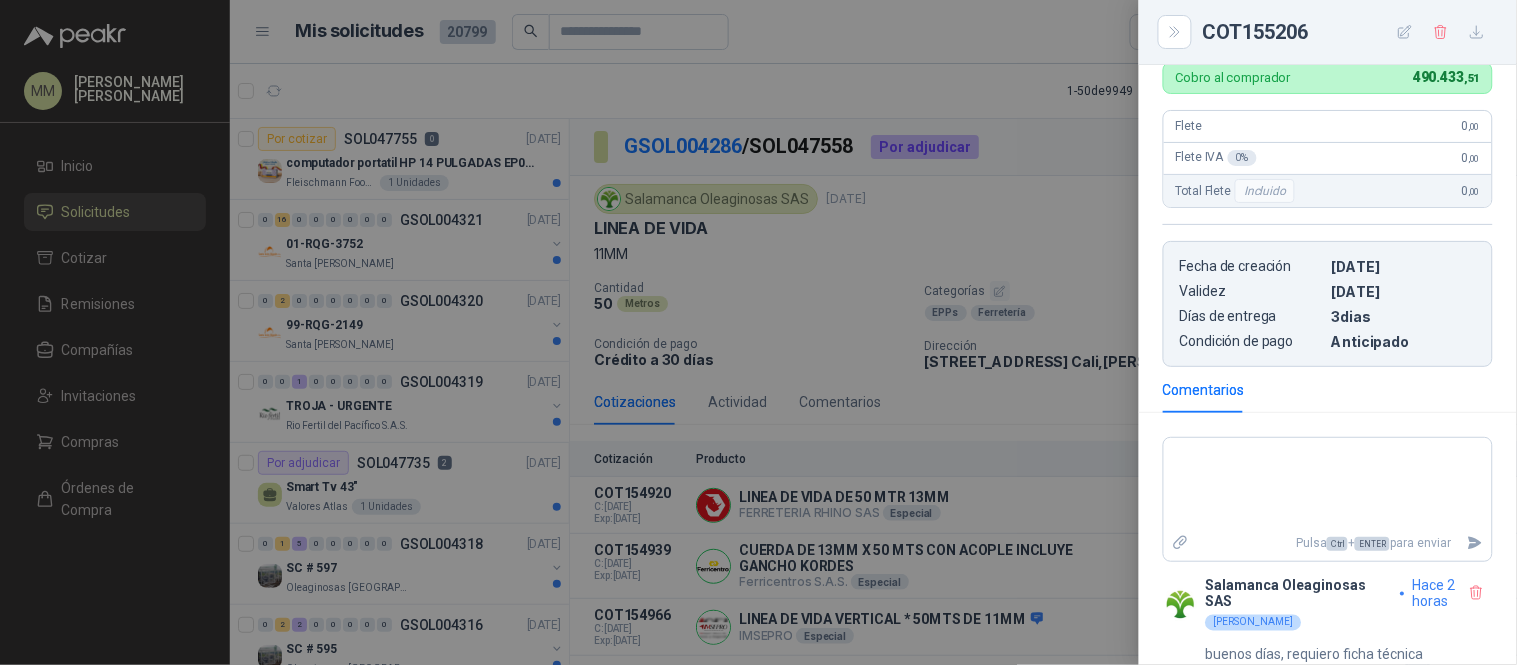 scroll, scrollTop: 631, scrollLeft: 0, axis: vertical 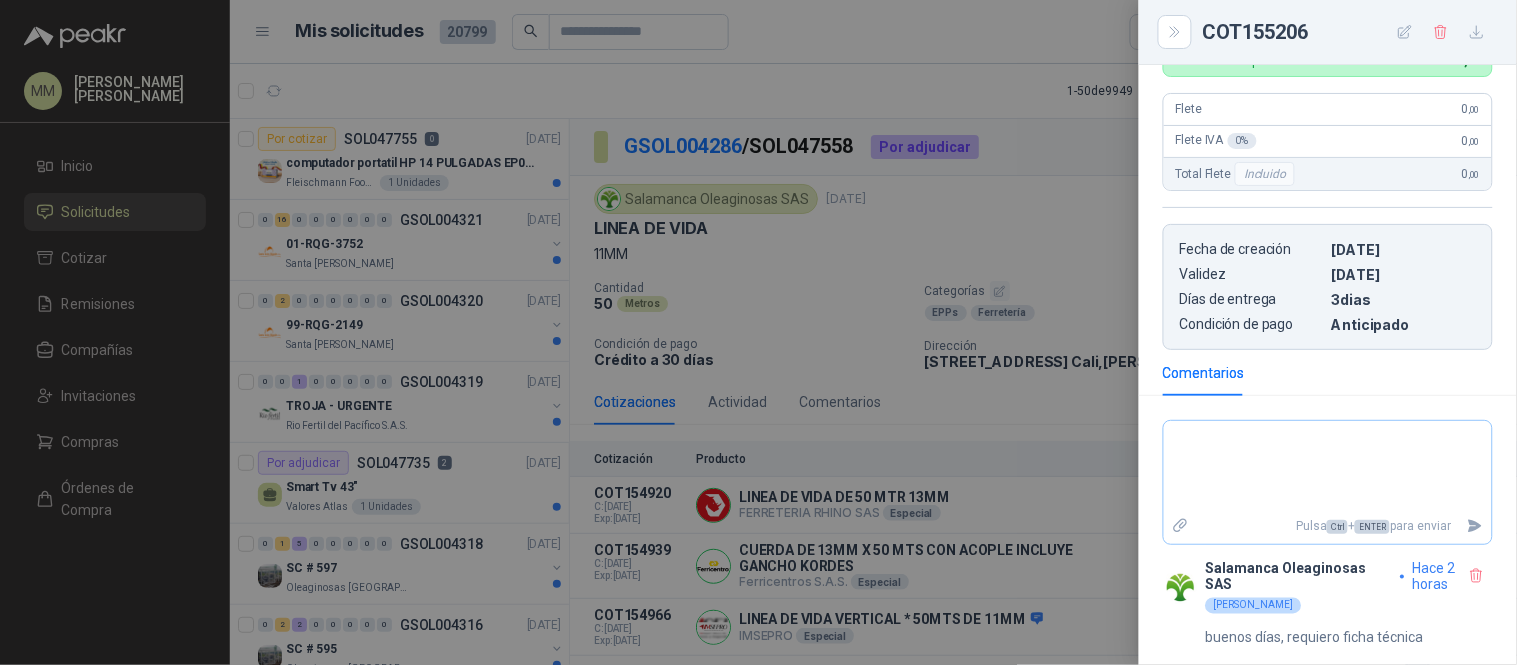click at bounding box center [1181, 526] 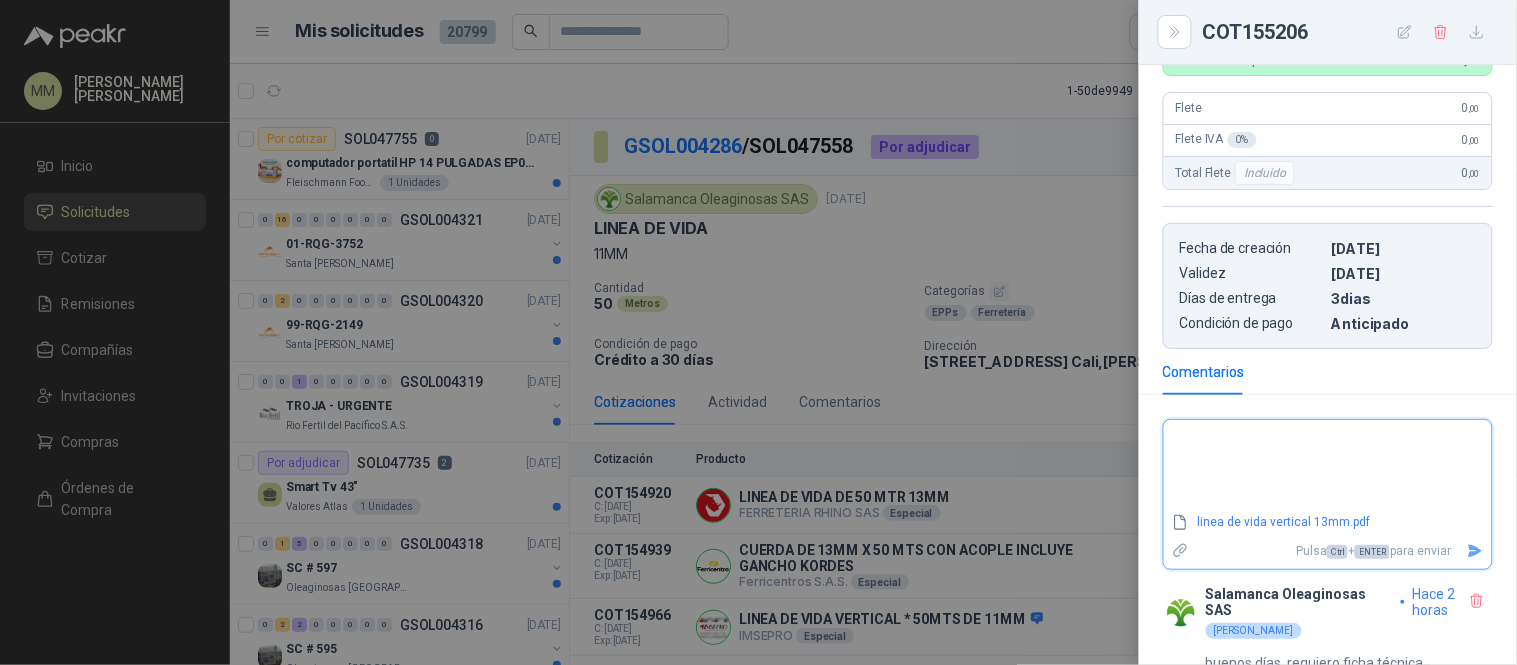 click at bounding box center (1328, 466) 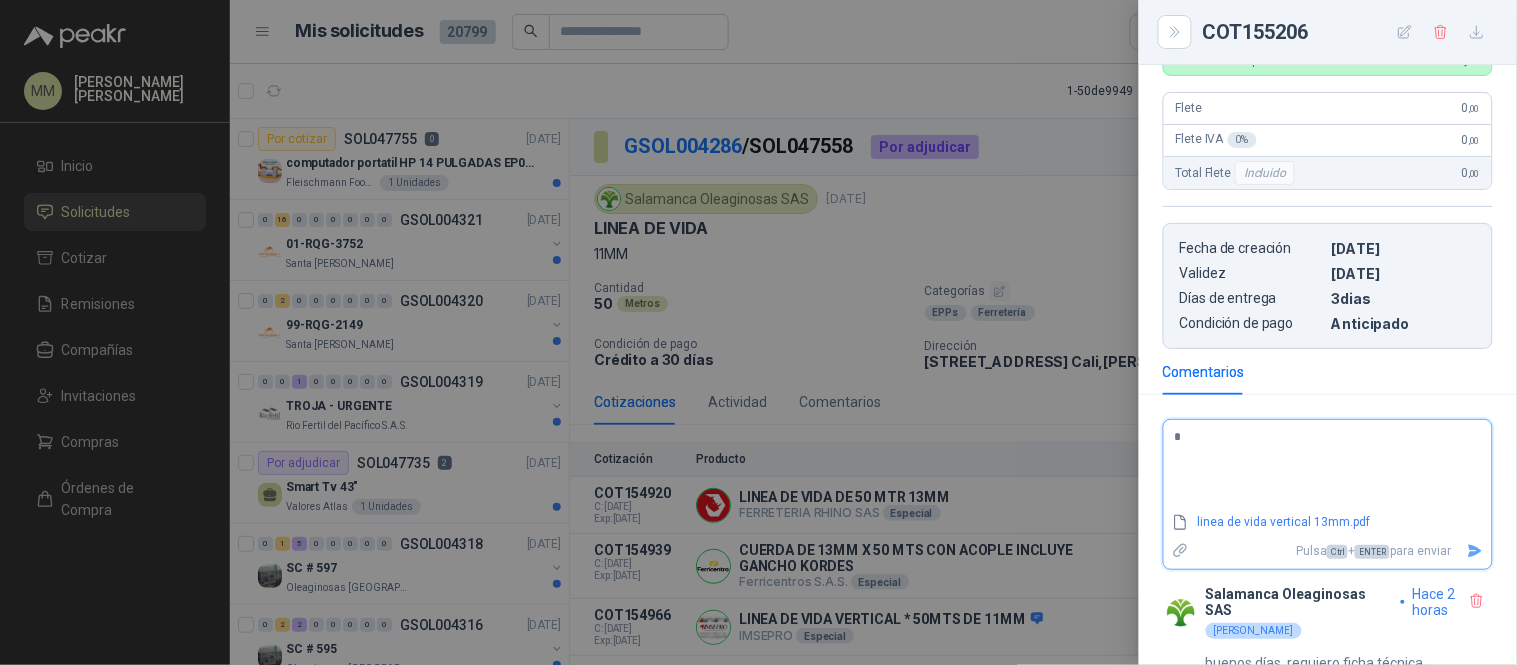 type on "**" 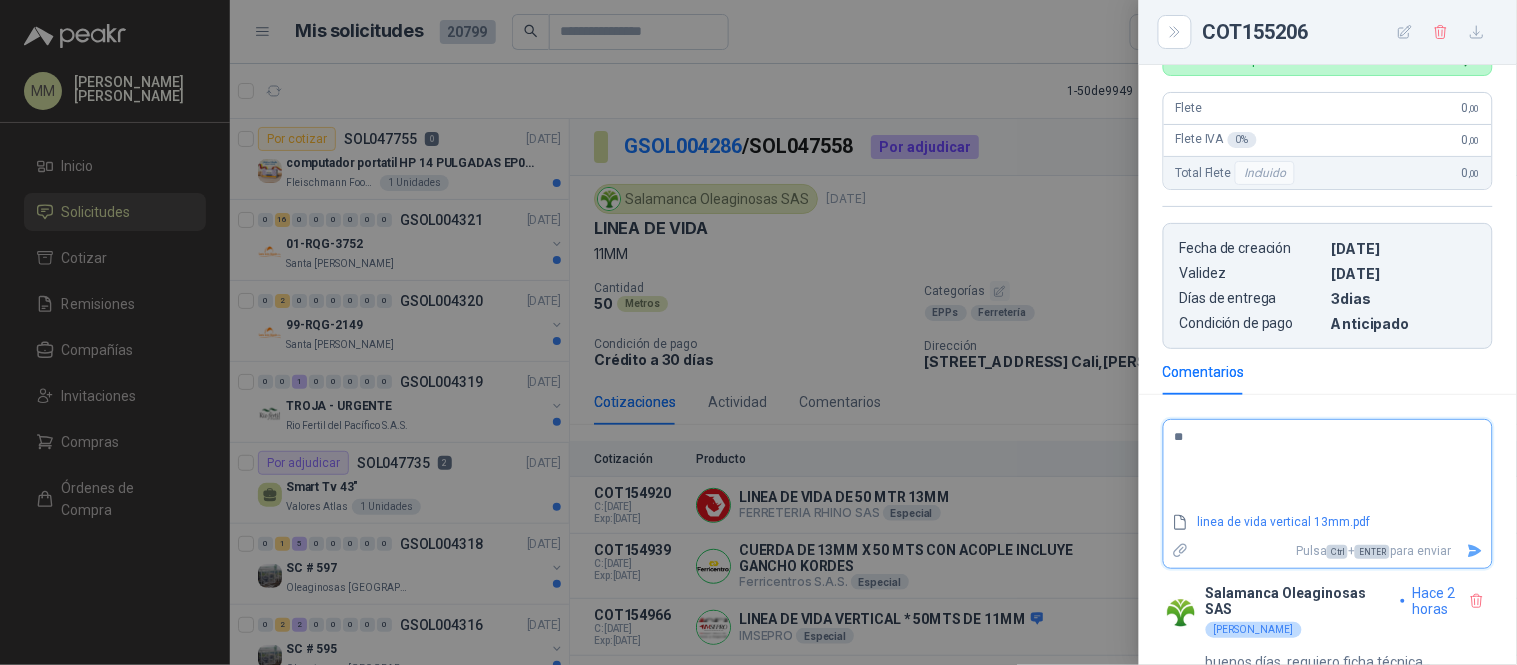 type on "***" 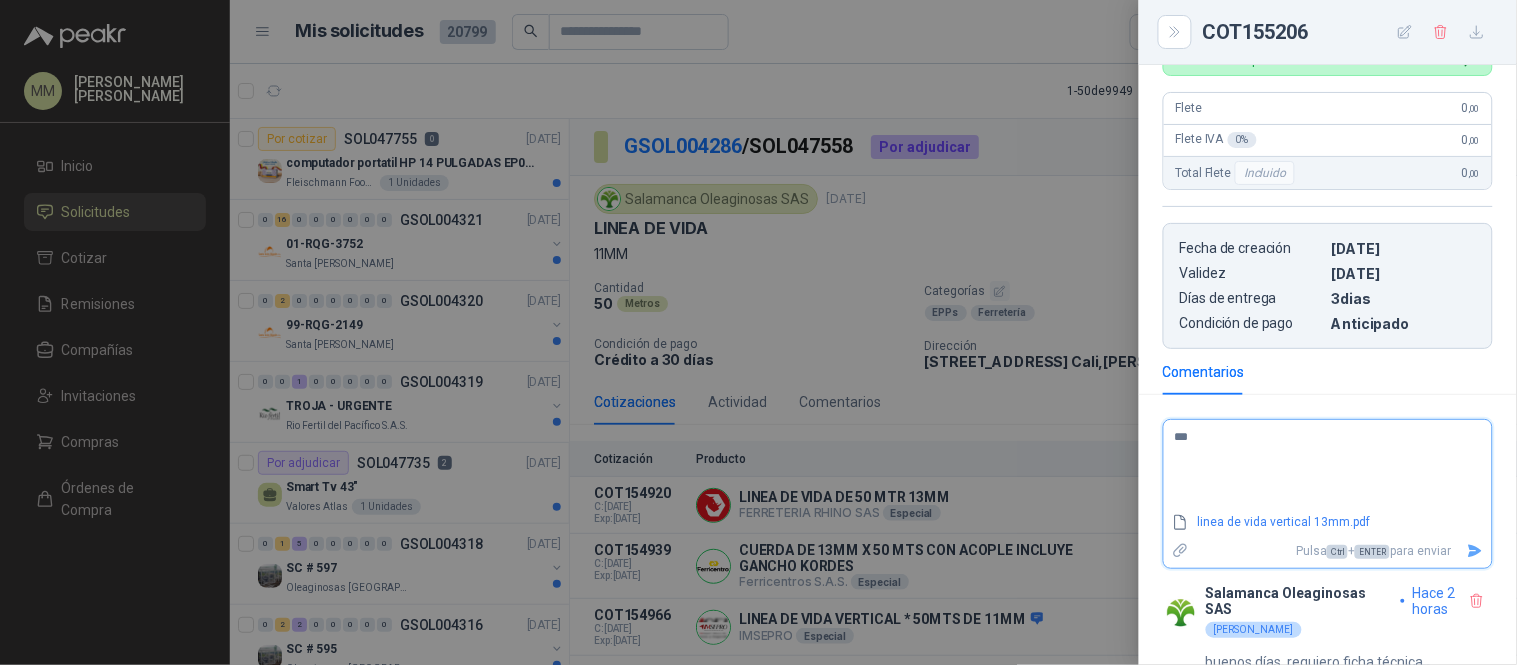 type on "****" 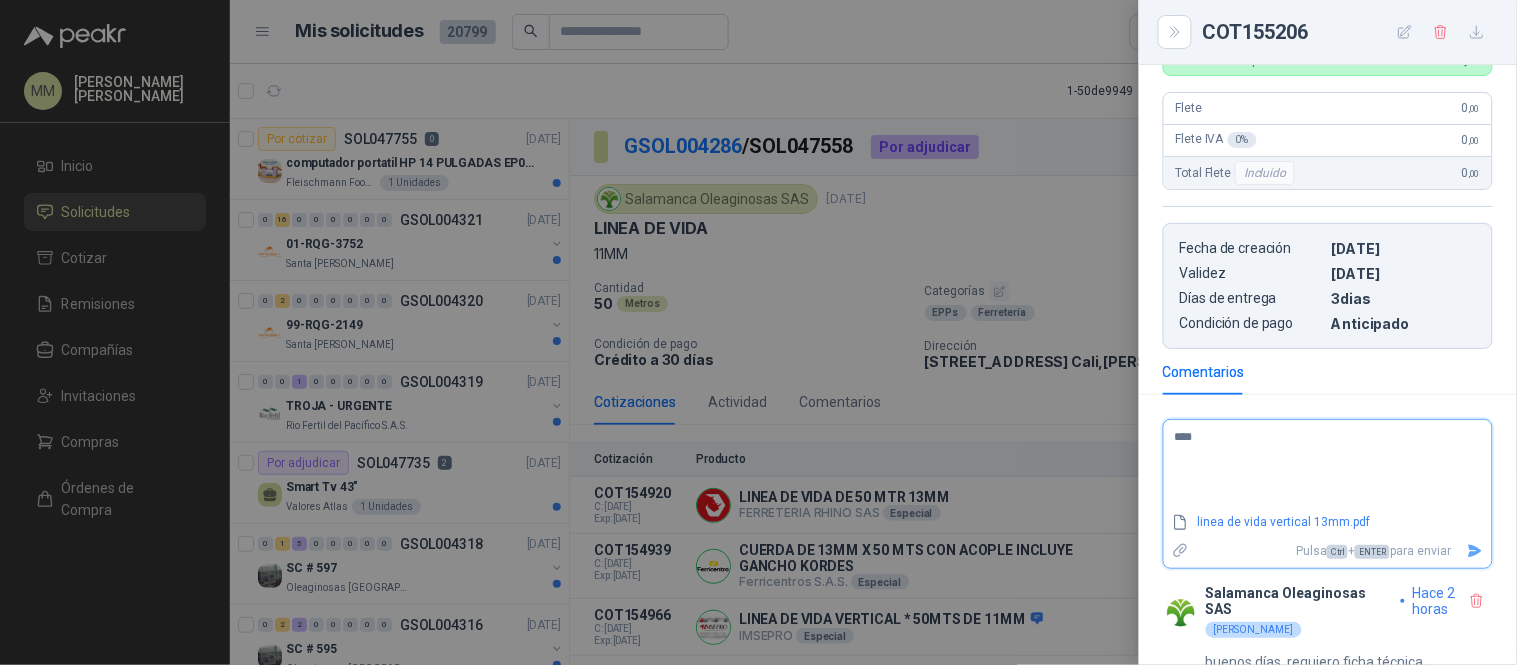 type on "*****" 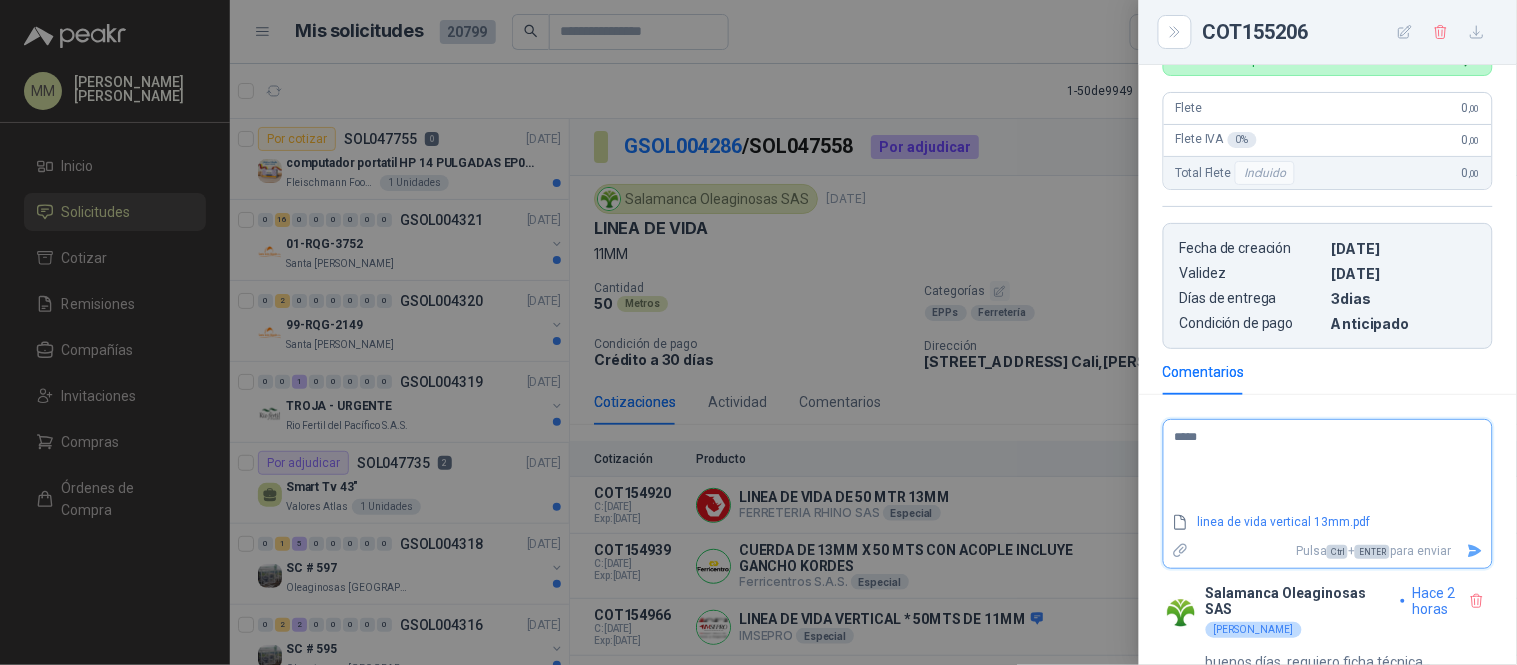 type on "******" 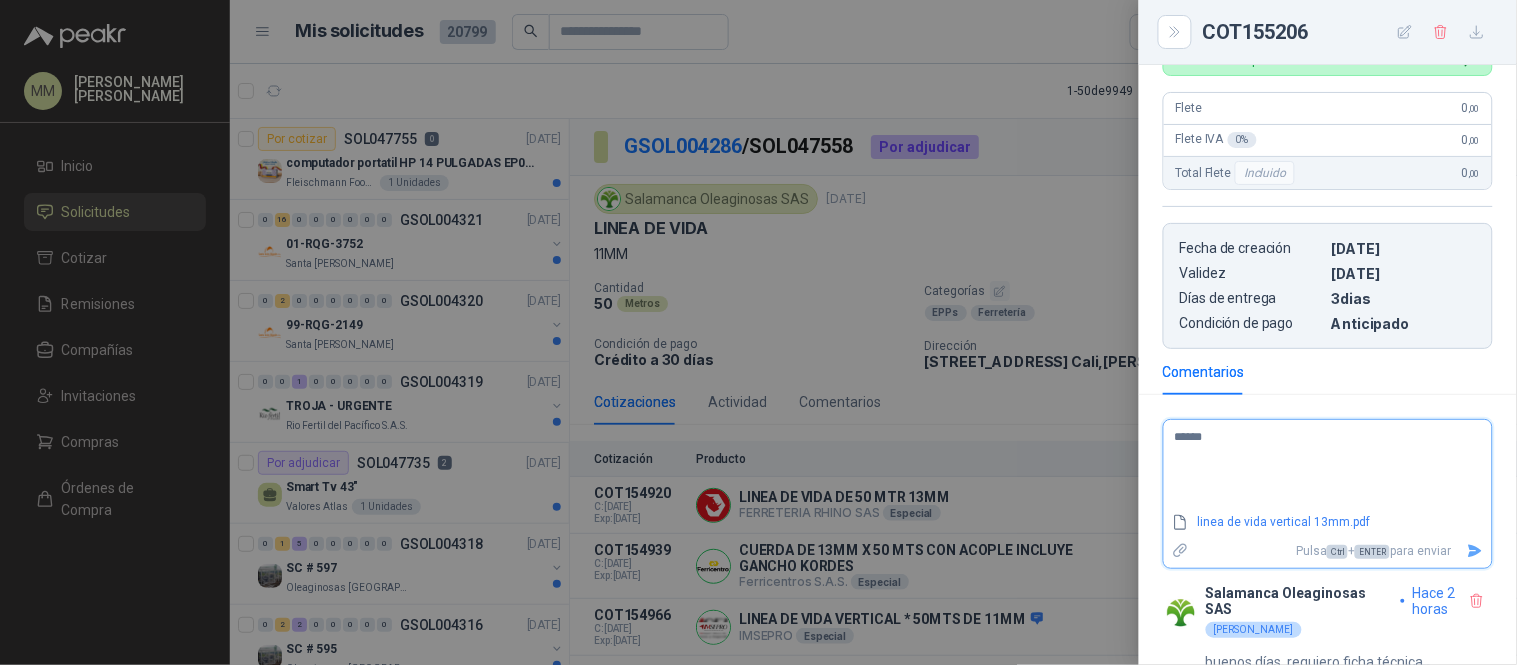 type on "*******" 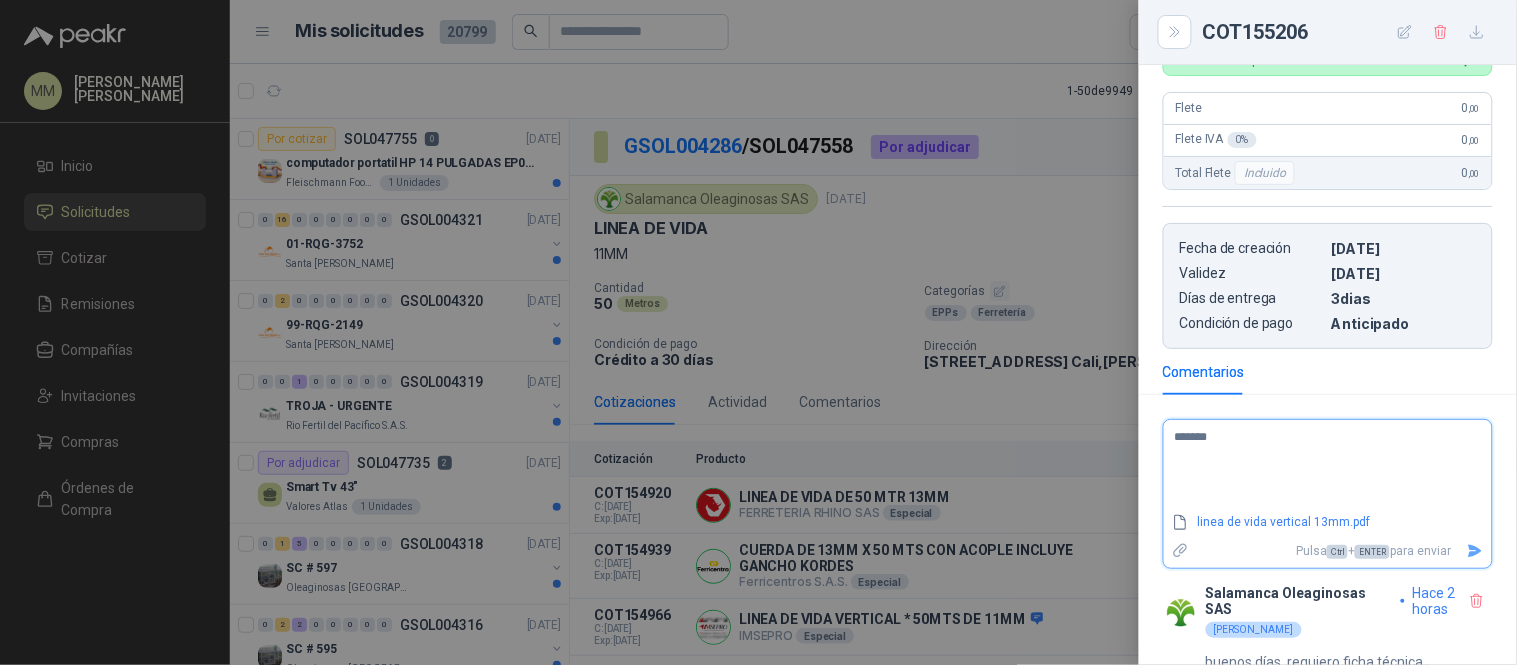 type on "*******" 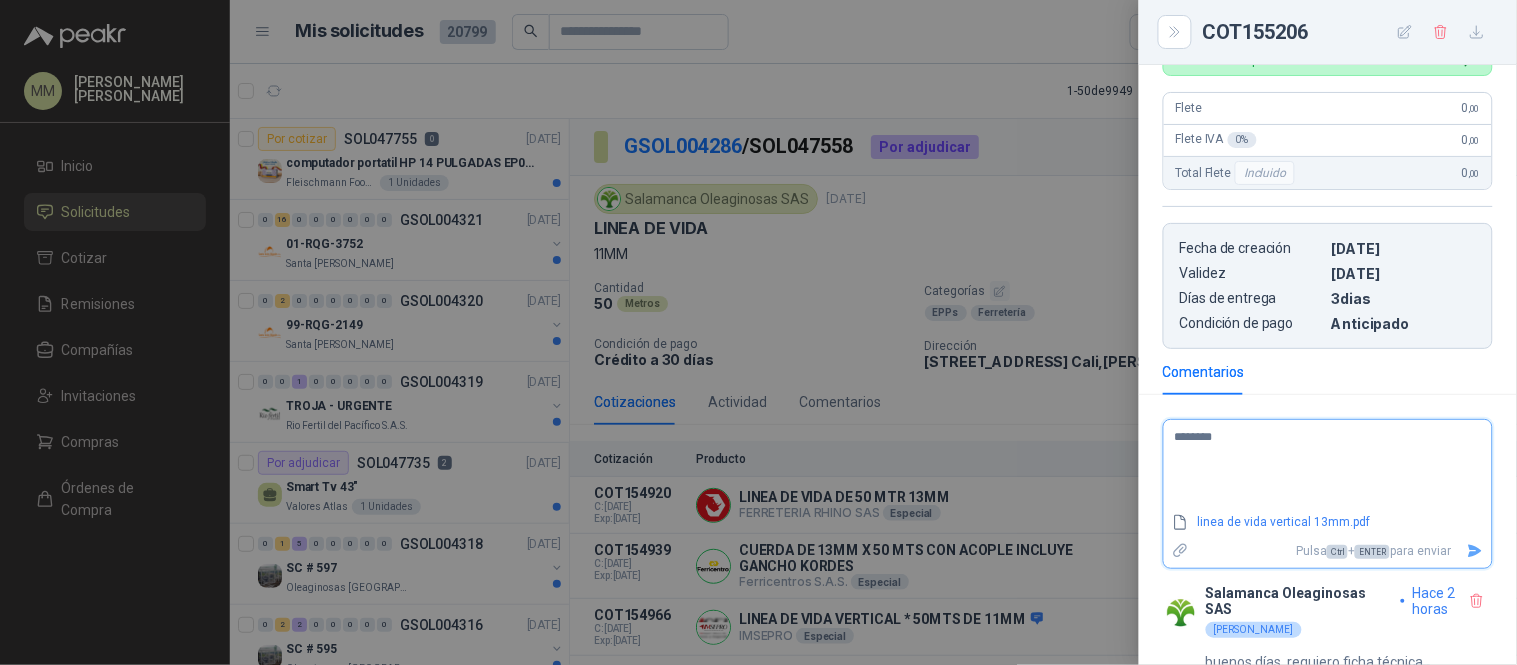 type 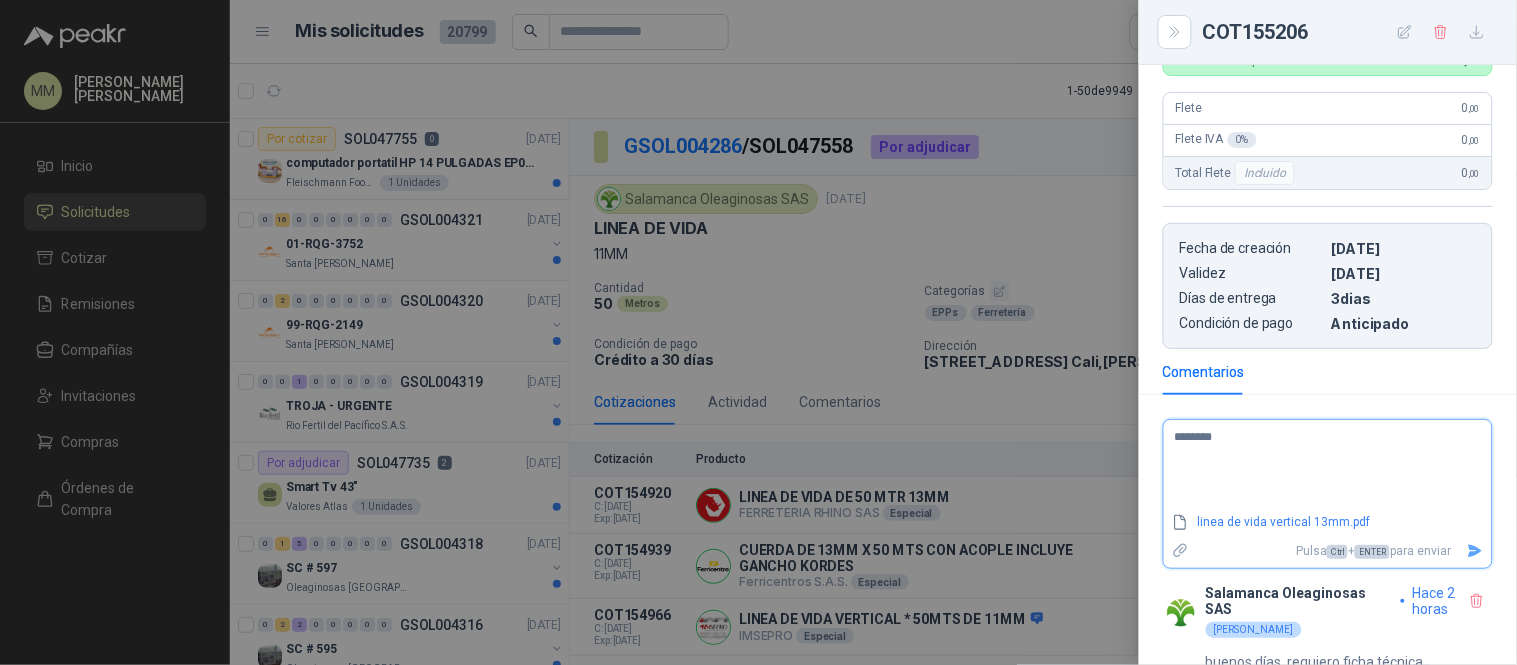 type on "*********" 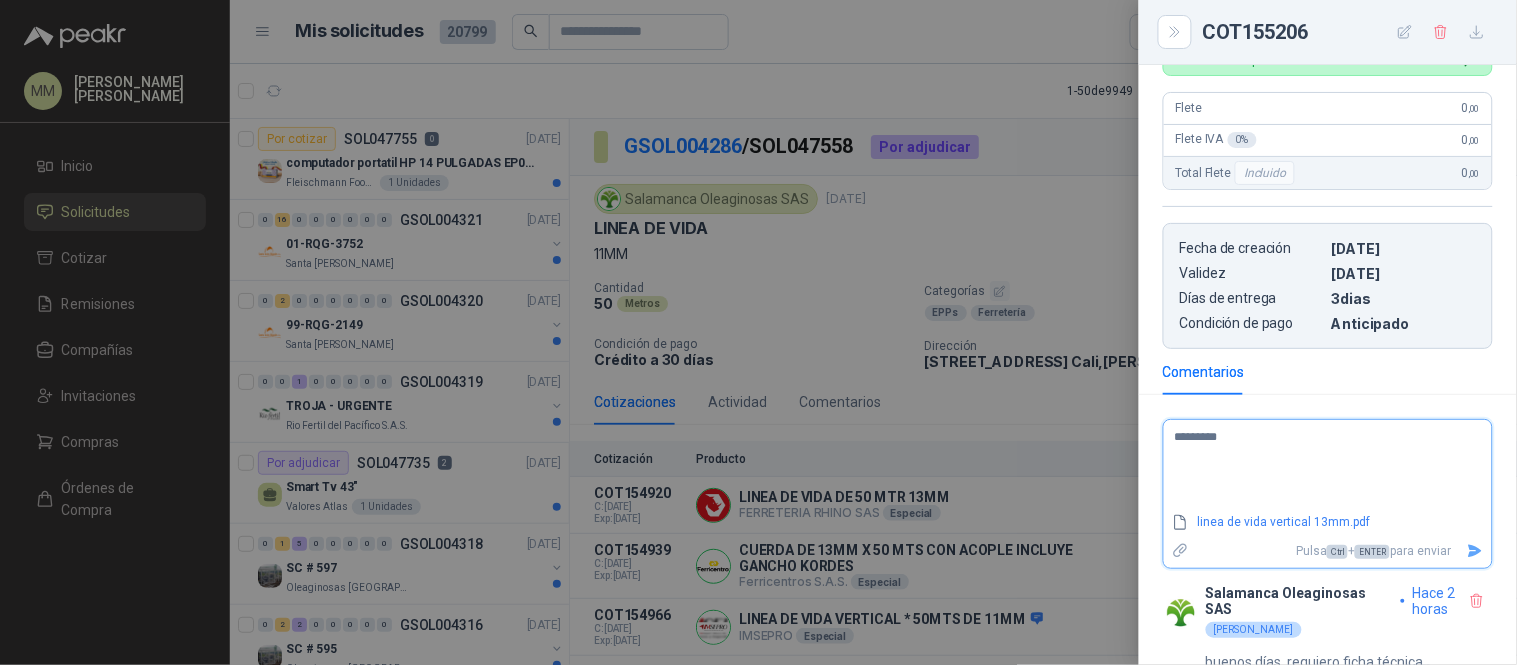 type on "**********" 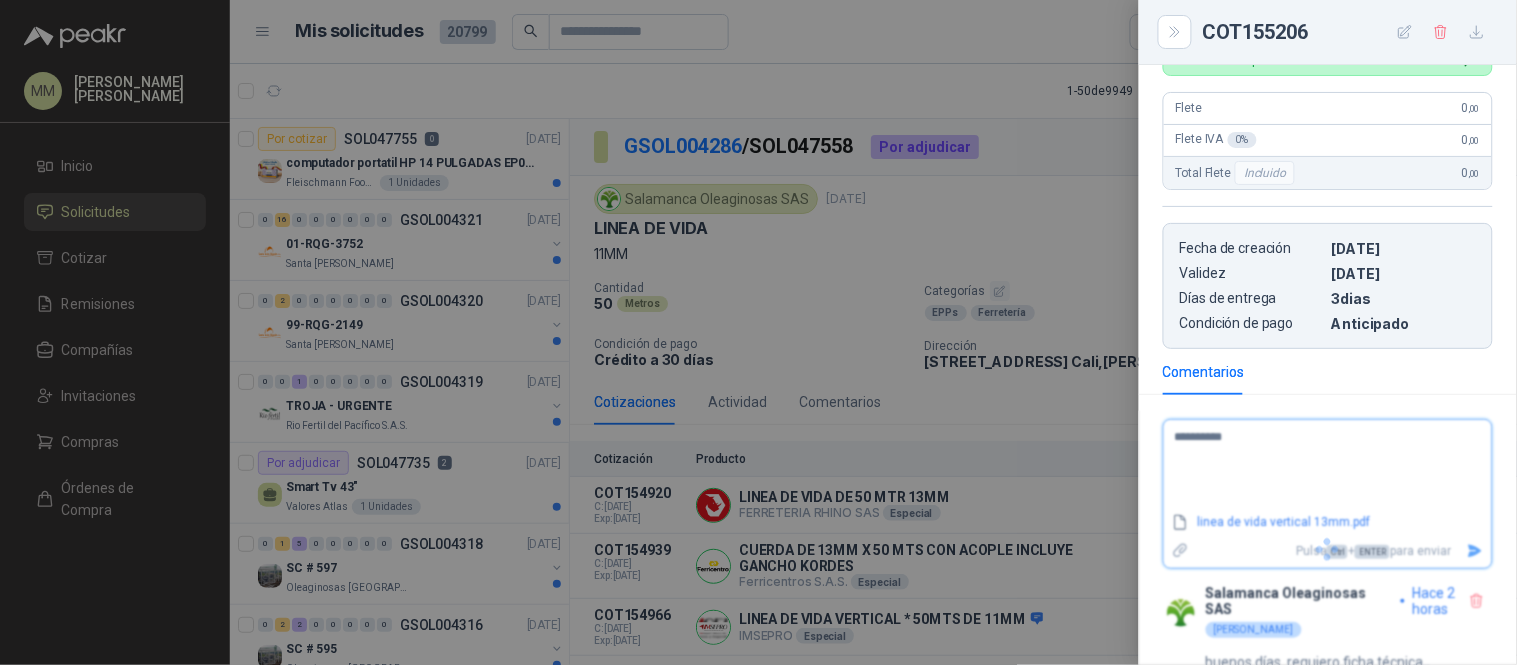 type 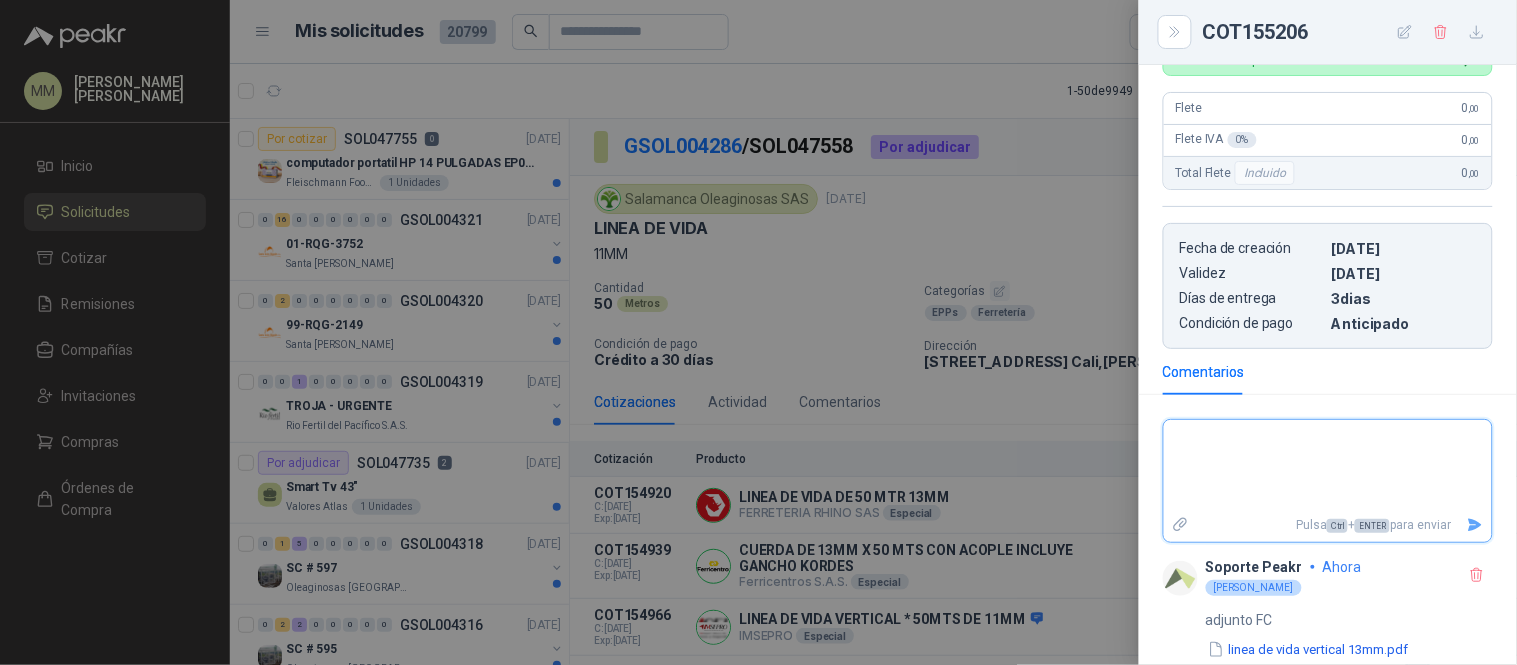 scroll, scrollTop: 747, scrollLeft: 0, axis: vertical 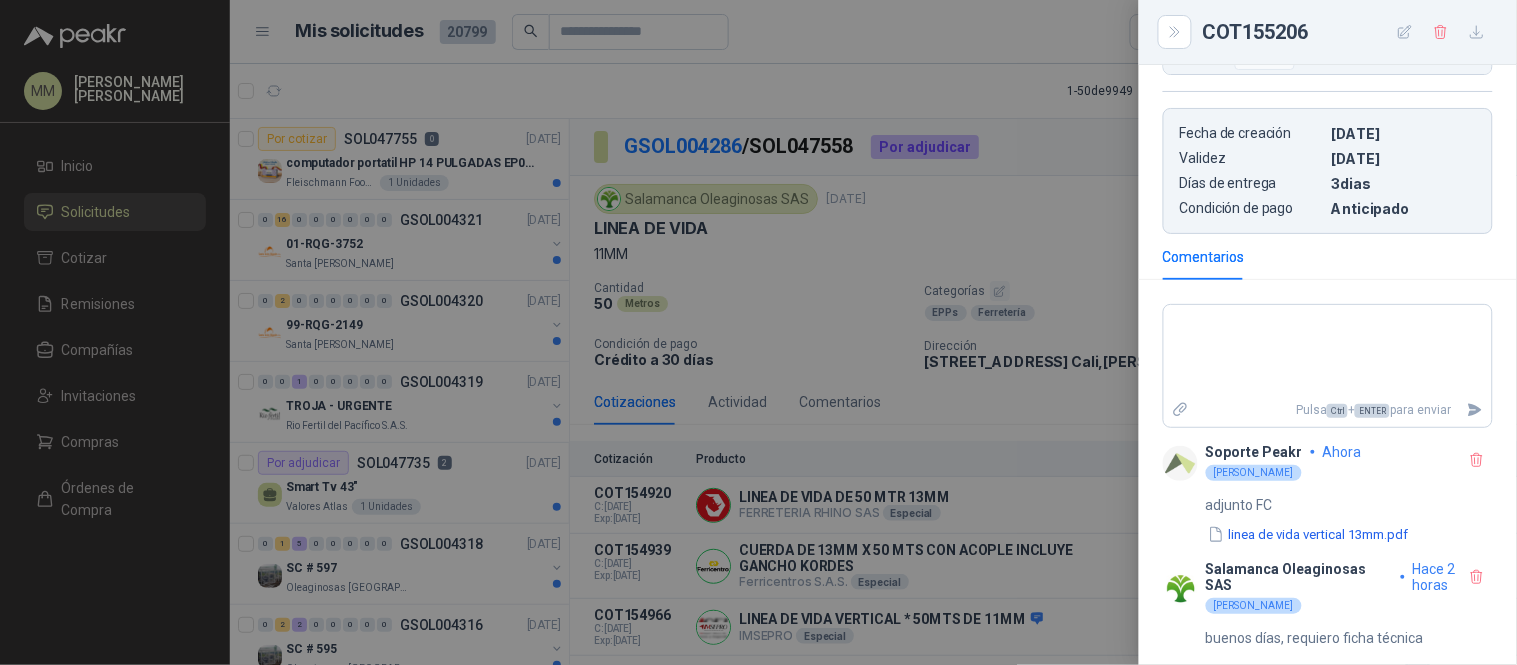 click at bounding box center (758, 332) 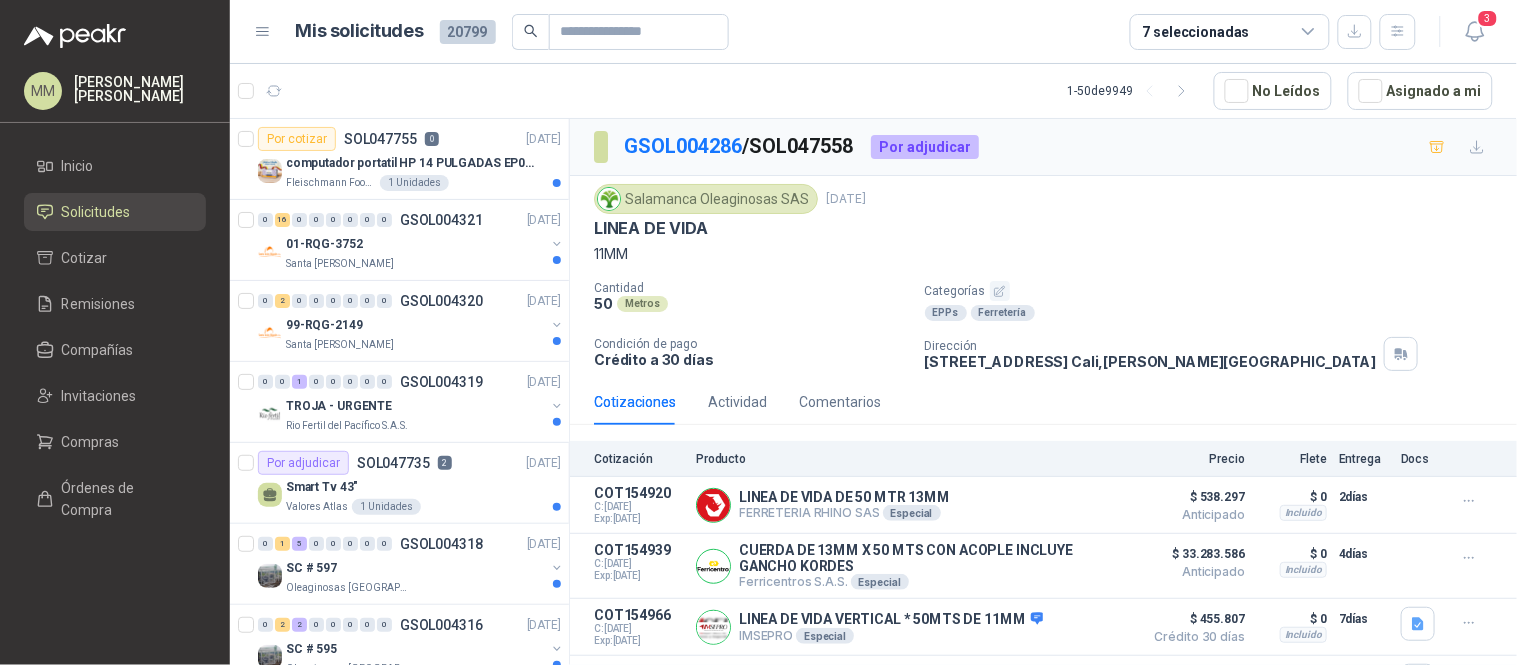 type 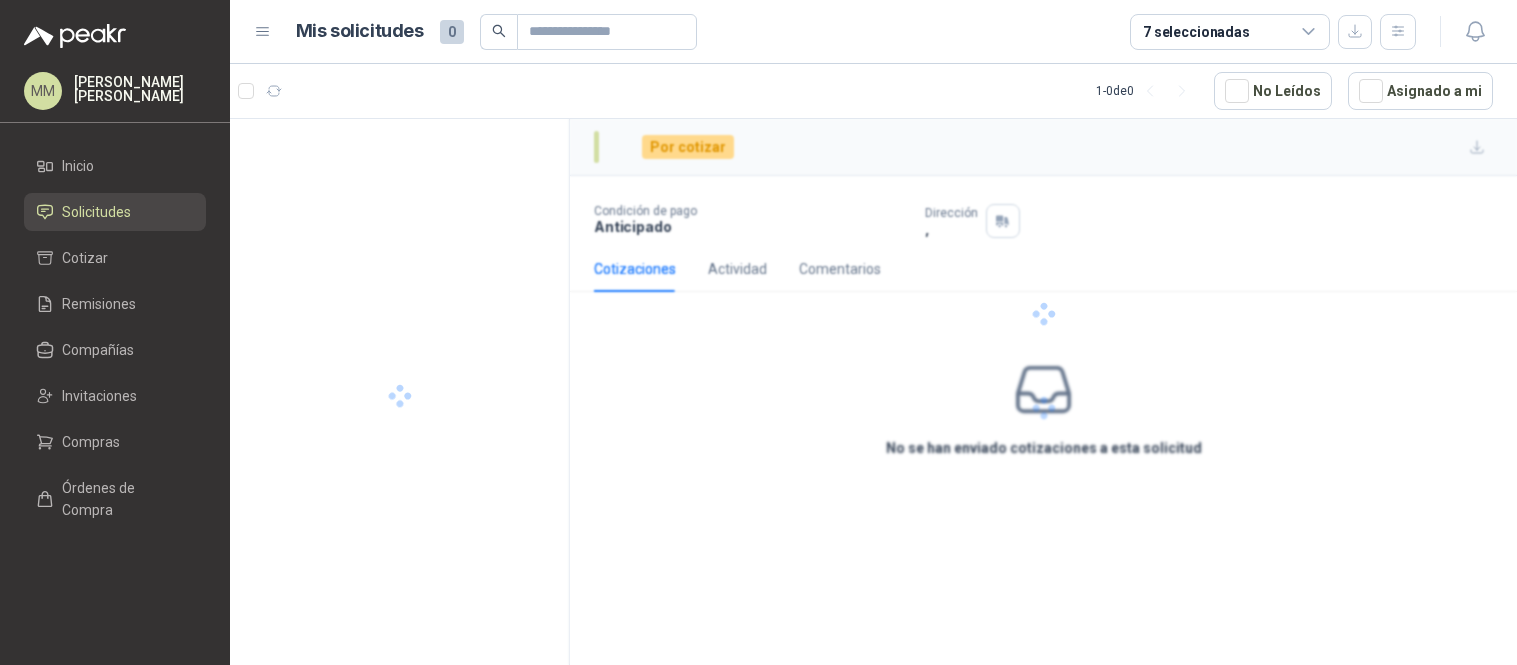 scroll, scrollTop: 0, scrollLeft: 0, axis: both 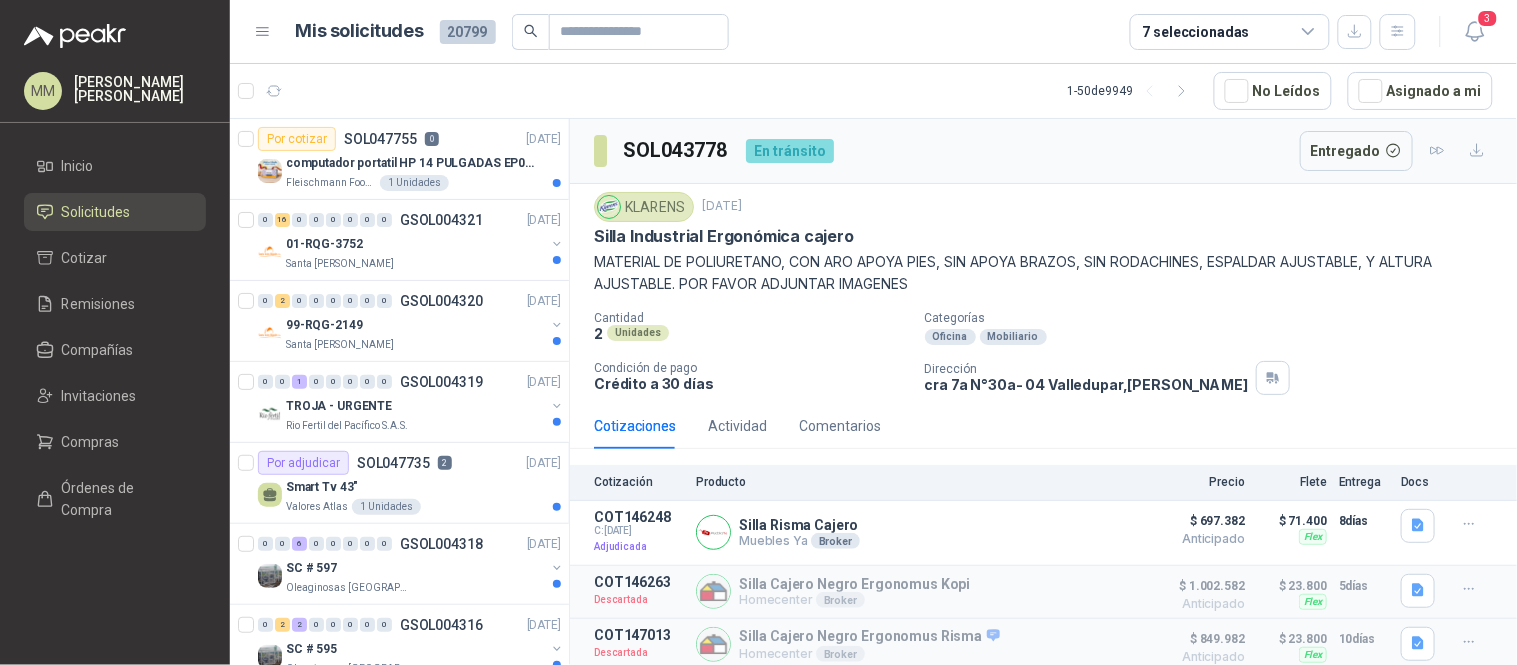 click on "SOL043778 En tránsito Entregado" at bounding box center (1043, 151) 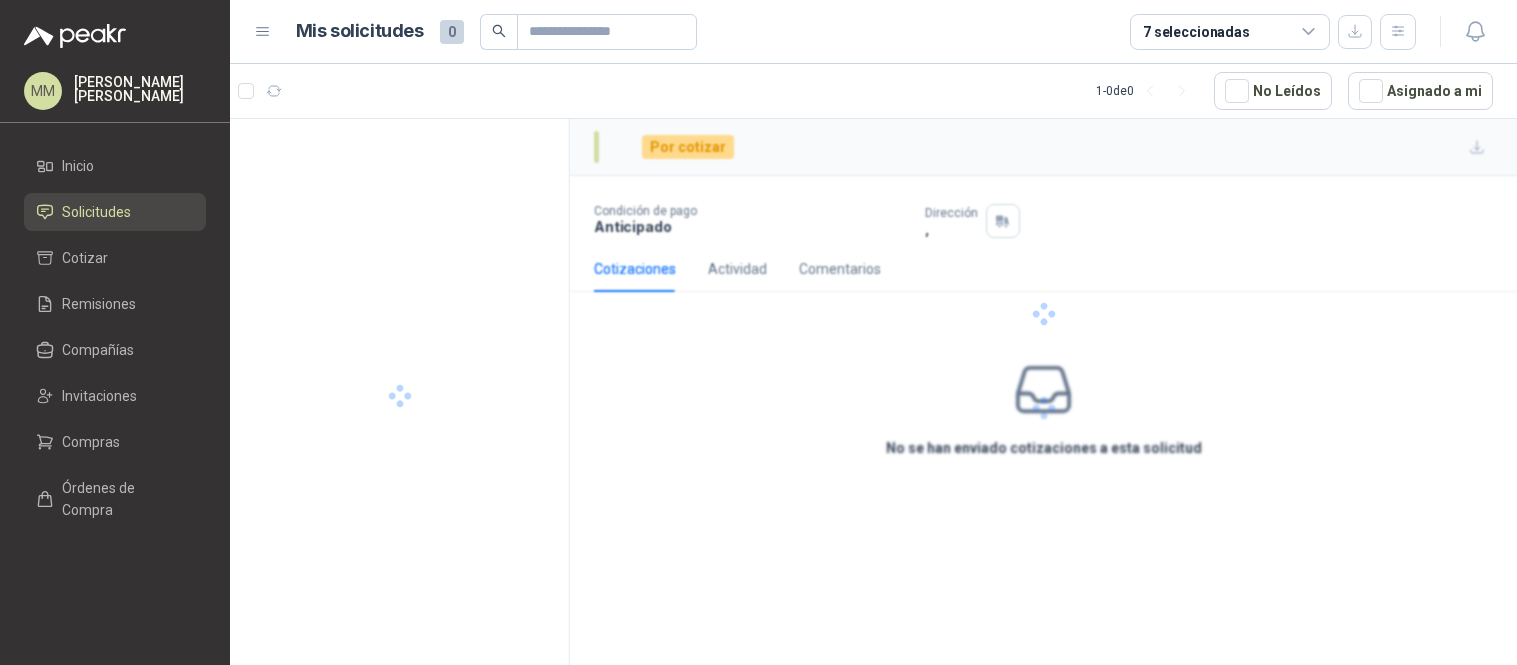 scroll, scrollTop: 0, scrollLeft: 0, axis: both 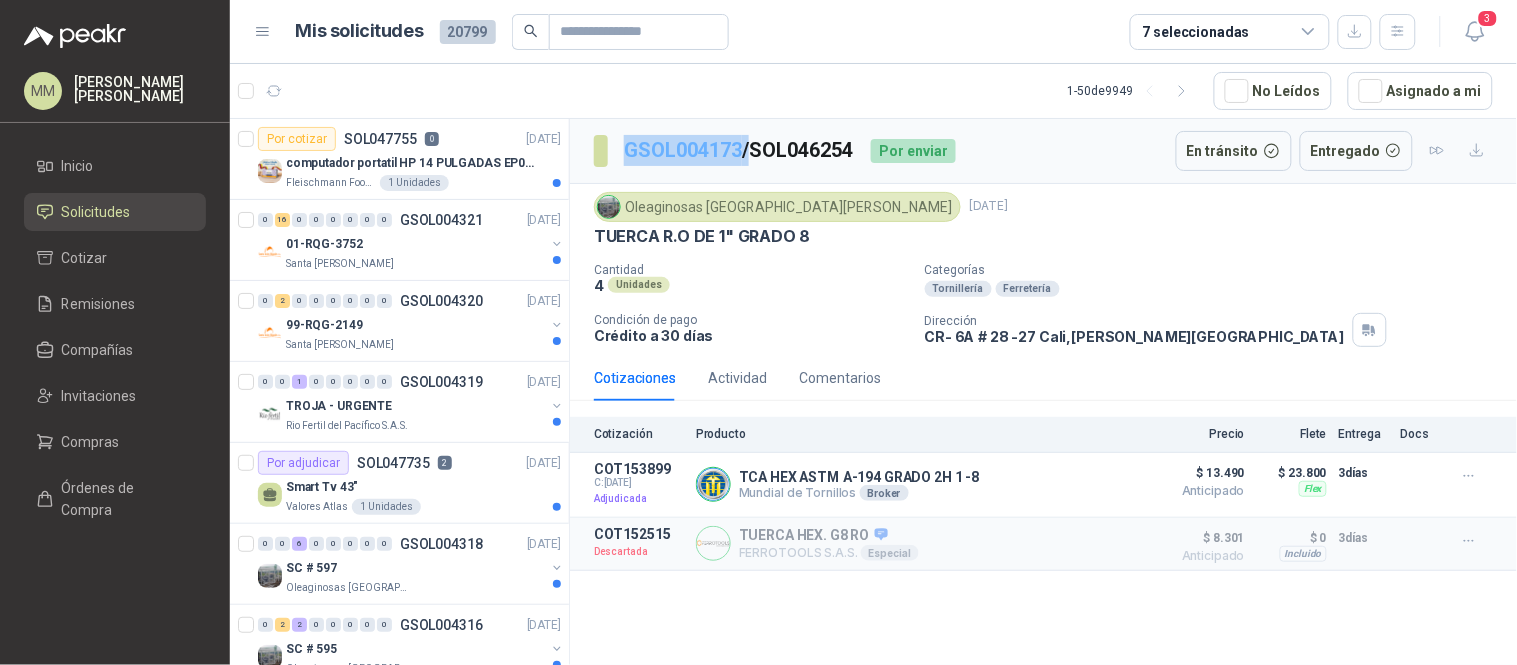 drag, startPoint x: 747, startPoint y: 138, endPoint x: 626, endPoint y: 147, distance: 121.33425 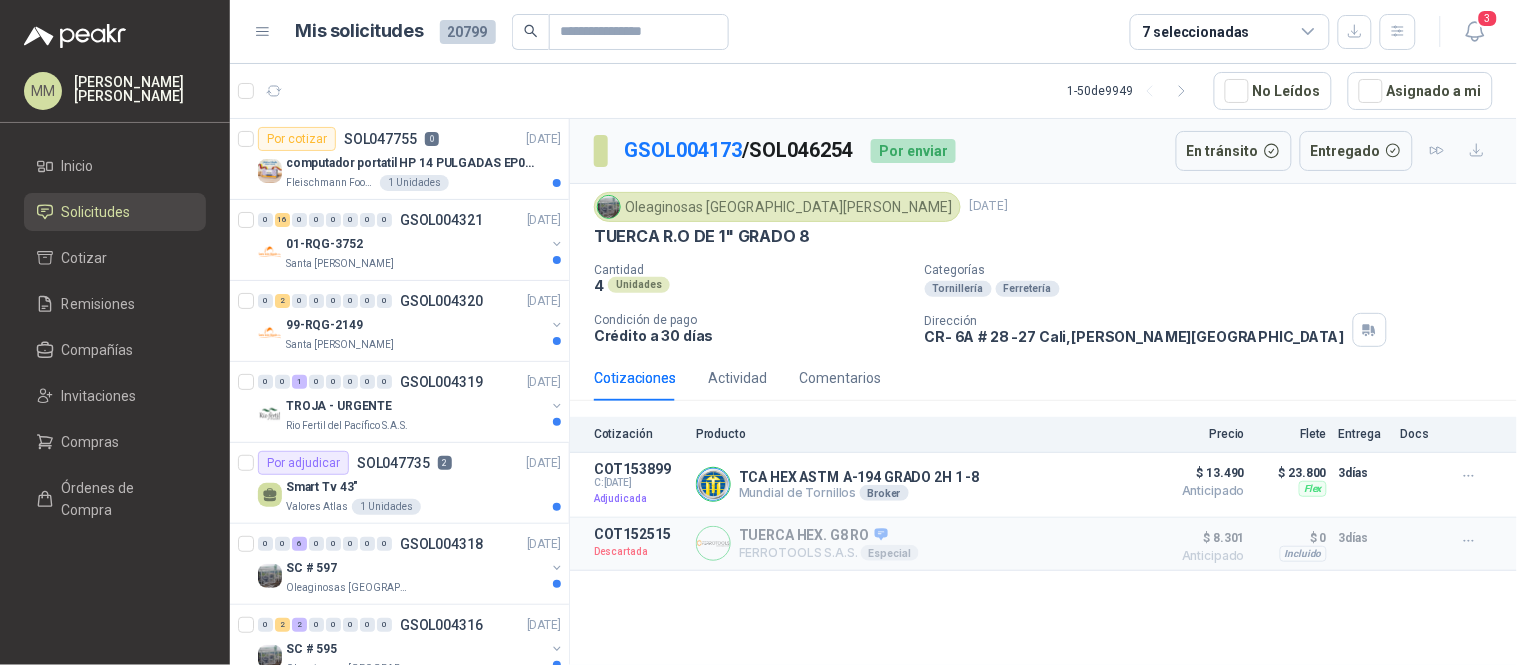 click on "GSOL004173  /  SOL046254" at bounding box center (739, 150) 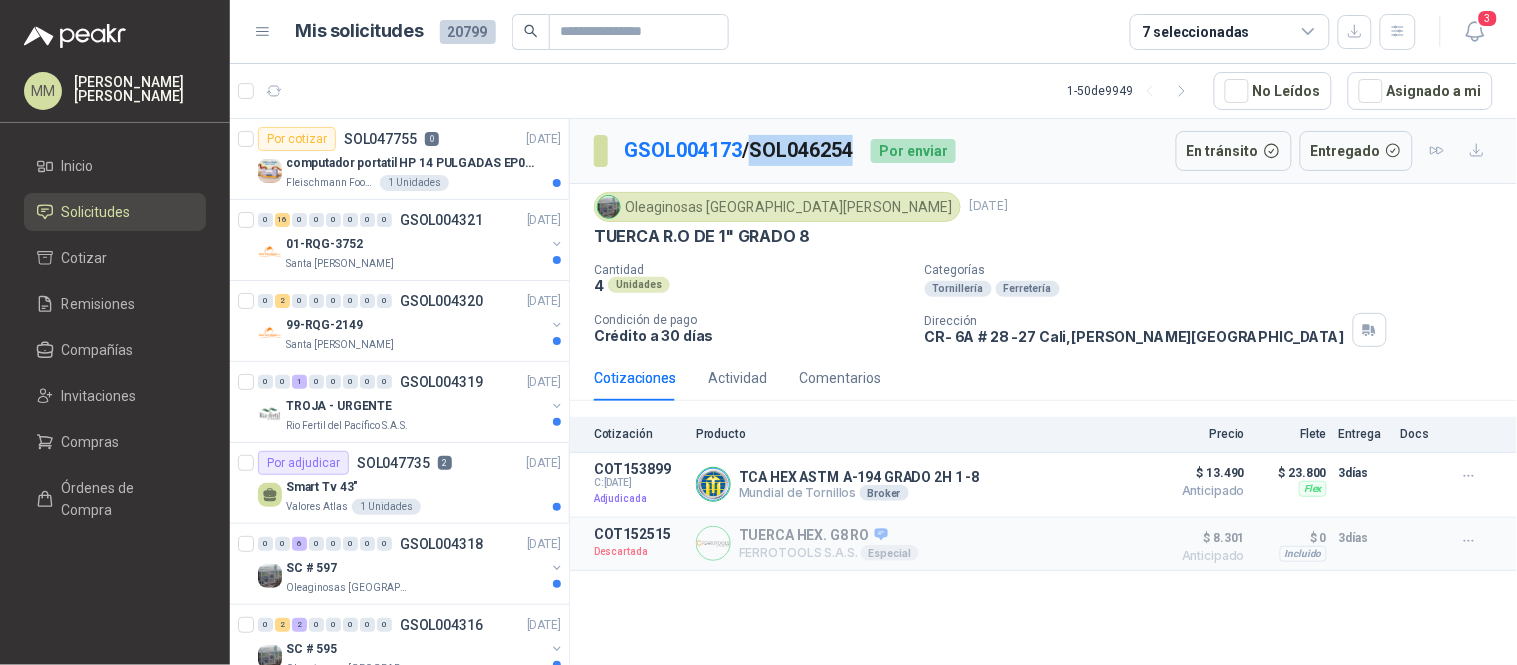 click on "GSOL004173  /  SOL046254" 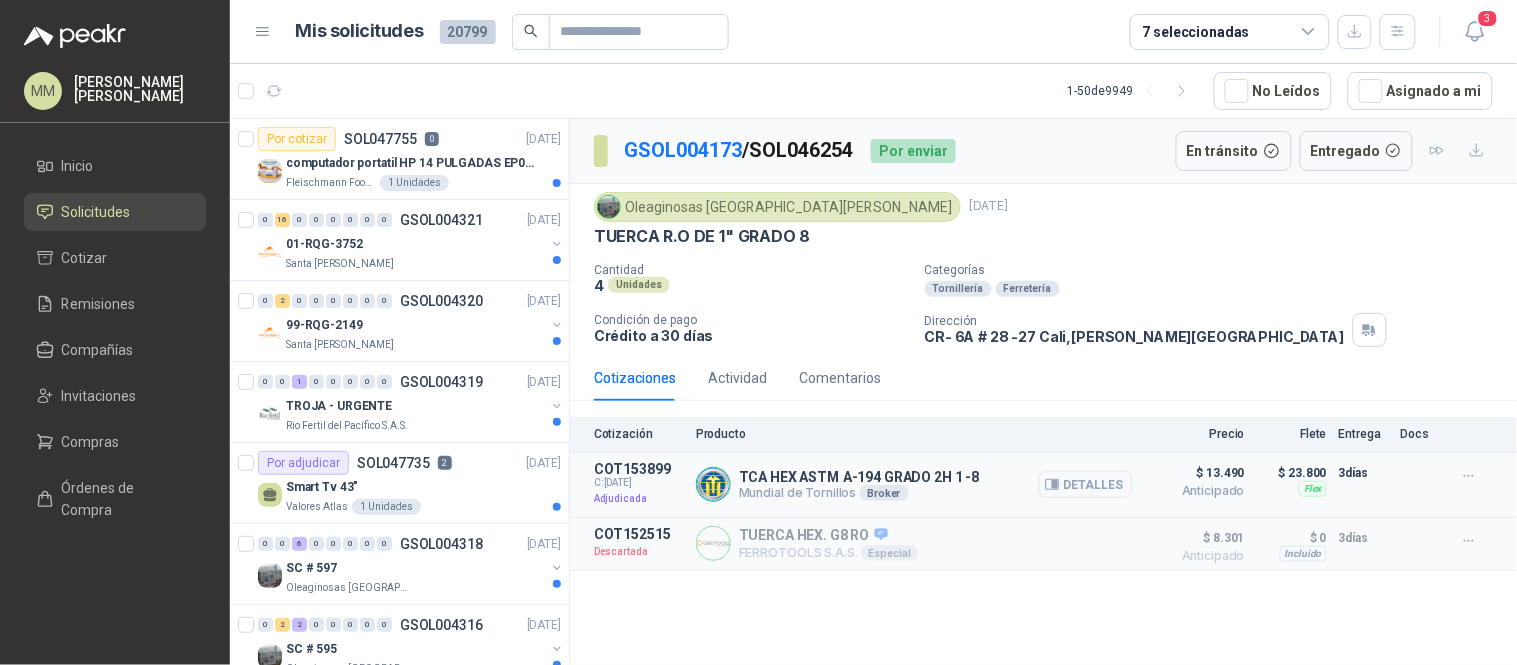 click on "TCA HEX ASTM A-194 GRADO 2H 1 -8" 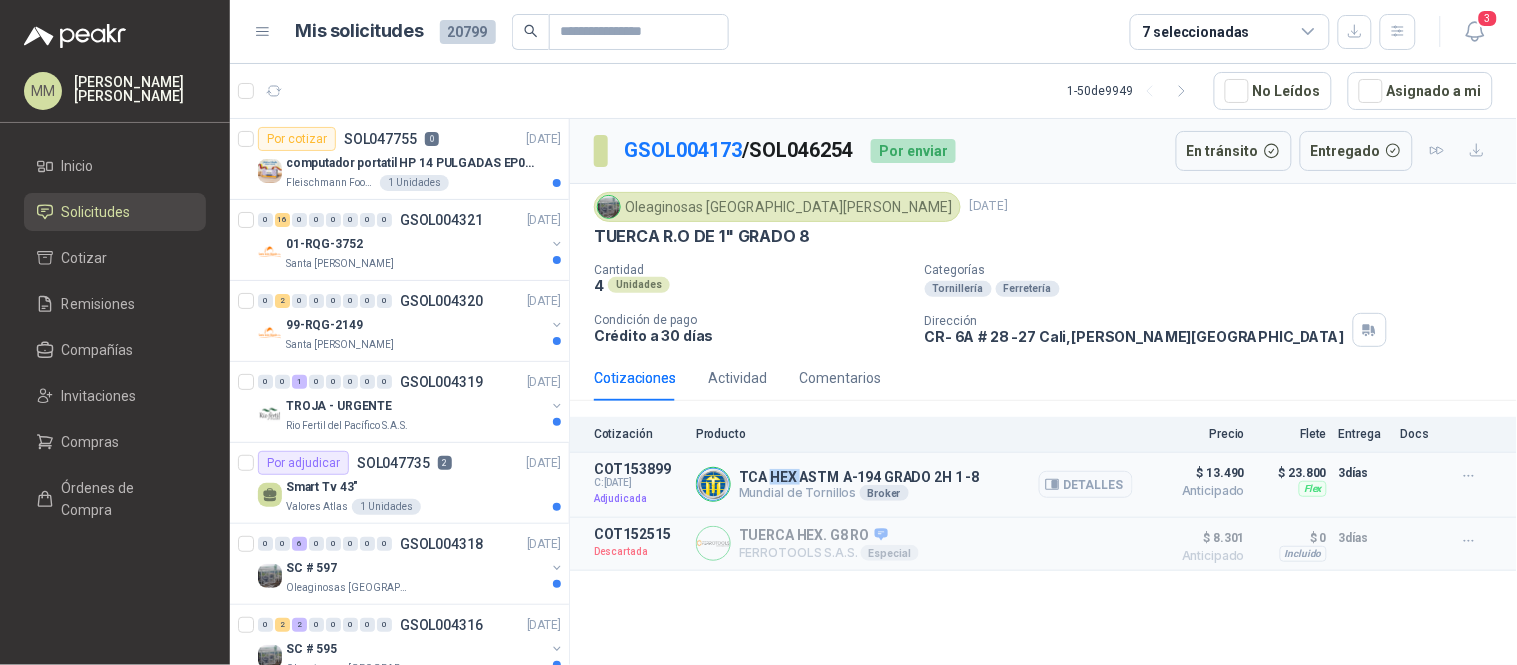 click on "TCA HEX ASTM A-194 GRADO 2H 1 -8" 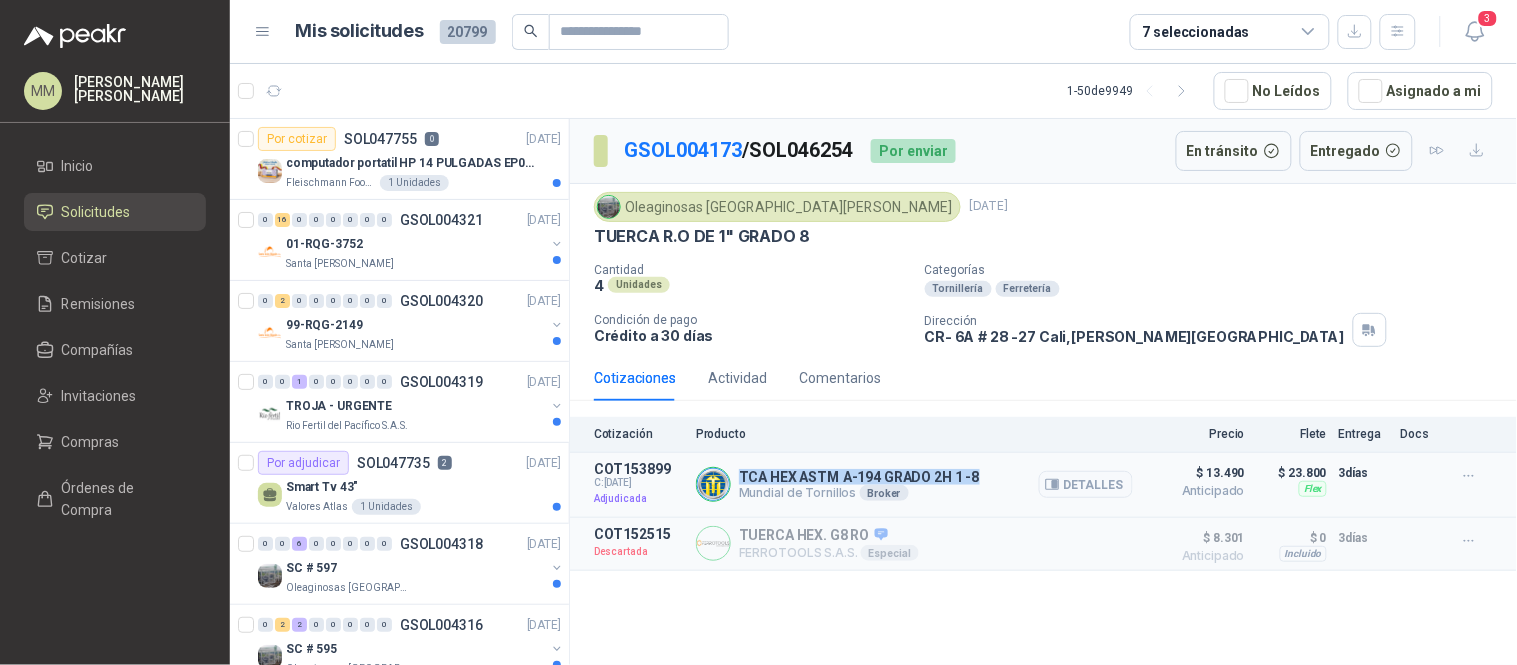 click on "TCA HEX ASTM A-194 GRADO 2H 1 -8" 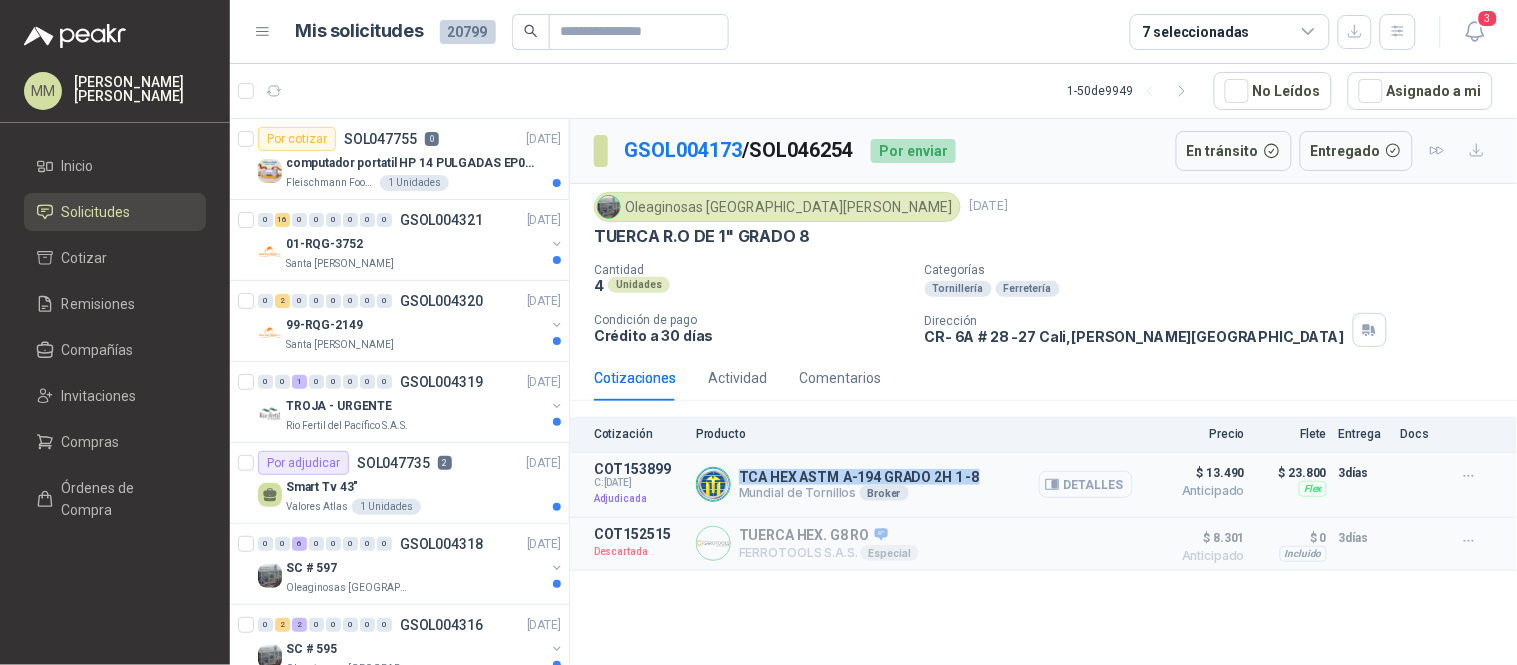 click on "Detalles" 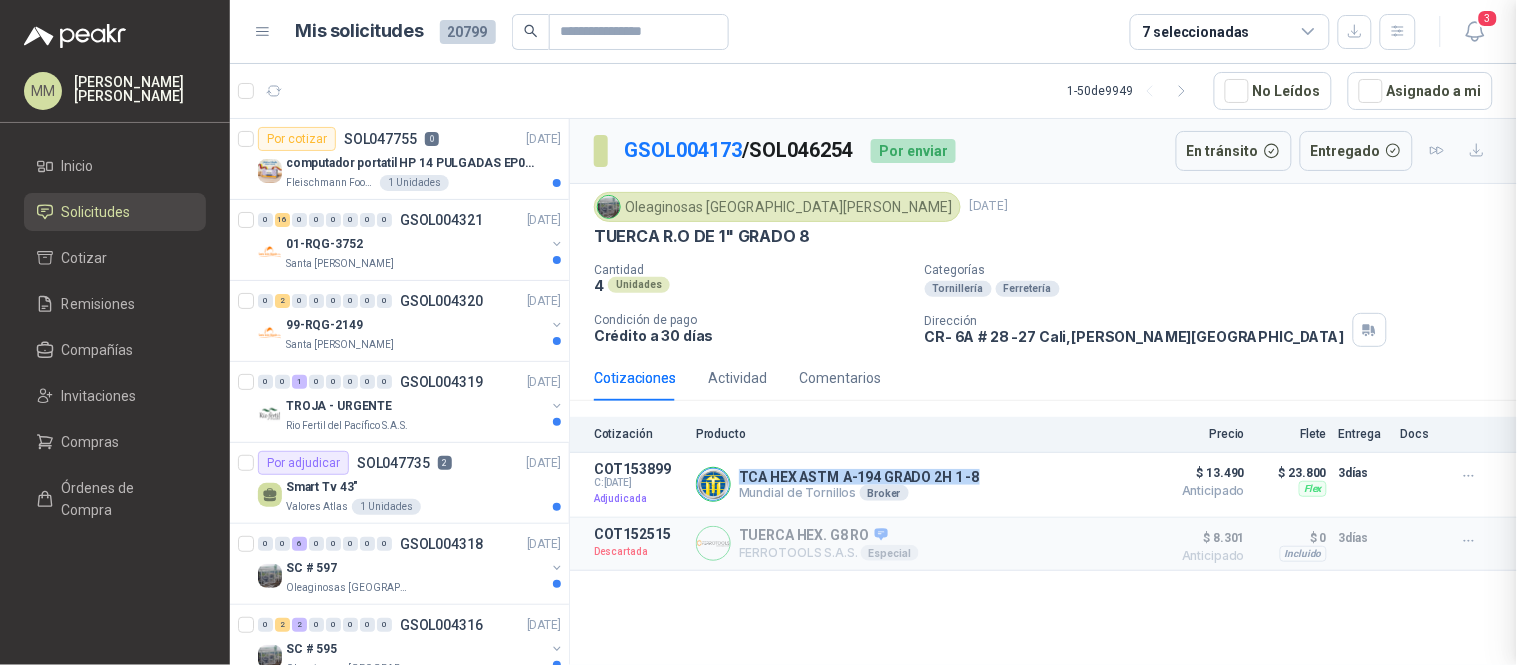 type 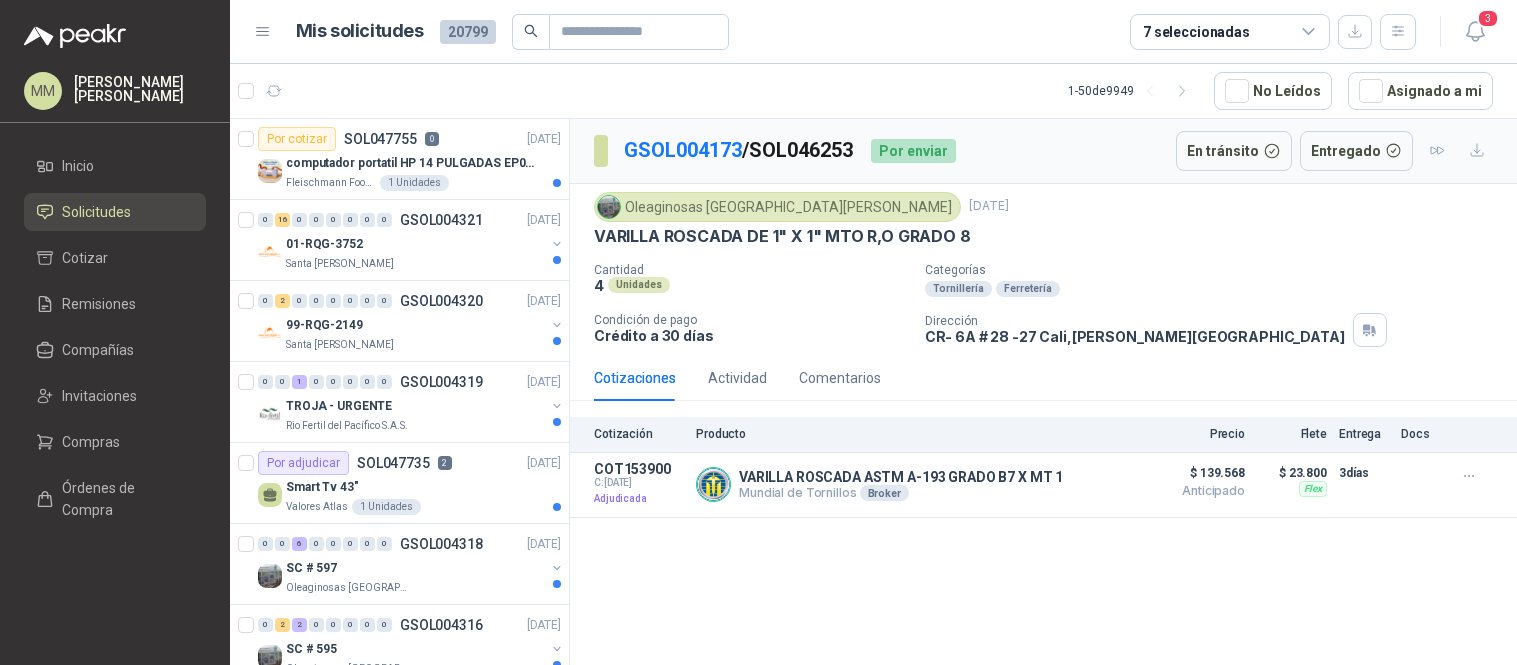 scroll, scrollTop: 0, scrollLeft: 0, axis: both 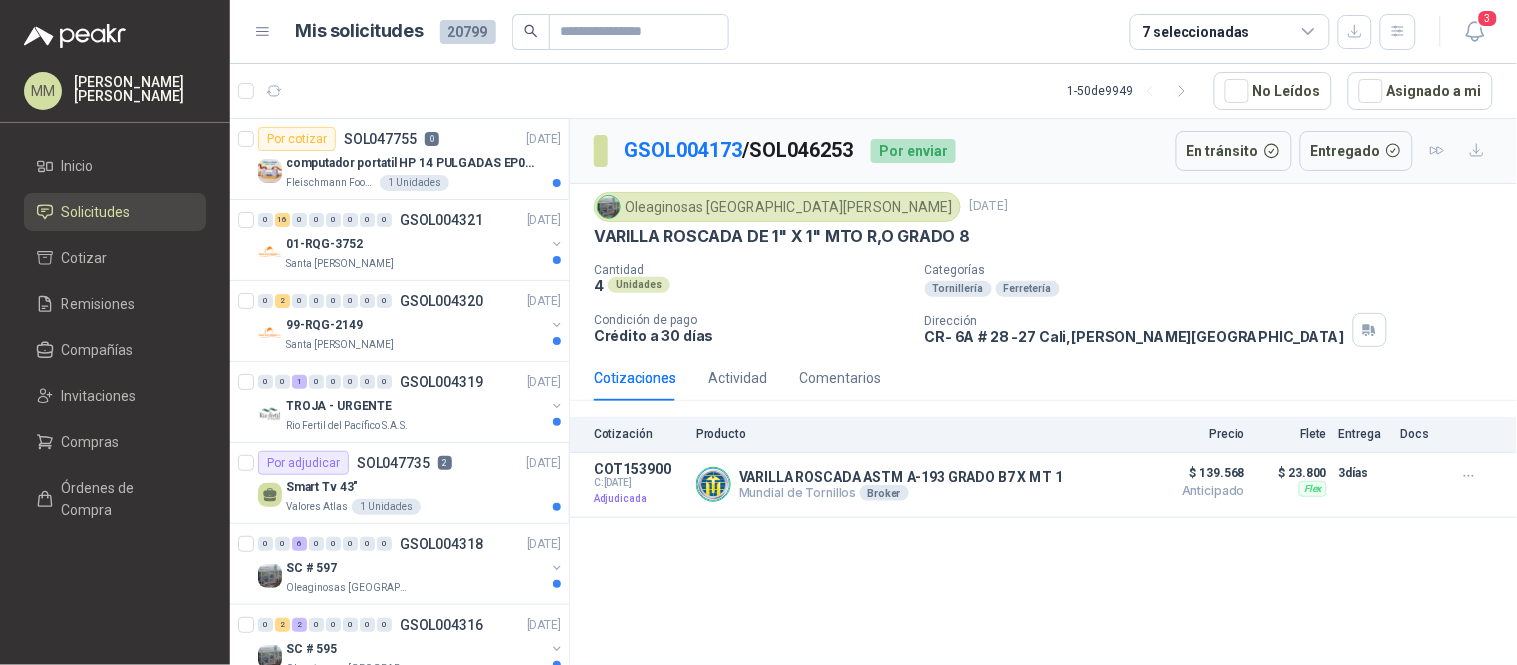 click on "VARILLA ROSCADA DE 1" X 1" MTO R,O GRADO 8" at bounding box center (1043, 236) 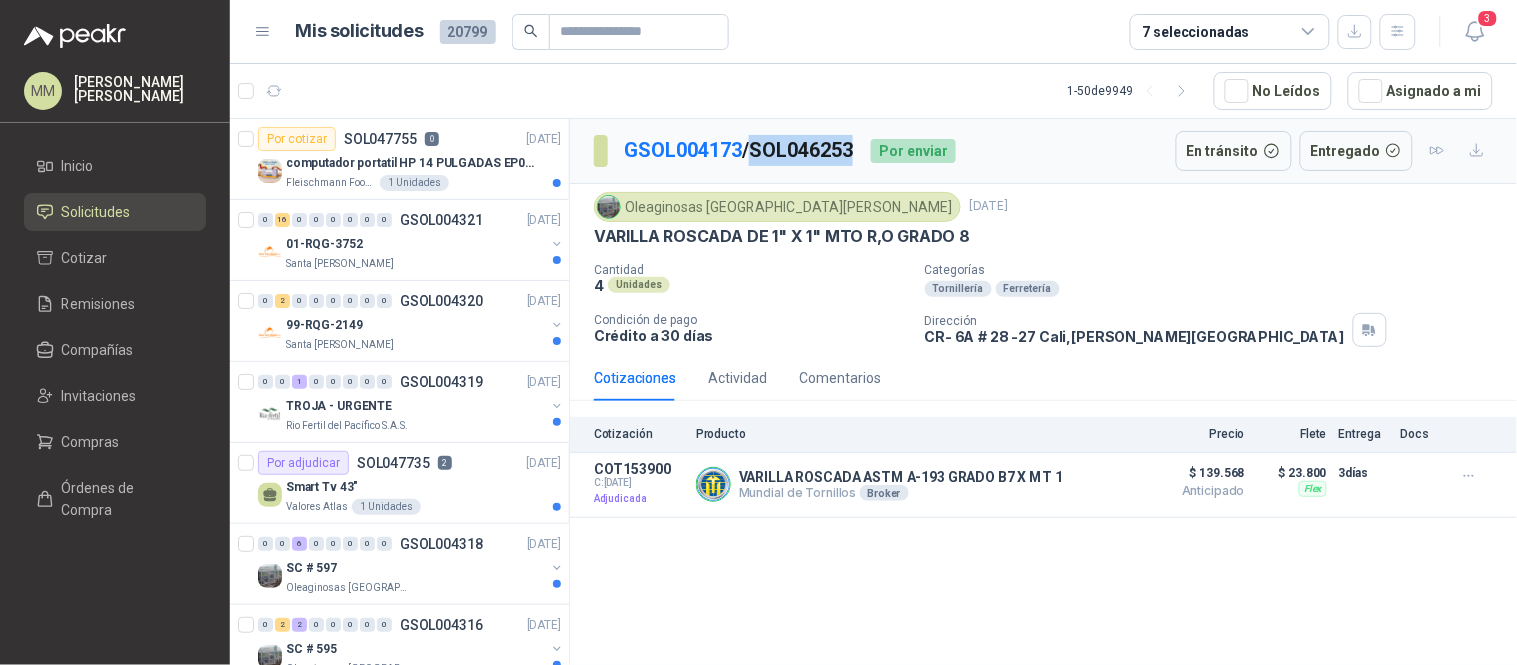 click on "GSOL004173  /  SOL046253" at bounding box center [739, 150] 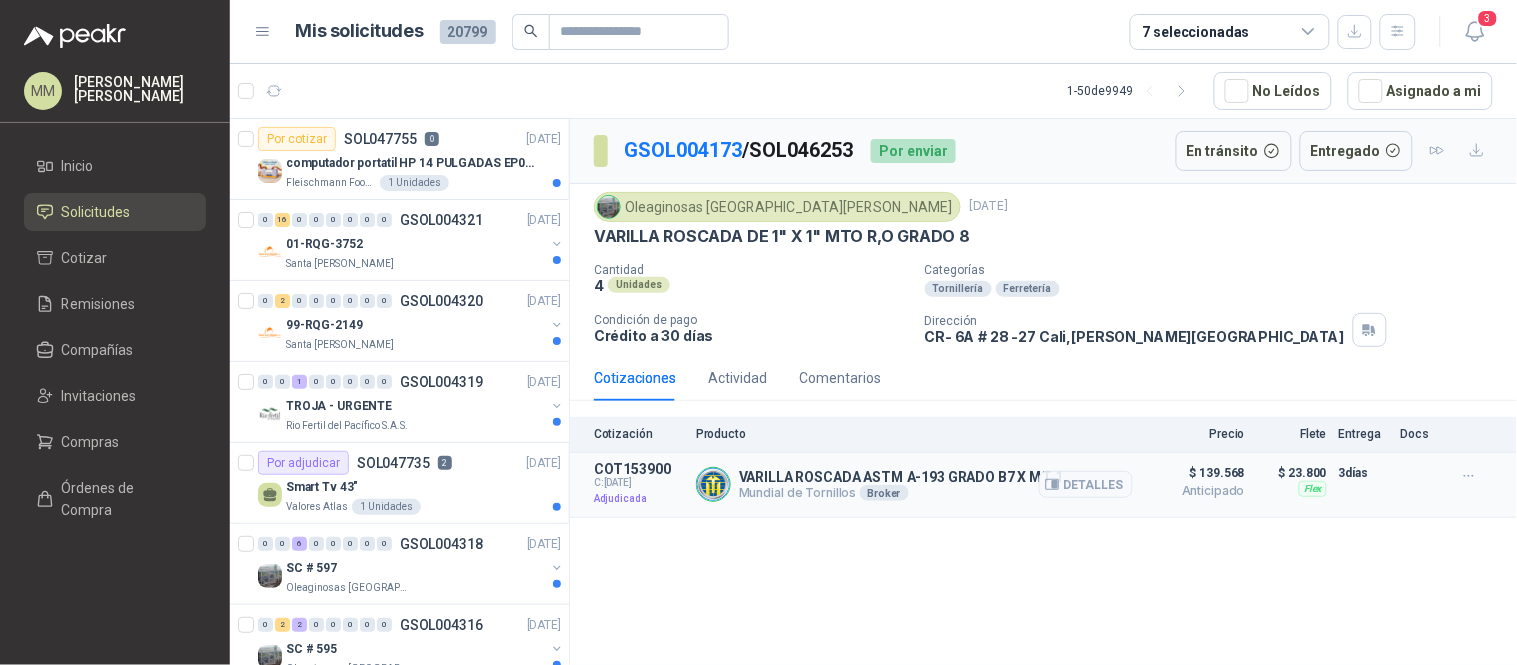 click on "Mundial de [PERSON_NAME]" at bounding box center (901, 493) 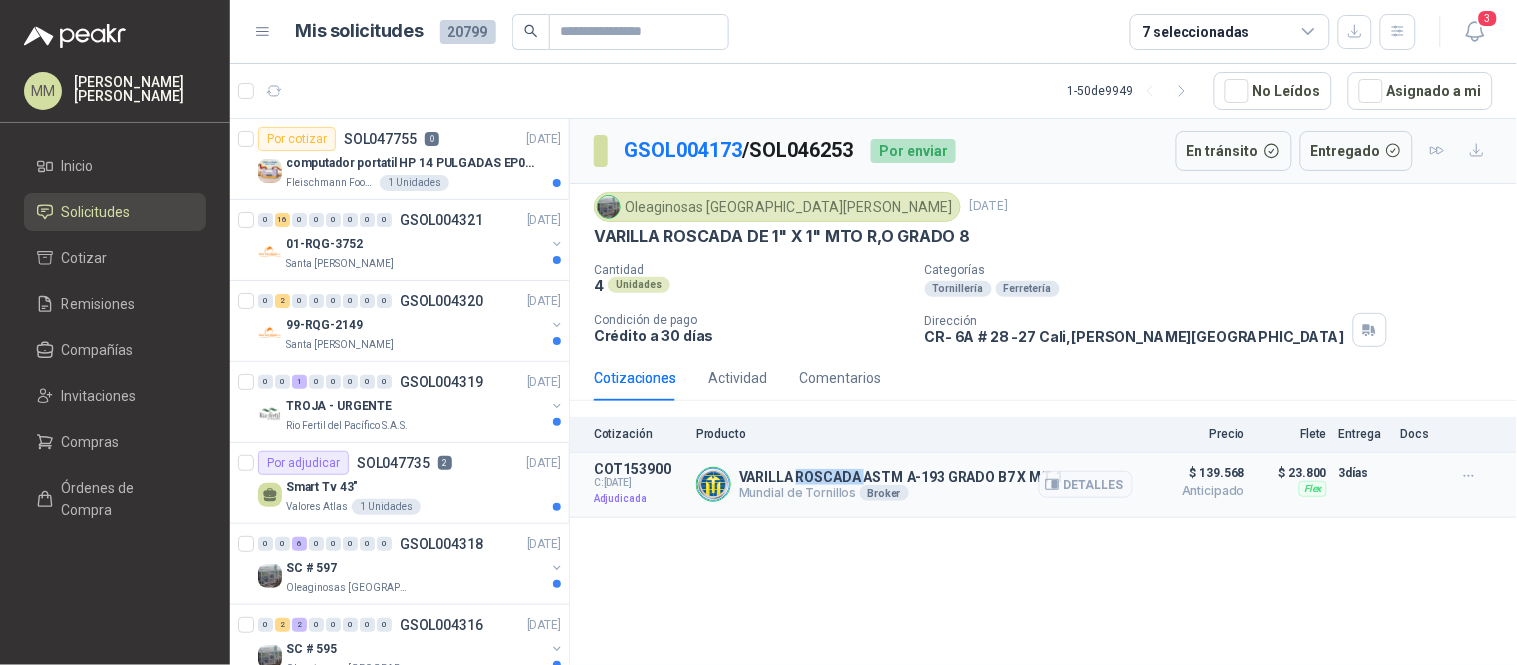 click on "VARILLA ROSCADA ASTM A-193 GRADO B7 X MT 1" at bounding box center (901, 477) 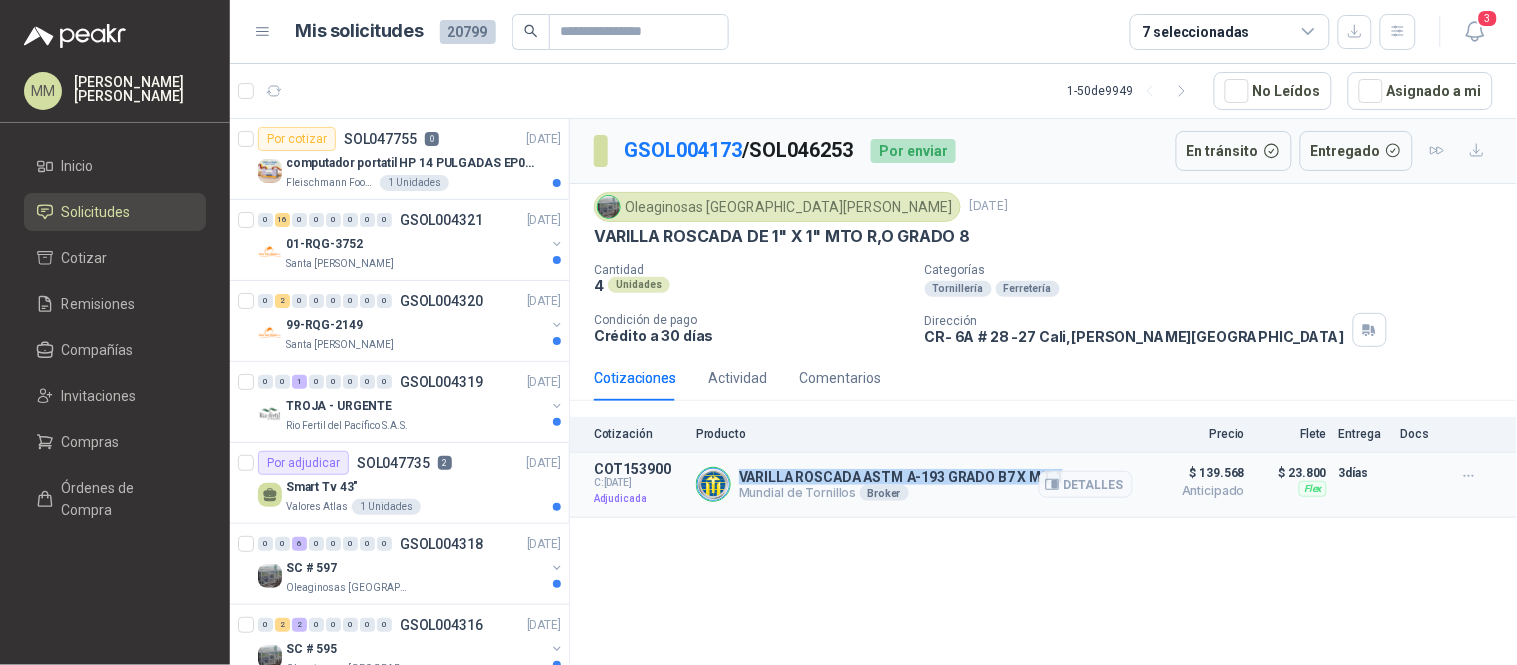 click on "VARILLA ROSCADA ASTM A-193 GRADO B7 X MT 1" at bounding box center [901, 477] 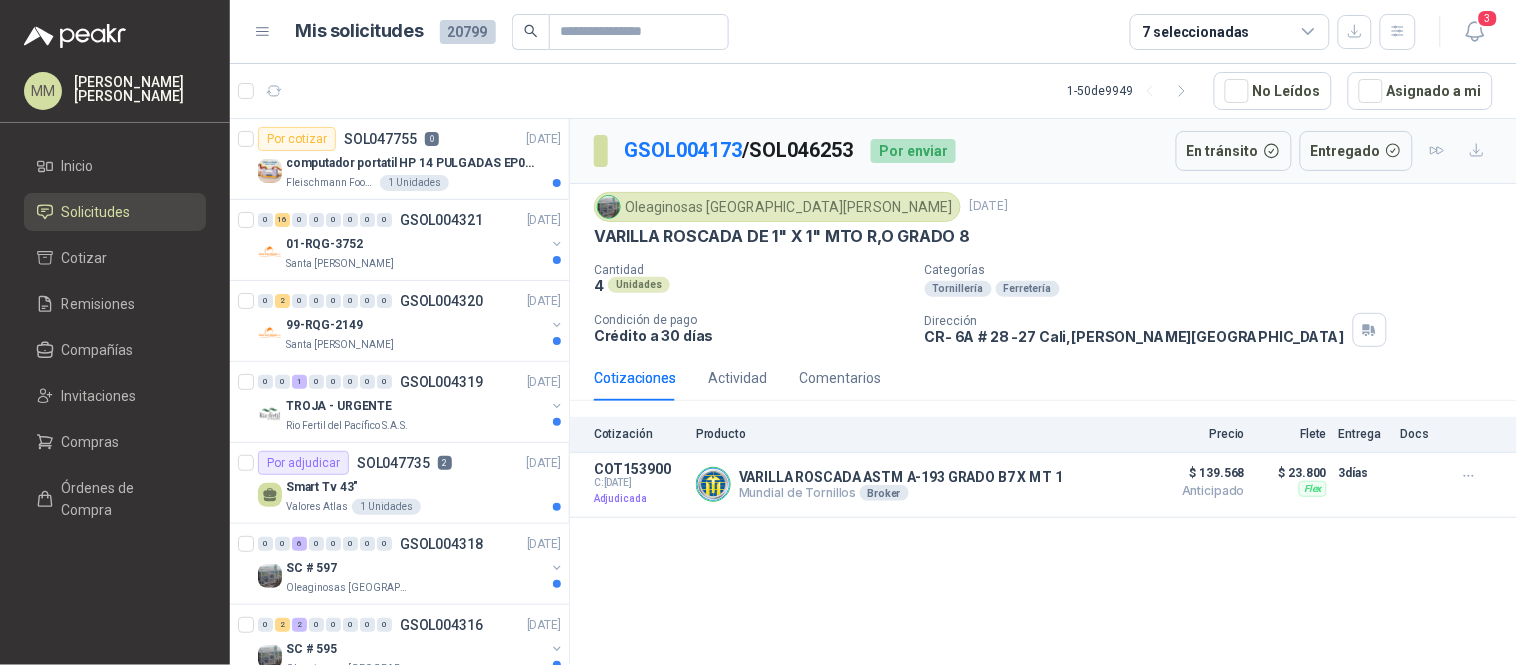 click on "[PERSON_NAME]" at bounding box center [1217, 289] 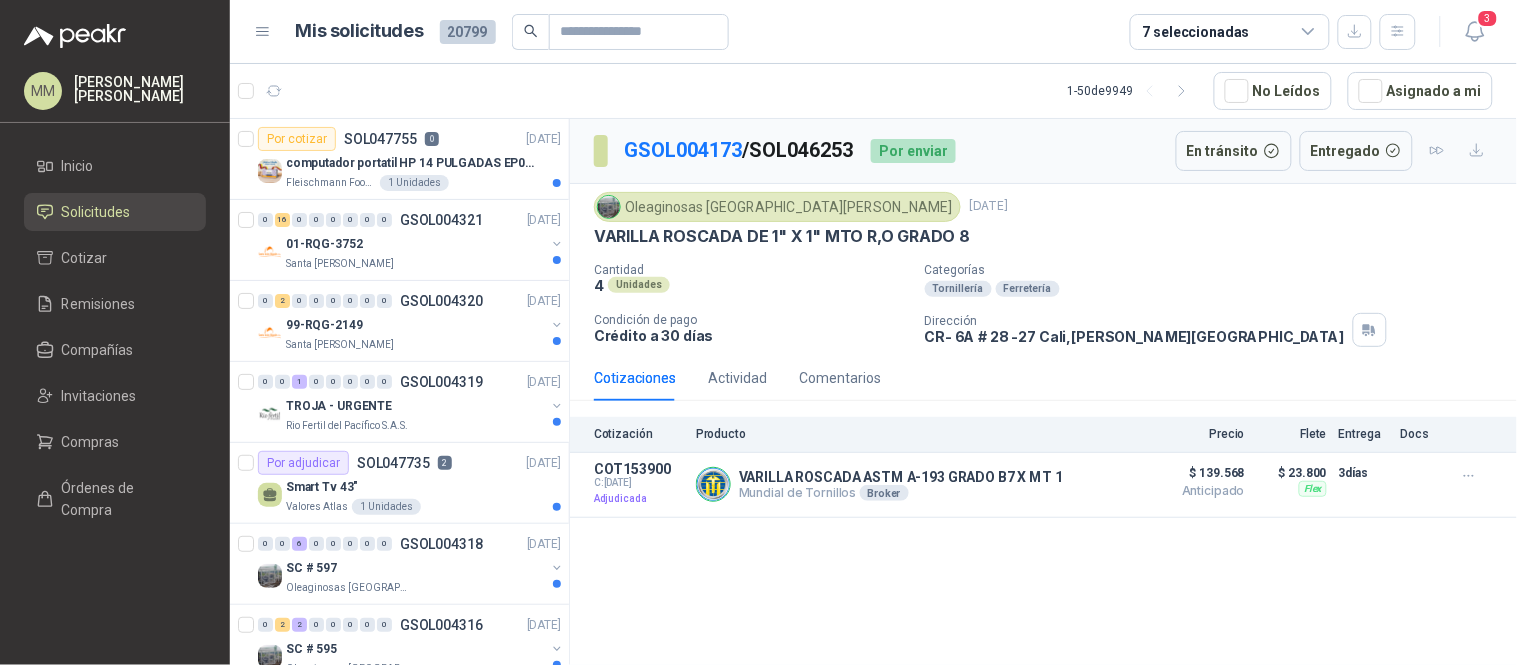 click on "Oleaginosas [GEOGRAPHIC_DATA][PERSON_NAME]" at bounding box center [777, 207] 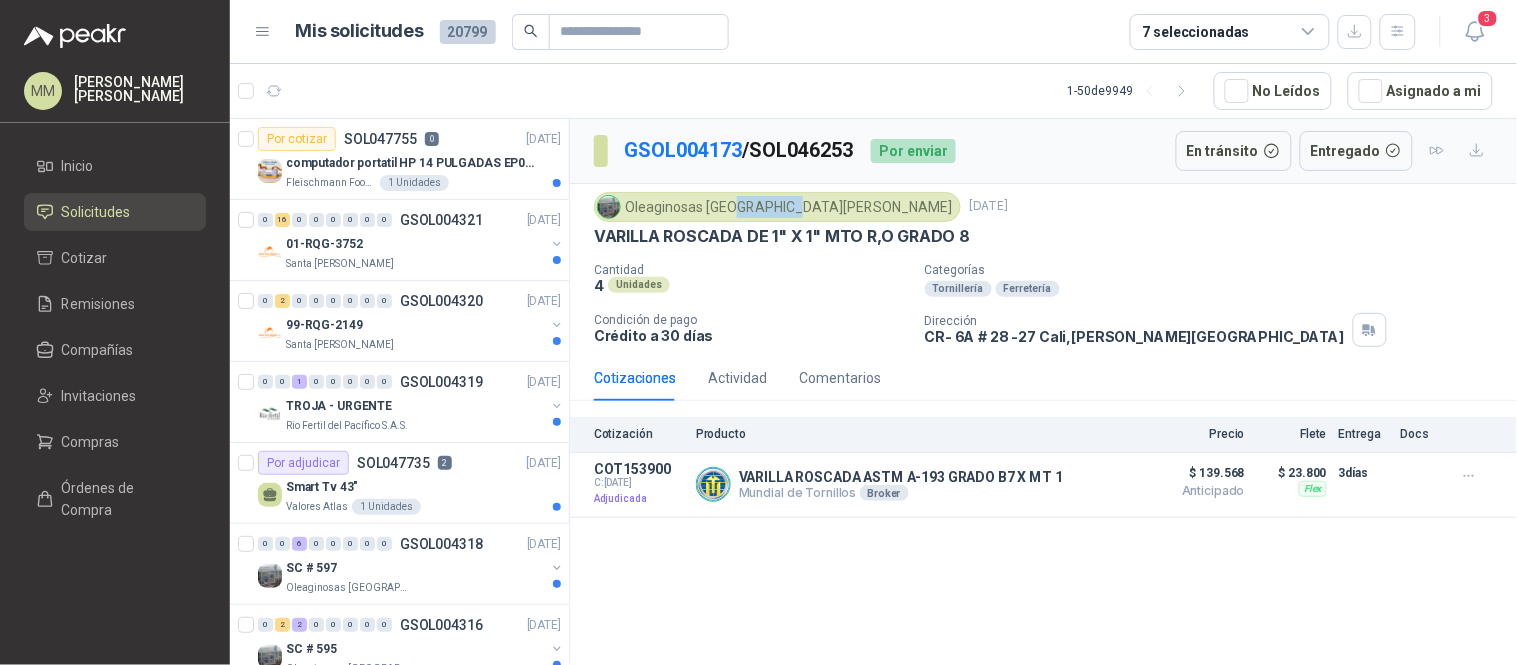 click on "Oleaginosas [GEOGRAPHIC_DATA][PERSON_NAME]" at bounding box center (777, 207) 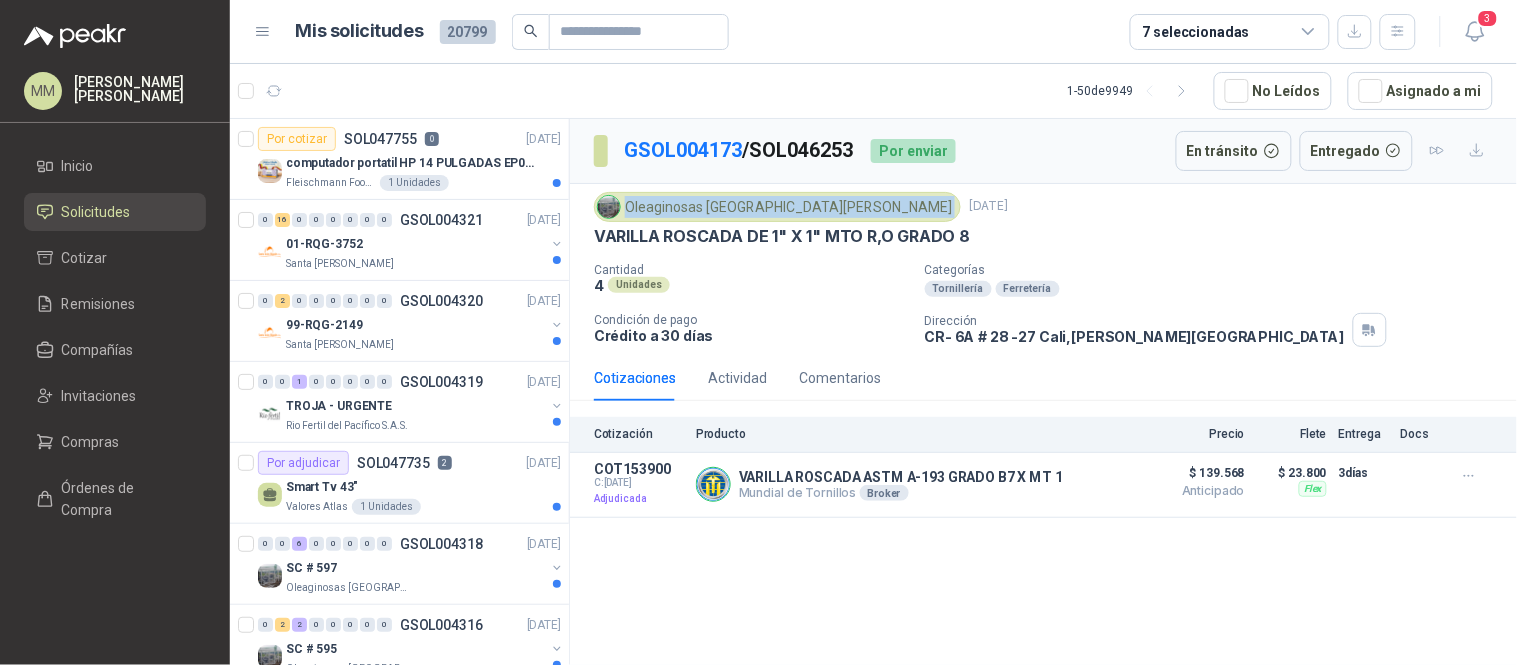 click on "Oleaginosas [GEOGRAPHIC_DATA][PERSON_NAME]" at bounding box center [777, 207] 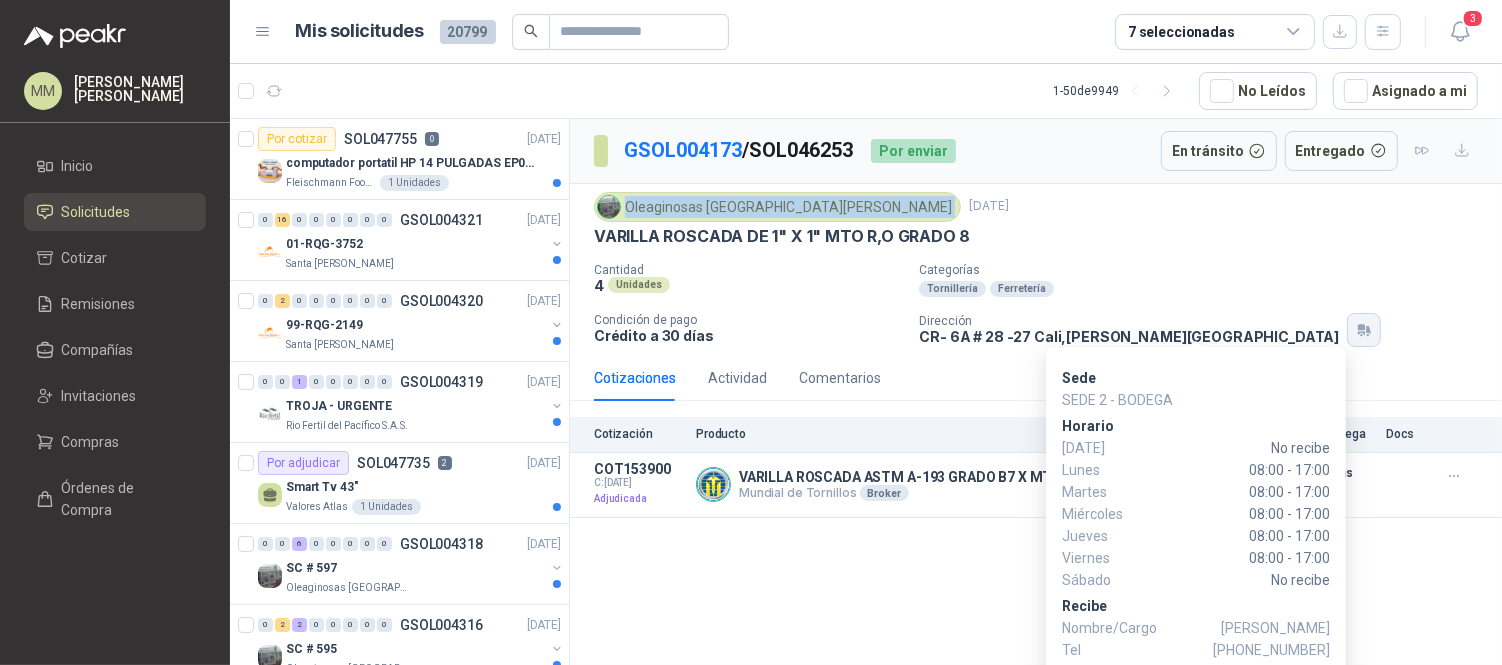 click at bounding box center (1364, 330) 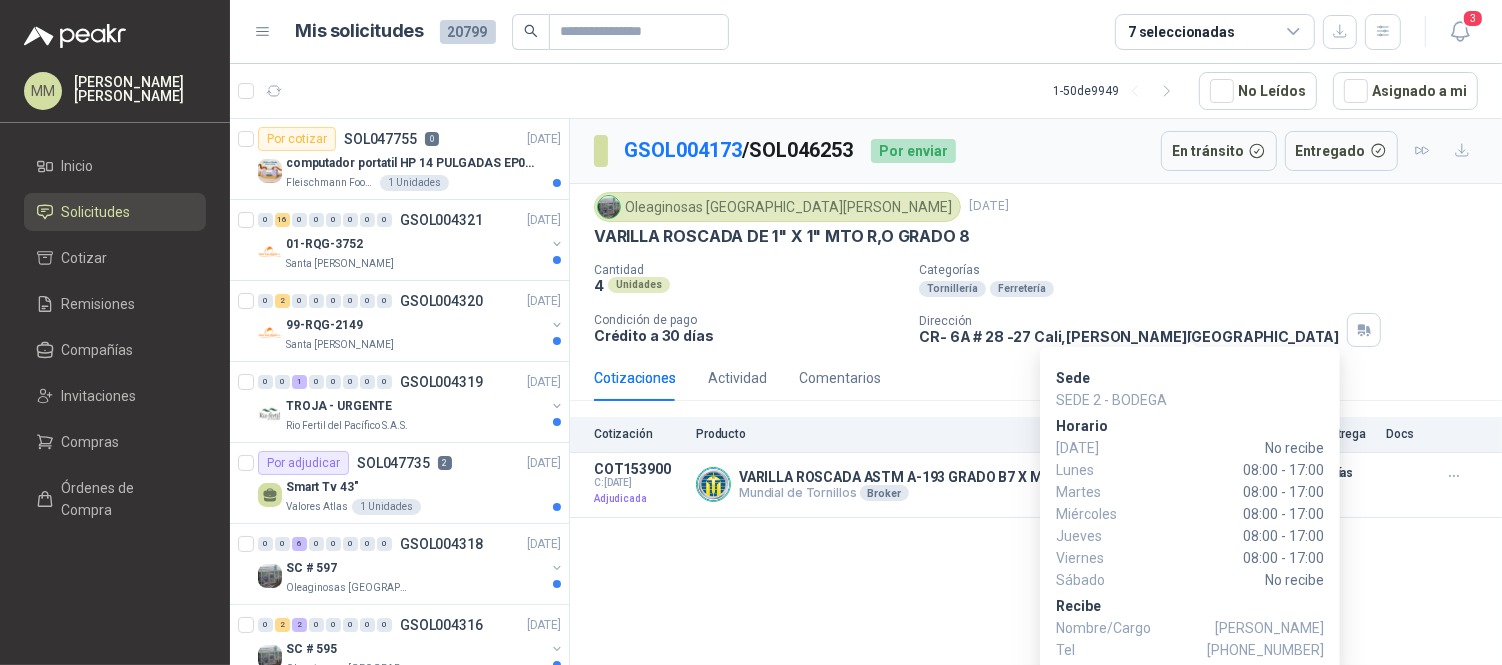 click on "Jaime Bautista" at bounding box center (1269, 628) 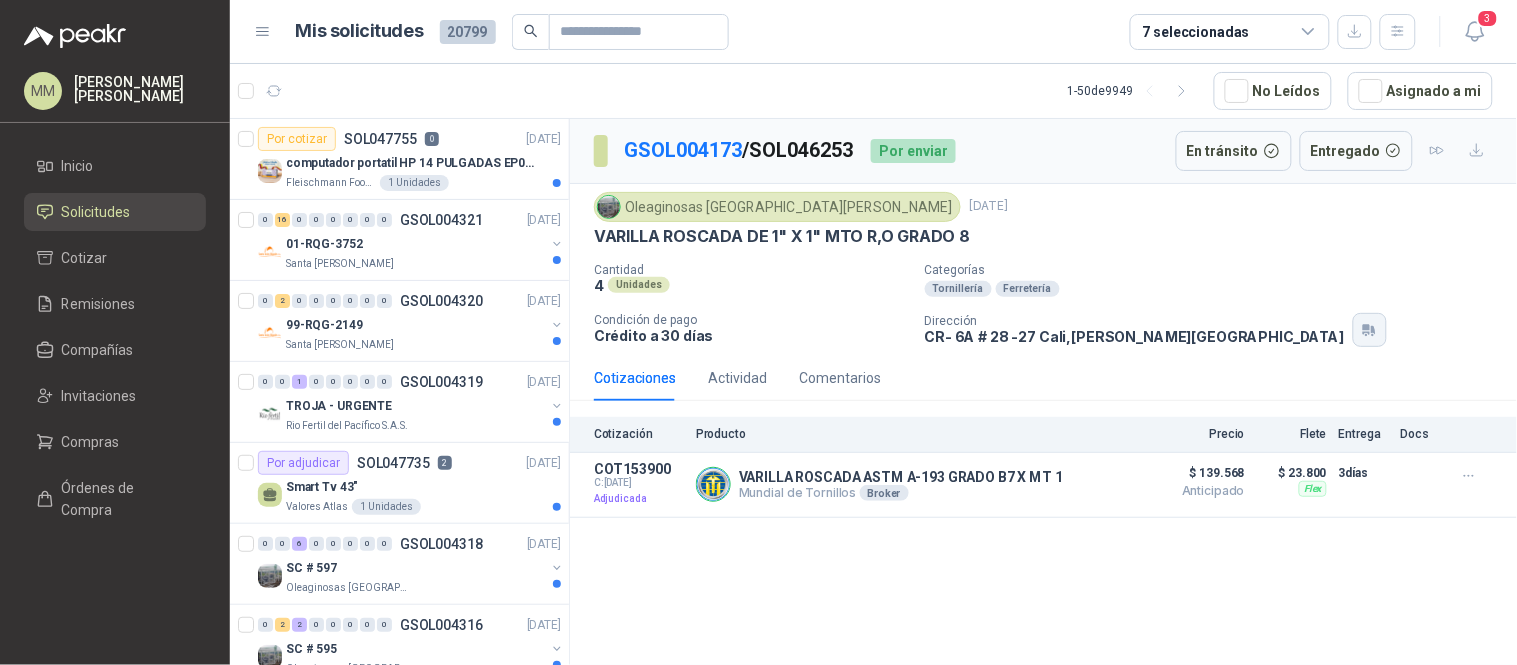 click at bounding box center (1370, 330) 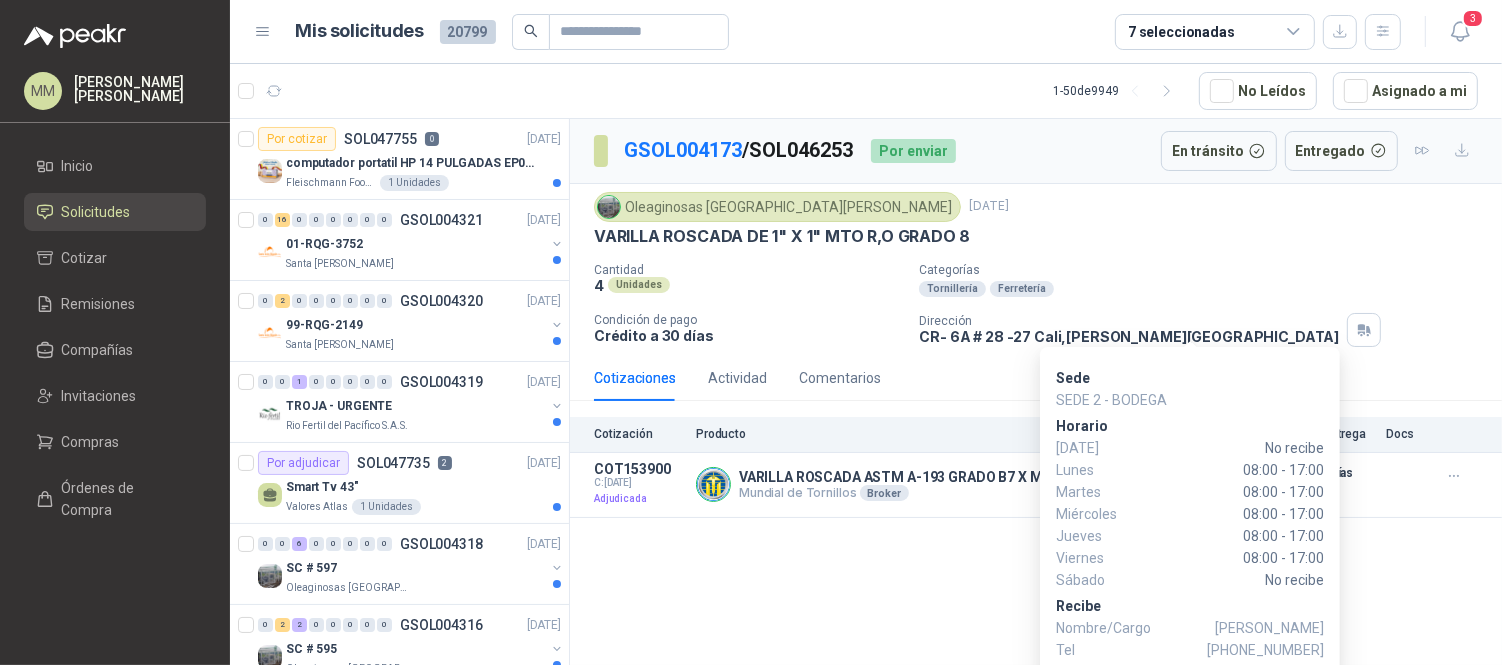 click on "+57 3135967831" at bounding box center (1265, 650) 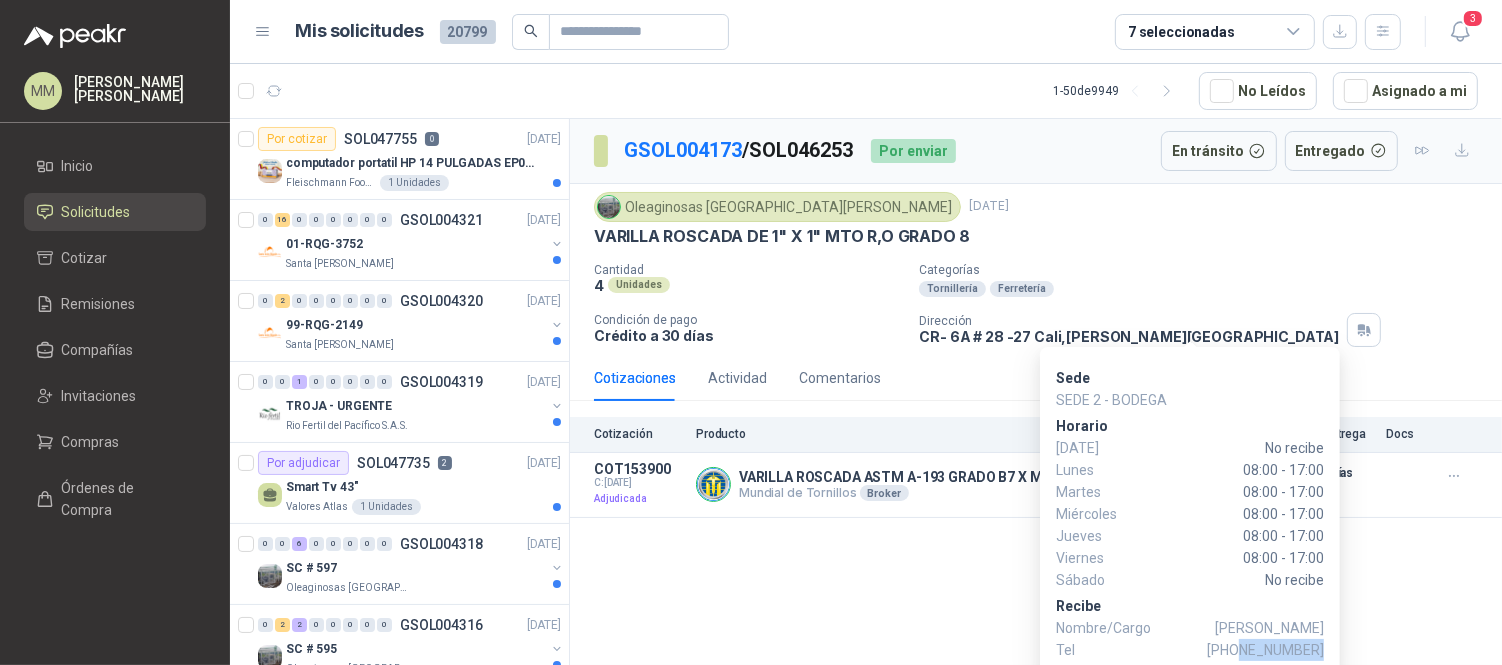 click on "+57 3135967831" at bounding box center (1265, 650) 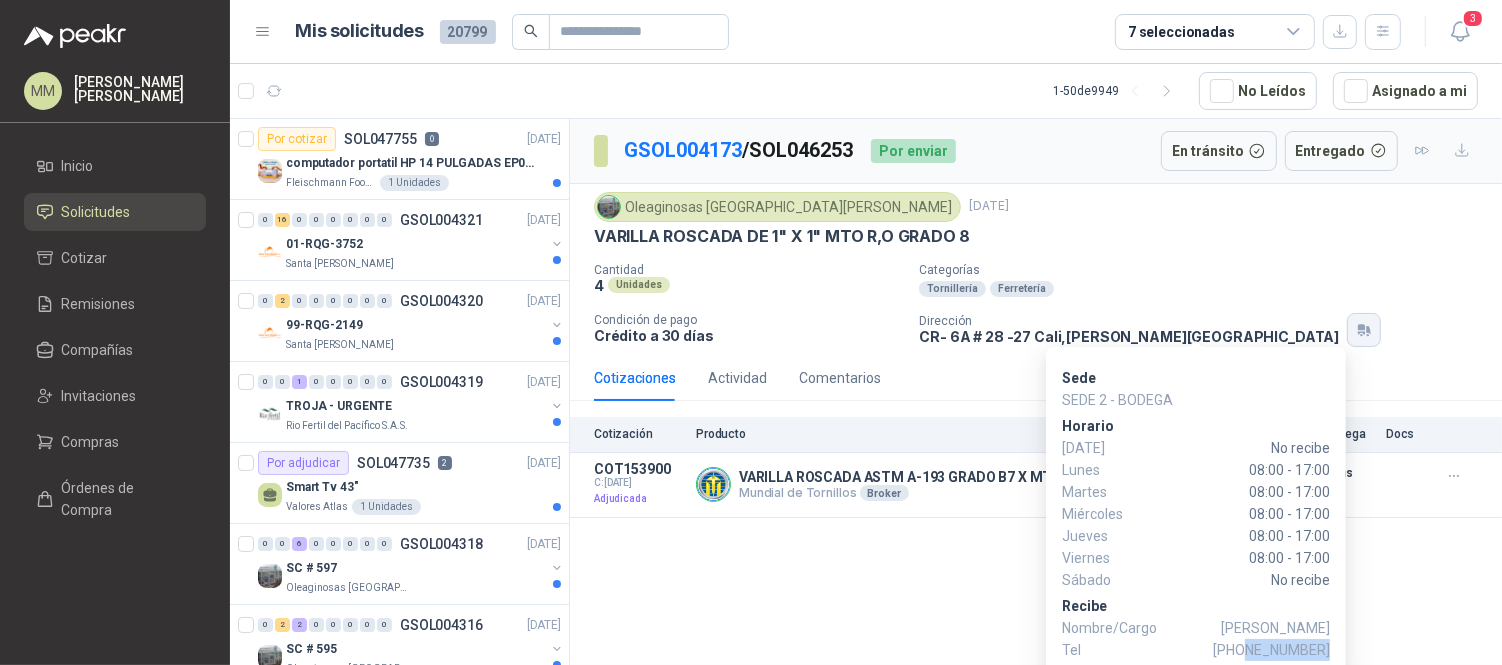 click 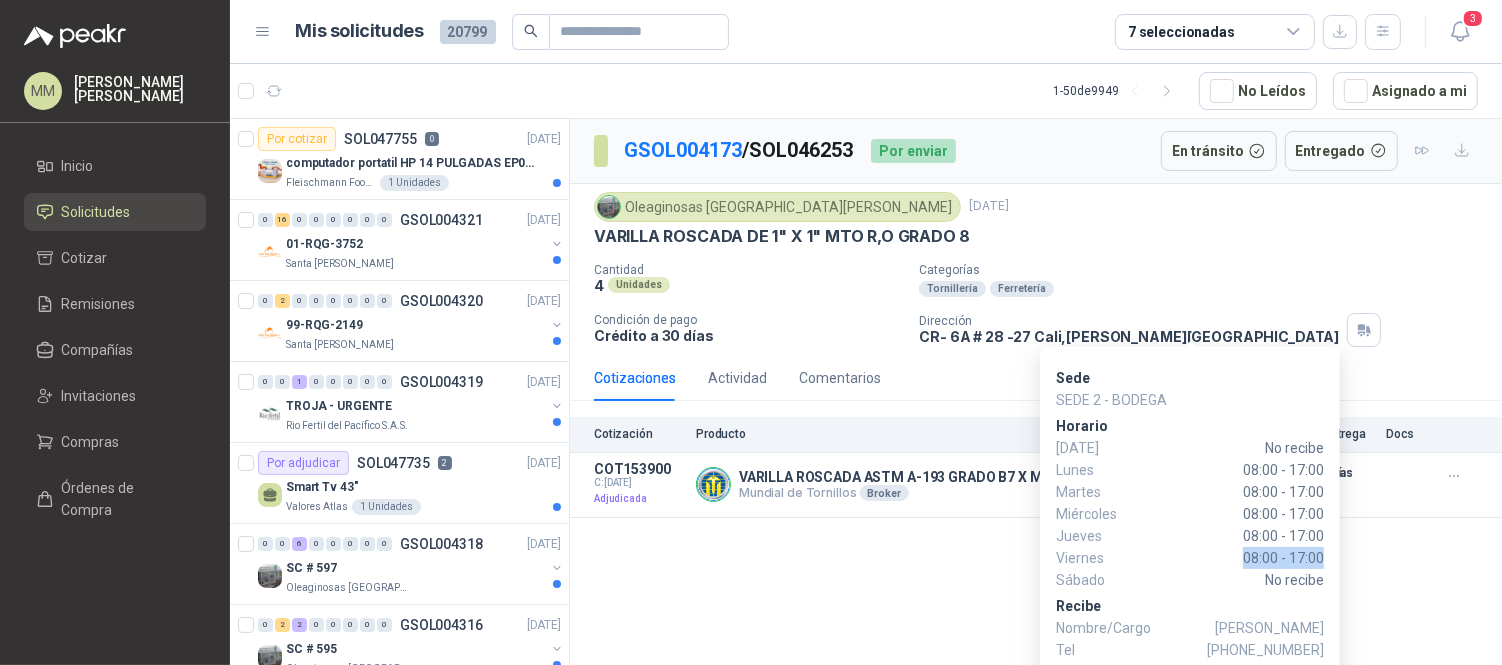 drag, startPoint x: 1235, startPoint y: 547, endPoint x: 1321, endPoint y: 552, distance: 86.145226 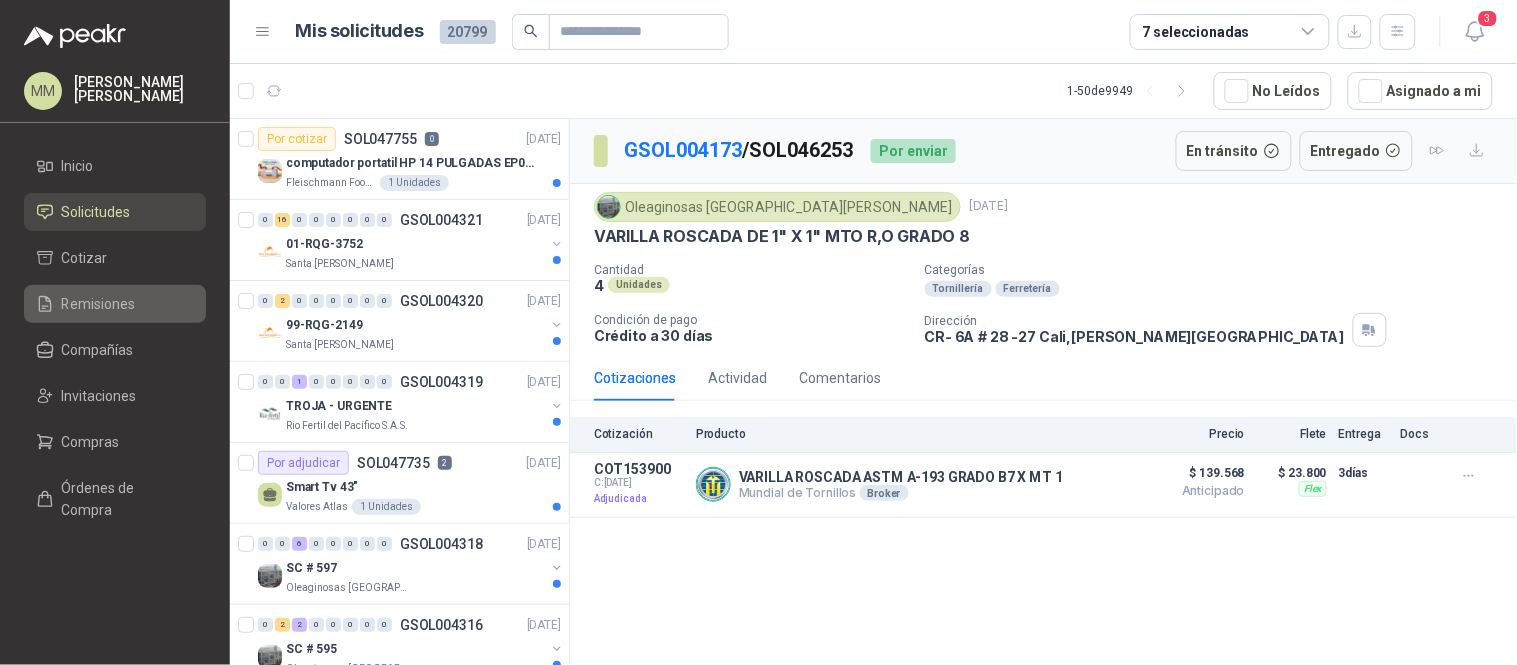 click on "Remisiones" at bounding box center [99, 304] 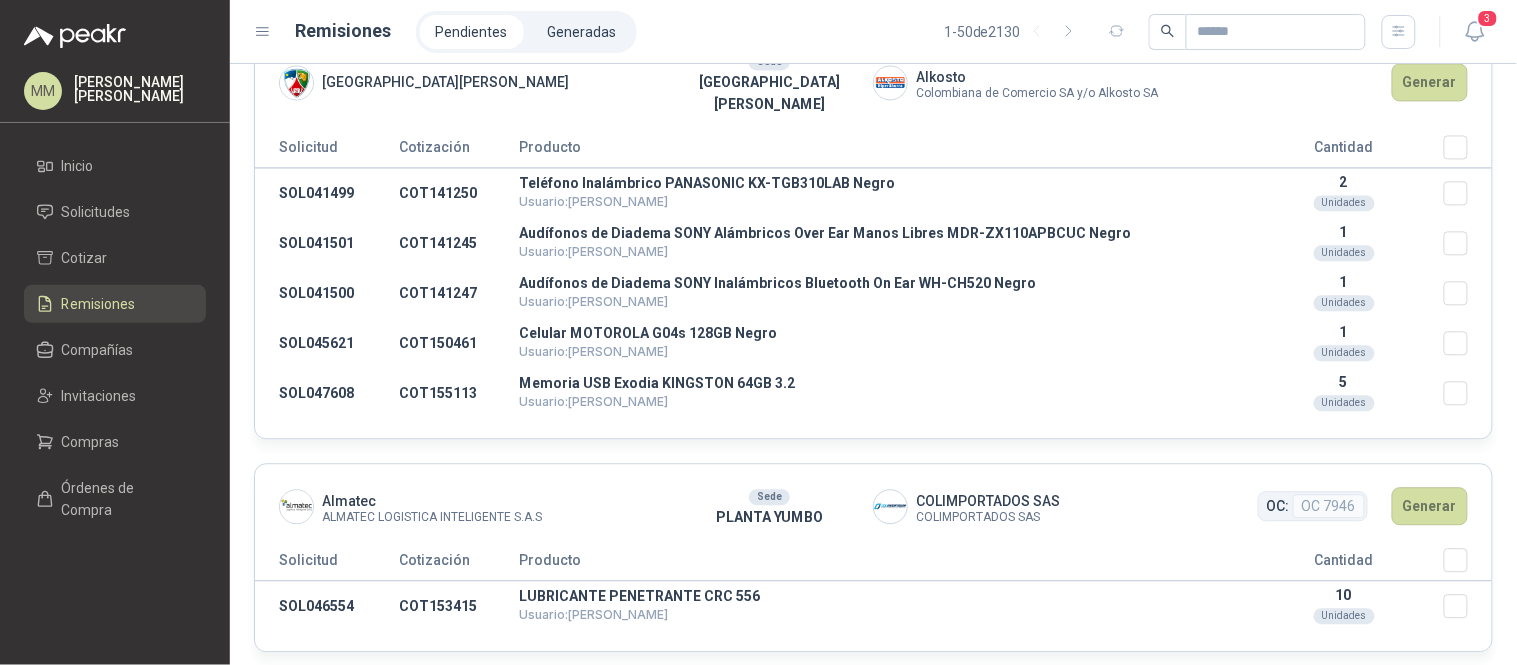 scroll, scrollTop: 3391, scrollLeft: 0, axis: vertical 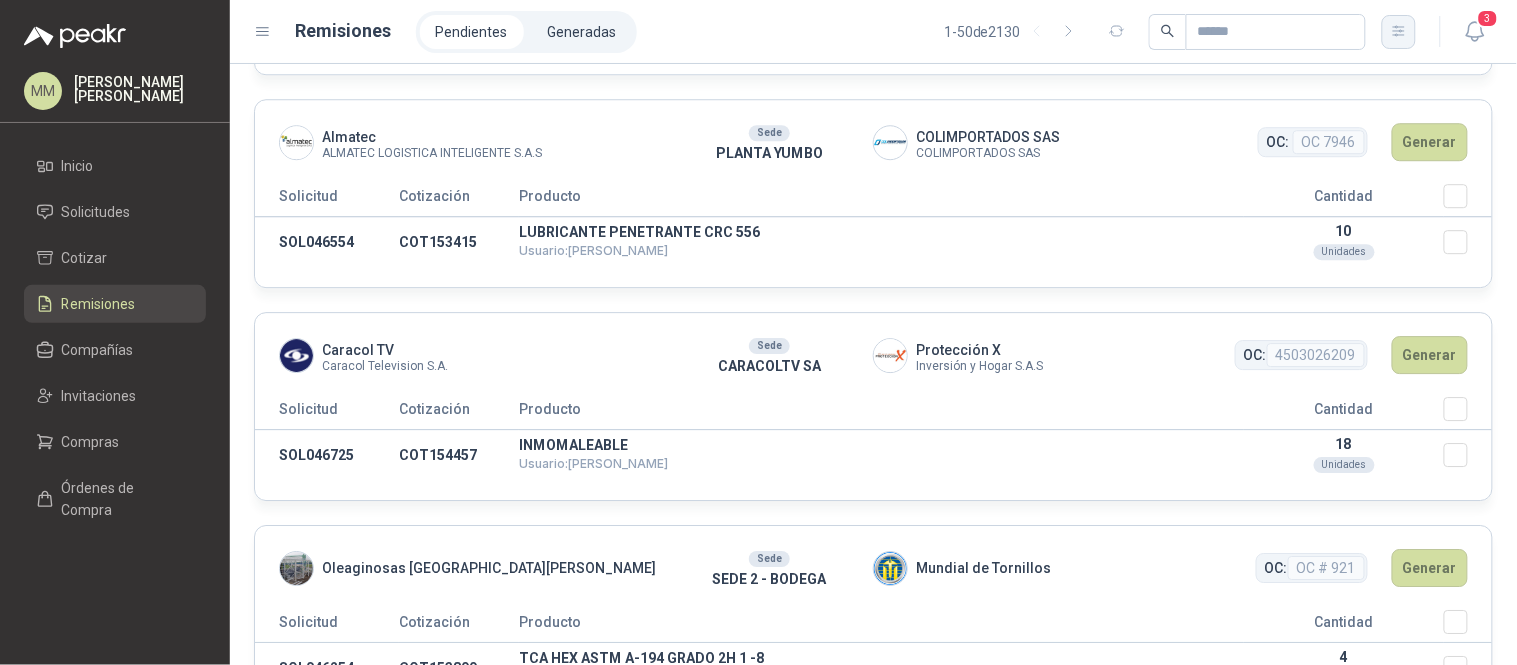 click 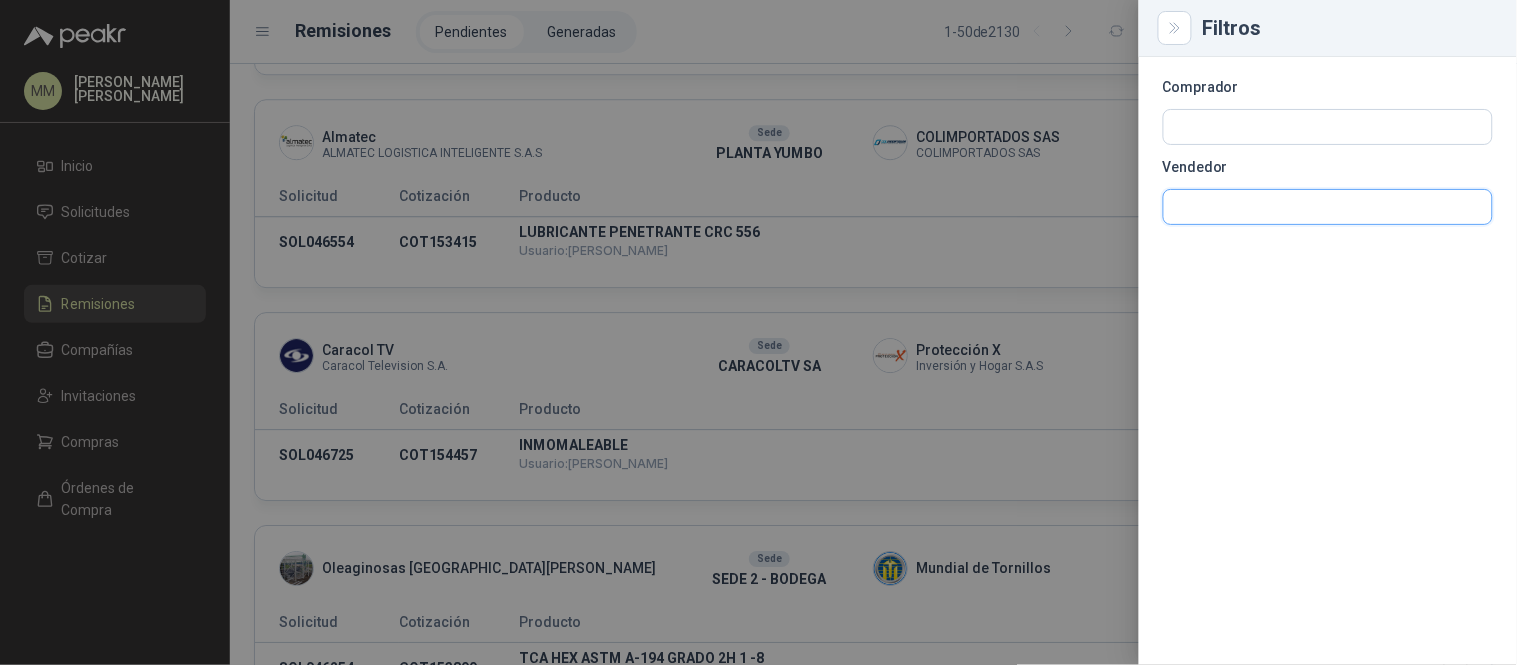 click at bounding box center [1328, 127] 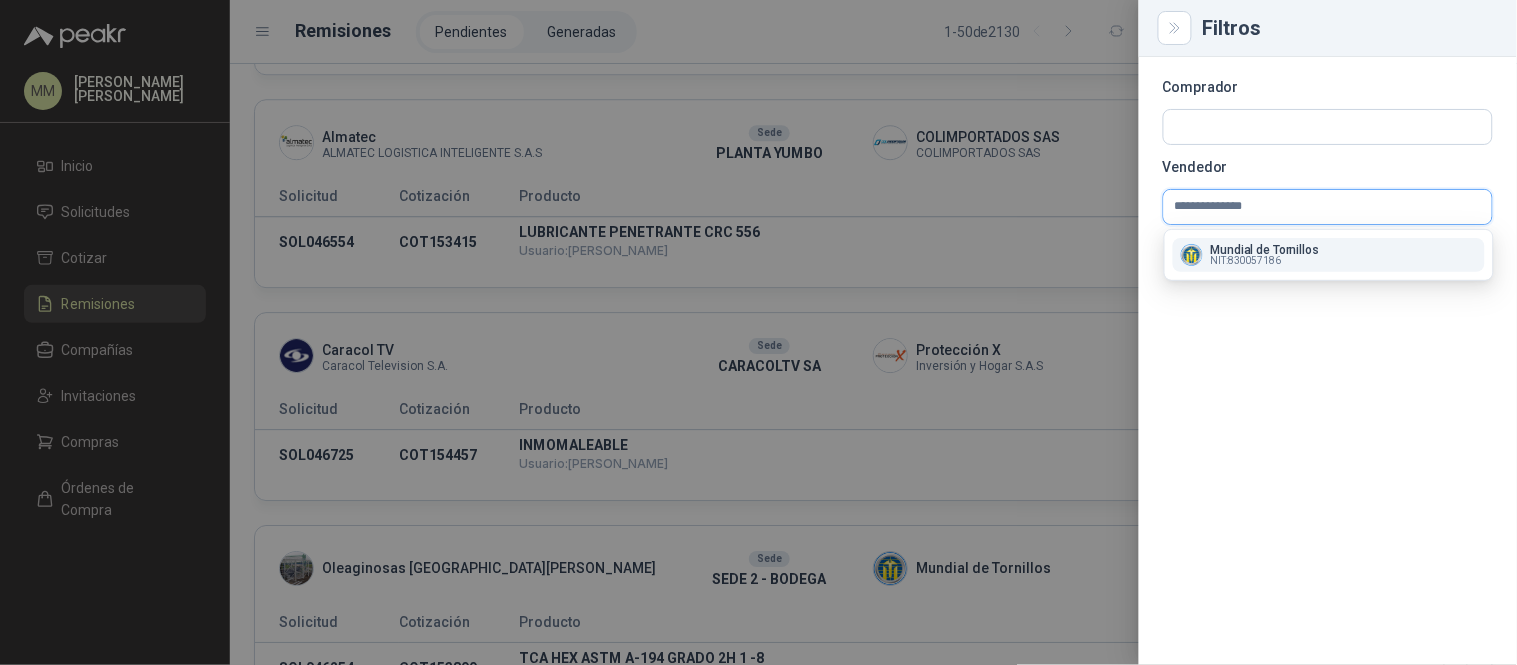 type on "**********" 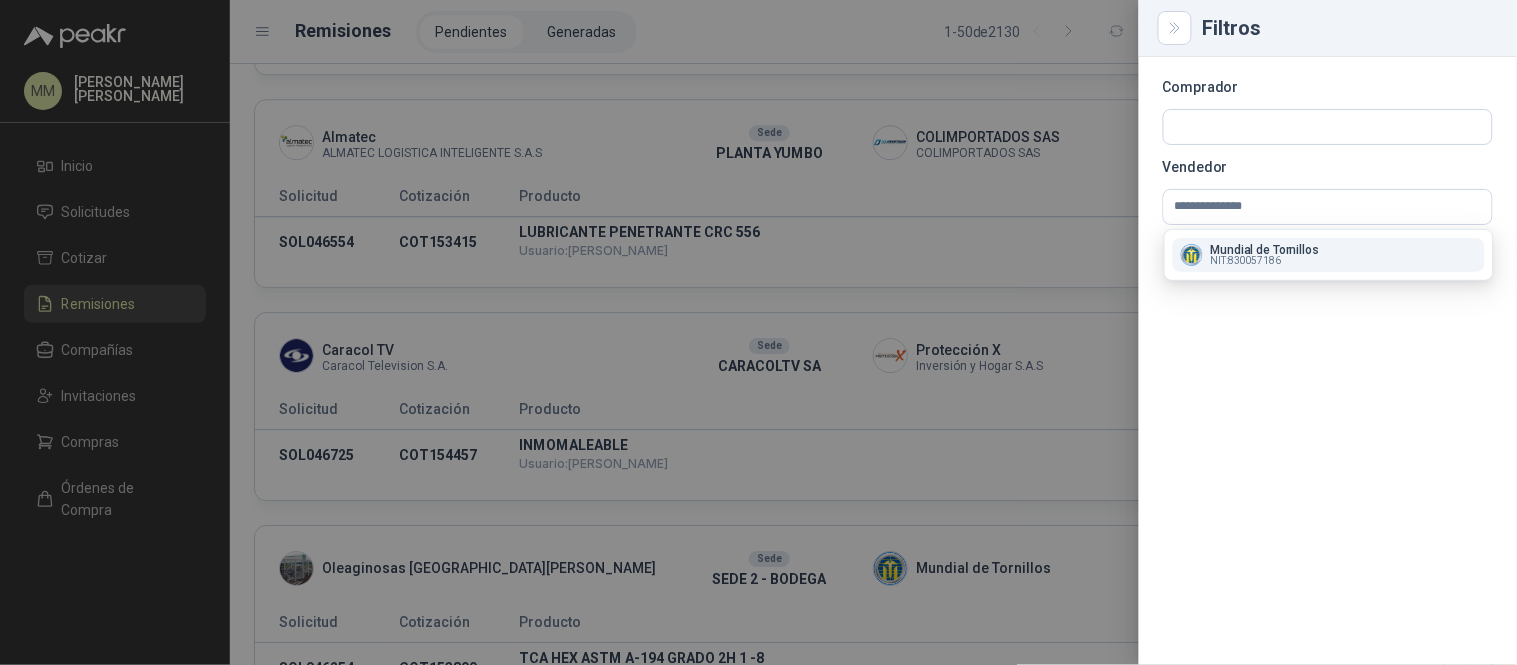 click on "NIT :  830057186" at bounding box center [1246, 261] 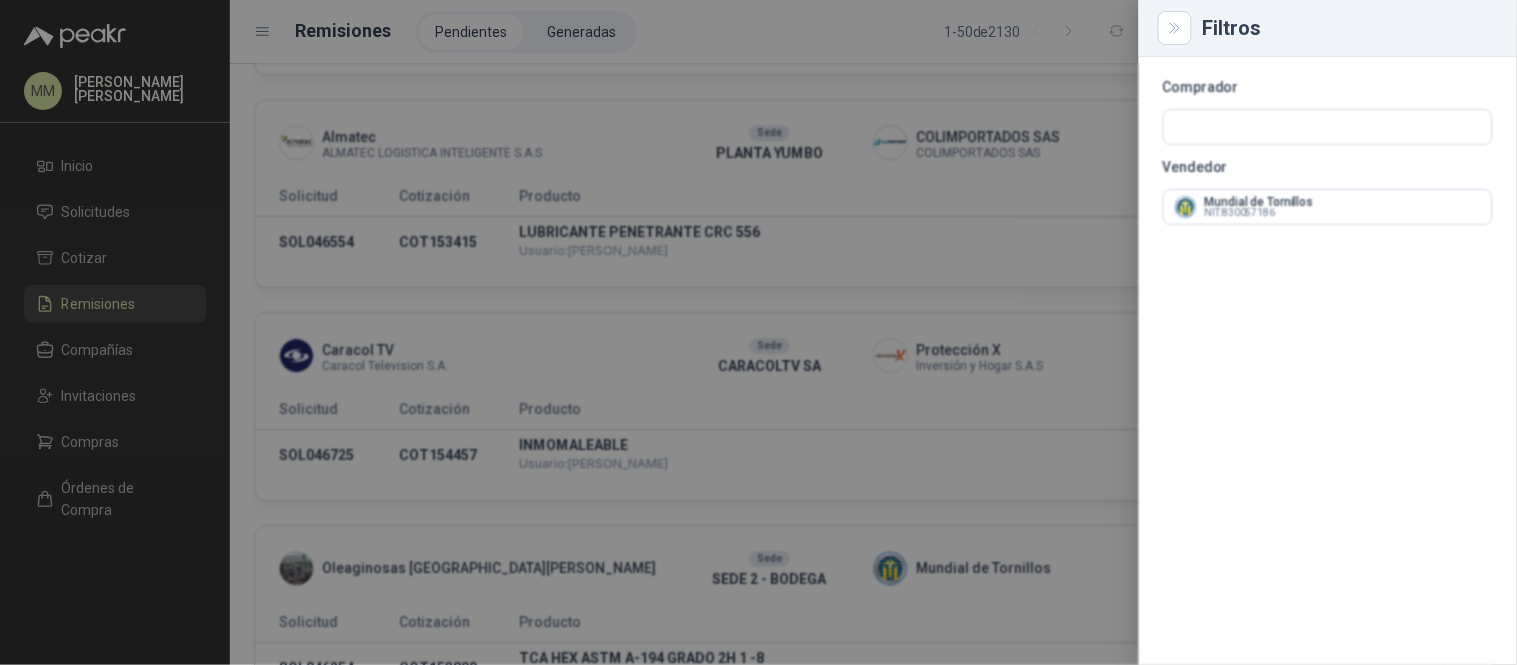 scroll, scrollTop: 0, scrollLeft: 0, axis: both 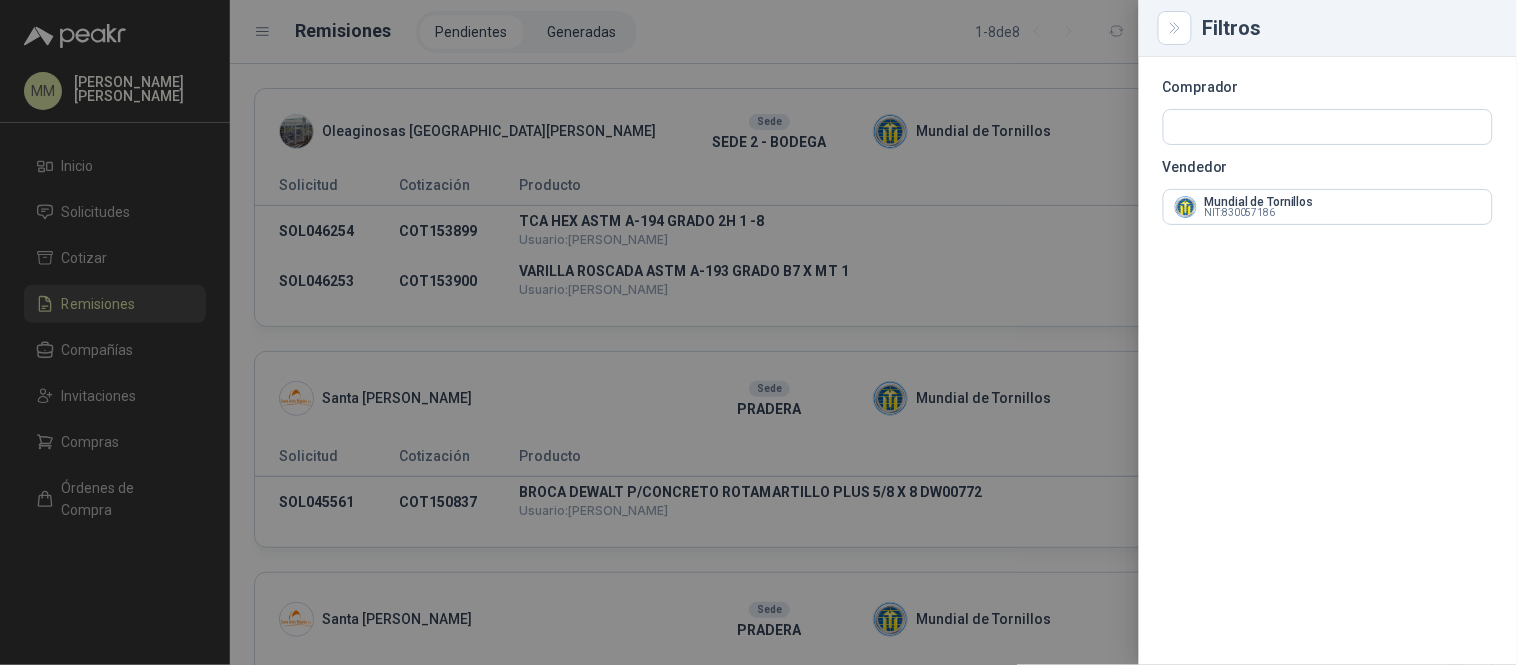 click at bounding box center (758, 332) 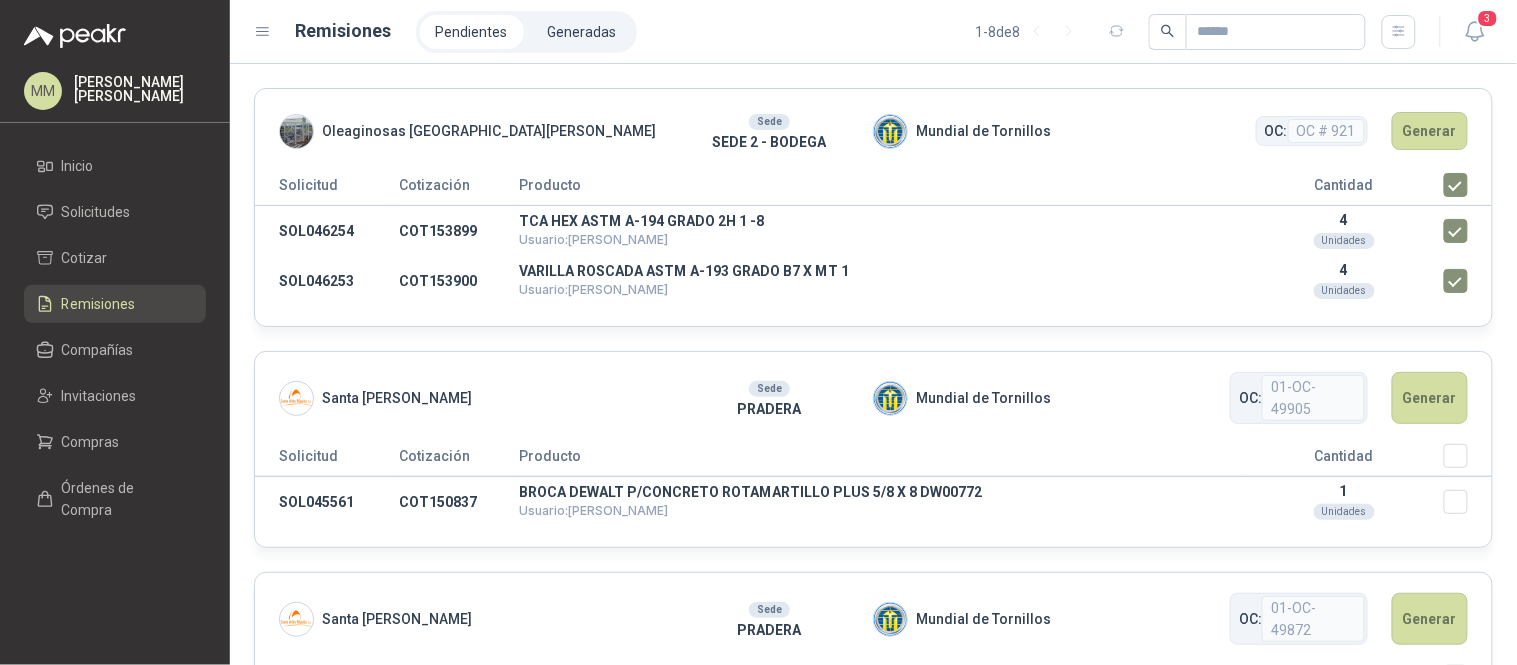 click on "Oleaginosas San Fernando Sede SEDE 2 - BODEGA Mundial de Tornillos OC: OC # 921 Generar Solicitud Cotización Producto Cantidad SOL046254 COT153899 TCA HEX ASTM A-194 GRADO 2H 1 -8 Usuario:  HENRY BENITEZ 4 Unidades SOL046253 COT153900 VARILLA ROSCADA ASTM A-193 GRADO B7 X MT 1 Usuario:  HENRY BENITEZ 4 Unidades Santa Anita Napoles Sede PRADERA Mundial de Tornillos OC: 01-OC-49905 Generar Solicitud Cotización Producto Cantidad SOL045561 COT150837  BROCA DEWALT P/CONCRETO ROTAMARTILLO PLUS 5/8 X 8 DW00772 Usuario:  Paula Hernandez  1 Unidades Santa Anita Napoles Sede PRADERA Mundial de Tornillos OC: 01-OC-49872 Generar Solicitud Cotización Producto Cantidad SOL045539 COT150836 TLLO HEX MM INOX 304 A-2 5 X 16 Usuario:  Paula Hernandez  100 Unidades SOL045543 COT150840 TCA MARIPOSA ZINCADA MACIZA 3/8 Usuario:  Paula Hernandez  30 Unidades SOL045550 COT150839 TCA HEX MM INOX 304 5 Usuario:  Paula Hernandez  100 Unidades Santa Anita Napoles Sede PRADERA Mundial de Tornillos OC: OC 45547 Generar Solicitud 100 OC:" at bounding box center (873, 364) 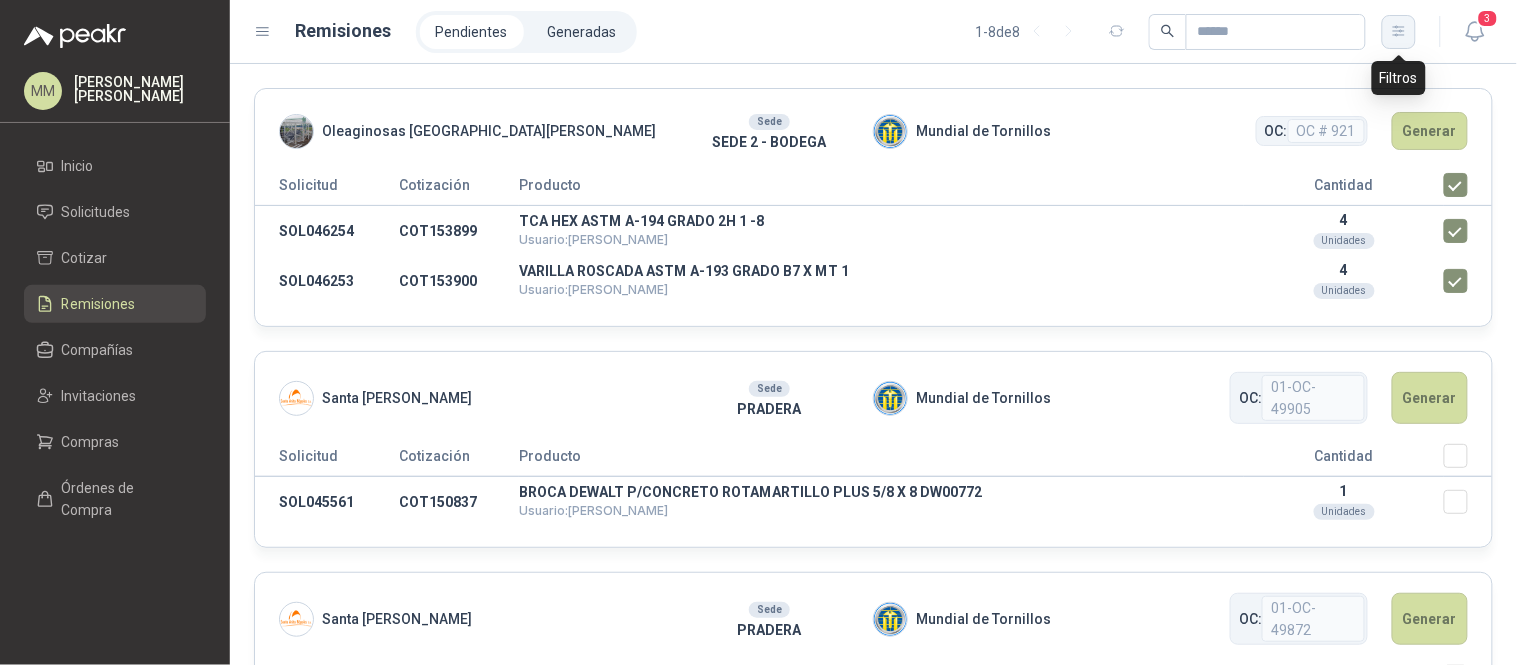 click 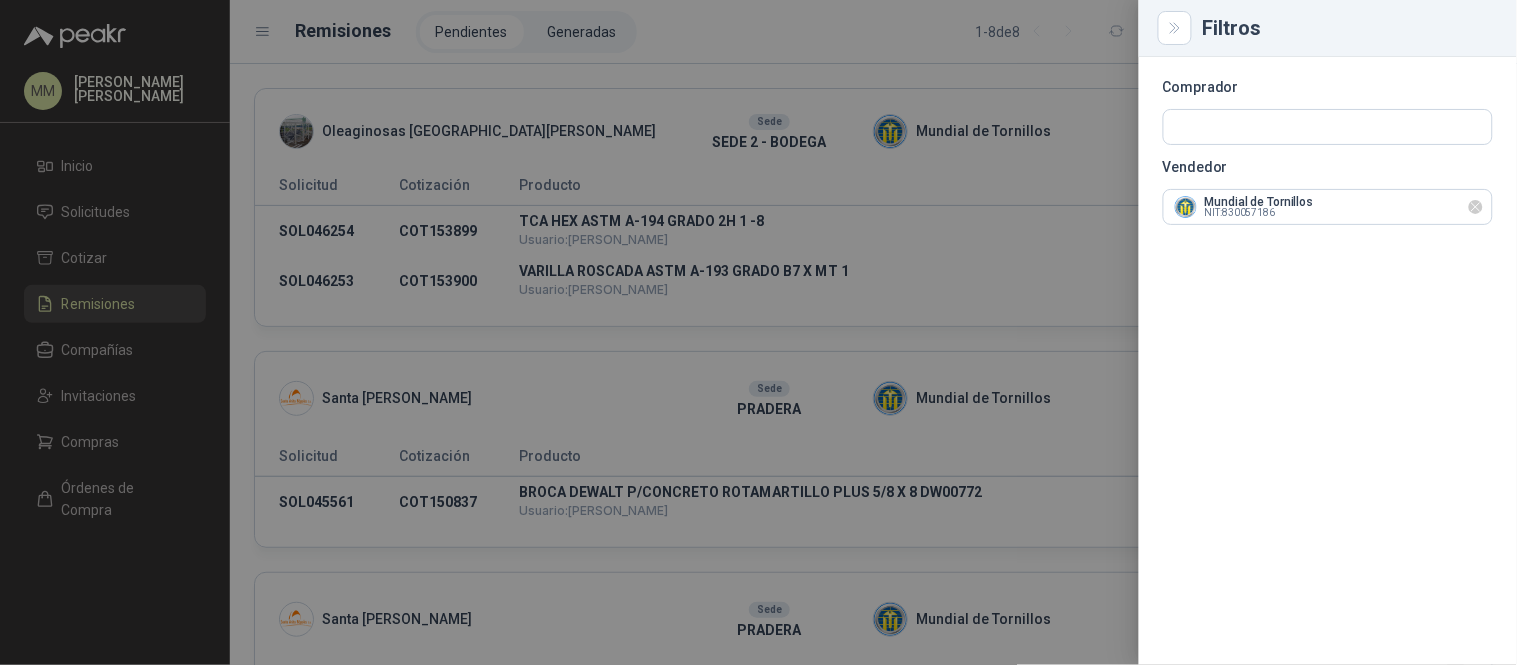 click 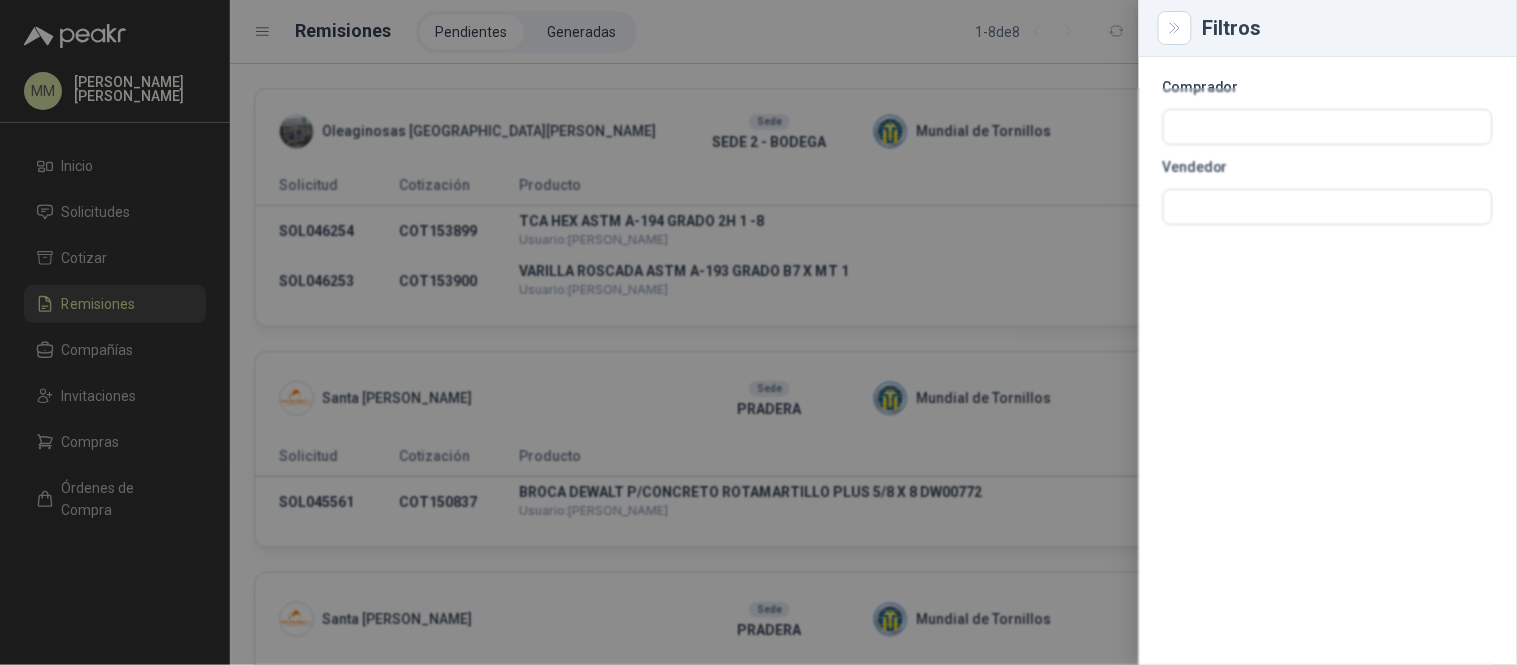 click at bounding box center (873, 1036) 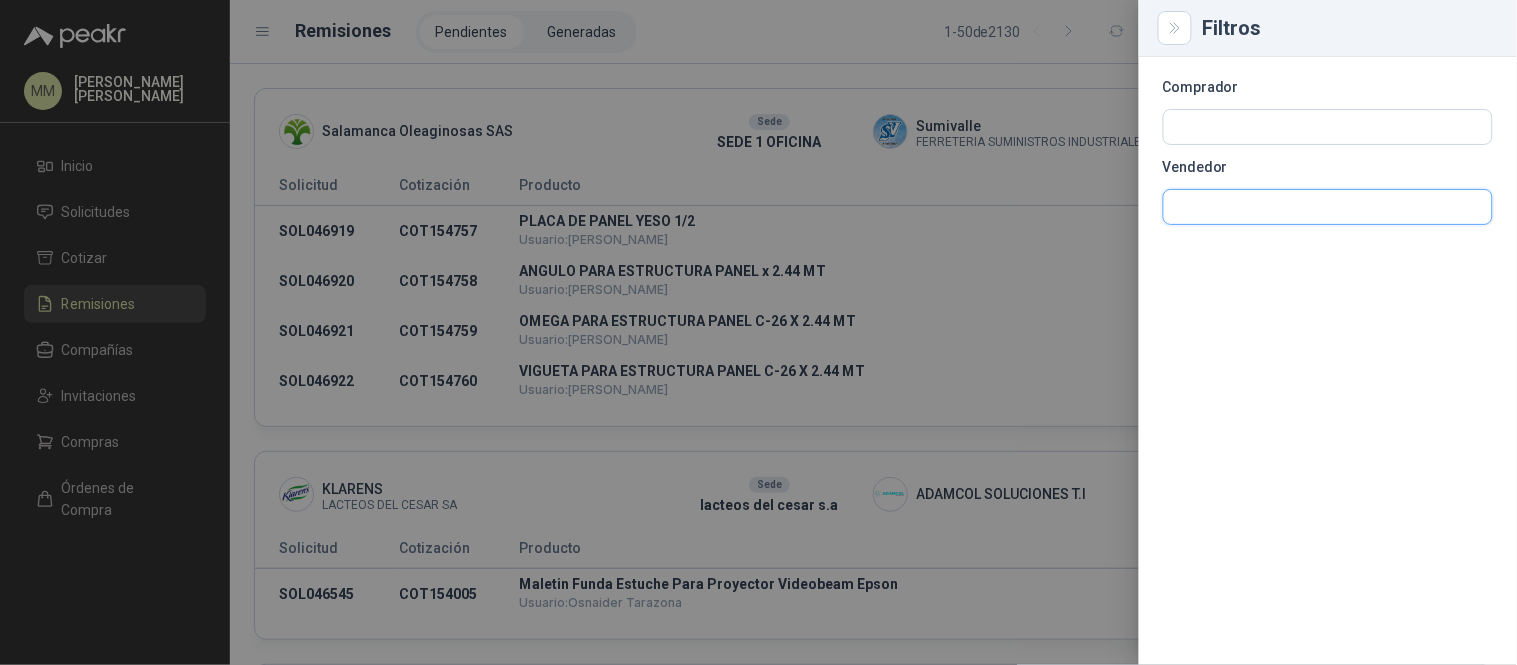 click at bounding box center [1328, 127] 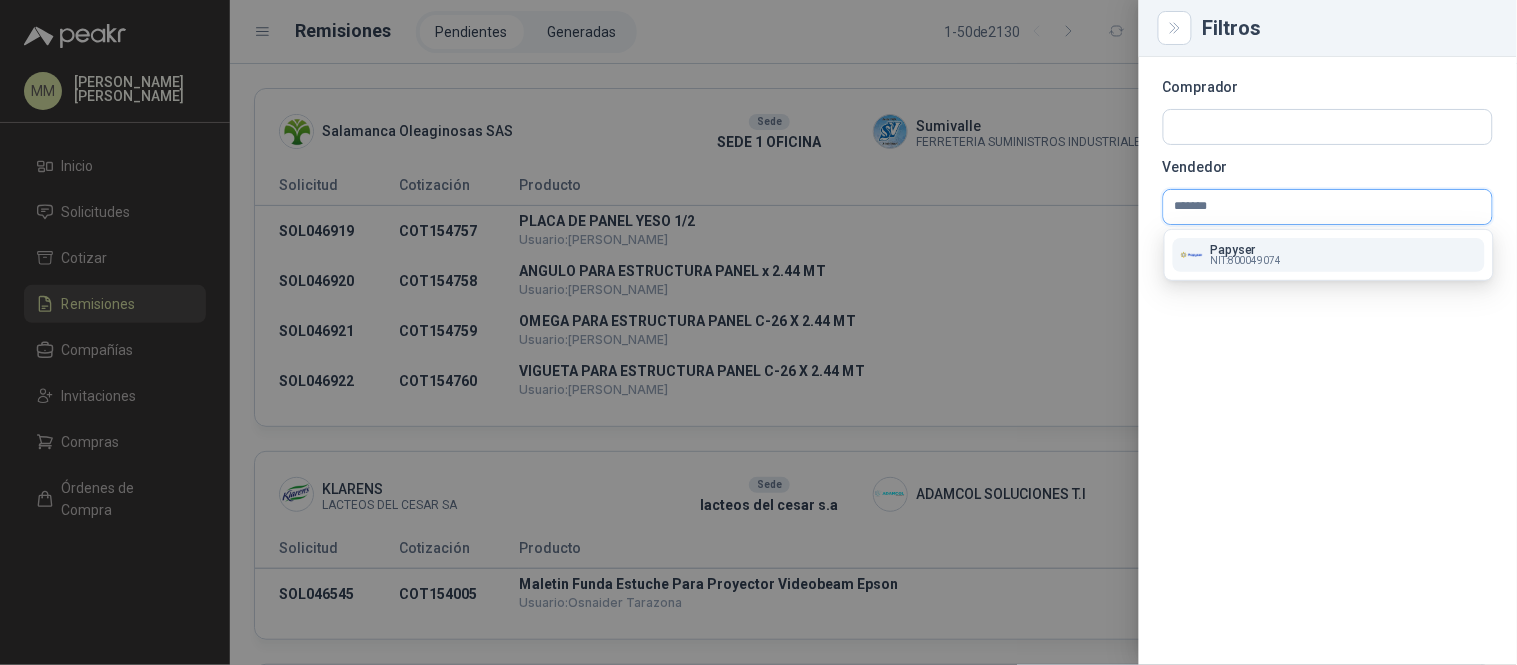 type on "*******" 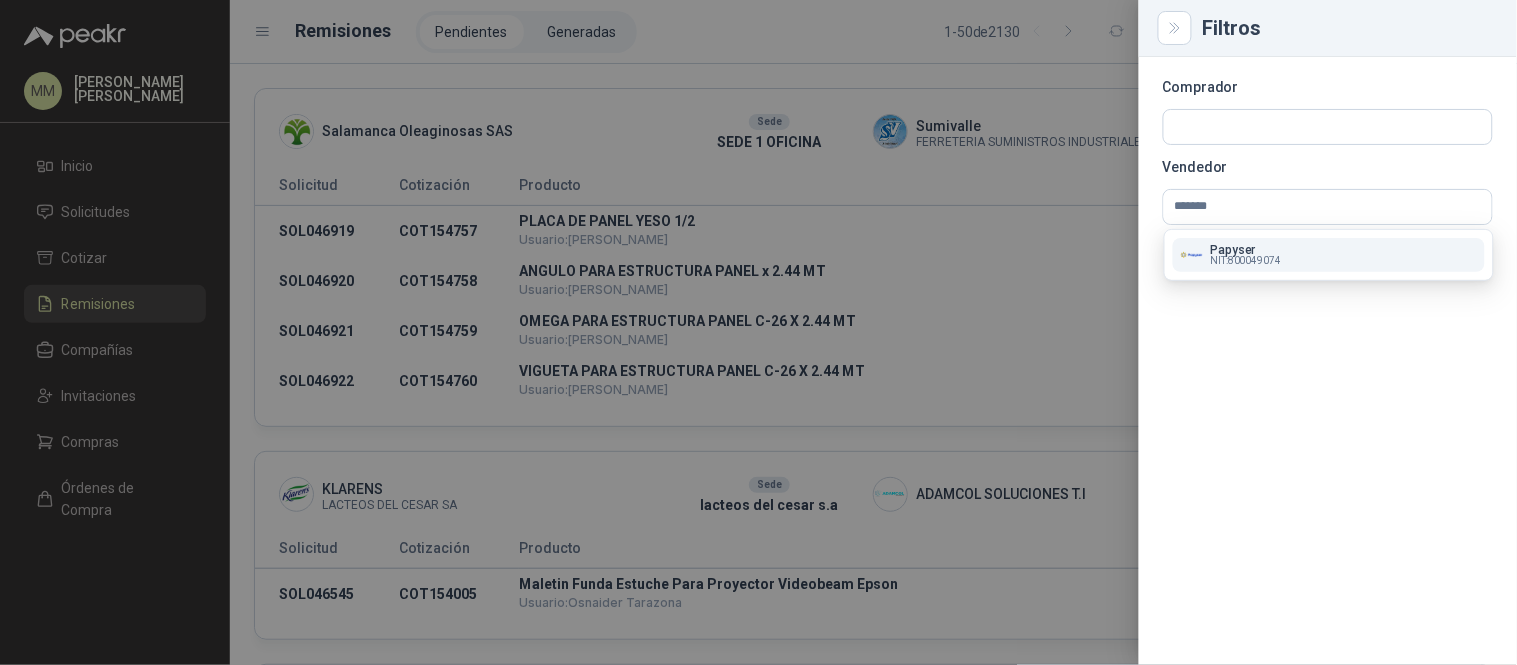 click on "Papyser" at bounding box center (1246, 250) 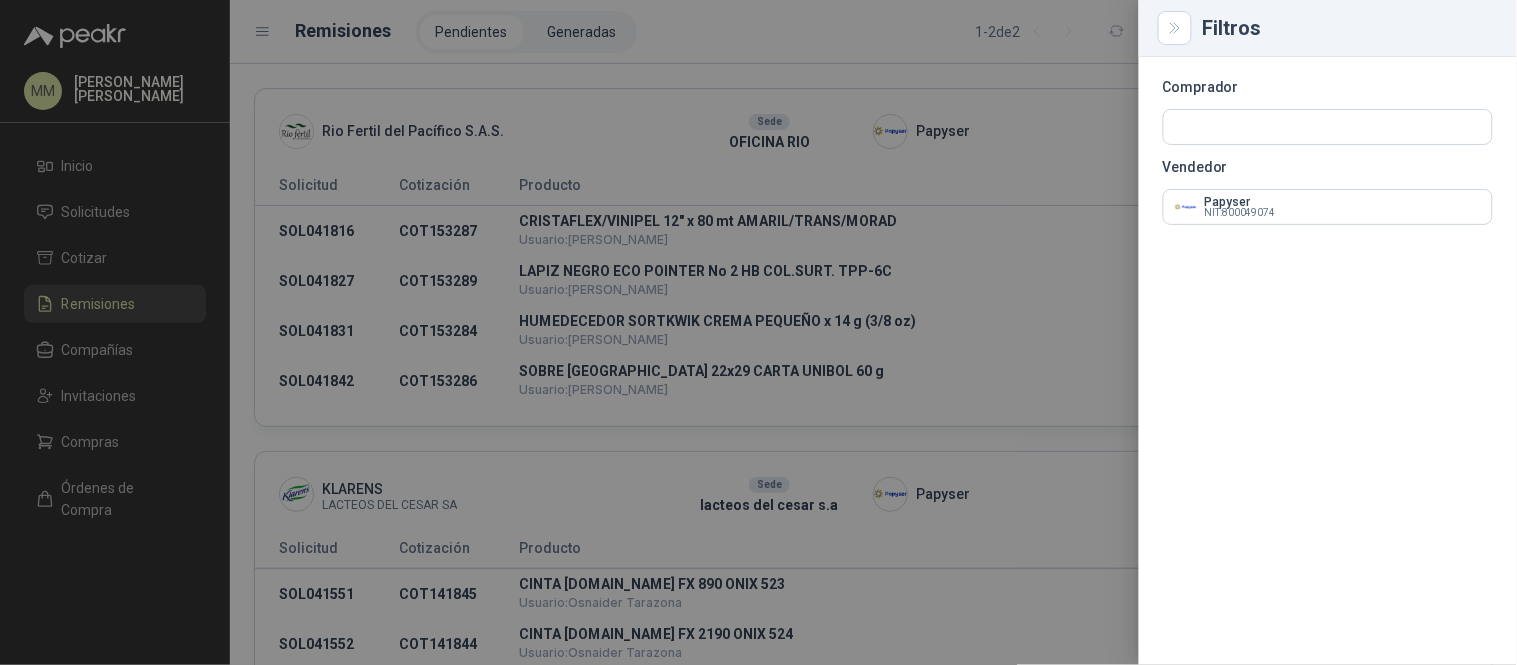 click at bounding box center (758, 332) 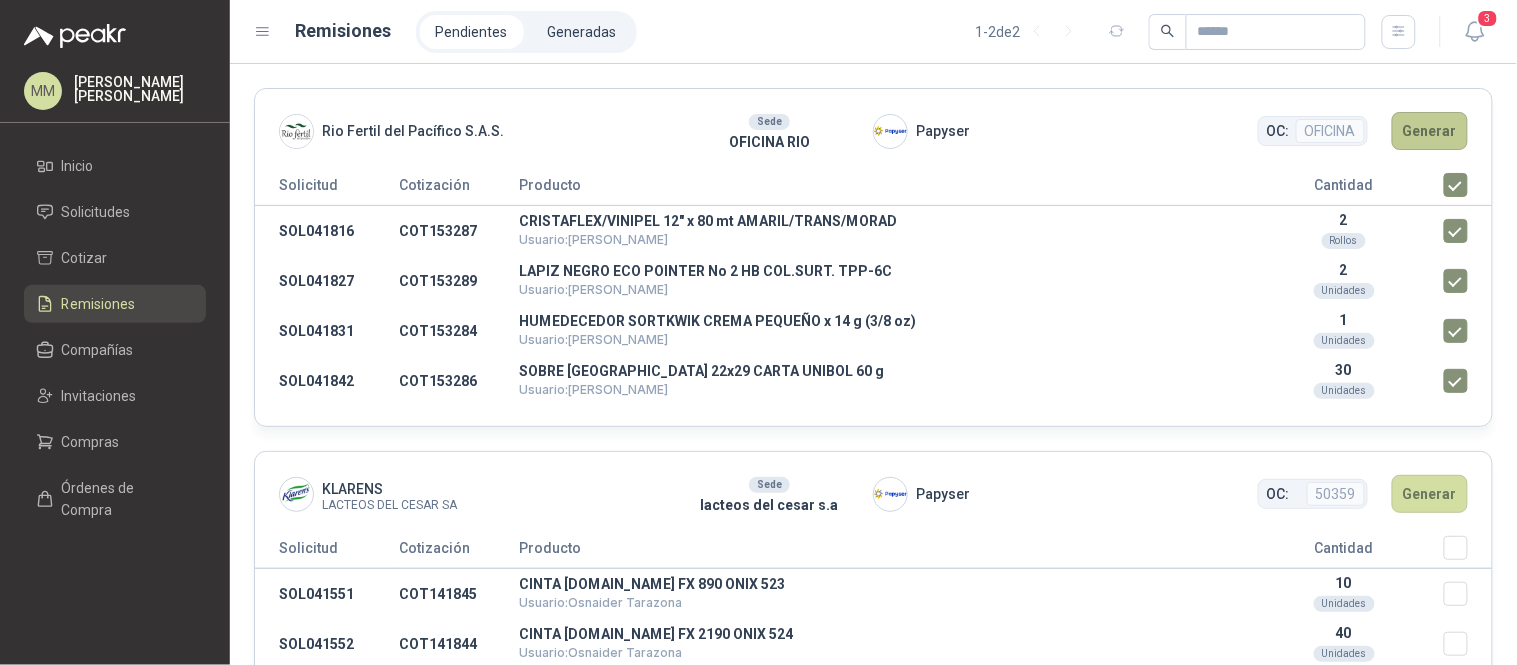 click on "Generar" at bounding box center [1430, 131] 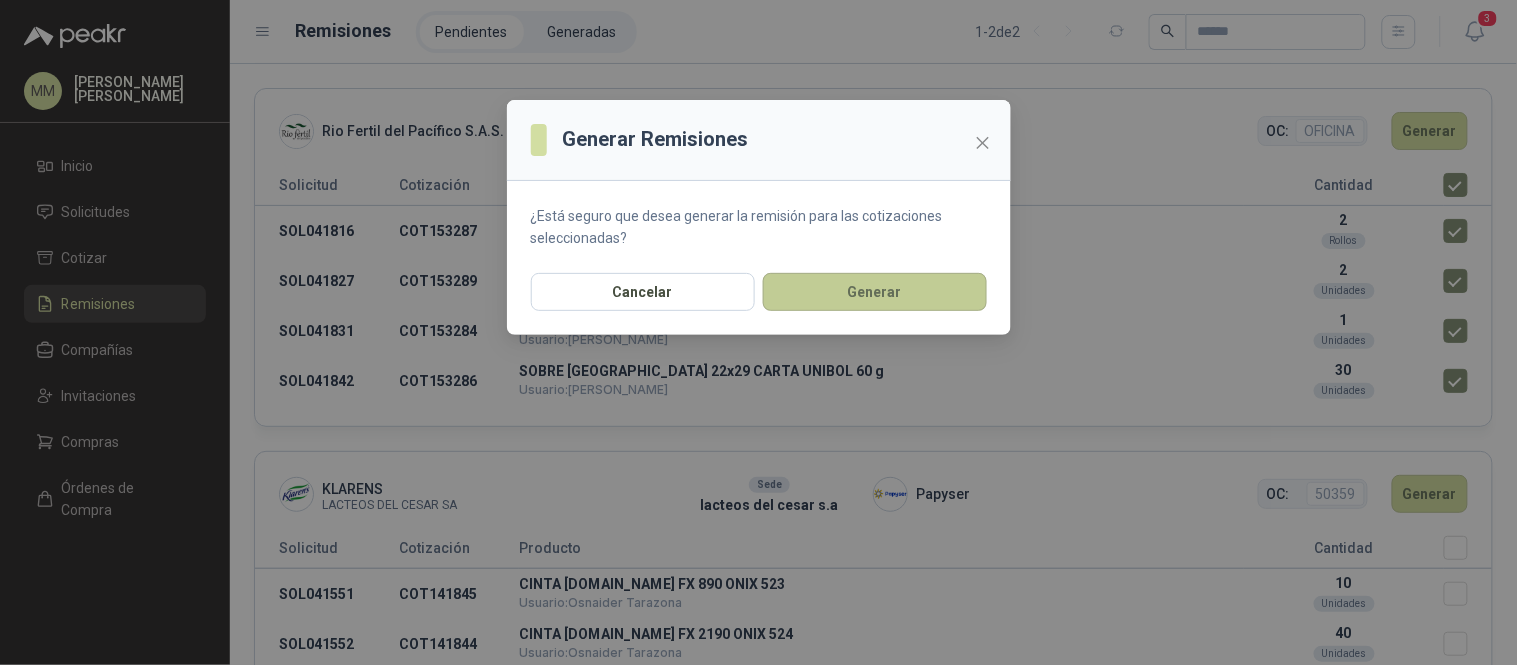 click on "Generar" at bounding box center (875, 292) 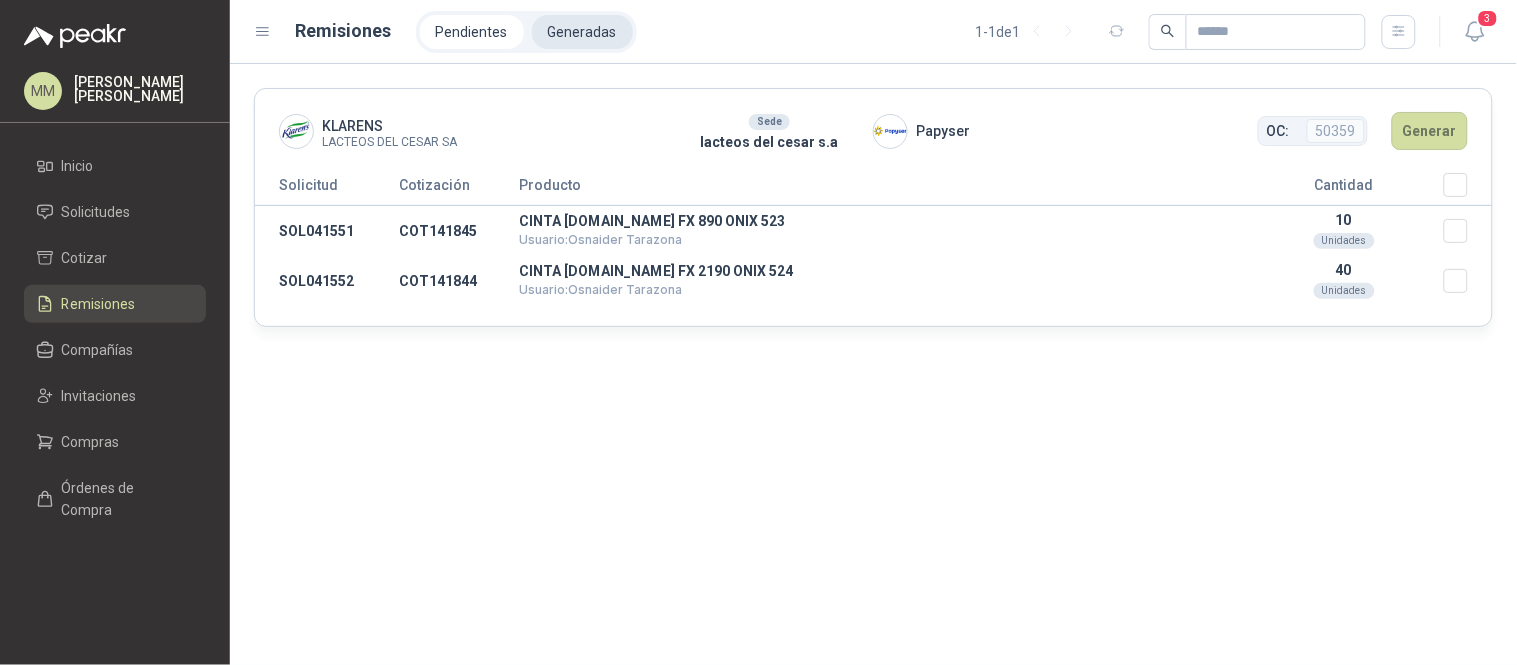 click on "Generadas" at bounding box center [582, 32] 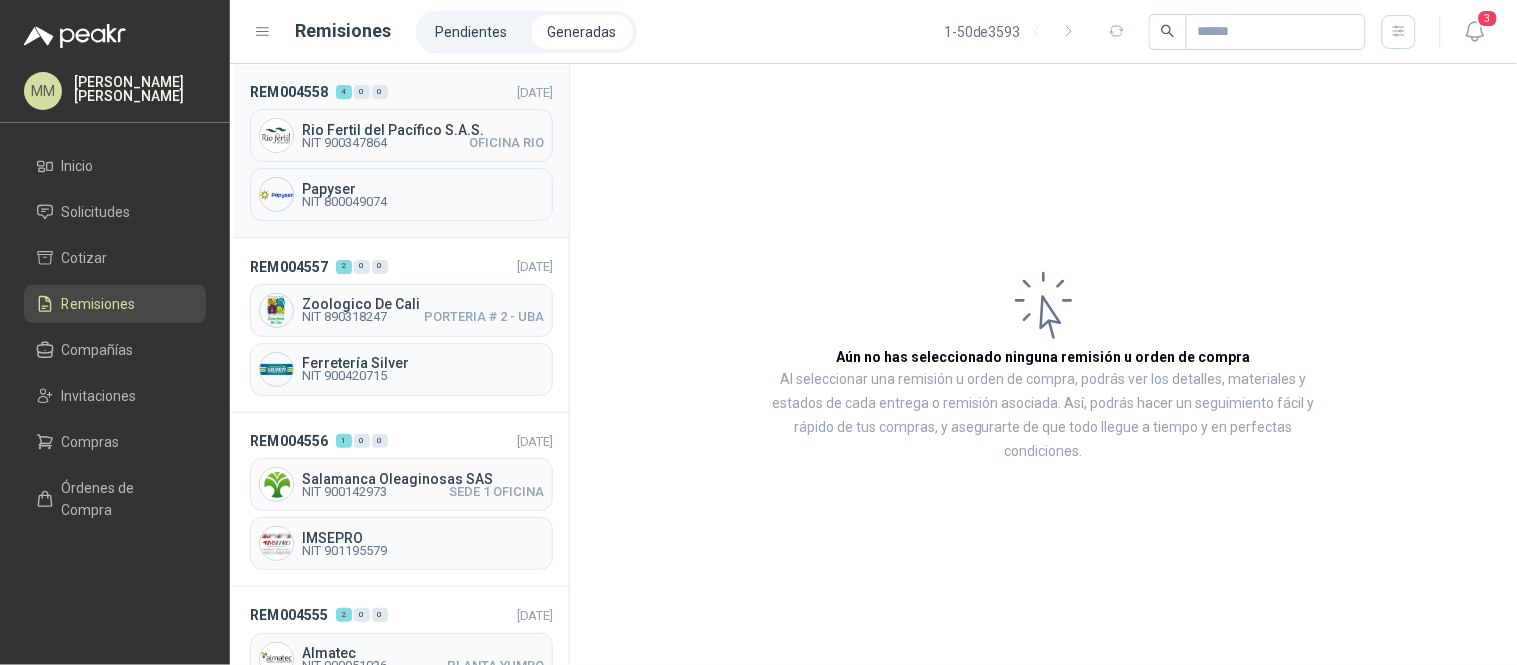 click on "NIT   900347864 OFICINA RIO" at bounding box center (423, 143) 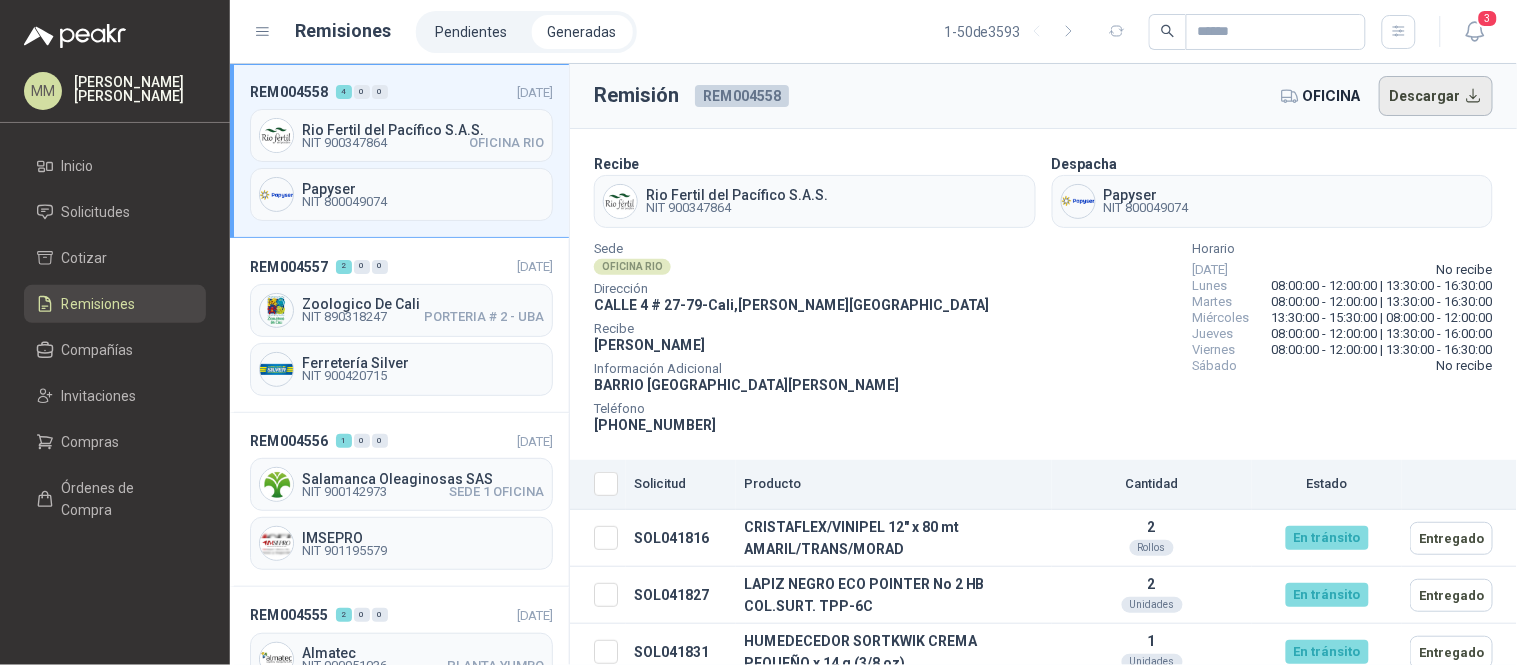 click on "Descargar" at bounding box center [1436, 96] 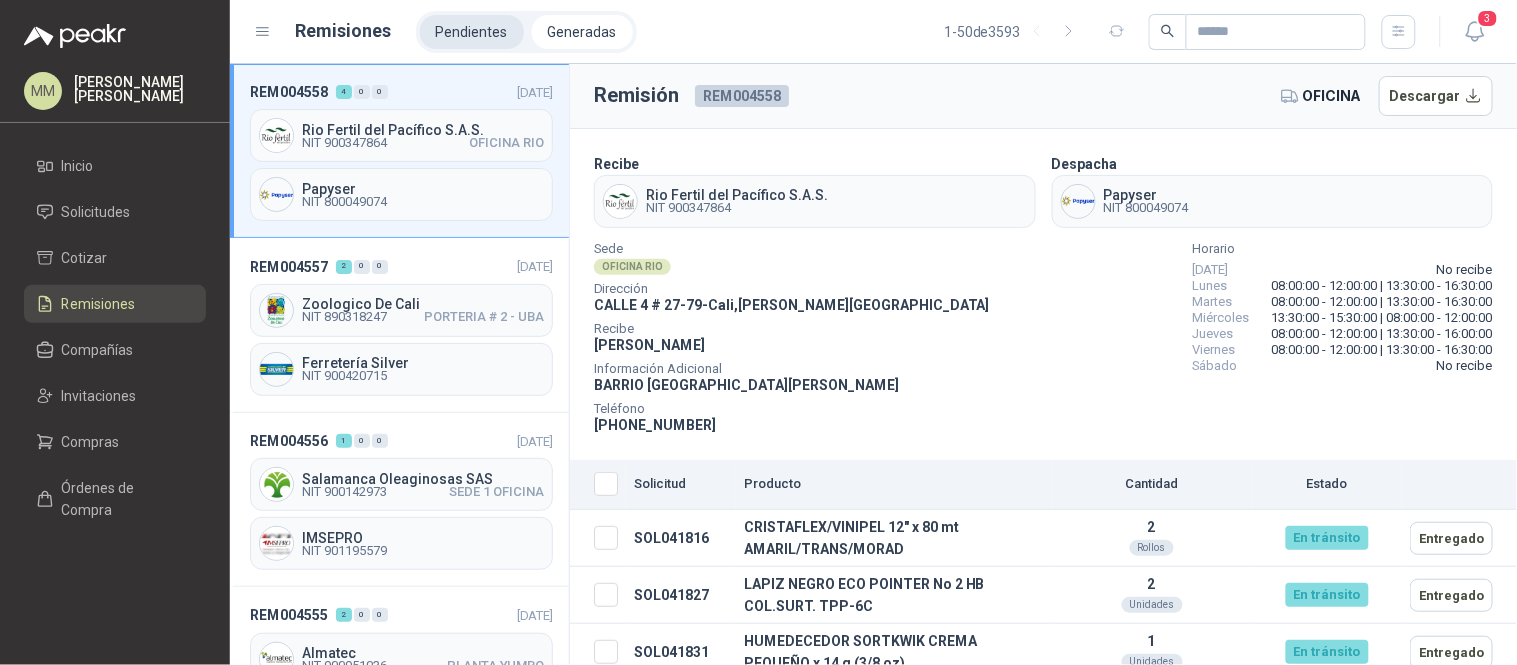 click on "Pendientes" at bounding box center (472, 32) 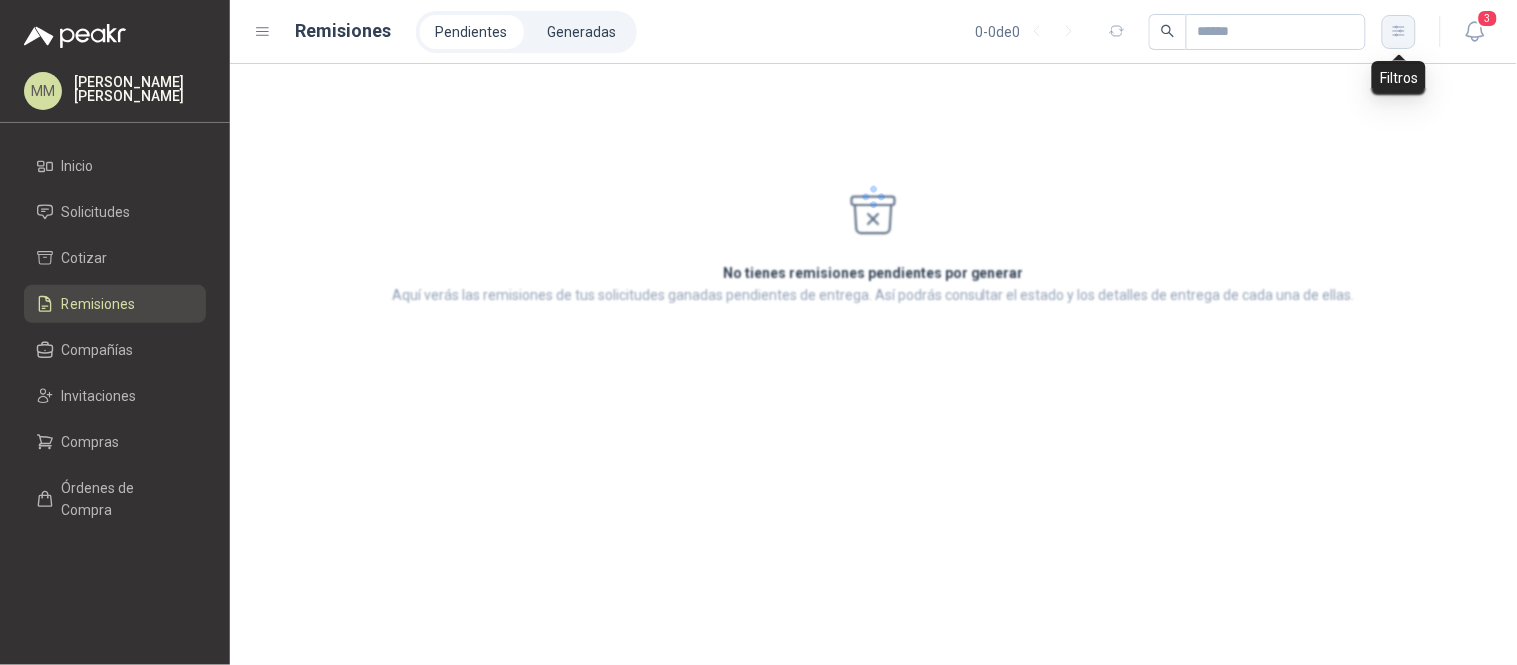 click 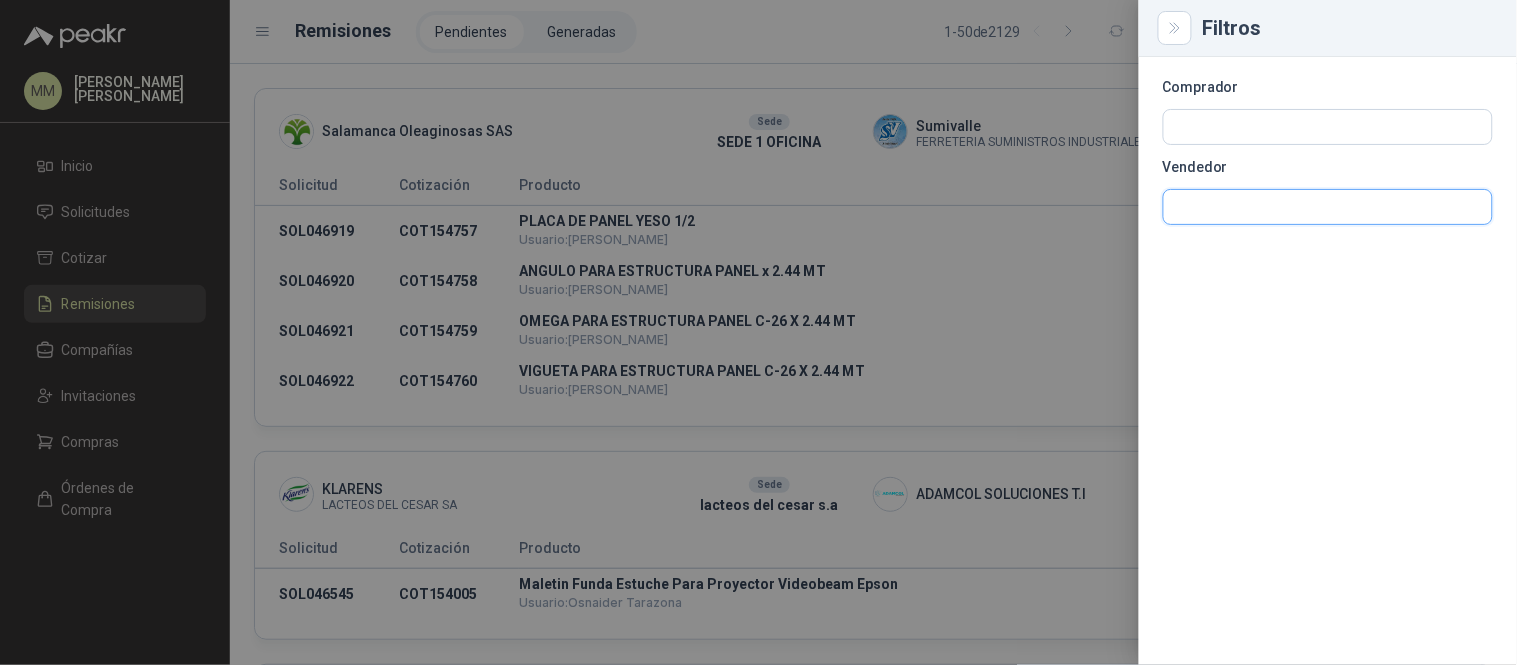 click at bounding box center (1328, 127) 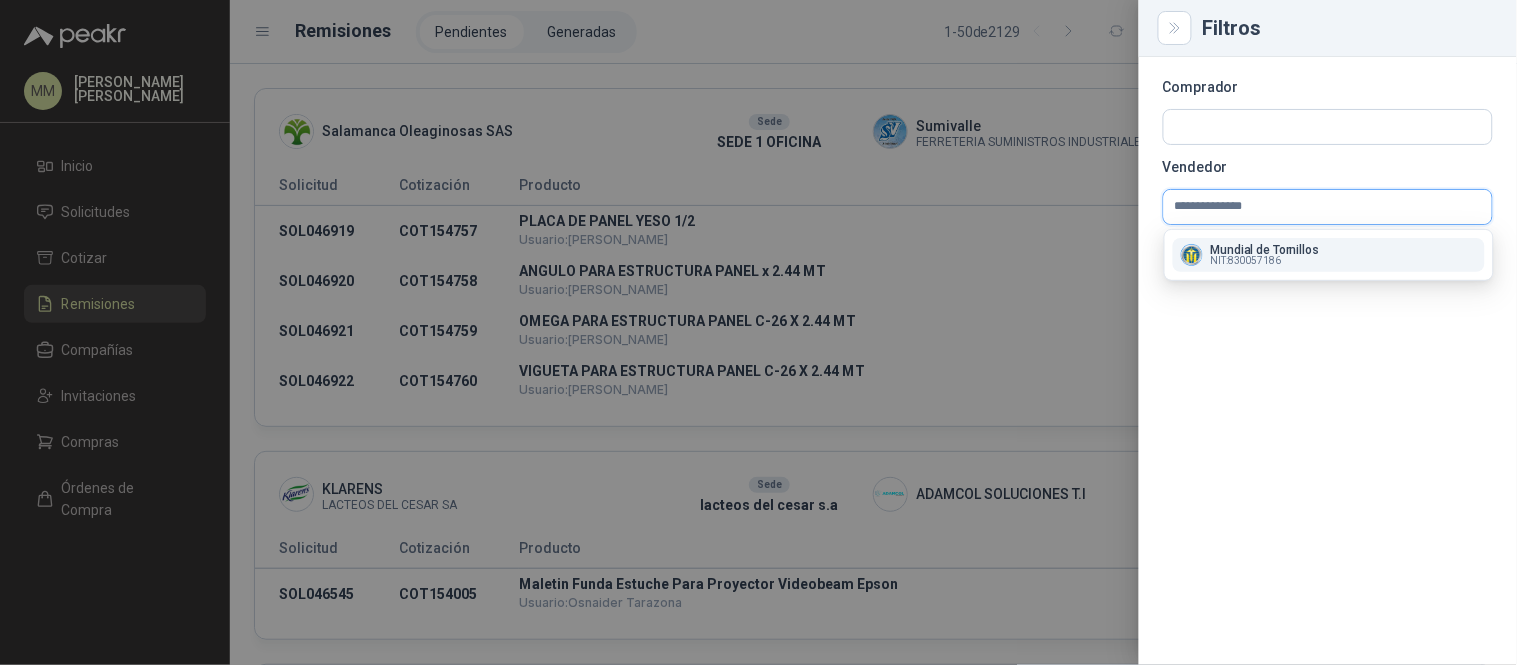 type on "**********" 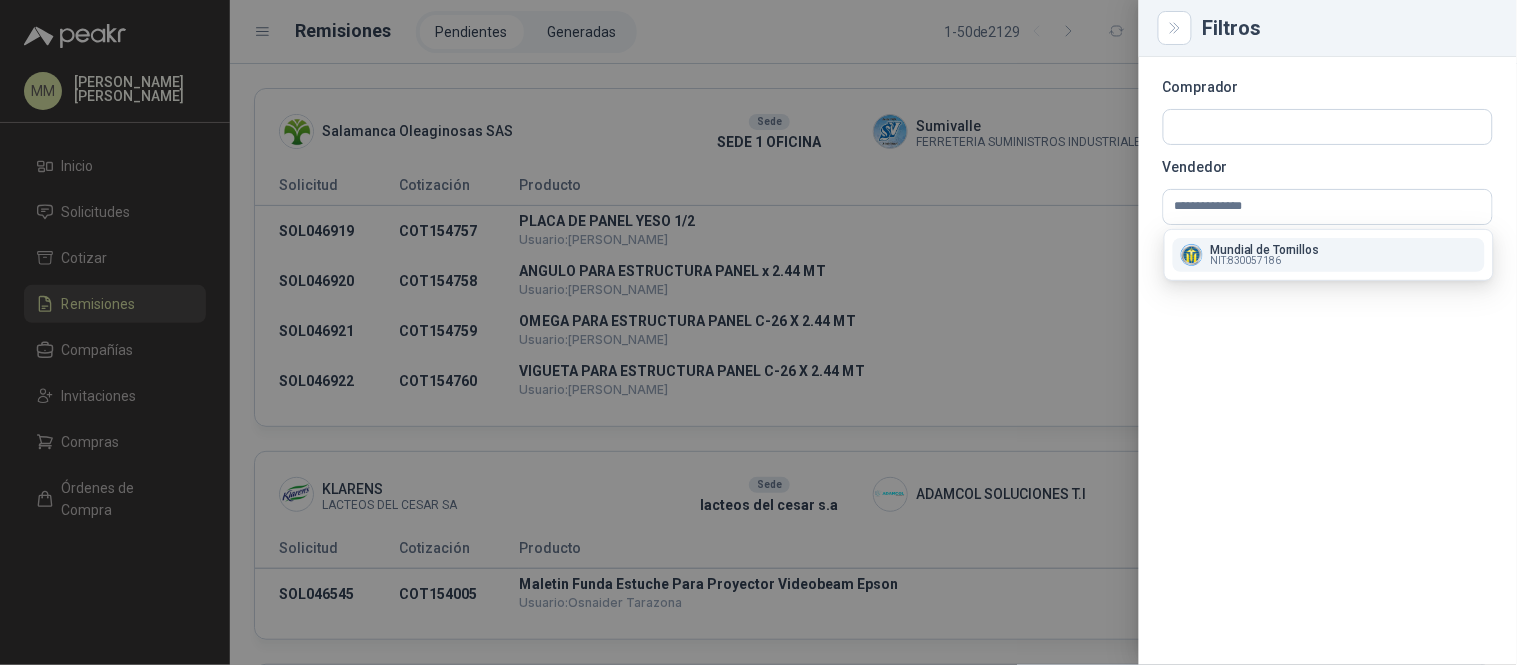 click on "NIT :  830057186" at bounding box center [1246, 261] 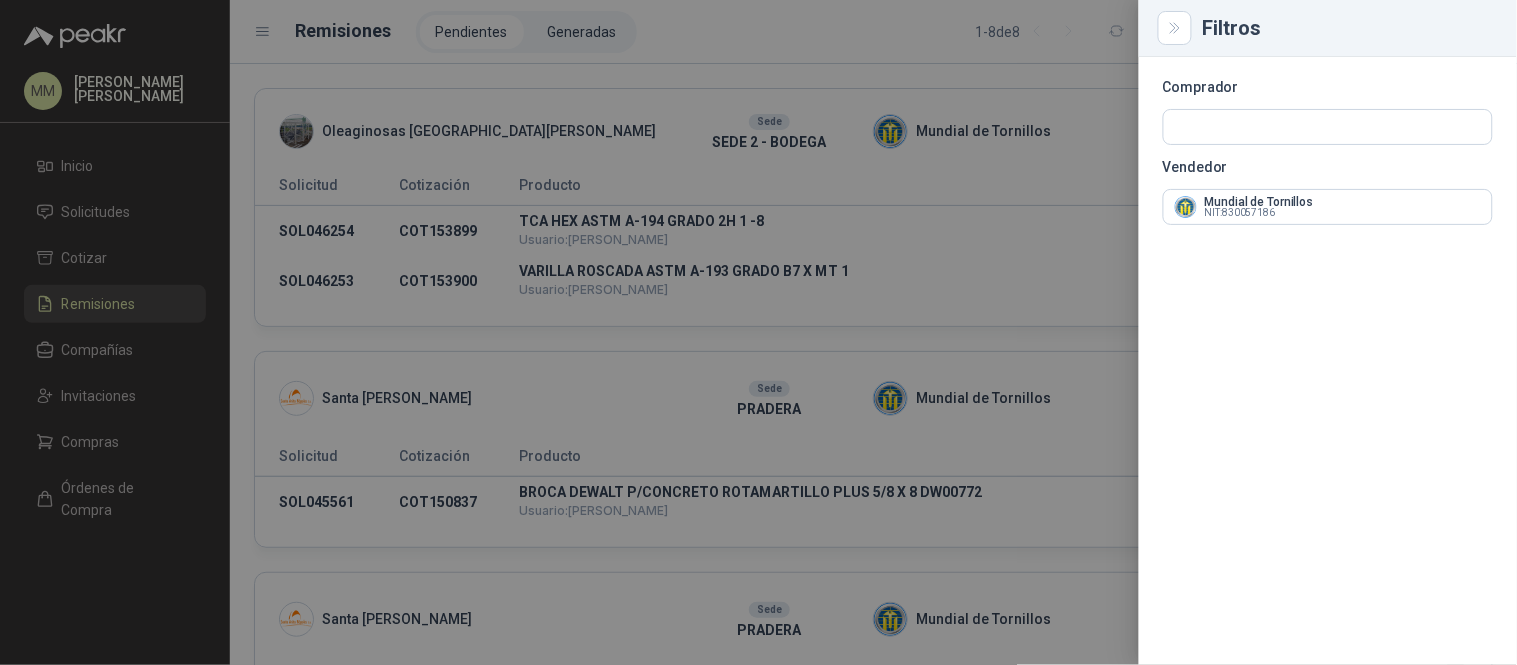 click at bounding box center [758, 332] 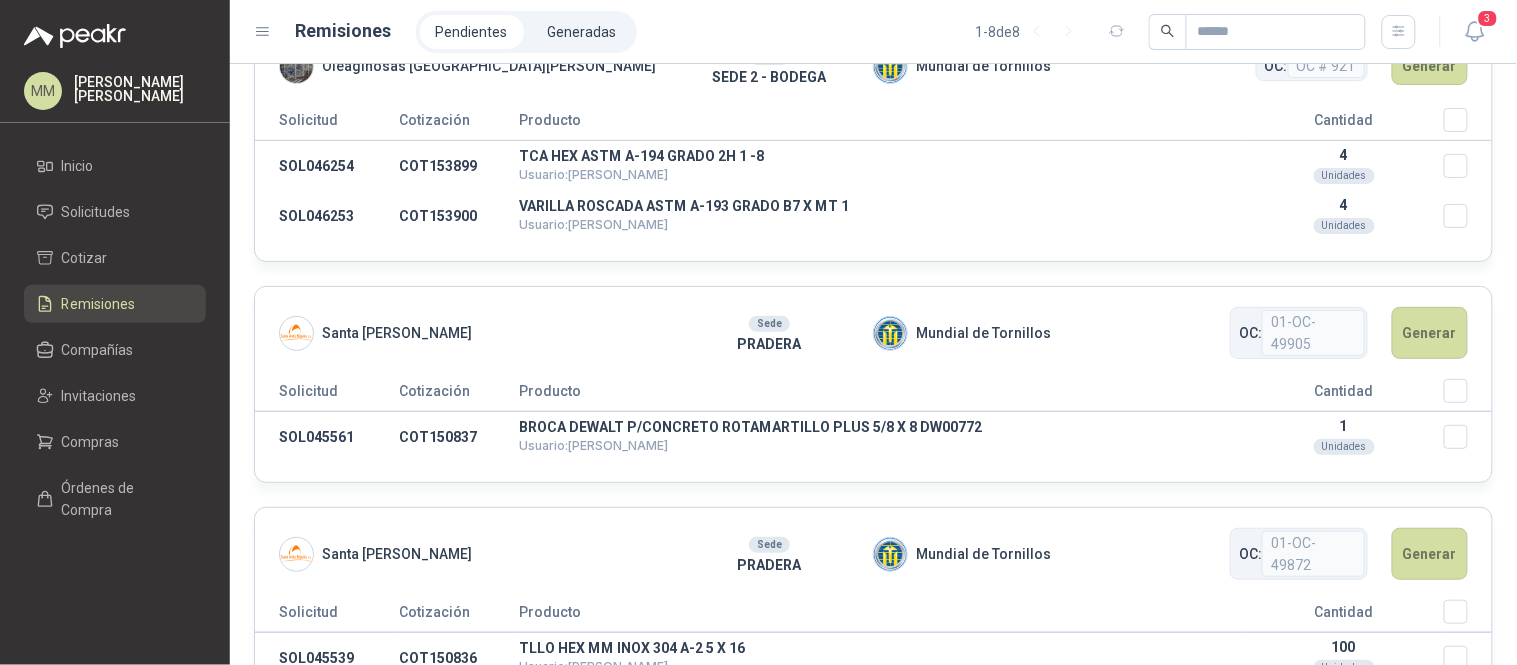 scroll, scrollTop: 0, scrollLeft: 0, axis: both 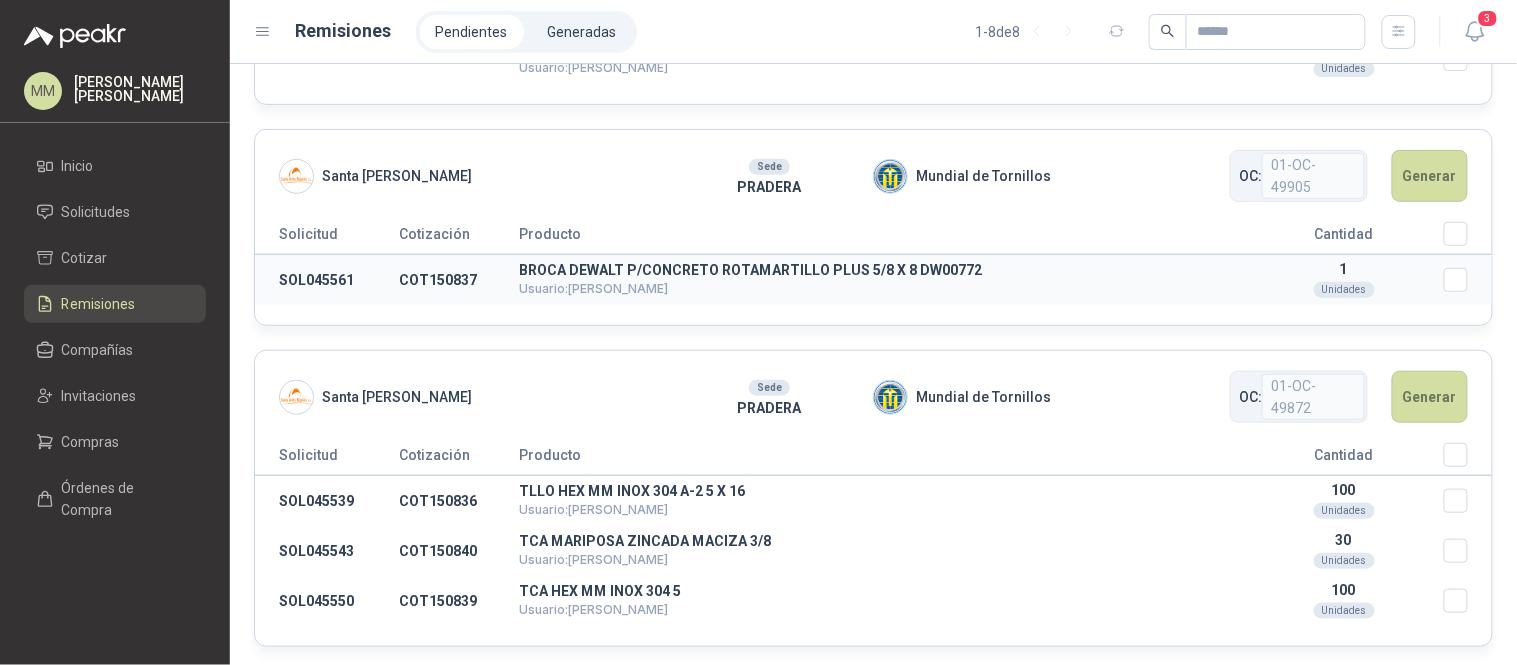 click on "SOL045561" at bounding box center [327, 280] 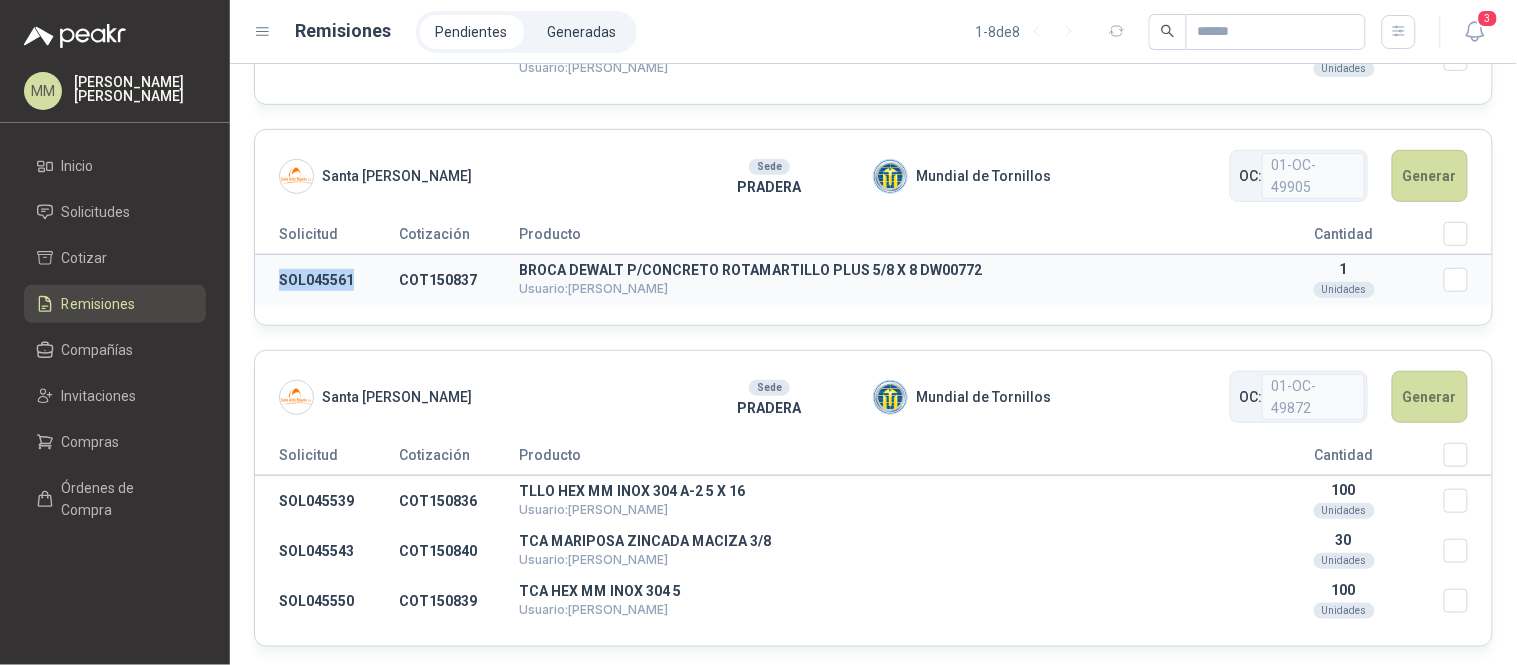 click on "SOL045561" at bounding box center [327, 280] 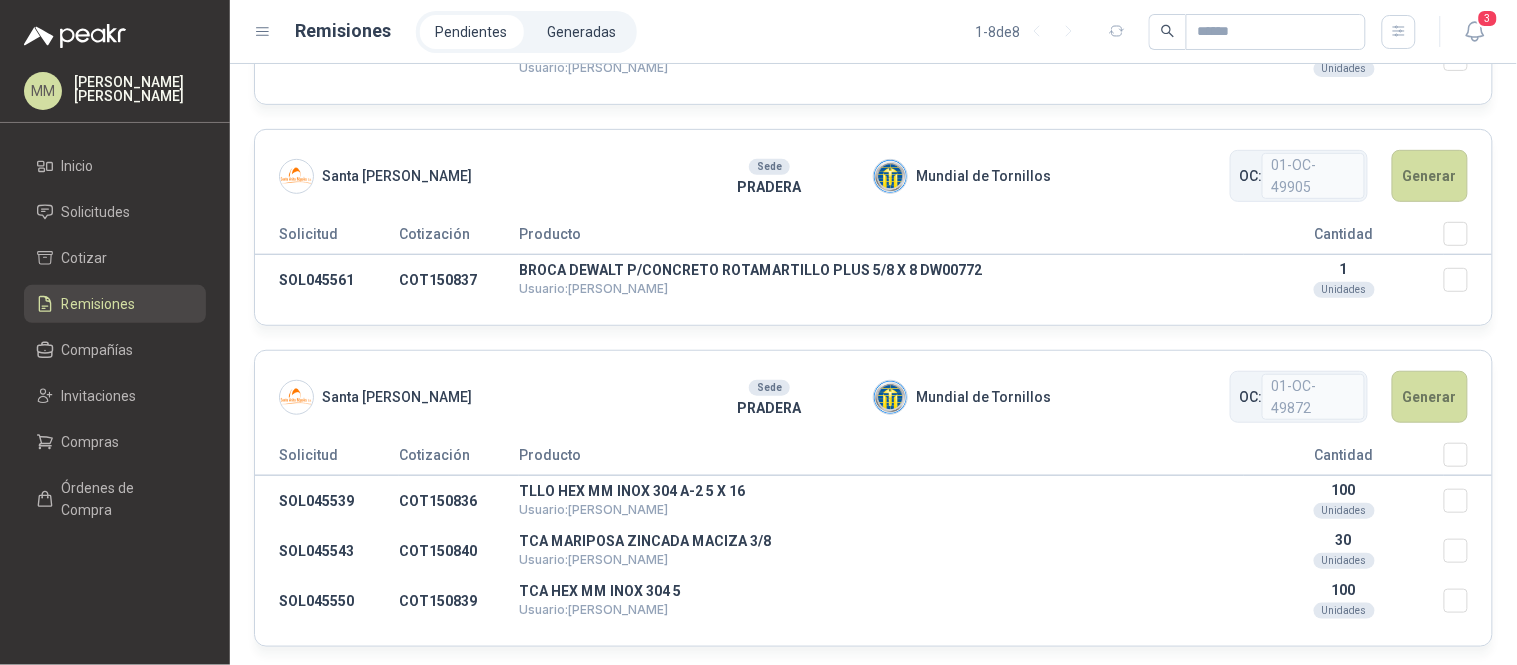 click on "Oleaginosas San Fernando Sede SEDE 2 - BODEGA Mundial de Tornillos OC: OC # 921 Generar Solicitud Cotización Producto Cantidad SOL046254 COT153899 TCA HEX ASTM A-194 GRADO 2H 1 -8 Usuario:  HENRY BENITEZ 4 Unidades SOL046253 COT153900 VARILLA ROSCADA ASTM A-193 GRADO B7 X MT 1 Usuario:  HENRY BENITEZ 4 Unidades Santa Anita Napoles Sede PRADERA Mundial de Tornillos OC: 01-OC-49905 Generar Solicitud Cotización Producto Cantidad SOL045561 COT150837  BROCA DEWALT P/CONCRETO ROTAMARTILLO PLUS 5/8 X 8 DW00772 Usuario:  Paula Hernandez  1 Unidades Santa Anita Napoles Sede PRADERA Mundial de Tornillos OC: 01-OC-49872 Generar Solicitud Cotización Producto Cantidad SOL045539 COT150836 TLLO HEX MM INOX 304 A-2 5 X 16 Usuario:  Paula Hernandez  100 Unidades SOL045543 COT150840 TCA MARIPOSA ZINCADA MACIZA 3/8 Usuario:  Paula Hernandez  30 Unidades SOL045550 COT150839 TCA HEX MM INOX 304 5 Usuario:  Paula Hernandez  100 Unidades Santa Anita Napoles Sede PRADERA Mundial de Tornillos OC: OC 45547 Generar Solicitud 100 OC:" at bounding box center (873, 814) 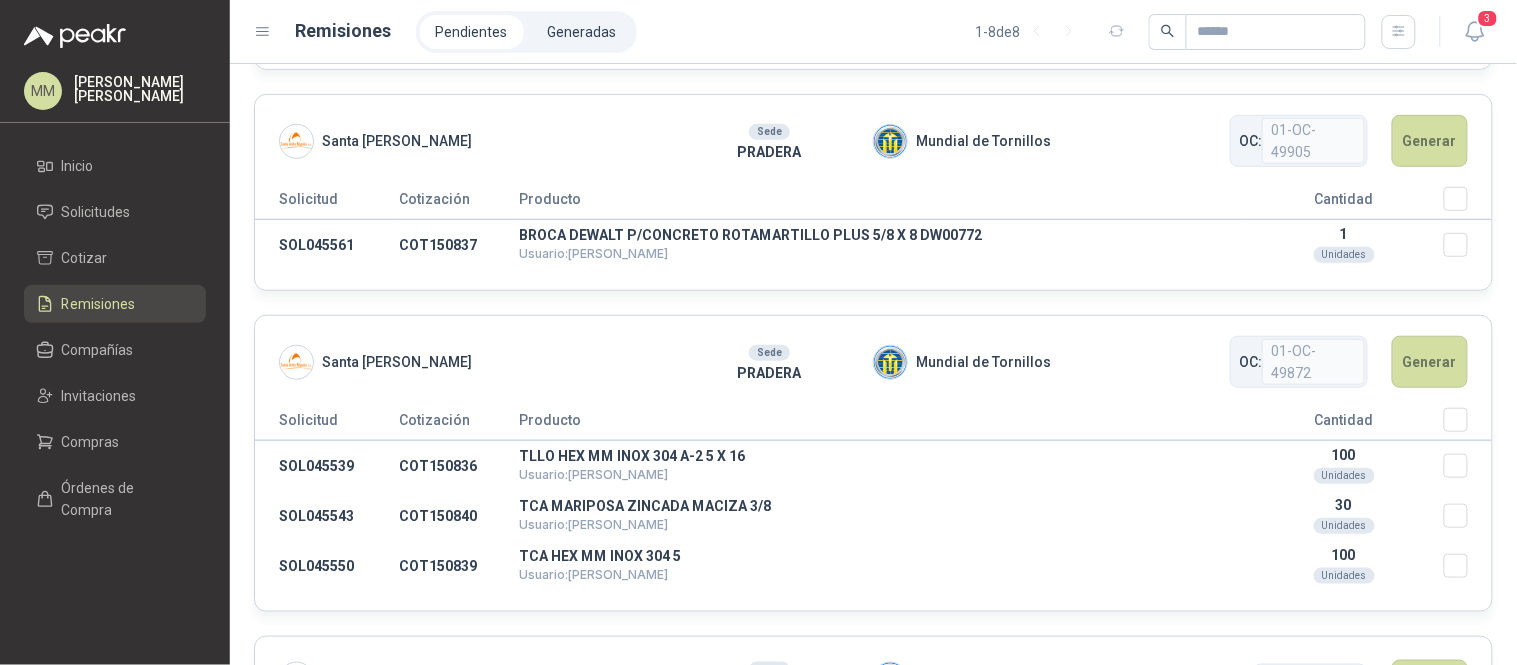 scroll, scrollTop: 222, scrollLeft: 0, axis: vertical 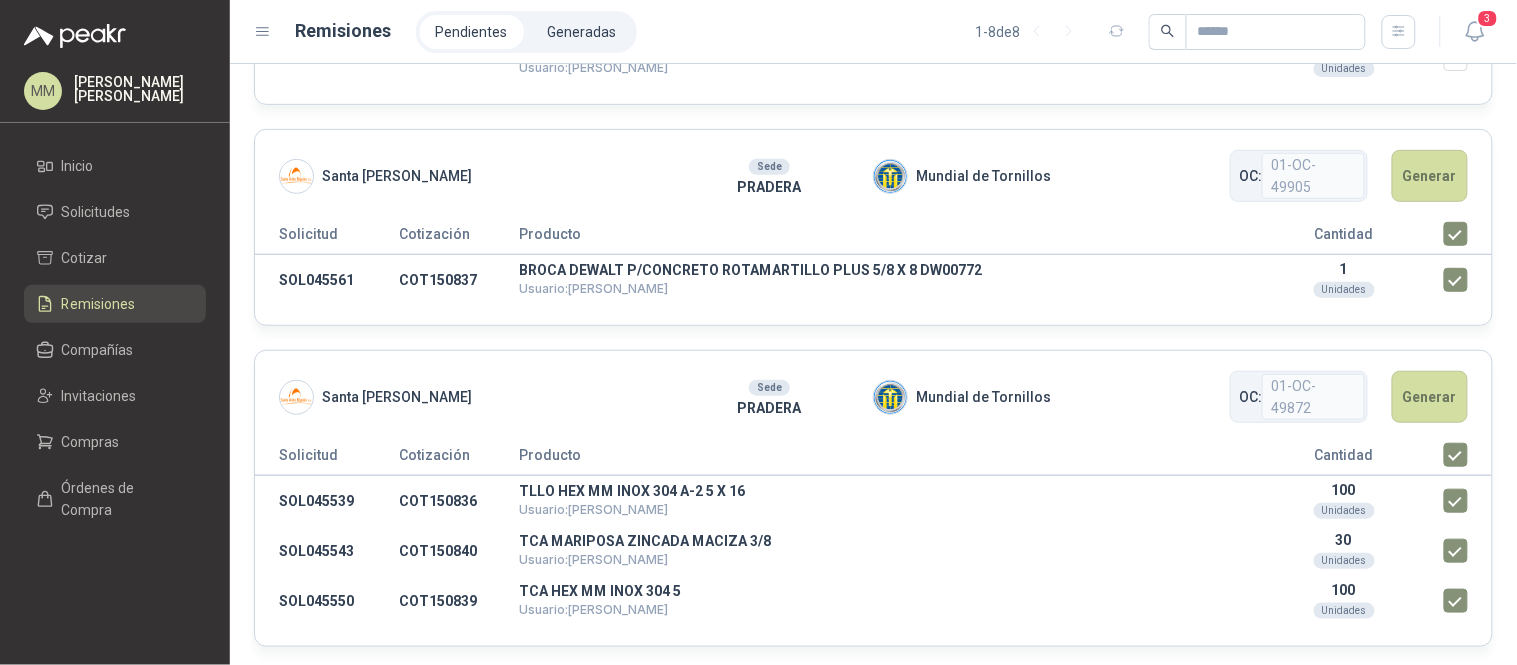 click on "Oleaginosas San Fernando Sede SEDE 2 - BODEGA Mundial de Tornillos OC: OC # 921 Generar Solicitud Cotización Producto Cantidad SOL046254 COT153899 TCA HEX ASTM A-194 GRADO 2H 1 -8 Usuario:  HENRY BENITEZ 4 Unidades SOL046253 COT153900 VARILLA ROSCADA ASTM A-193 GRADO B7 X MT 1 Usuario:  HENRY BENITEZ 4 Unidades Santa Anita Napoles Sede PRADERA Mundial de Tornillos OC: 01-OC-49905 Generar Solicitud Cotización Producto Cantidad SOL045561 COT150837  BROCA DEWALT P/CONCRETO ROTAMARTILLO PLUS 5/8 X 8 DW00772 Usuario:  Paula Hernandez  1 Unidades Santa Anita Napoles Sede PRADERA Mundial de Tornillos OC: 01-OC-49872 Generar Solicitud Cotización Producto Cantidad SOL045539 COT150836 TLLO HEX MM INOX 304 A-2 5 X 16 Usuario:  Paula Hernandez  100 Unidades SOL045543 COT150840 TCA MARIPOSA ZINCADA MACIZA 3/8 Usuario:  Paula Hernandez  30 Unidades SOL045550 COT150839 TCA HEX MM INOX 304 5 Usuario:  Paula Hernandez  100 Unidades Santa Anita Napoles Sede PRADERA Mundial de Tornillos OC: OC 45547 Generar Solicitud 100 OC:" at bounding box center [873, 814] 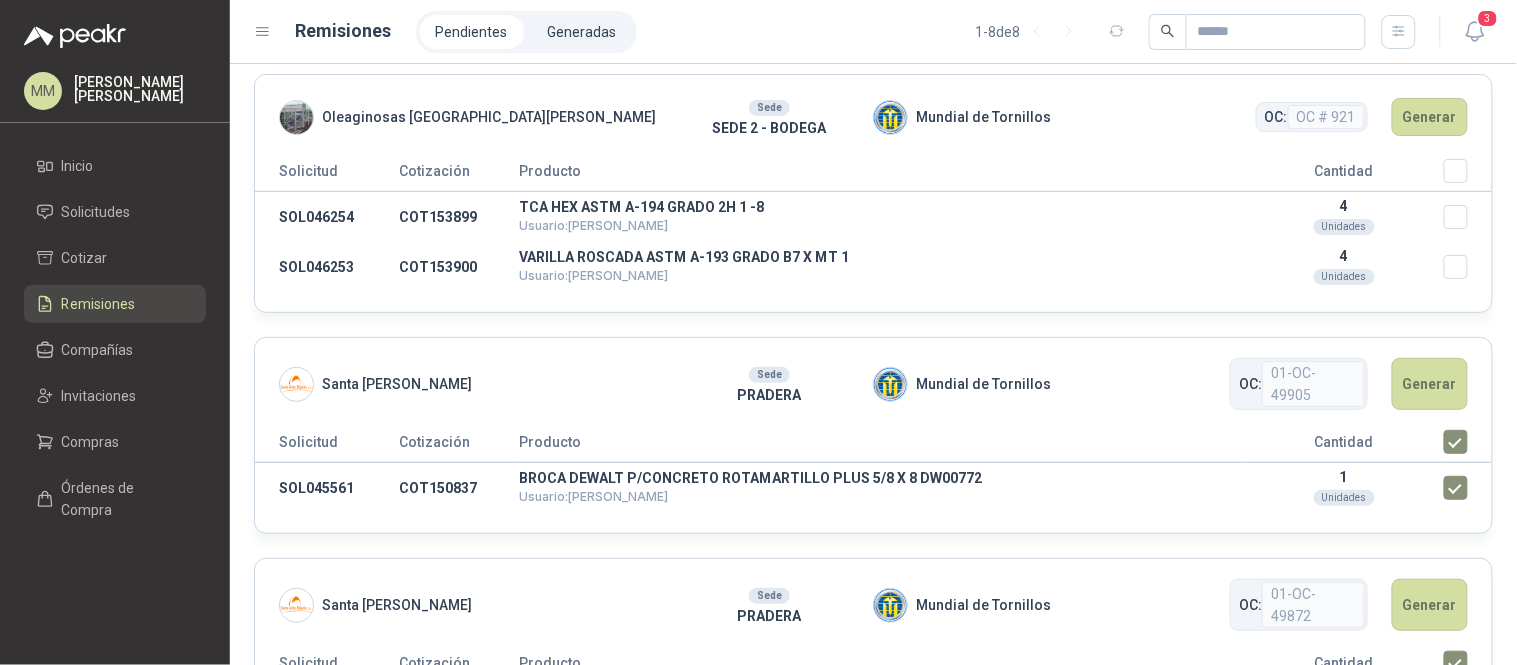 scroll, scrollTop: 0, scrollLeft: 0, axis: both 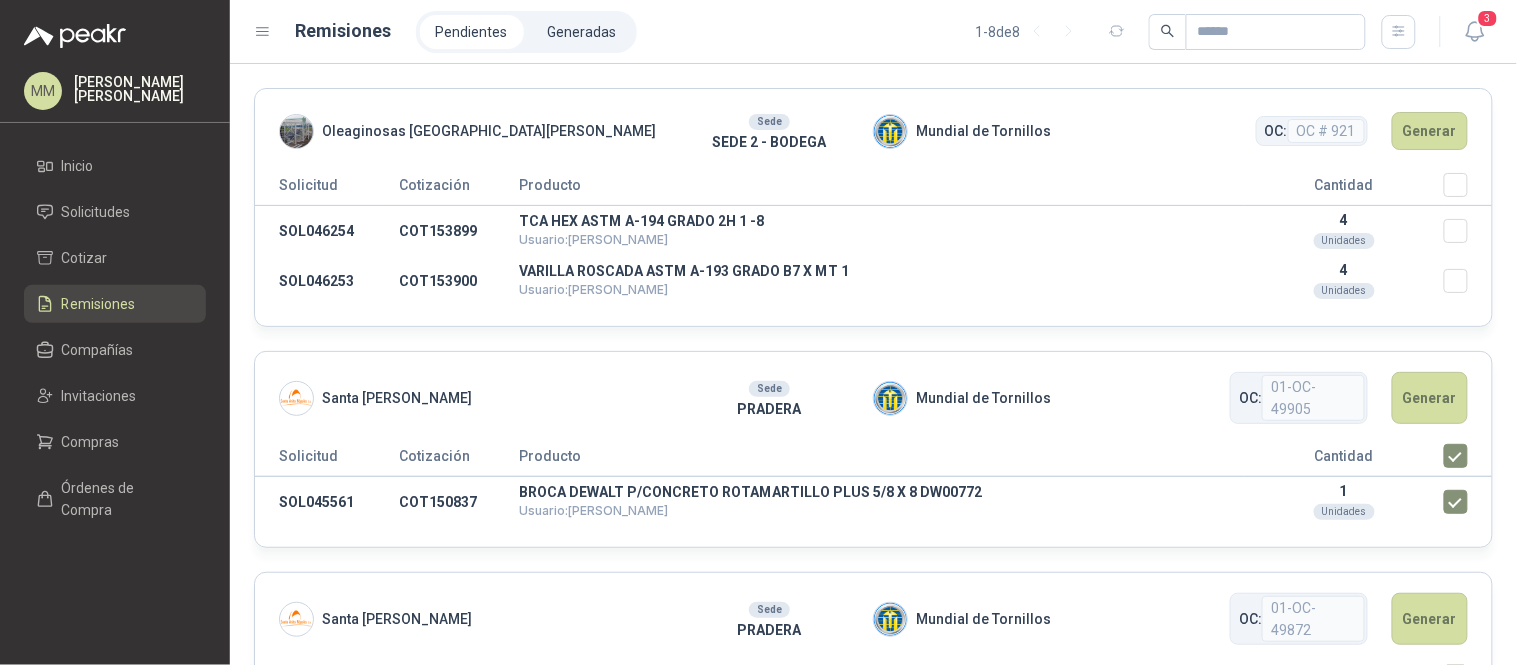 drag, startPoint x: 1191, startPoint y: 210, endPoint x: 1058, endPoint y: 154, distance: 144.3087 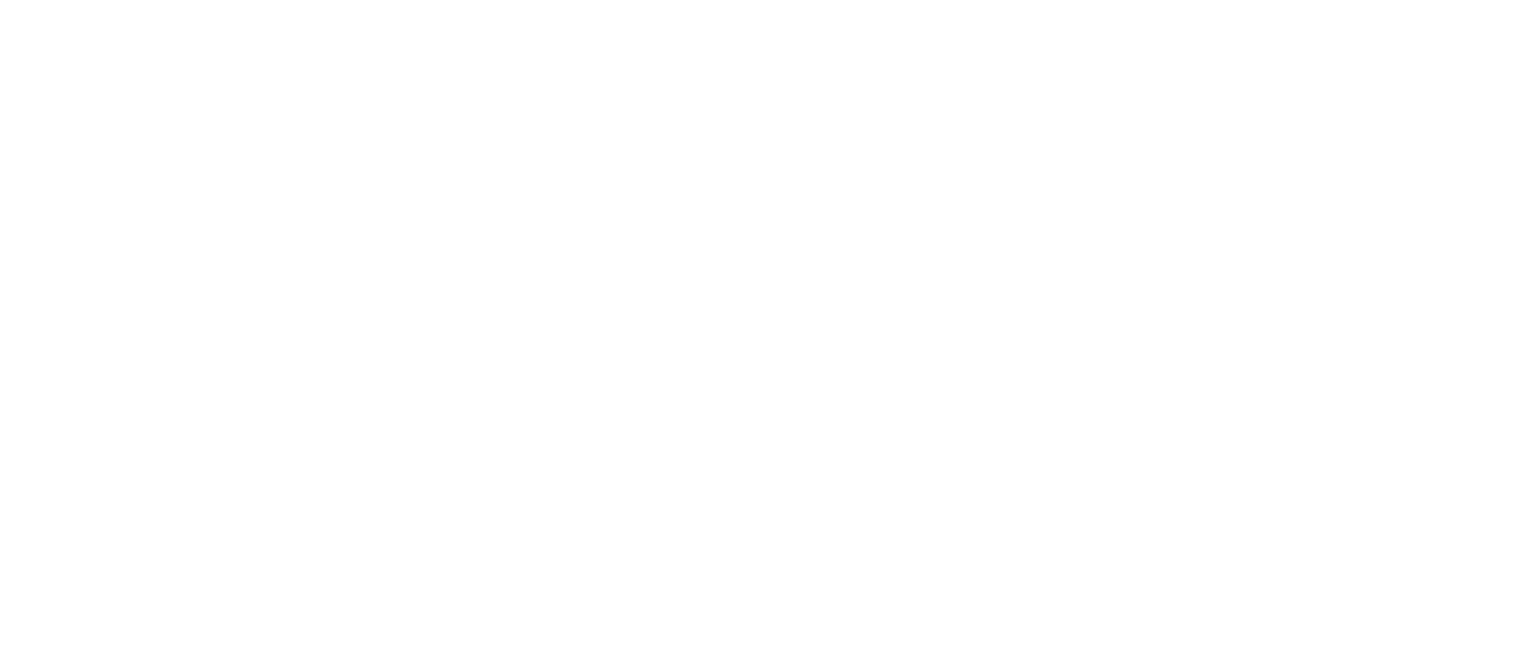scroll, scrollTop: 0, scrollLeft: 0, axis: both 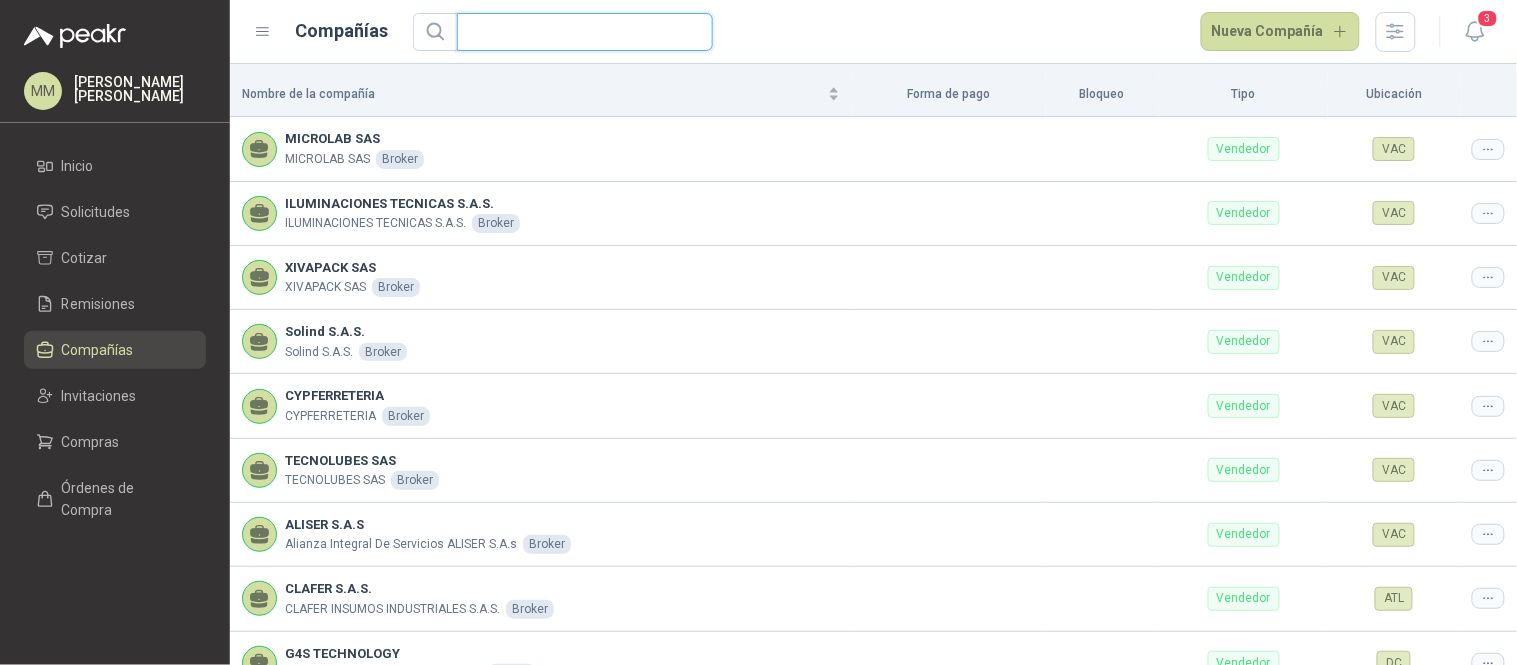 click at bounding box center [577, 32] 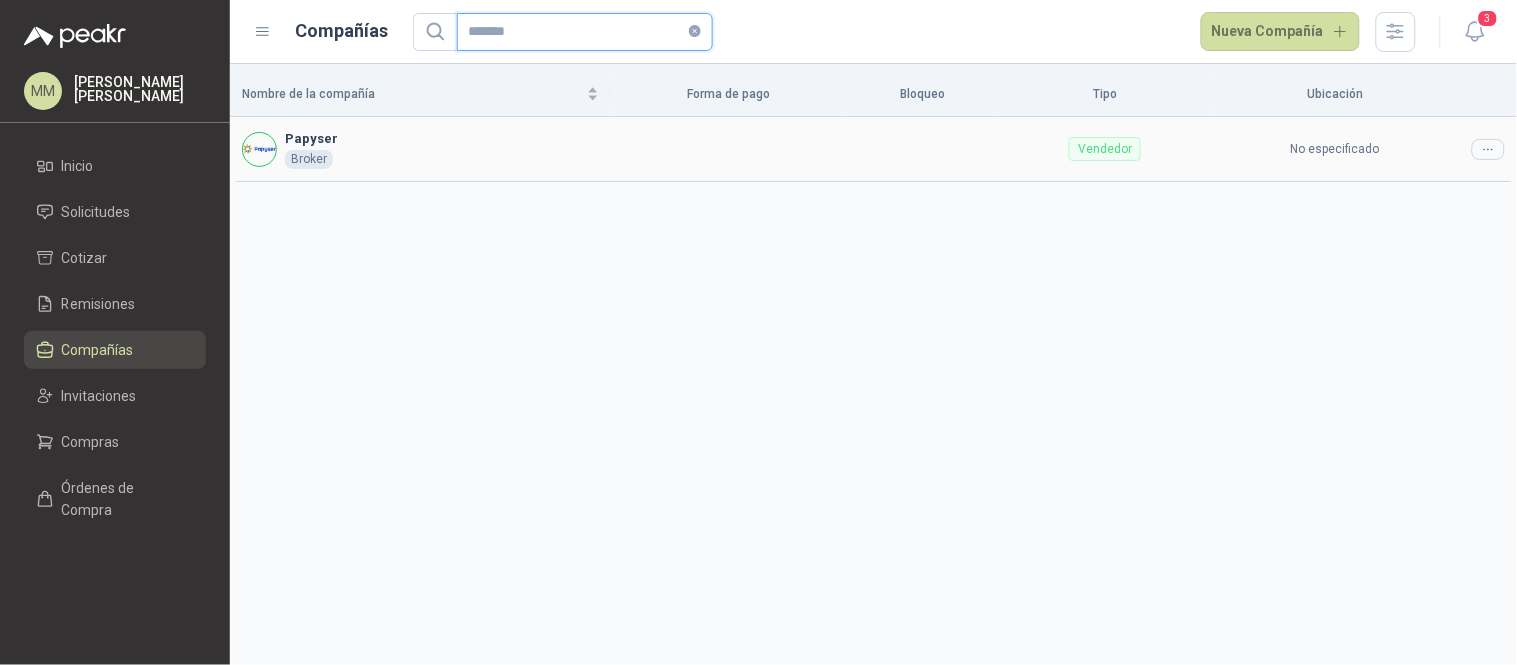 type on "*******" 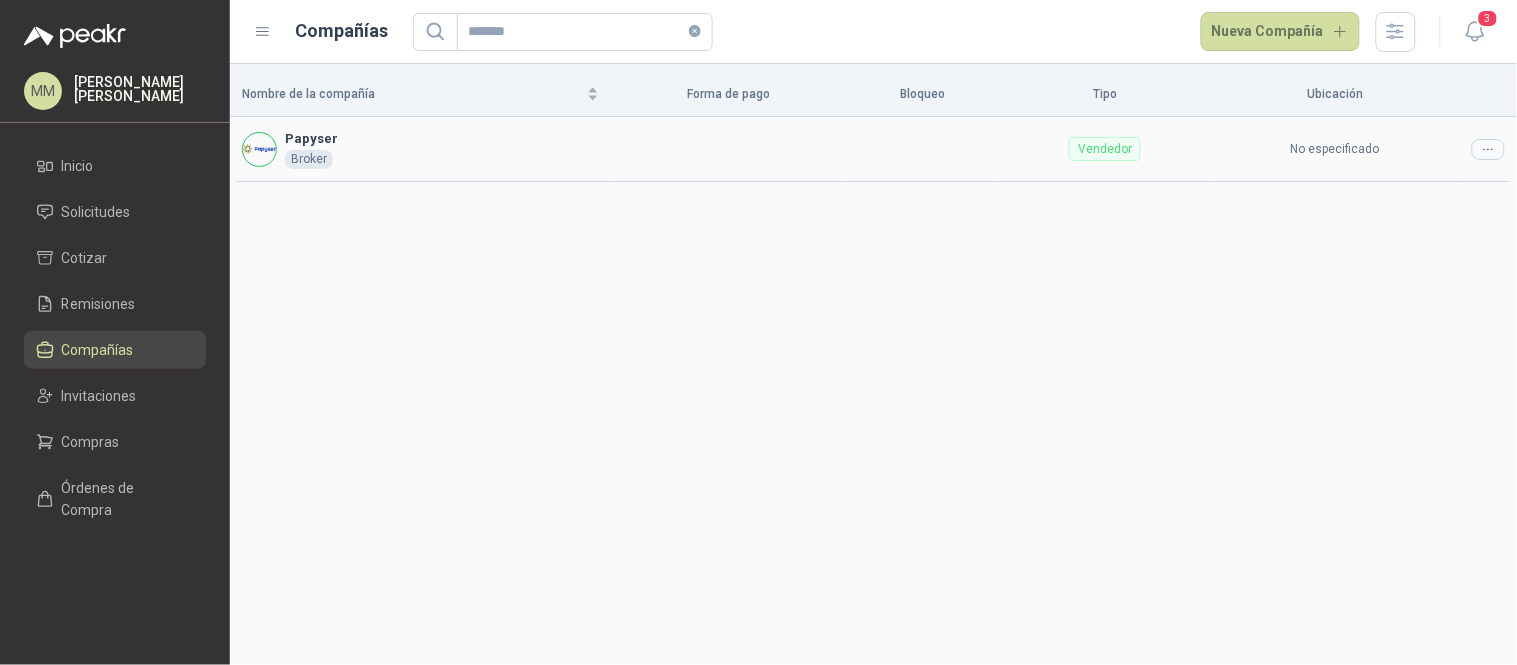 click 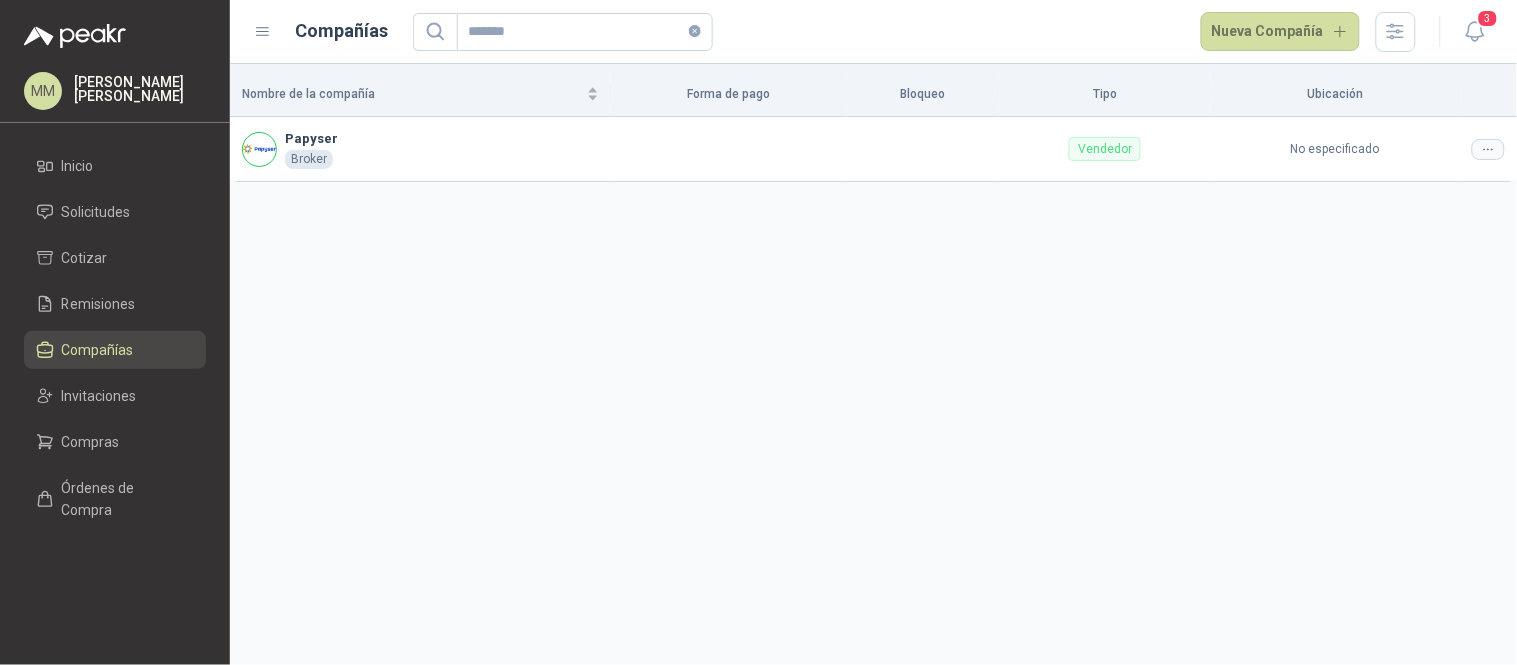 click on "Nombre de la compañía Forma de pago Bloqueo Tipo Ubicación Papyser Broker Vendedor No especificado" at bounding box center (873, 364) 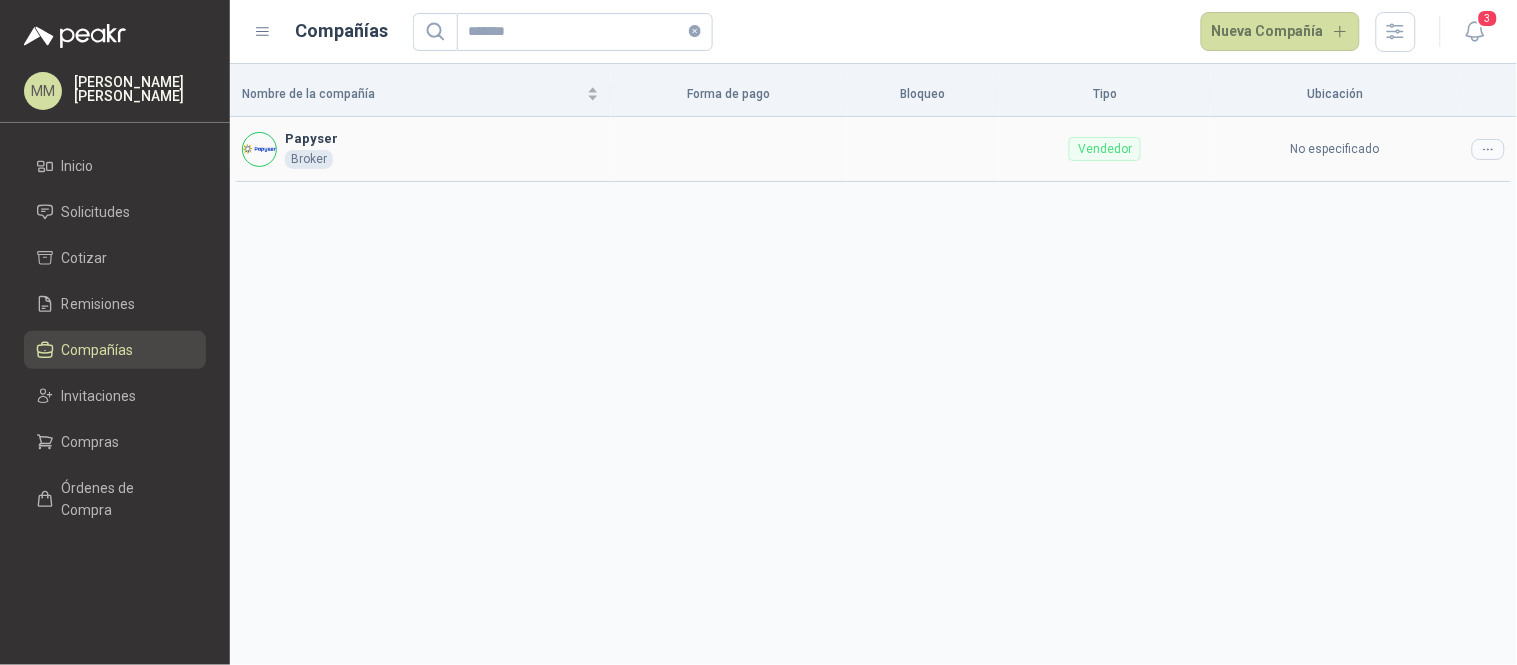 click 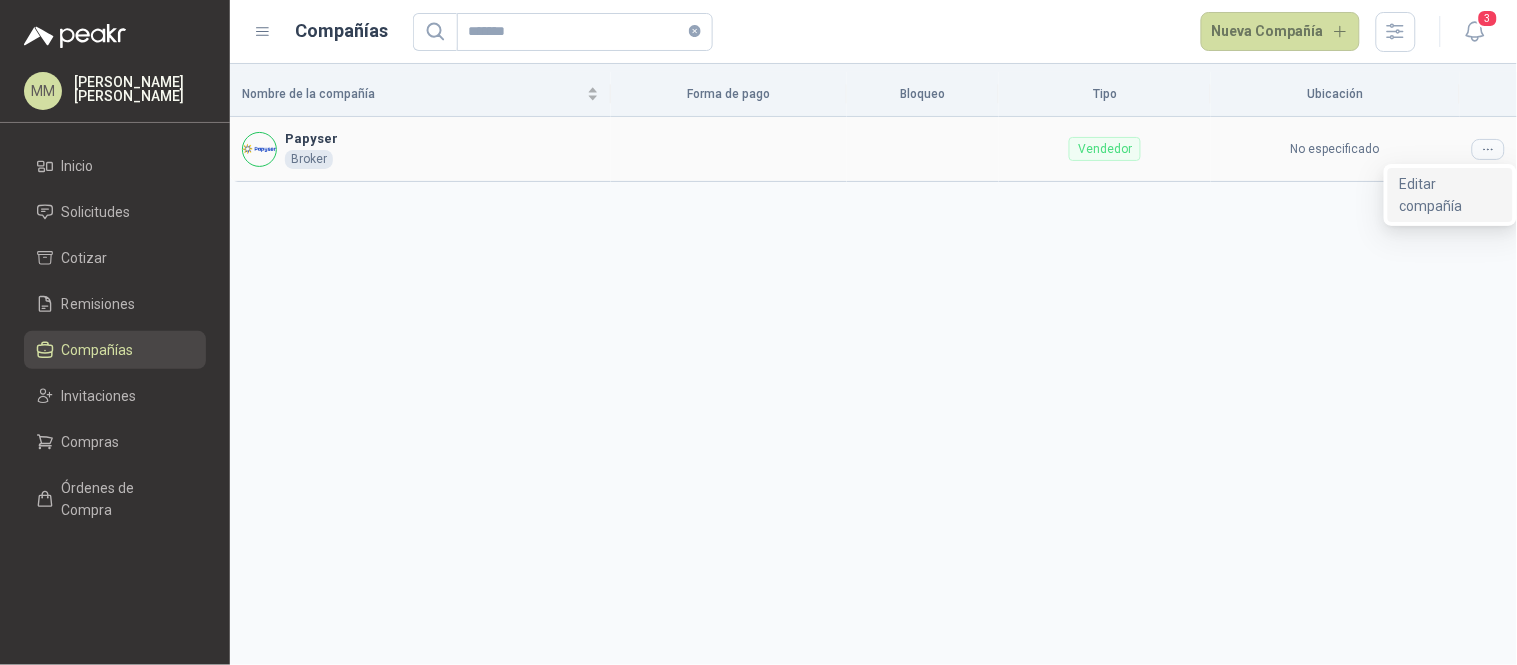 click on "Editar compañía" at bounding box center (1450, 195) 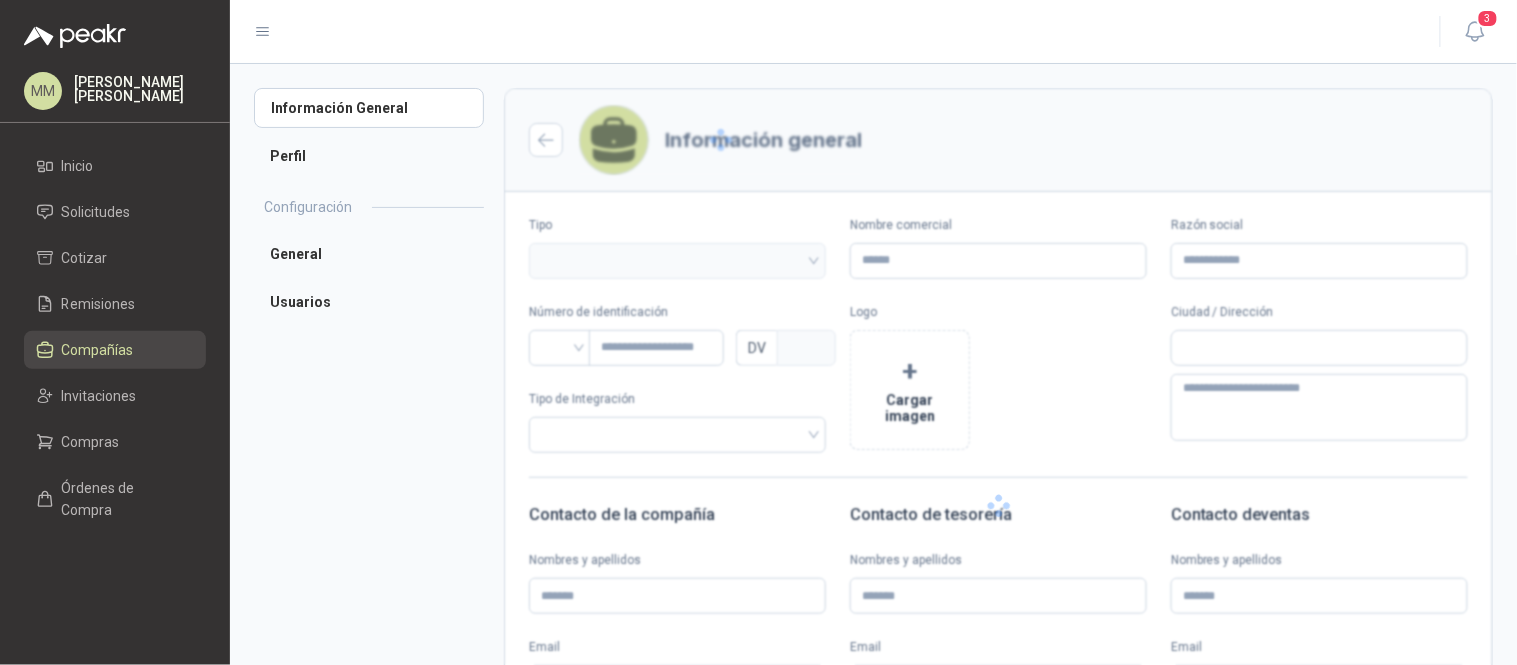 type on "*******" 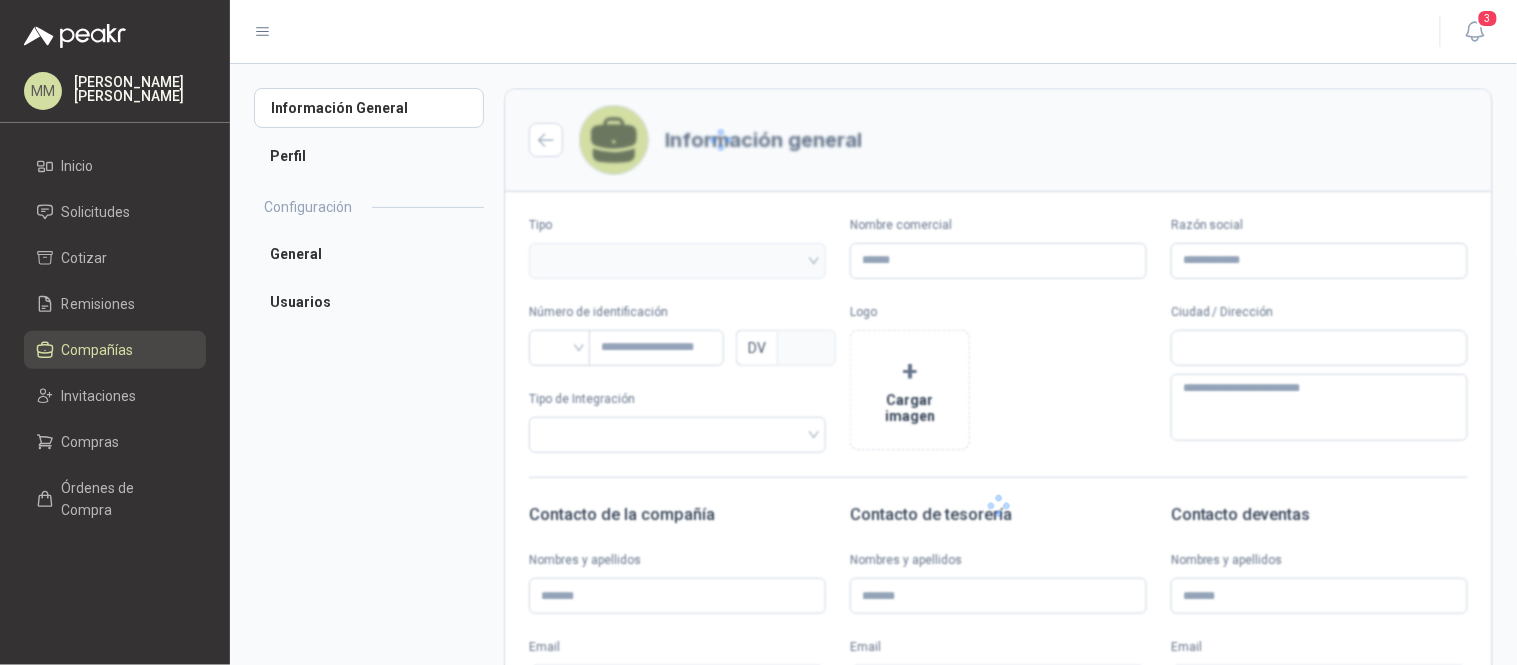 type on "*" 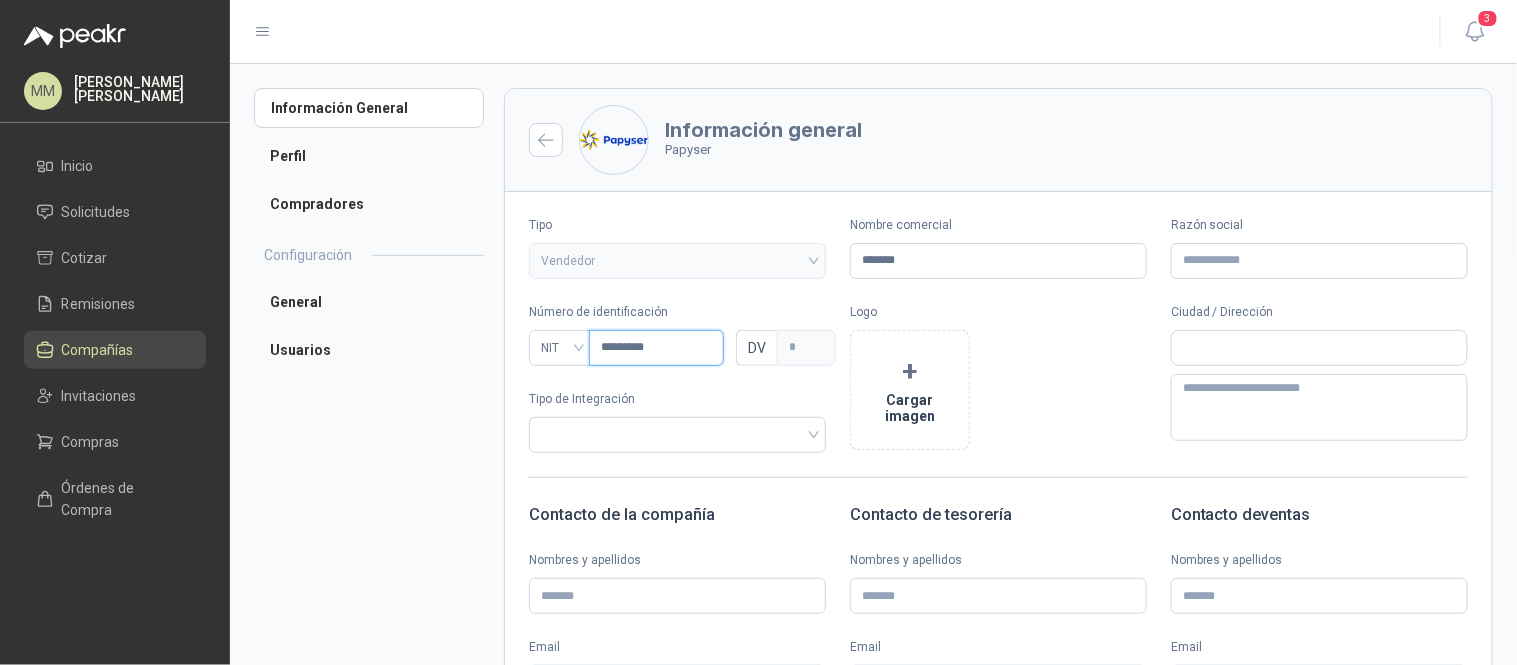 click on "*********" at bounding box center (656, 348) 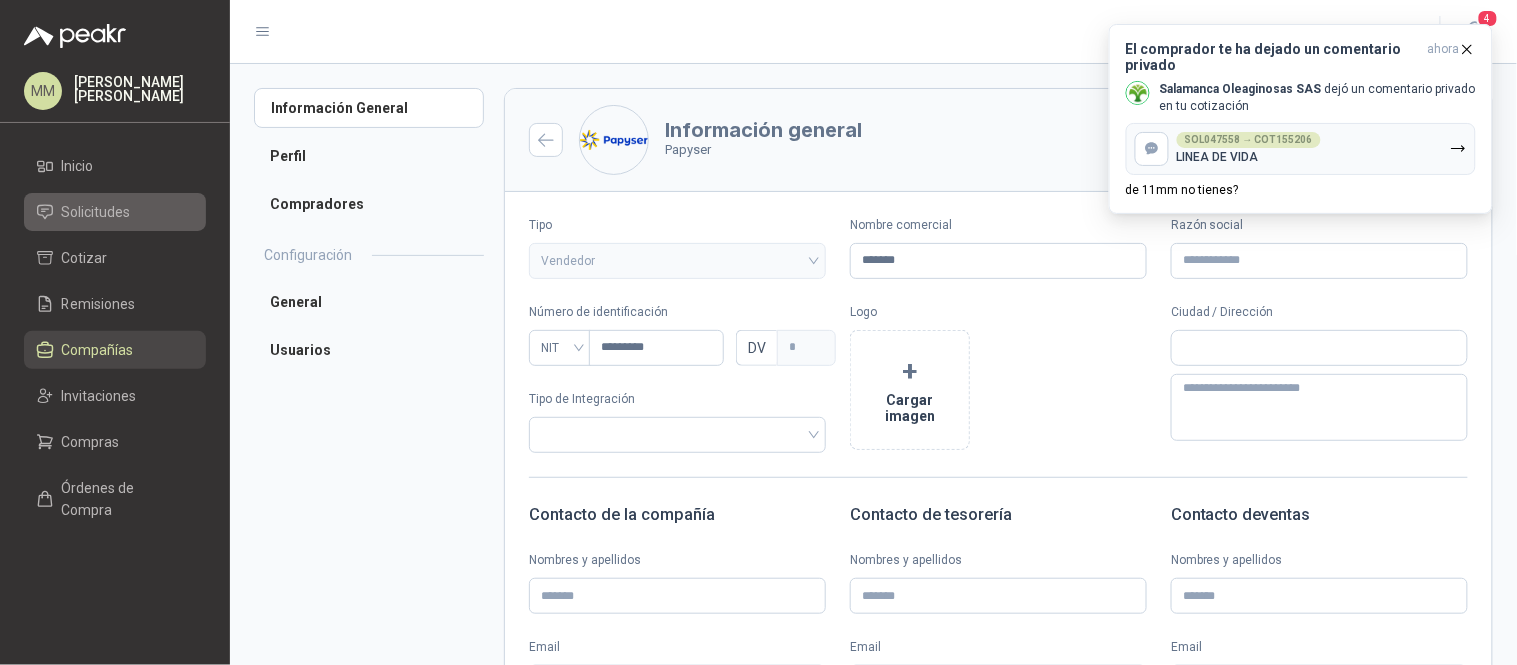 click on "Solicitudes" at bounding box center [96, 212] 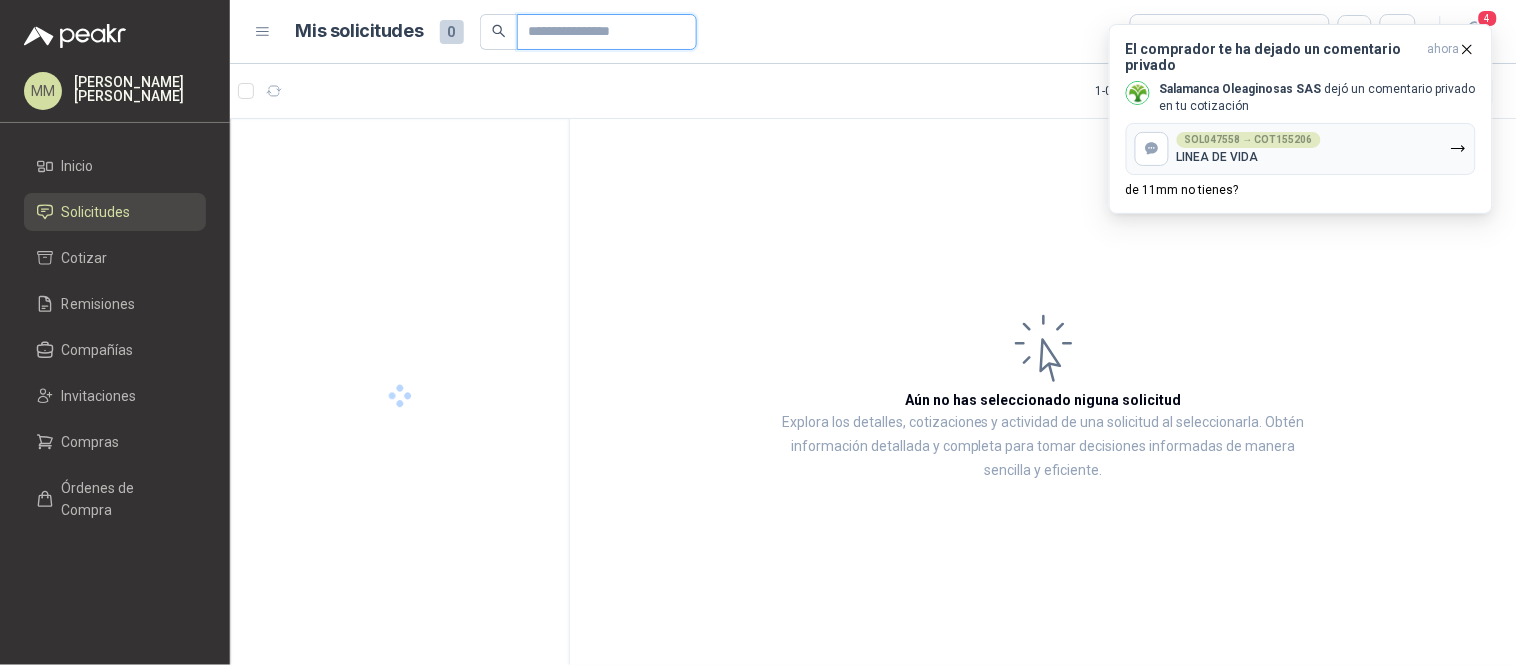 click at bounding box center (599, 32) 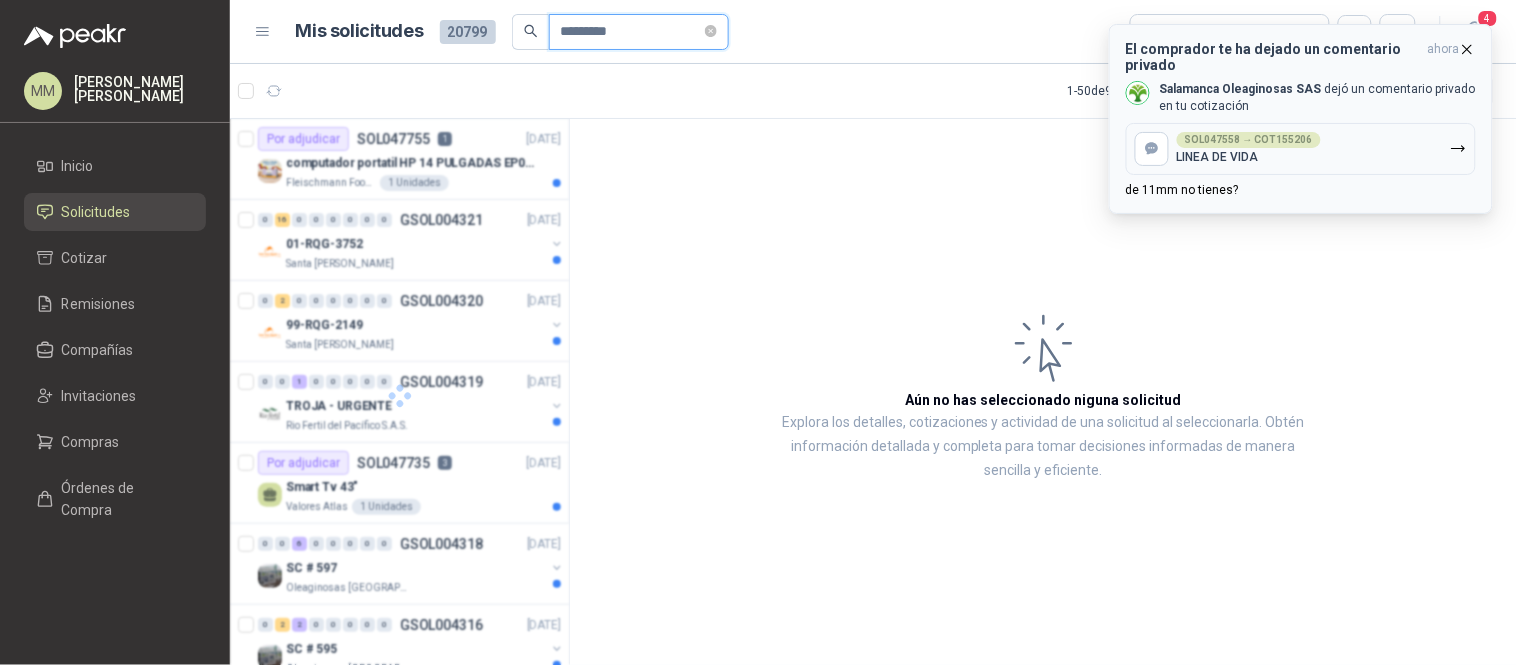 type on "*********" 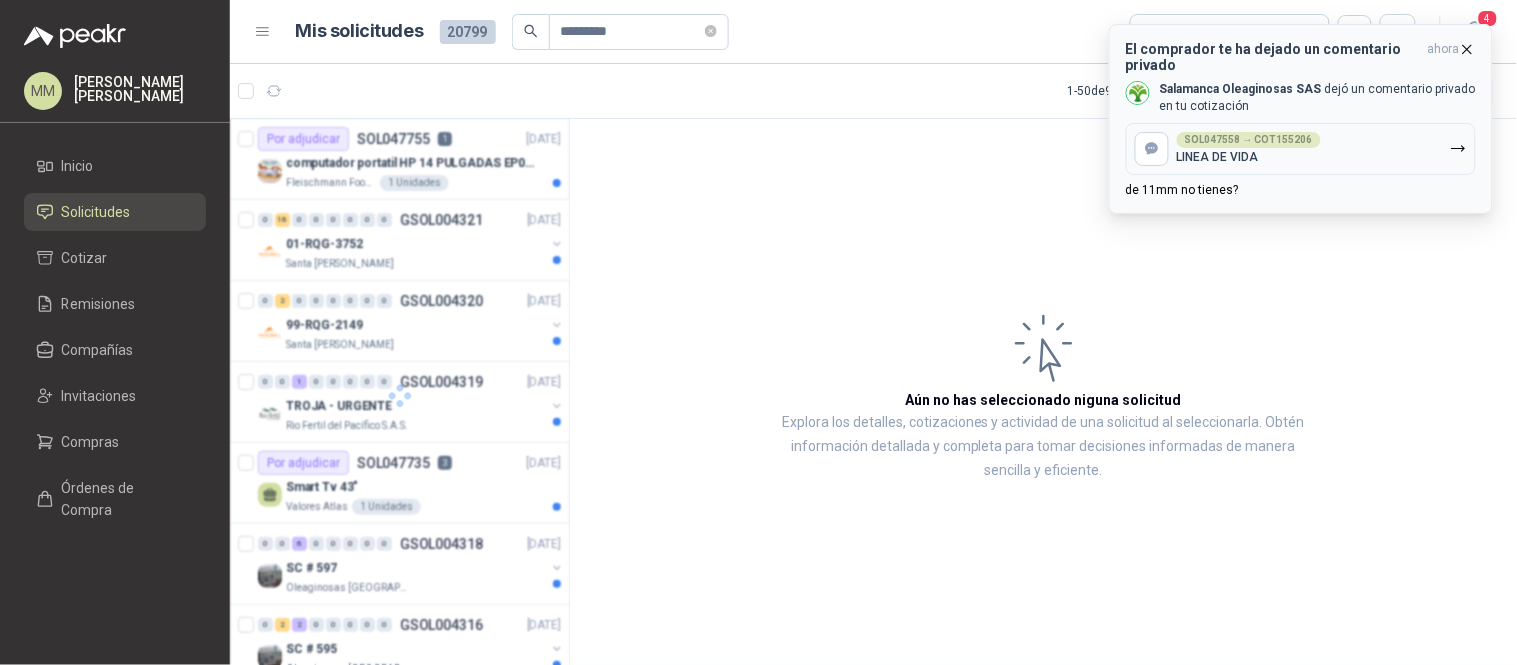 click 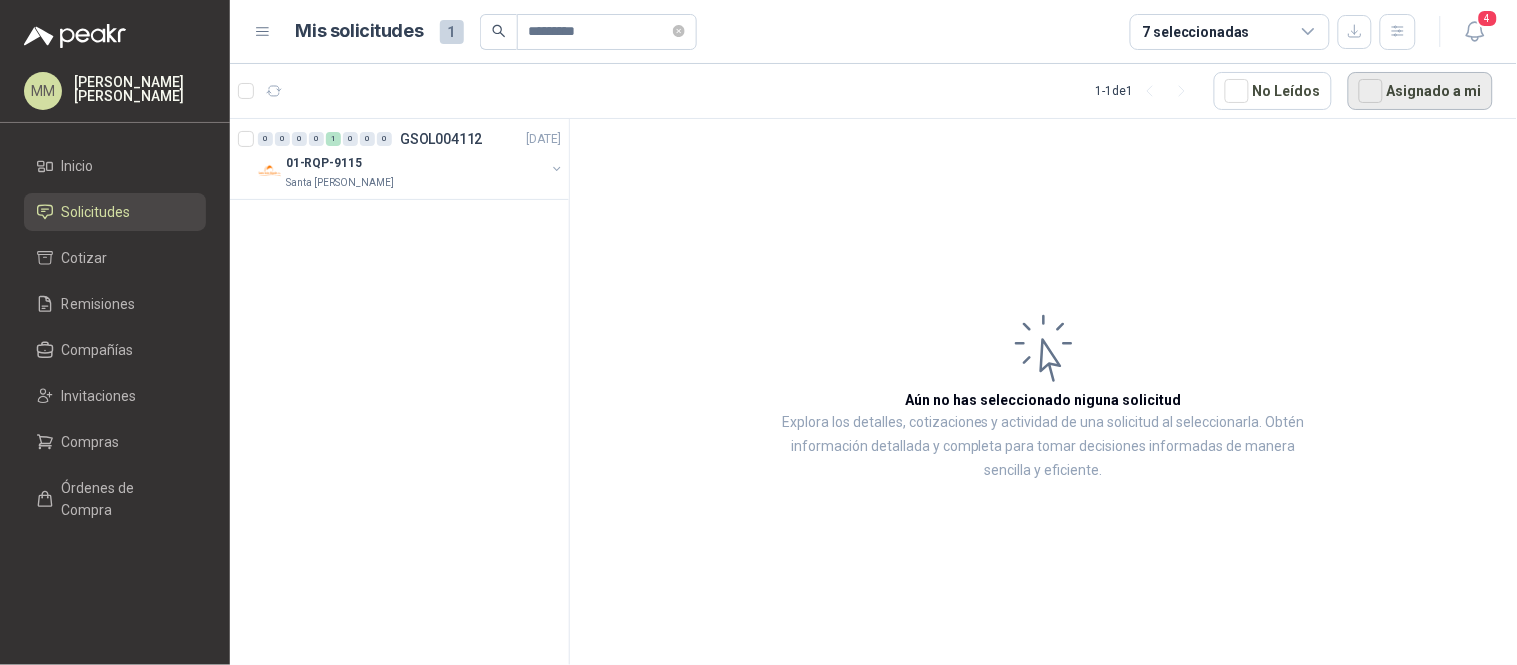 click on "Asignado a mi" at bounding box center [1420, 91] 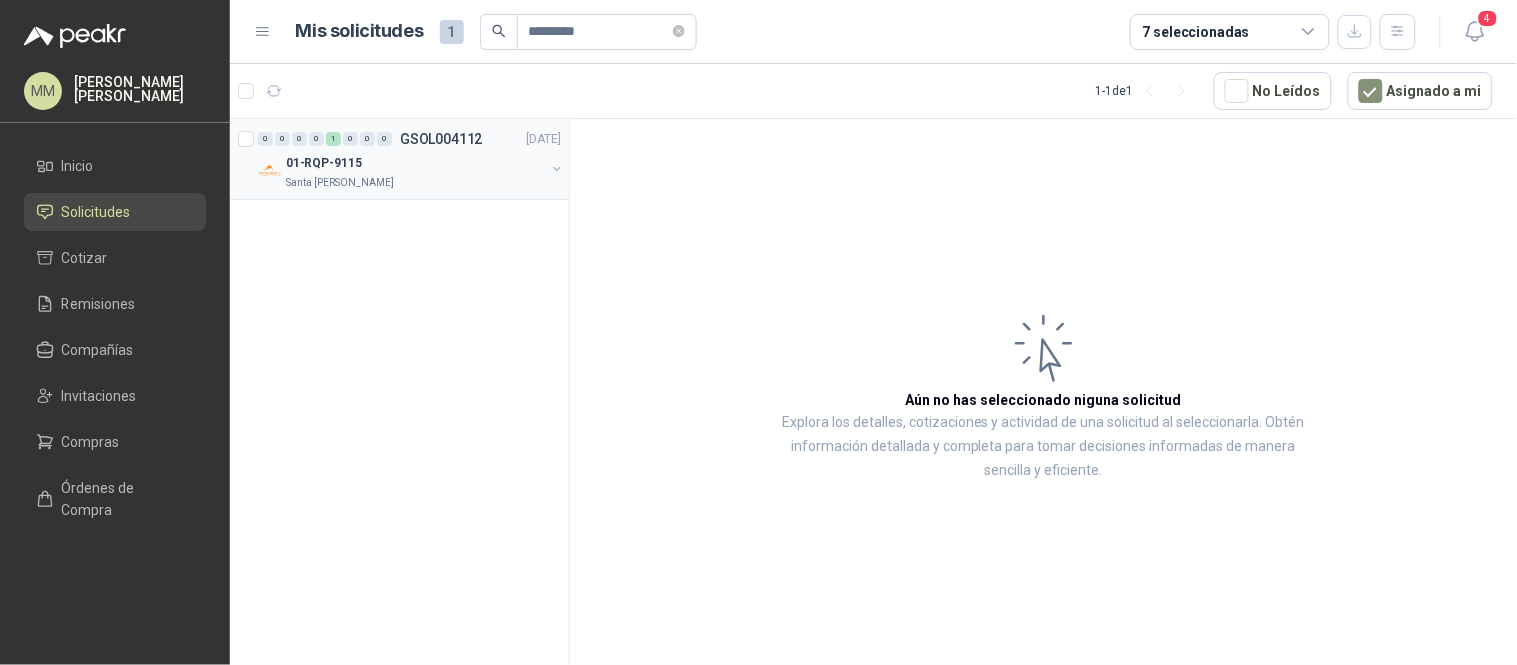 click at bounding box center (557, 169) 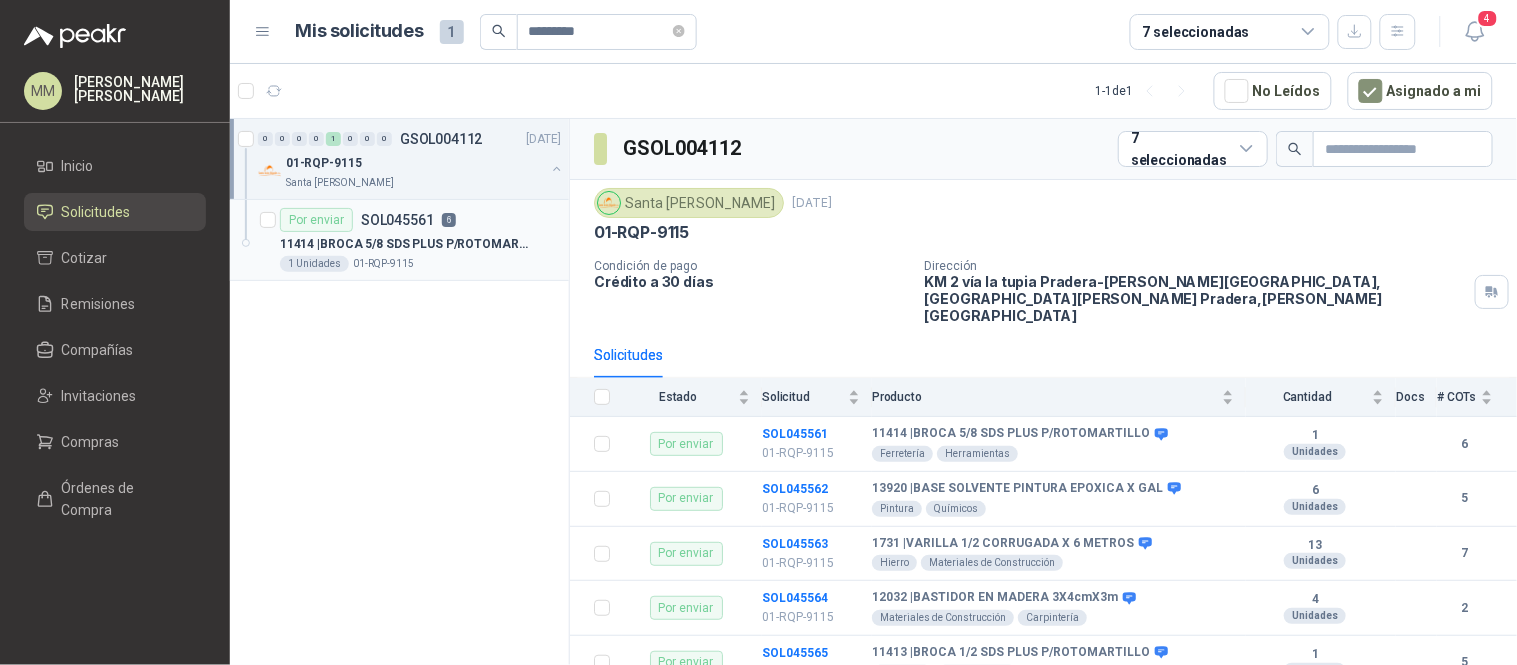 click on "Por enviar SOL045561 6" at bounding box center [420, 220] 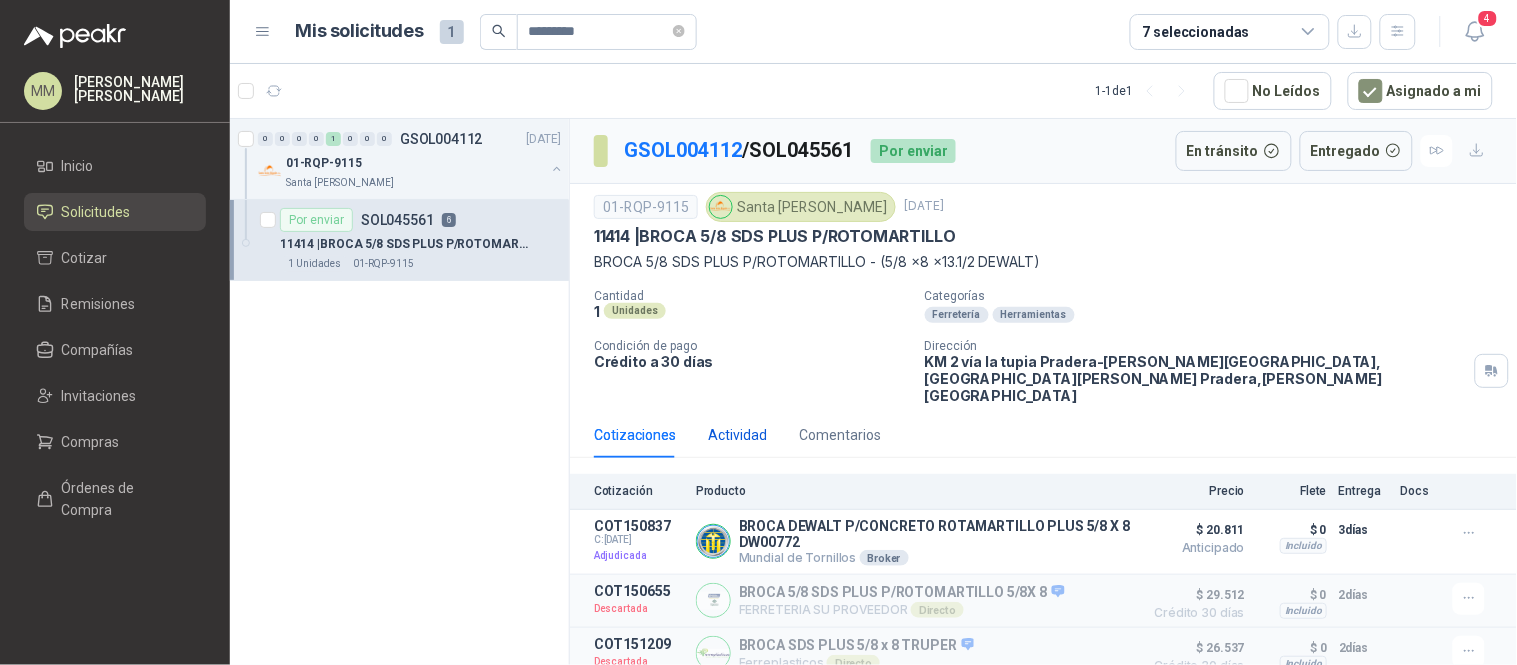click on "Actividad" at bounding box center (737, 435) 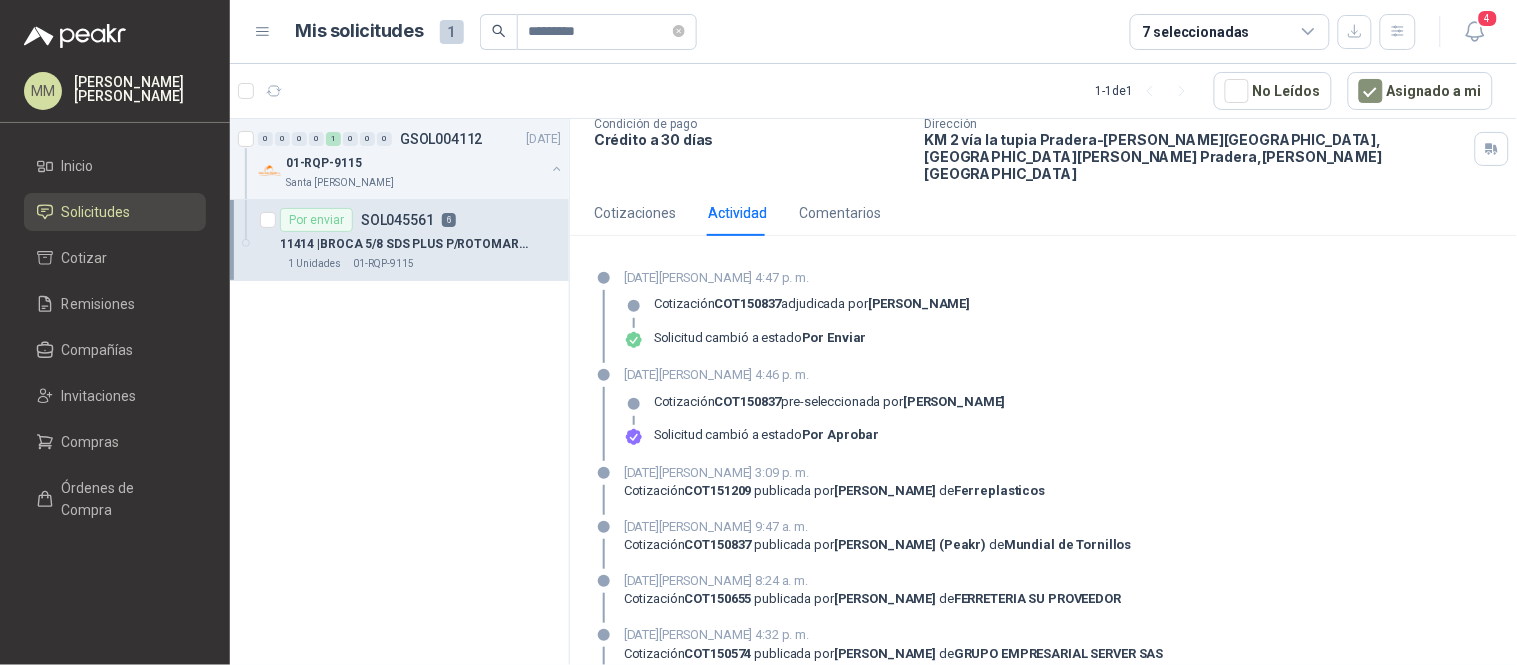 scroll, scrollTop: 0, scrollLeft: 0, axis: both 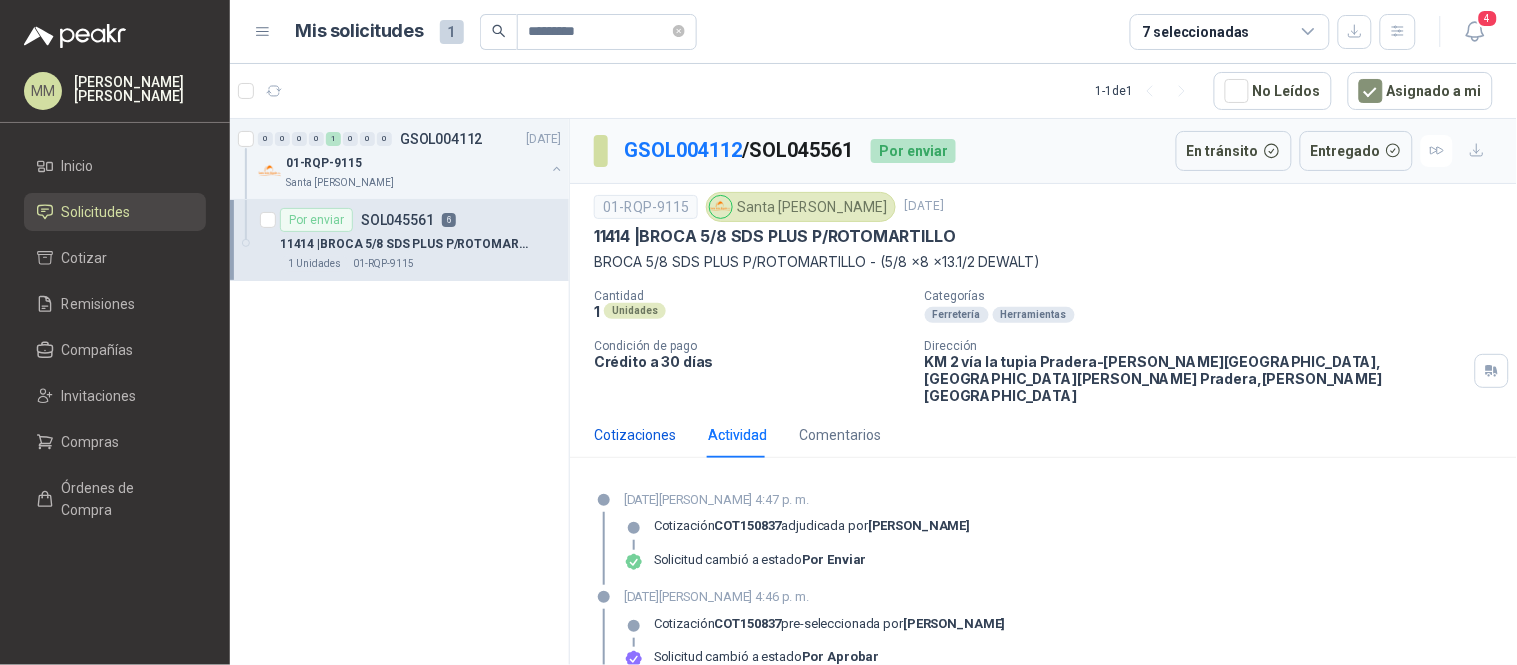 click on "Cotizaciones" at bounding box center (635, 435) 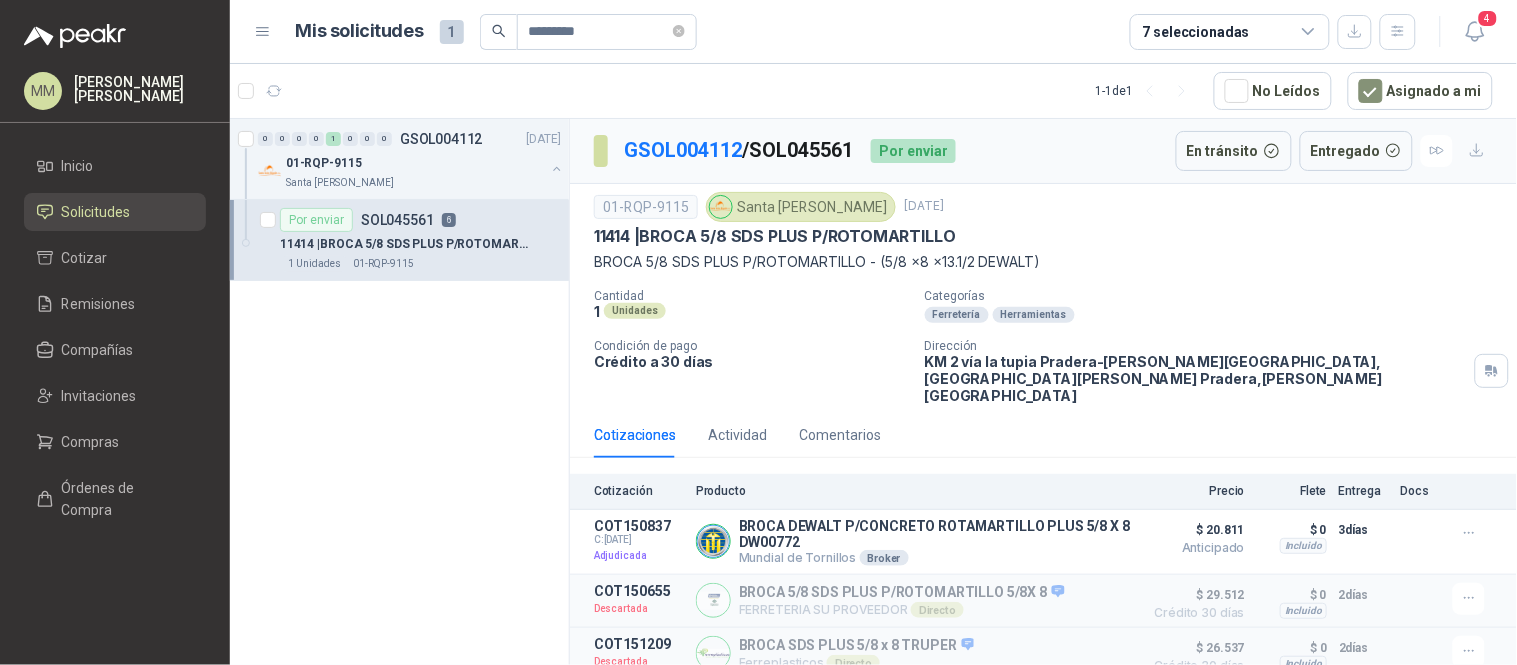 click on "BROCA 5/8  SDS PLUS P/ROTOMARTILLO - (5/8 x8 x13.1/2 DEWALT)" at bounding box center (1043, 262) 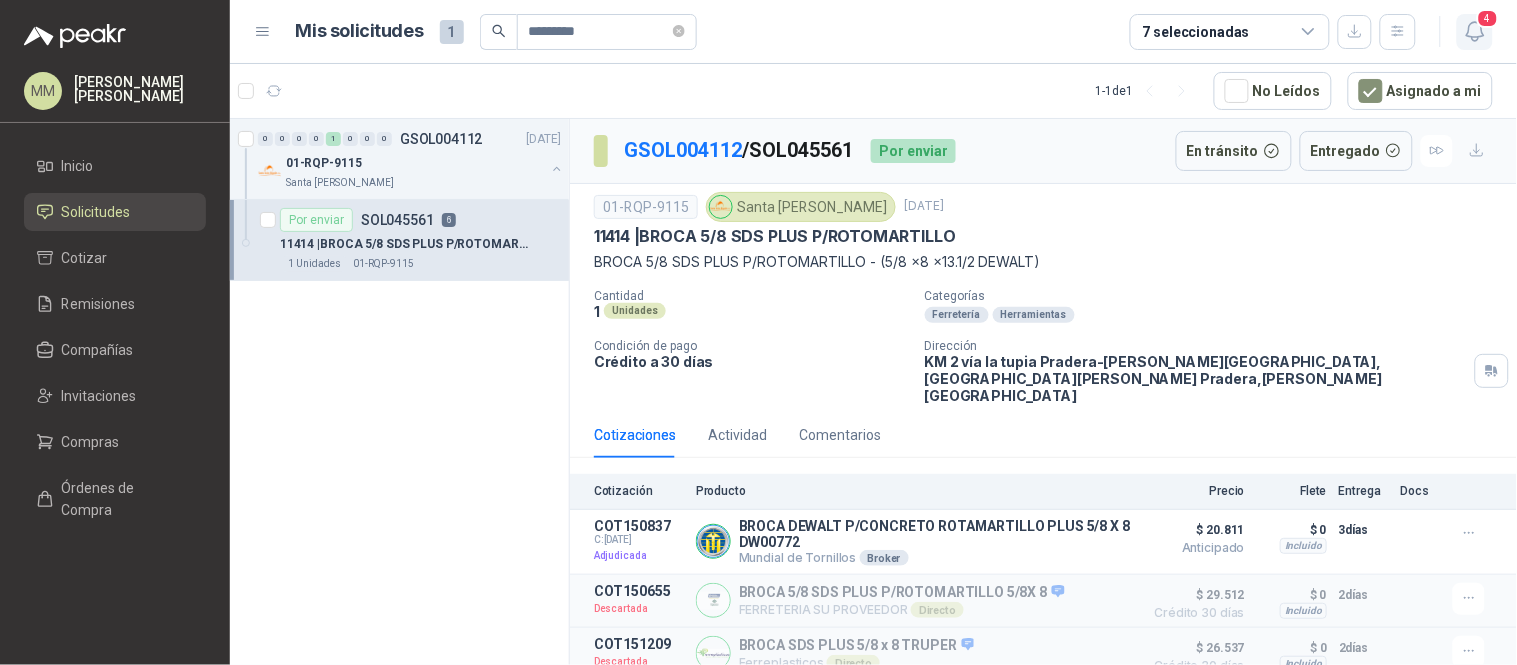 click on "4" at bounding box center (1475, 32) 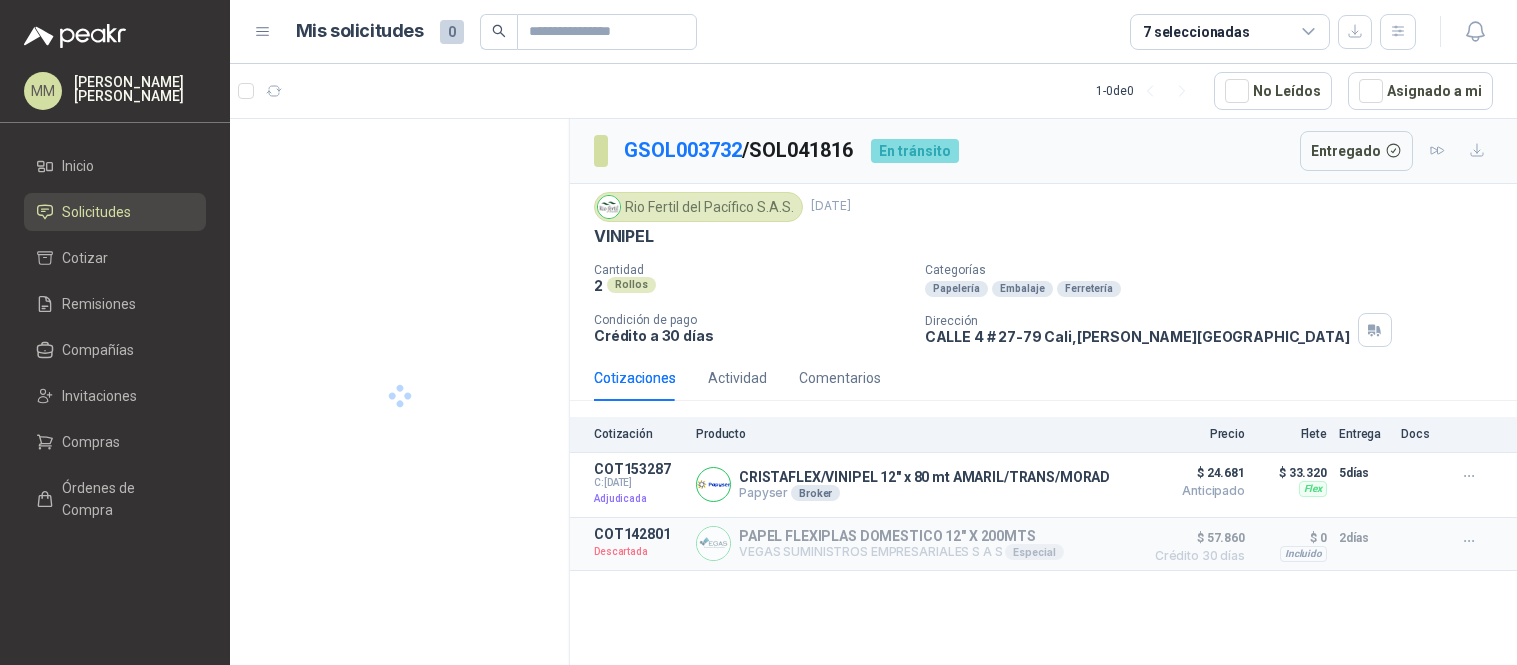scroll, scrollTop: 0, scrollLeft: 0, axis: both 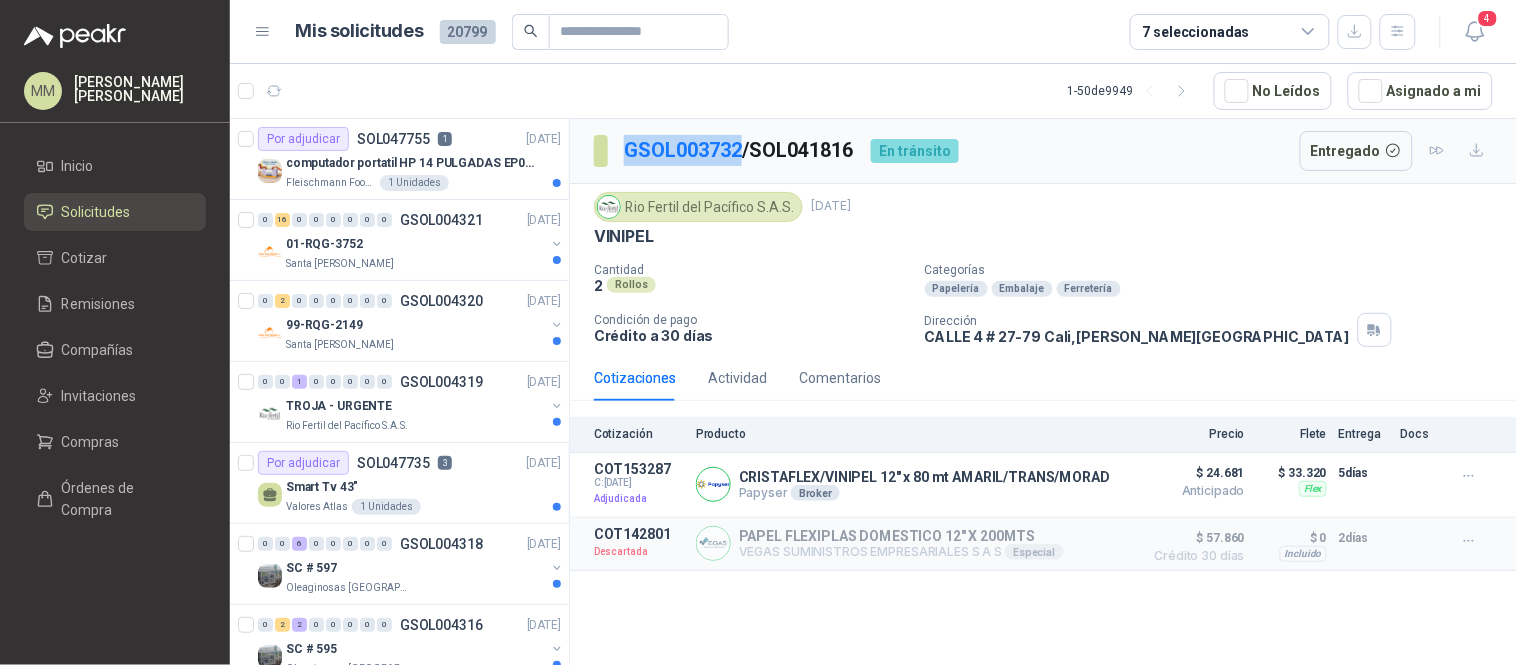 drag, startPoint x: 621, startPoint y: 142, endPoint x: 744, endPoint y: 160, distance: 124.3101 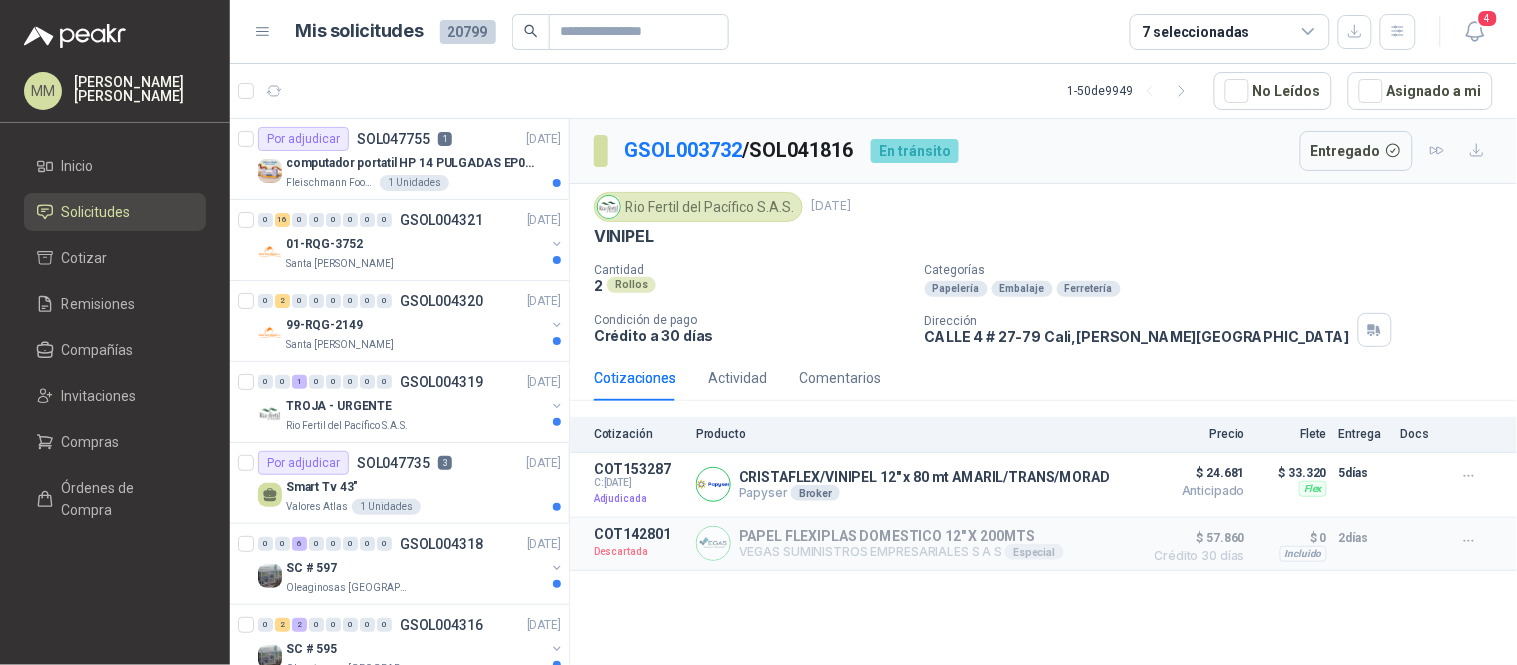 click on "GSOL003732  /  SOL041816" at bounding box center [739, 150] 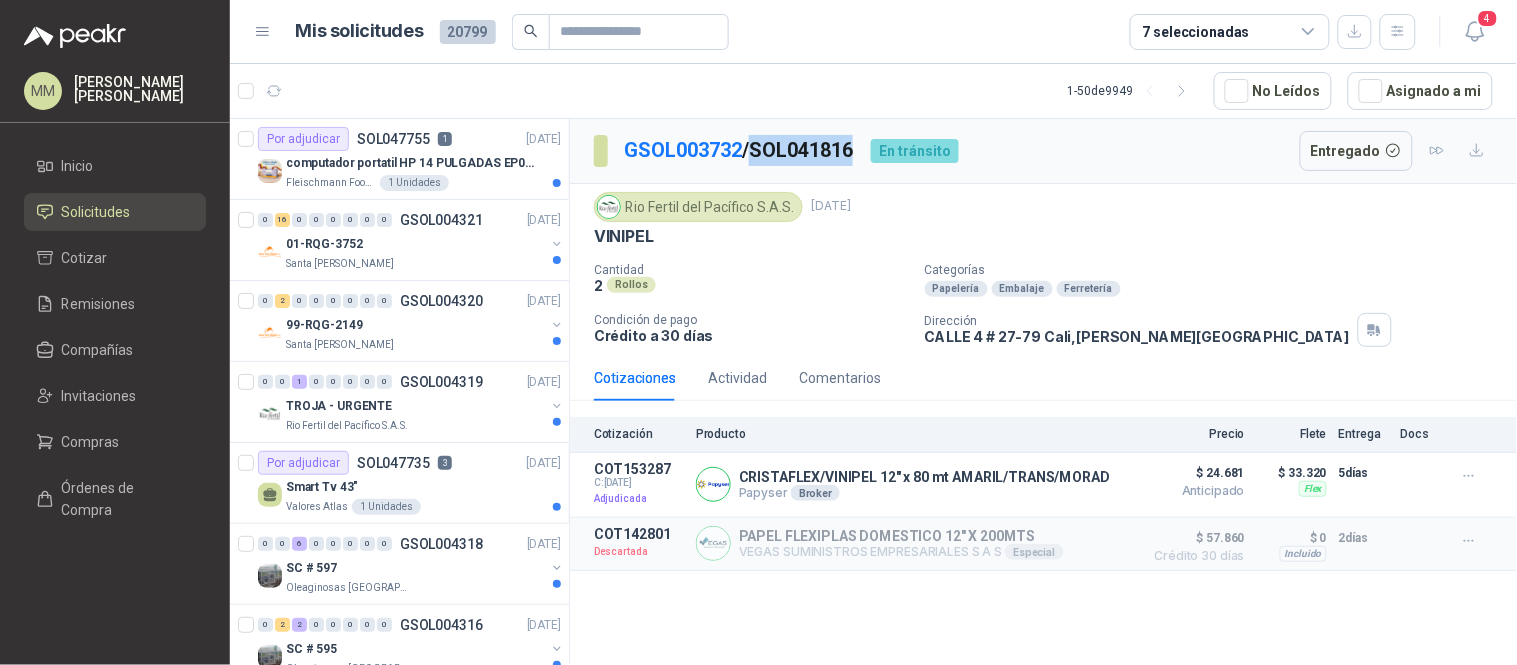 click on "GSOL003732  /  SOL041816" at bounding box center [739, 150] 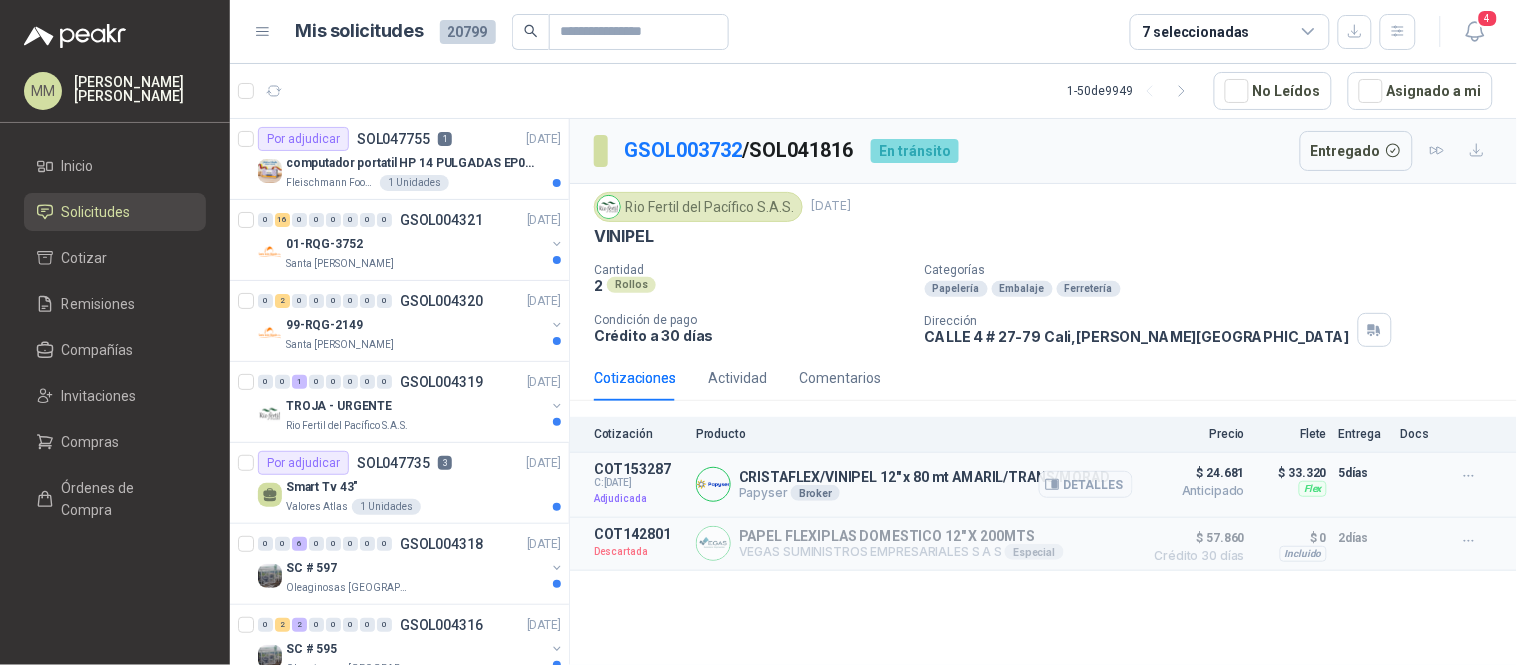 click on "CRISTAFLEX/VINIPEL 12" x 80 mt AMARIL/TRANS/MORAD" at bounding box center (924, 477) 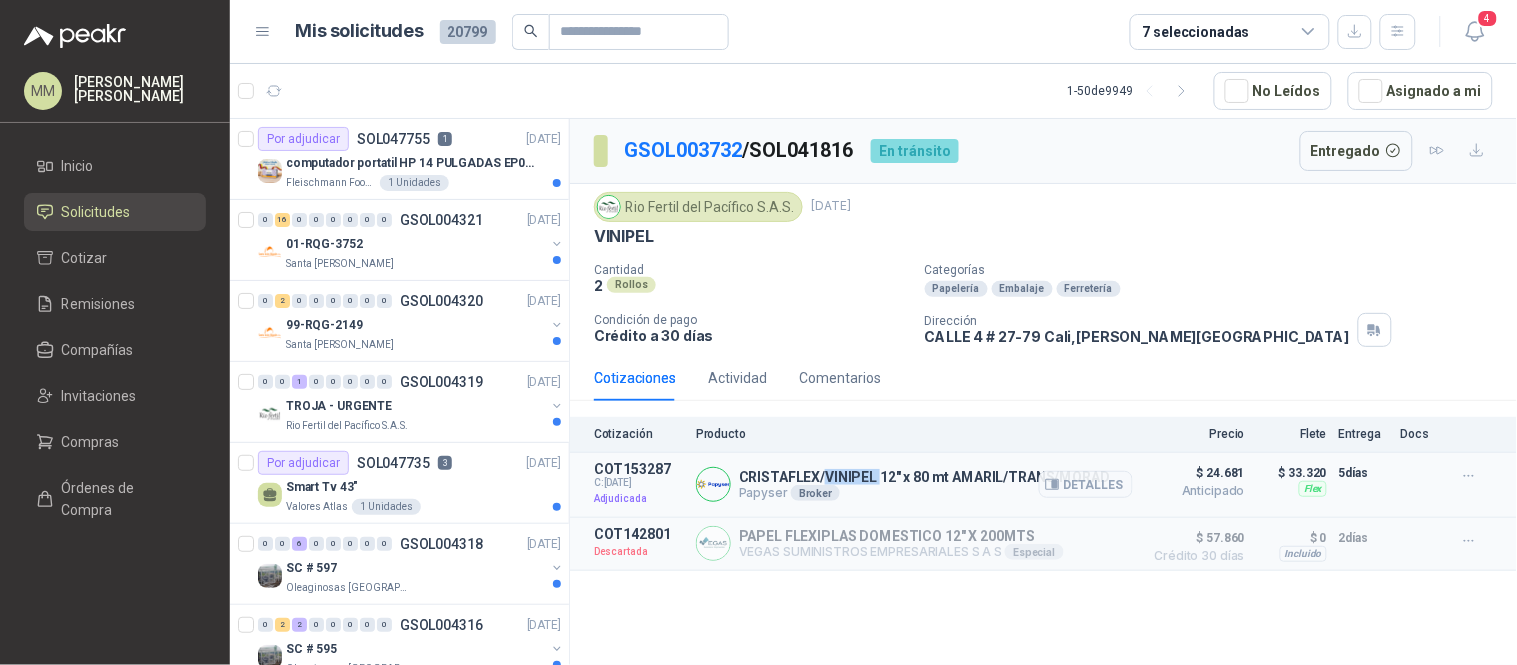 click on "CRISTAFLEX/VINIPEL 12" x 80 mt AMARIL/TRANS/MORAD" at bounding box center (924, 477) 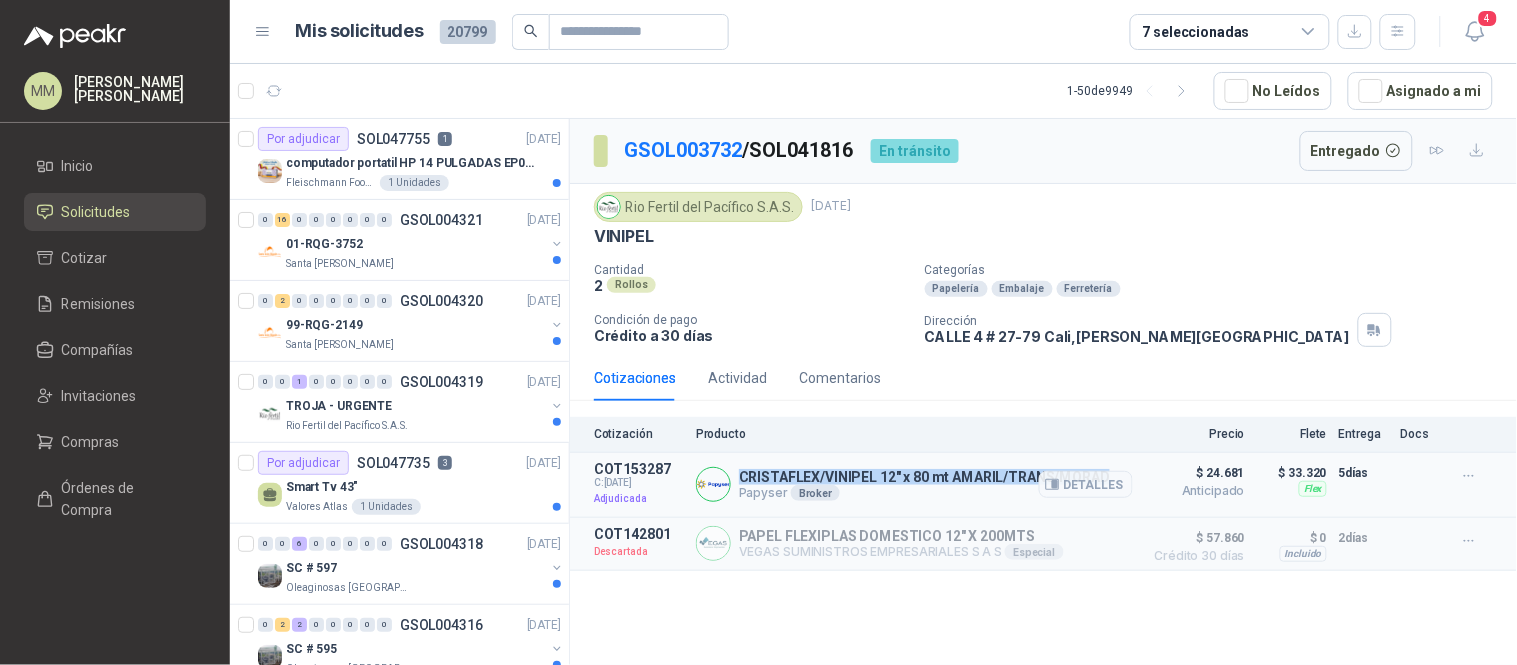 click on "CRISTAFLEX/VINIPEL 12" x 80 mt AMARIL/TRANS/MORAD" at bounding box center (924, 477) 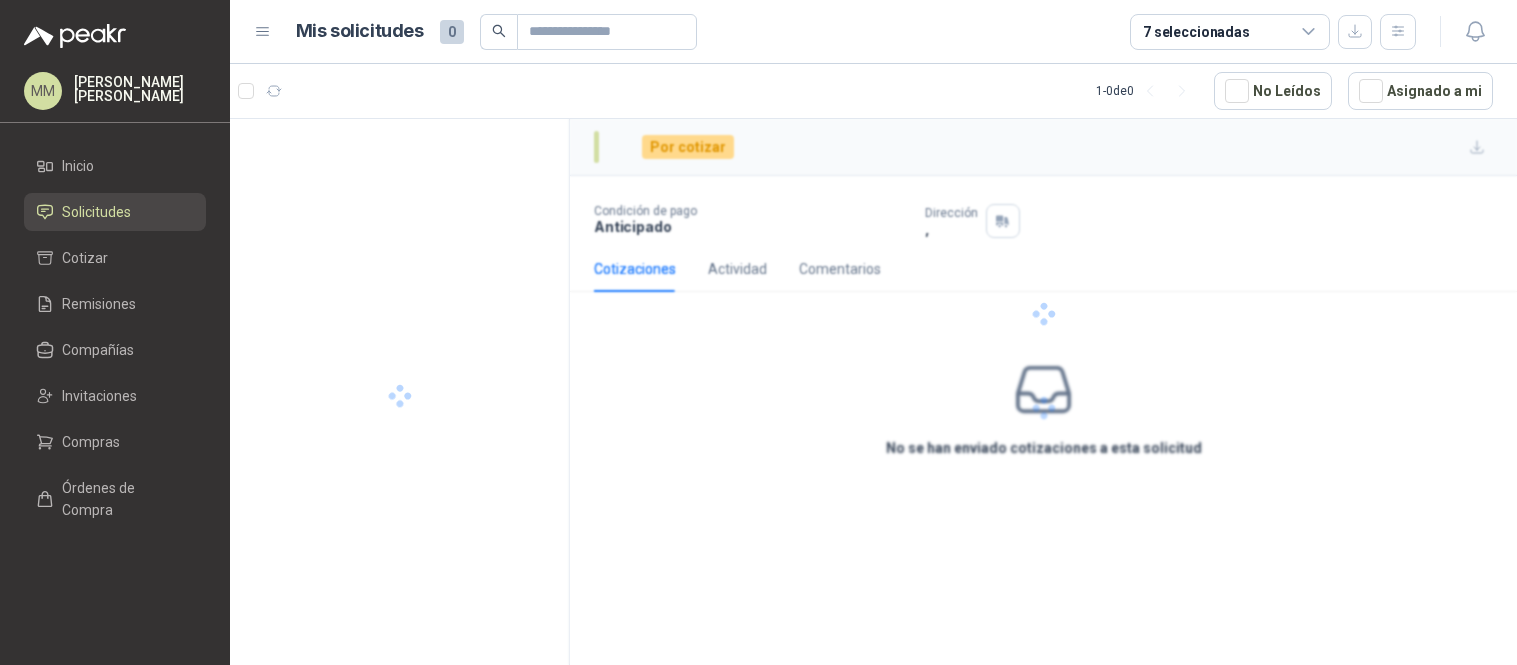 scroll, scrollTop: 0, scrollLeft: 0, axis: both 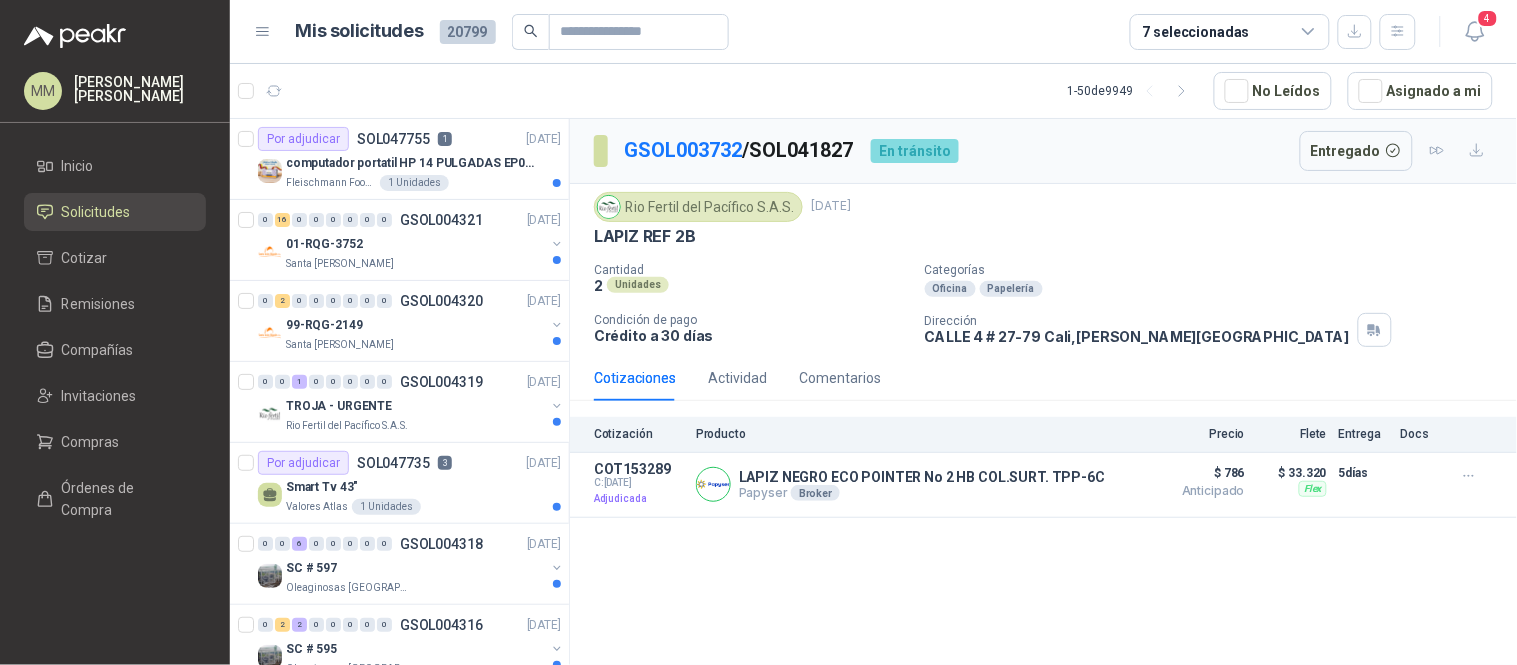 click on "GSOL003732  /  SOL041827" at bounding box center (739, 150) 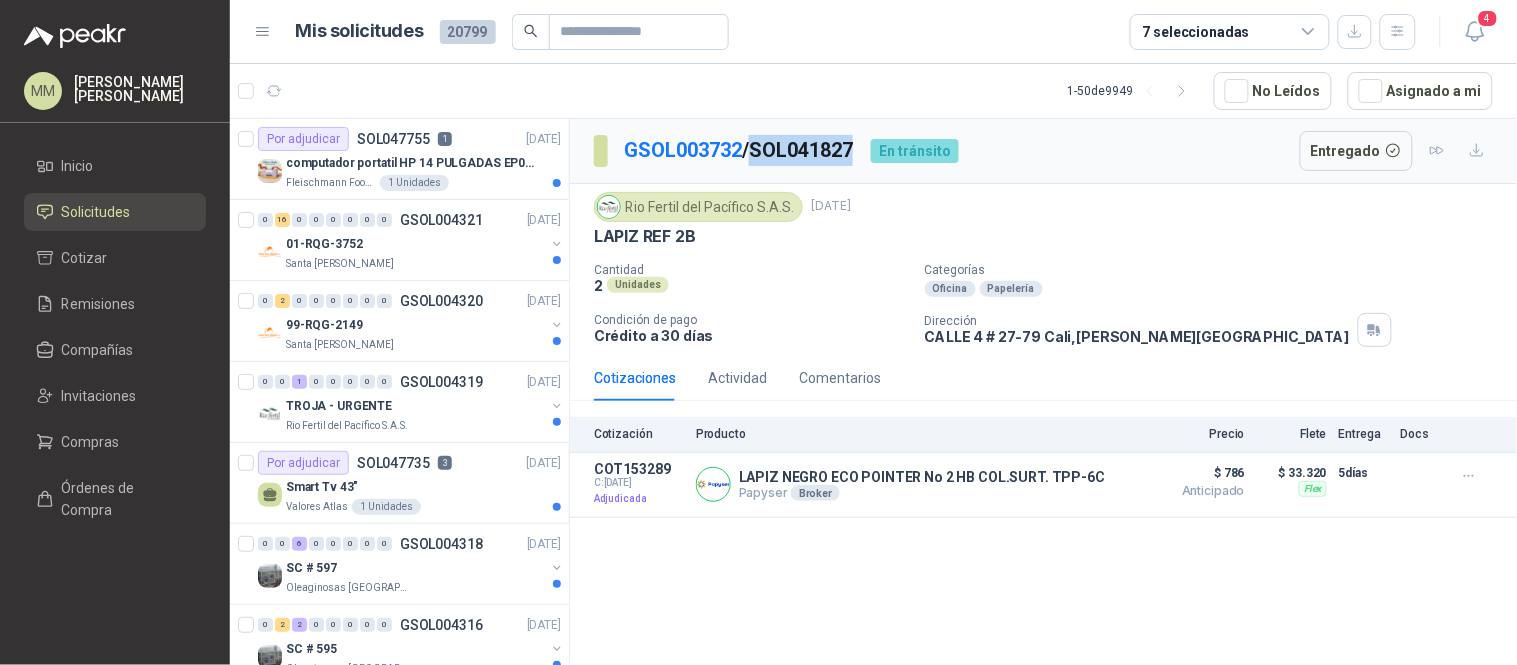click on "GSOL003732  /  SOL041827" at bounding box center (739, 150) 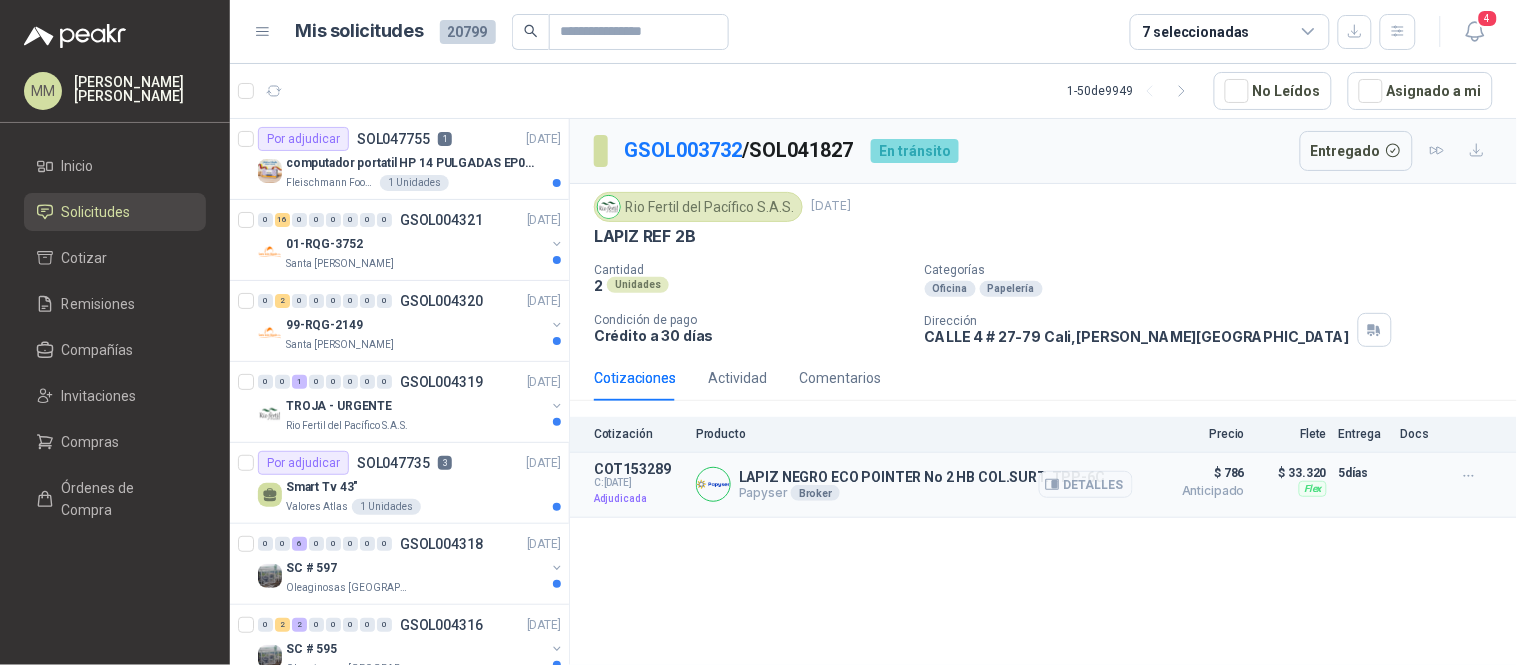 click on "LAPIZ NEGRO ECO POINTER No 2 HB COL.SURT. TPP-6C" at bounding box center (922, 477) 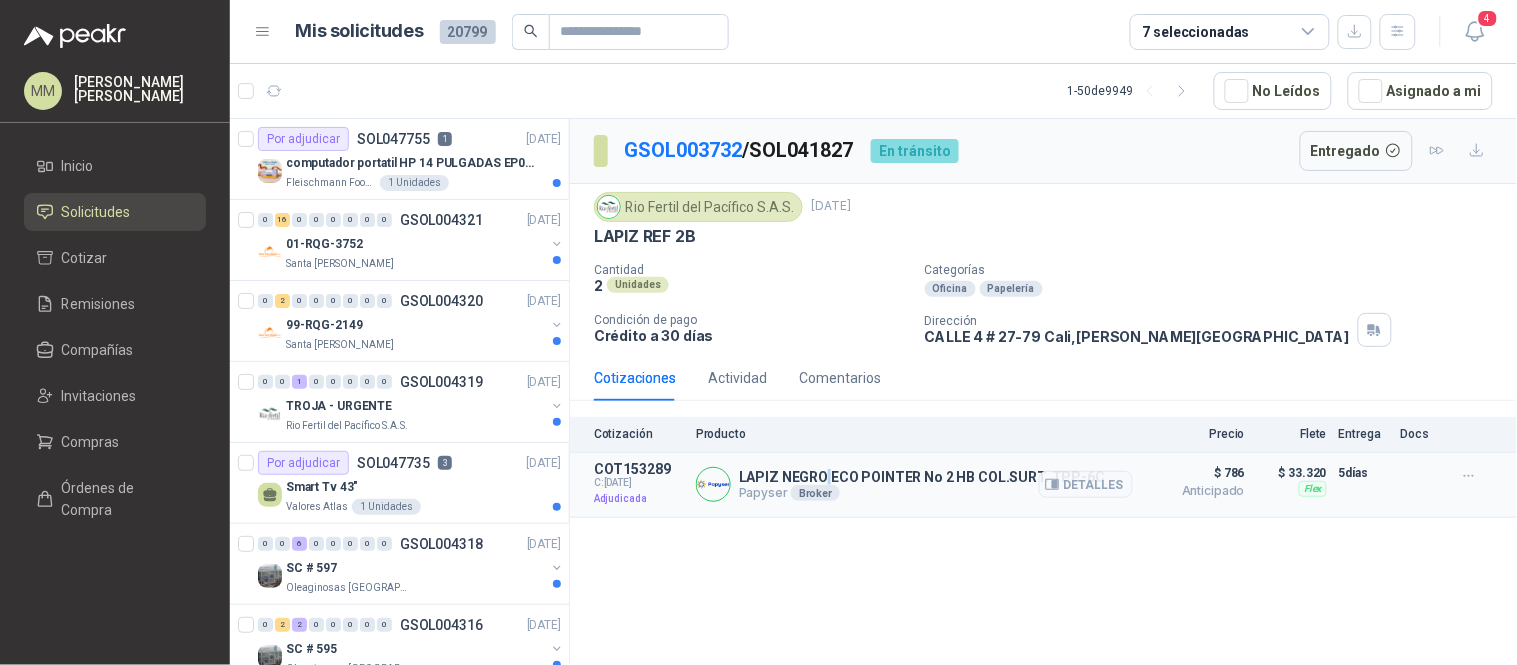 click on "LAPIZ NEGRO ECO POINTER No 2 HB COL.SURT. TPP-6C" at bounding box center (922, 477) 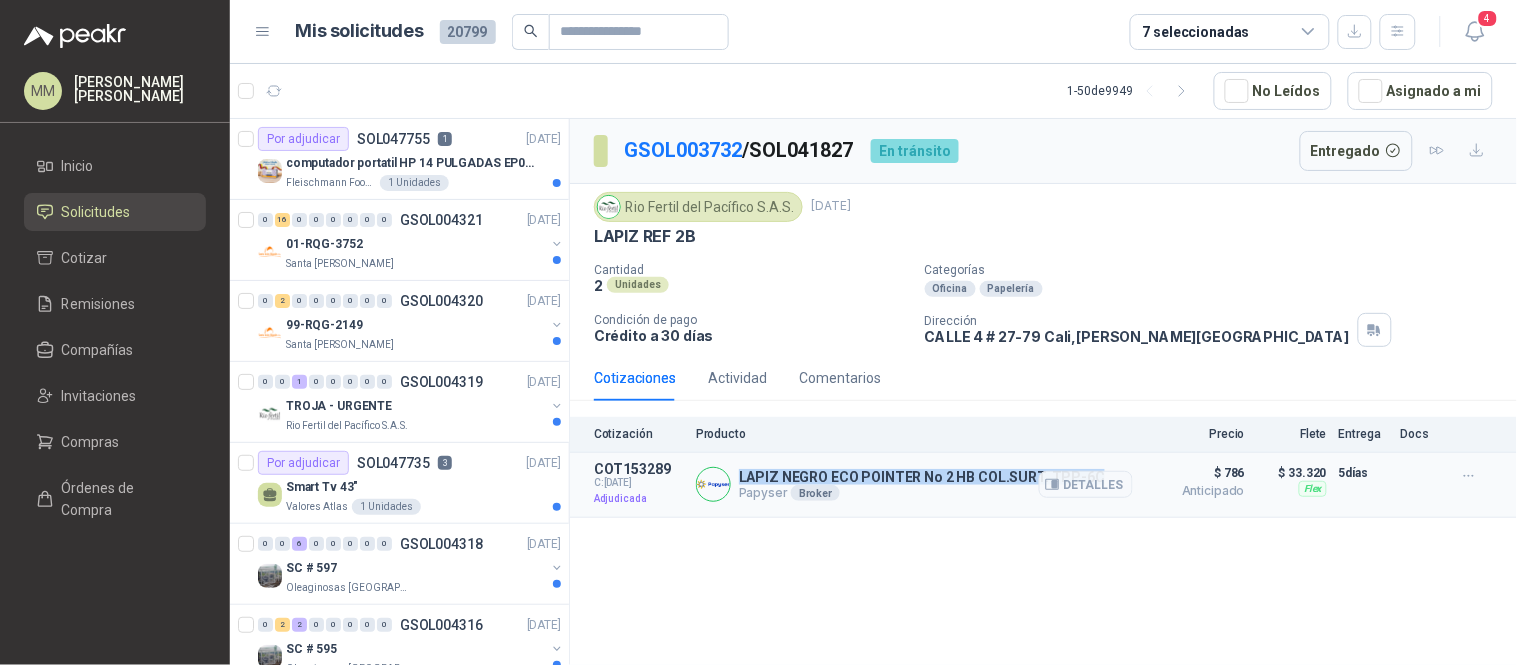 click on "LAPIZ NEGRO ECO POINTER No 2 HB COL.SURT. TPP-6C" at bounding box center (922, 477) 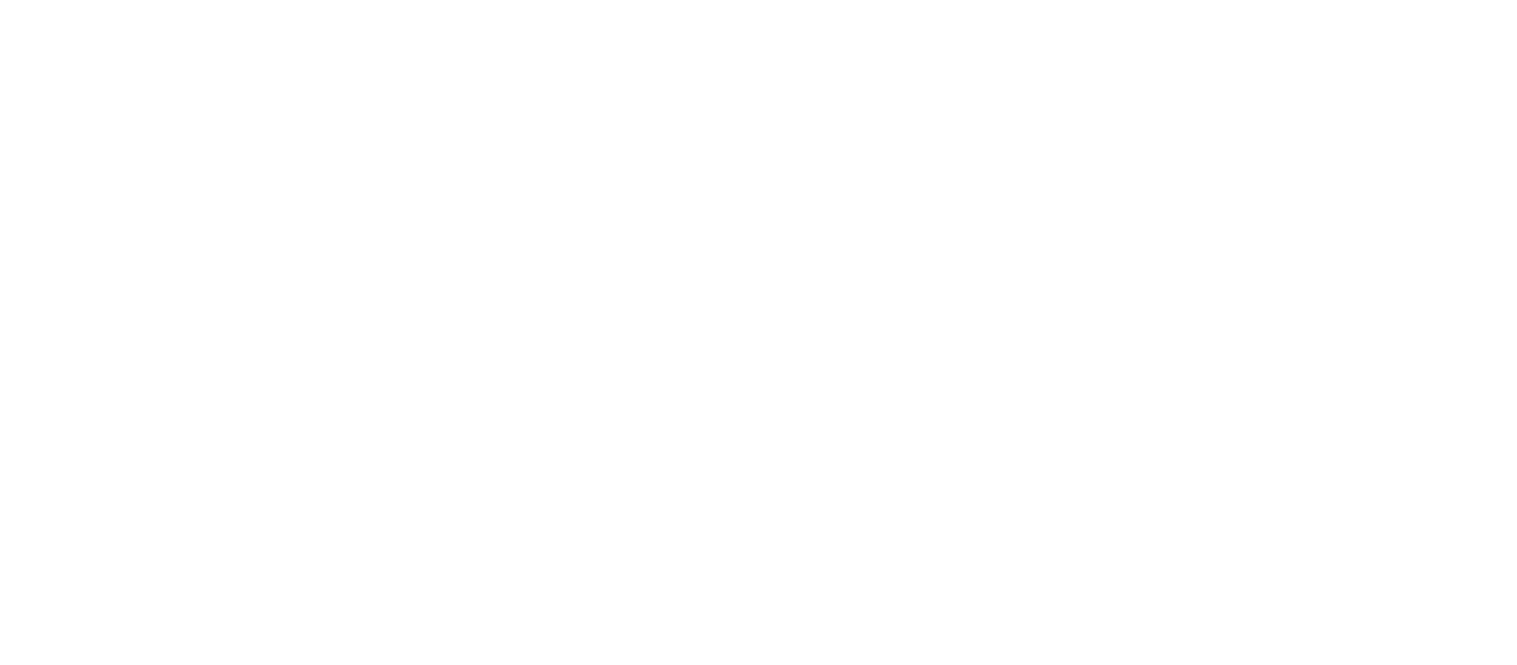 scroll, scrollTop: 0, scrollLeft: 0, axis: both 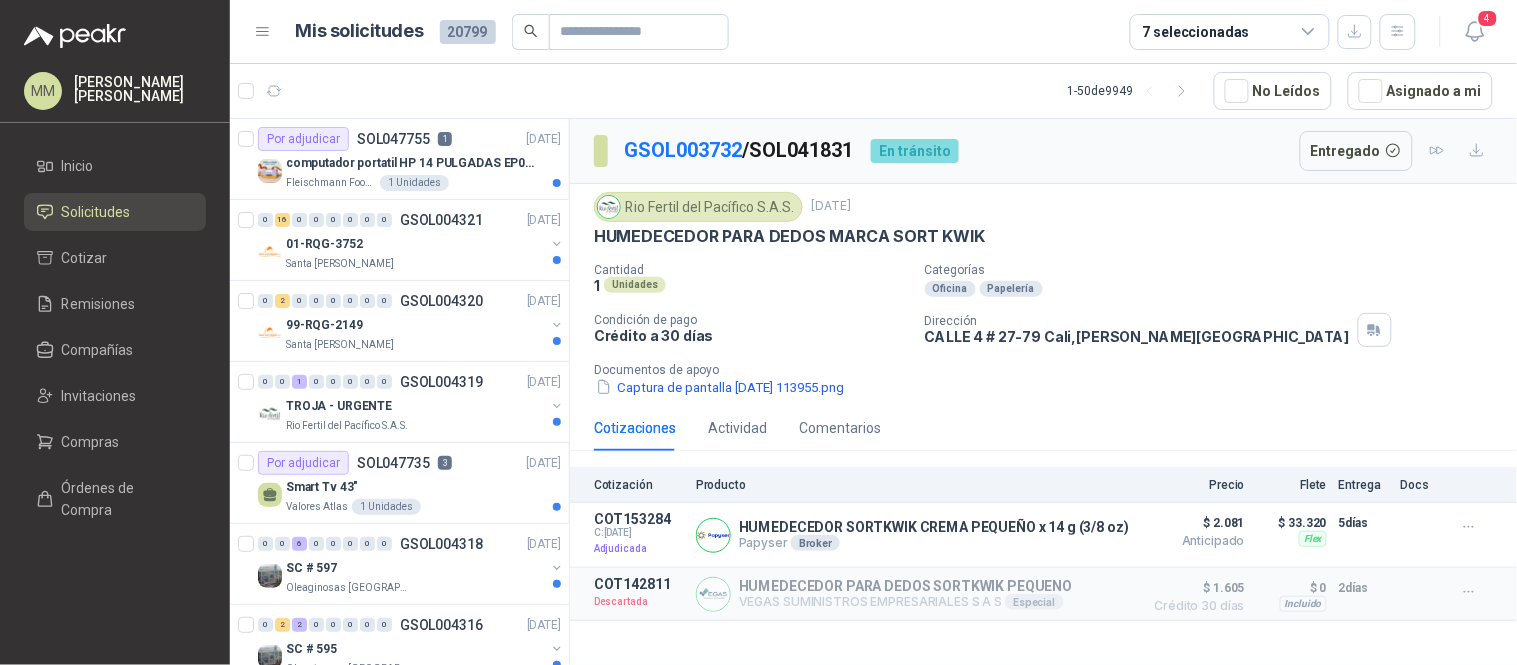 click on "GSOL003732  /  SOL041831" at bounding box center [739, 150] 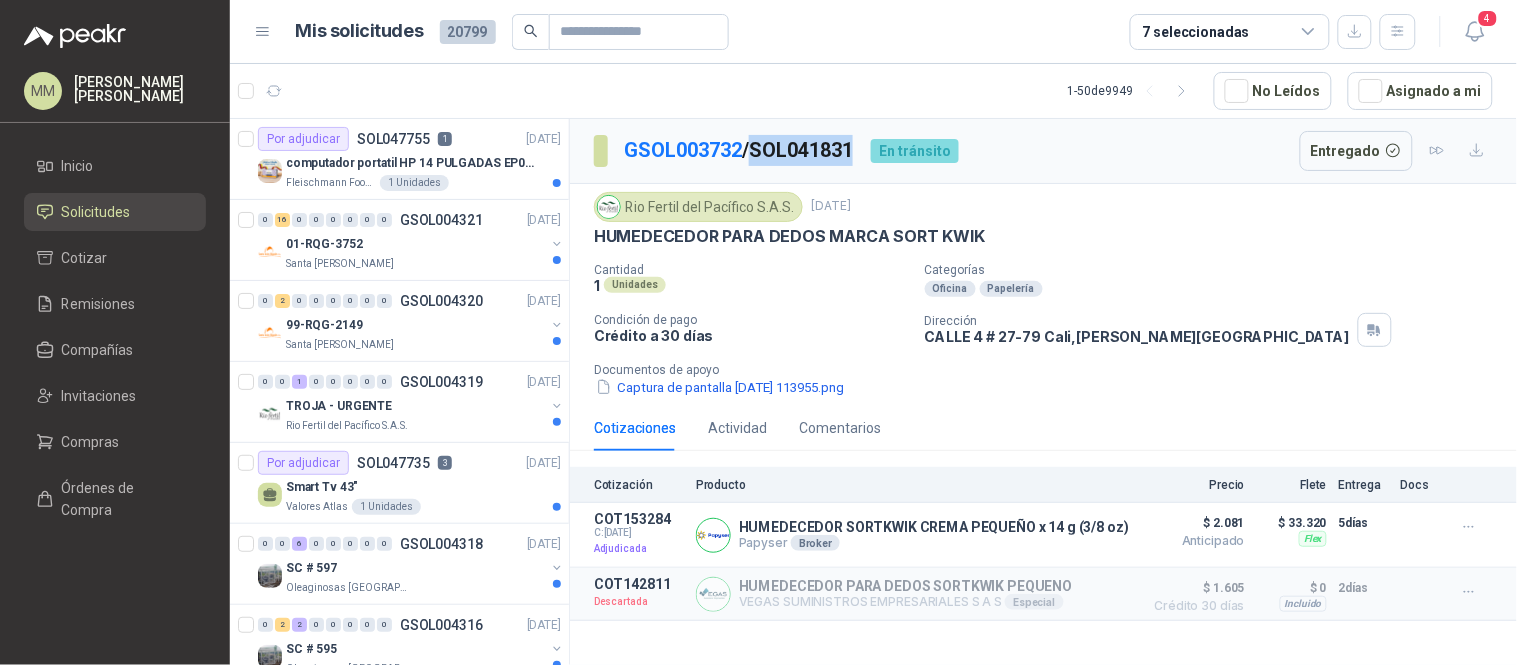 click on "GSOL003732  /  SOL041831" at bounding box center (739, 150) 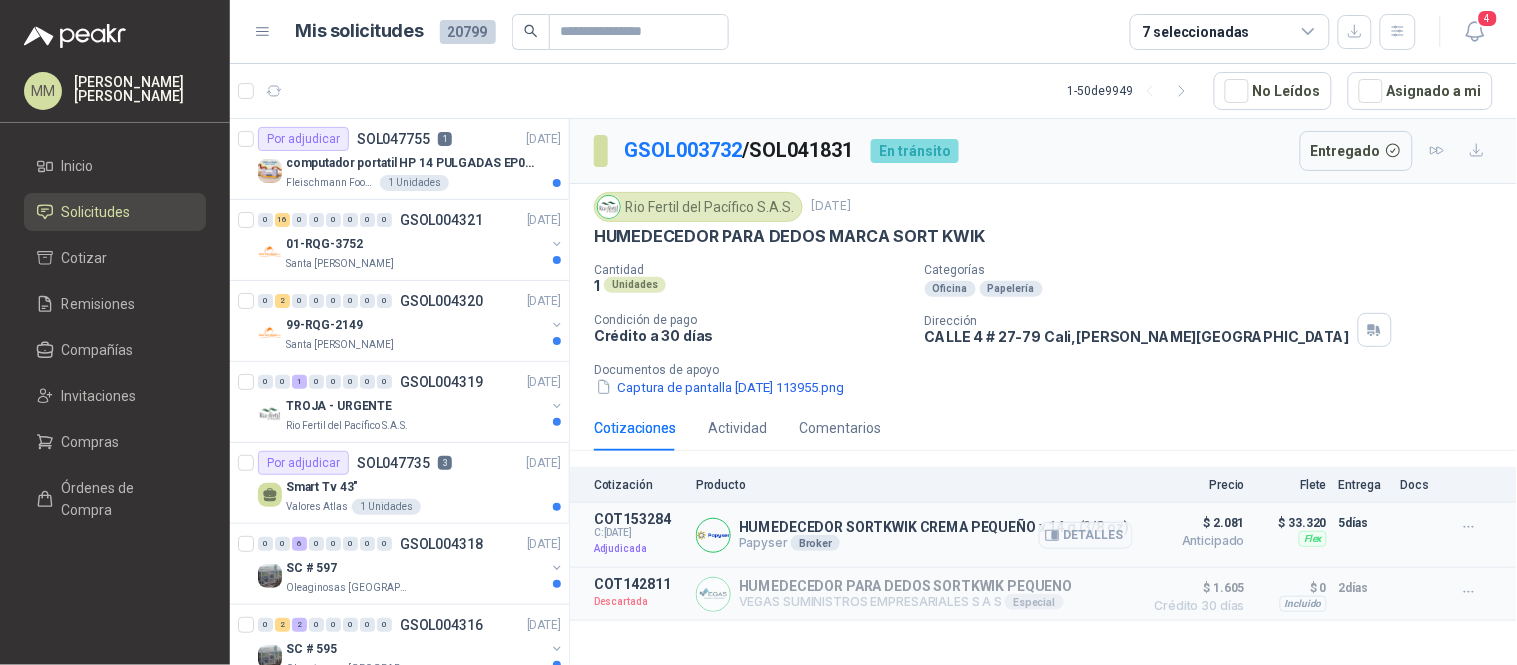 click on "HUMEDECEDOR SORTKWIK CREMA PEQUEÑO x 14 g (3/8 oz)" at bounding box center (934, 527) 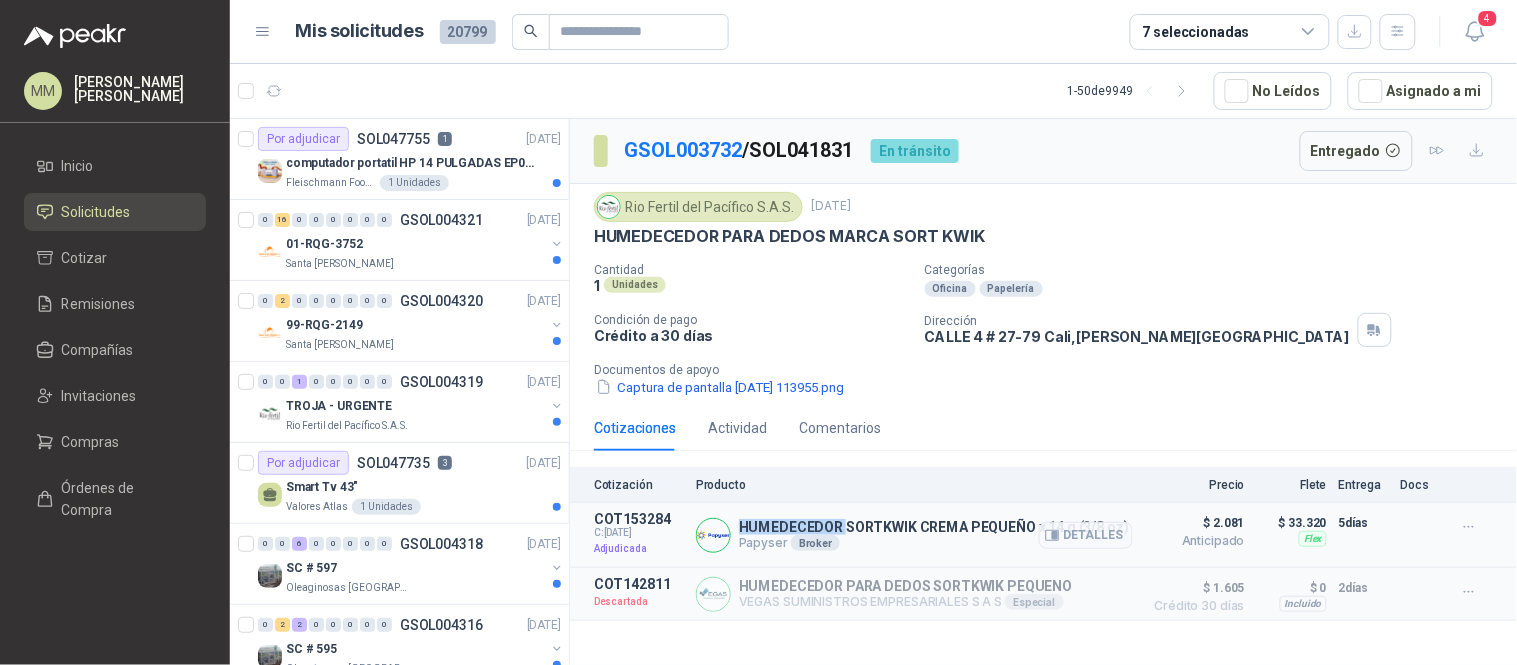 click on "HUMEDECEDOR SORTKWIK CREMA PEQUEÑO x 14 g (3/8 oz)" at bounding box center [934, 527] 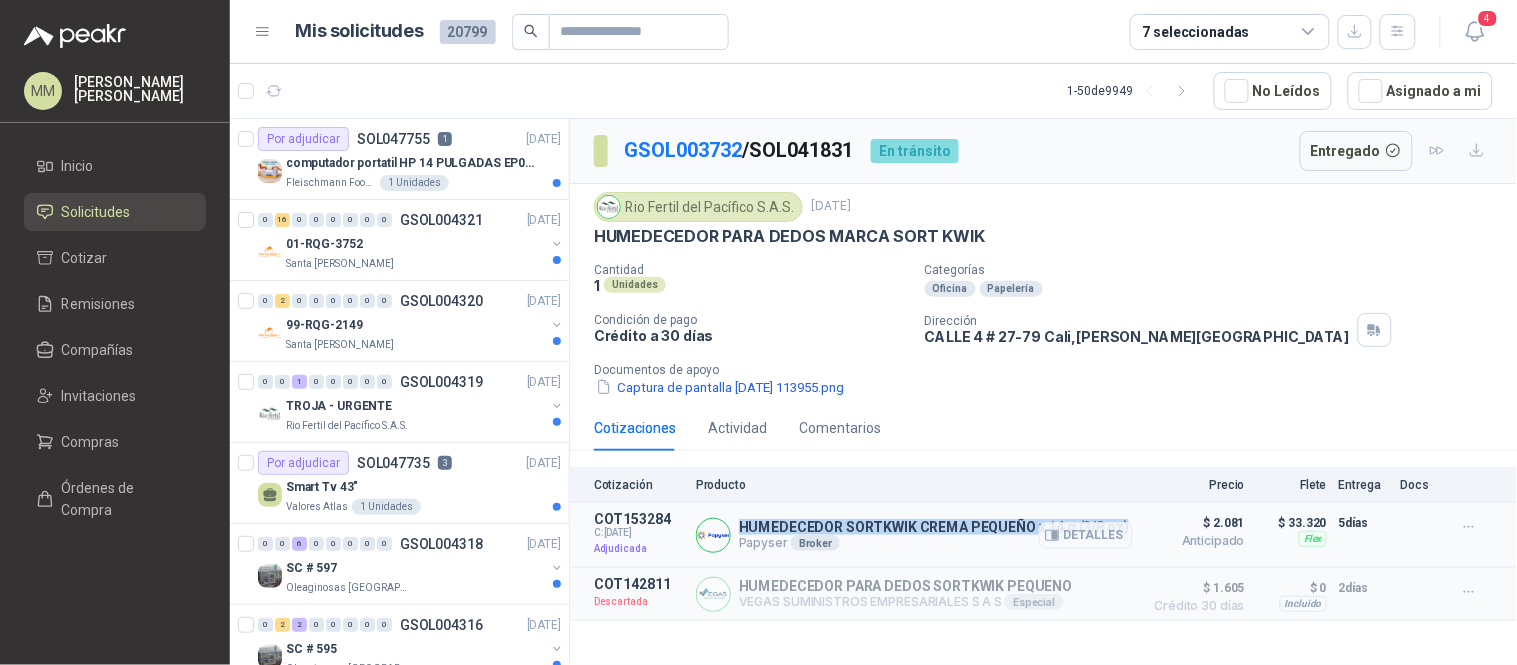 click on "HUMEDECEDOR SORTKWIK CREMA PEQUEÑO x 14 g (3/8 oz)" at bounding box center (934, 527) 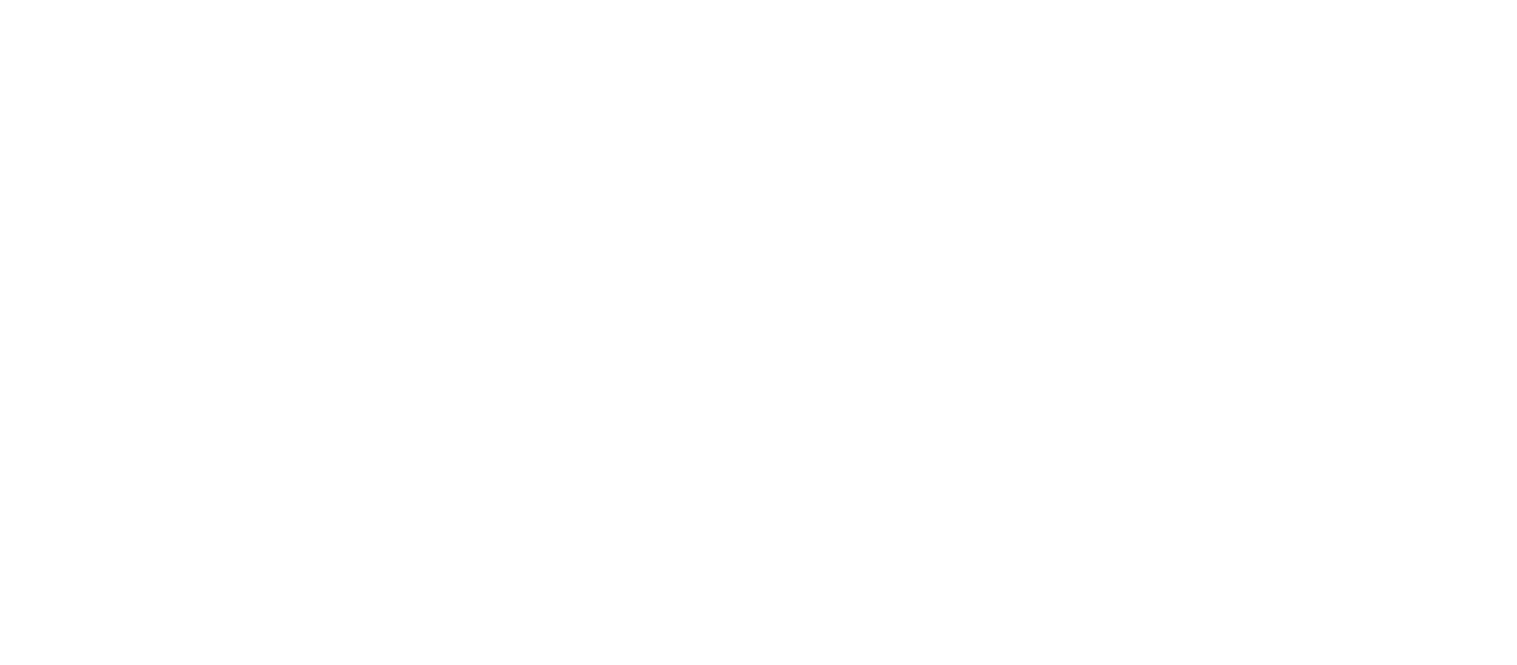 scroll, scrollTop: 0, scrollLeft: 0, axis: both 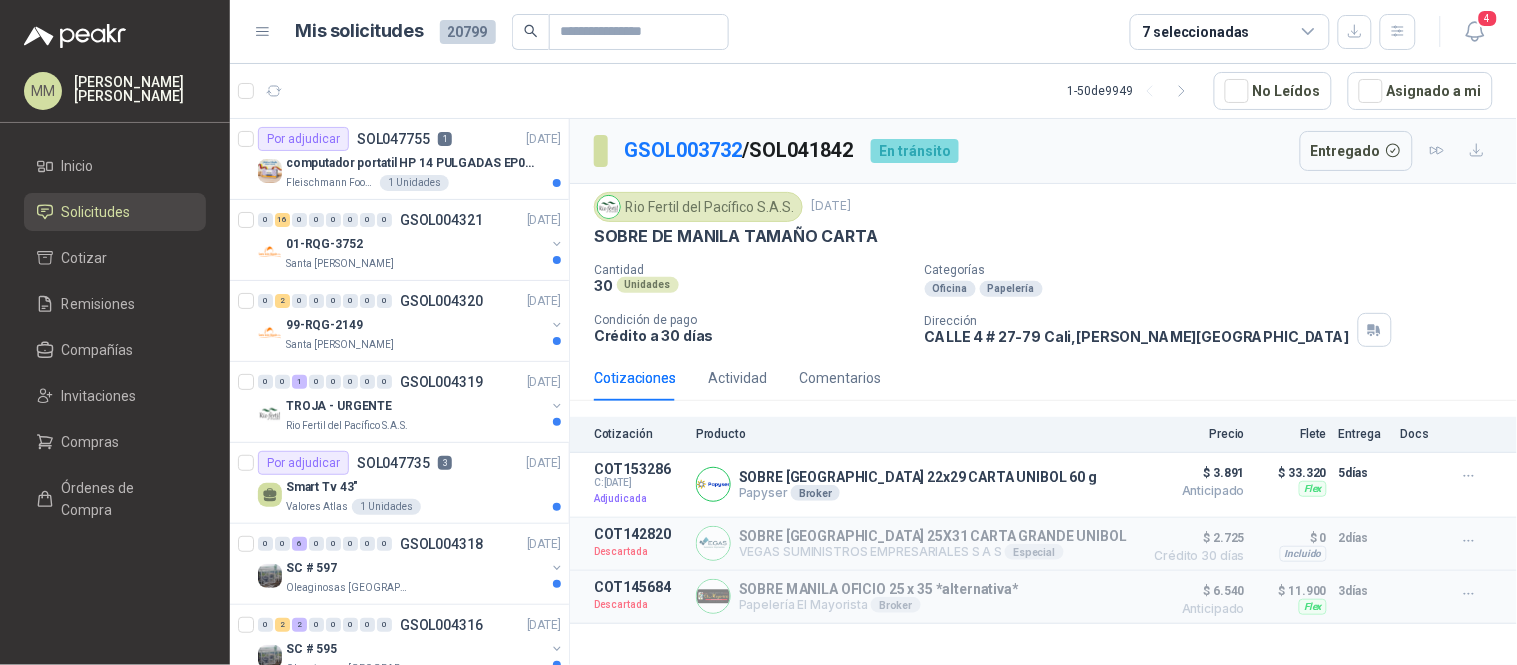 click on "GSOL003732  /  SOL041842" at bounding box center (739, 150) 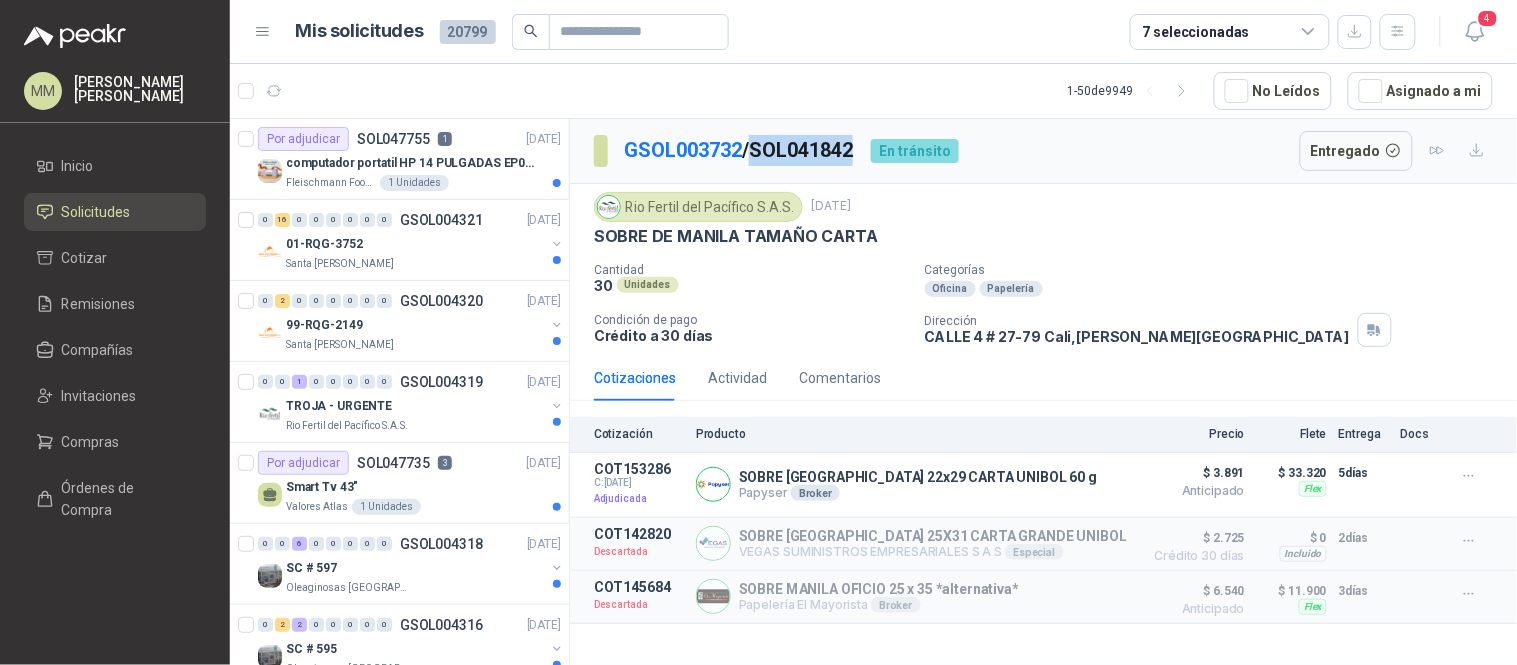 click on "GSOL003732  /  SOL041842" at bounding box center [739, 150] 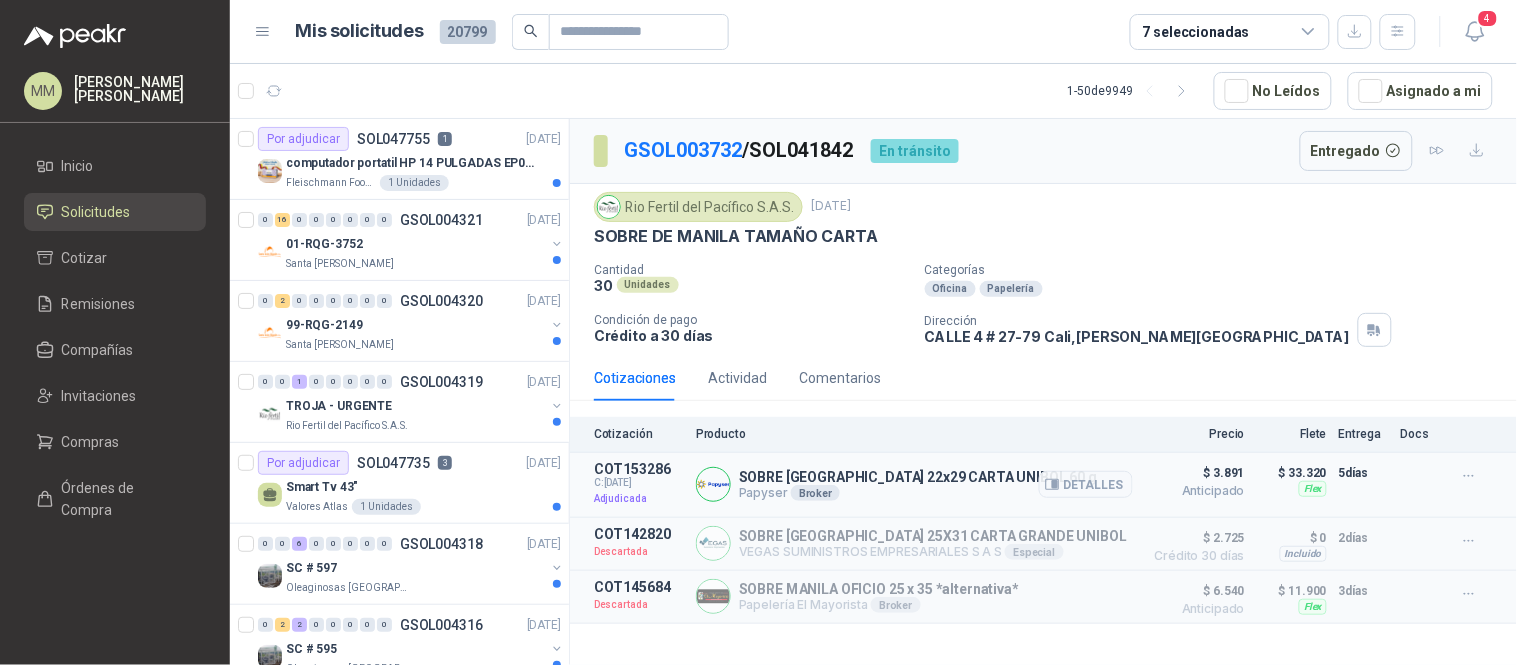 click on "SOBRE [GEOGRAPHIC_DATA] 22x29 CARTA UNIBOL 60 g" at bounding box center (918, 477) 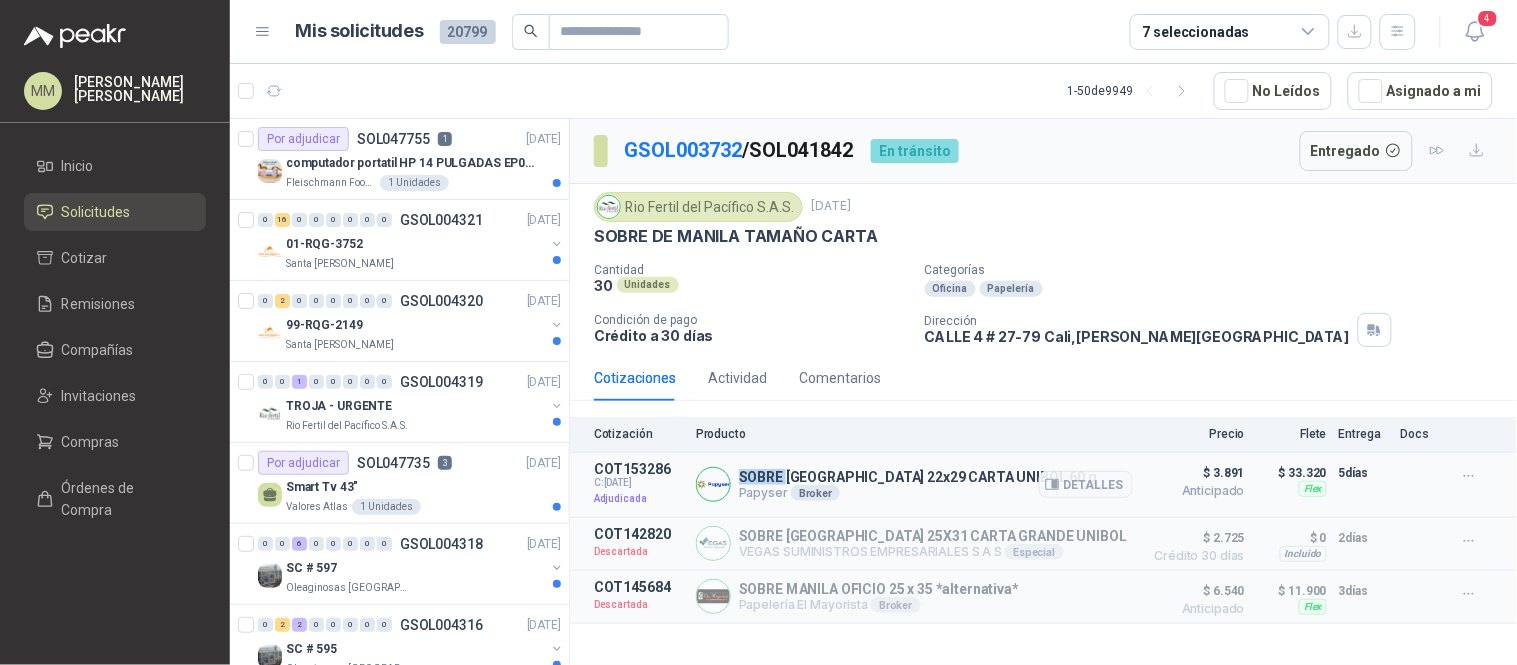 click on "SOBRE MANILA 22x29 CARTA UNIBOL 60 g" at bounding box center [918, 477] 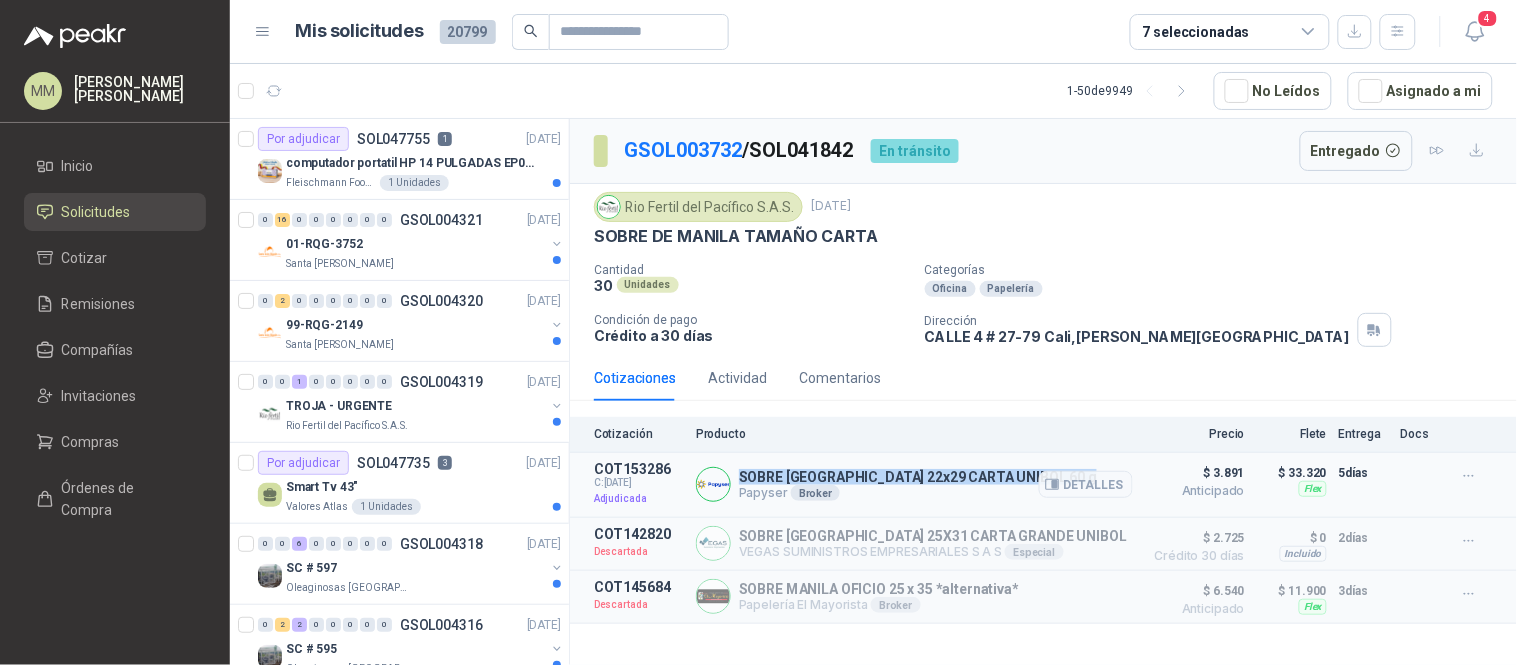 click on "SOBRE MANILA 22x29 CARTA UNIBOL 60 g" at bounding box center [918, 477] 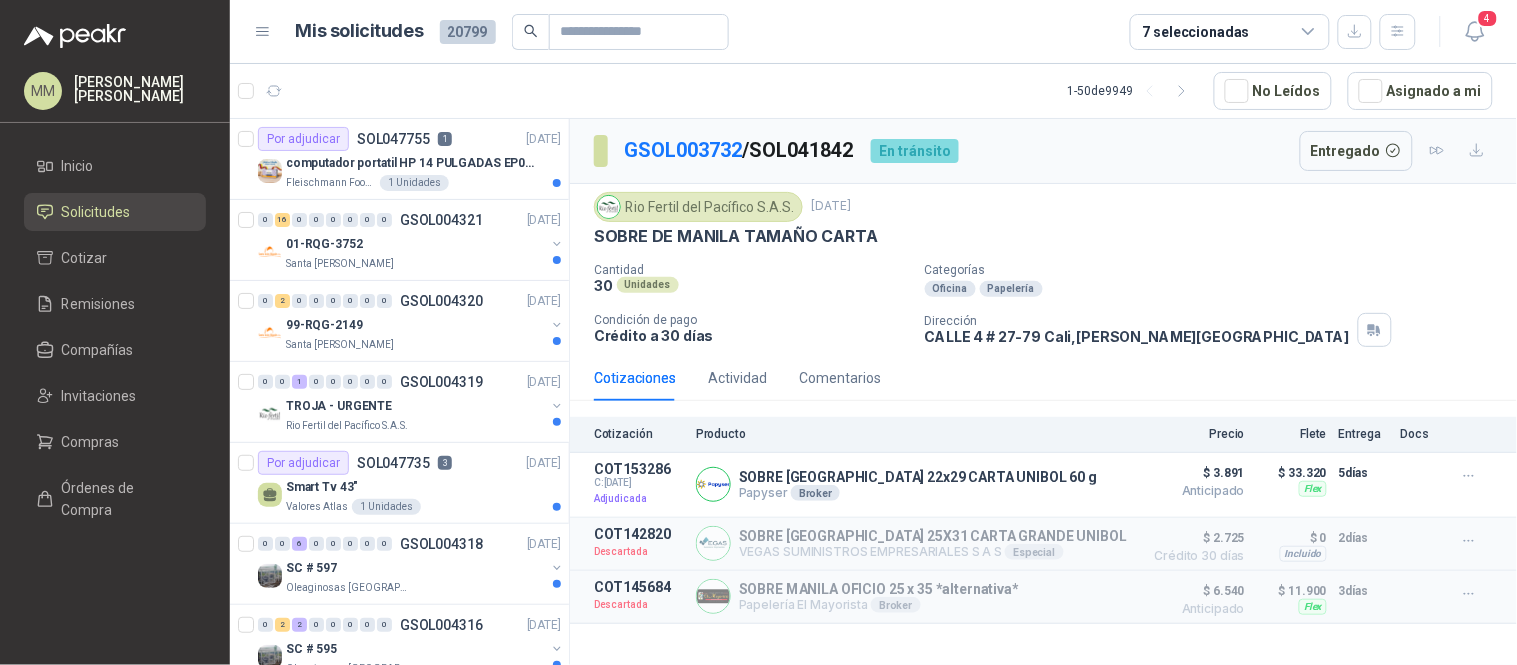 click on "Rio Fertil del Pacífico S.A.S." at bounding box center [698, 207] 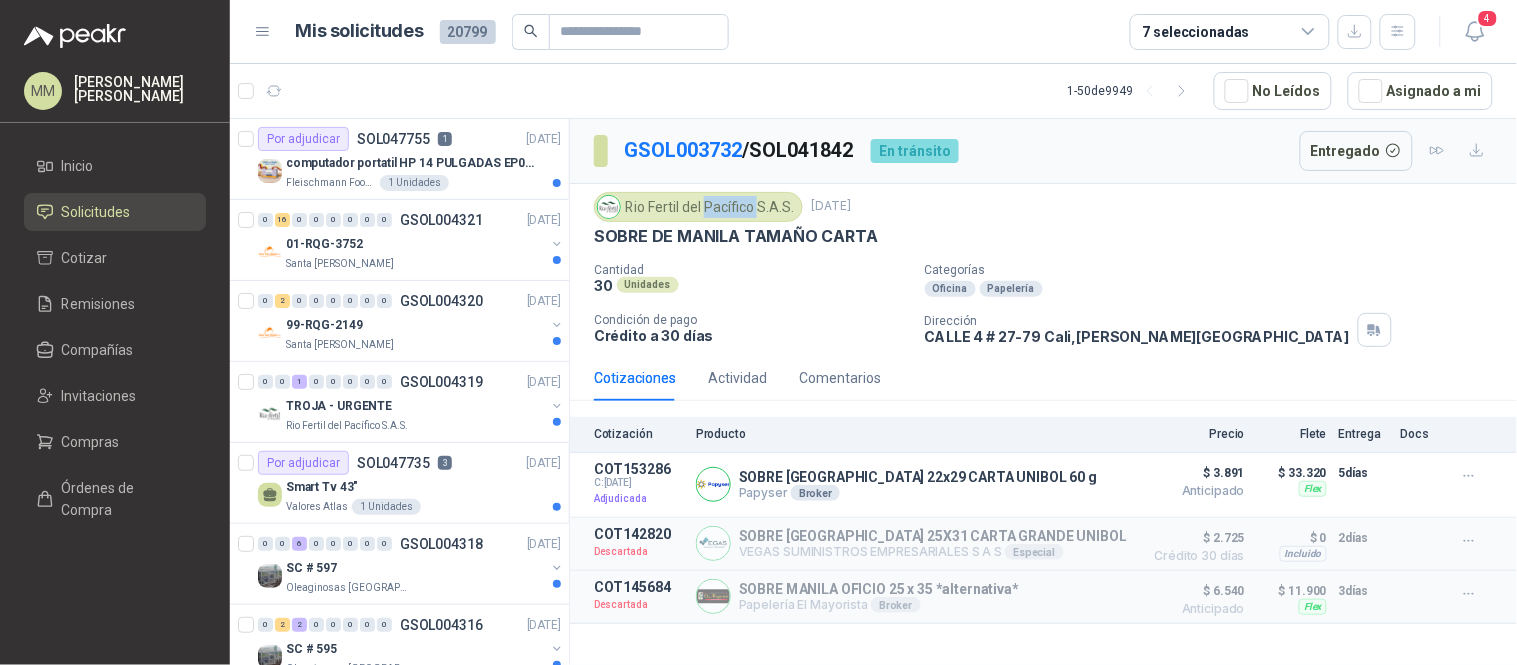 click on "Rio Fertil del Pacífico S.A.S." at bounding box center [698, 207] 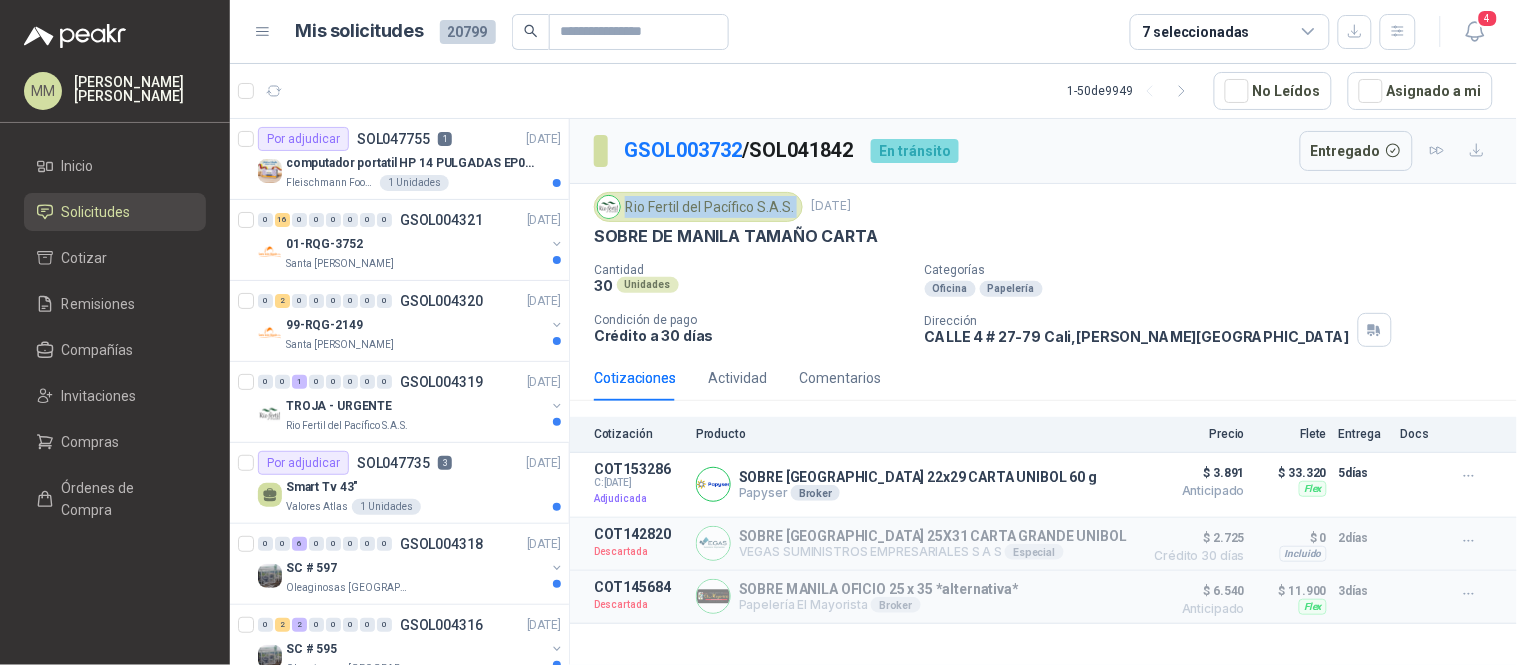click on "Rio Fertil del Pacífico S.A.S." at bounding box center (698, 207) 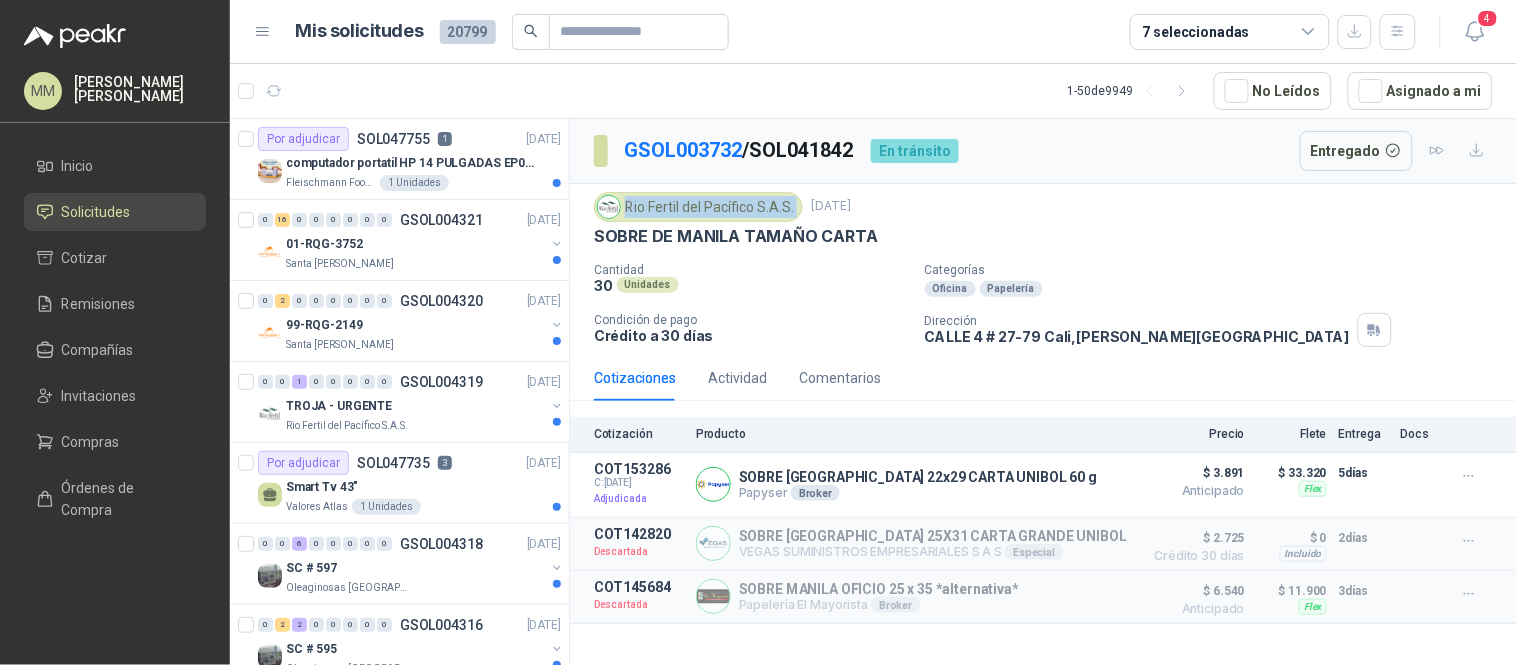 copy on "Rio Fertil del Pacífico S.A.S." 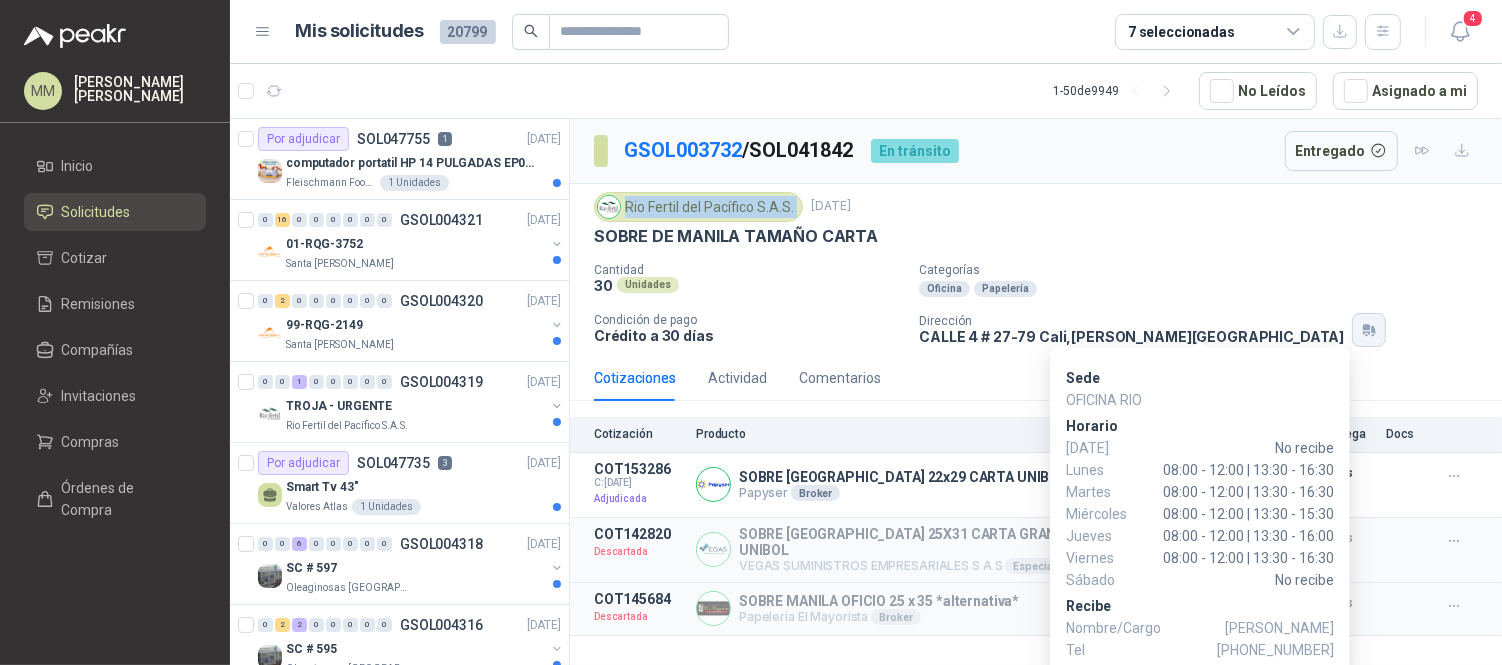 click at bounding box center [1369, 330] 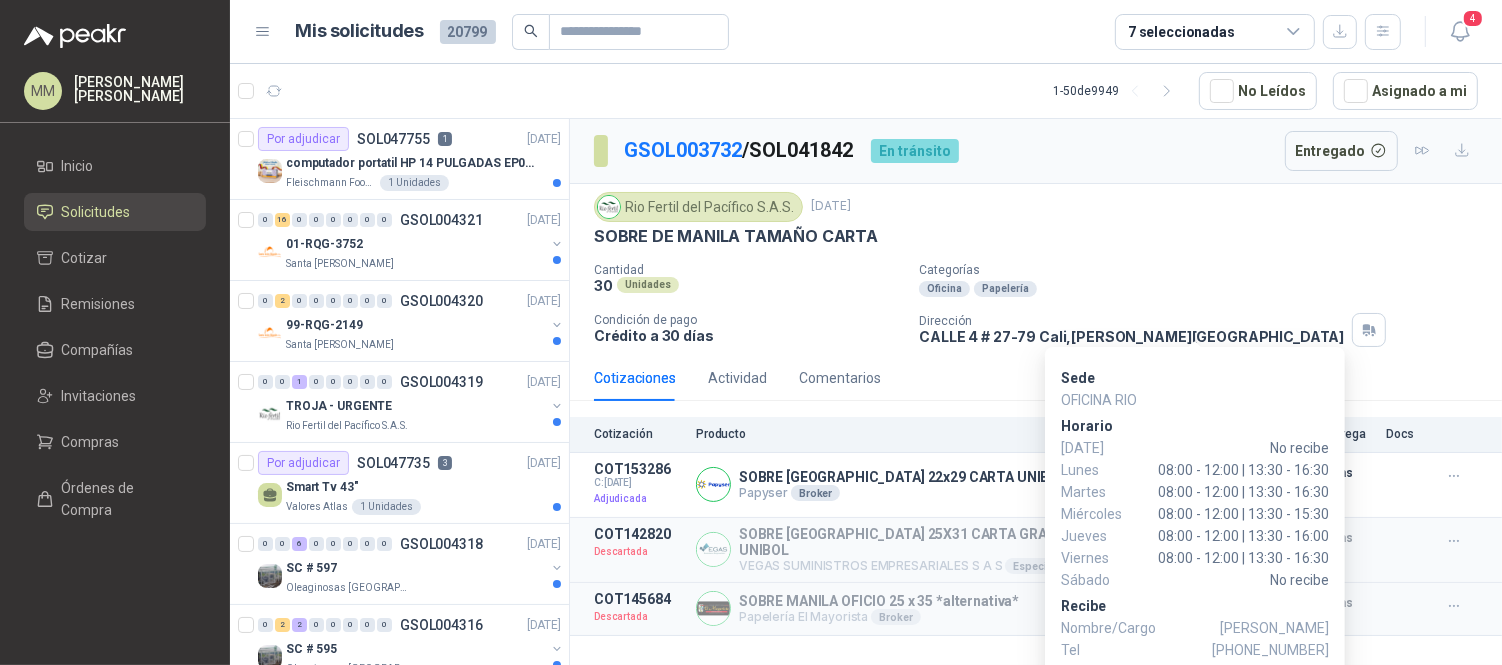 click on "PAULA GONZALEZ" at bounding box center [1274, 628] 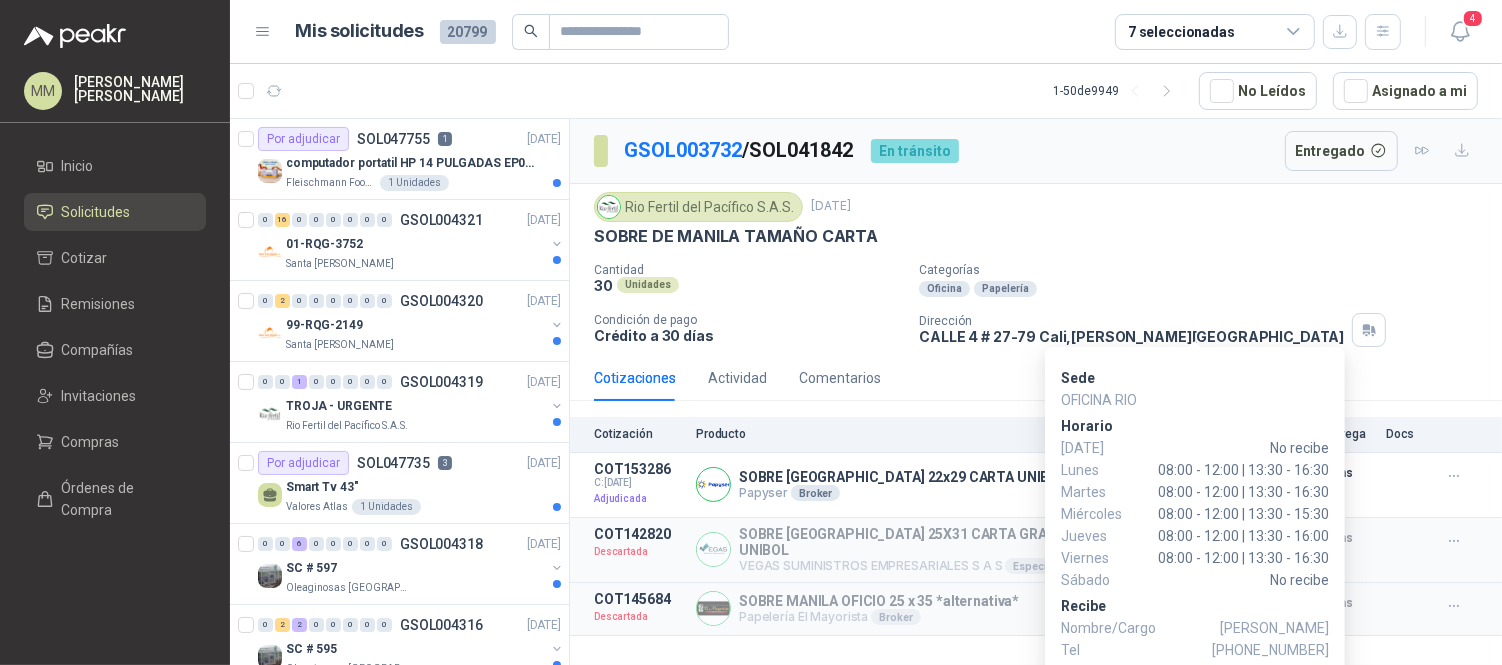 copy on "PAULA GONZALEZ" 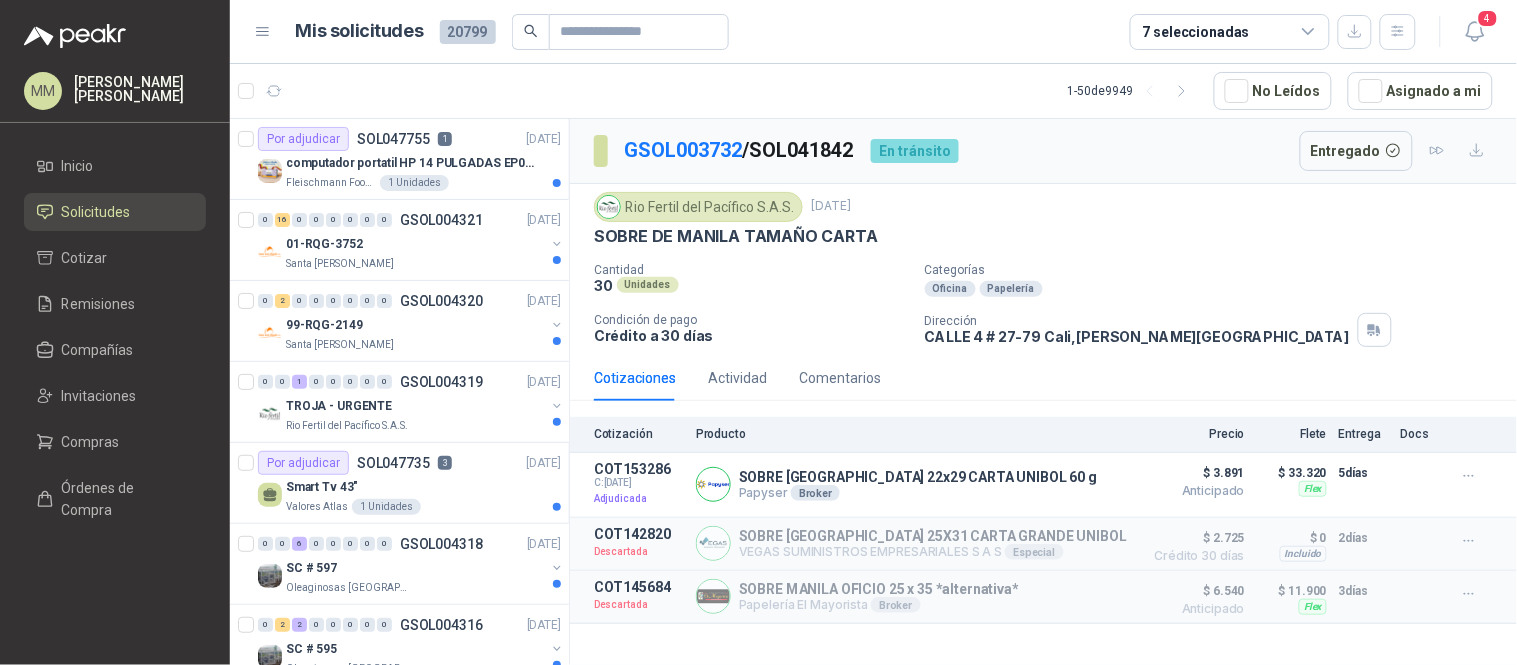 click on "Categorías" at bounding box center [1217, 270] 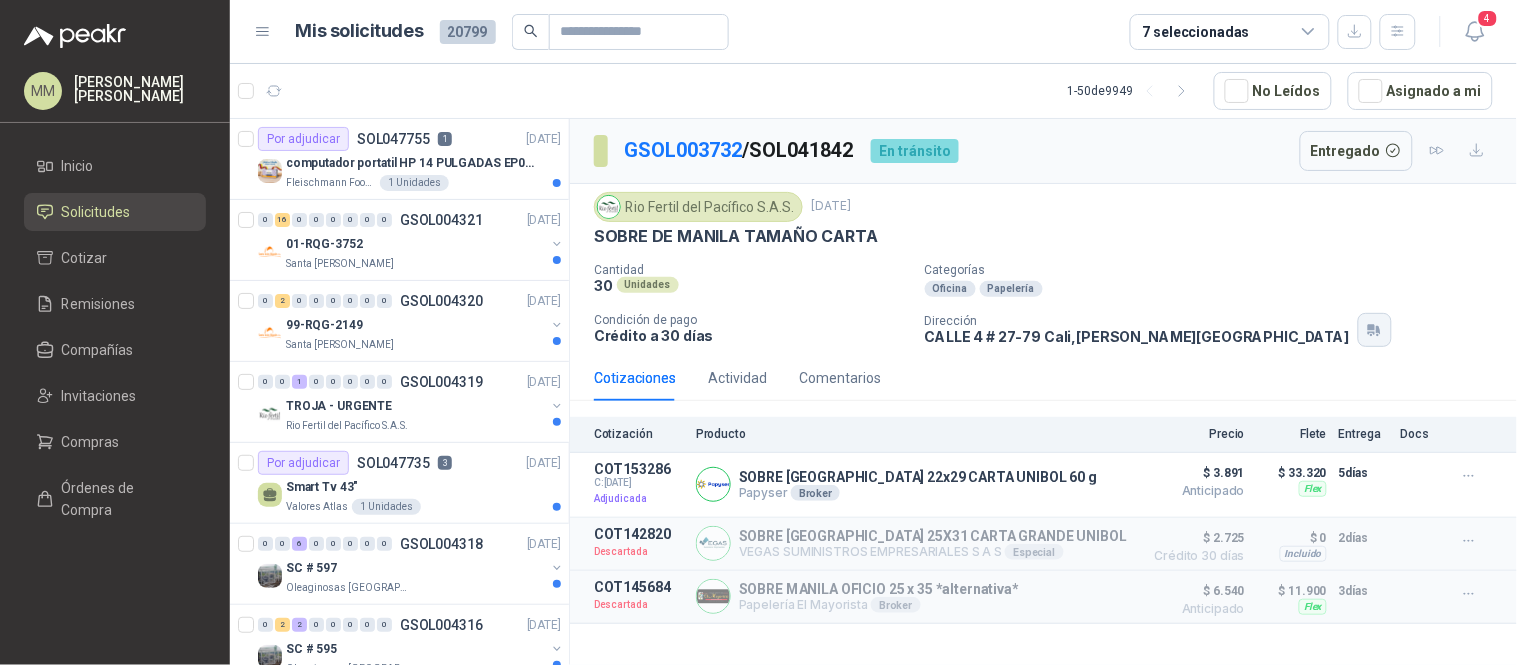 click 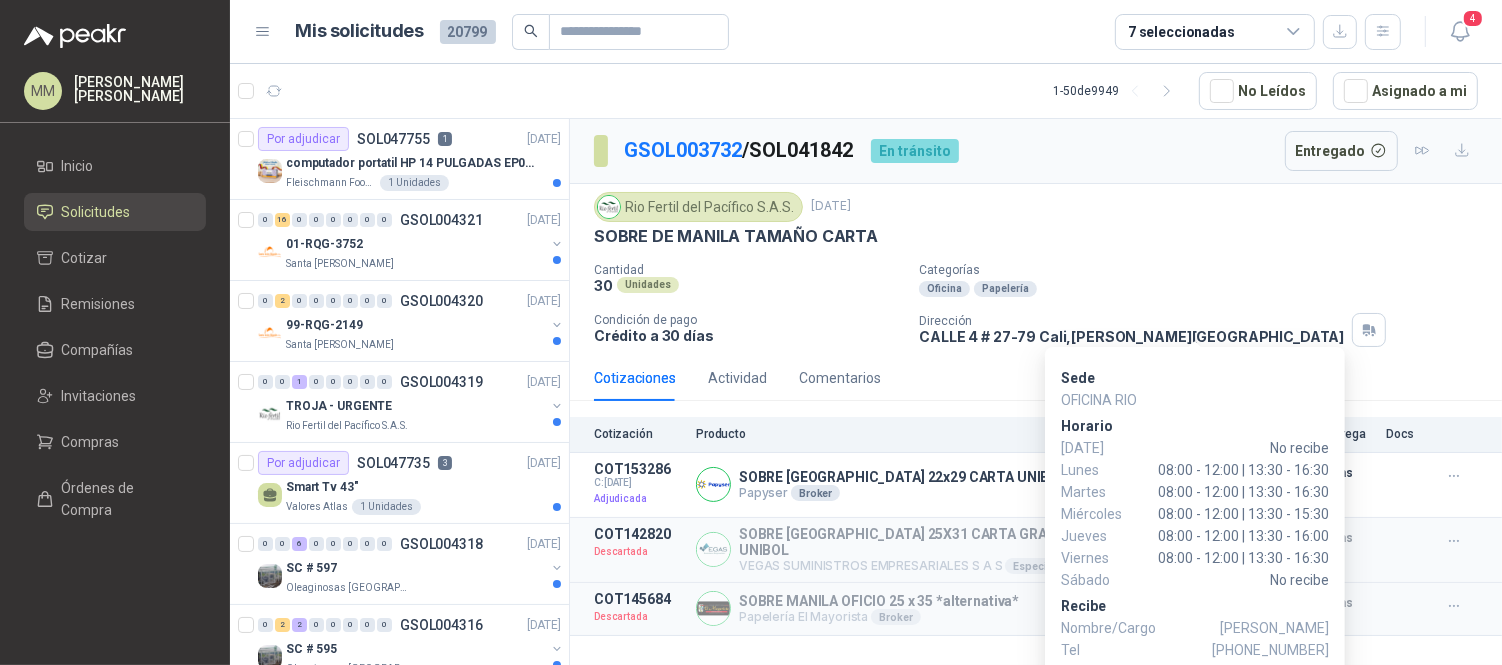 click on "+57 3174412978" at bounding box center (1270, 650) 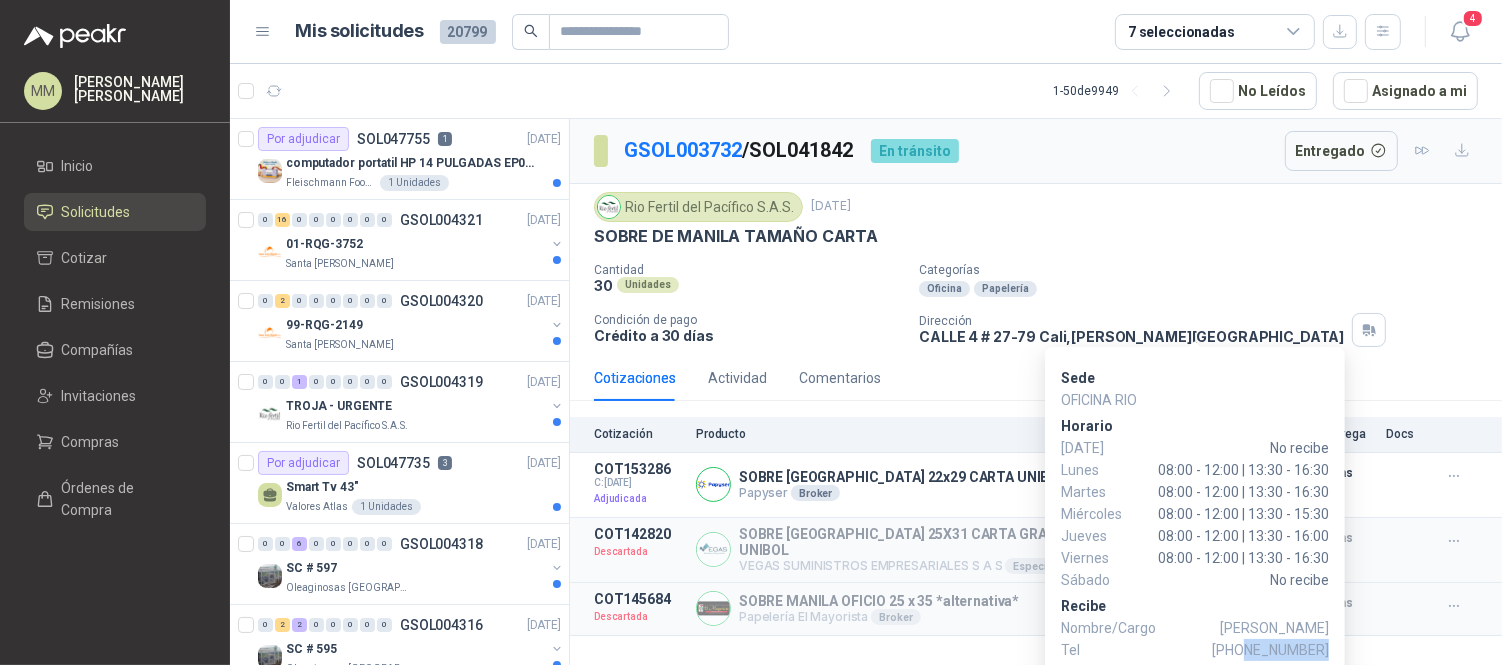 click on "[PHONE_NUMBER]" at bounding box center (1270, 650) 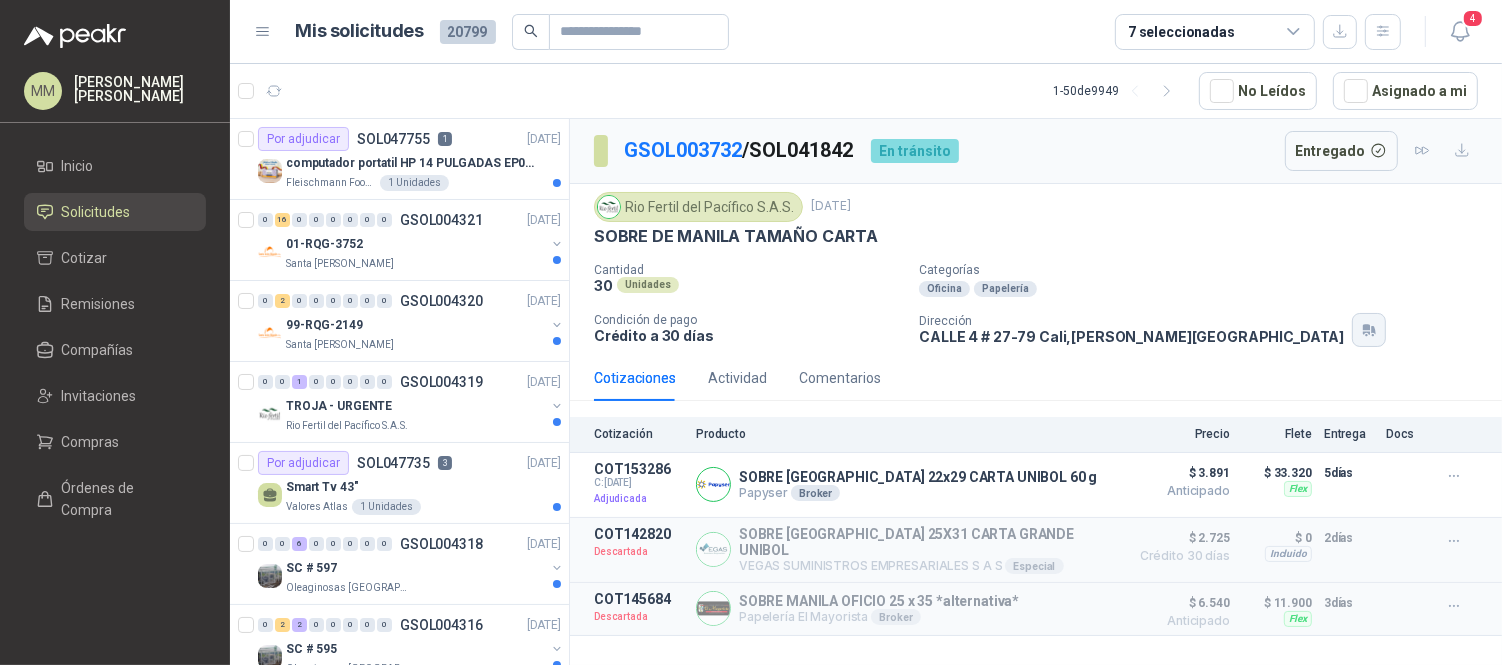 click at bounding box center (1369, 330) 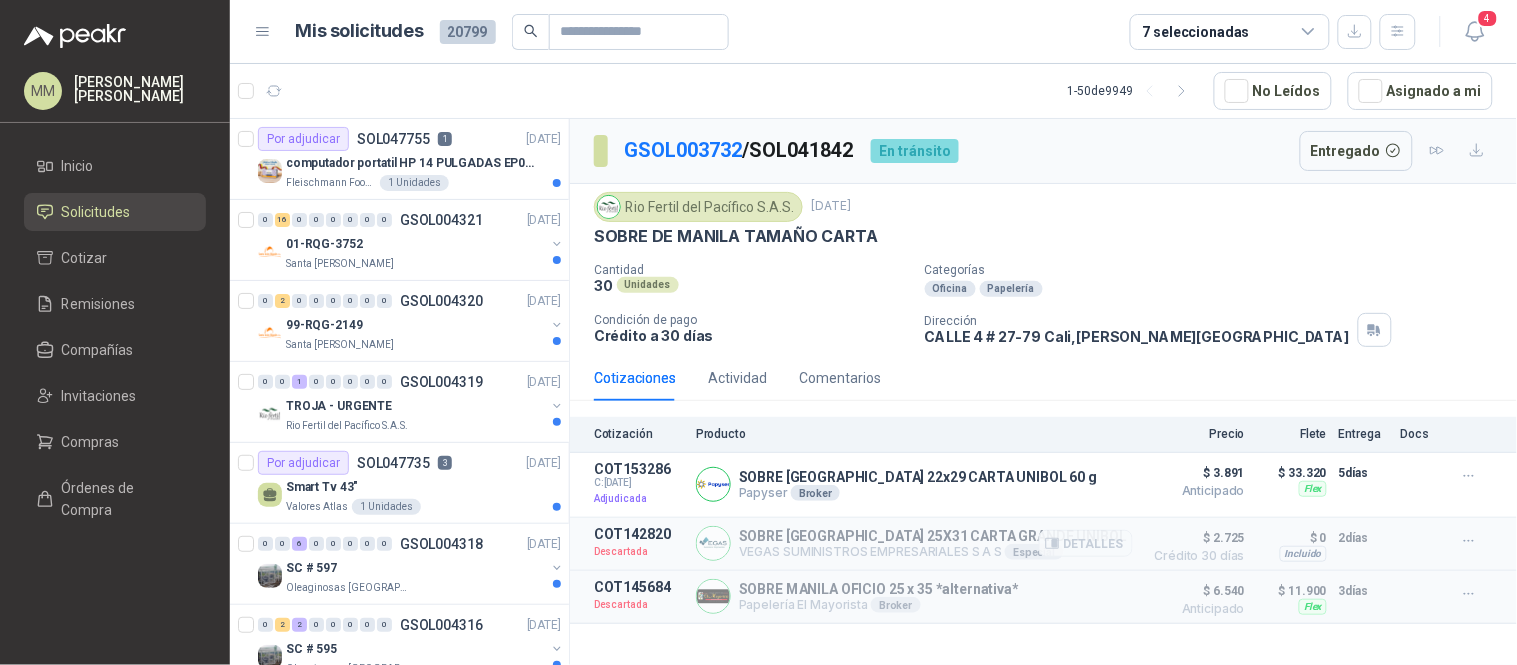 drag, startPoint x: 1207, startPoint y: 557, endPoint x: 1322, endPoint y: 558, distance: 115.00435 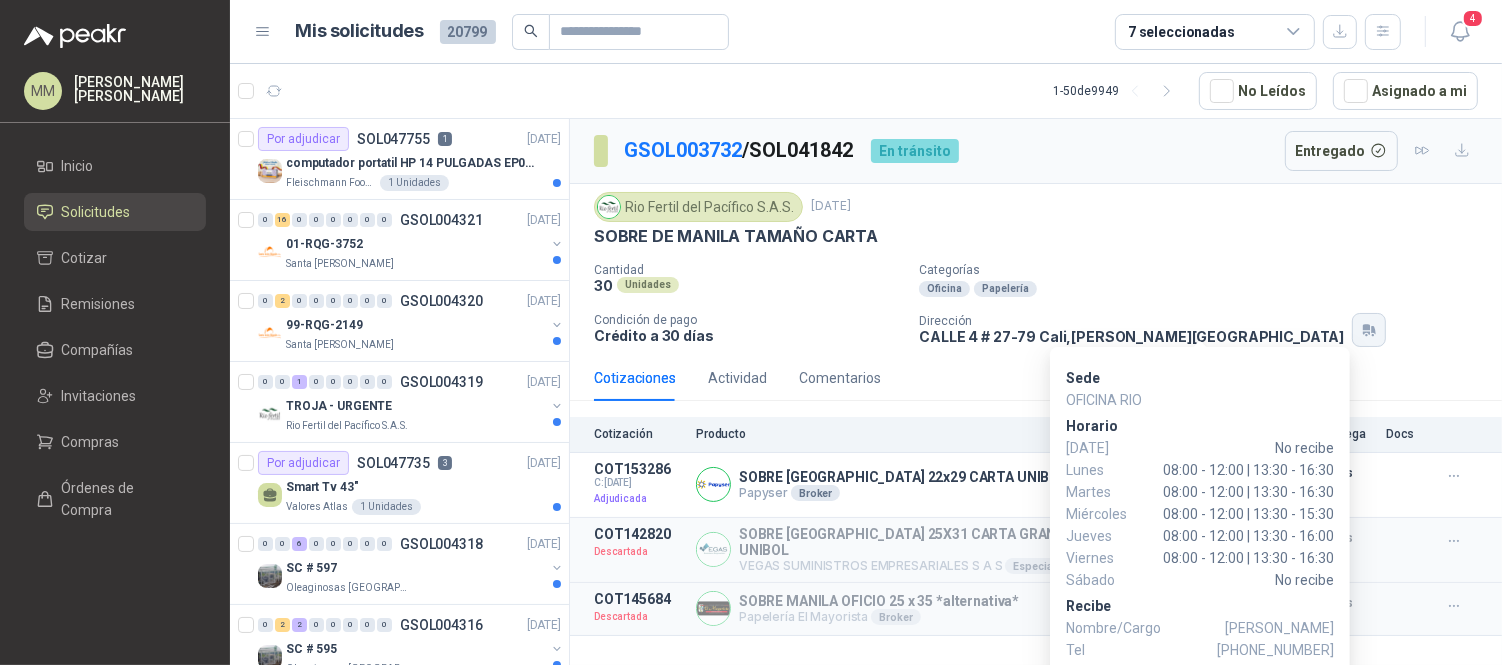 click at bounding box center (1369, 330) 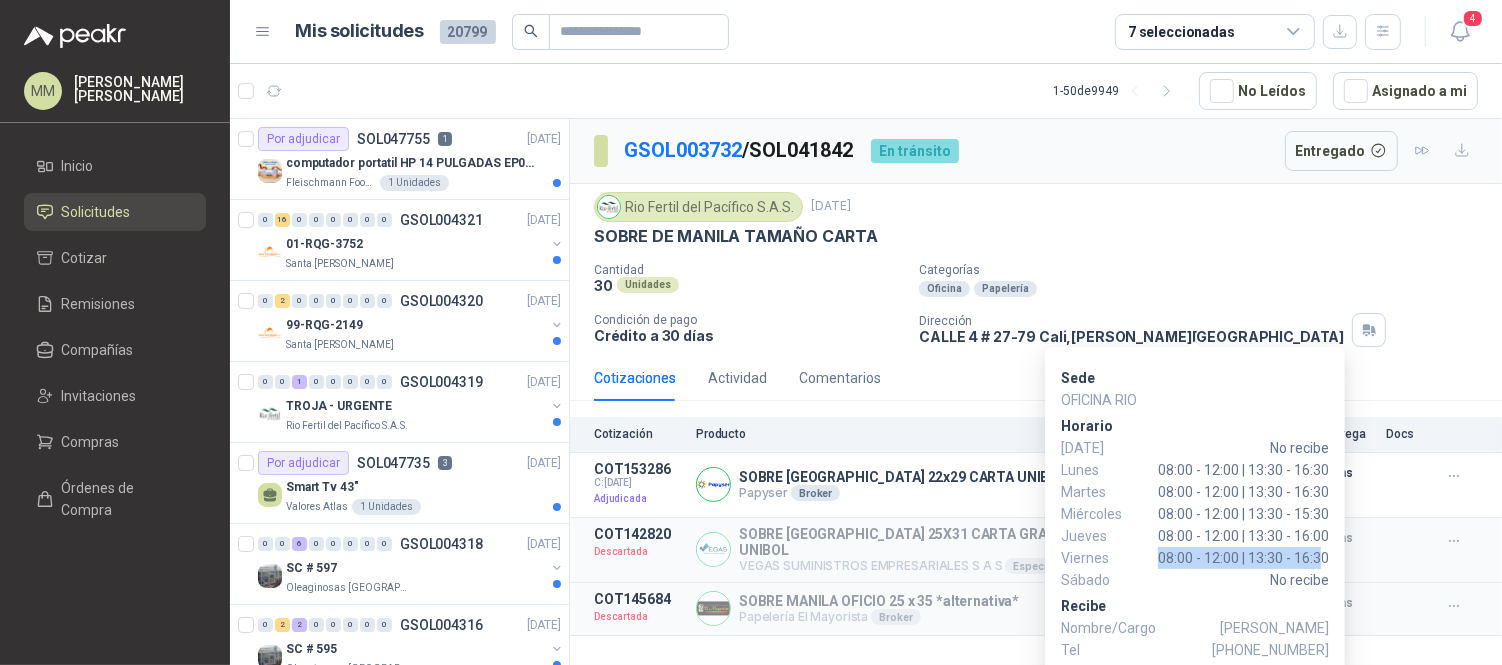 drag, startPoint x: 1142, startPoint y: 558, endPoint x: 1323, endPoint y: 558, distance: 181 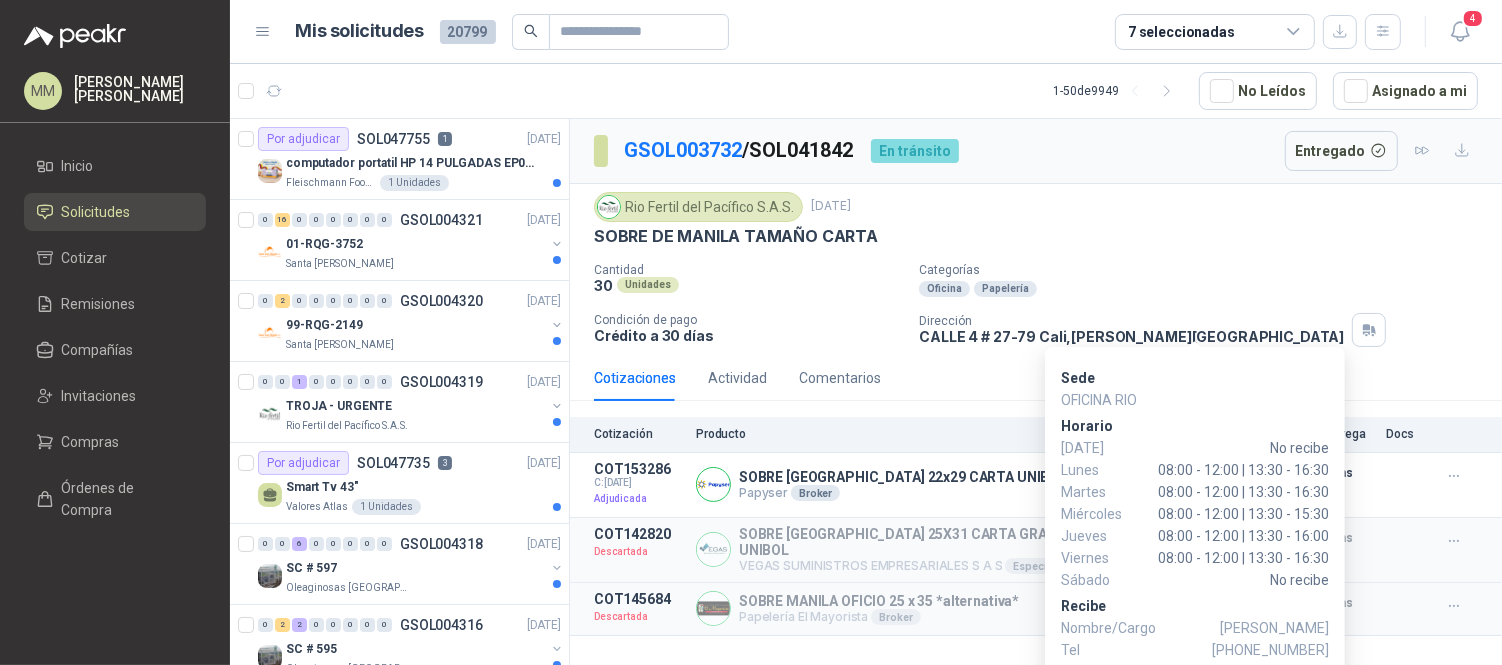 click on "Sede OFICINA RIO Horario Domingo No recibe Lunes 08:00 - 12:00 | 13:30 - 16:30 Martes 08:00 - 12:00 | 13:30 - 16:30 Miércoles 08:00 - 12:00 | 13:30 - 15:30 Jueves 08:00 - 12:00 | 13:30 - 16:00 Viernes 08:00 - 12:00 | 13:30 - 16:30 Sábado No recibe Recibe Nombre/Cargo  PAULA GONZALEZ Tel  +57 3174412978" at bounding box center [1195, 512] 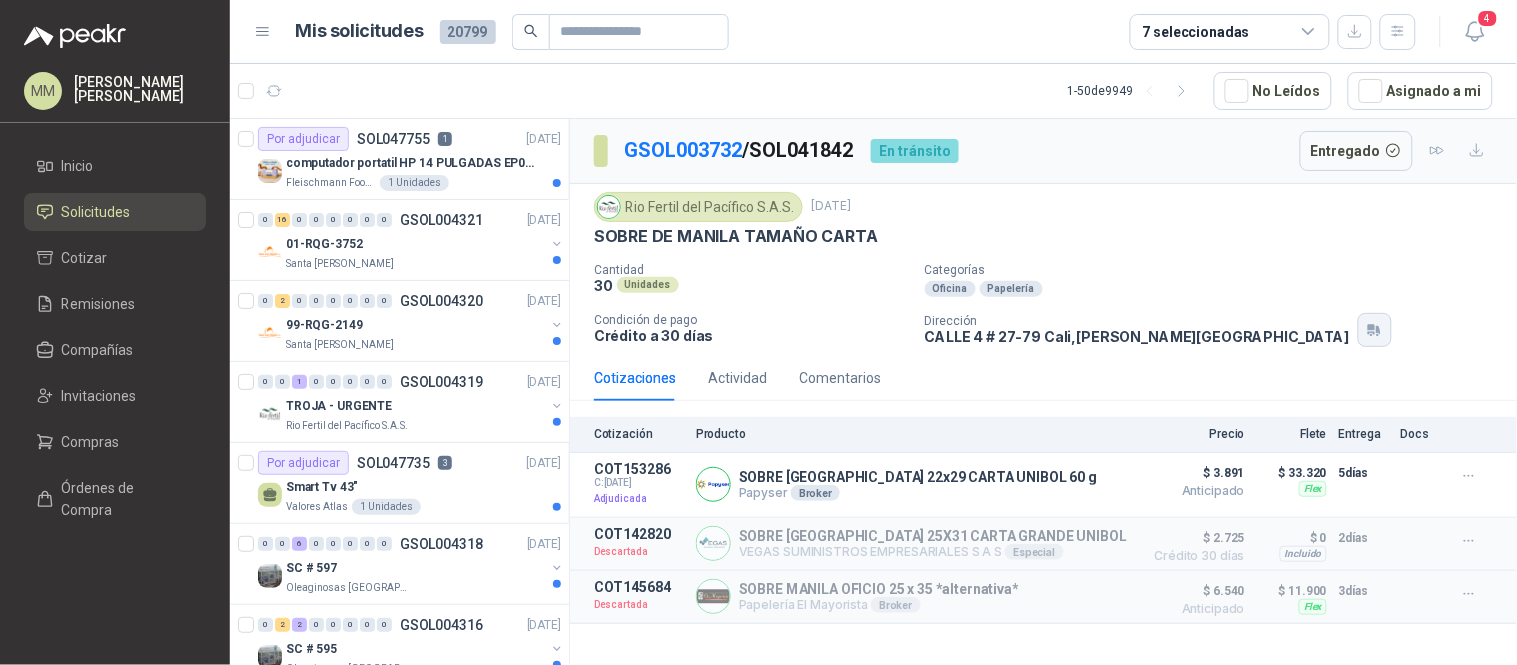 click 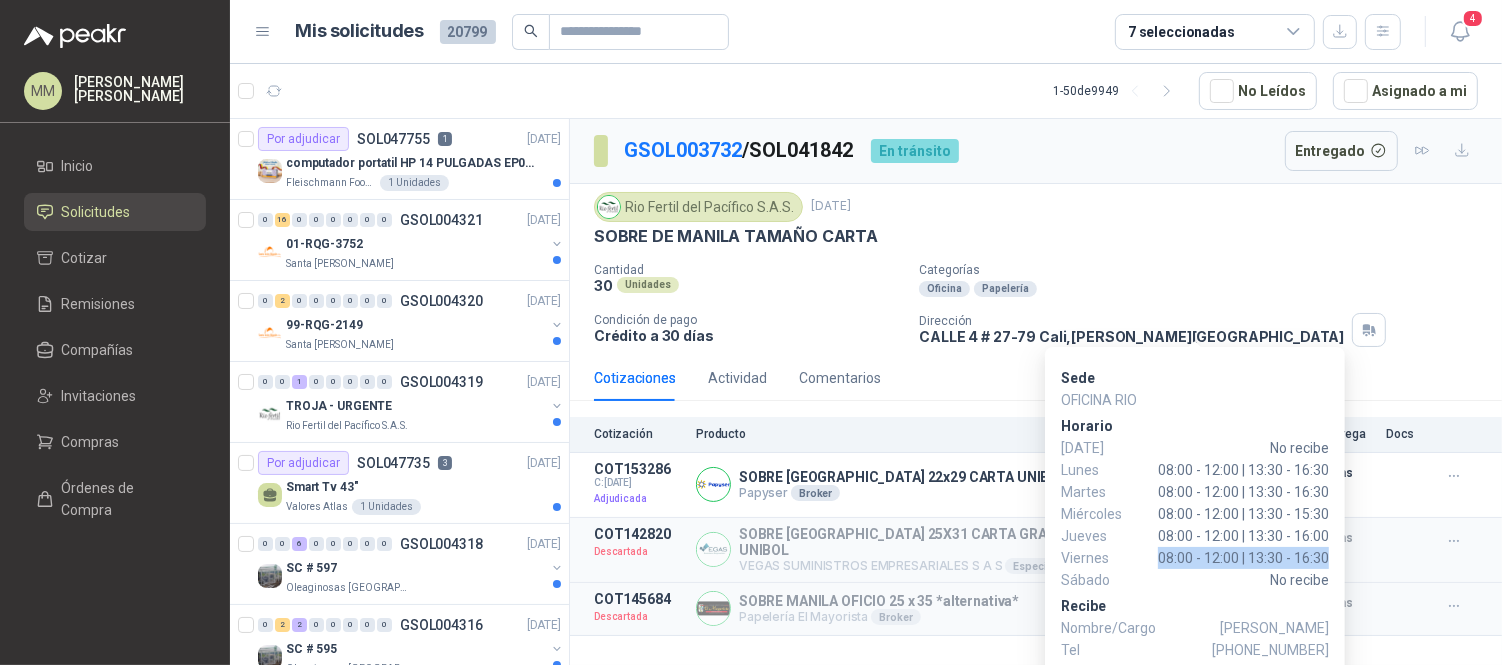 drag, startPoint x: 1144, startPoint y: 562, endPoint x: 1333, endPoint y: 558, distance: 189.04233 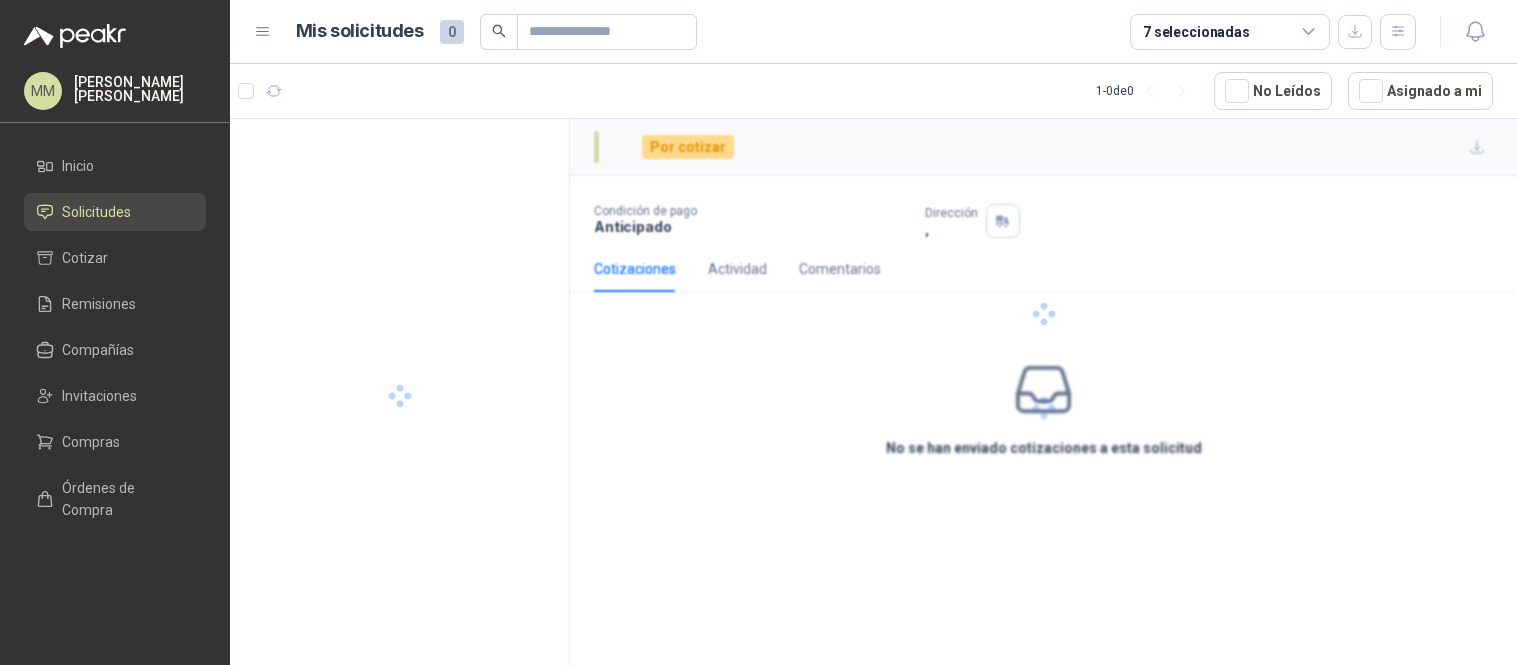 scroll, scrollTop: 0, scrollLeft: 0, axis: both 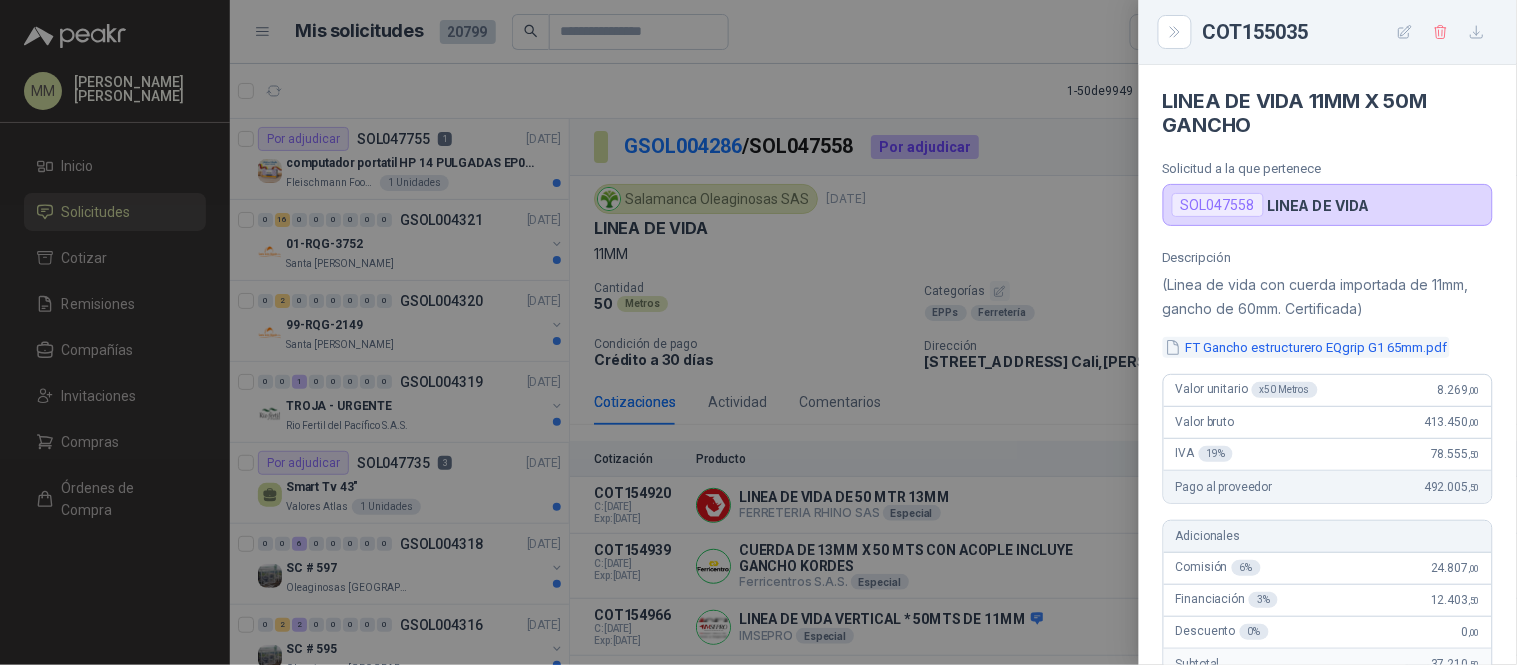 click on "FT Gancho estructurero EQgrip G1 65mm.pdf" at bounding box center [1306, 347] 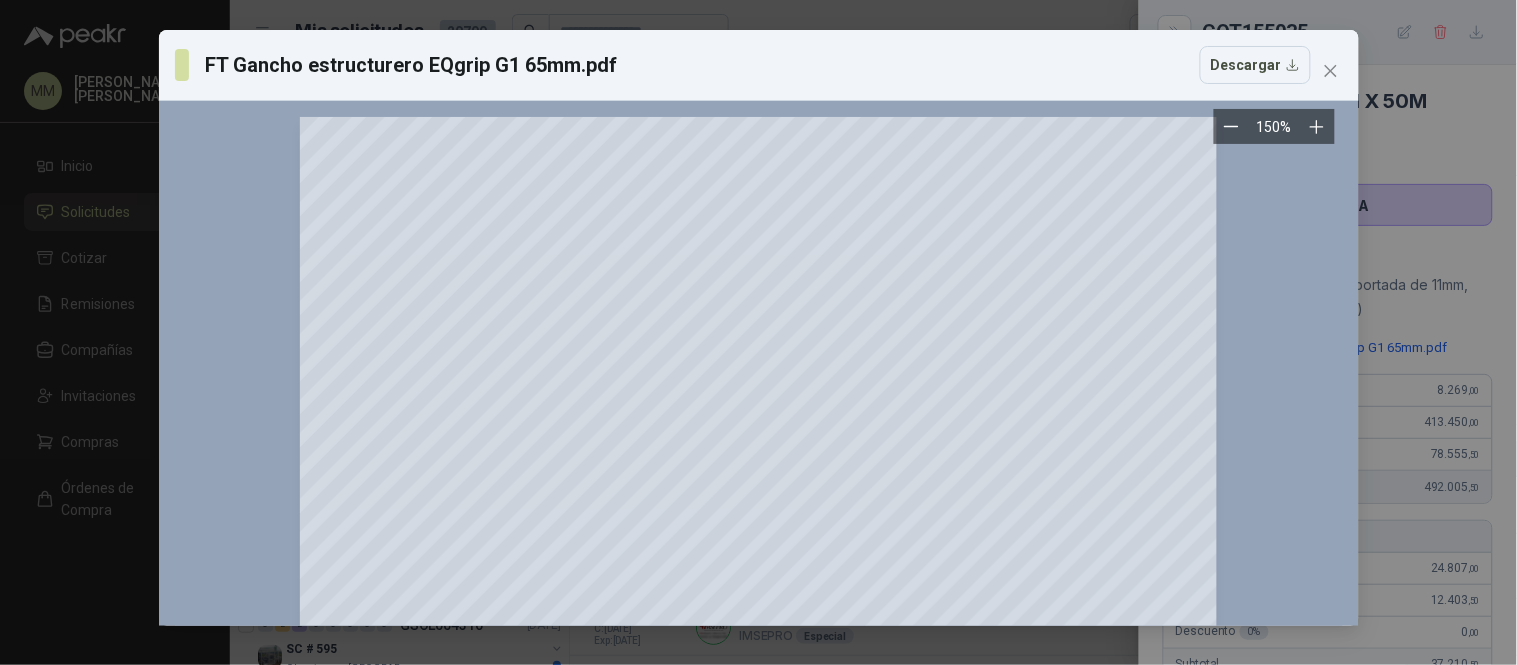 scroll, scrollTop: 333, scrollLeft: 0, axis: vertical 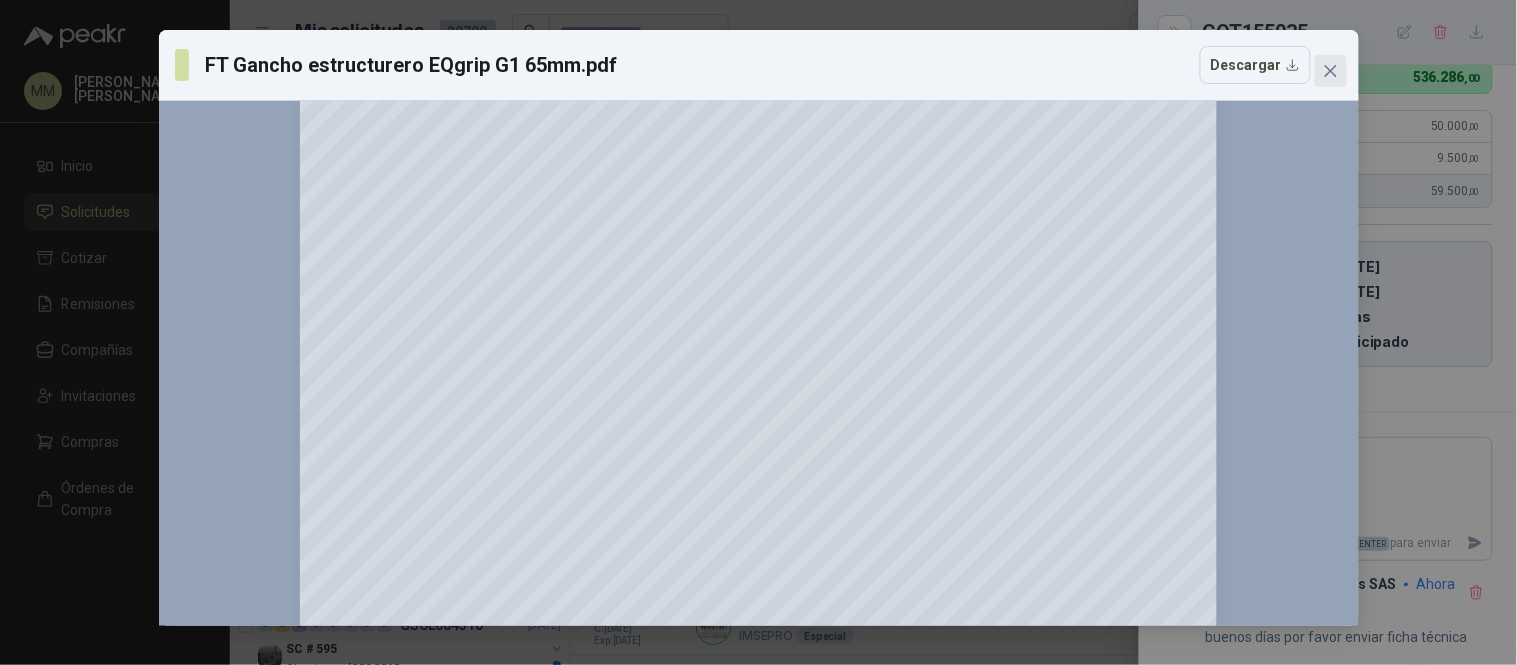 click 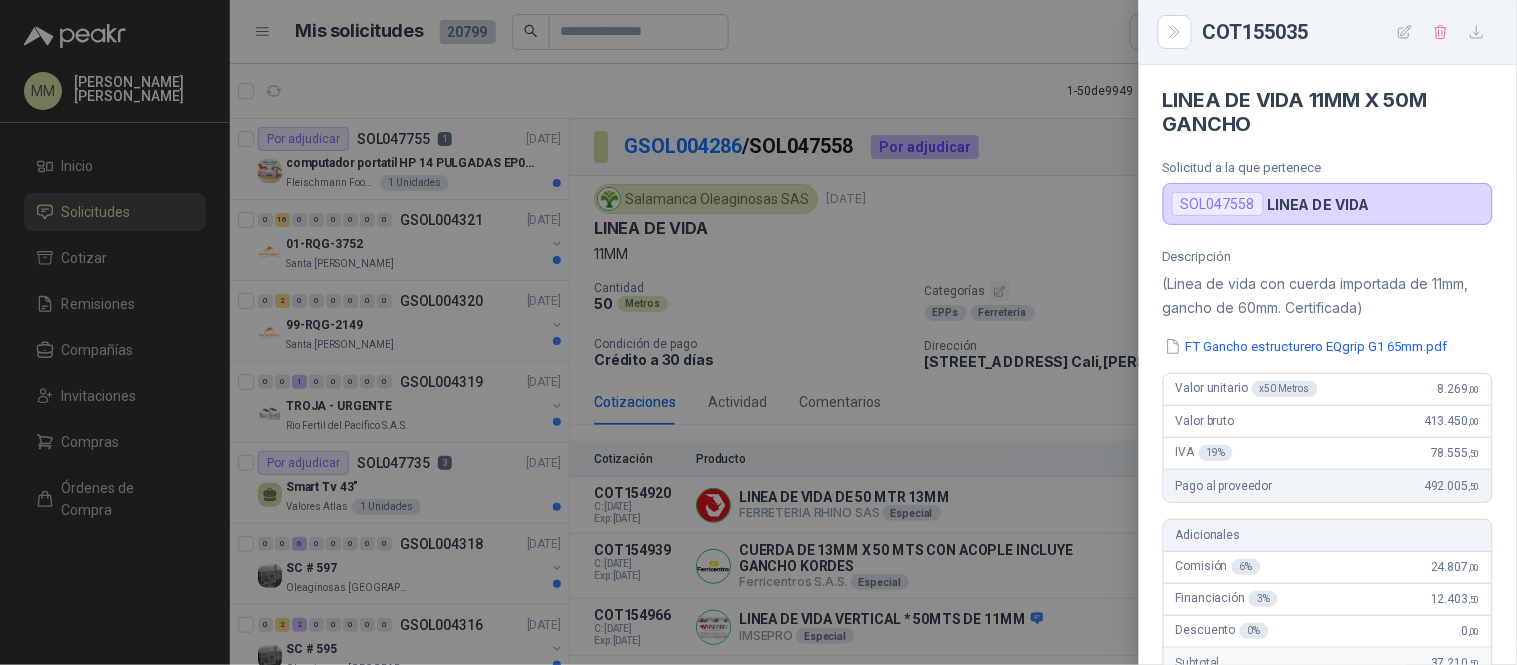 scroll, scrollTop: 0, scrollLeft: 0, axis: both 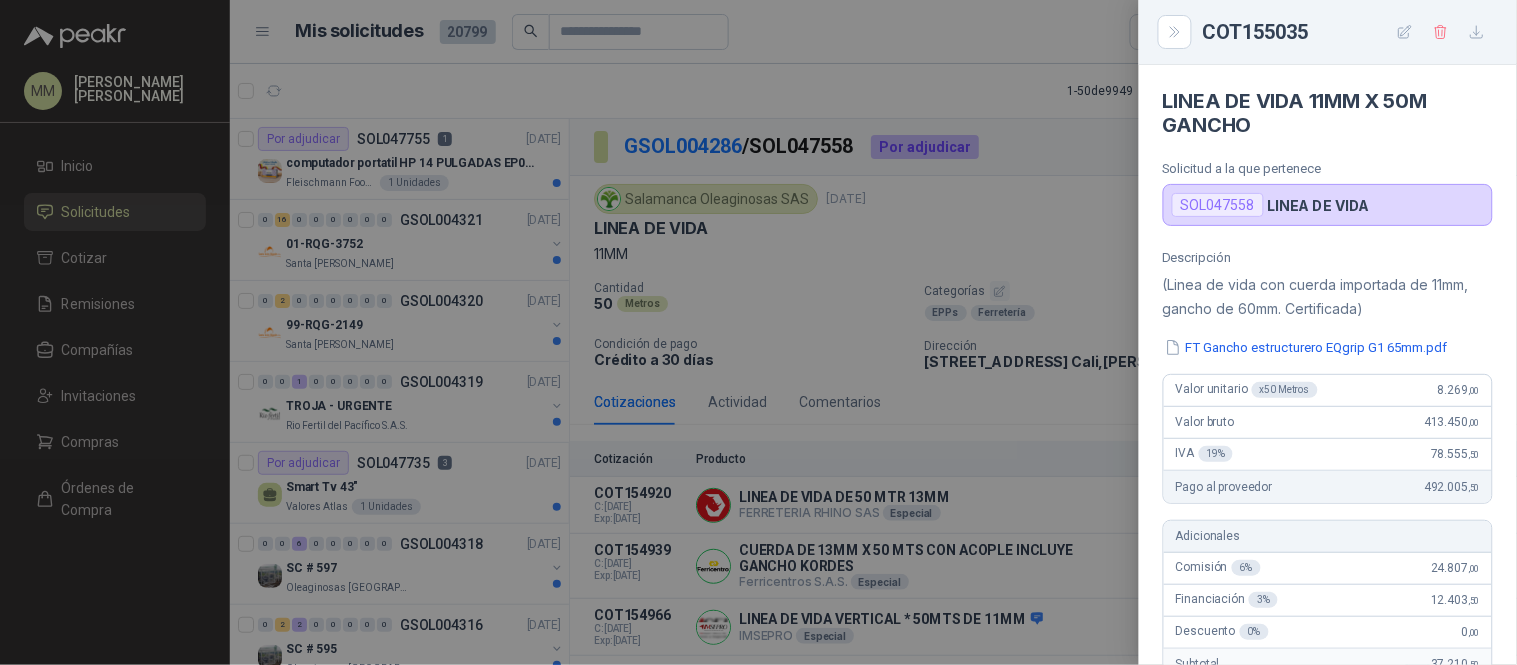 click at bounding box center (758, 332) 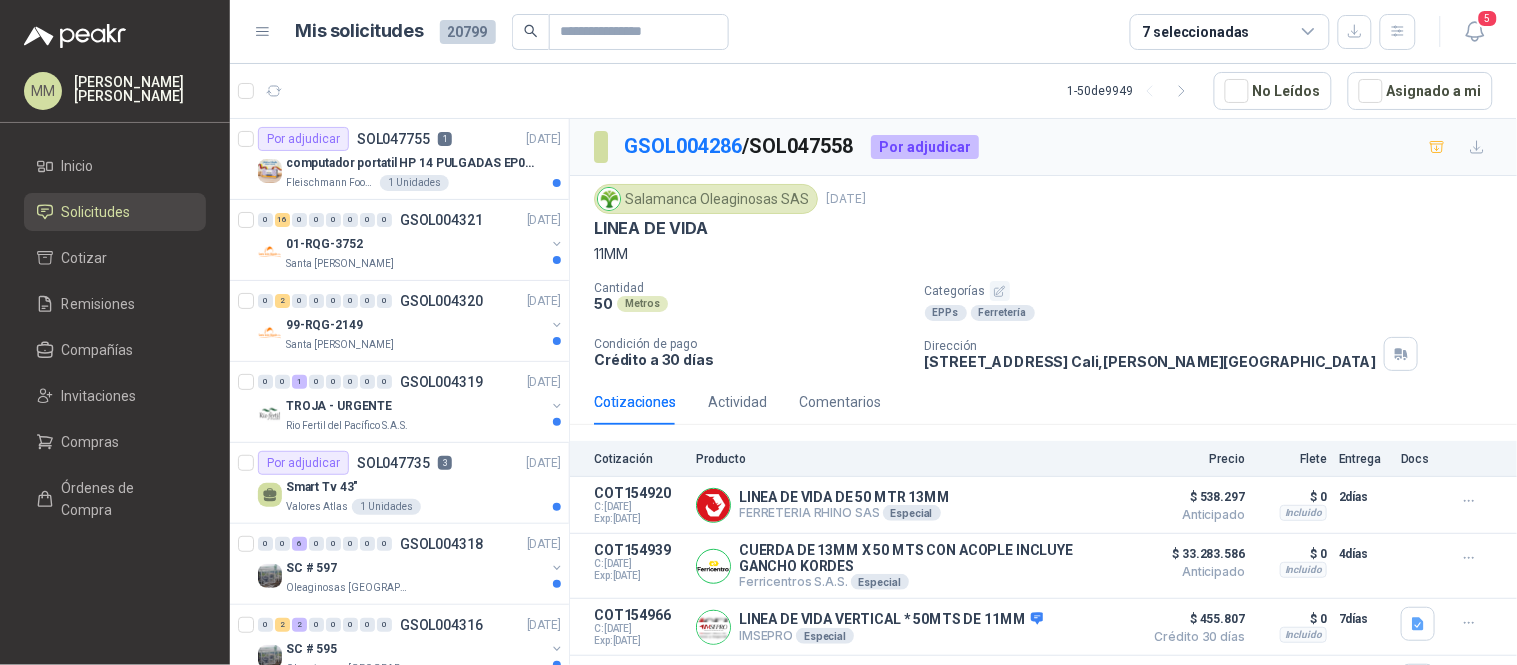 type 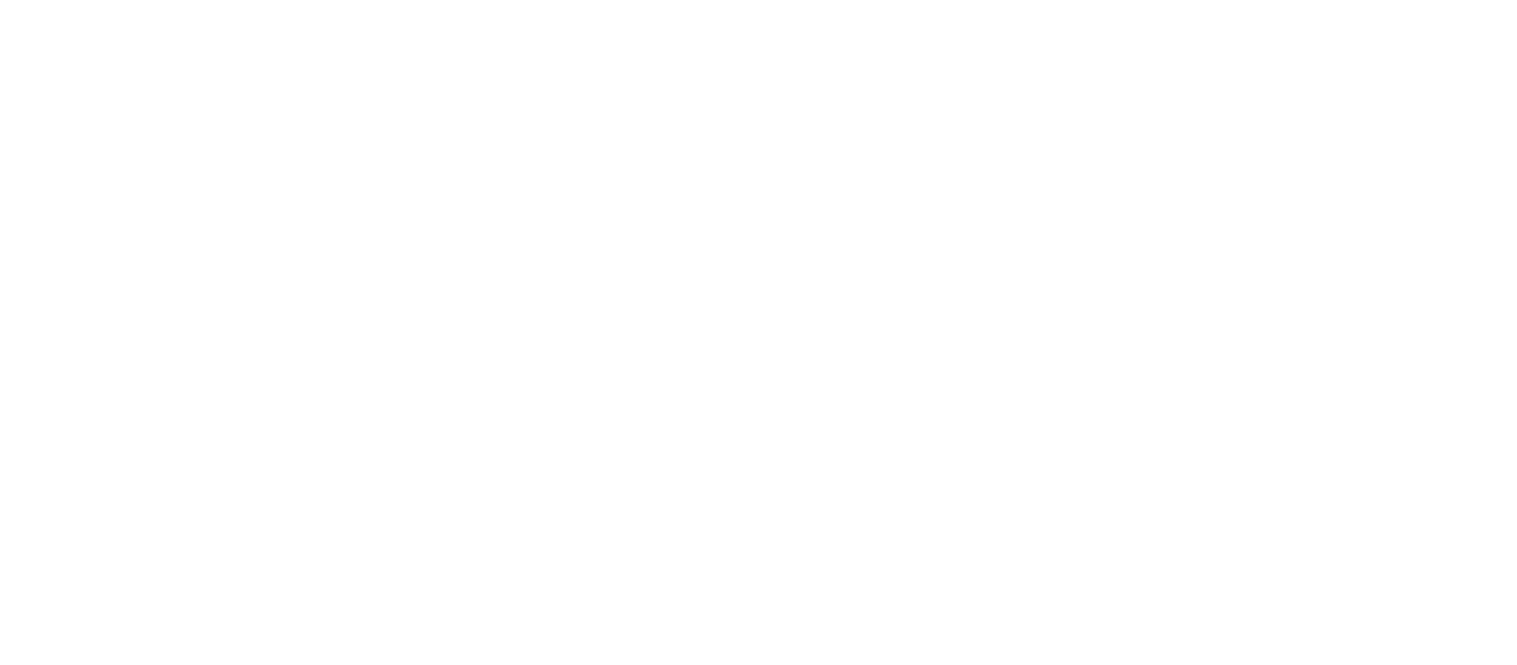 scroll, scrollTop: 0, scrollLeft: 0, axis: both 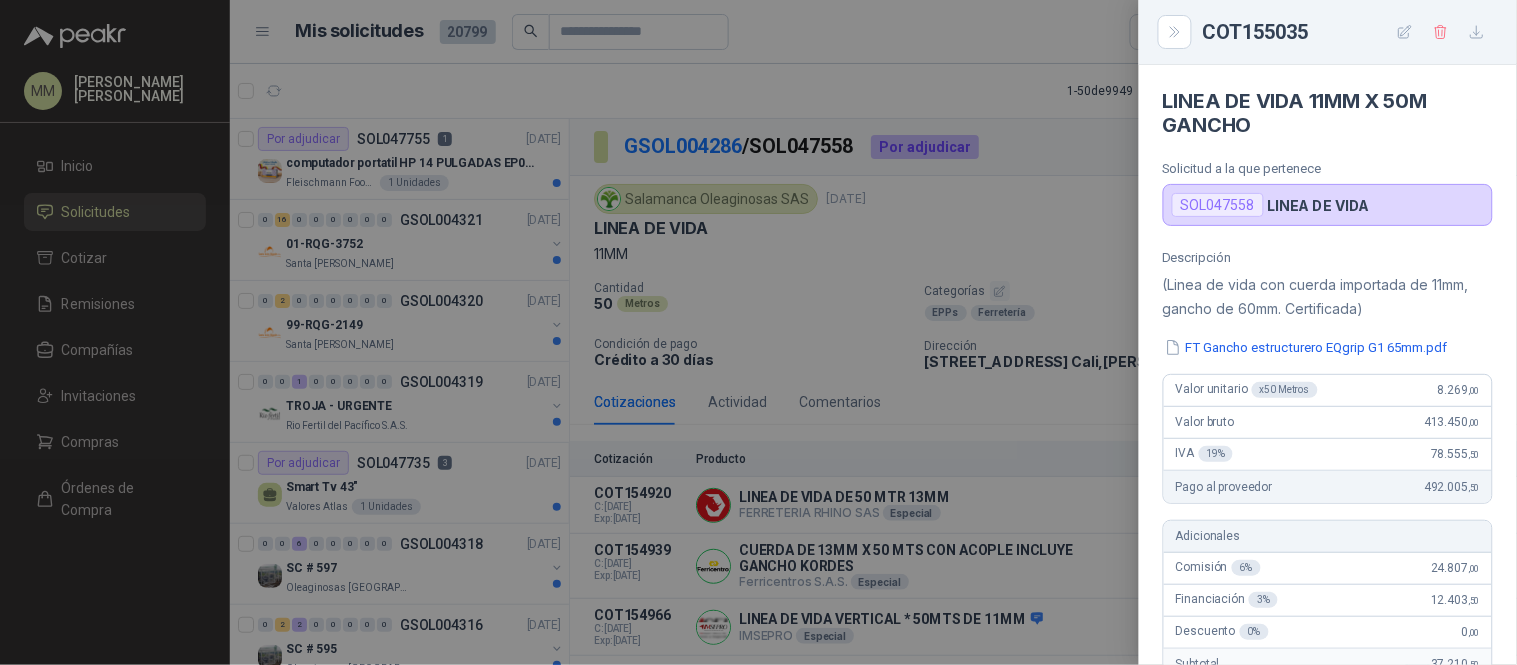 type 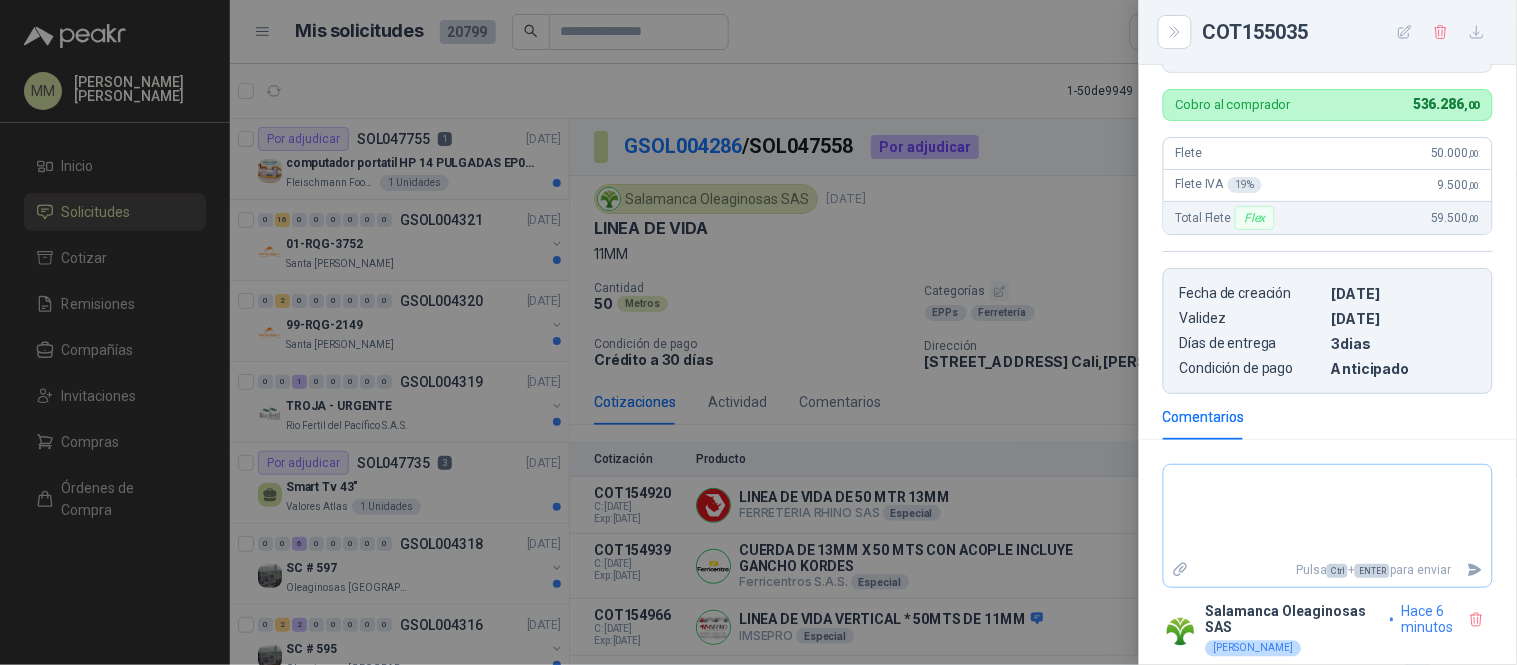 scroll, scrollTop: 717, scrollLeft: 0, axis: vertical 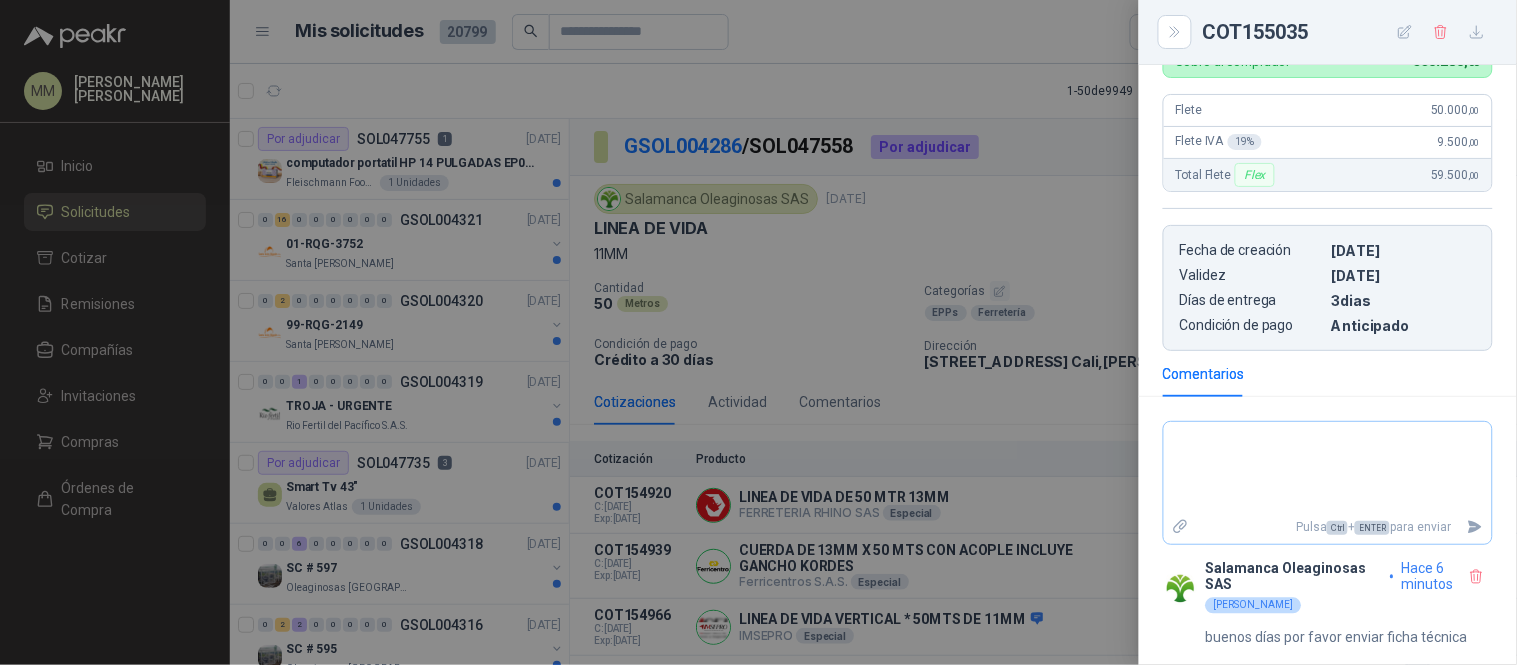 click 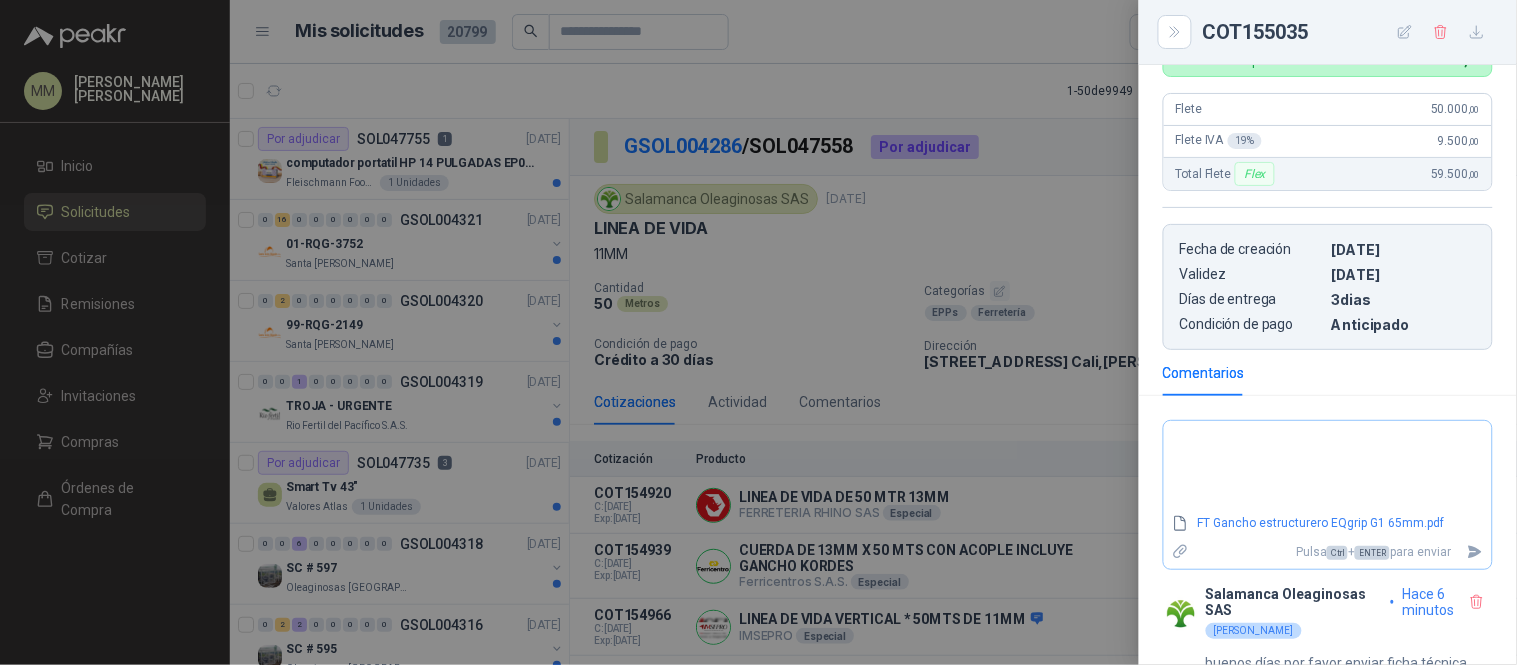 click 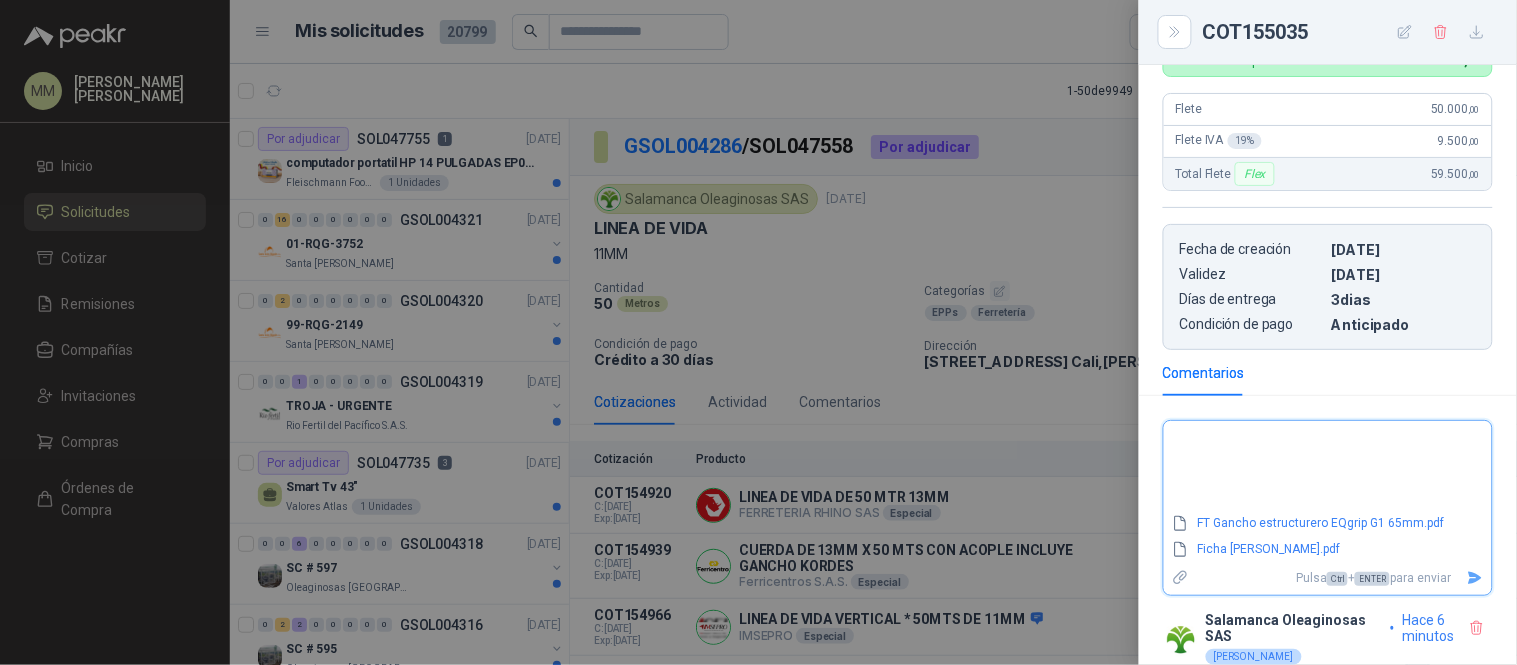click at bounding box center [1328, 467] 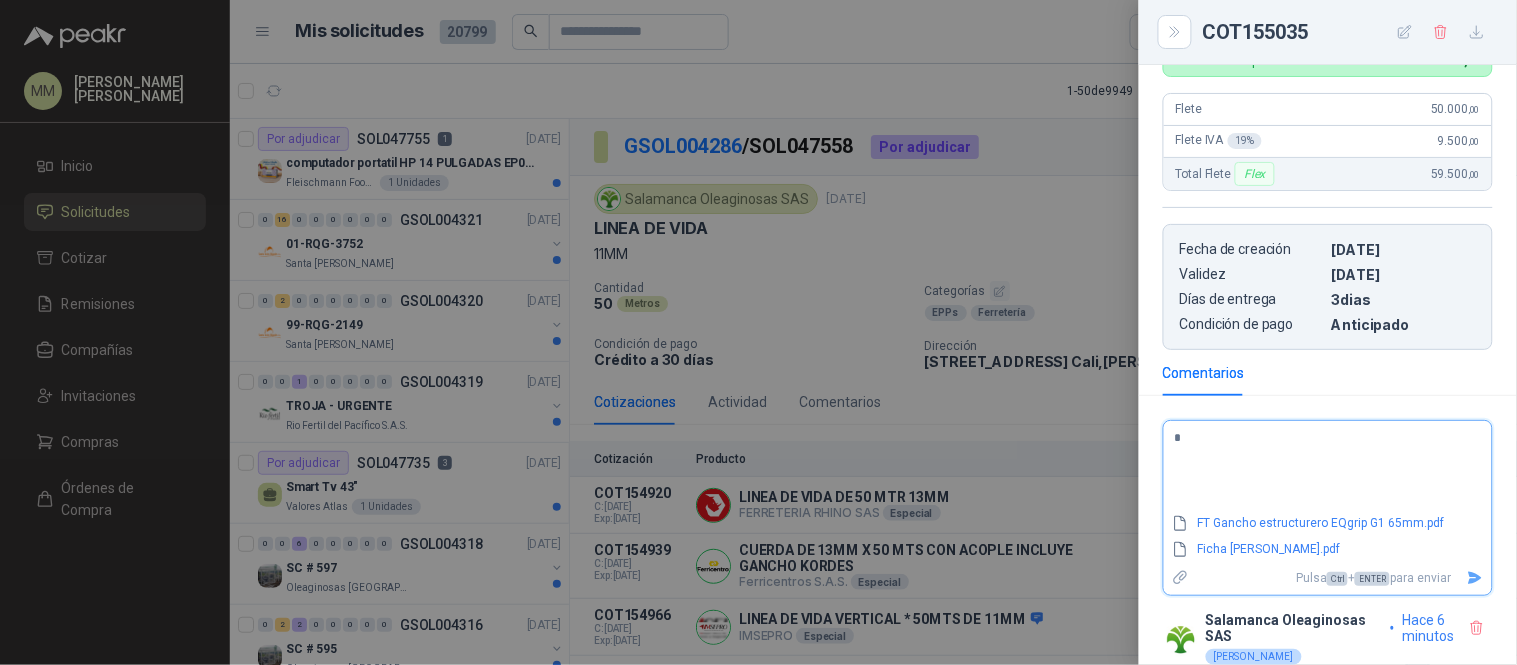 type 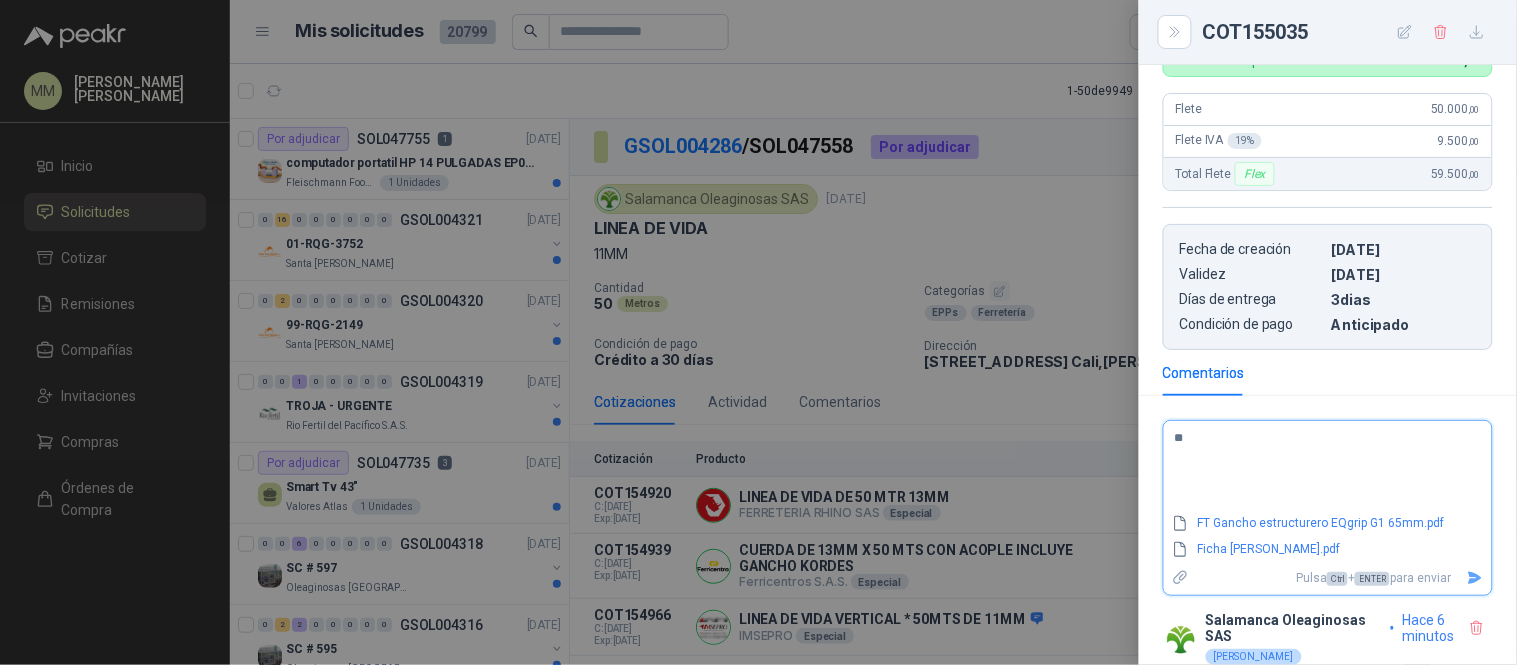 type on "**" 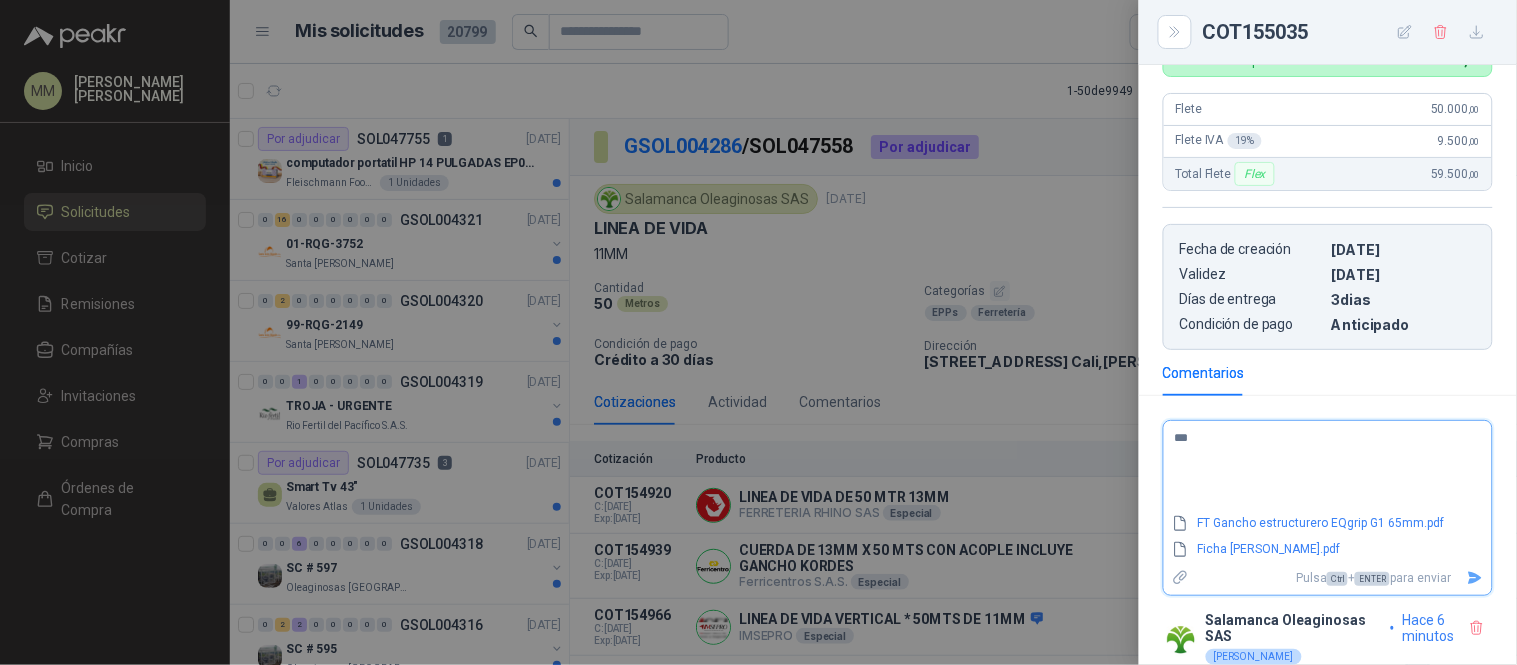 type on "****" 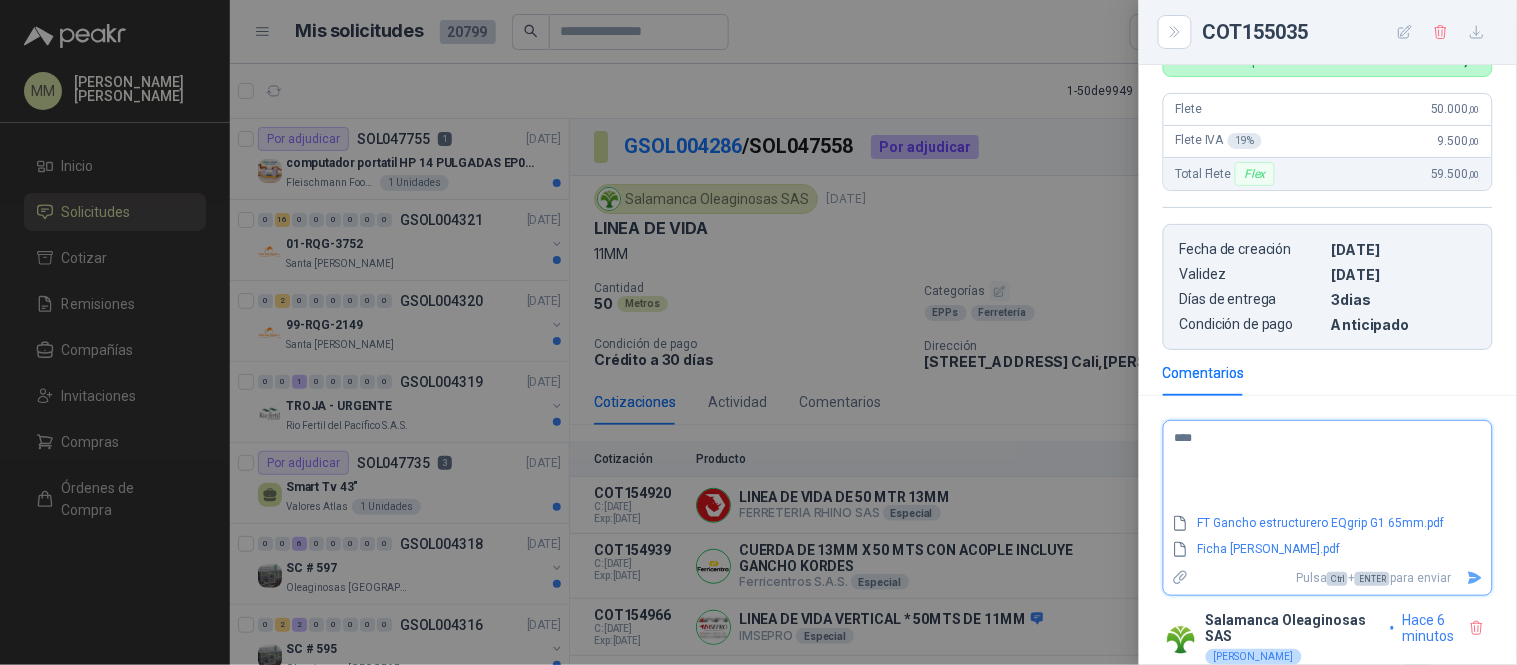 type on "*****" 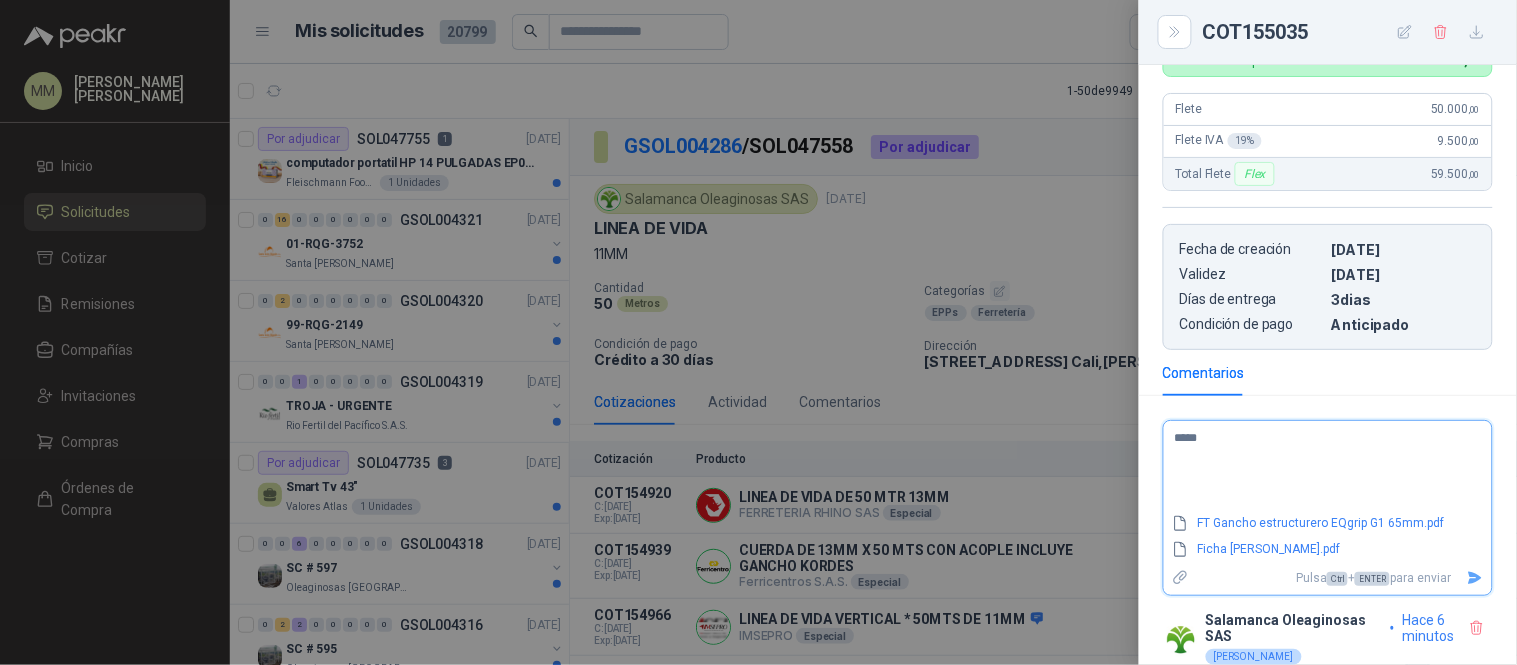 type on "*****" 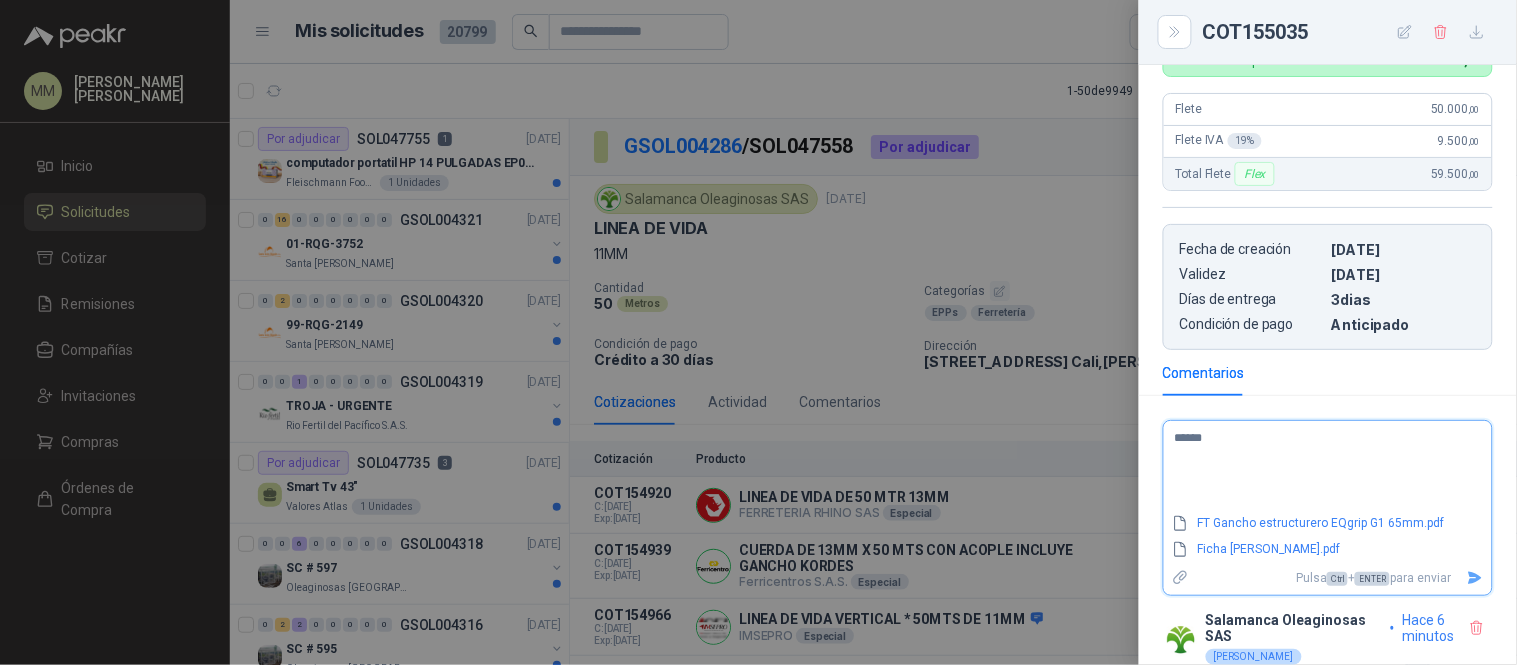 type on "*******" 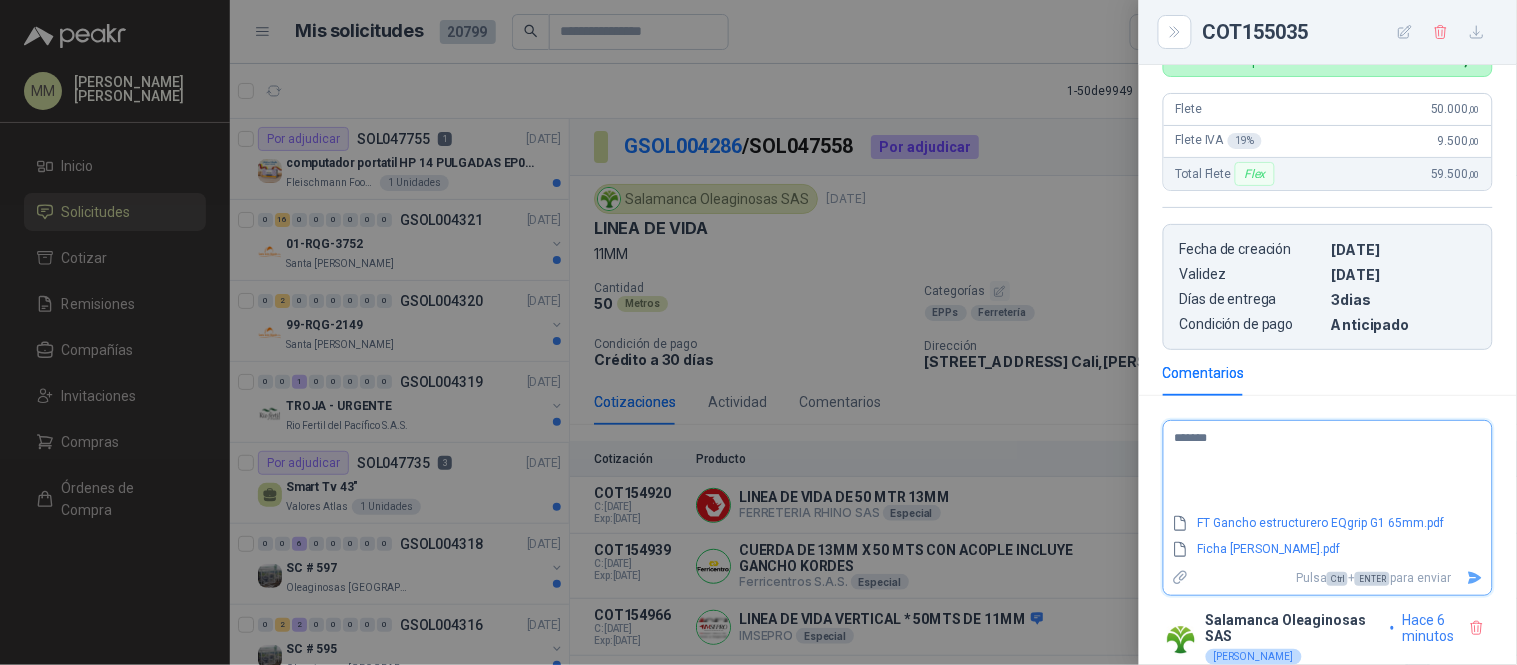 type on "********" 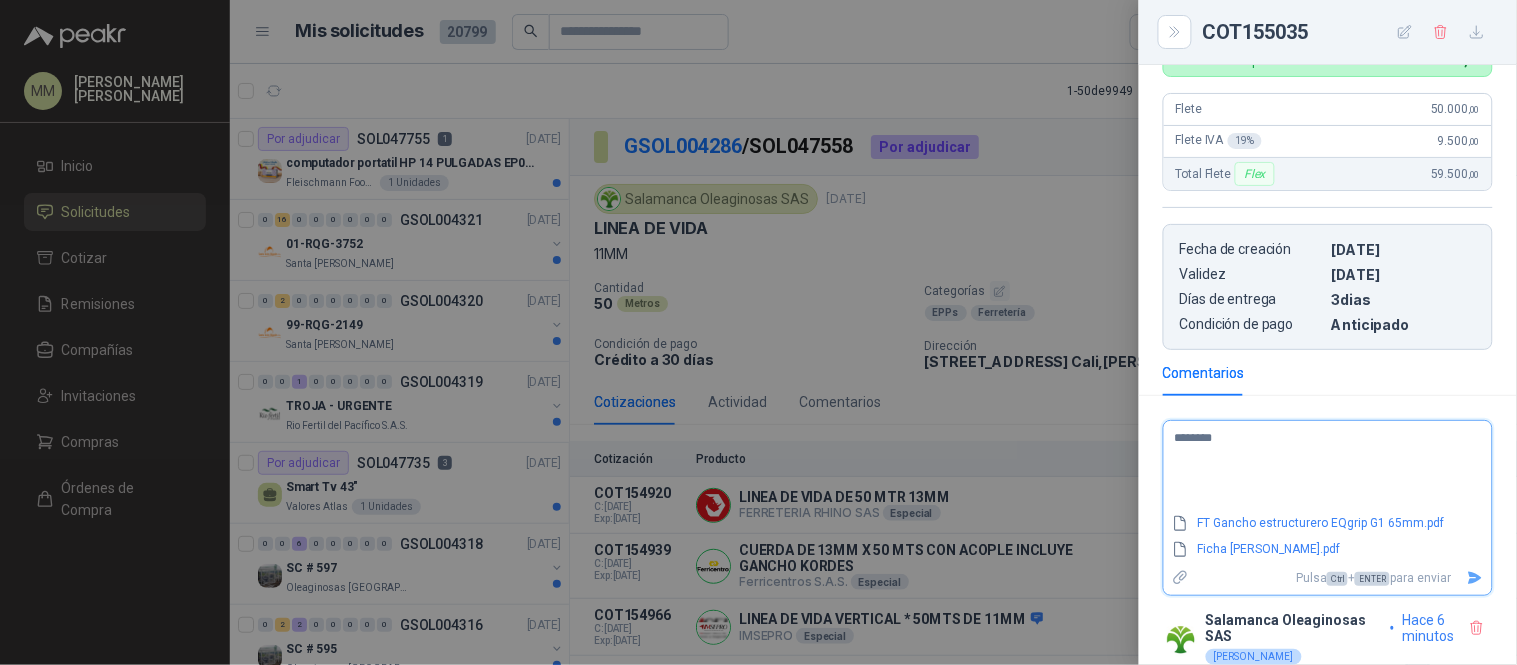 type 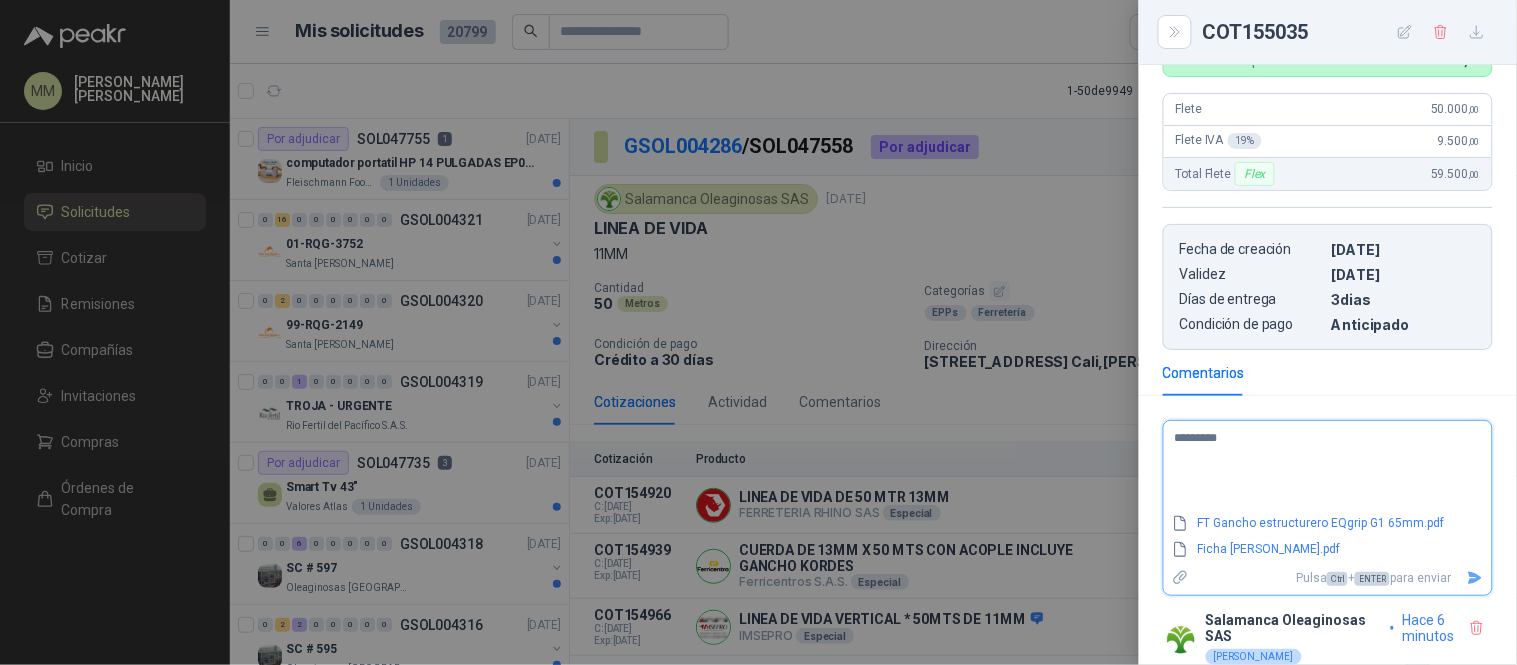 type on "**********" 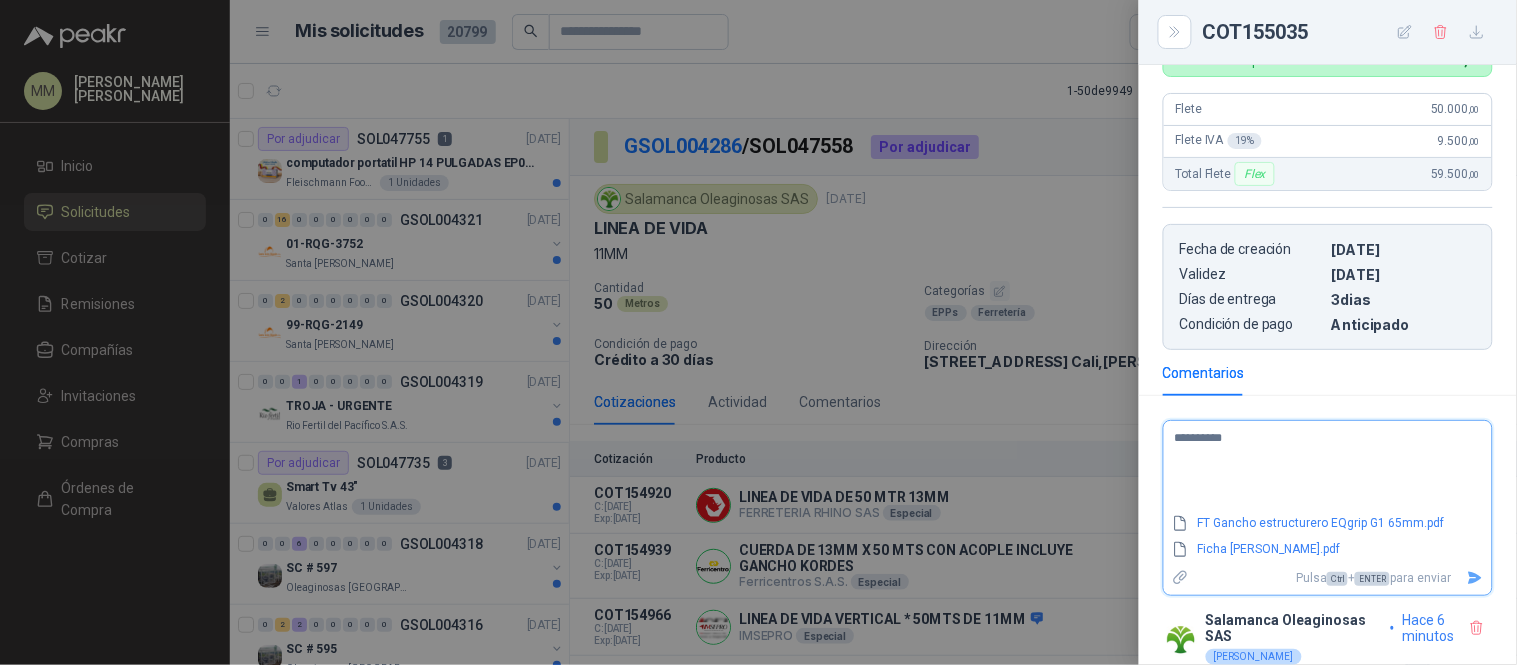 type on "**********" 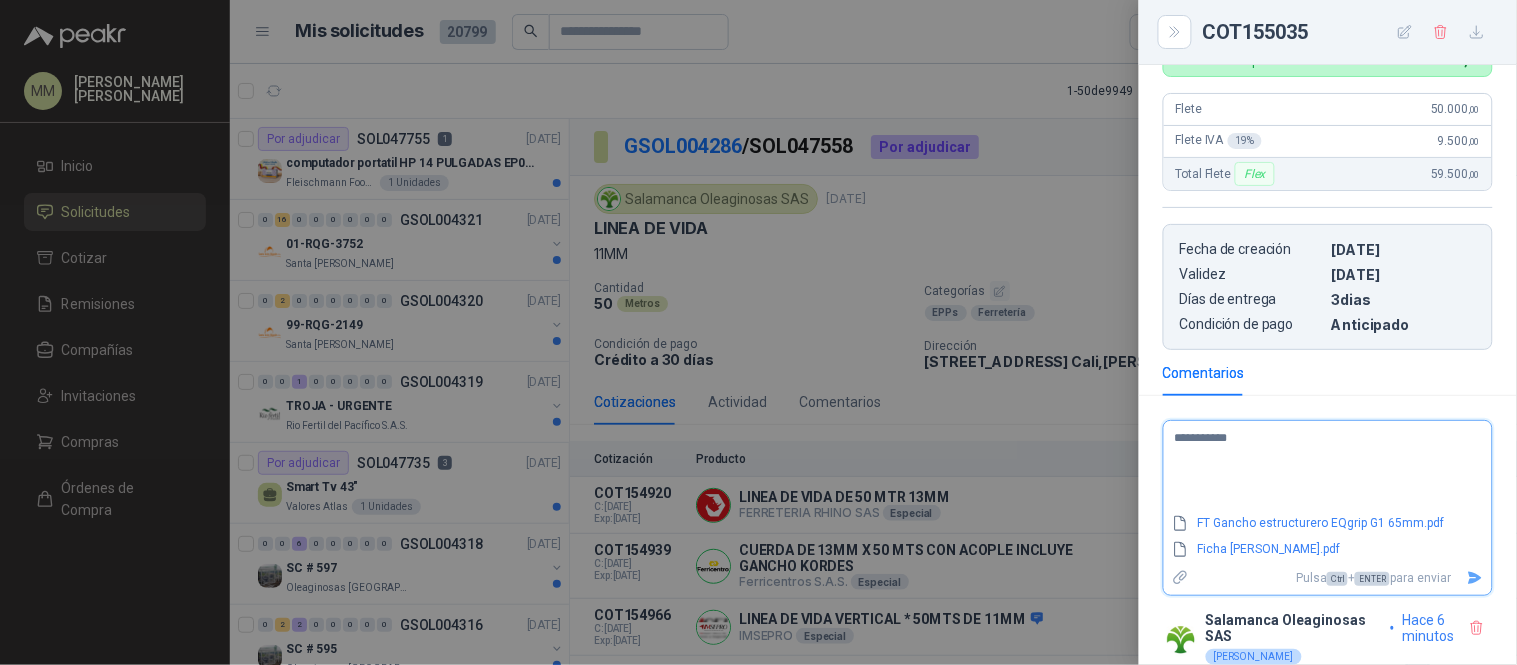 type on "**********" 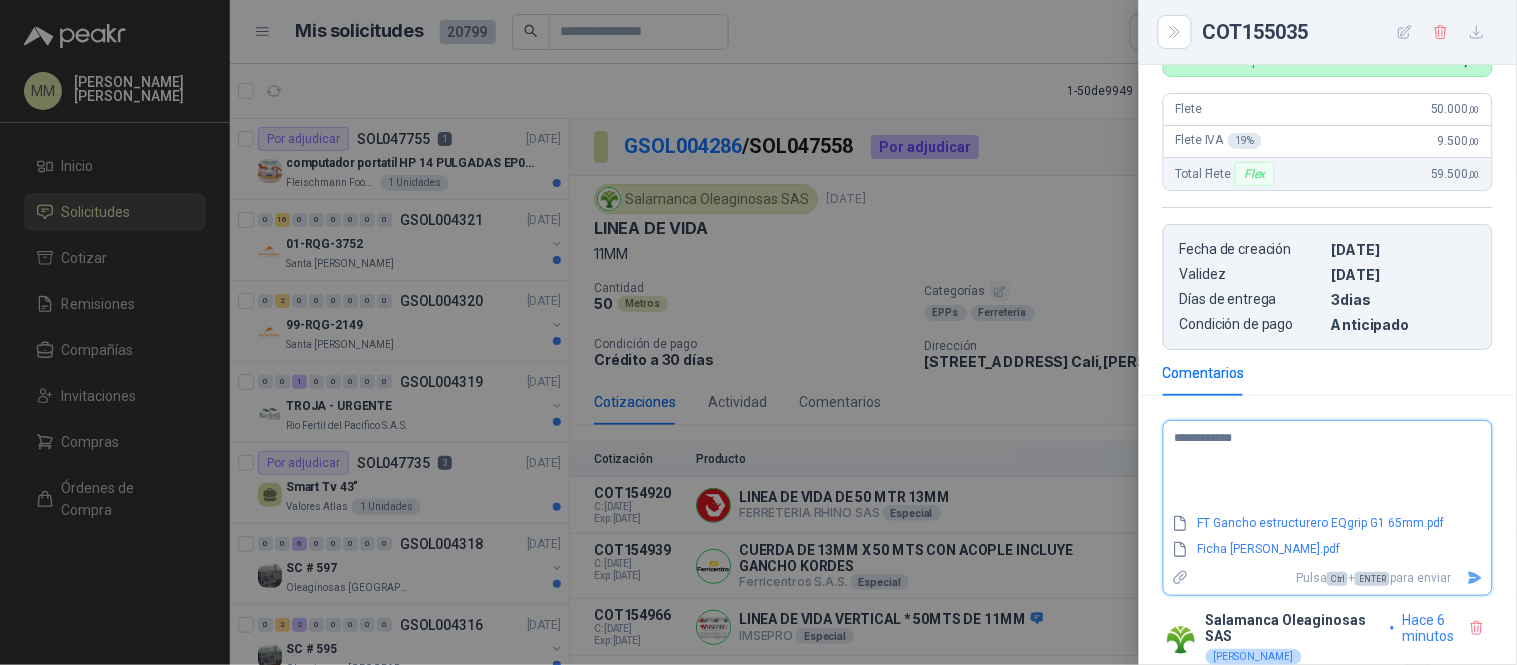 type 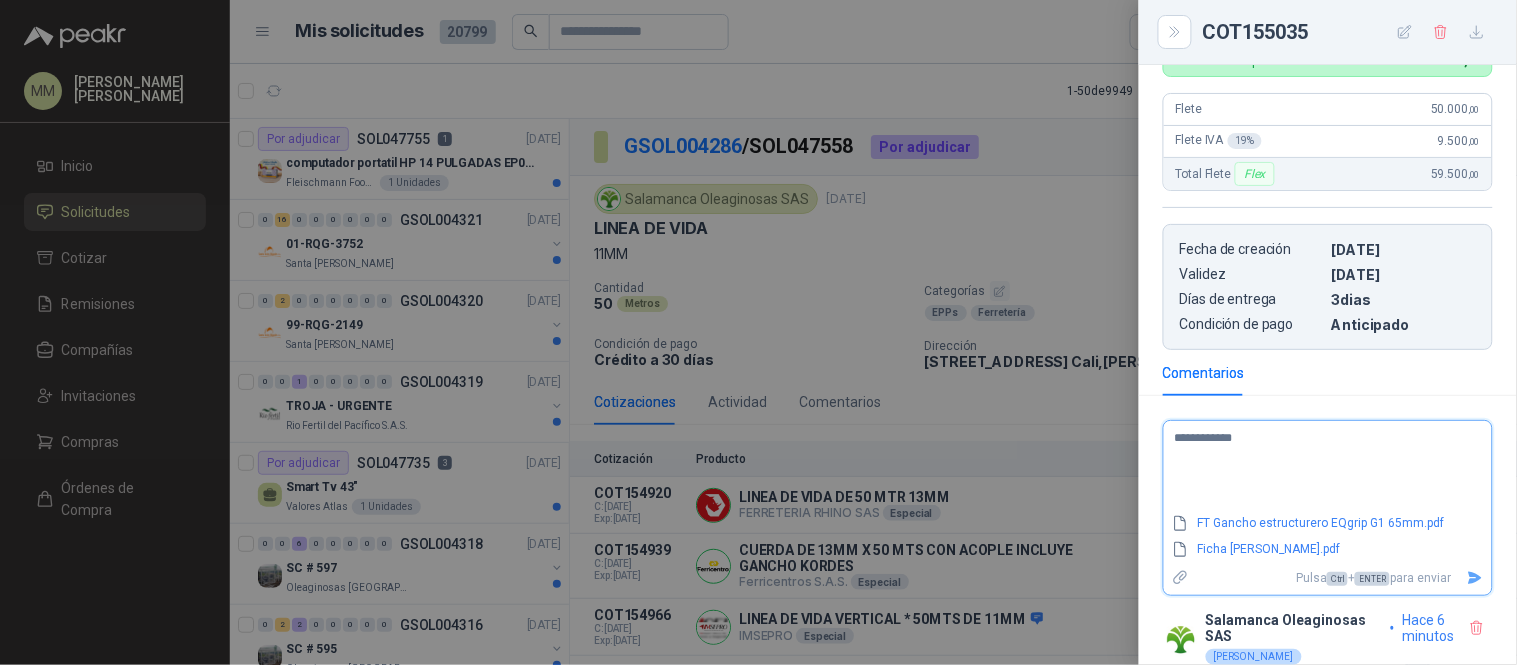 type on "**********" 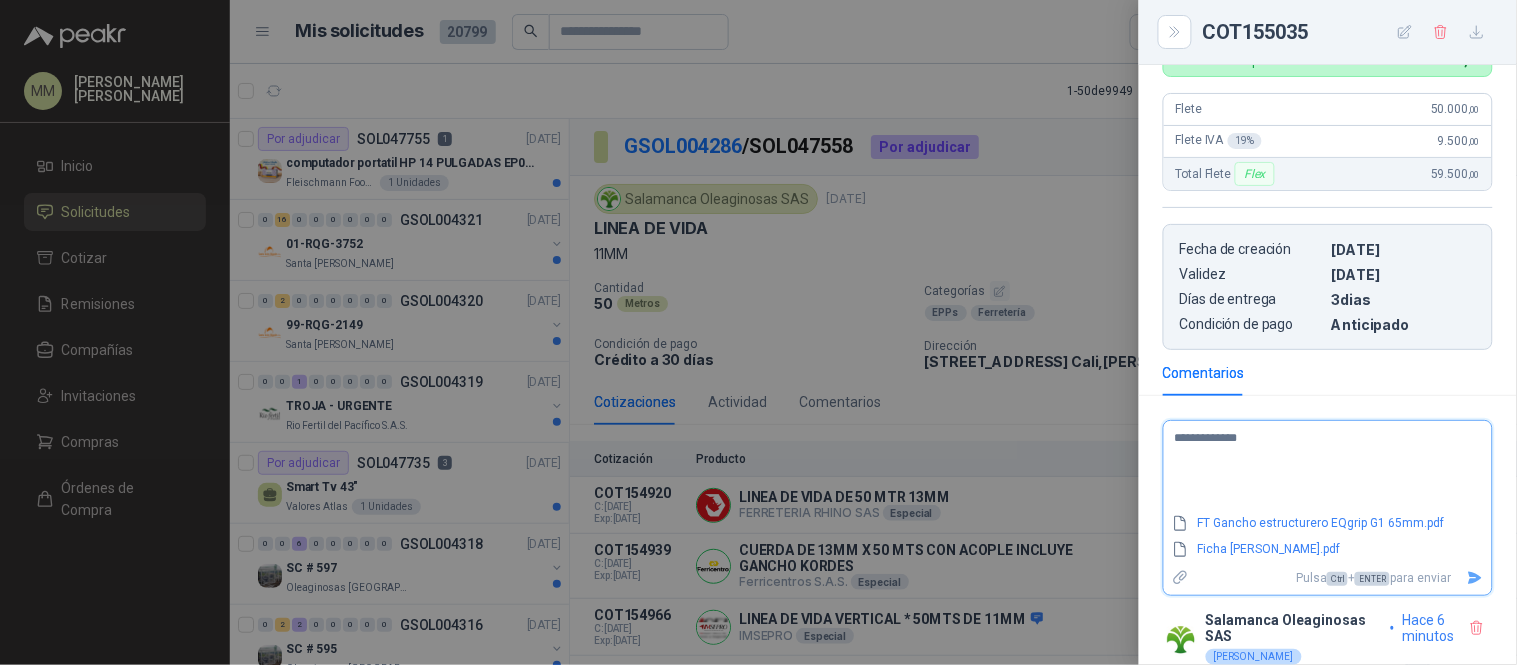 type on "**********" 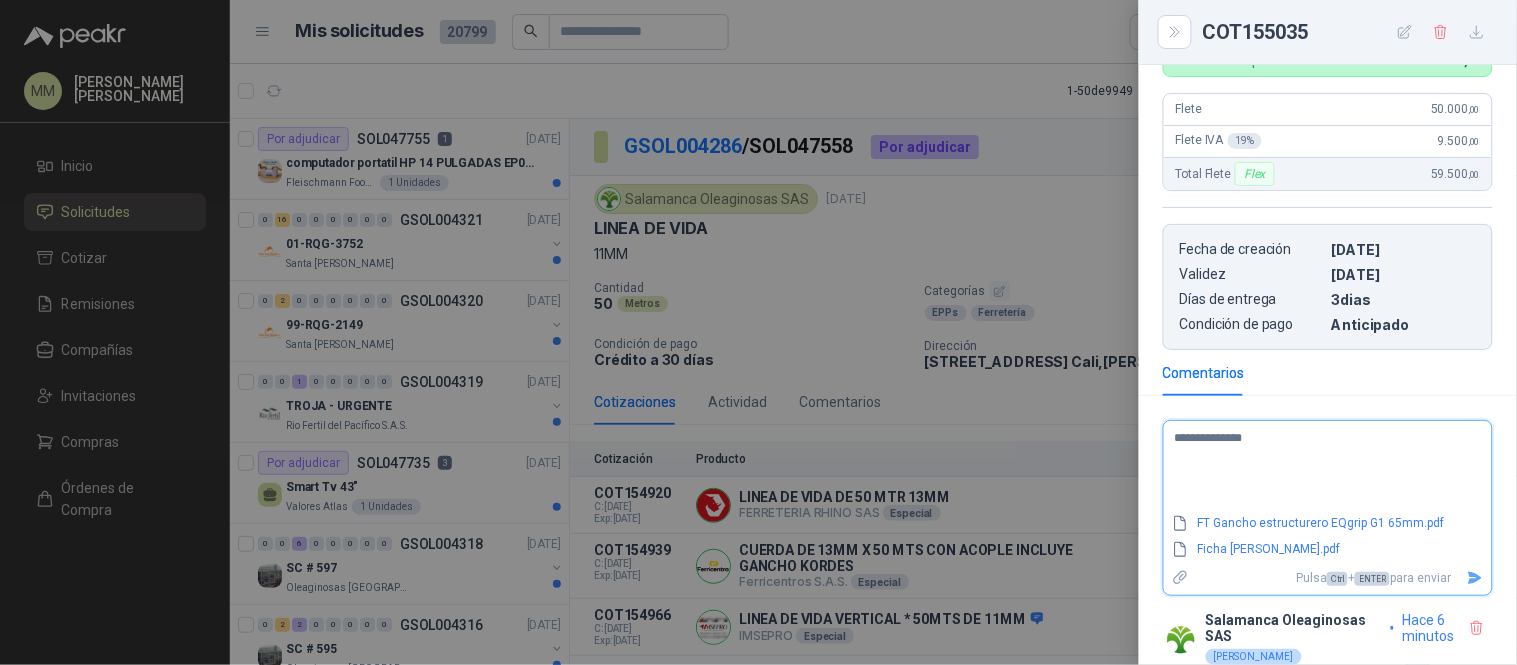 type on "**********" 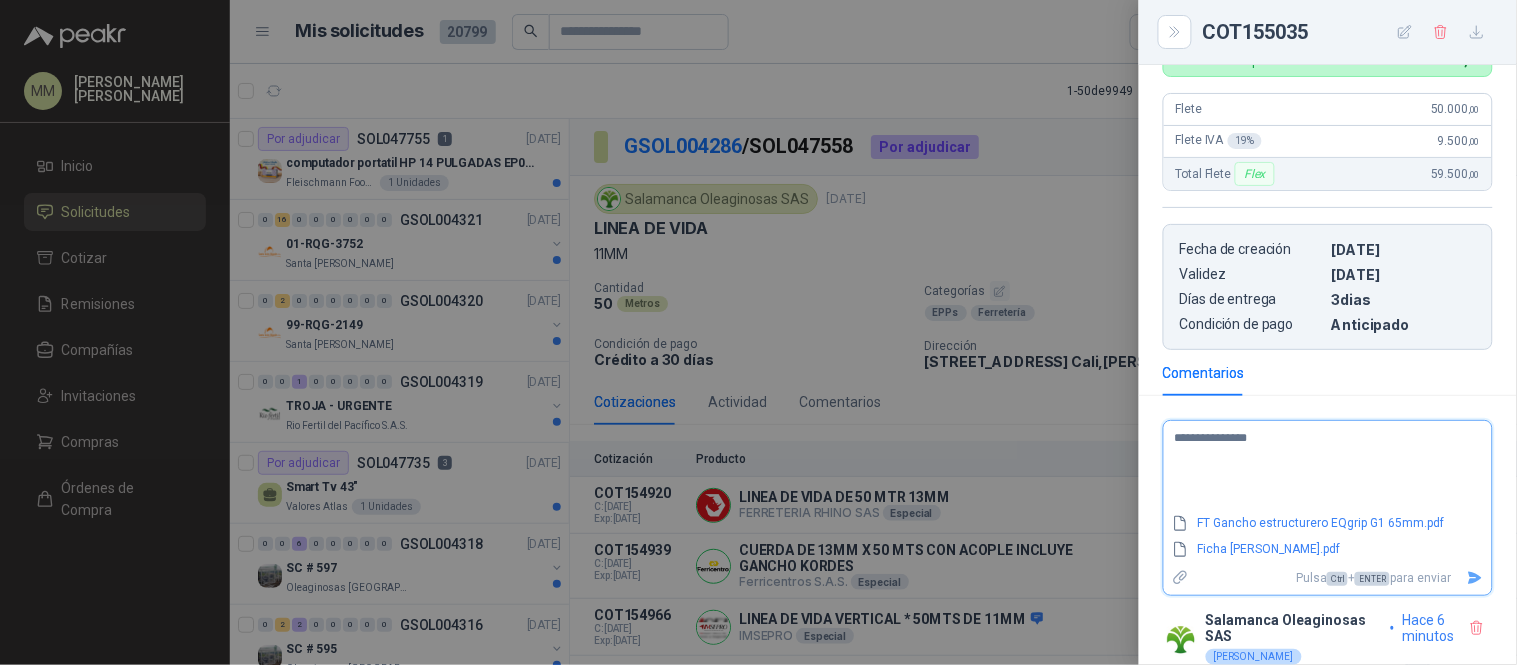type on "**********" 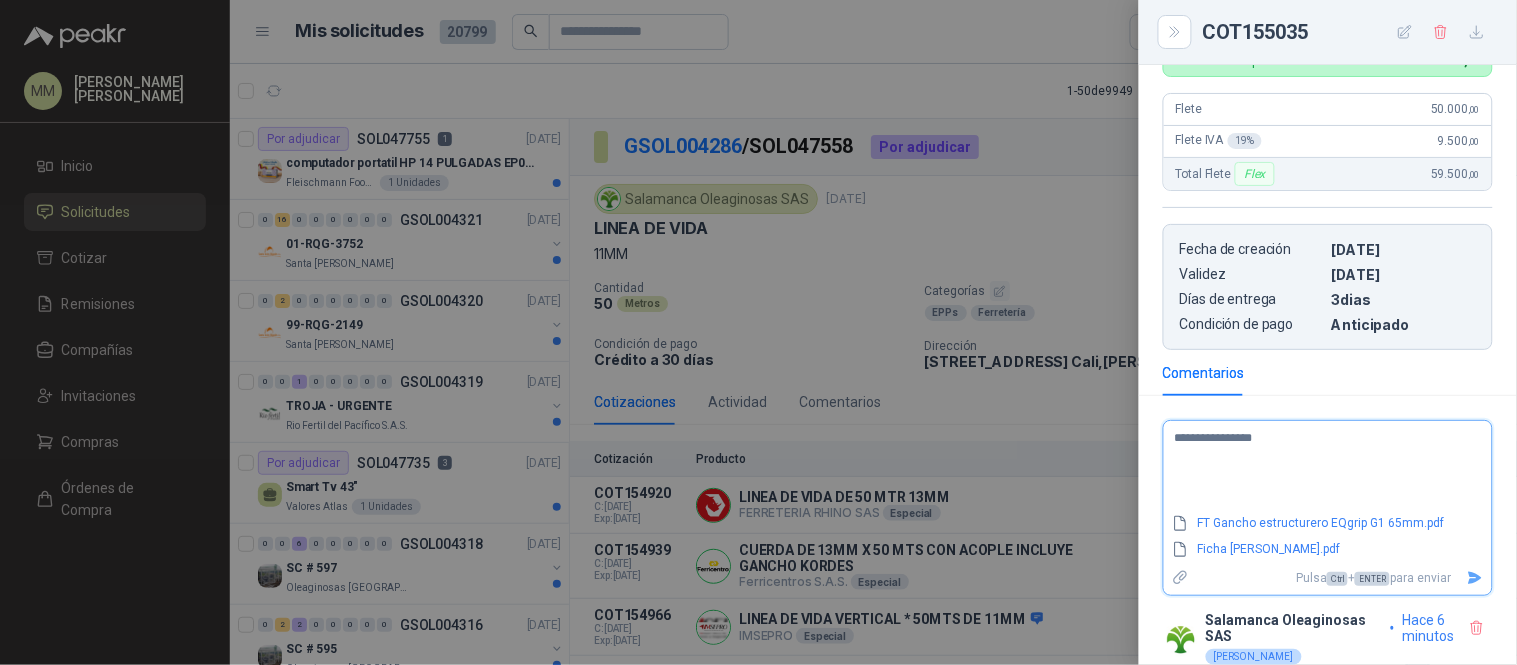 type on "**********" 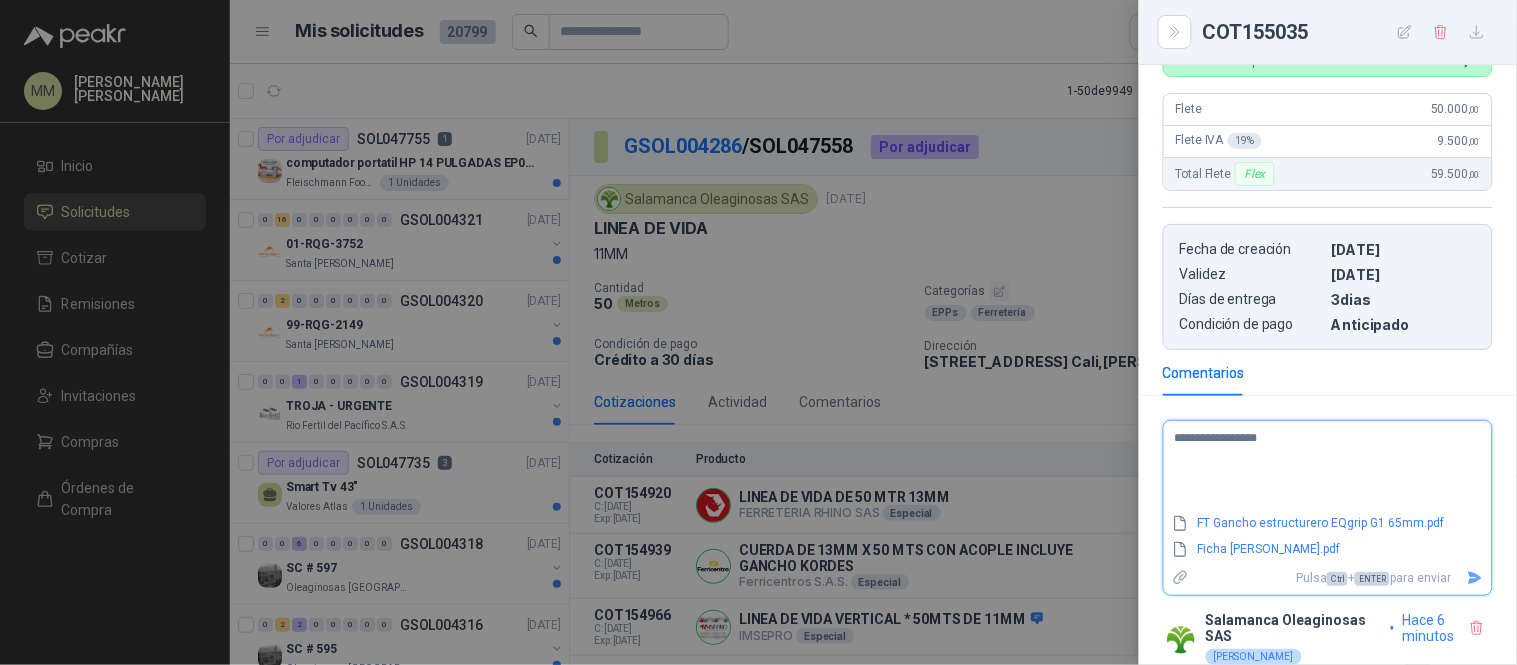 type on "**********" 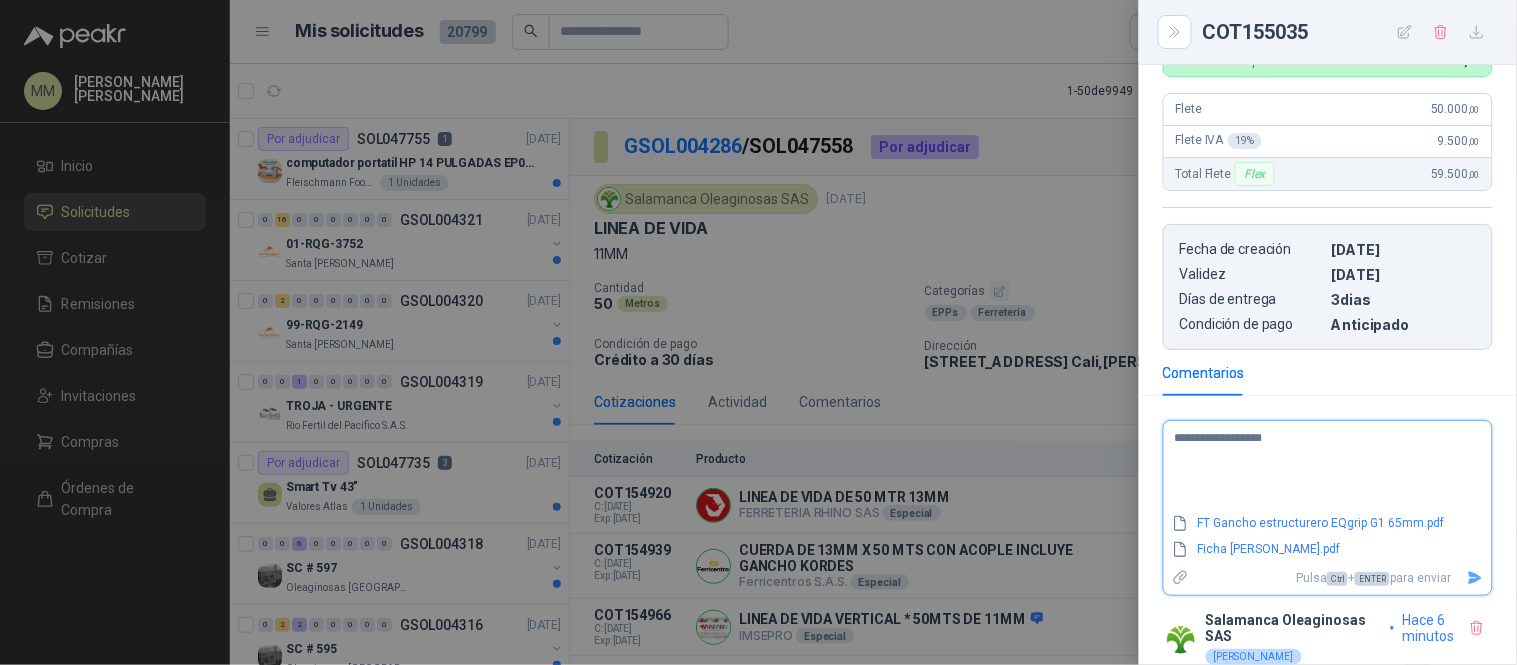 type on "**********" 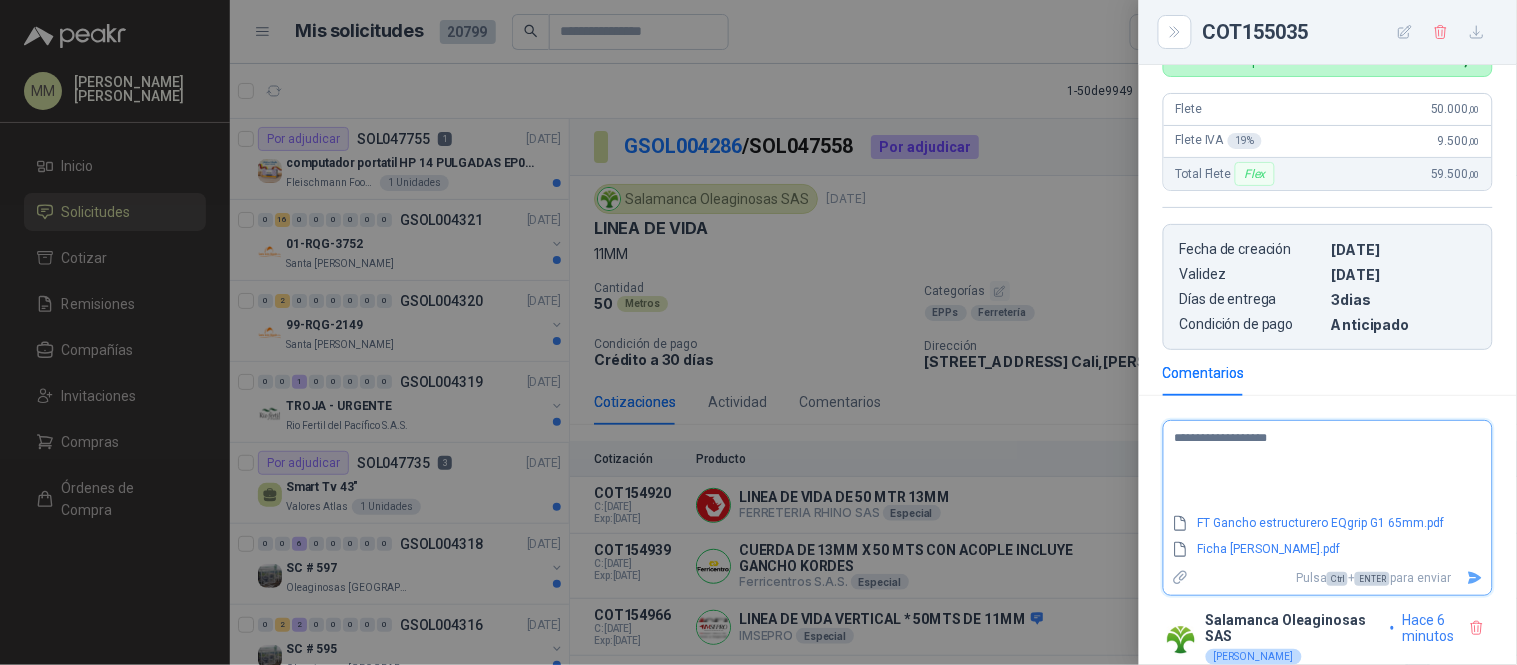 type on "**********" 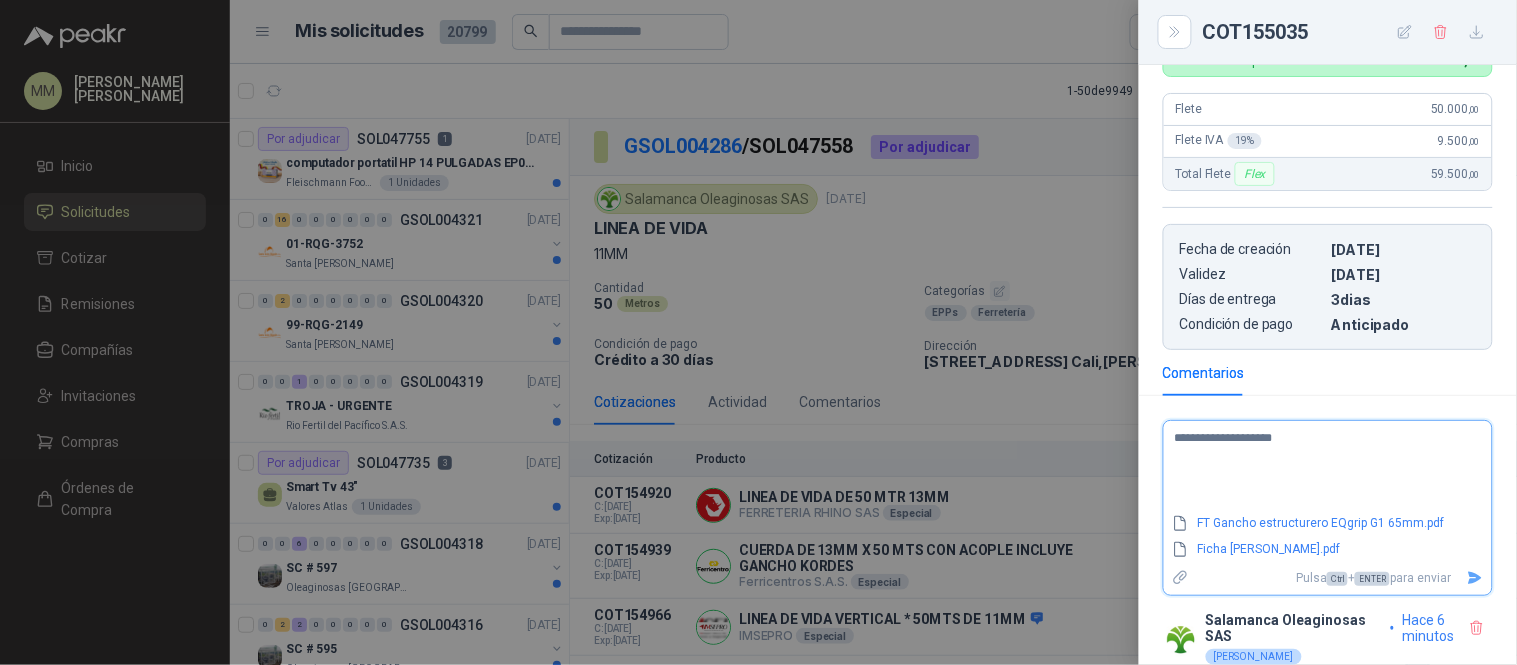 type on "**********" 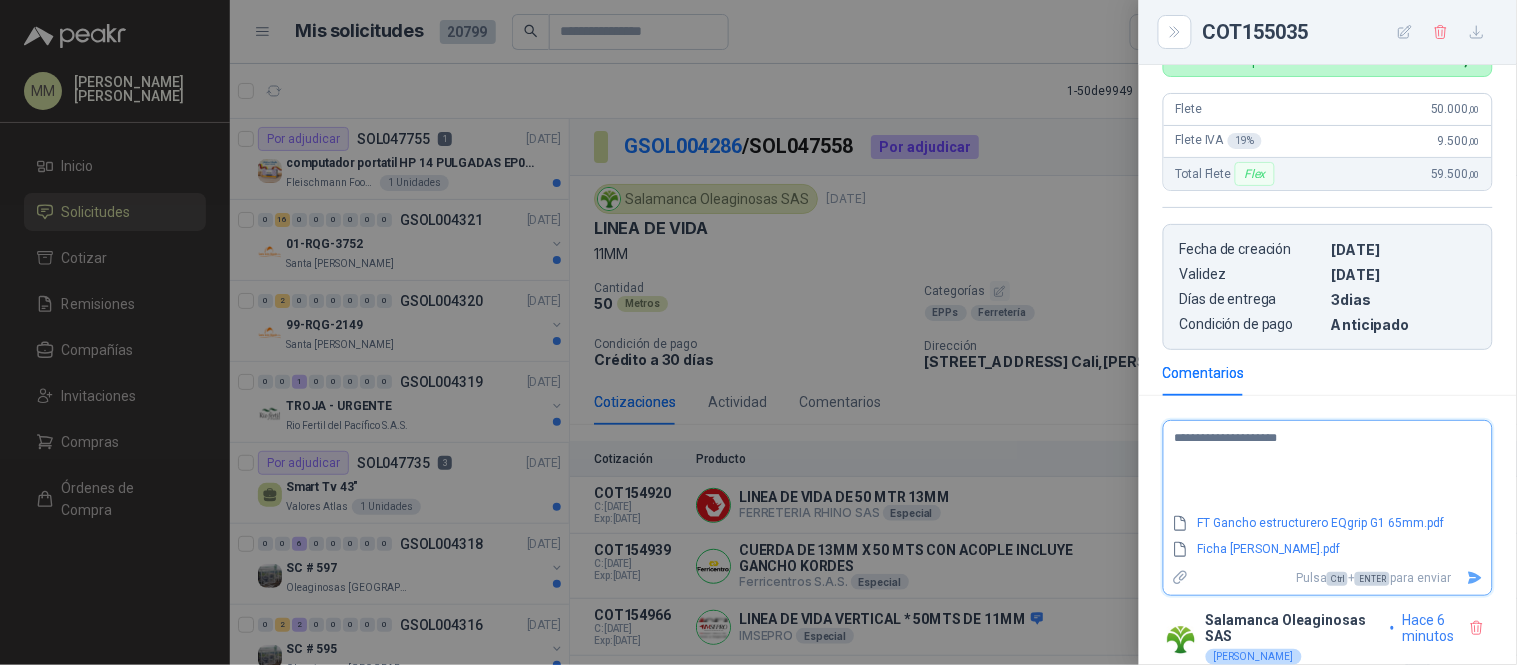 type on "**********" 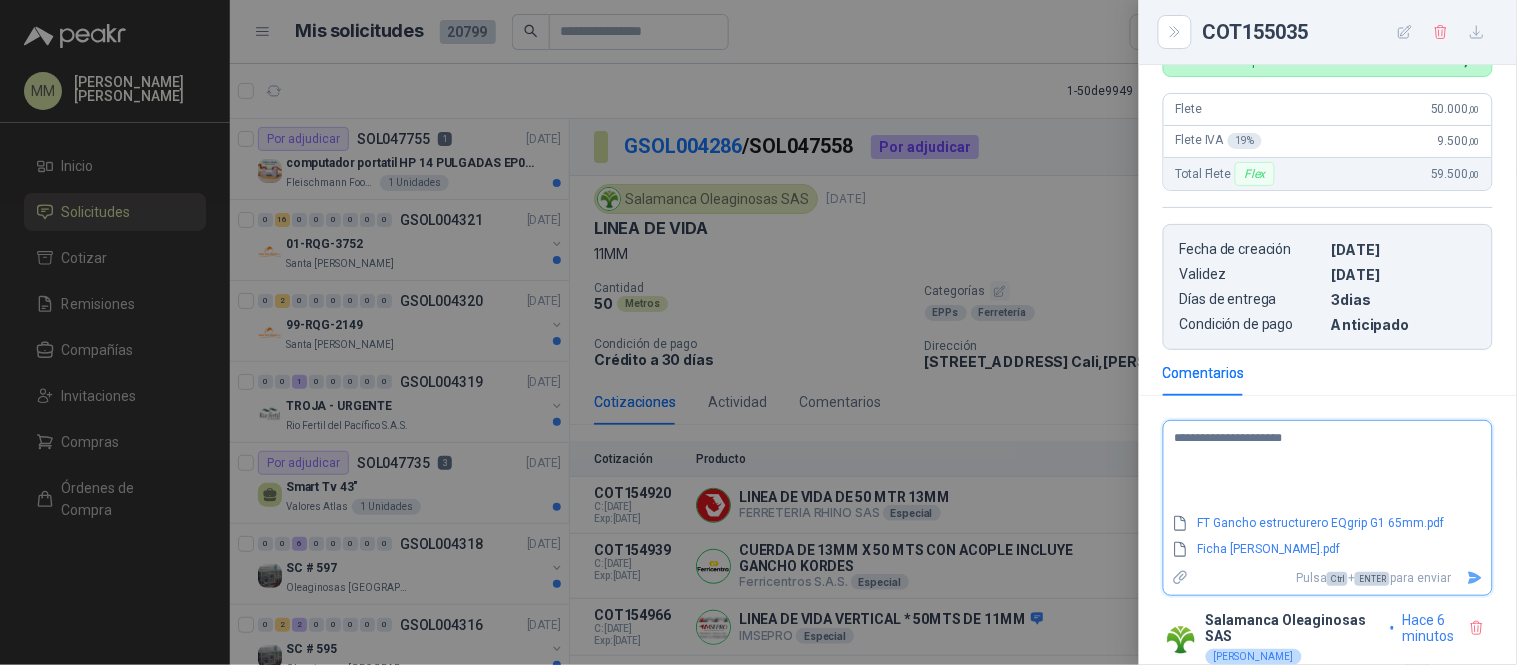 type on "**********" 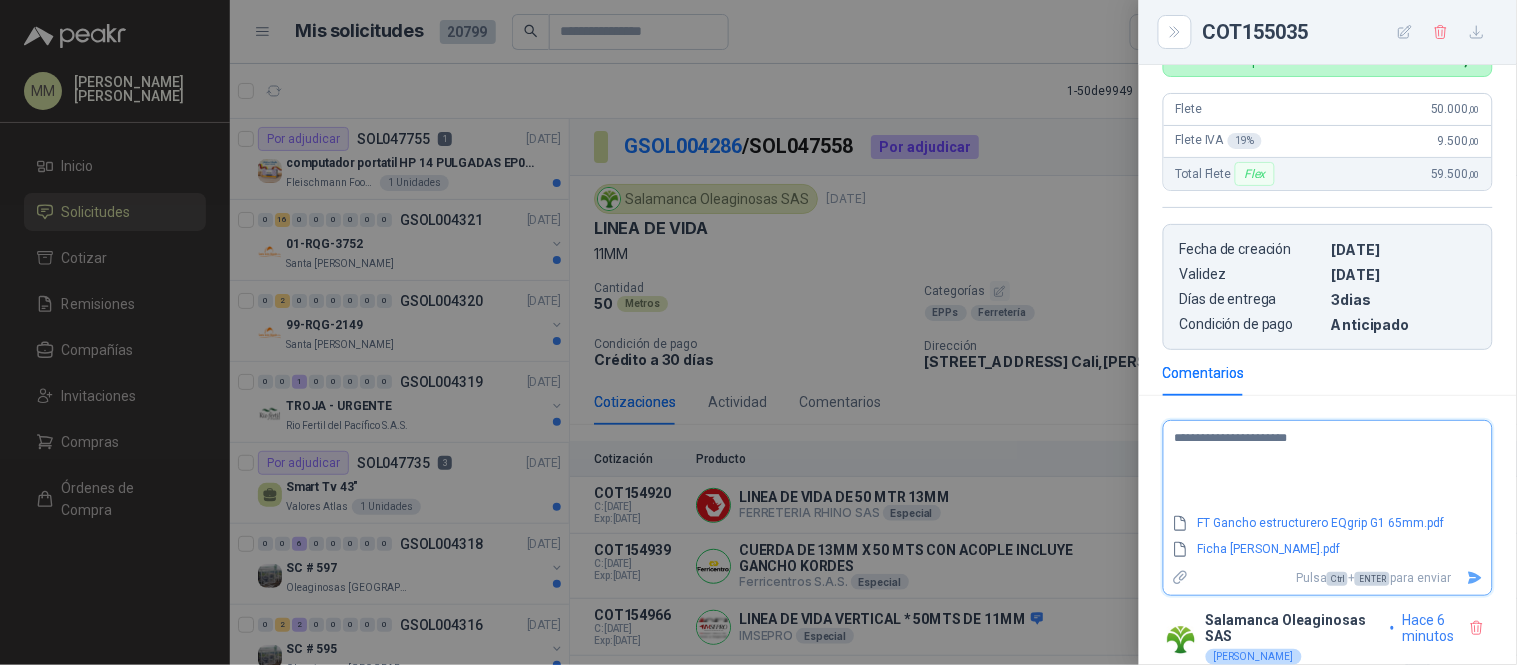 type on "**********" 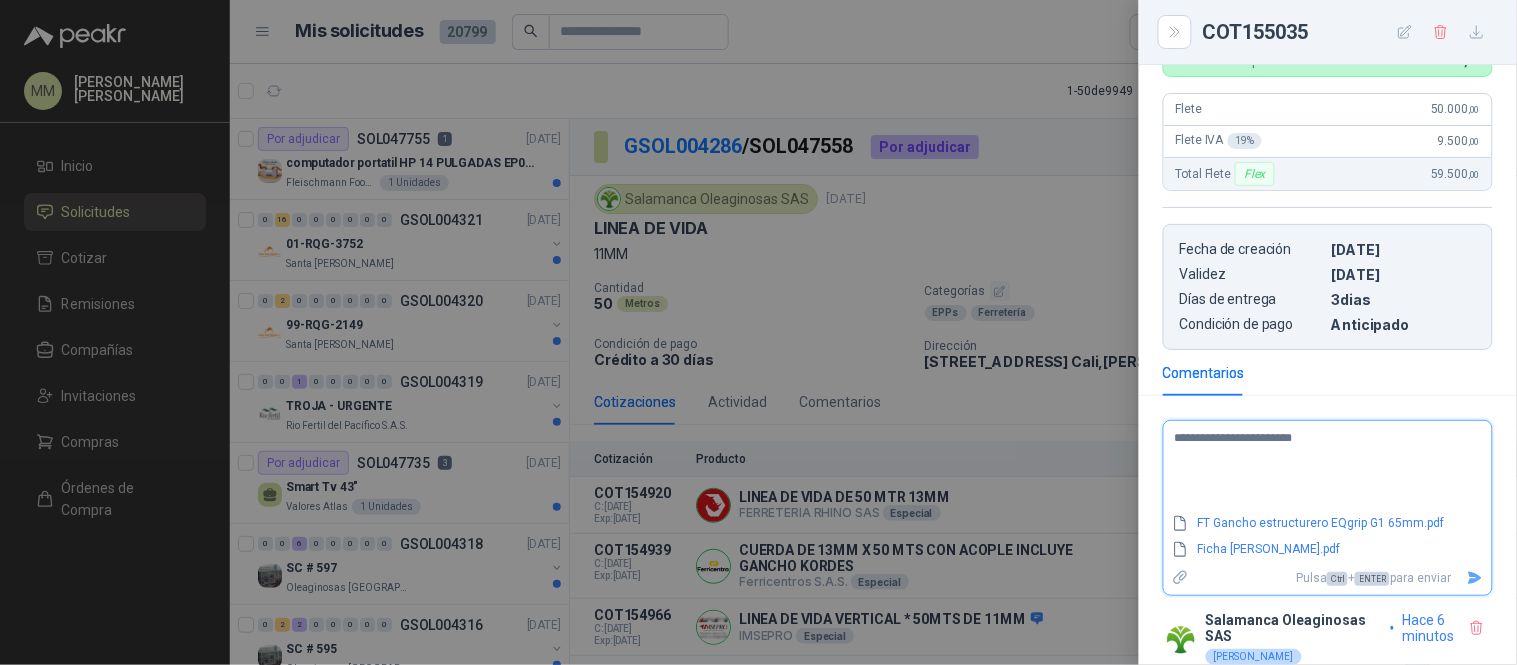 type on "**********" 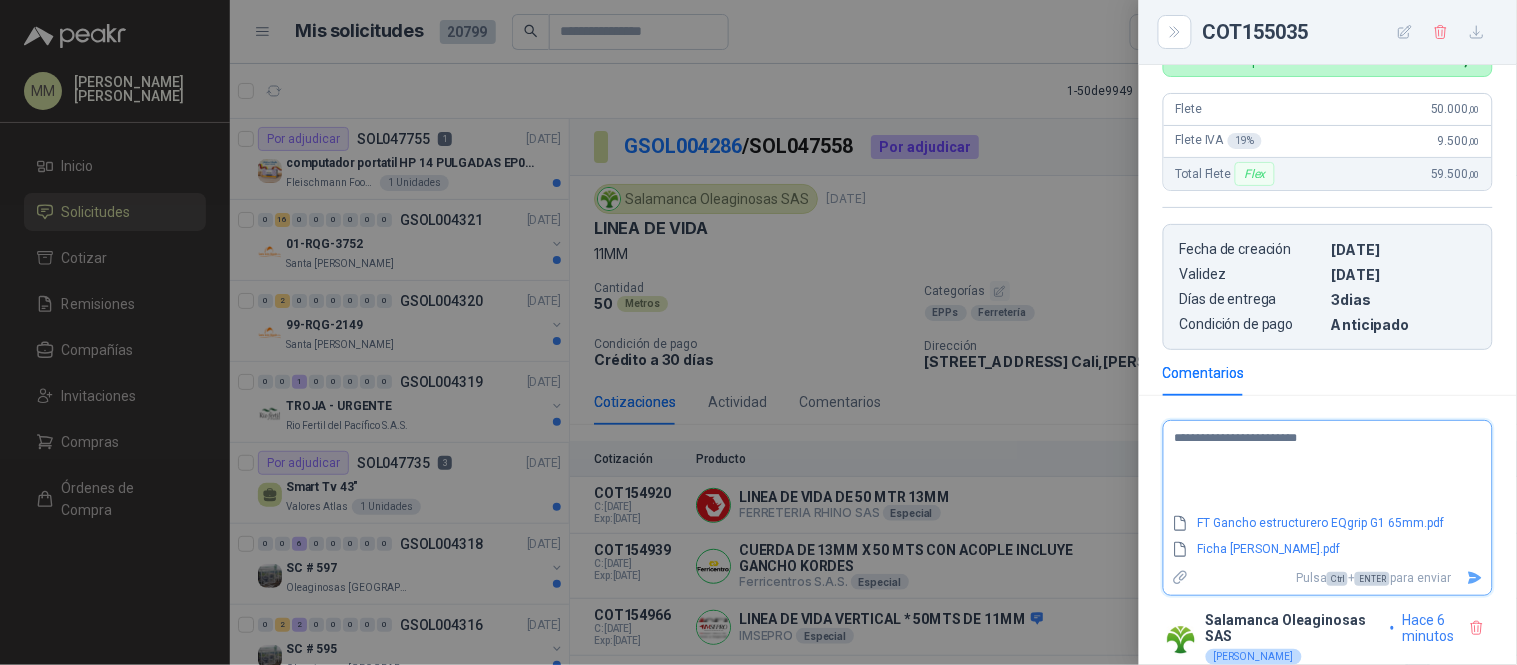 type on "**********" 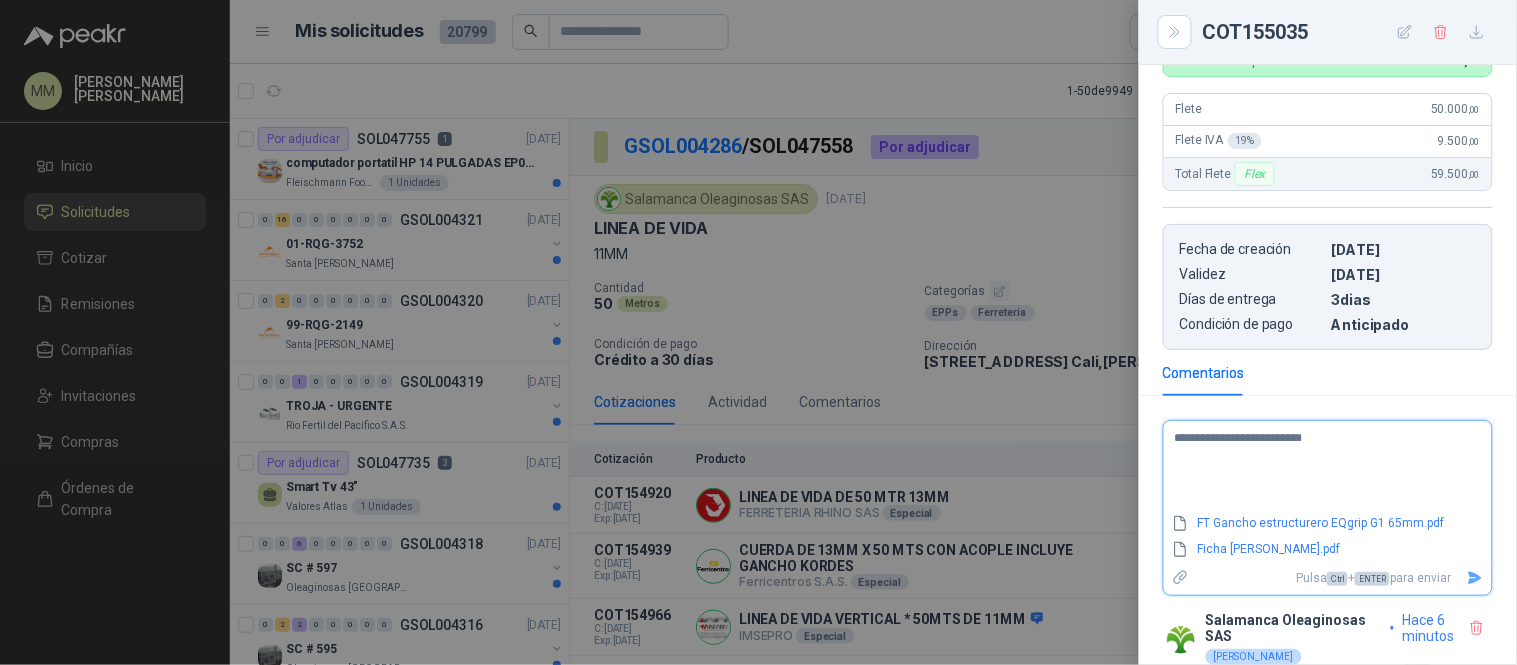 type on "**********" 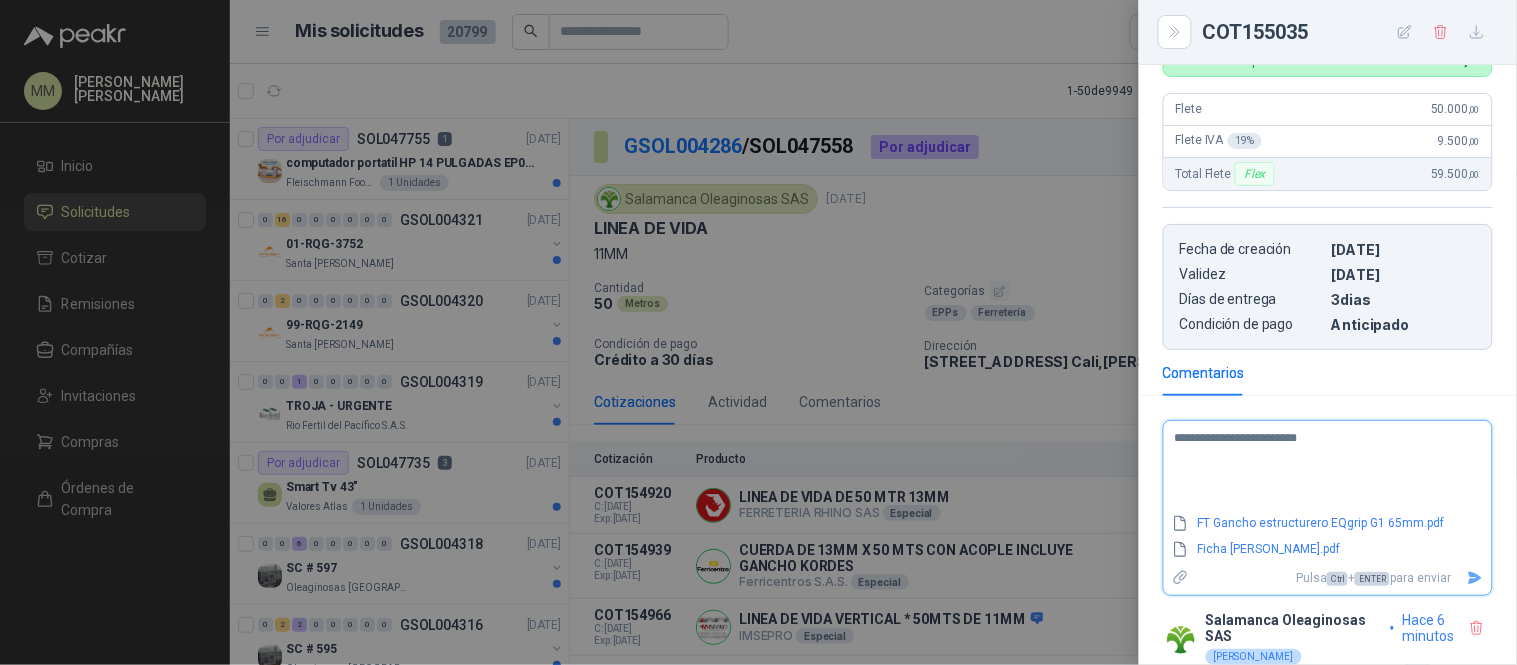type on "**********" 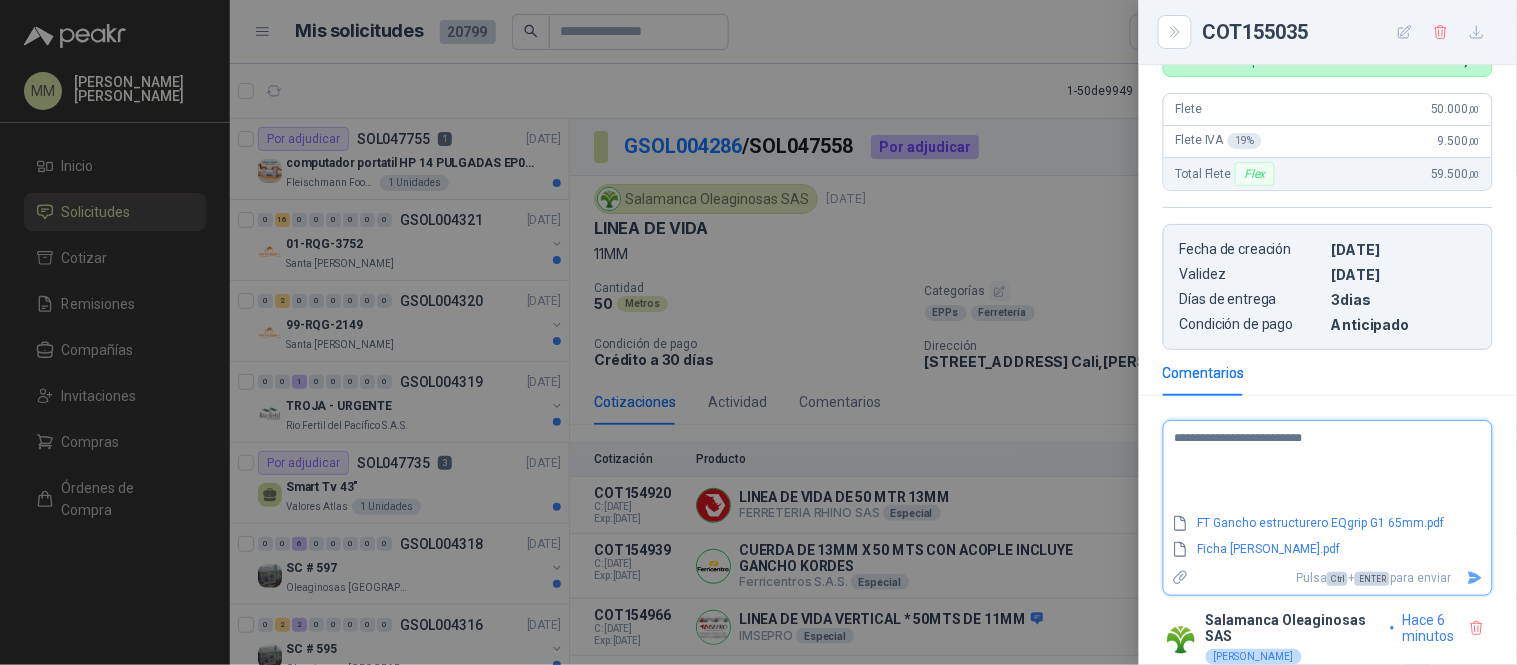 type 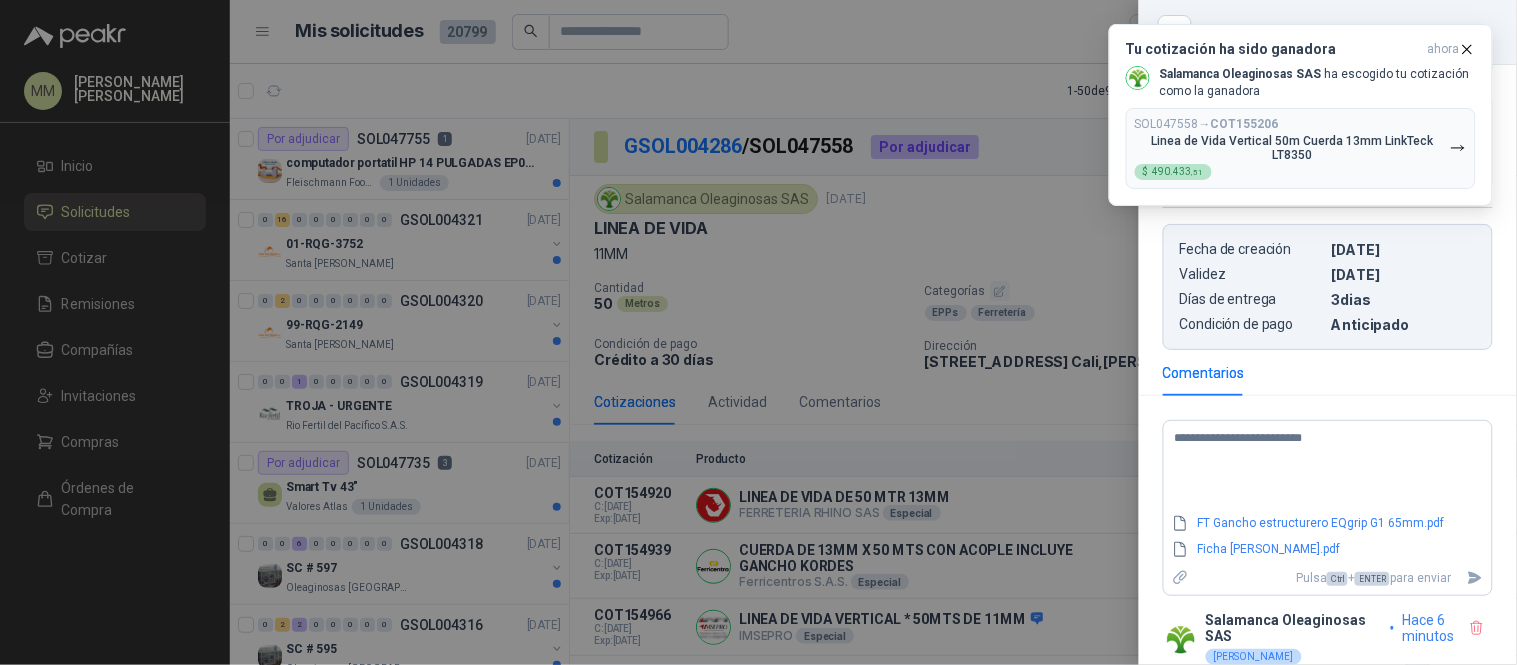 click at bounding box center [758, 332] 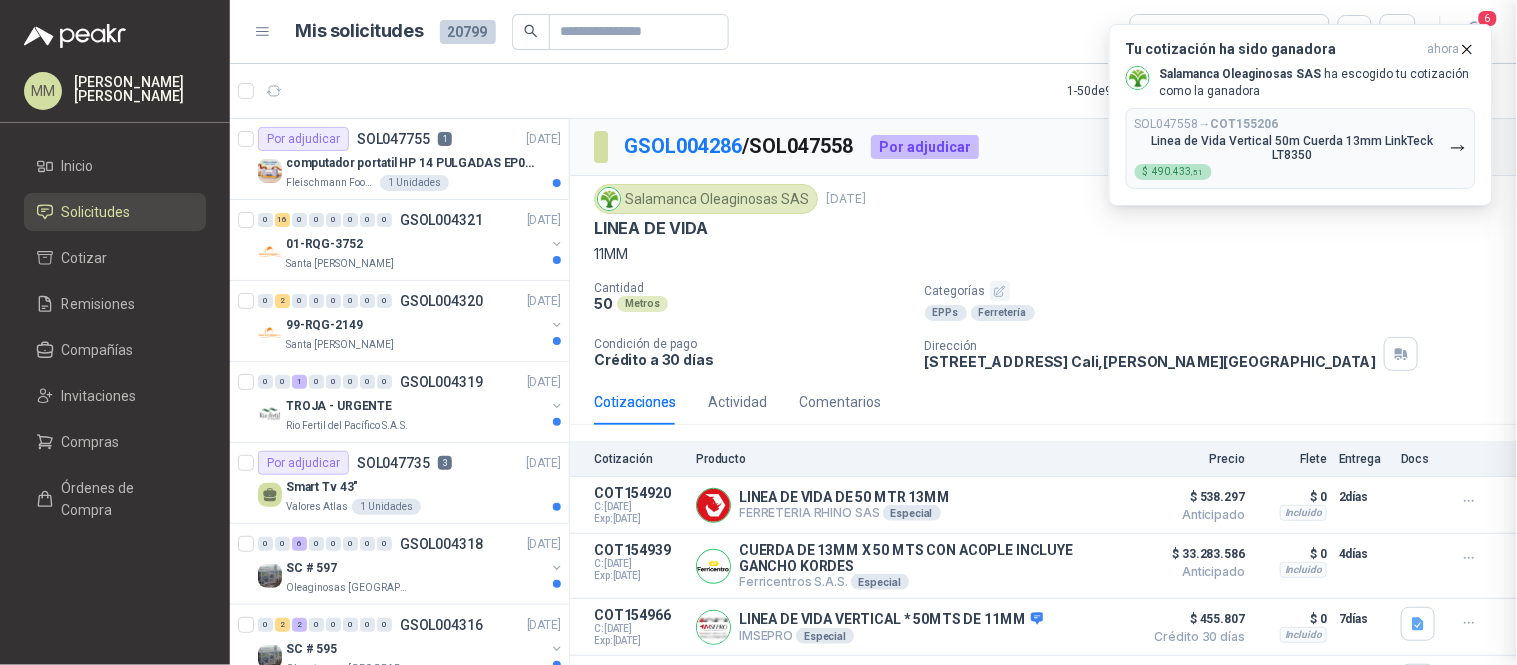 type 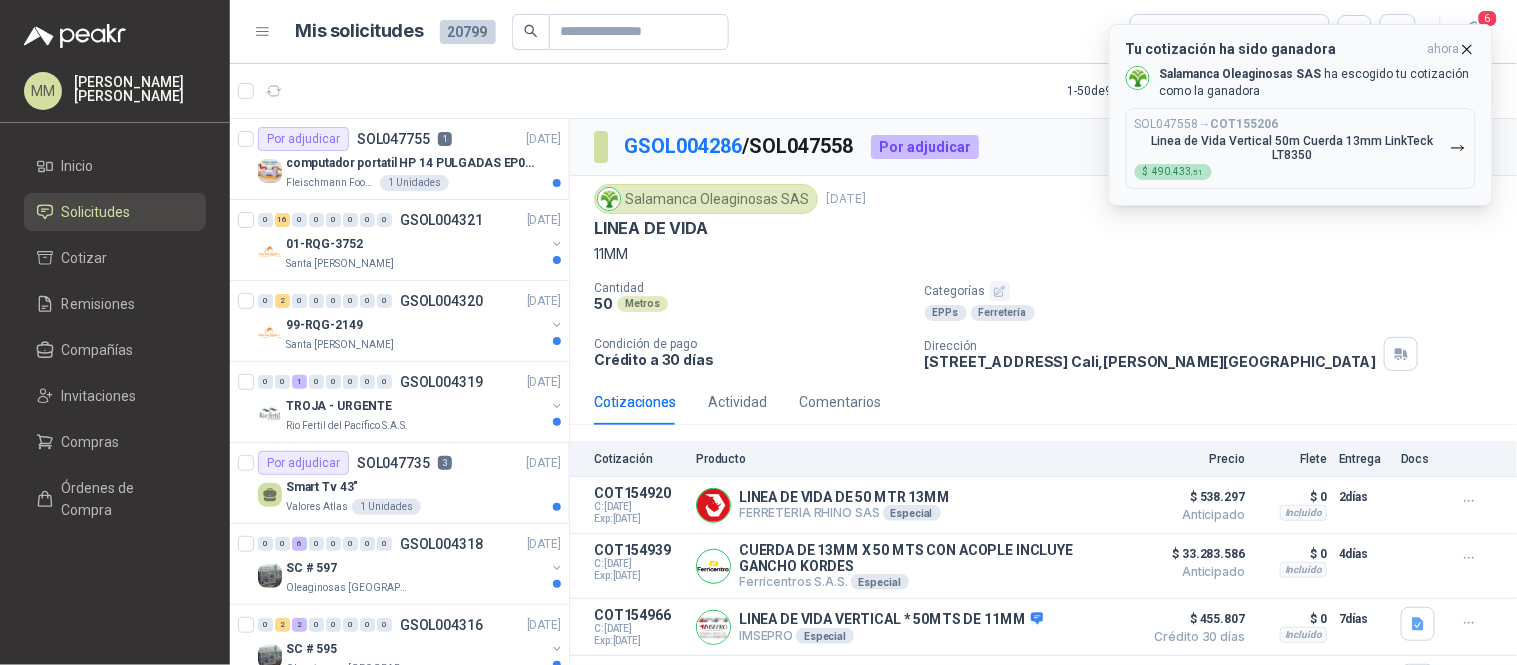 click on "Linea de Vida Vertical 50m Cuerda 13mm LinkTeck LT8350" at bounding box center [1292, 148] 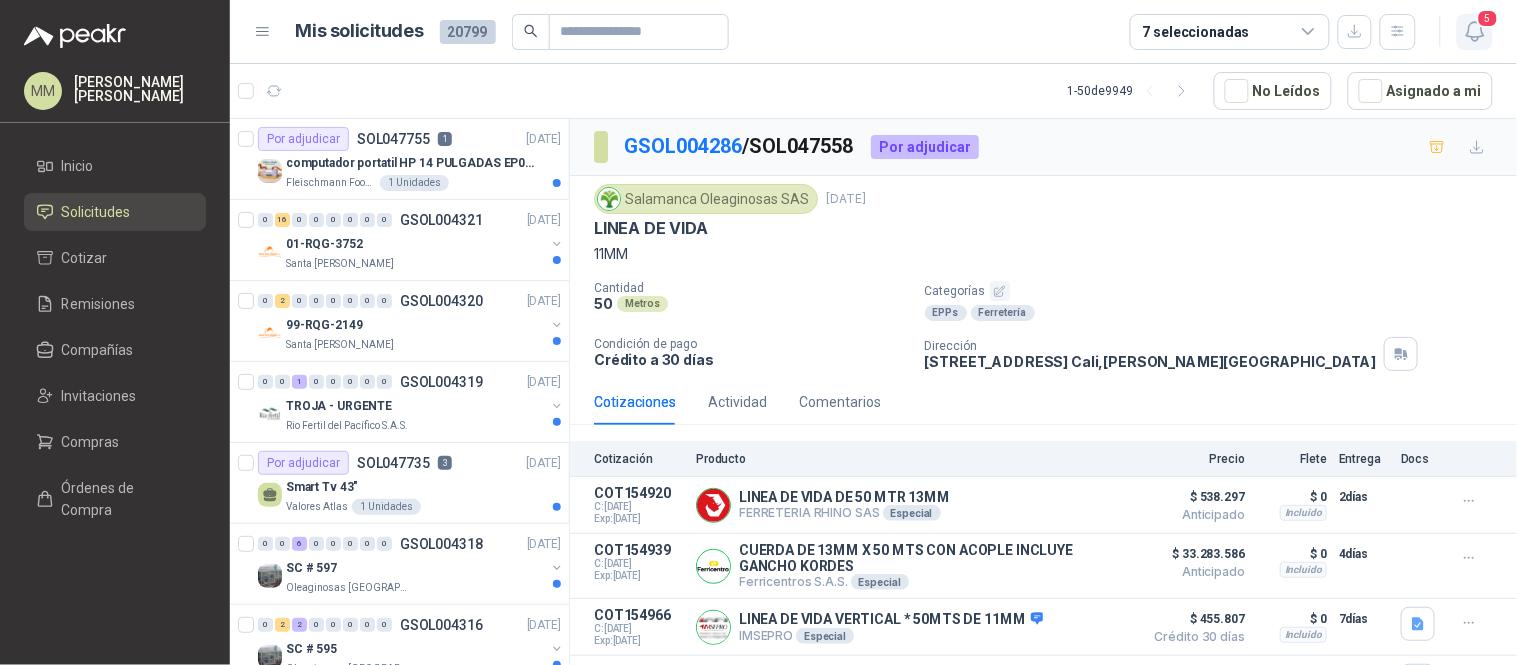 click 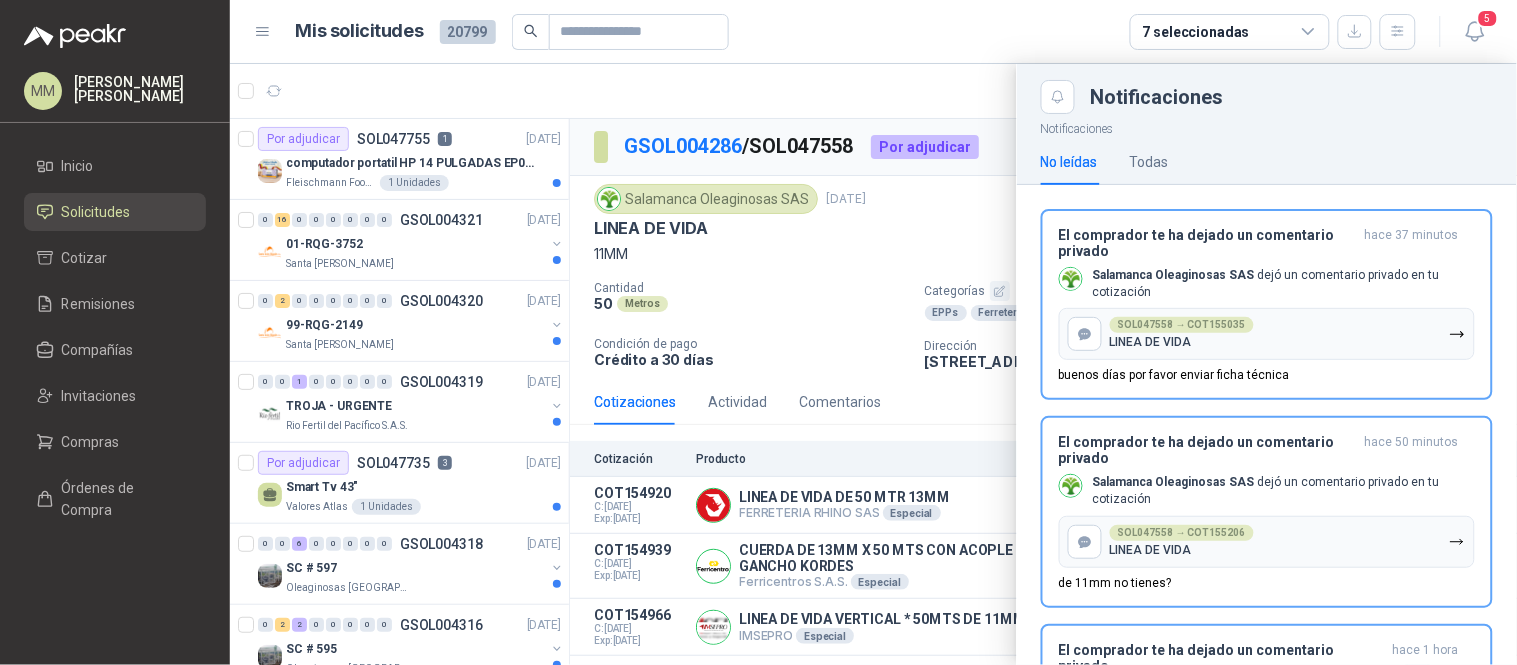 click at bounding box center (873, 364) 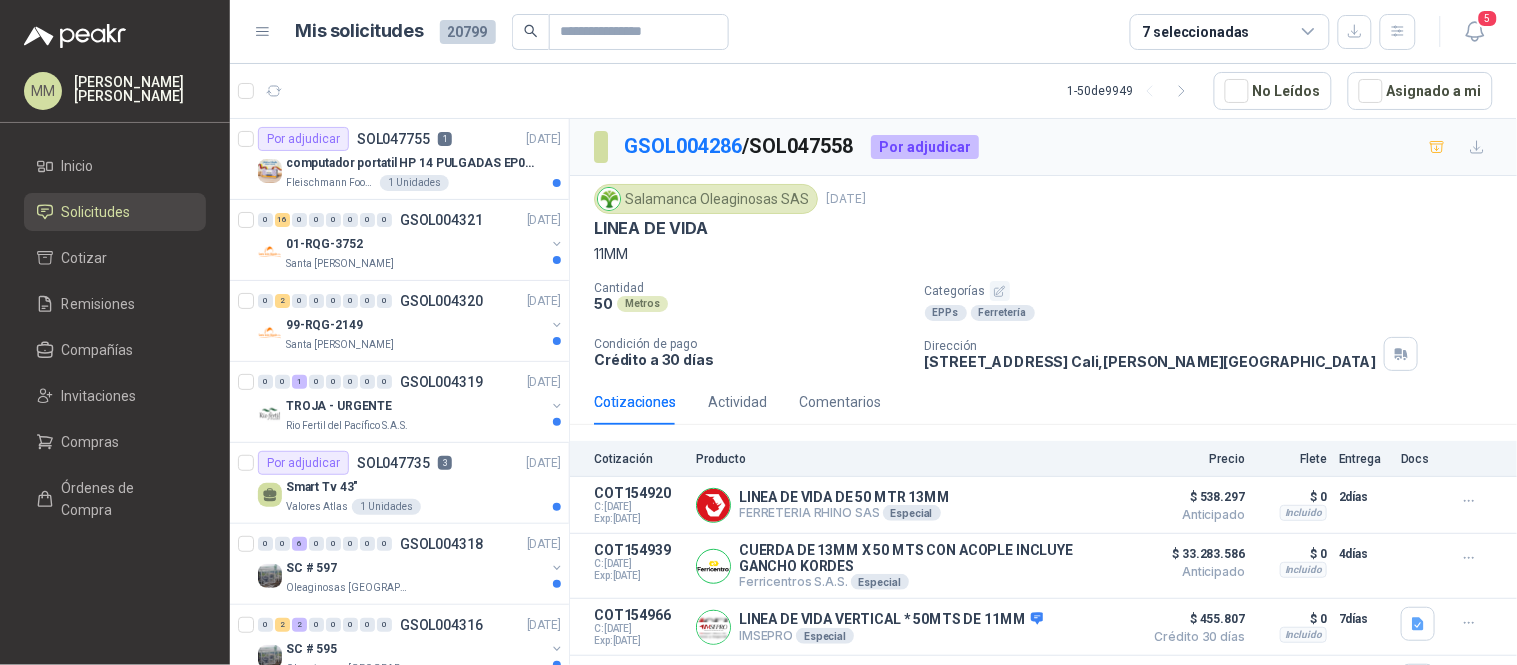 click on "GSOL004286  /  SOL047558" at bounding box center (739, 146) 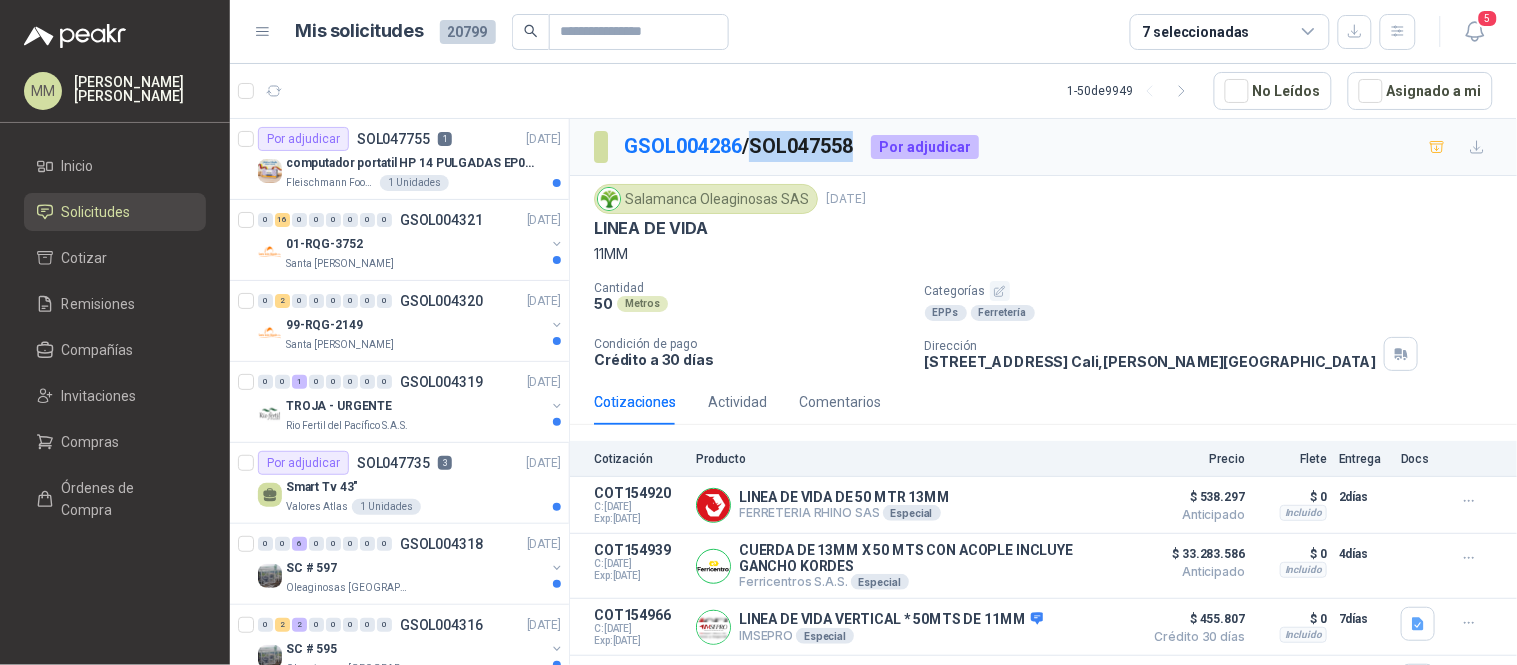 click on "GSOL004286  /  SOL047558" at bounding box center (739, 146) 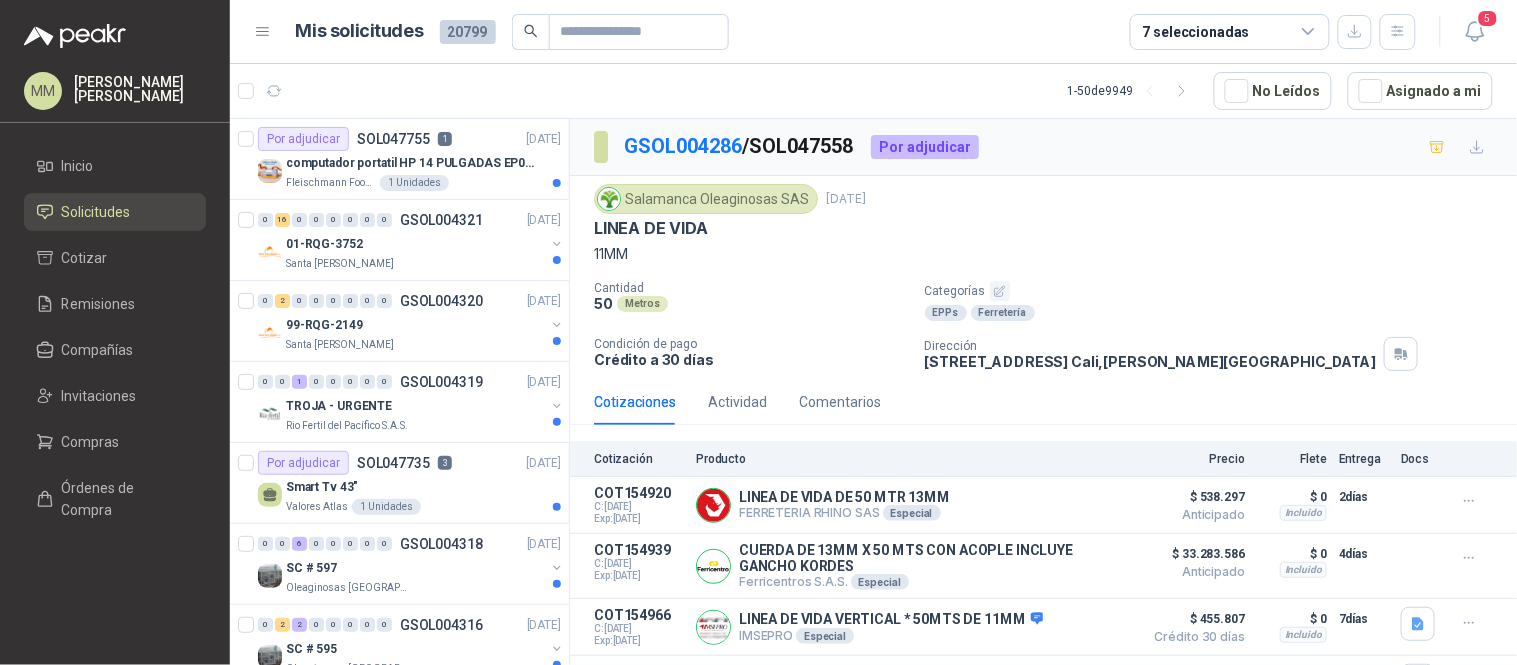 click on "50   Metros" at bounding box center (751, 303) 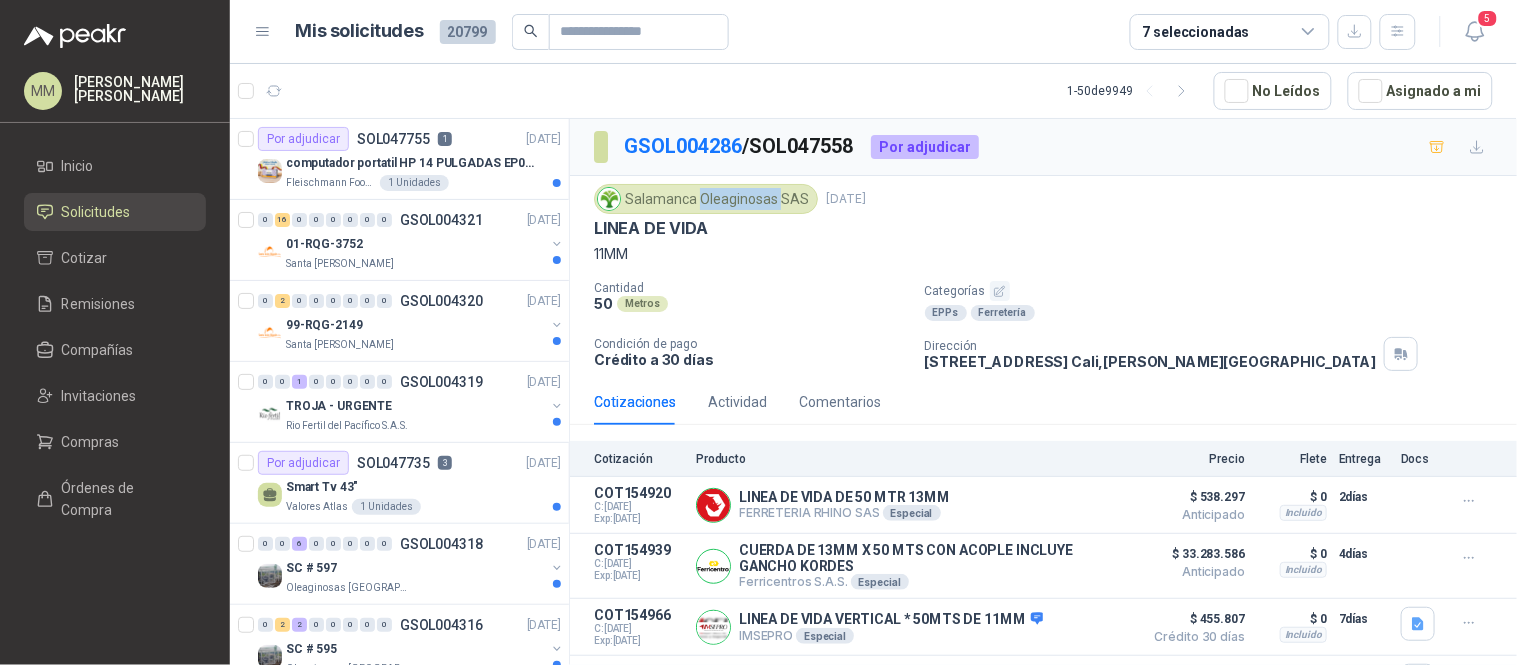 click on "Salamanca Oleaginosas SAS" at bounding box center (706, 199) 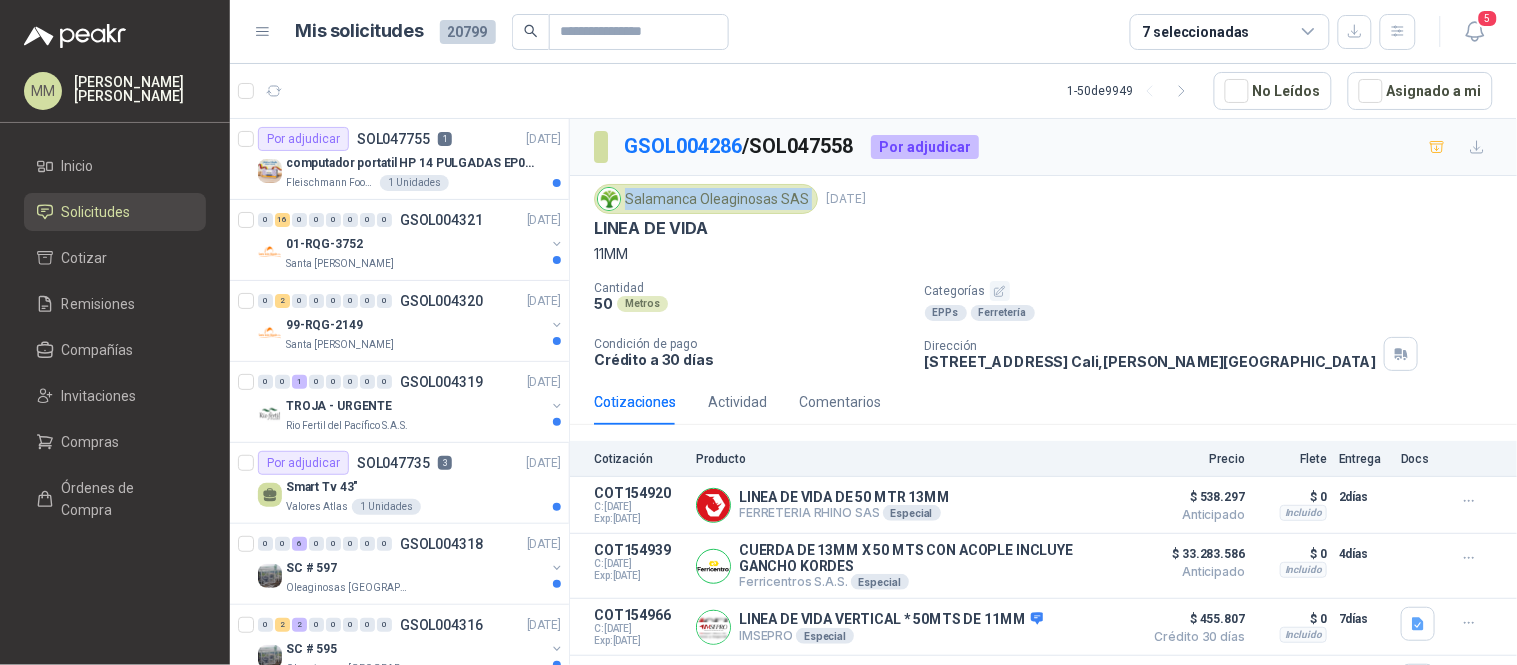 click on "Salamanca Oleaginosas SAS" at bounding box center (706, 199) 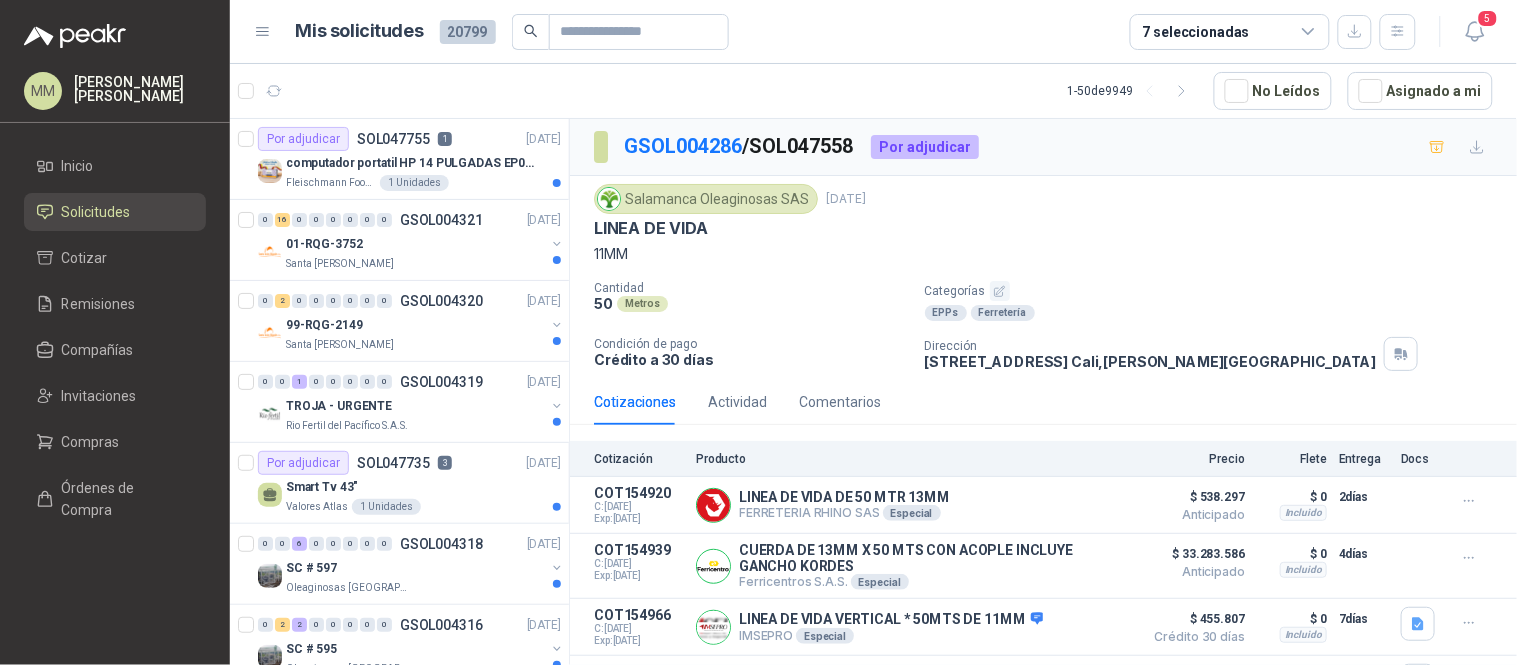 click on "11MM" at bounding box center [1043, 254] 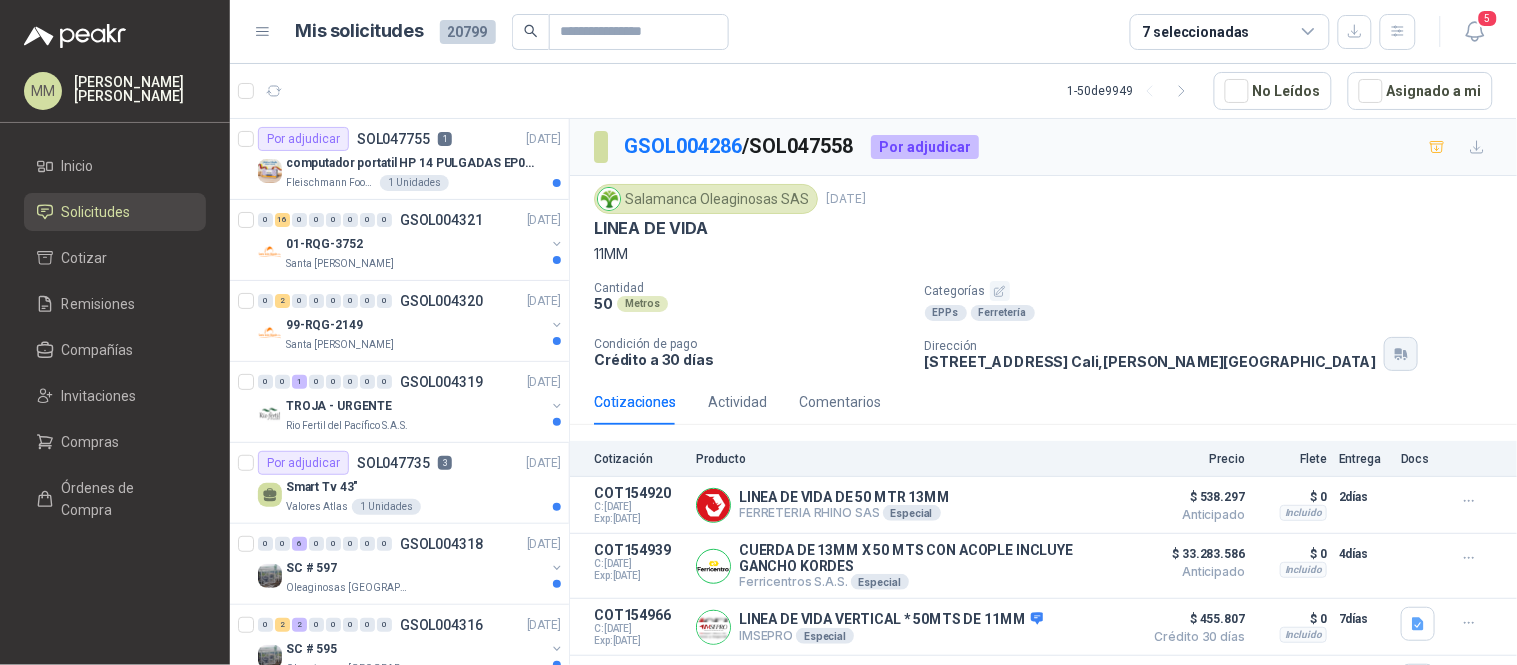 click 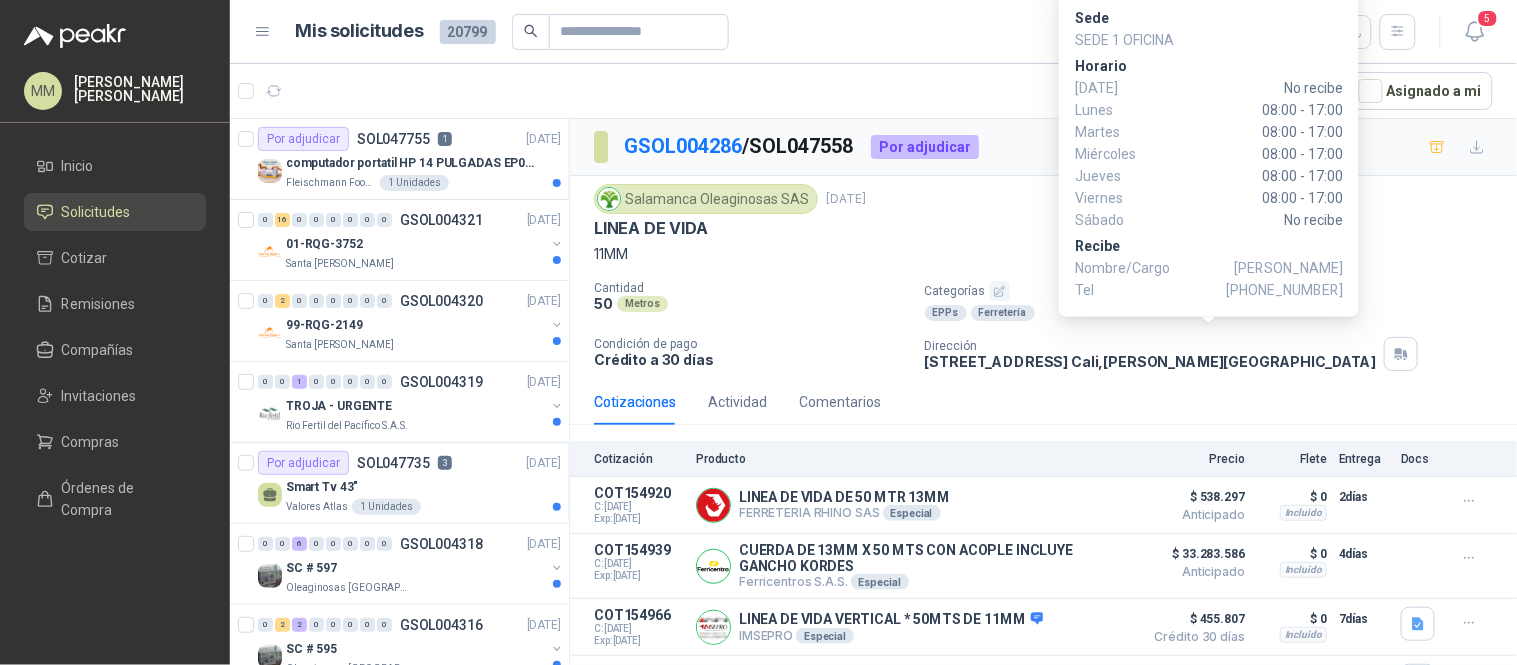 click on "[PHONE_NUMBER]" at bounding box center (1284, 290) 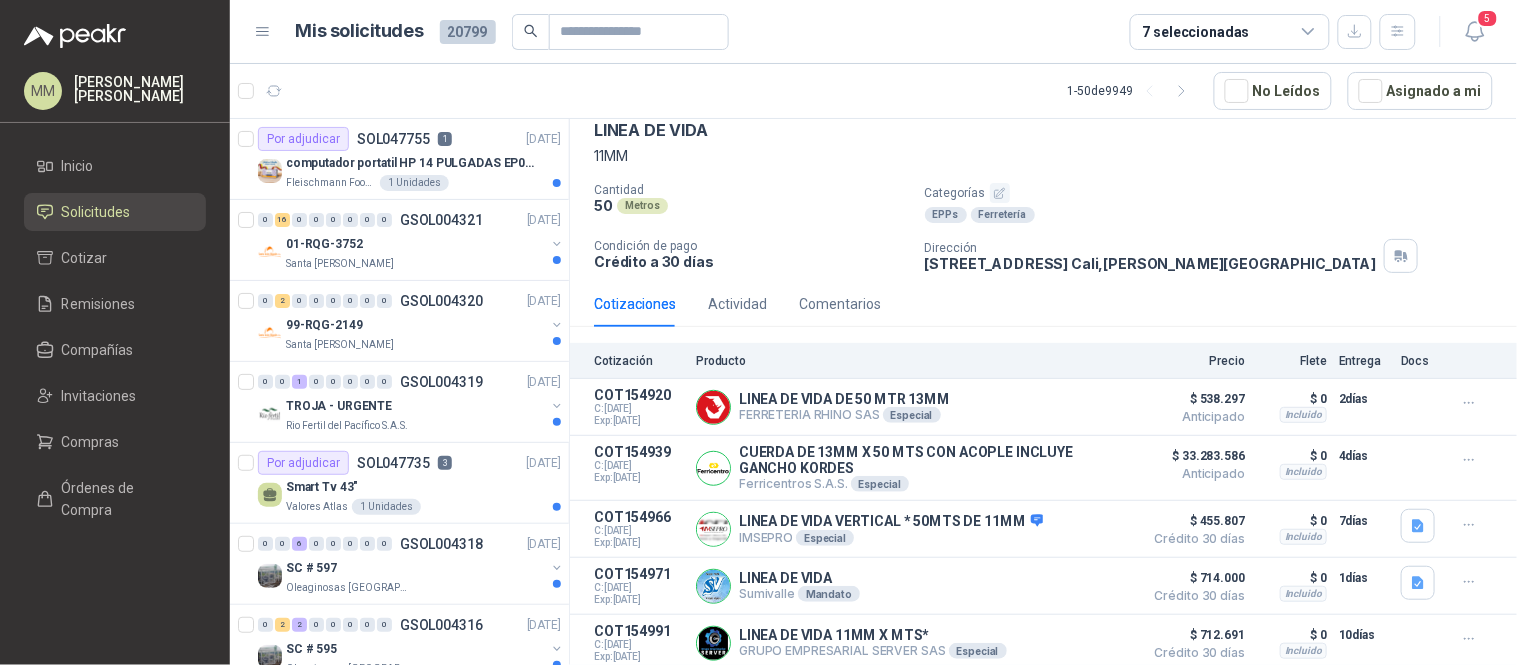 scroll, scrollTop: 0, scrollLeft: 0, axis: both 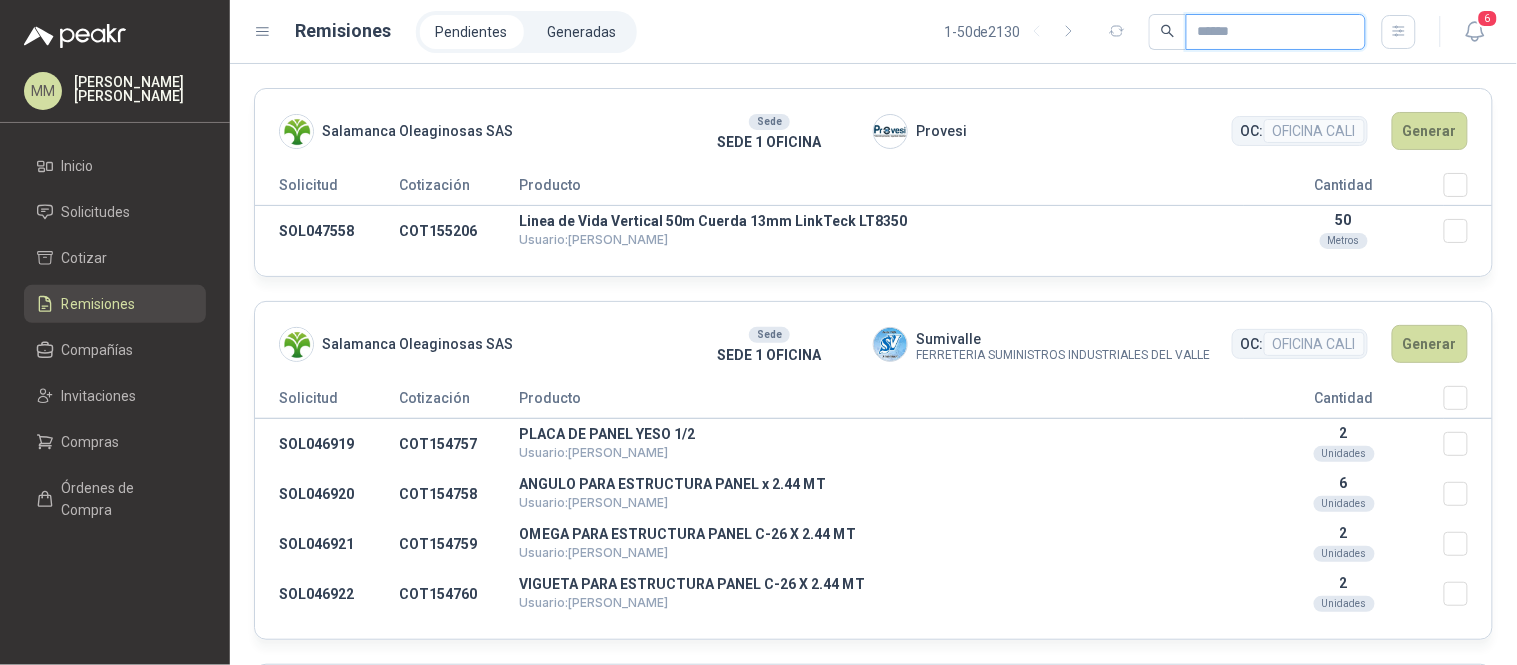 click at bounding box center (1268, 32) 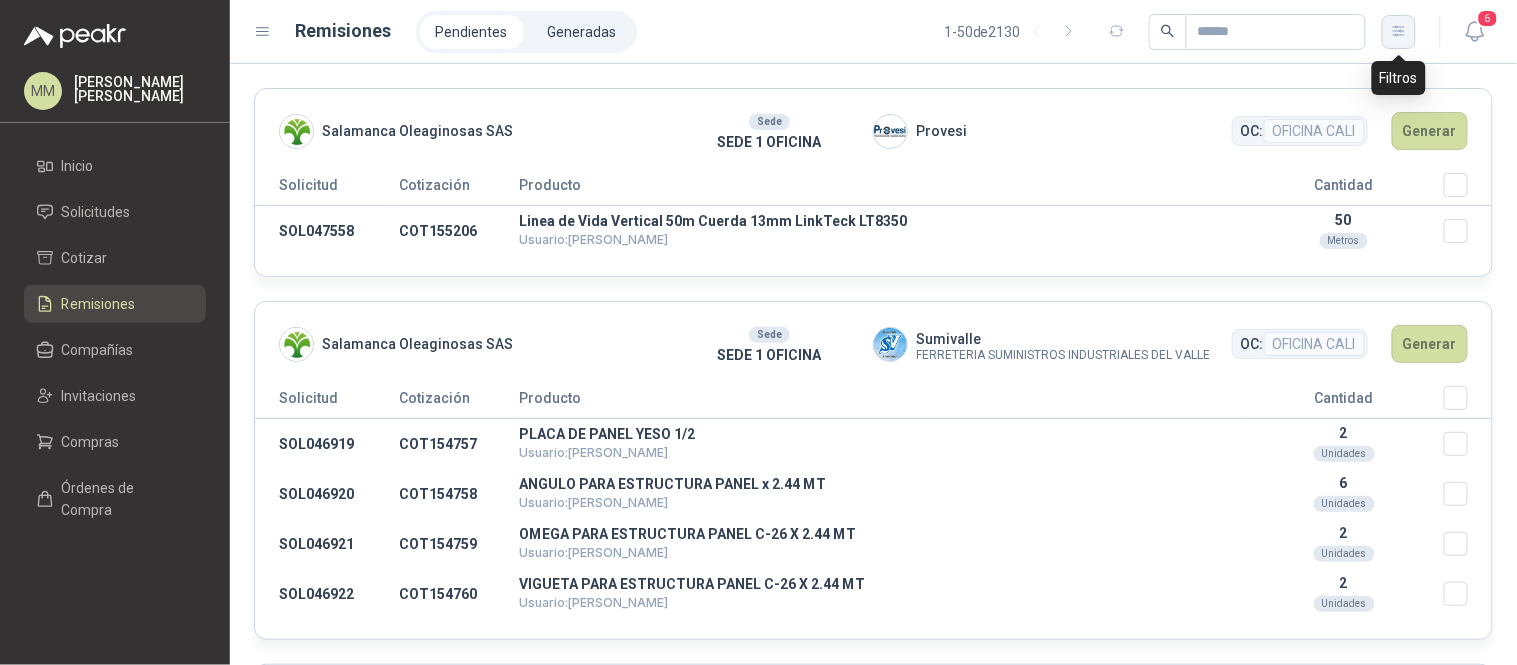 click 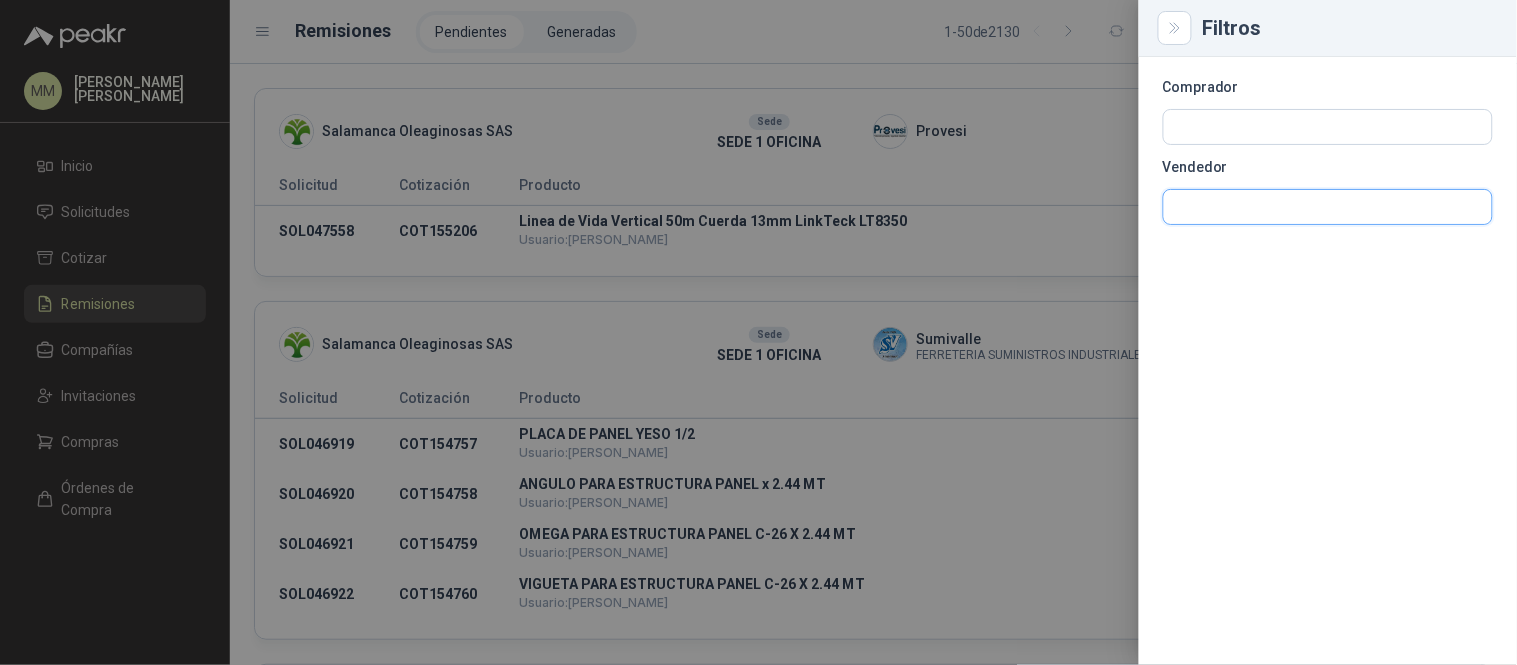 click at bounding box center [1328, 207] 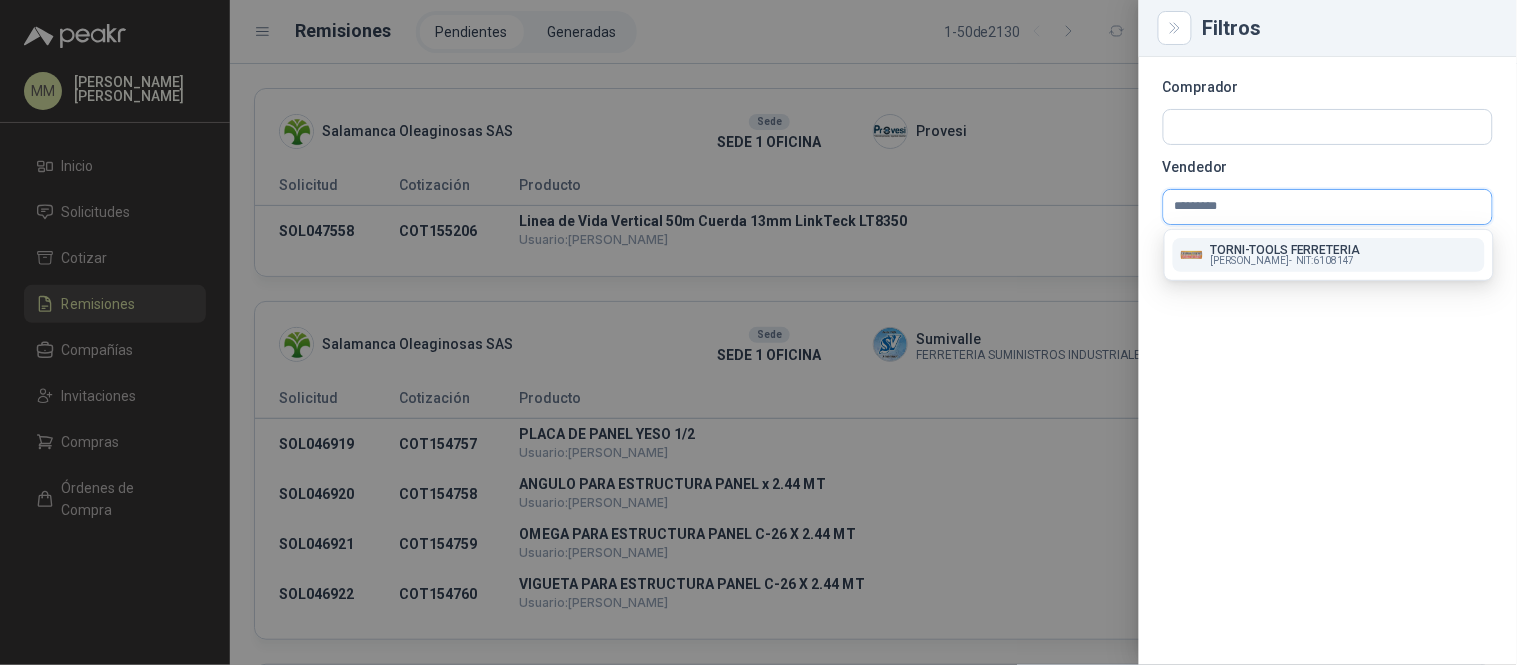 type on "*********" 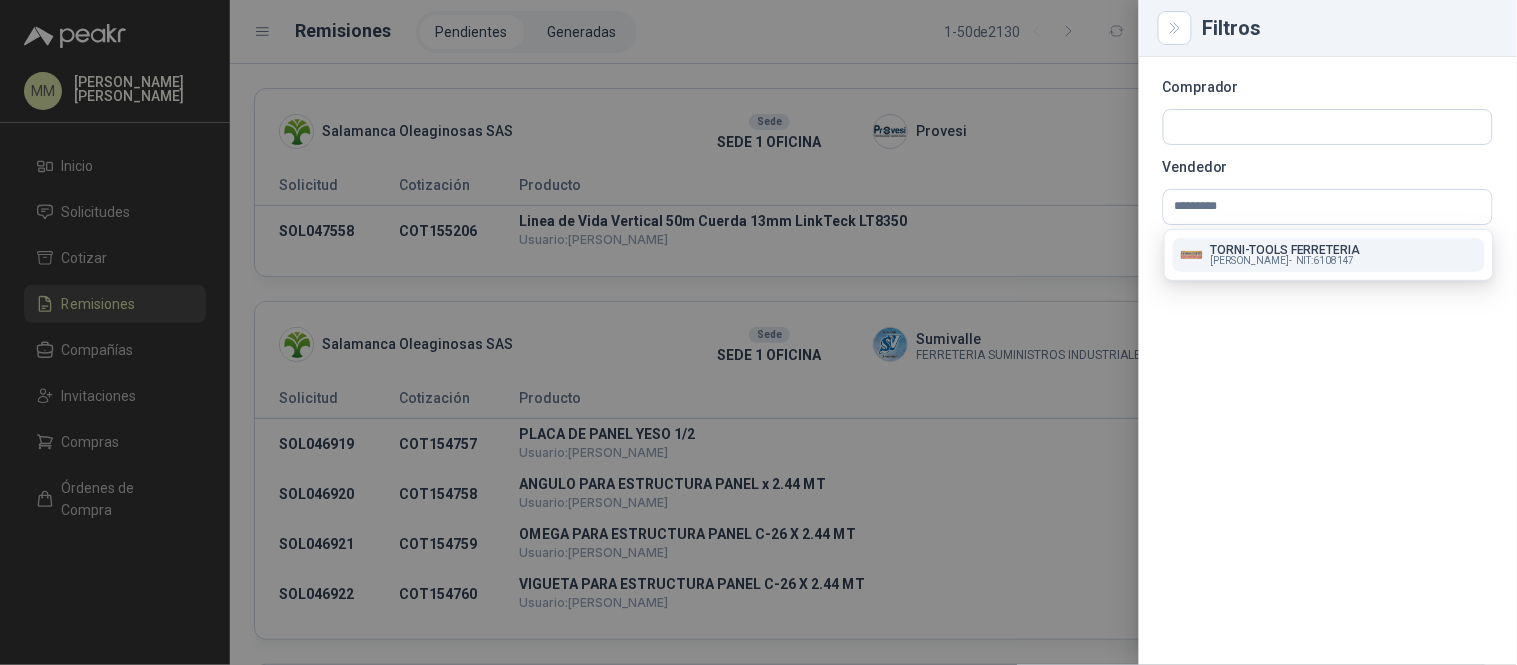 click on "[PERSON_NAME]  -" at bounding box center [1251, 261] 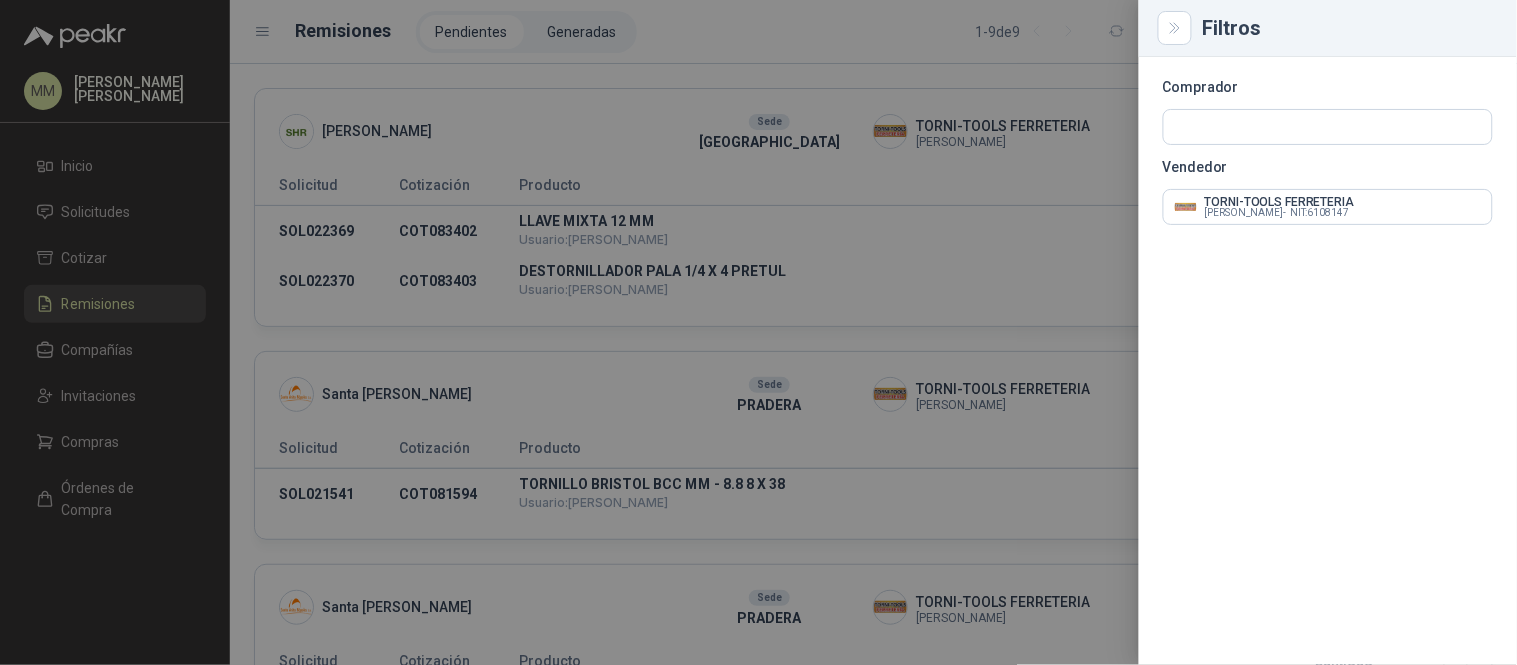 click at bounding box center (758, 332) 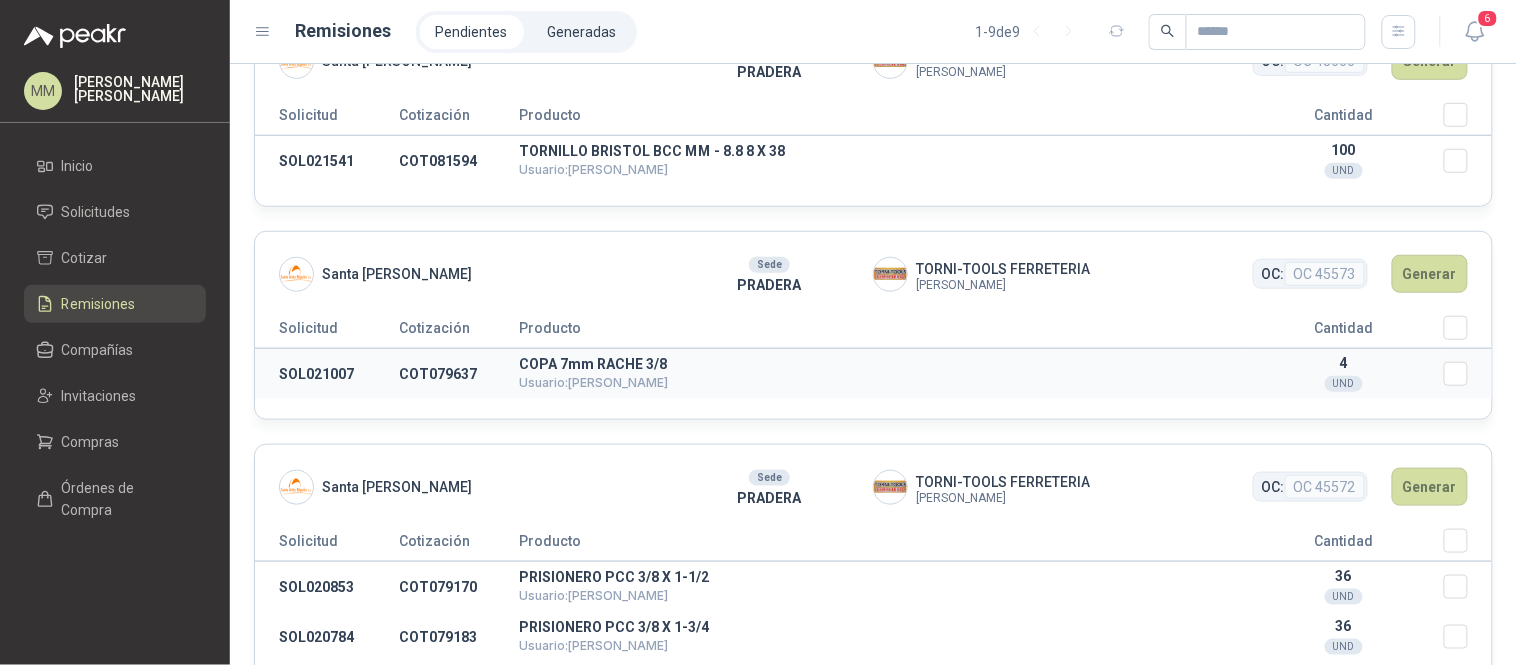 scroll, scrollTop: 0, scrollLeft: 0, axis: both 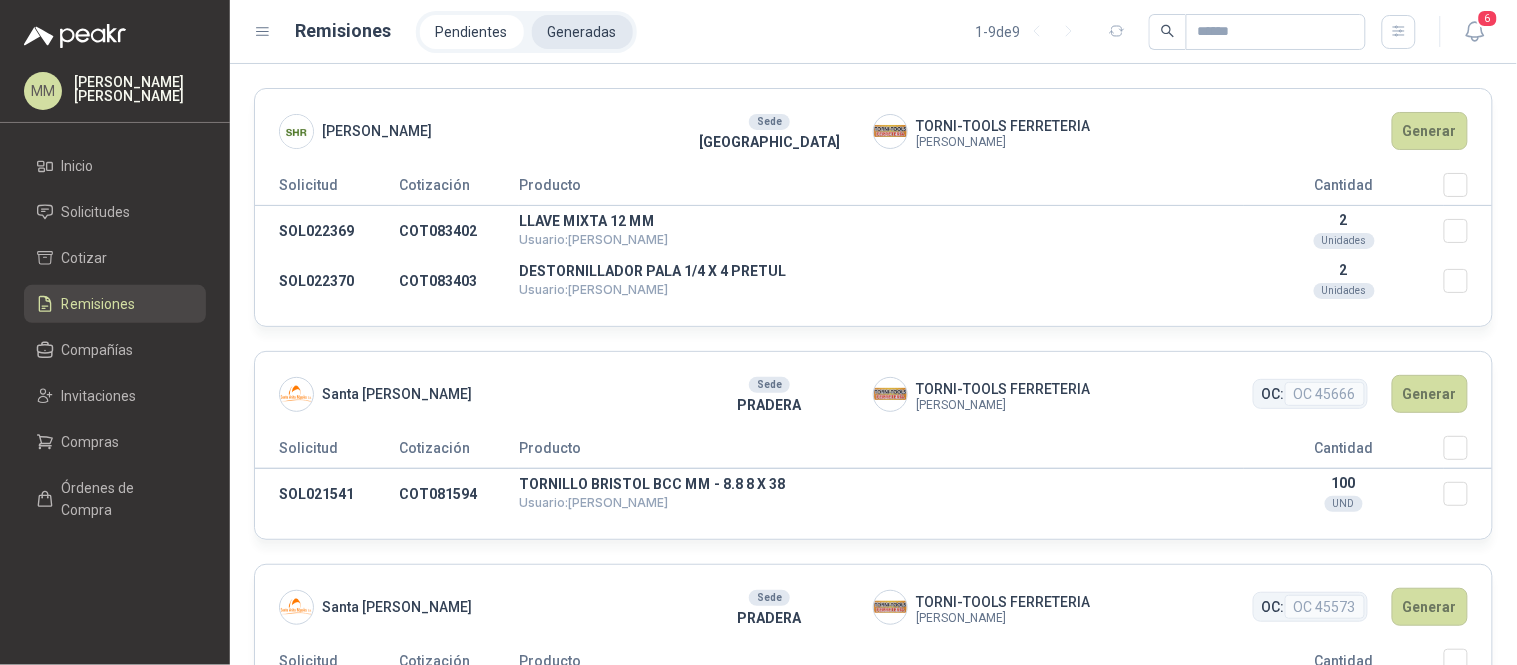 click on "Generadas" at bounding box center (582, 32) 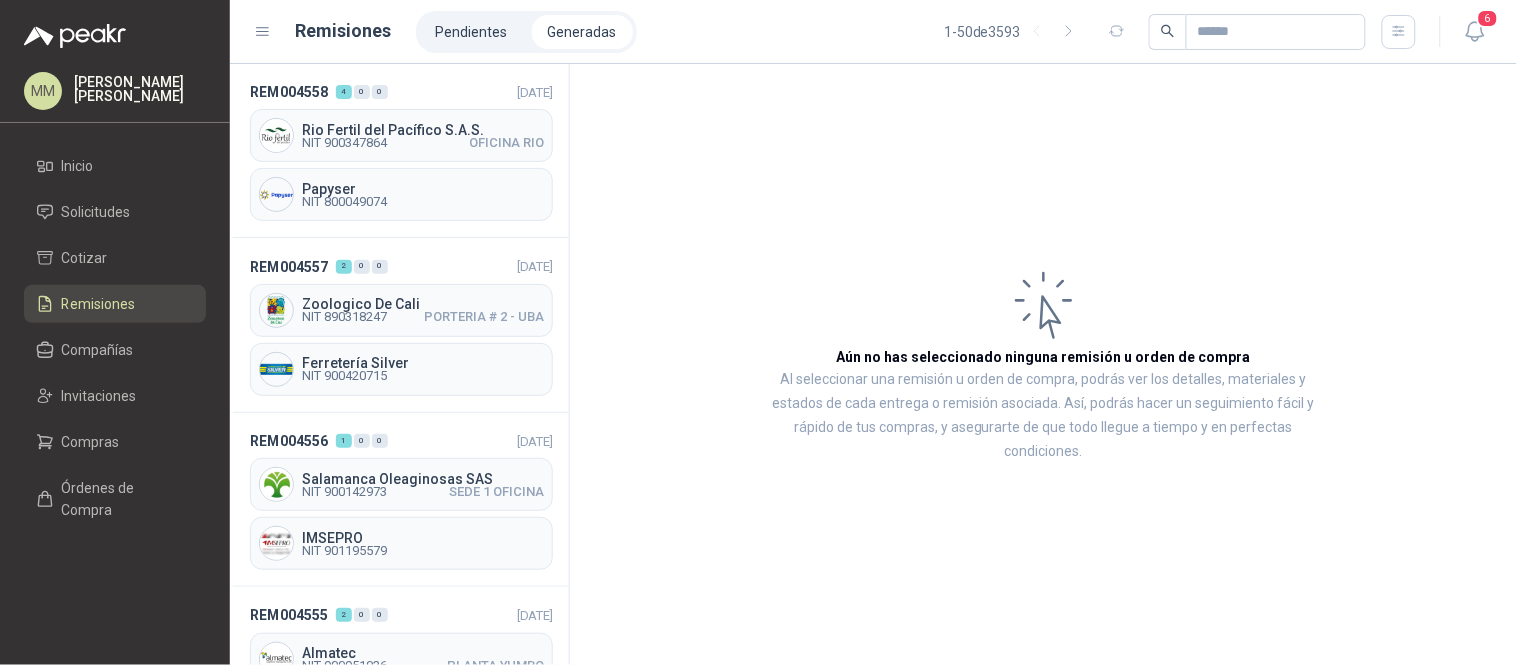 click on "6" at bounding box center [1454, 31] 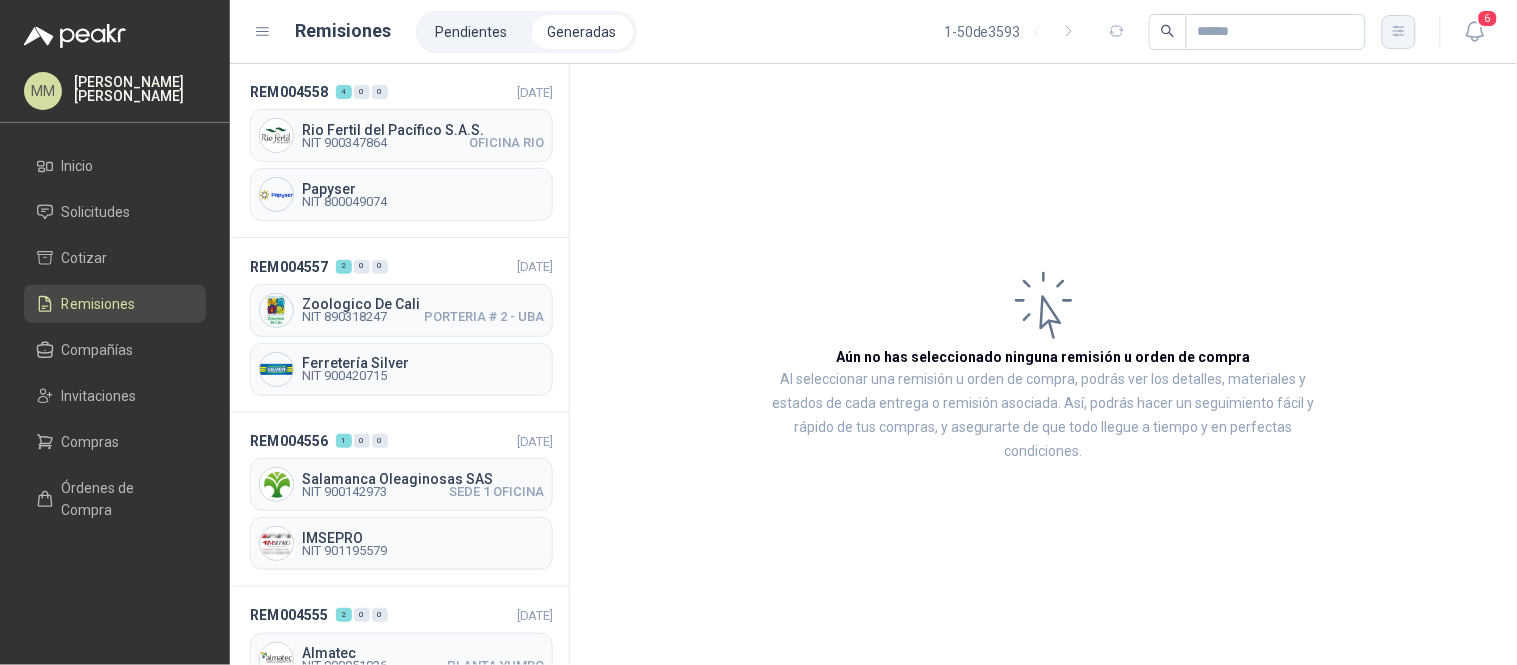 click 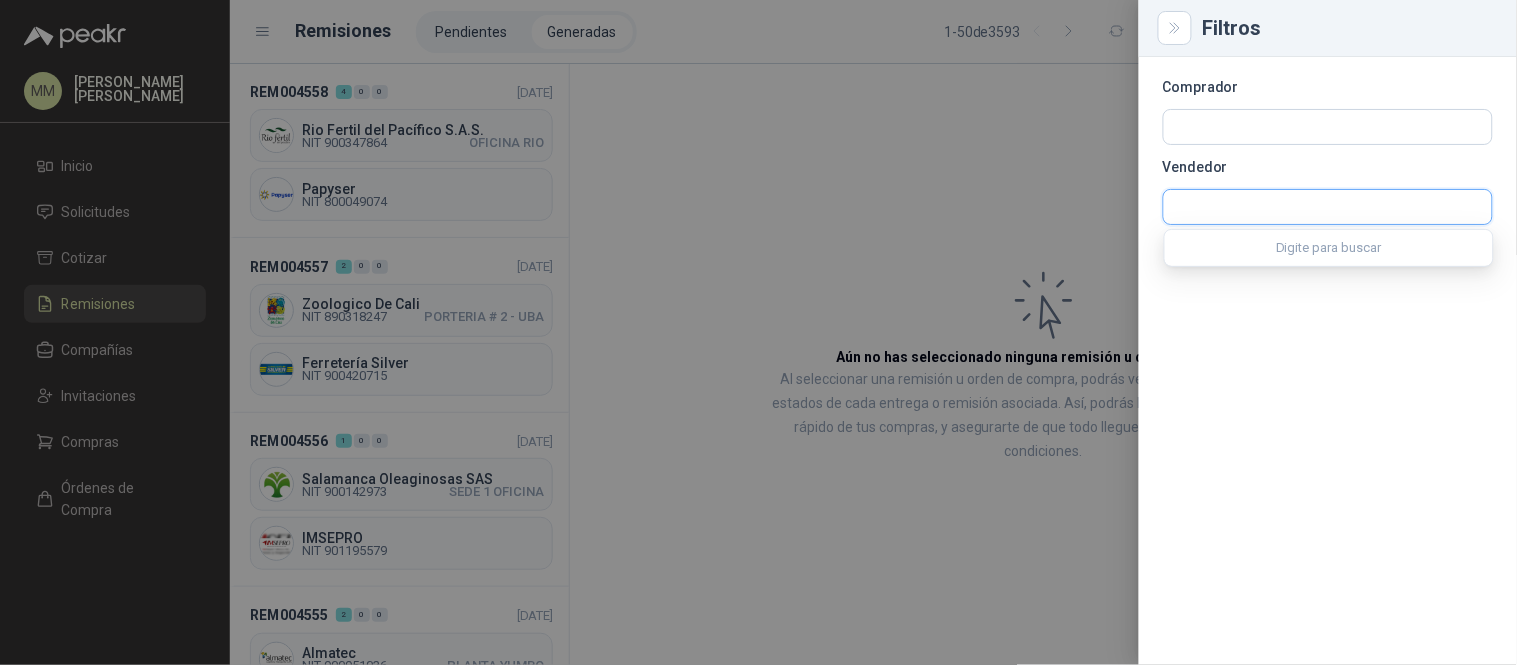 click at bounding box center [1328, 207] 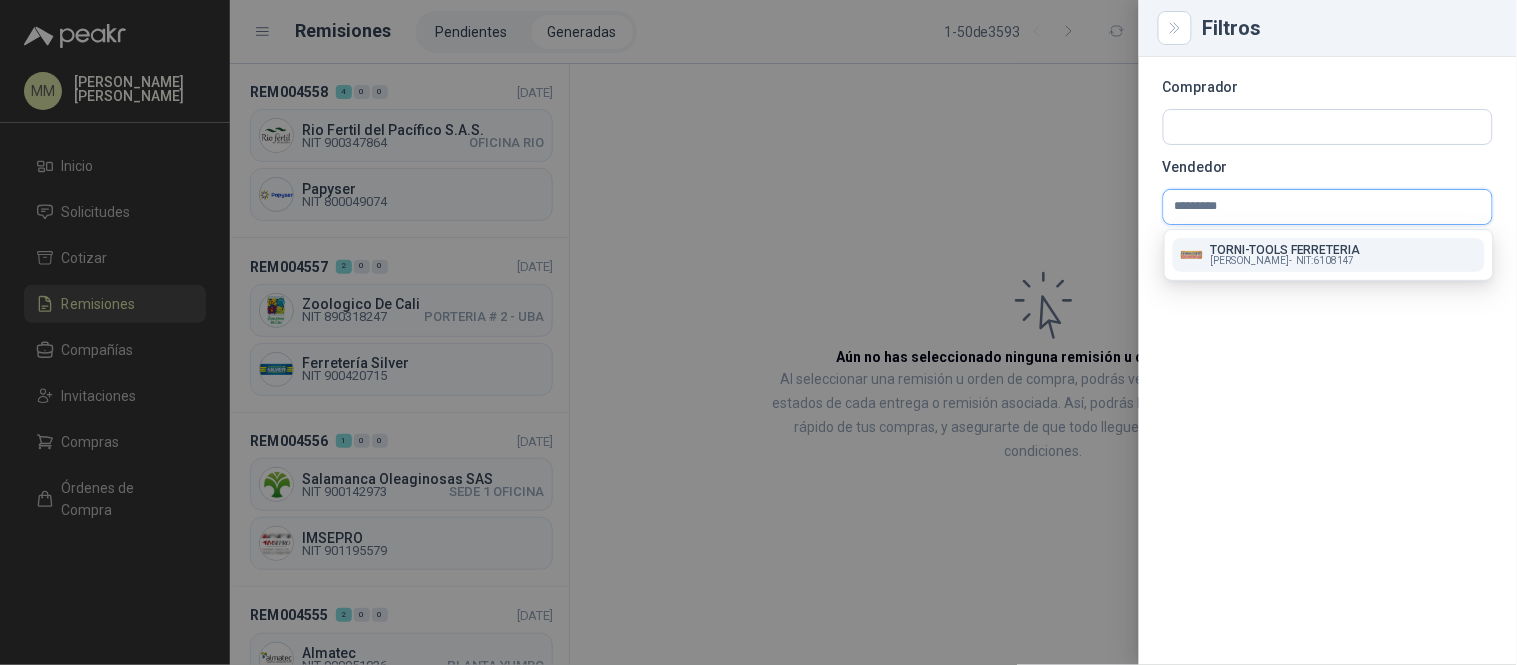 type on "*********" 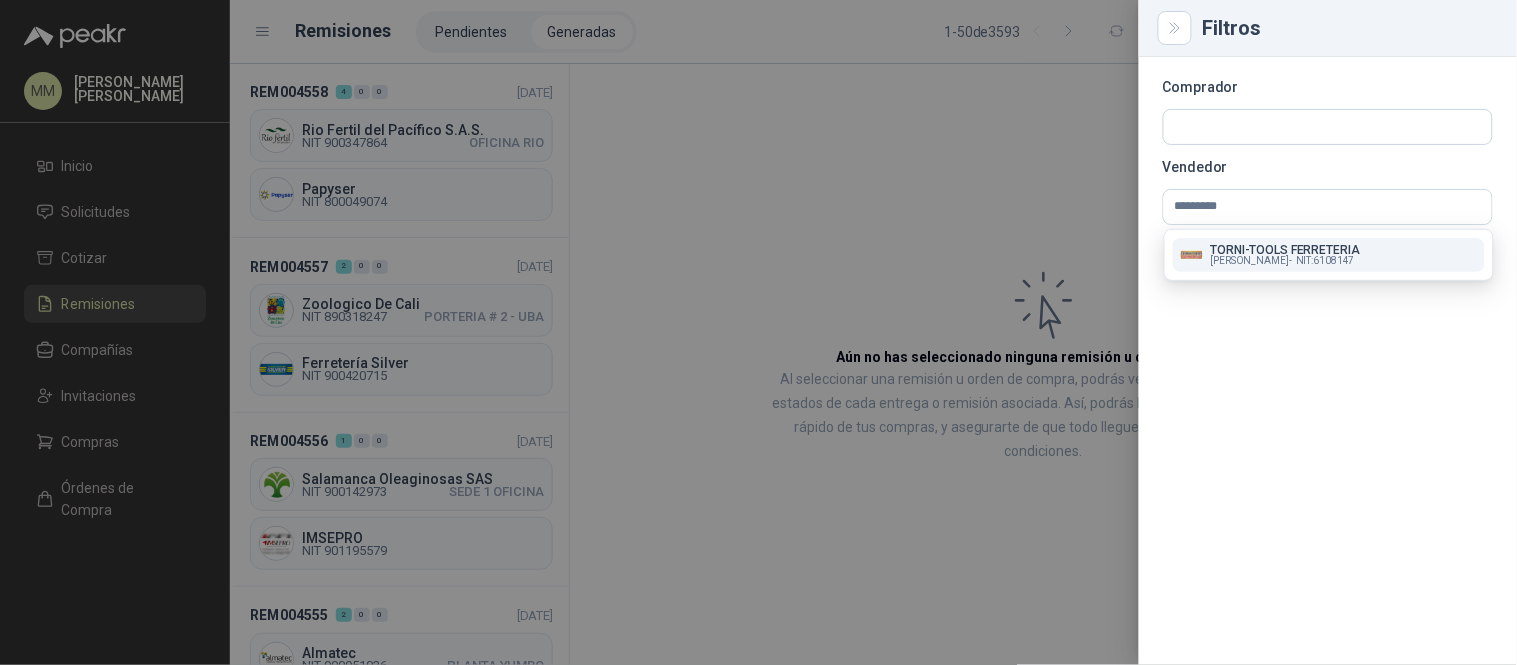 click on "TORNI-TOOLS FERRETERIA" at bounding box center (1285, 250) 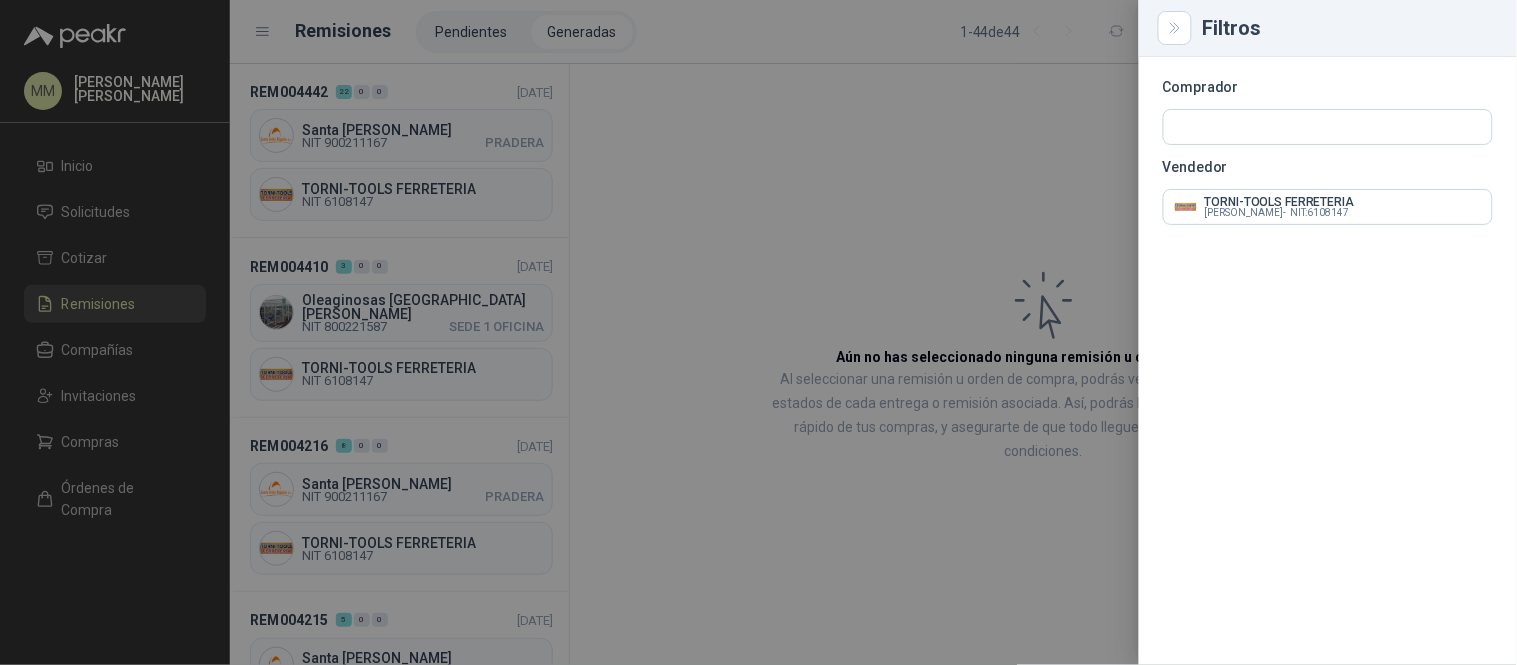 click at bounding box center (758, 332) 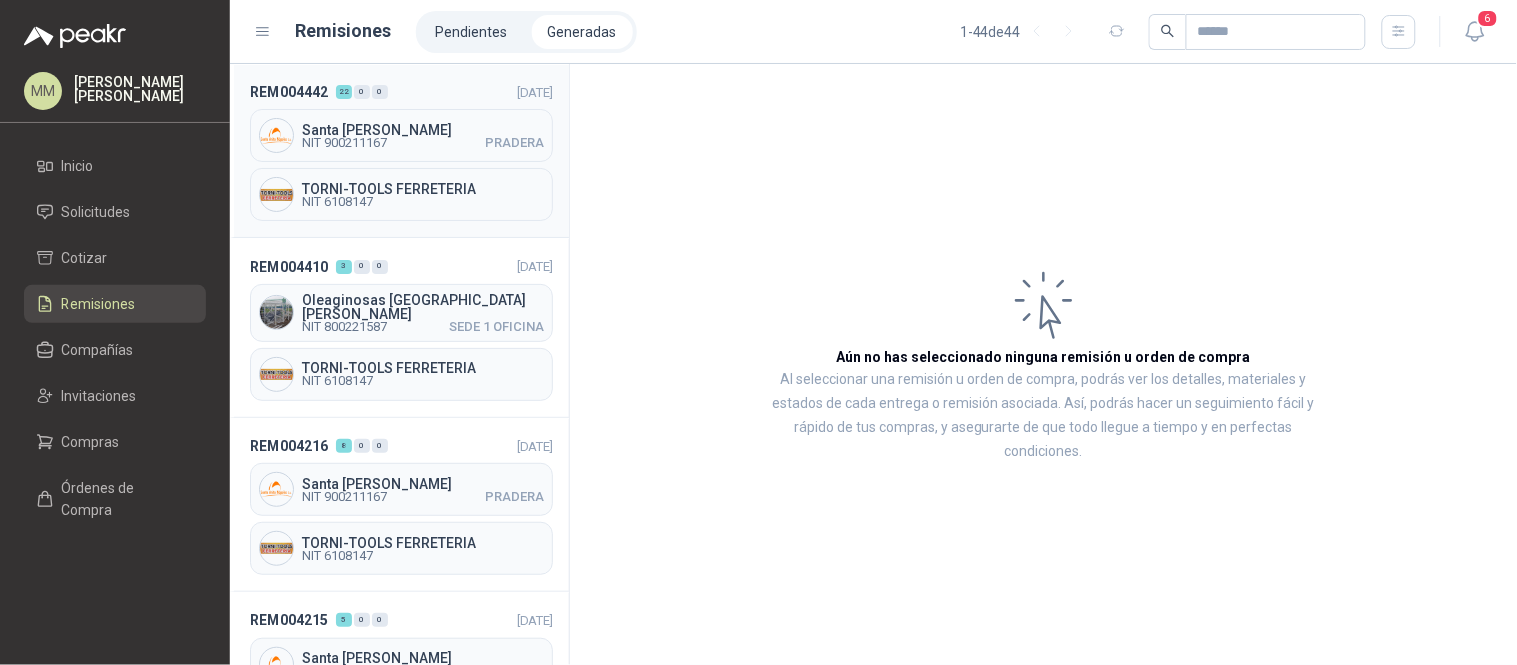 click on "TORNI-TOOLS FERRETERIA NIT   6108147" at bounding box center (401, 194) 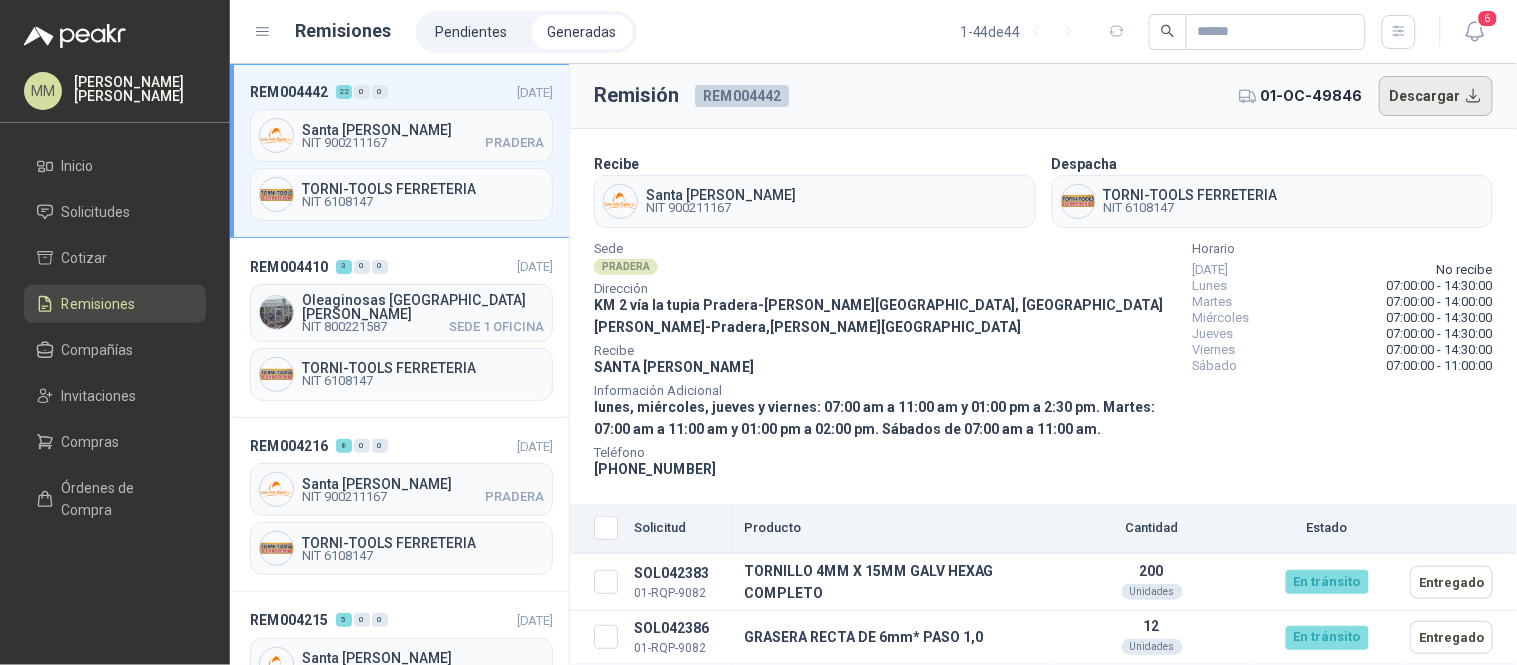 click on "Descargar" at bounding box center (1436, 96) 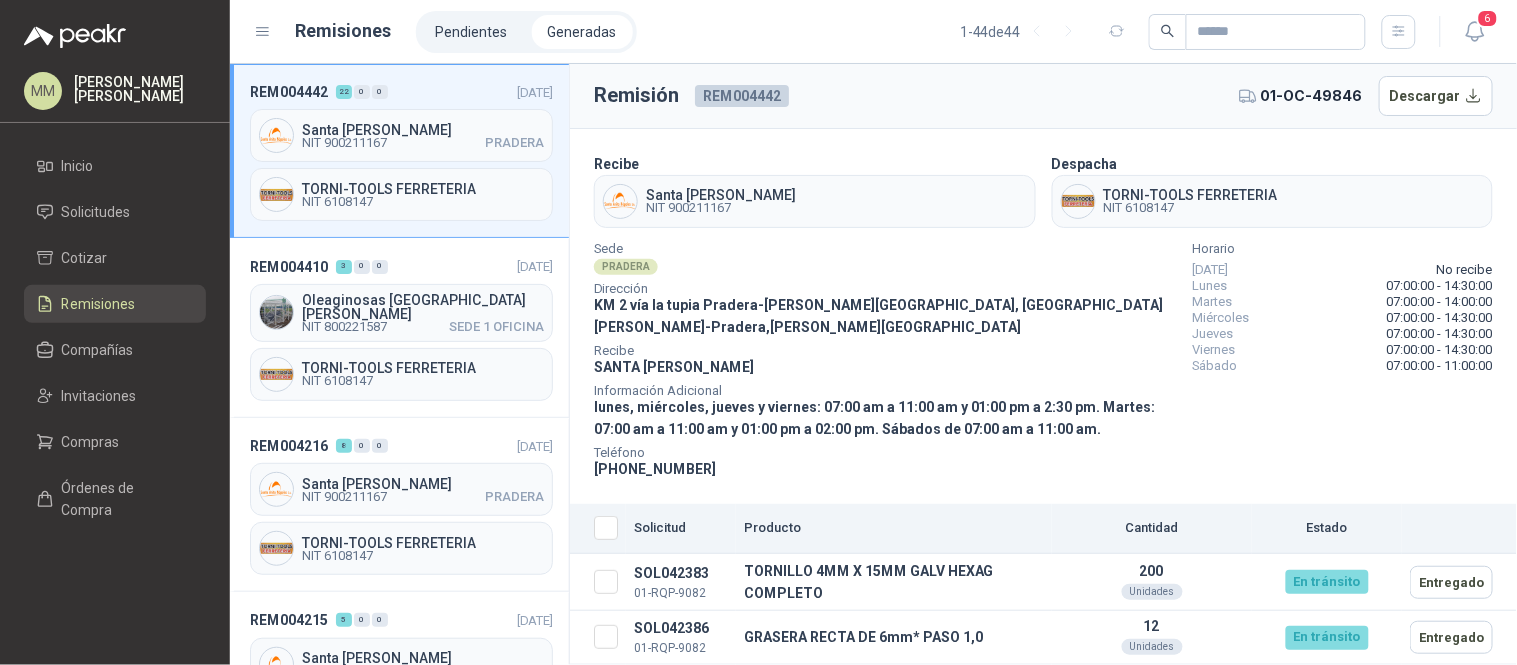 click on "Recibe [GEOGRAPHIC_DATA][PERSON_NAME] NIT   900211167 Despacha TORNI-TOOLS FERRETERIA NIT   6108147 Sede PRADERA Dirección KM 2 vía la tupia Pradera-[PERSON_NAME][GEOGRAPHIC_DATA], [GEOGRAPHIC_DATA][PERSON_NAME]   -  [GEOGRAPHIC_DATA] , [PERSON_NAME][GEOGRAPHIC_DATA]   Recibe SANTA [PERSON_NAME] Información Adicional [DATE], [DATE], [DATE] y [DATE]: 07:00 am a 11:00 am y 01:00 pm a 2:30 pm.                      [DATE]: 07:00 am a 11:00 am y 01:00 pm a 02:00 pm.                    Sábados de 07:00 am a 11:00 am. Teléfono [PHONE_NUMBER] [PERSON_NAME][DATE] No recibe [DATE] 07:00:00 - 14:30:00 [DATE] 07:00:00 - 14:00:00 [DATE] 07:00:00 - 14:30:00 [DATE] 07:00:00 - 14:30:00 [DATE] 07:00:00 - 14:30:00 [DATE] 07:00:00 - 11:00:00" at bounding box center [1043, 316] 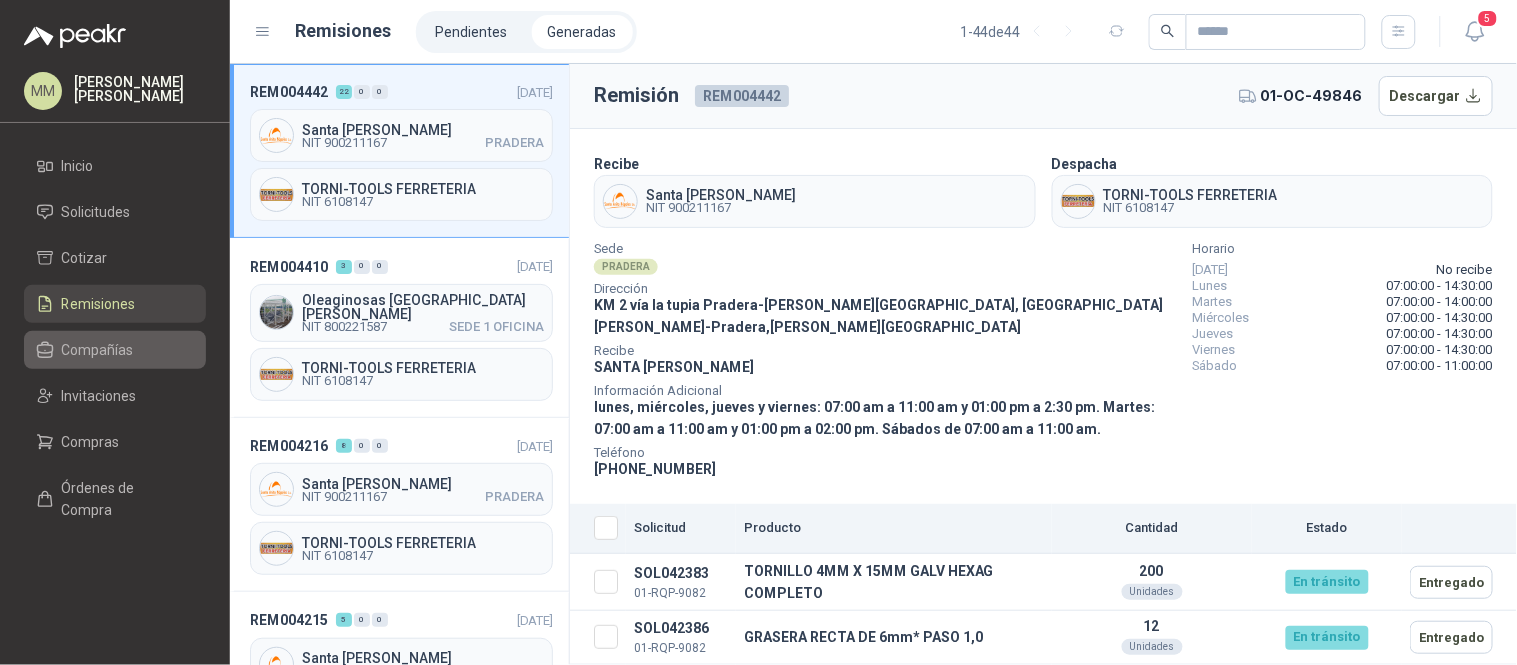 click on "Compañías" at bounding box center (98, 350) 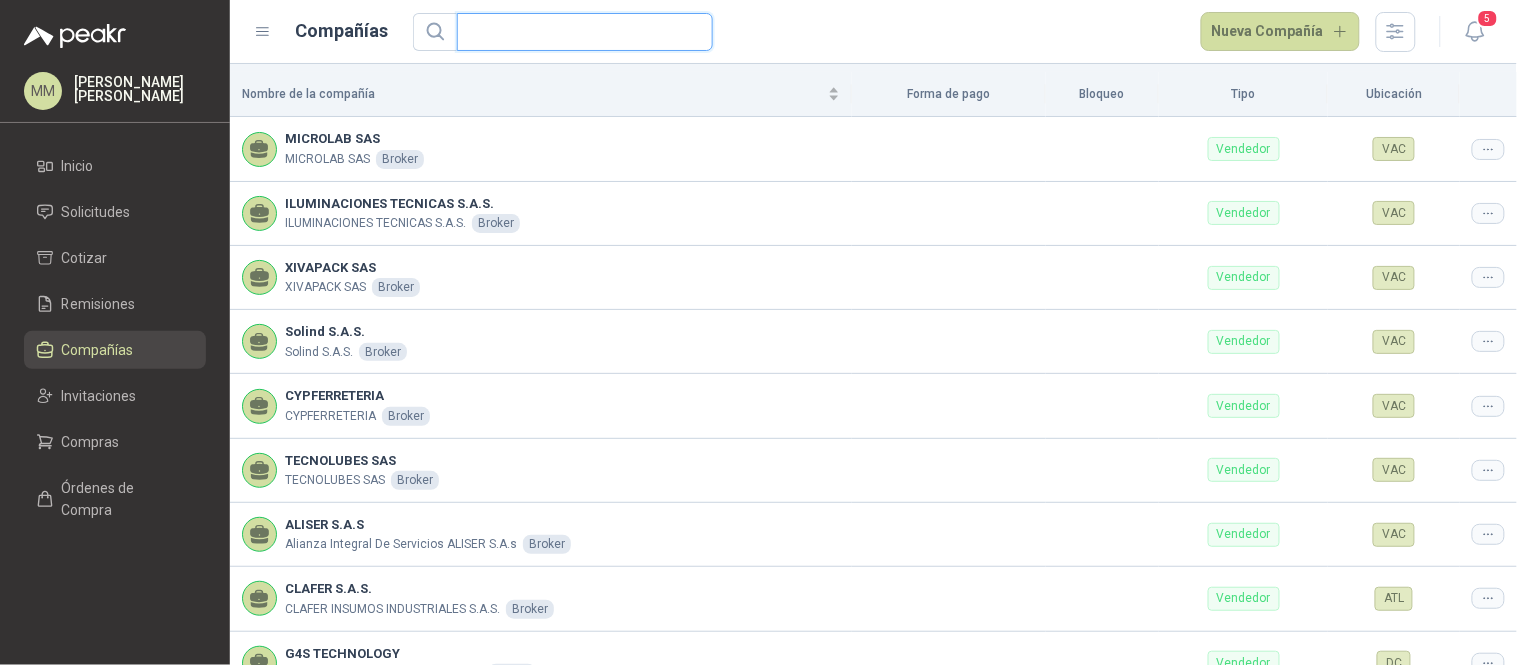 click at bounding box center (577, 32) 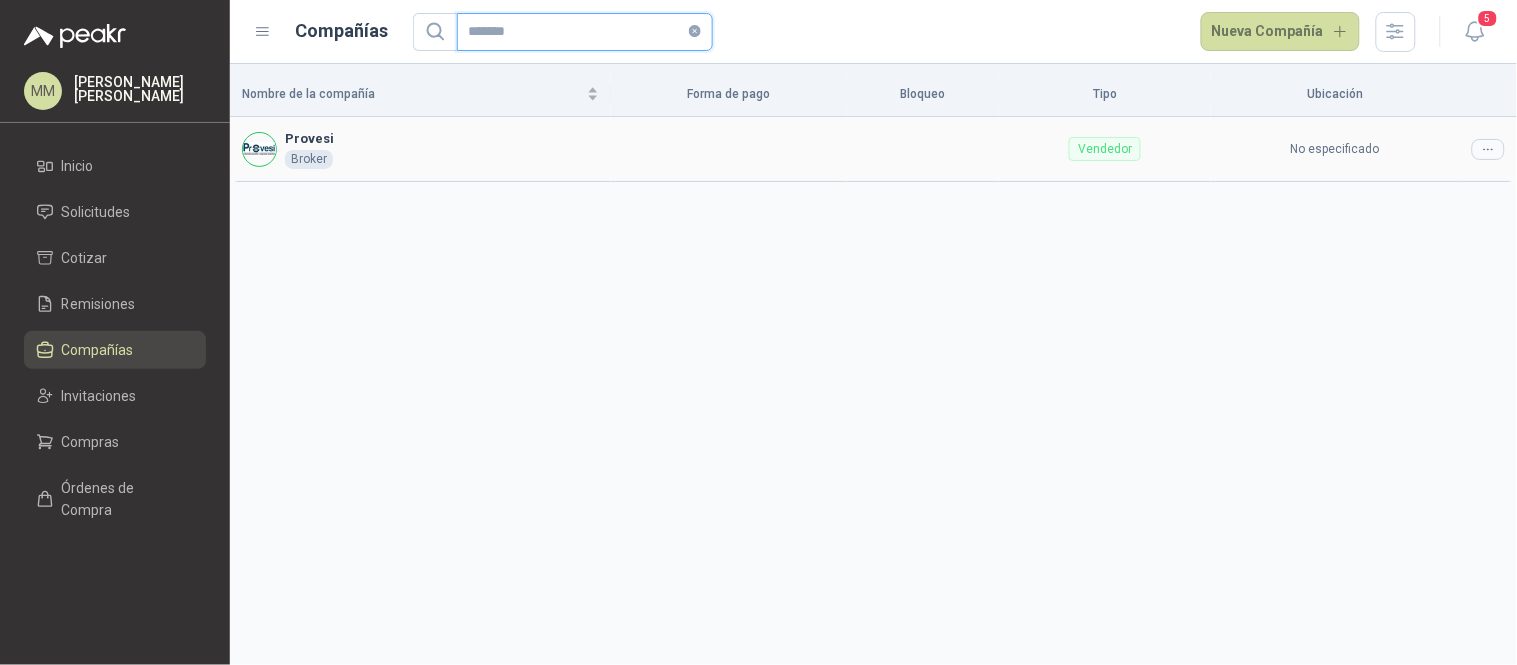 type on "*******" 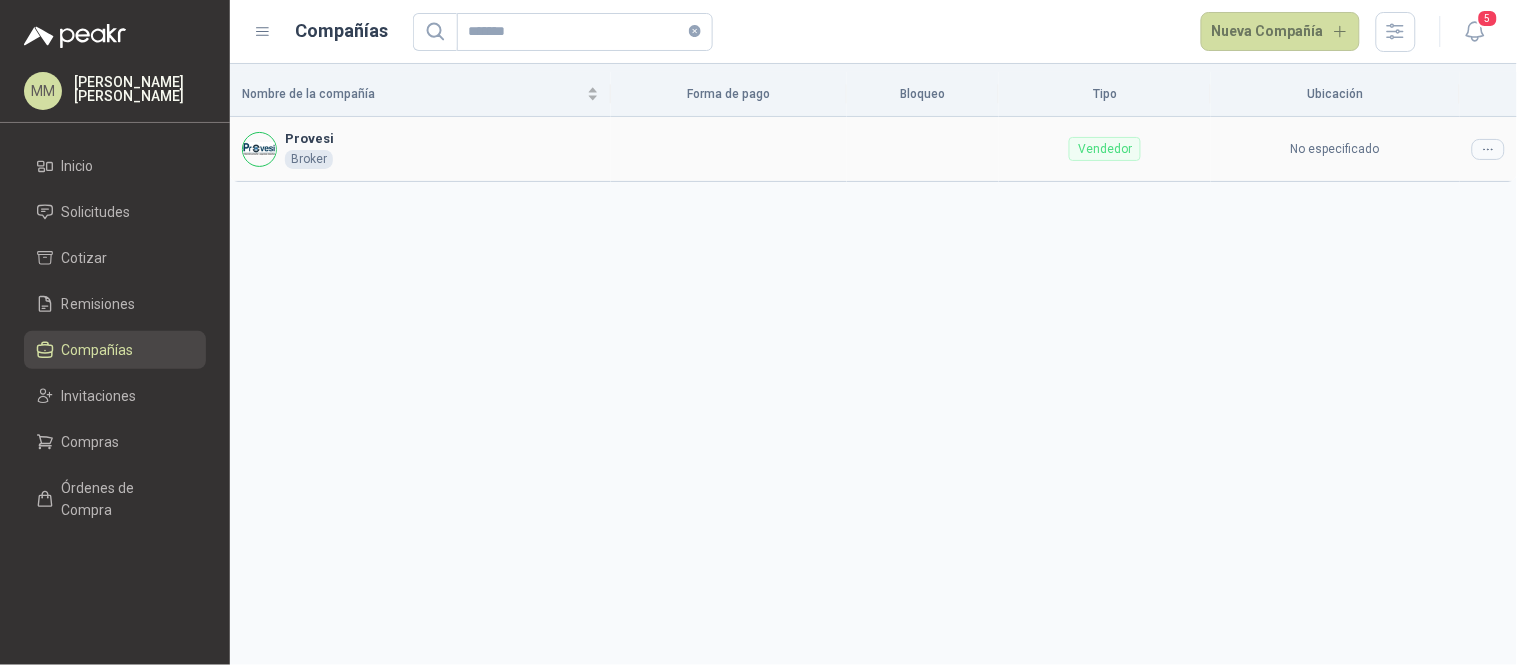 click 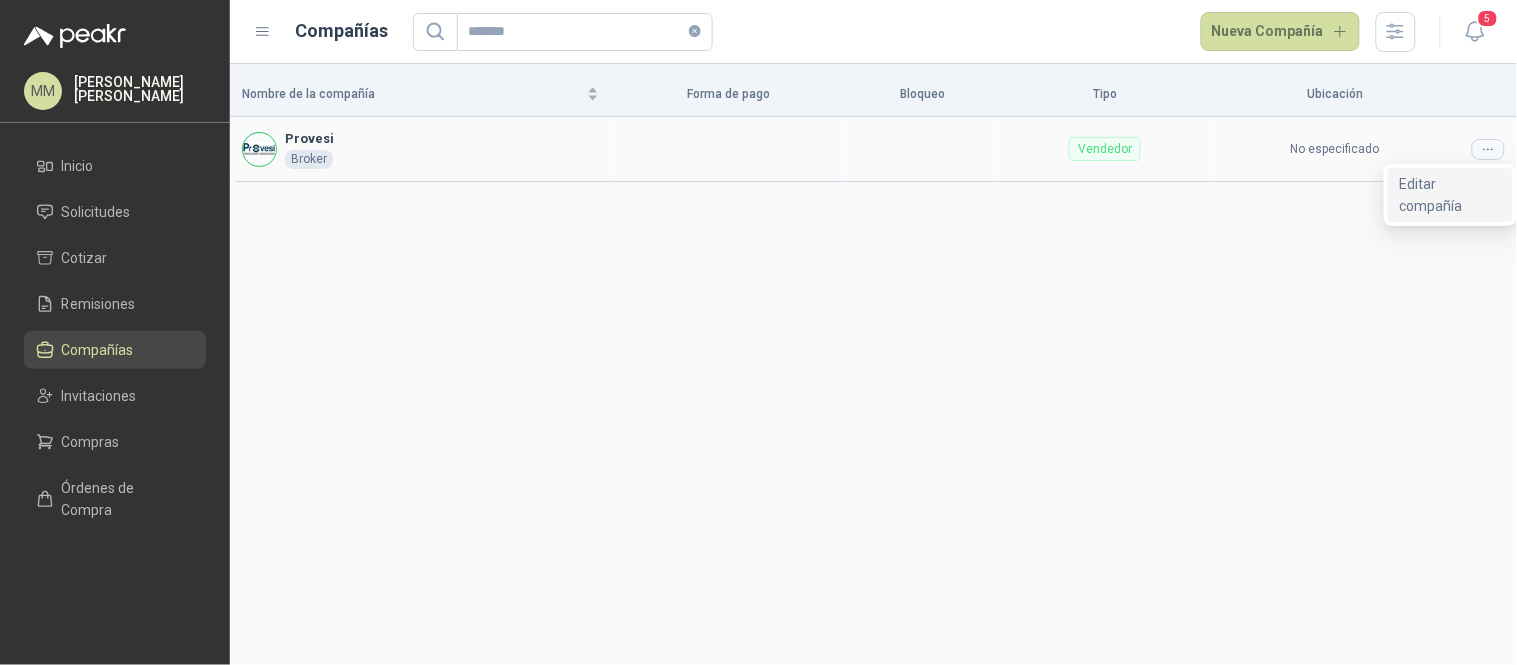click on "Editar compañía" at bounding box center (1450, 195) 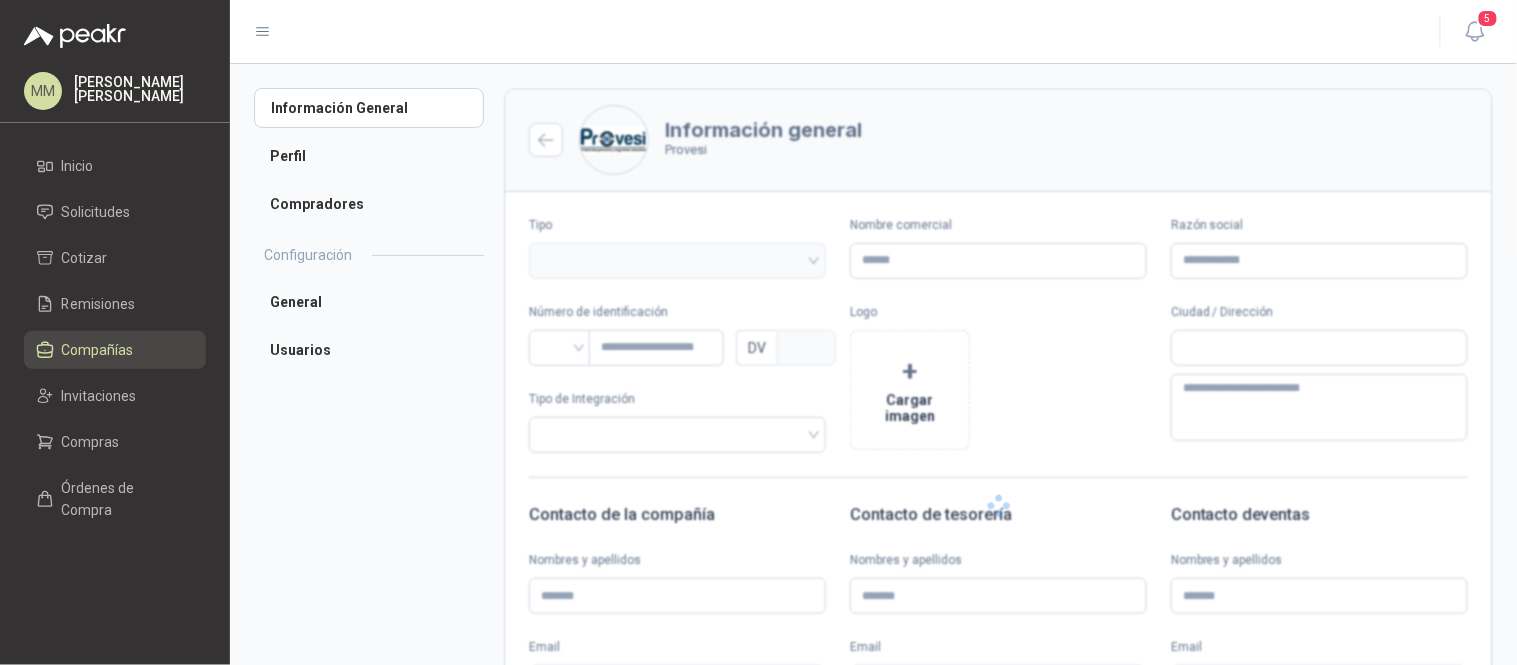 type on "*******" 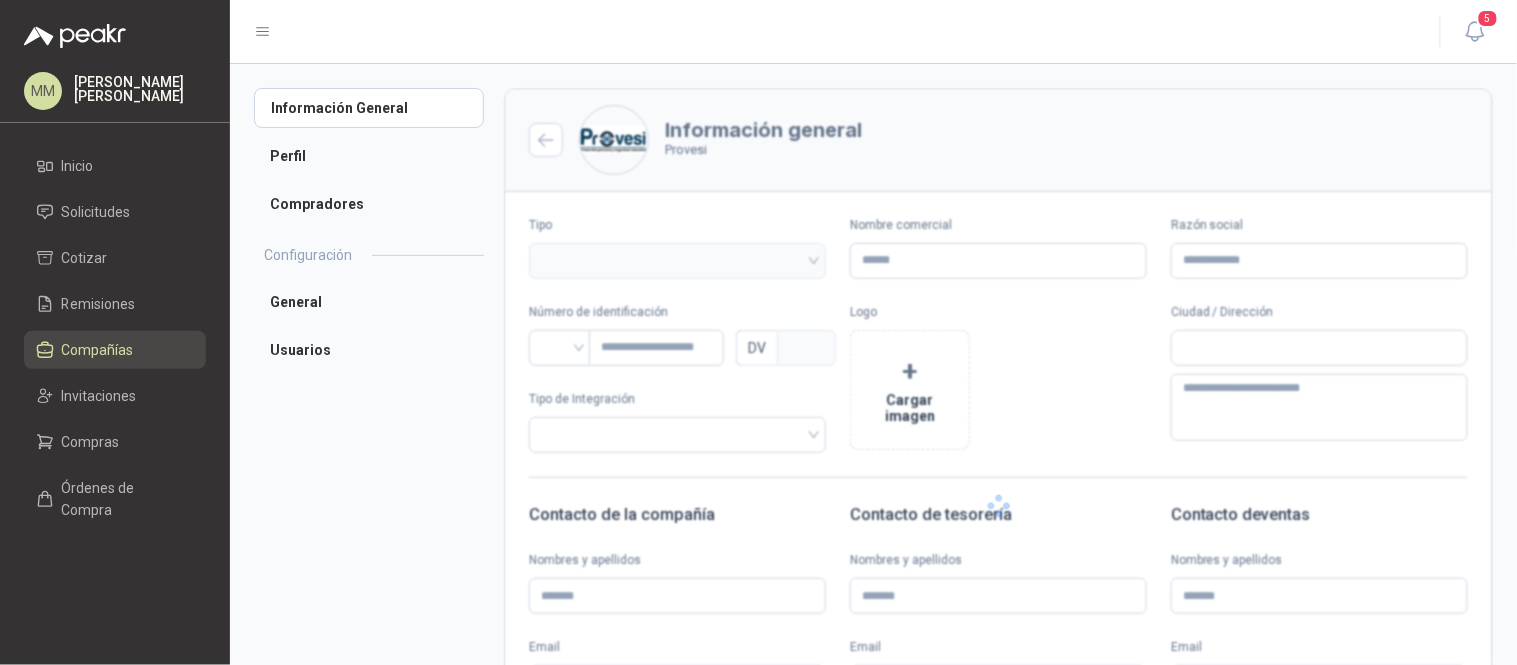 type on "*********" 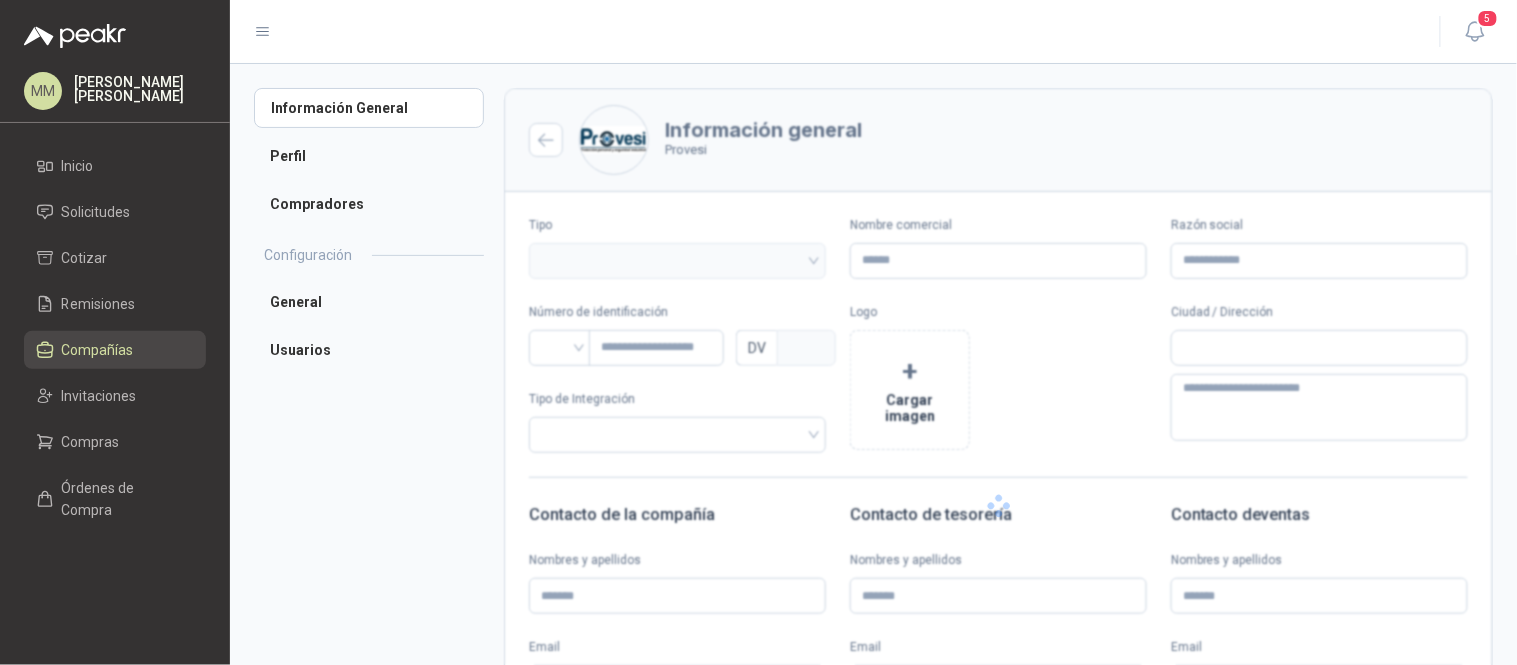type on "**********" 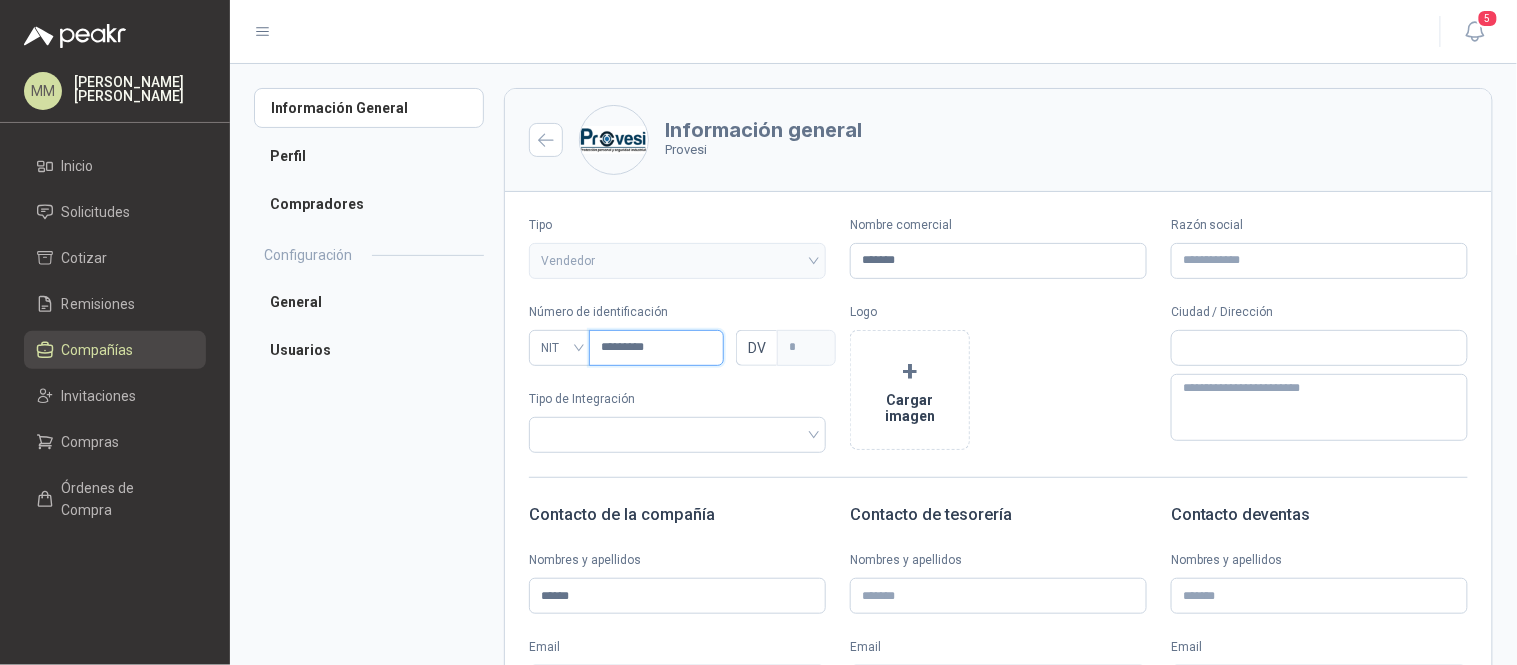 click on "*********" at bounding box center [656, 348] 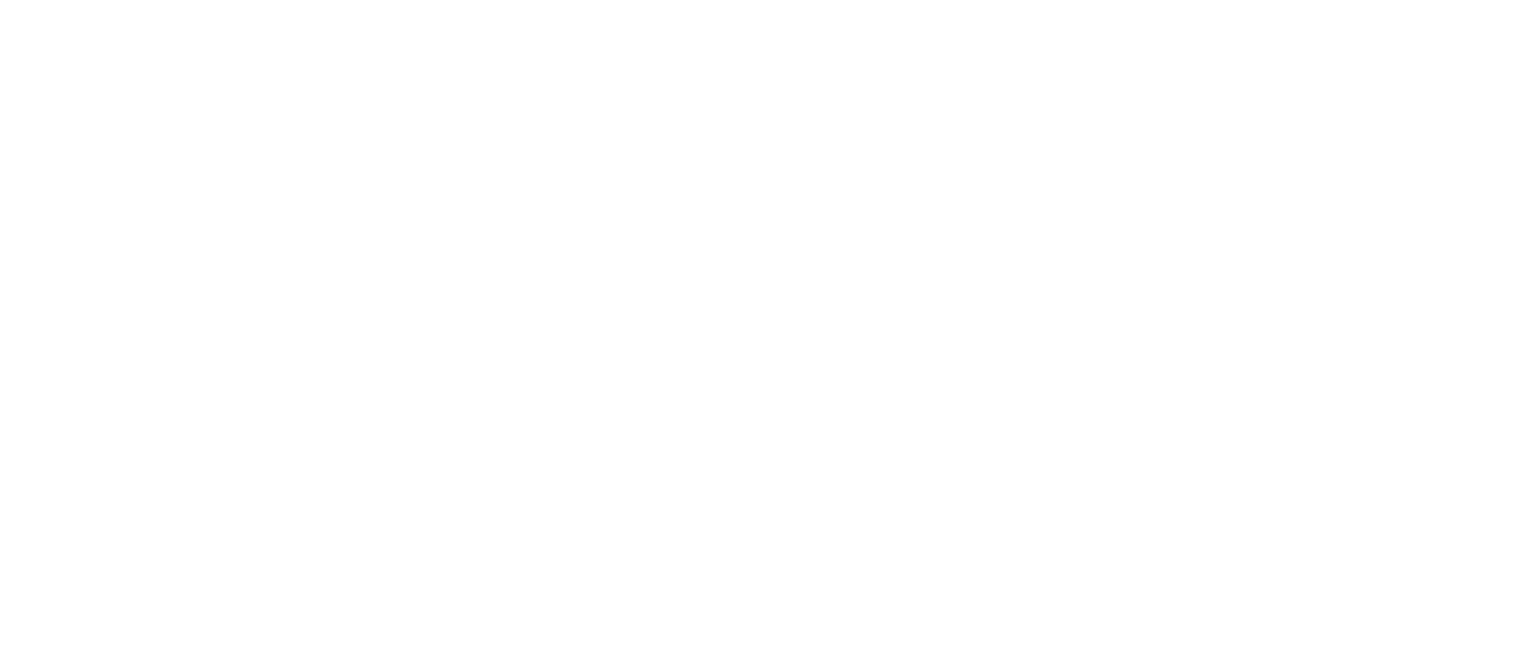 scroll, scrollTop: 0, scrollLeft: 0, axis: both 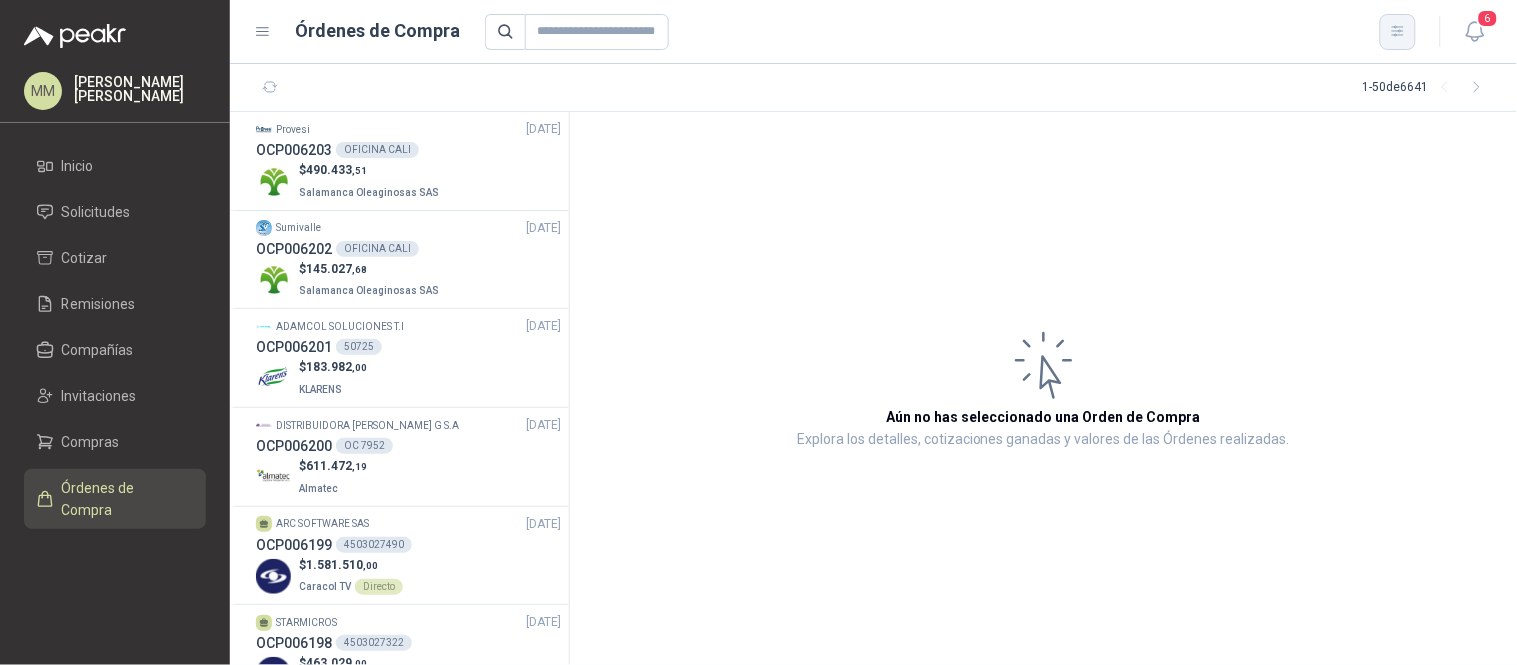 click 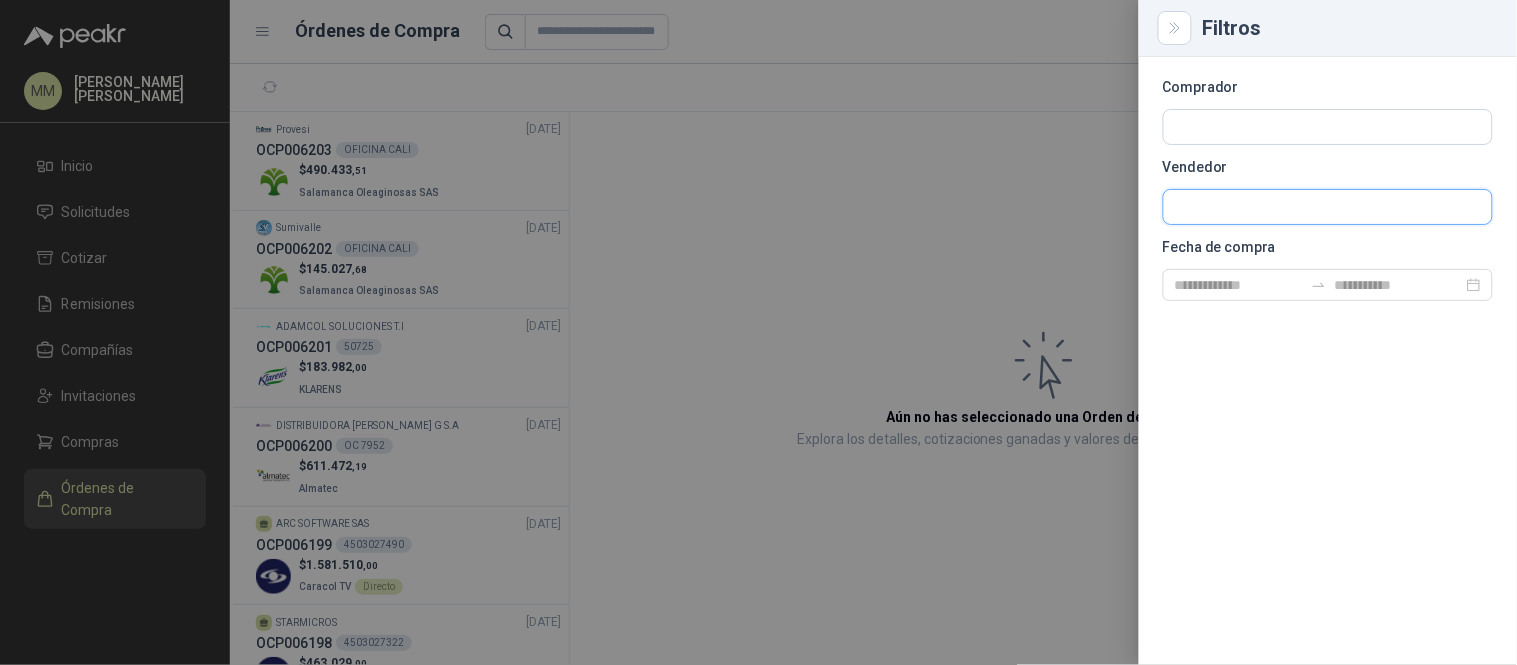 click at bounding box center (1328, 207) 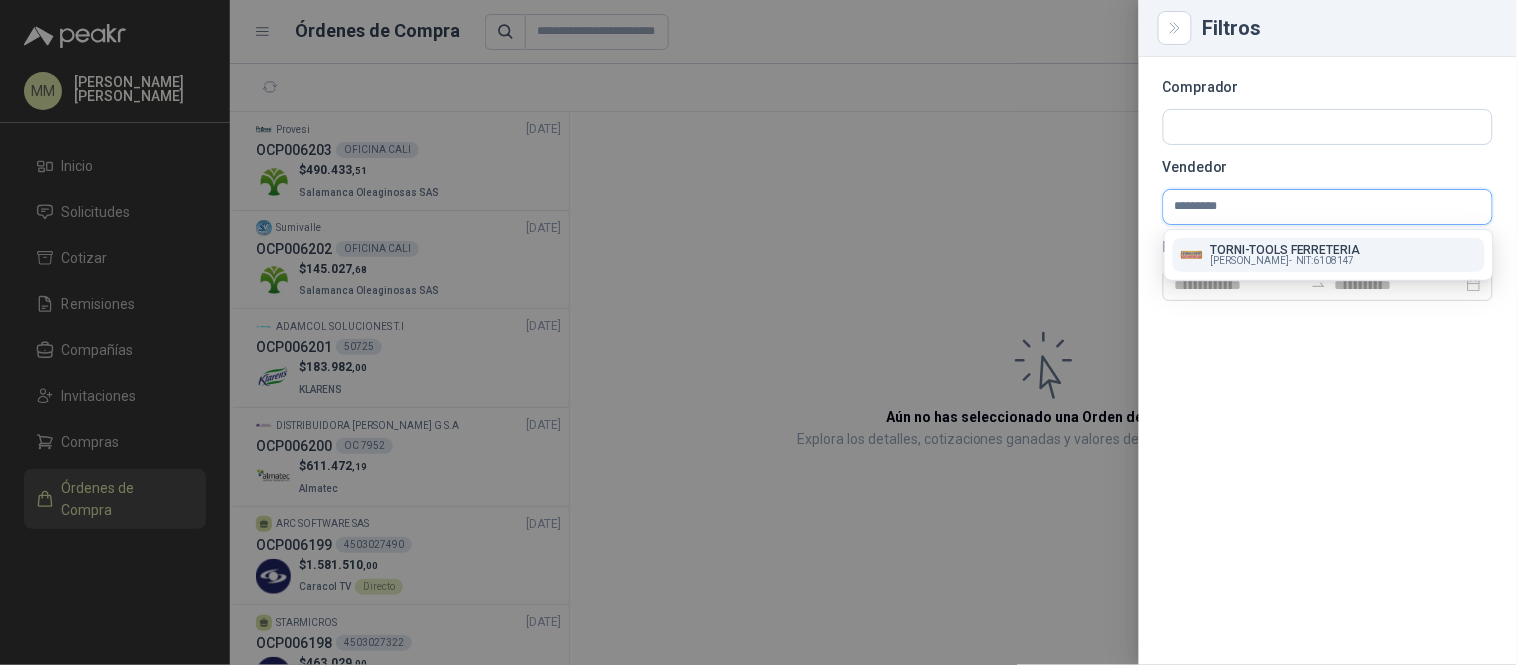 type on "*********" 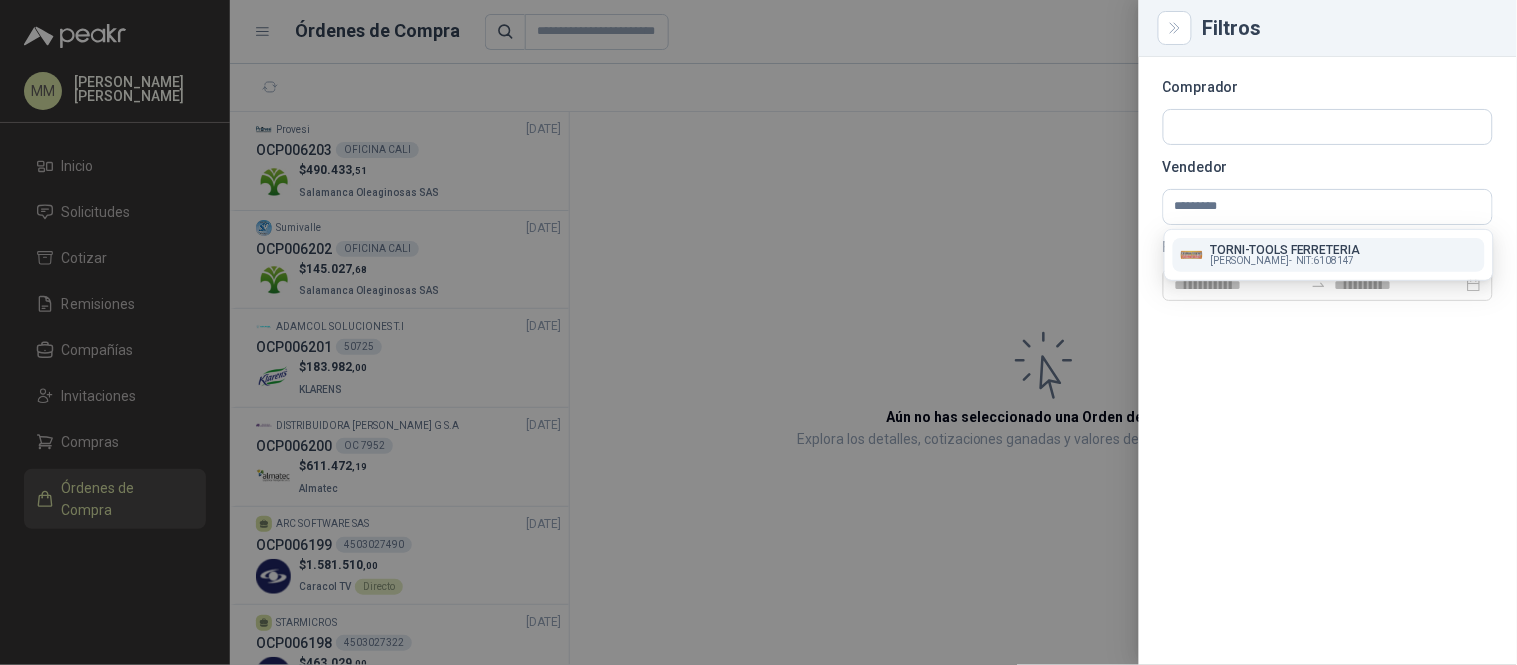 click on "TORNI-TOOLS FERRETERIA" at bounding box center [1285, 250] 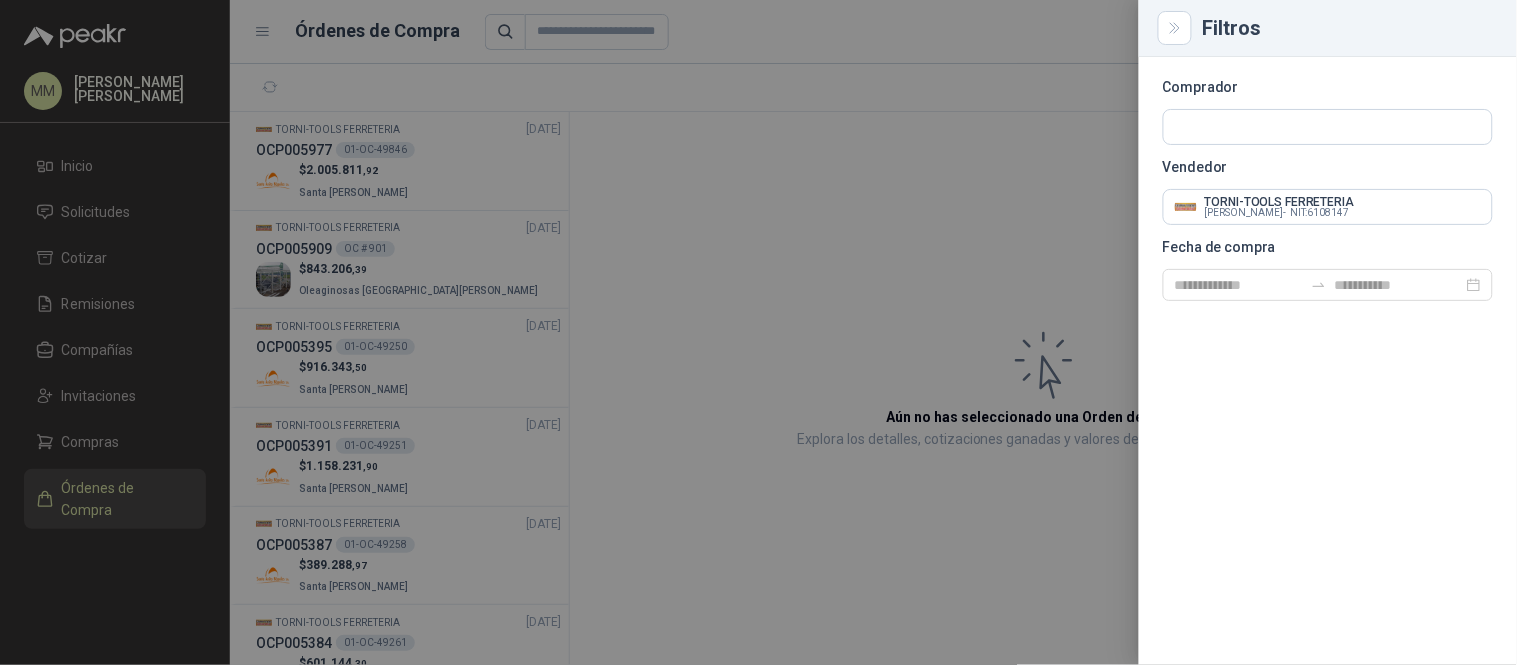 click at bounding box center [758, 332] 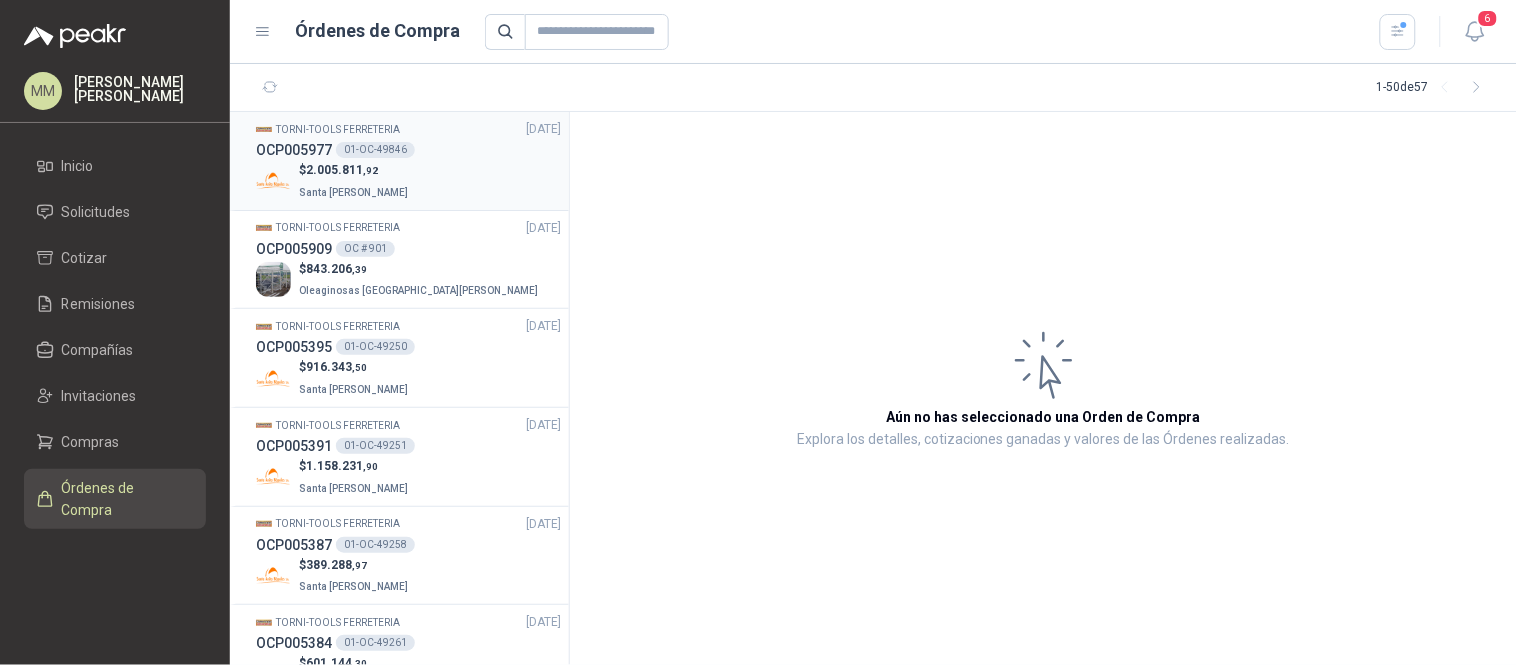 click on "$  2.005.811 ,92 Santa Anita Napoles" at bounding box center (408, 181) 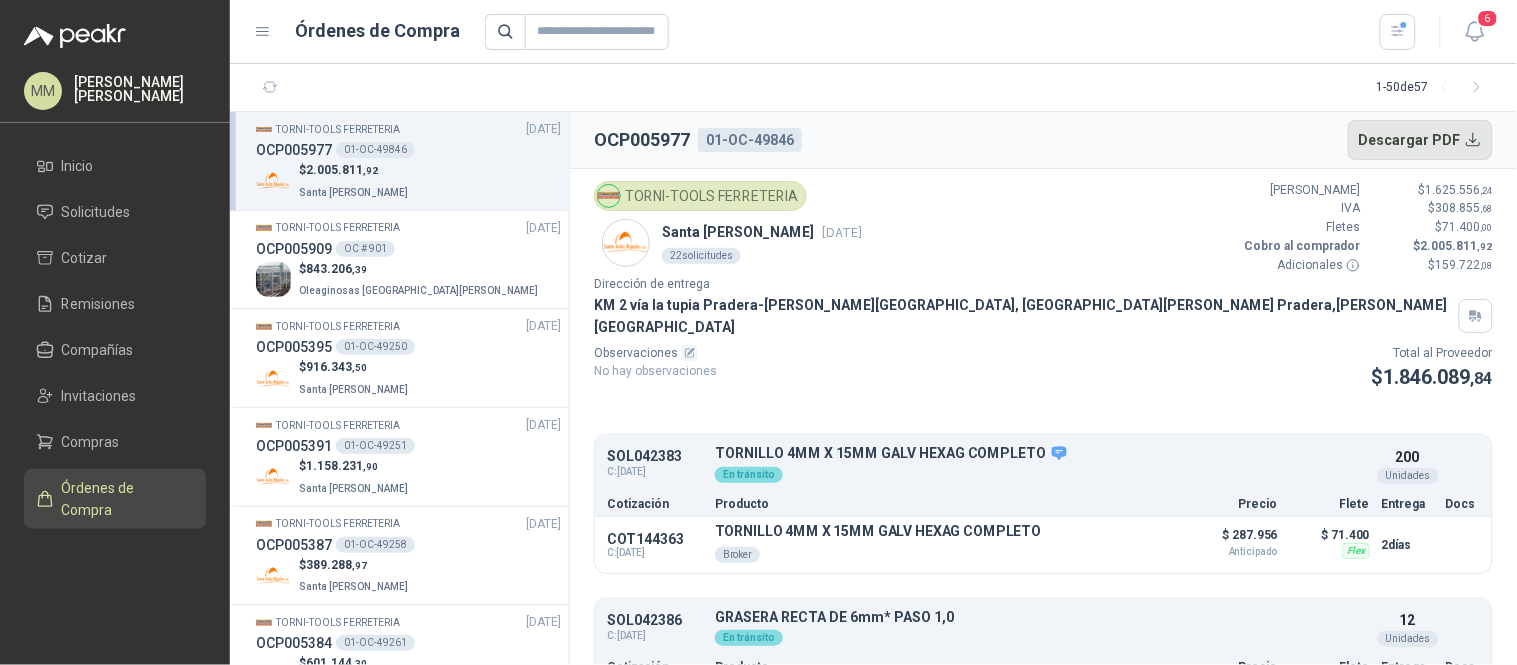 click on "Descargar PDF" at bounding box center (1421, 140) 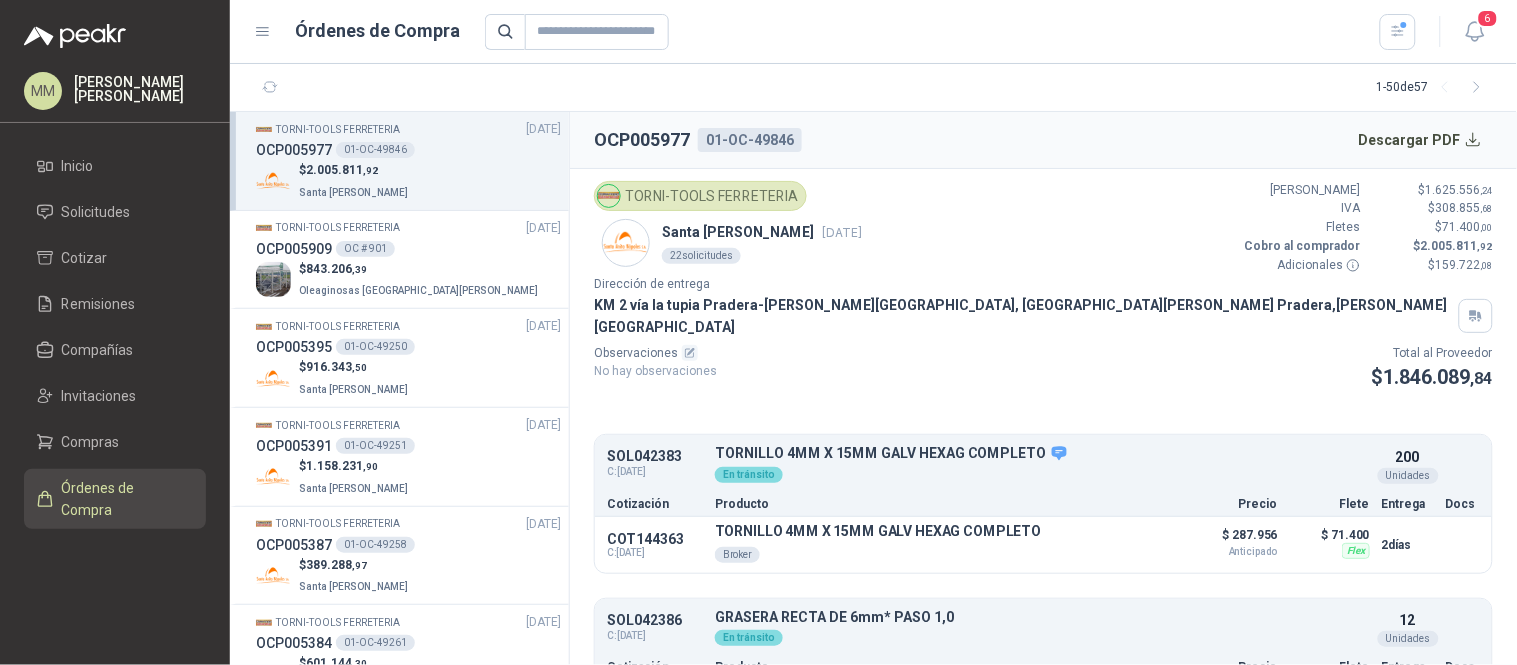 click on "TORNI-TOOLS FERRETERIA Santa Anita Napoles 12 jun, 2025 22  solicitudes Valor Bruto $  1.625.556 ,24 IVA $  308.855 ,68 Fletes $  71.400 ,00 Cobro al comprador $  2.005.811 ,92 Adicionales   $  159.722 ,08" at bounding box center (1043, 228) 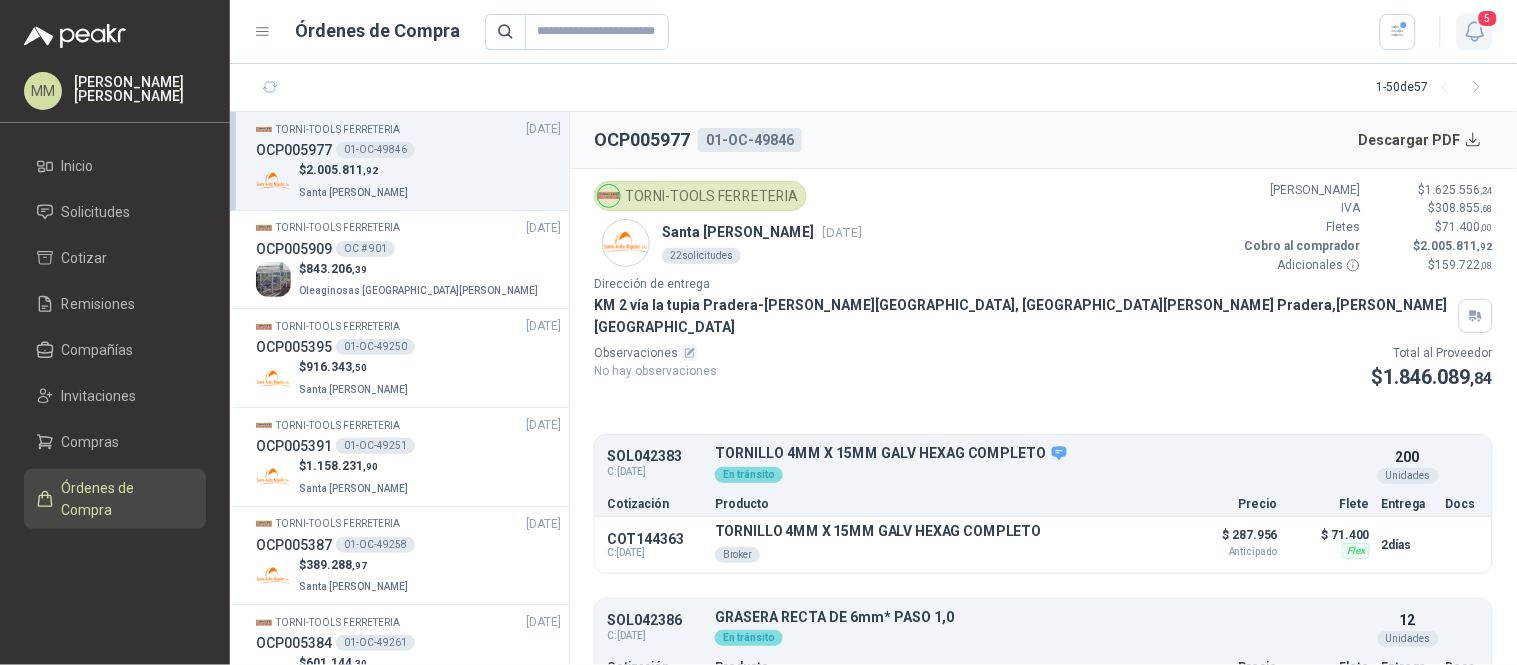 click on "5" at bounding box center [1475, 32] 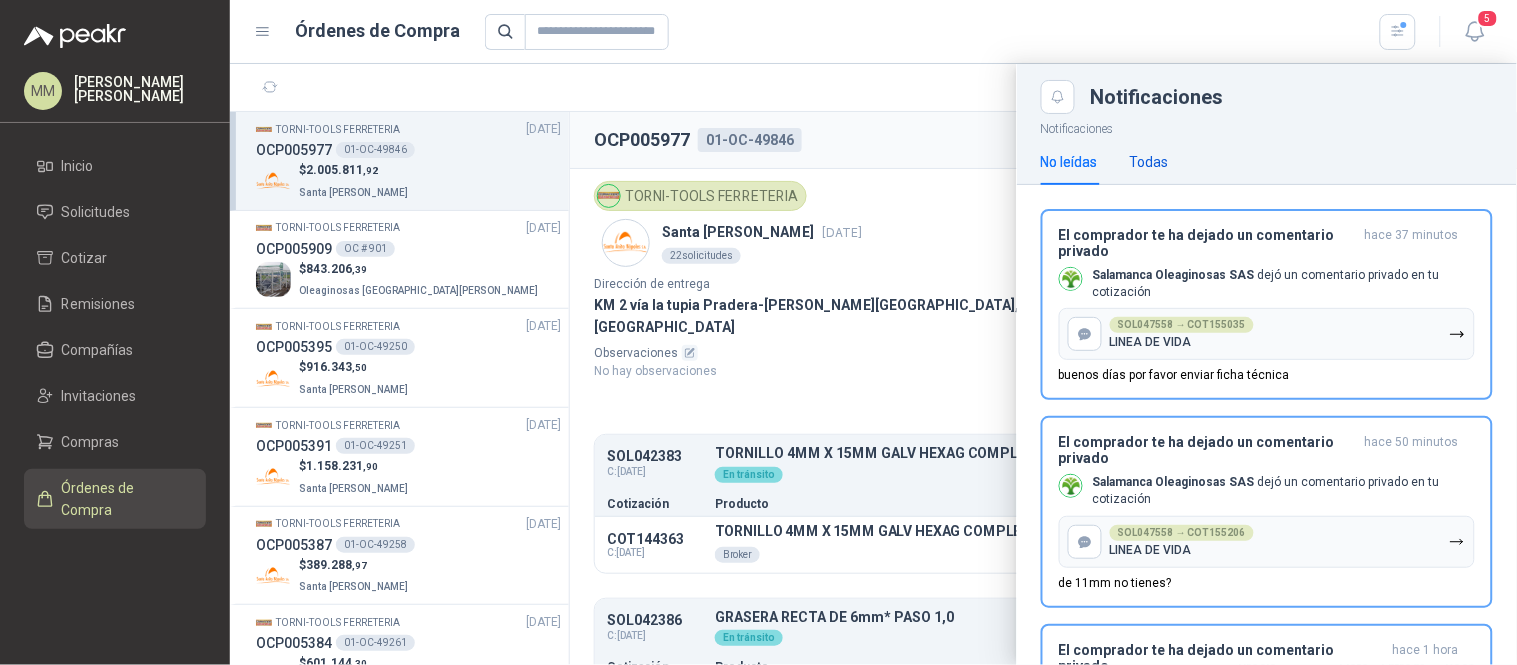 click on "Todas" at bounding box center [1149, 162] 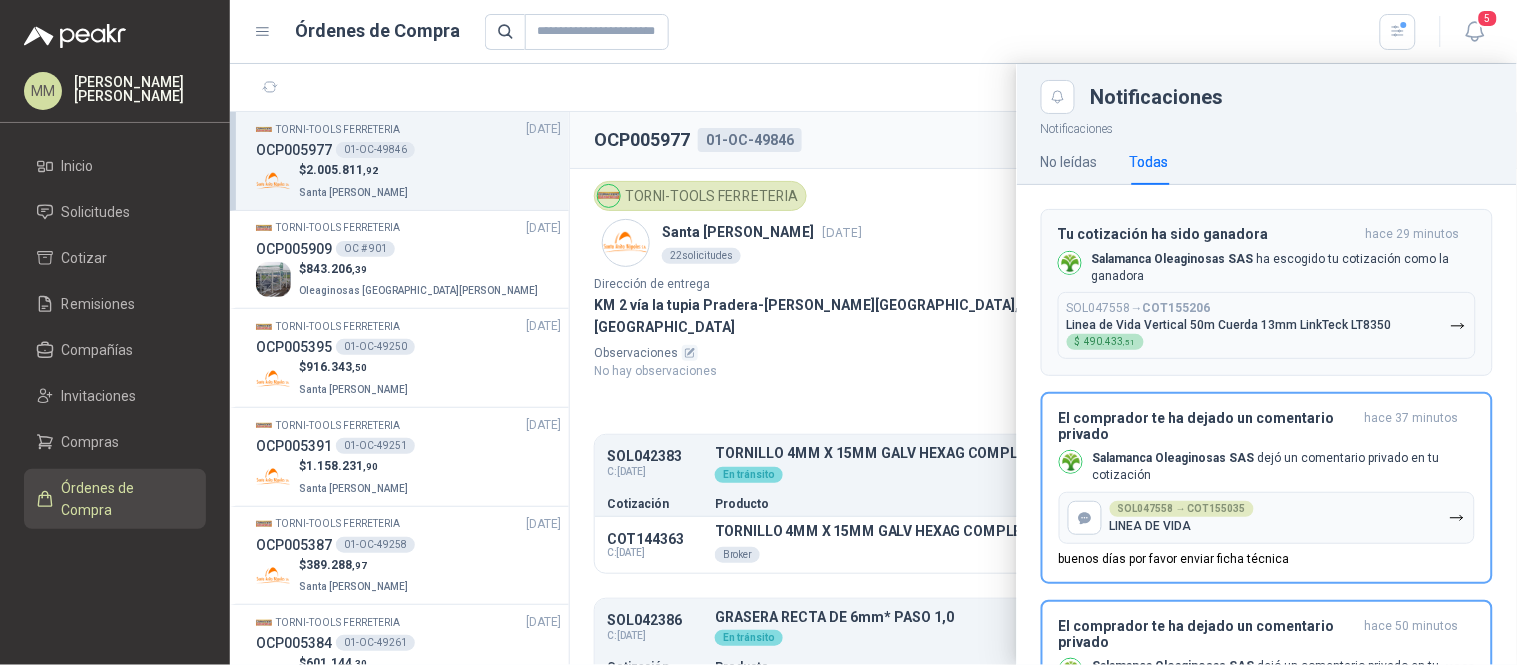 click on "SOL047558  →  COT155206 Linea de Vida Vertical 50m Cuerda 13mm LinkTeck LT8350 $  490.433 ,51" at bounding box center (1229, 325) 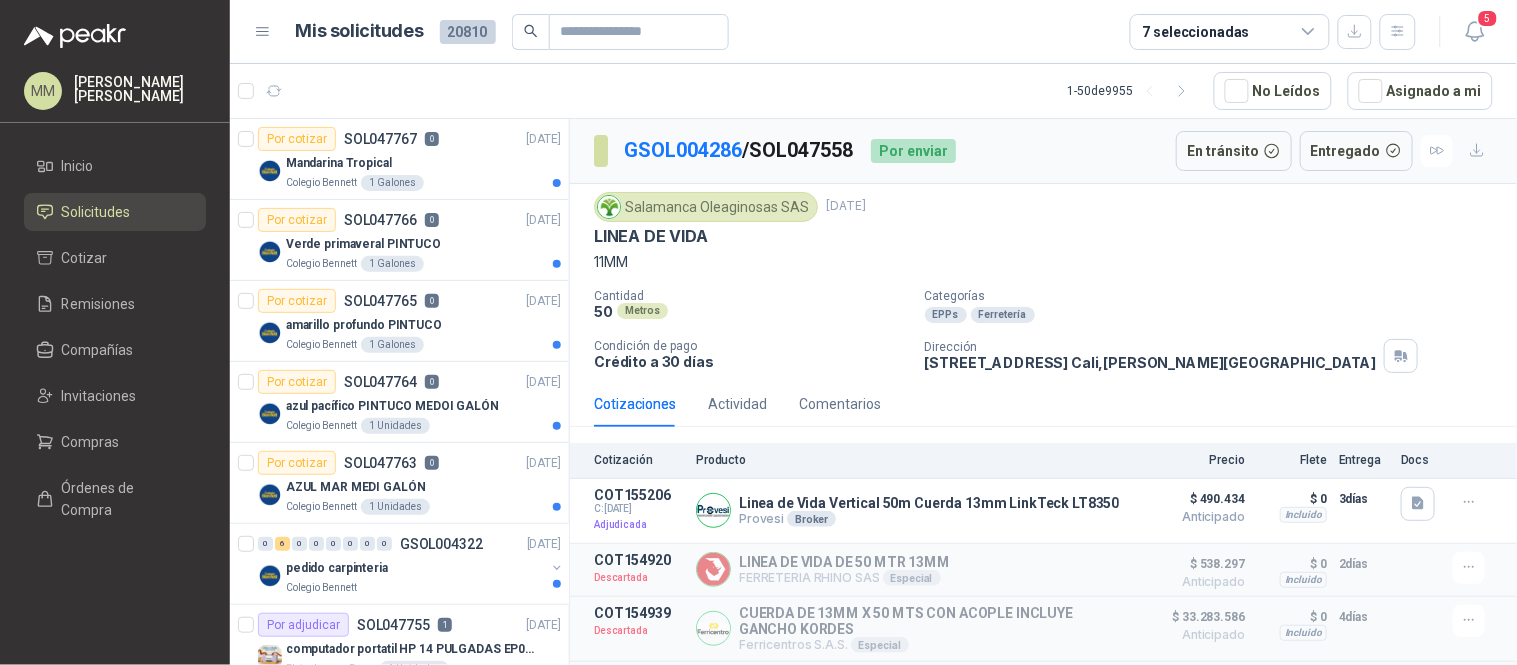 click on "LINEA DE VIDA" at bounding box center [1043, 236] 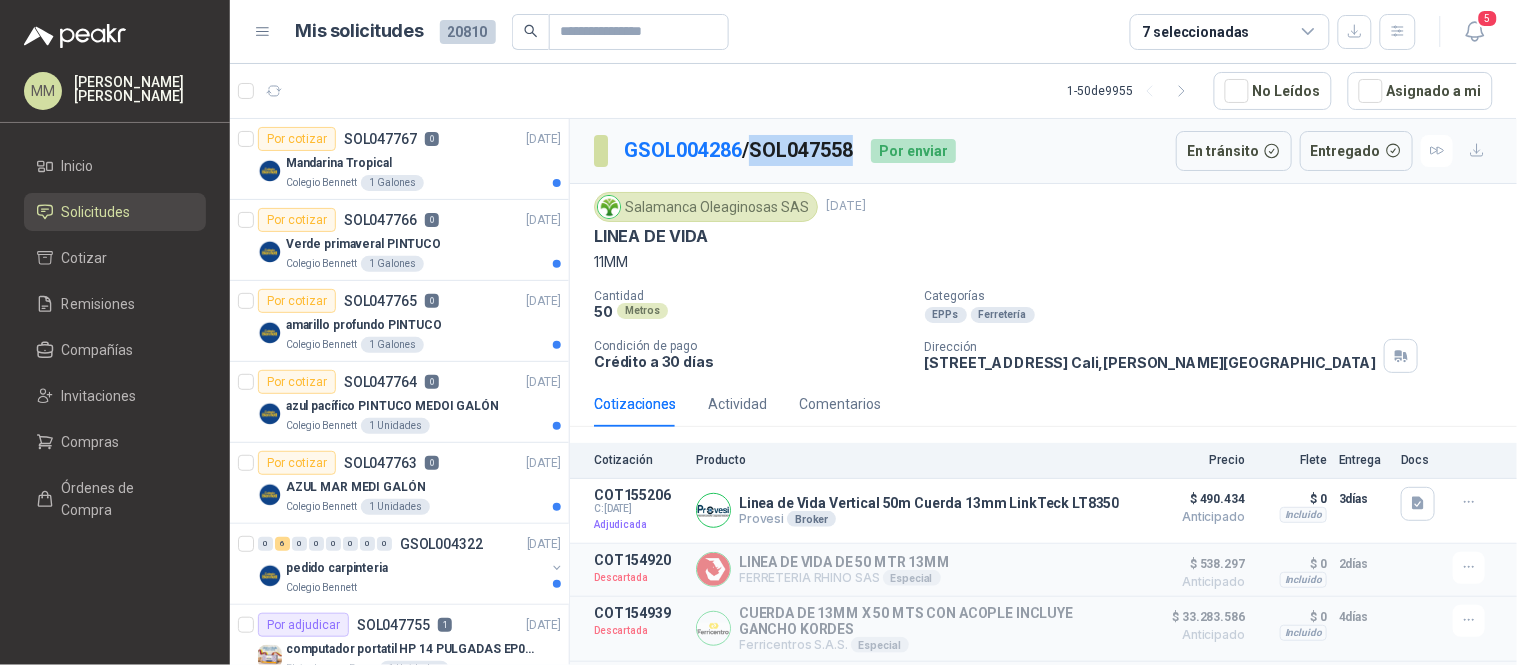 click on "GSOL004286  /  SOL047558" at bounding box center (739, 150) 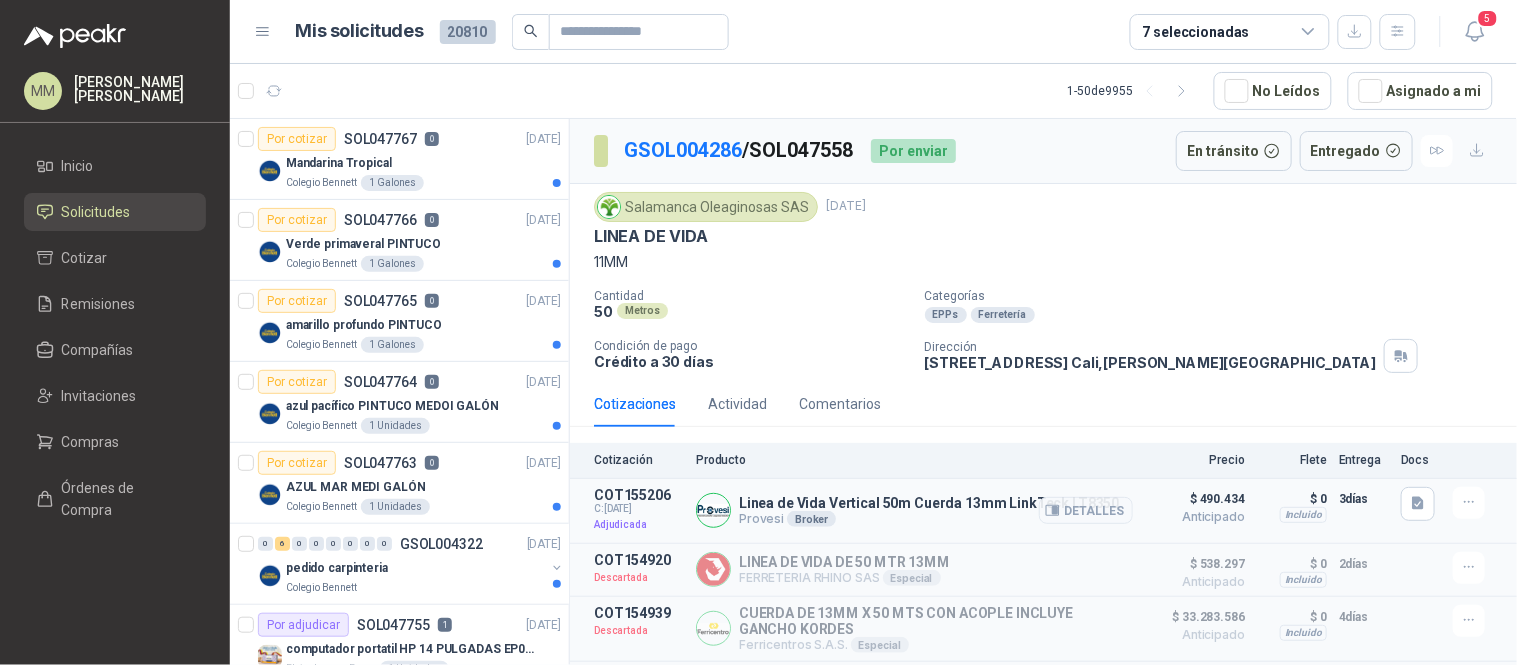 click on "Linea de Vida Vertical 50m Cuerda 13mm LinkTeck LT8350" at bounding box center (929, 503) 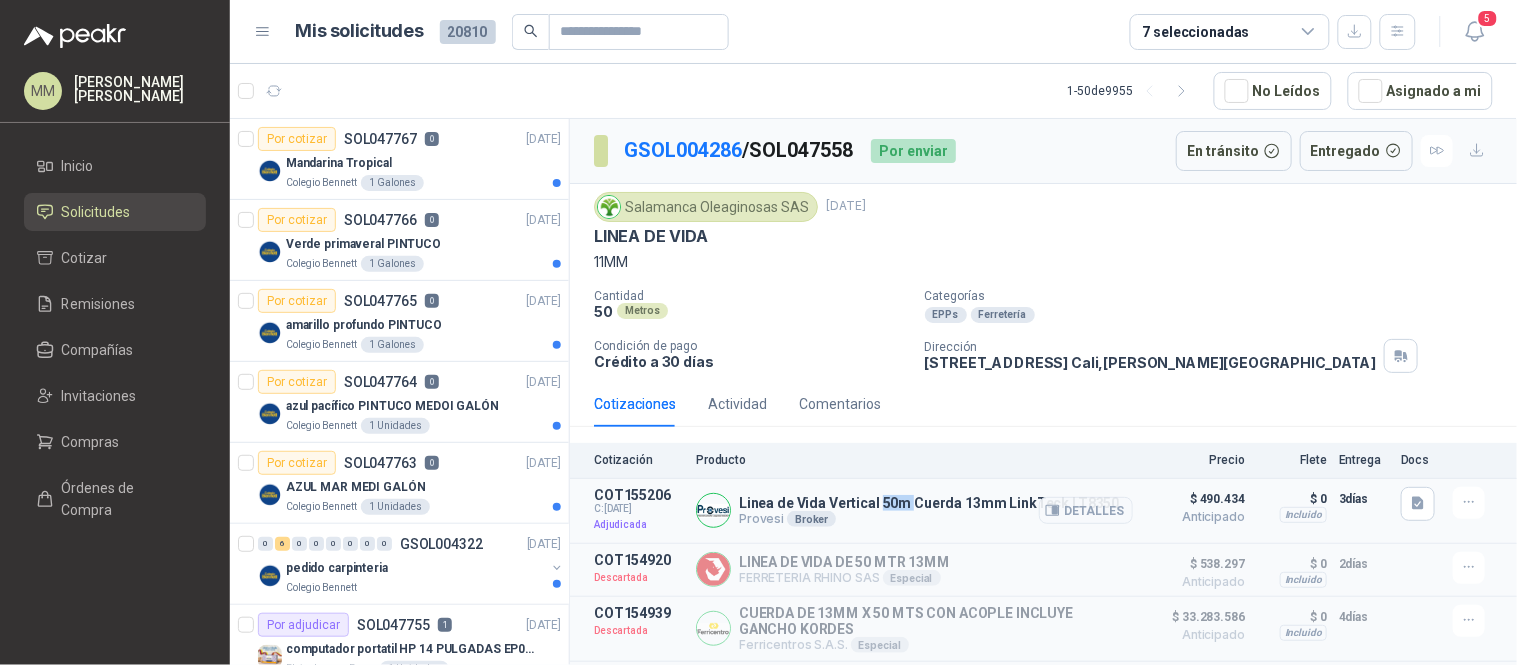 click on "Linea de Vida Vertical 50m Cuerda 13mm LinkTeck LT8350" at bounding box center (929, 503) 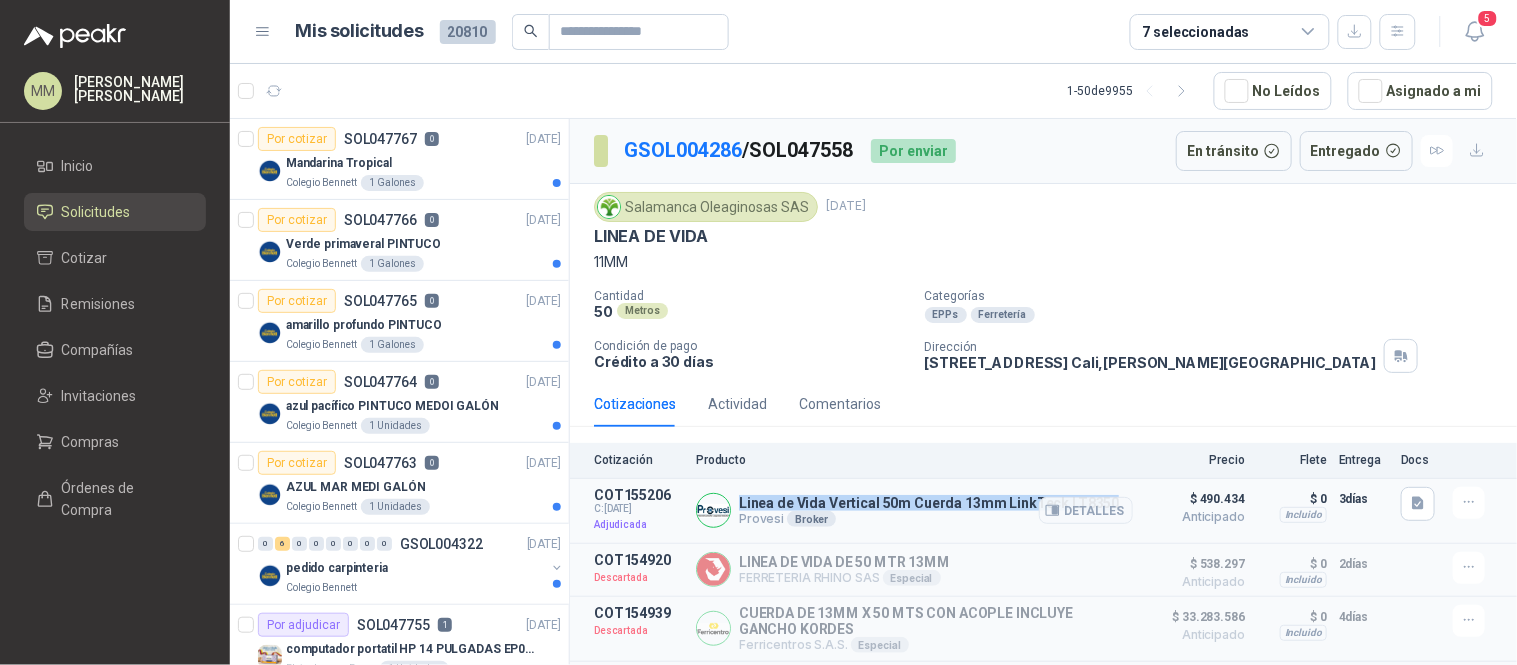 click on "Linea de Vida Vertical 50m Cuerda 13mm LinkTeck LT8350" at bounding box center (929, 503) 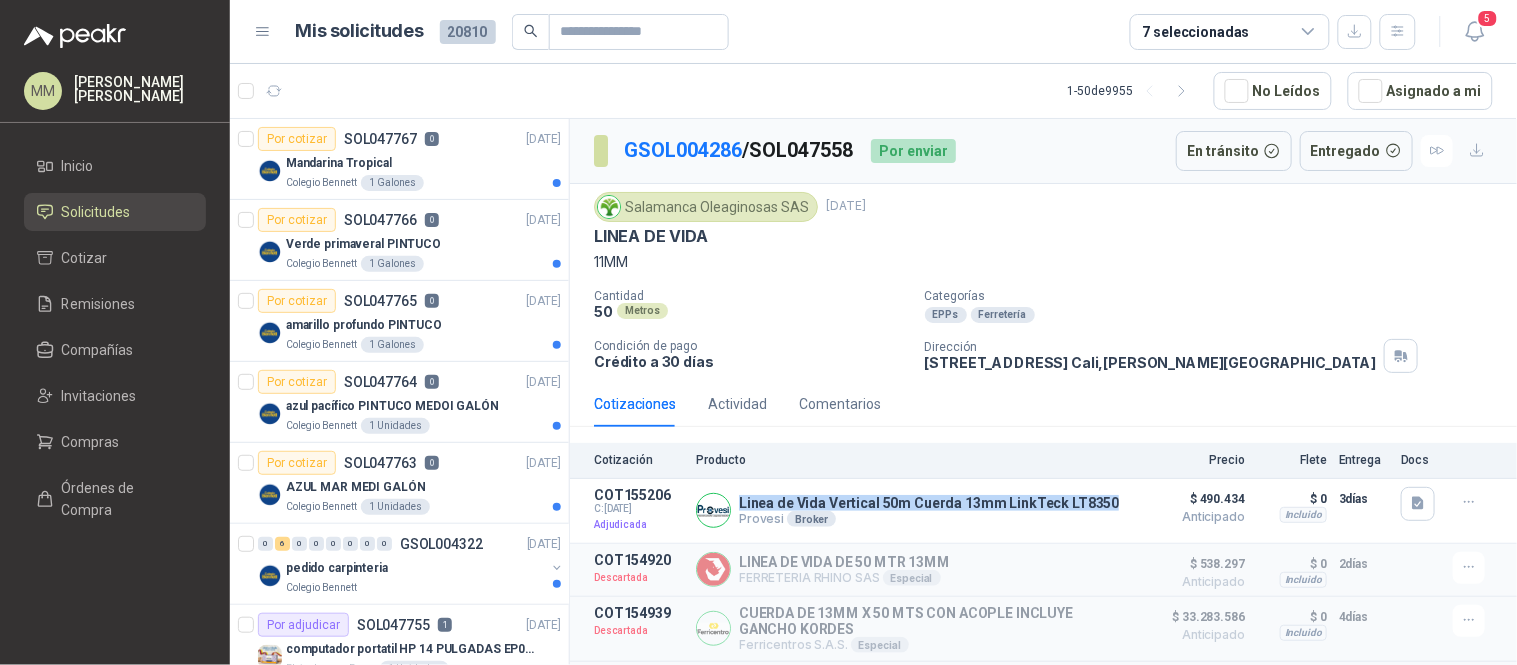 copy on "Linea de Vida Vertical 50m Cuerda 13mm LinkTeck LT8350" 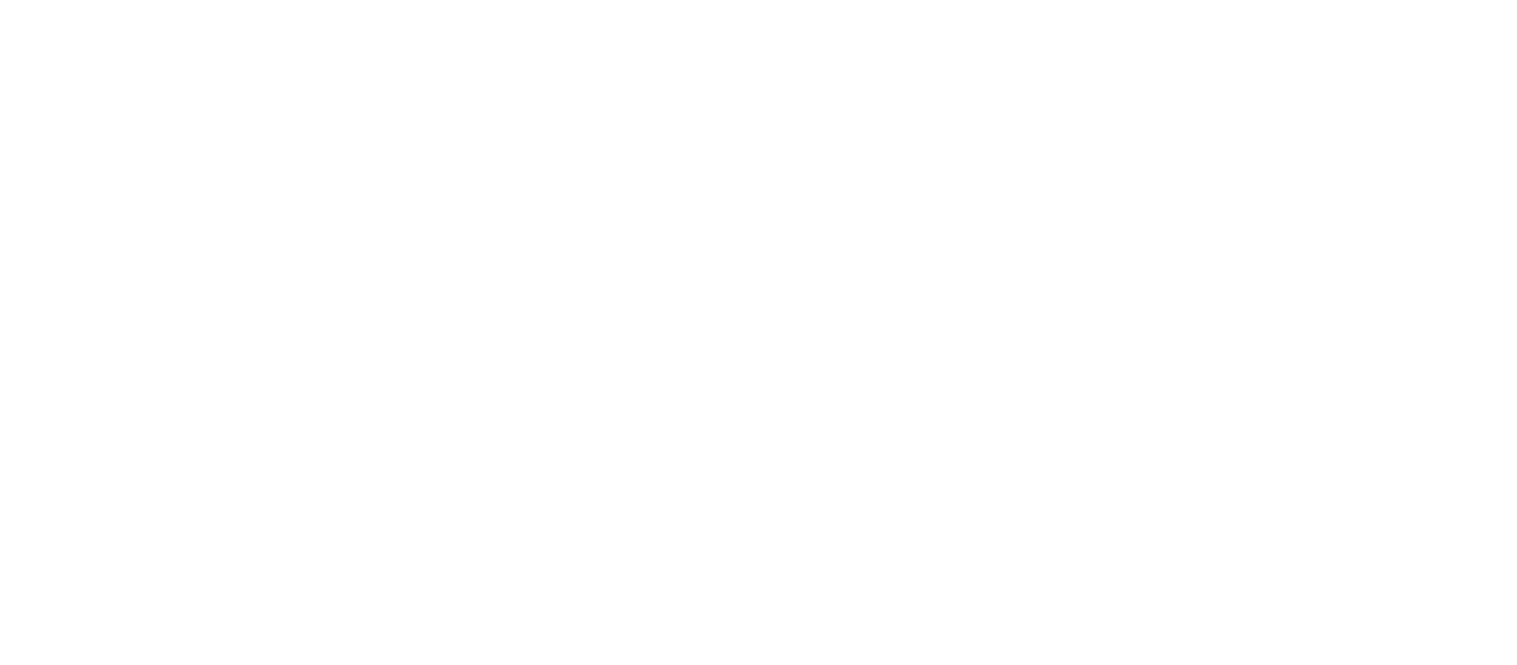 scroll, scrollTop: 0, scrollLeft: 0, axis: both 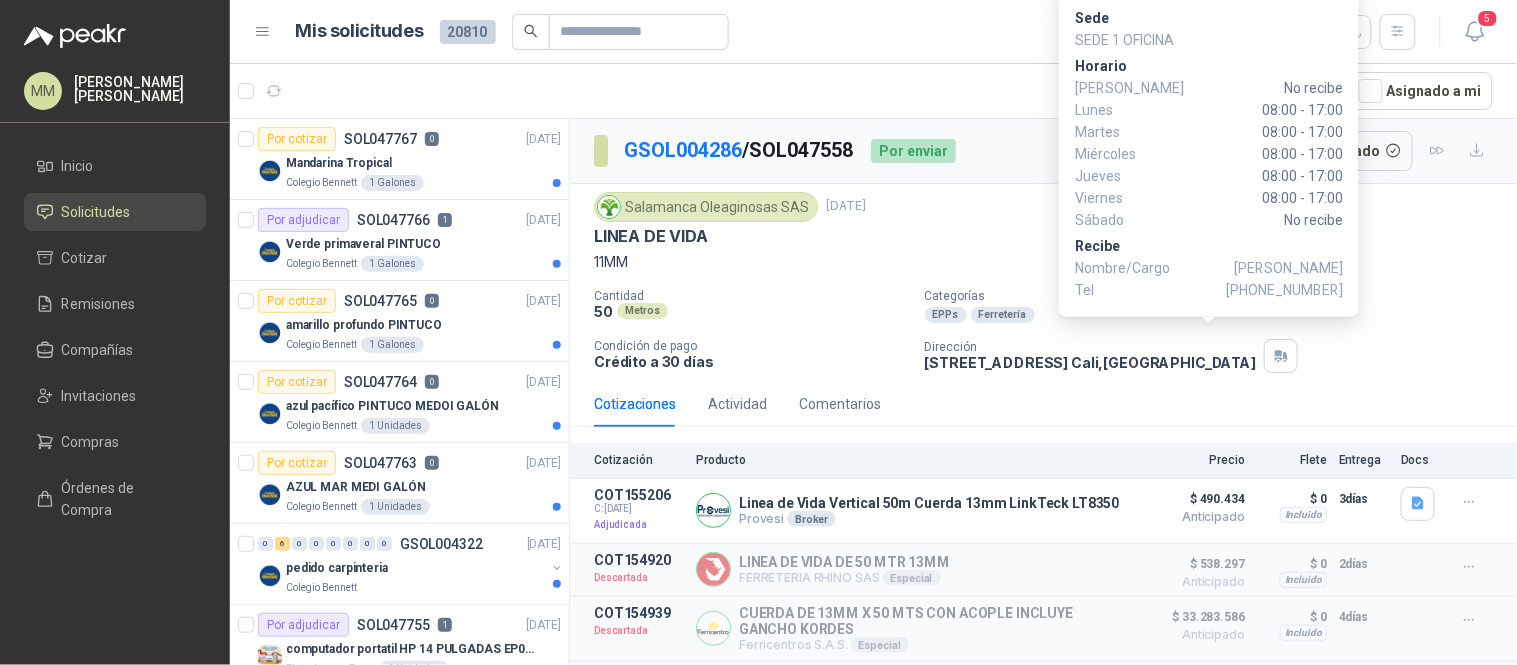click on "[PHONE_NUMBER]" at bounding box center (1284, 290) 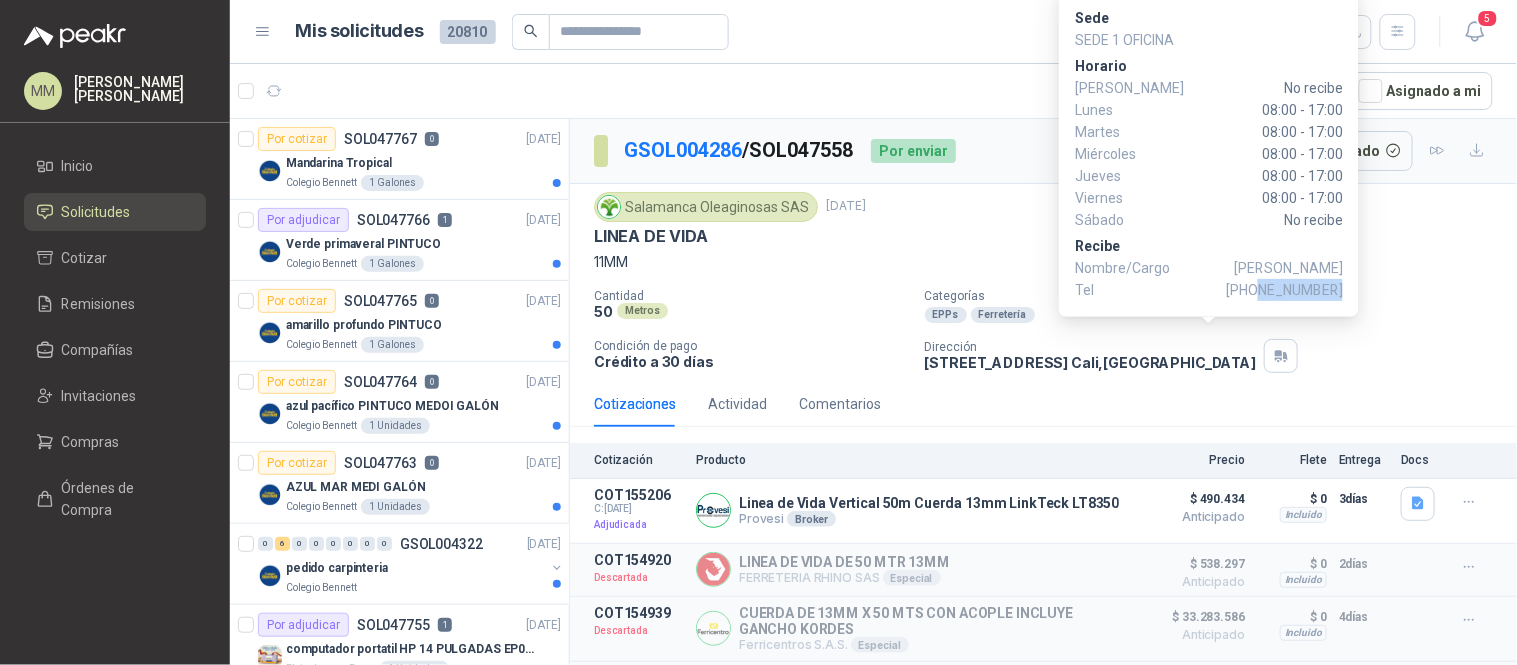 click on "[PHONE_NUMBER]" at bounding box center (1284, 290) 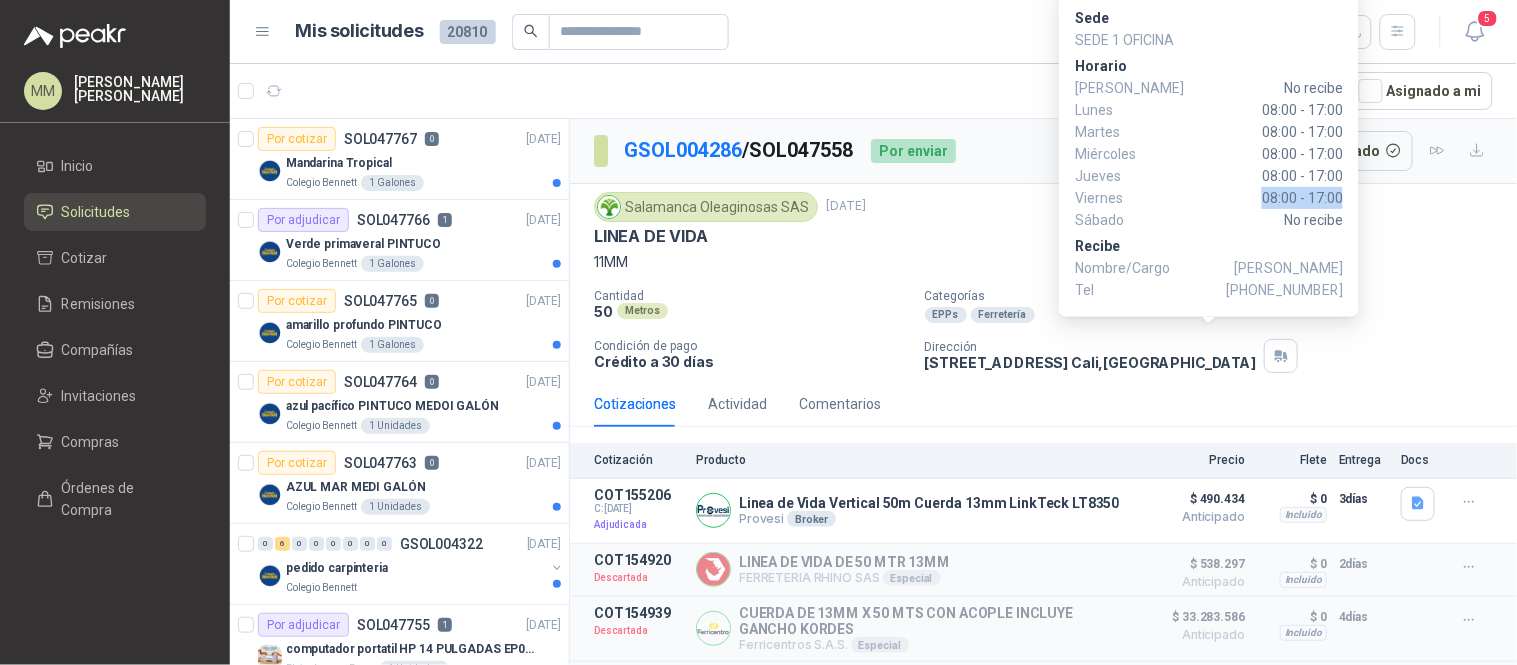 drag, startPoint x: 1251, startPoint y: 194, endPoint x: 1341, endPoint y: 196, distance: 90.02222 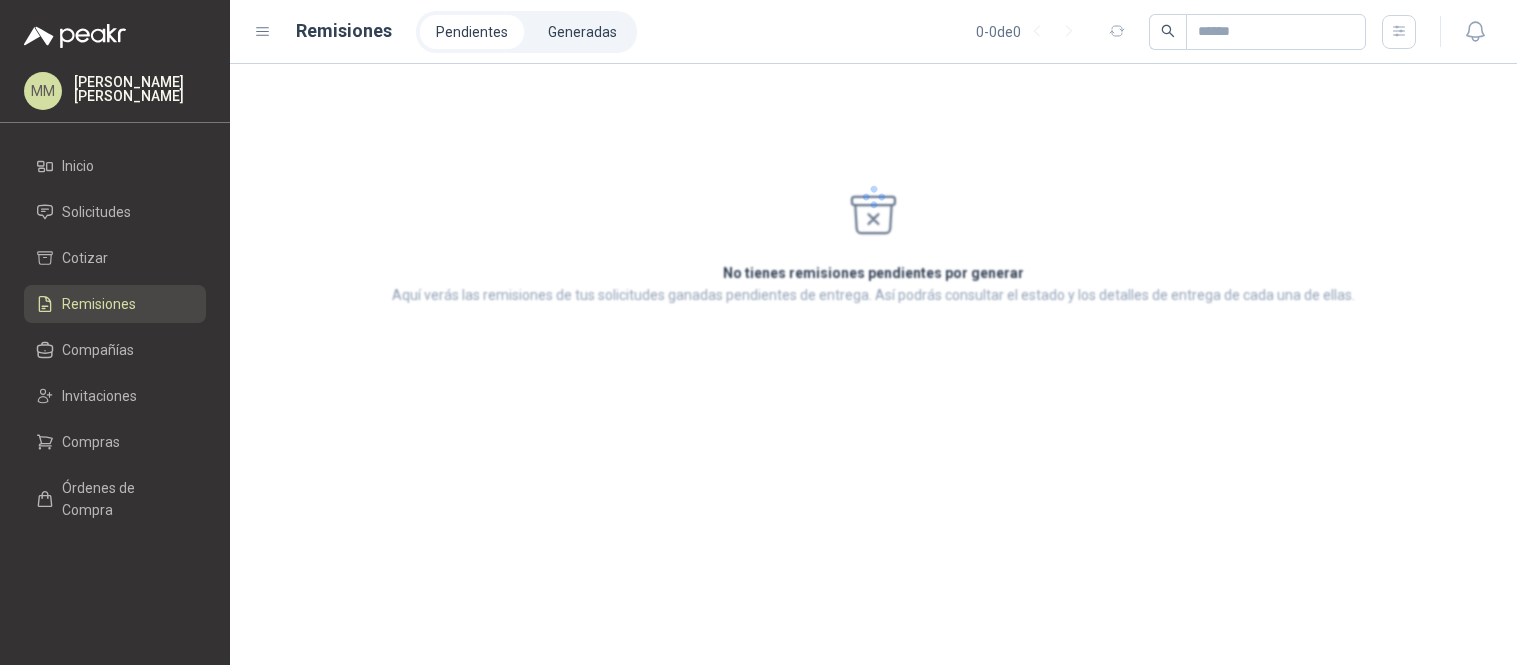 scroll, scrollTop: 0, scrollLeft: 0, axis: both 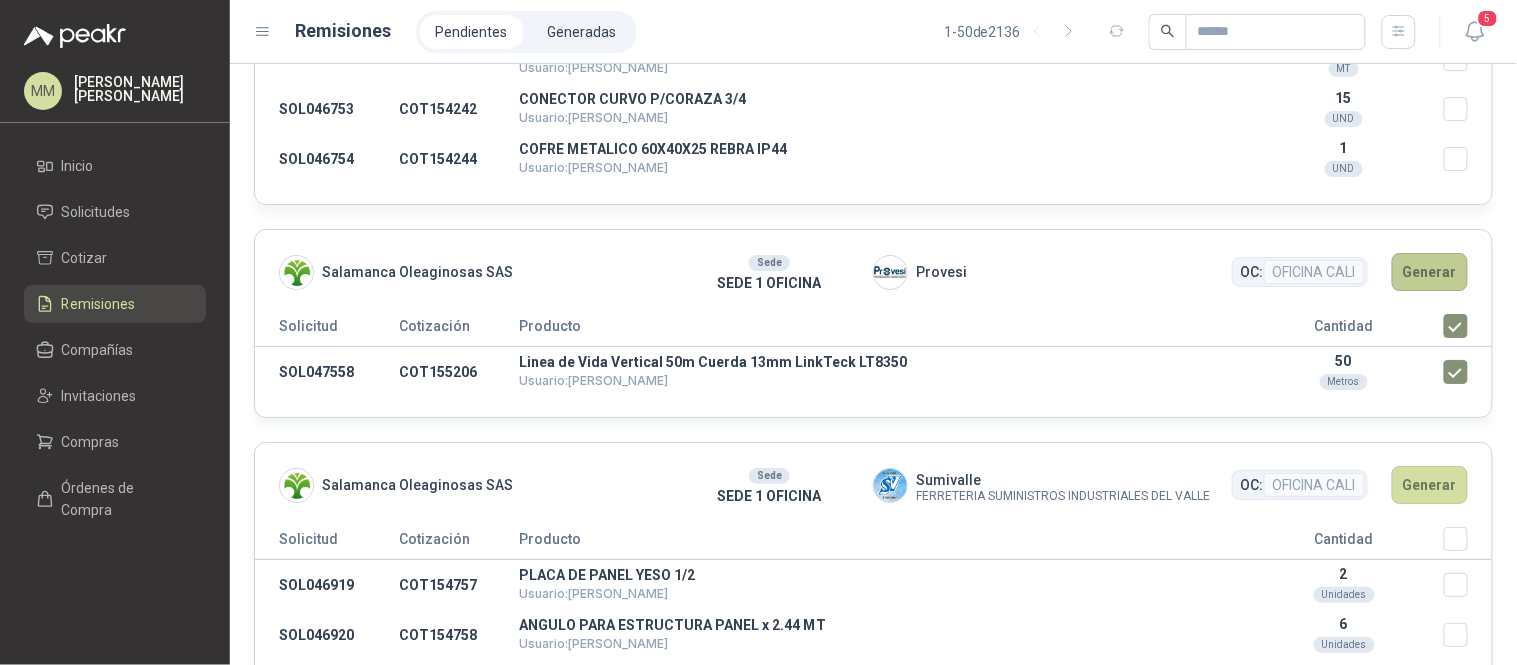 click on "Generar" at bounding box center (1430, 272) 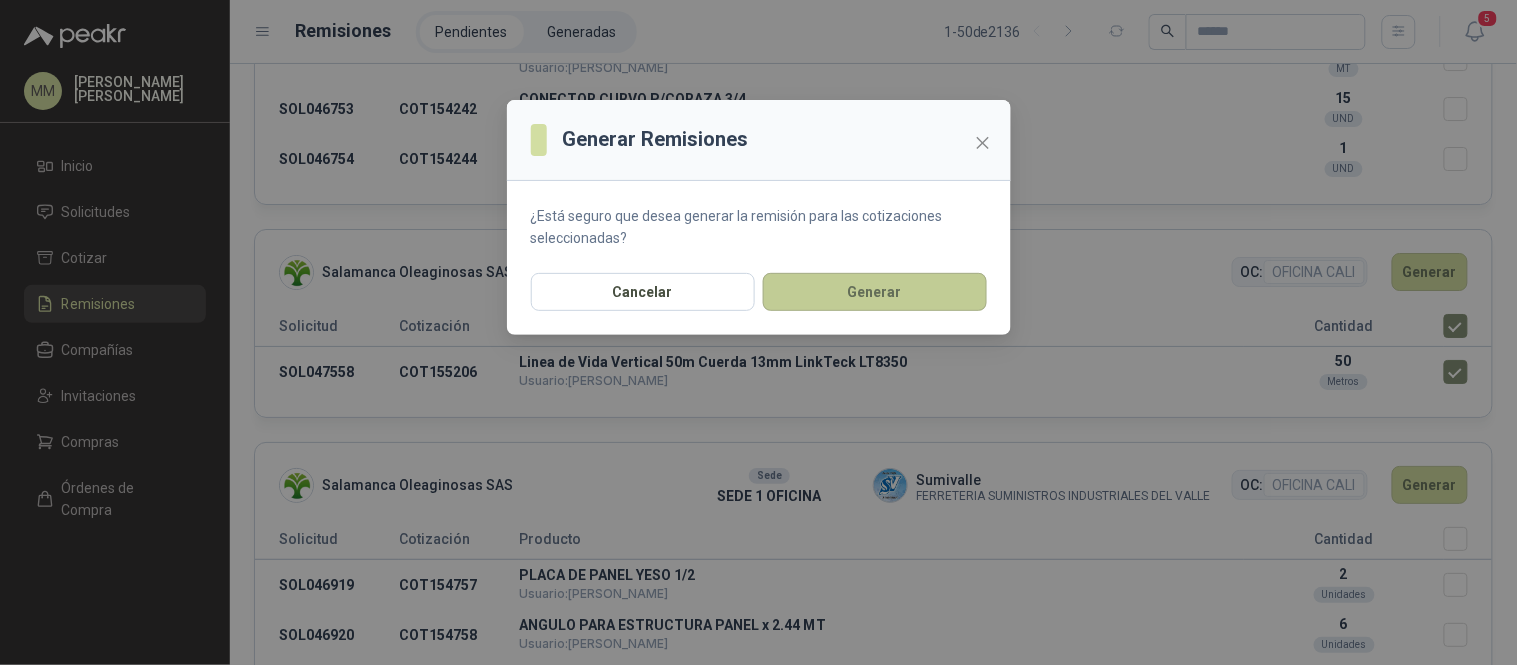 click on "Generar" at bounding box center (875, 292) 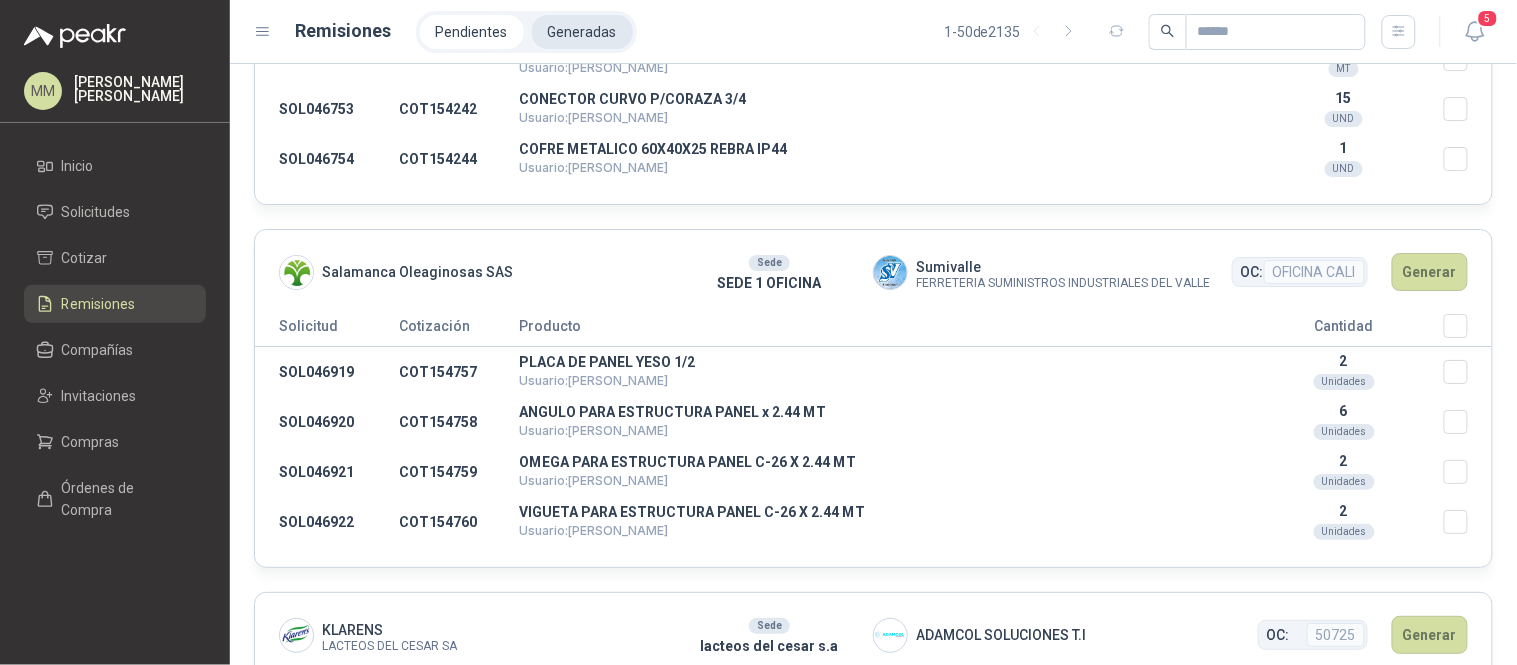 click on "Generadas" at bounding box center (582, 32) 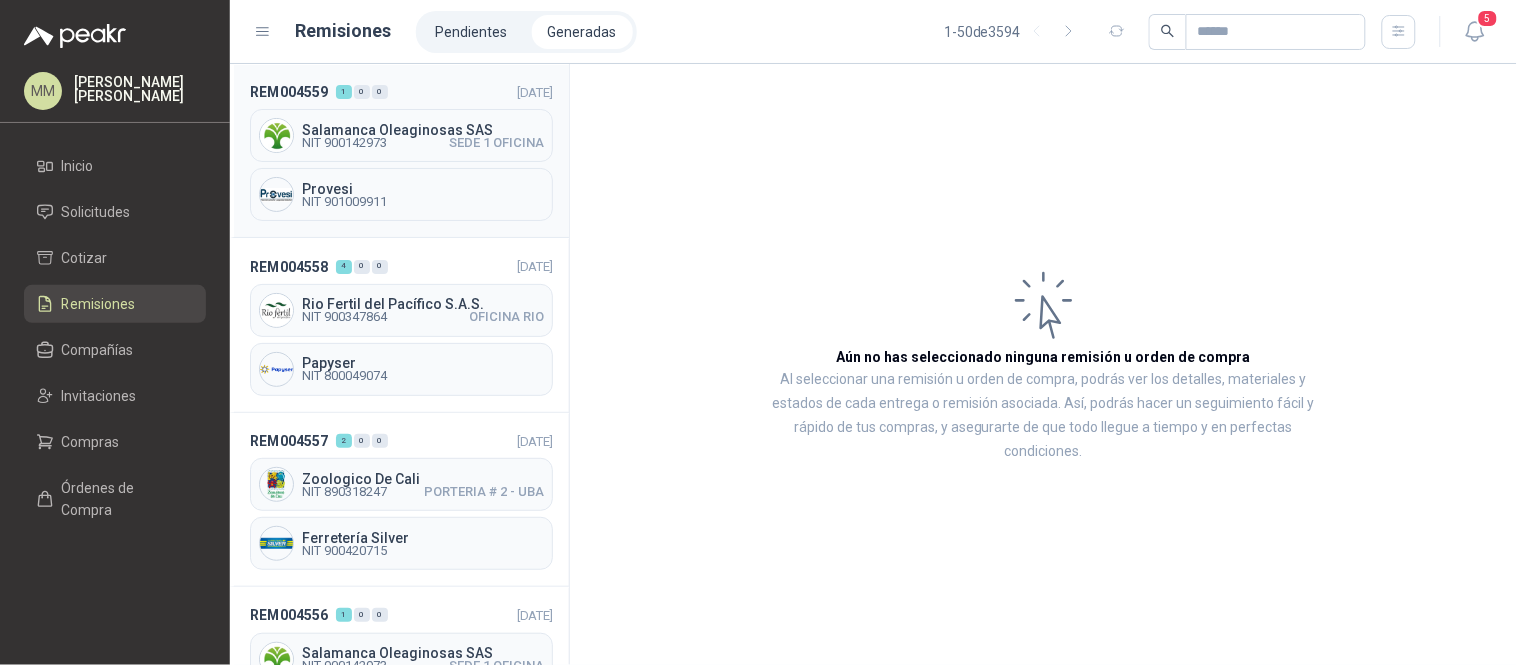 click on "SEDE 1 OFICINA" at bounding box center (496, 143) 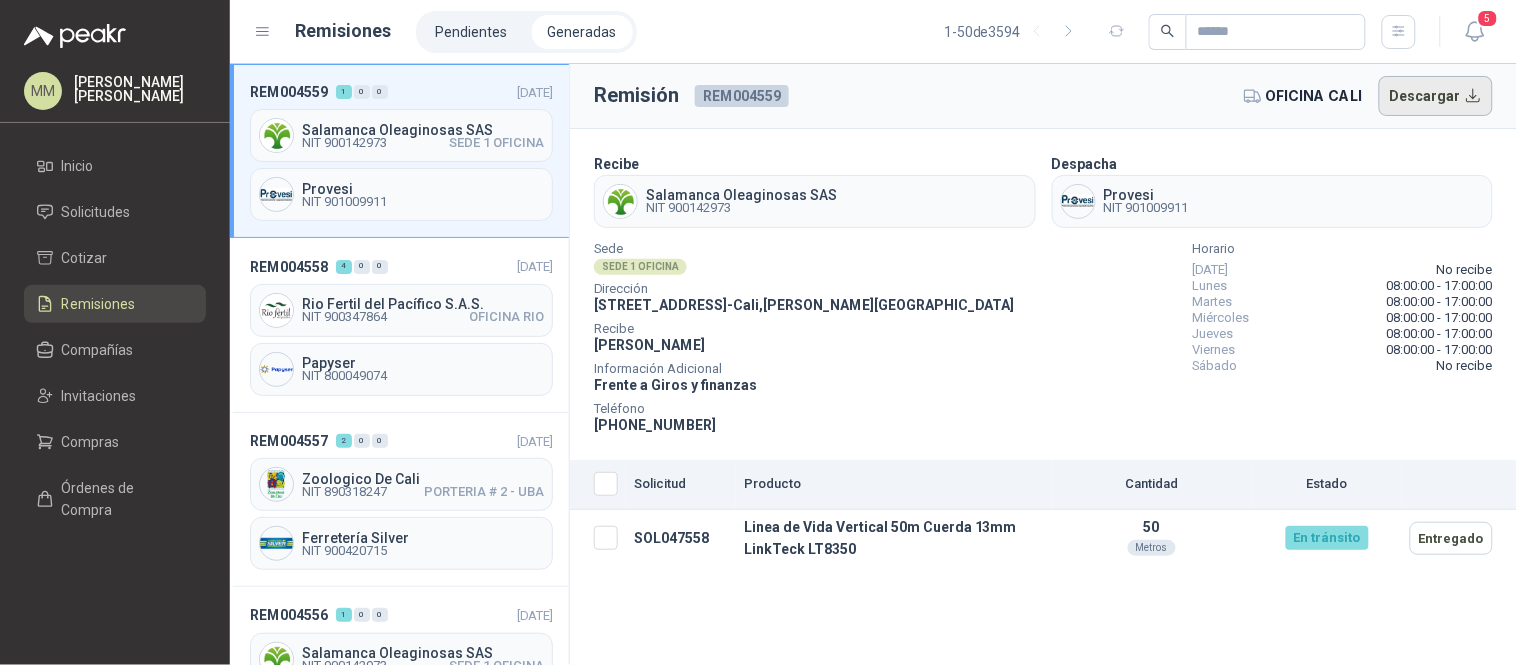 click on "Descargar" at bounding box center [1436, 96] 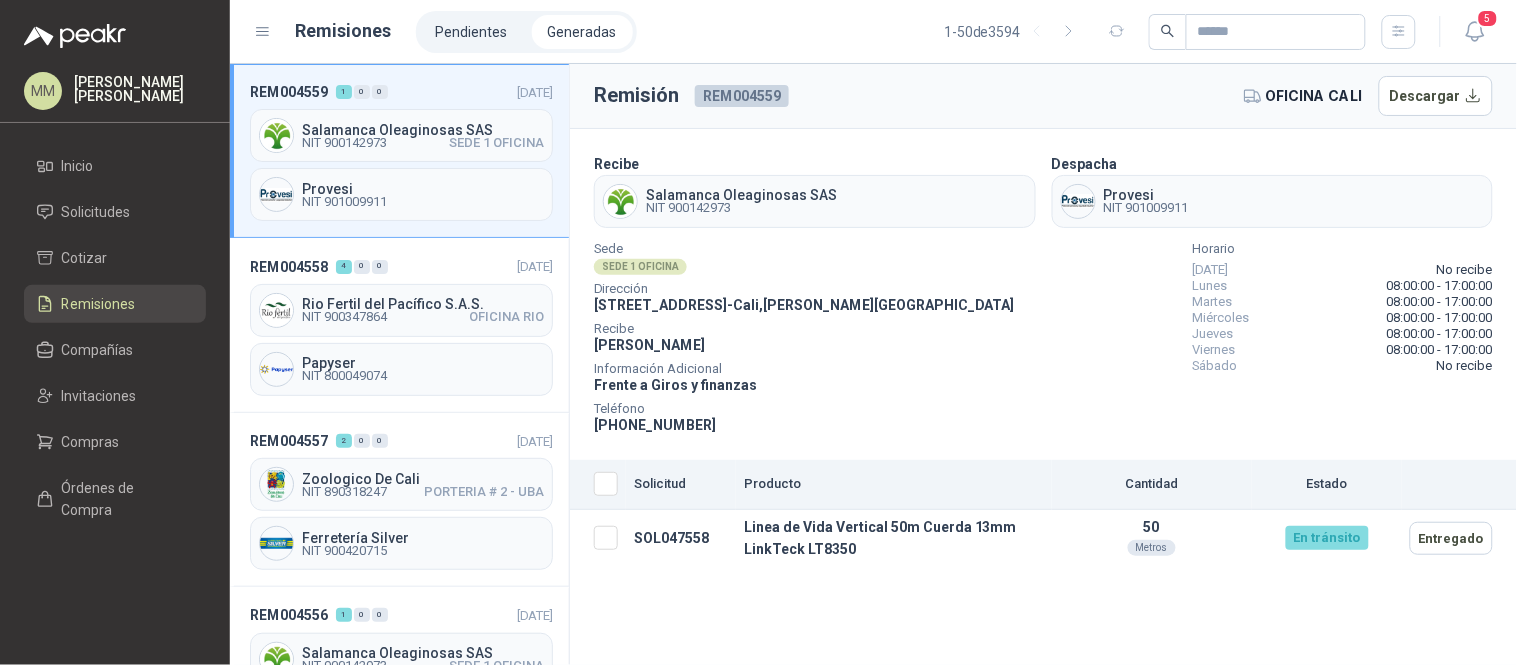 drag, startPoint x: 1090, startPoint y: 245, endPoint x: 1074, endPoint y: 248, distance: 16.27882 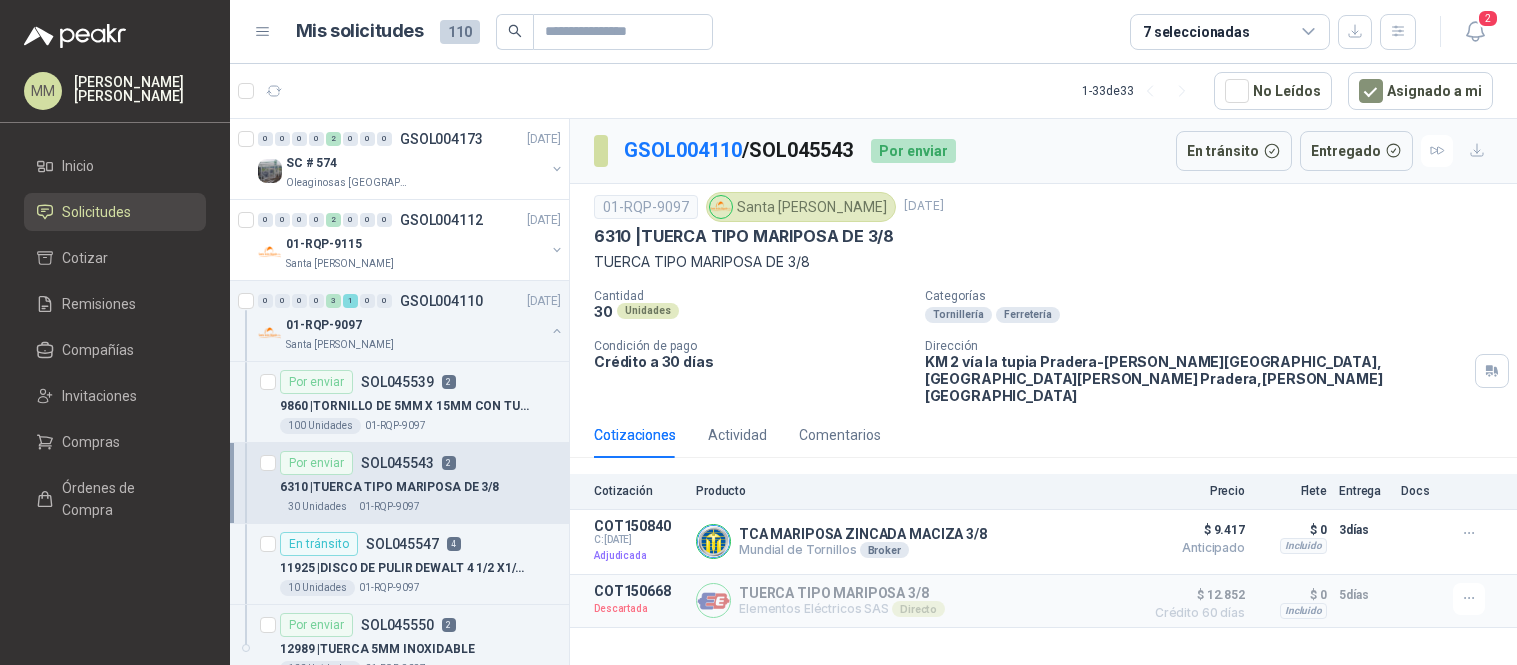 scroll, scrollTop: 0, scrollLeft: 0, axis: both 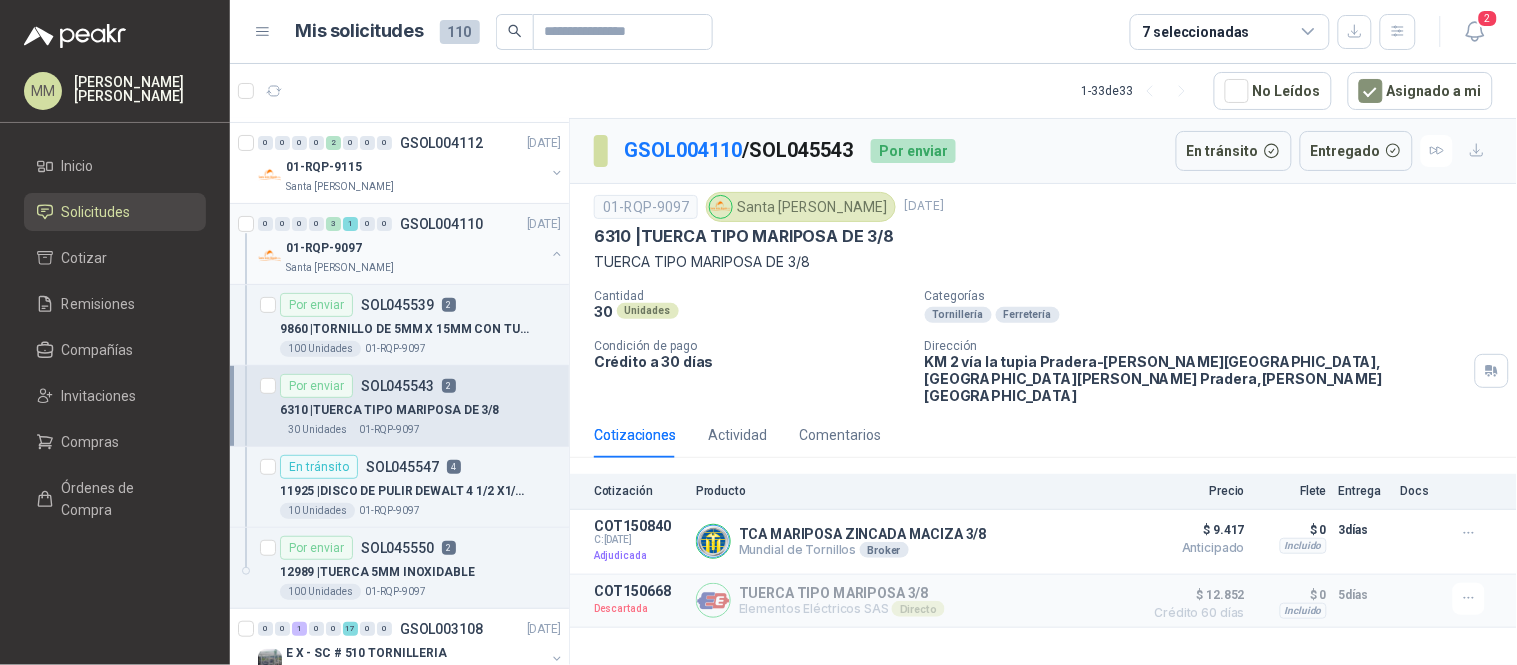 click at bounding box center [557, 254] 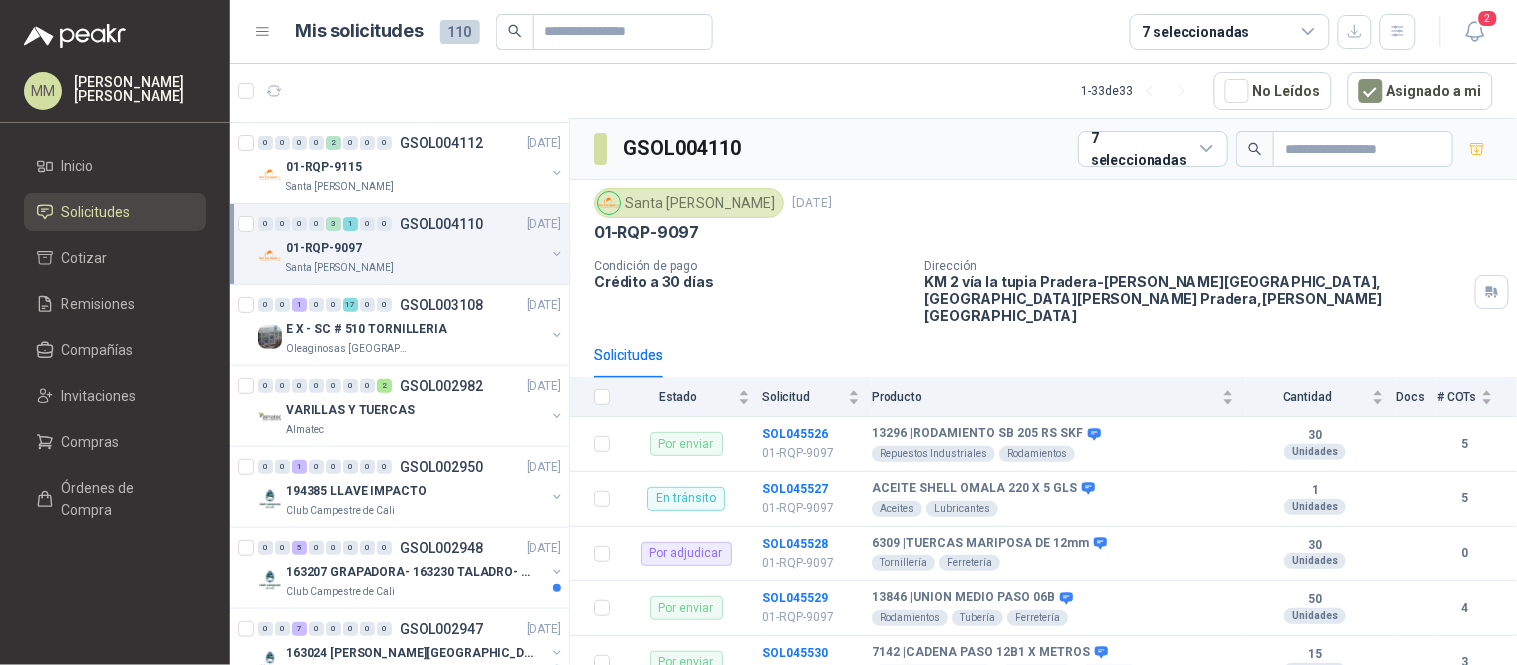 drag, startPoint x: 1168, startPoint y: 253, endPoint x: 1196, endPoint y: 236, distance: 32.75668 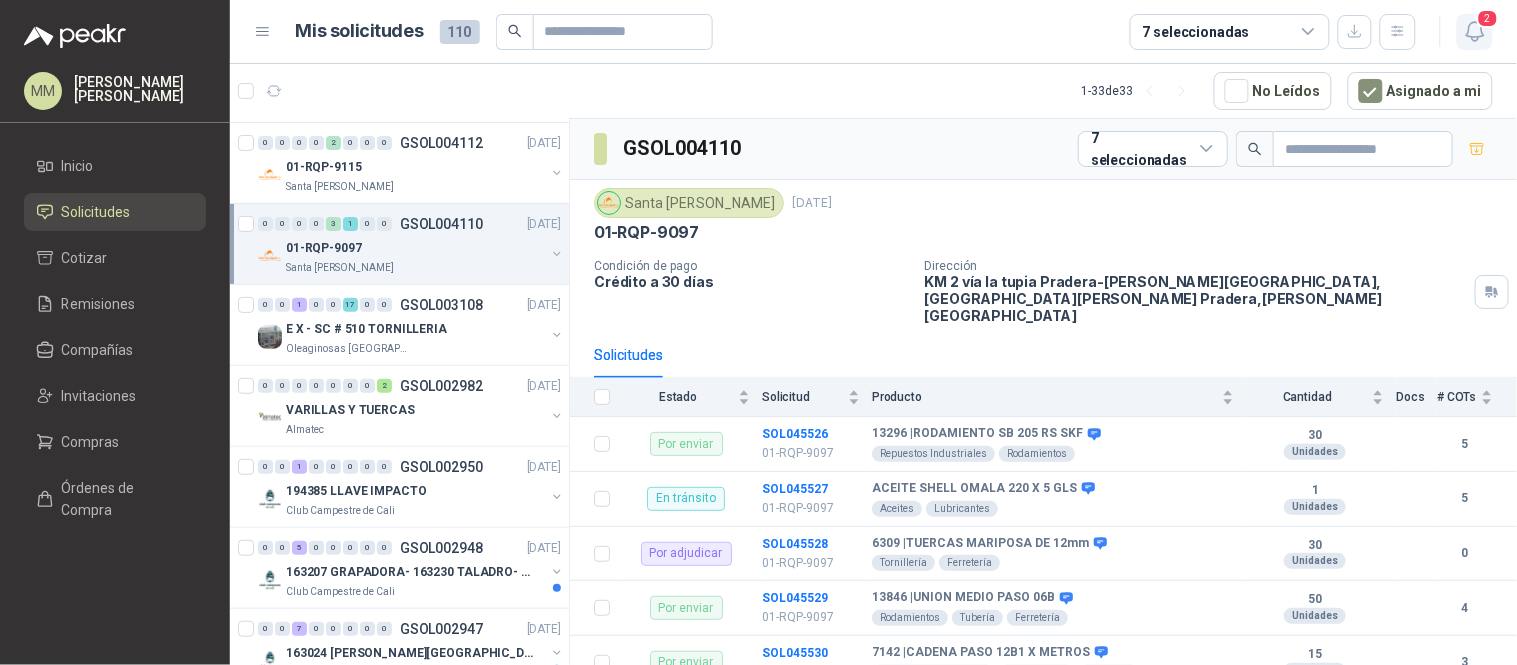 click 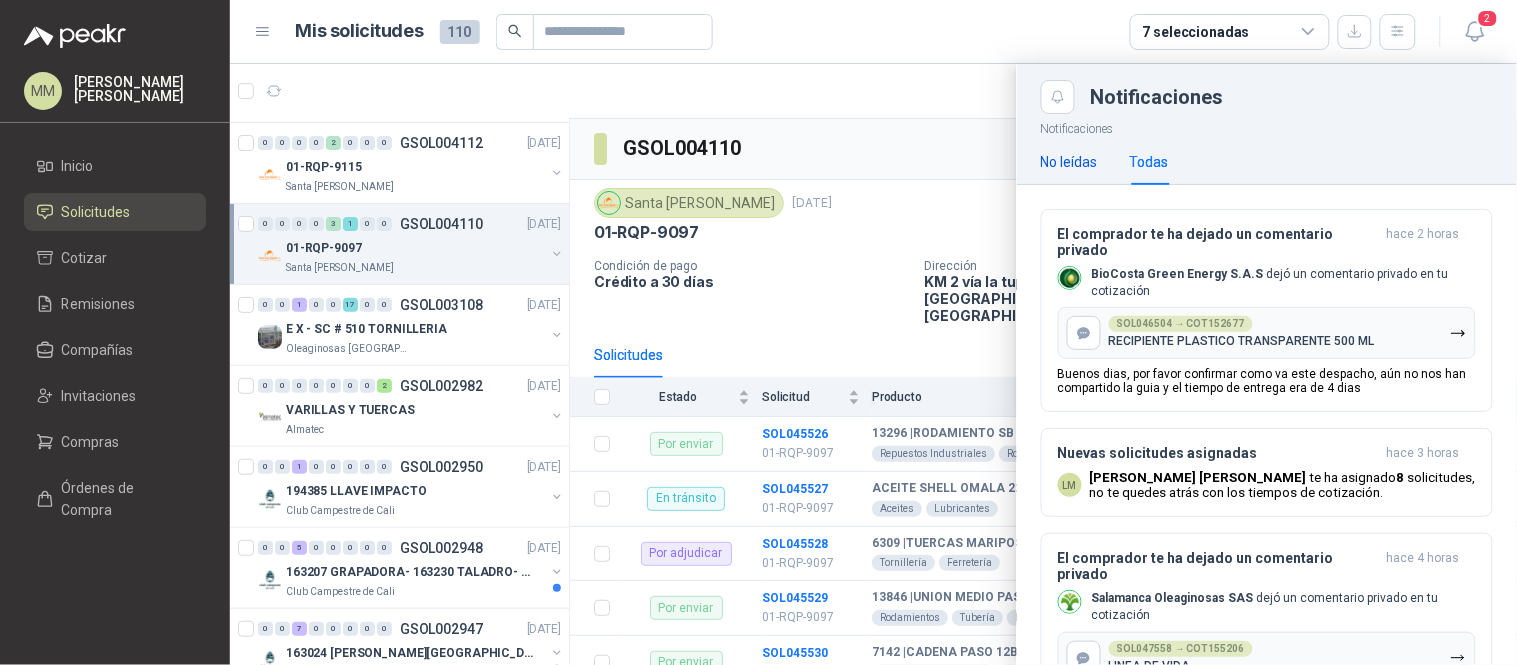 click on "No leídas" at bounding box center [1069, 162] 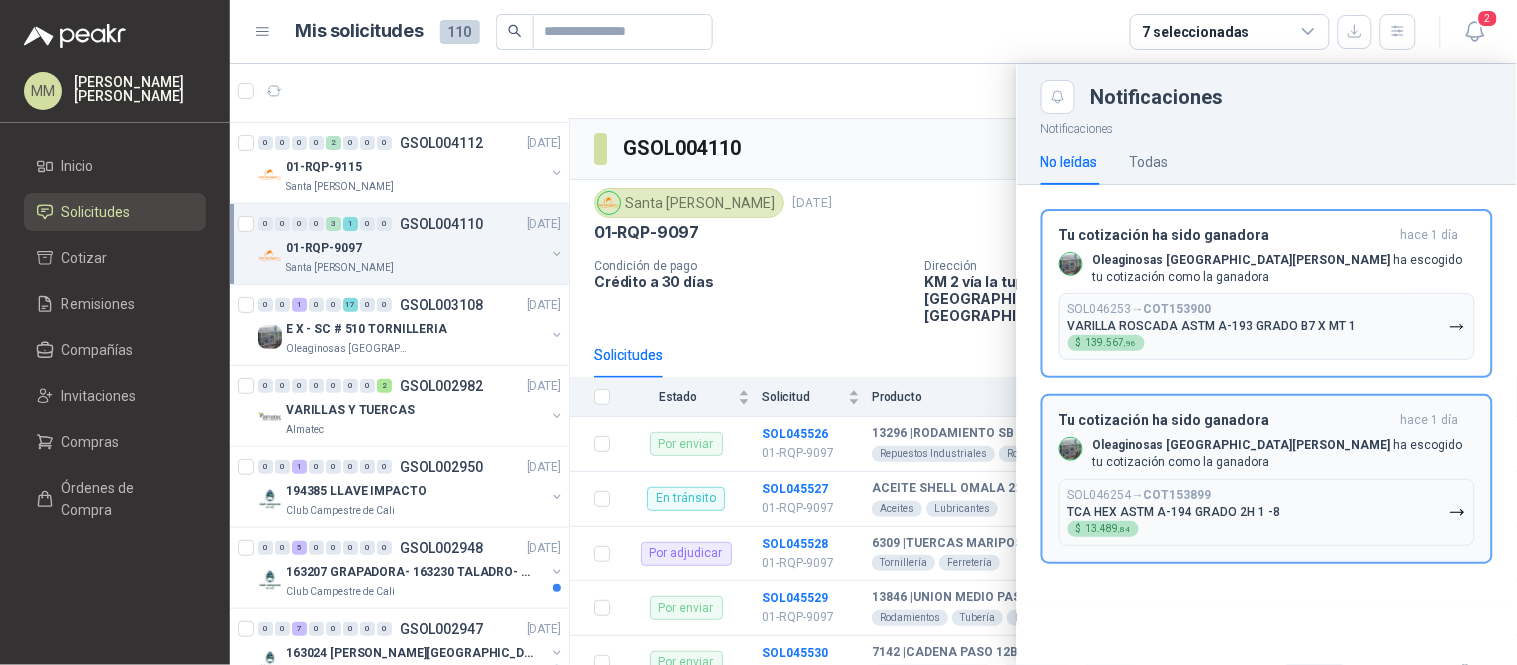 click on "TCA HEX ASTM A-194 GRADO 2H 1 -8" at bounding box center [1174, 512] 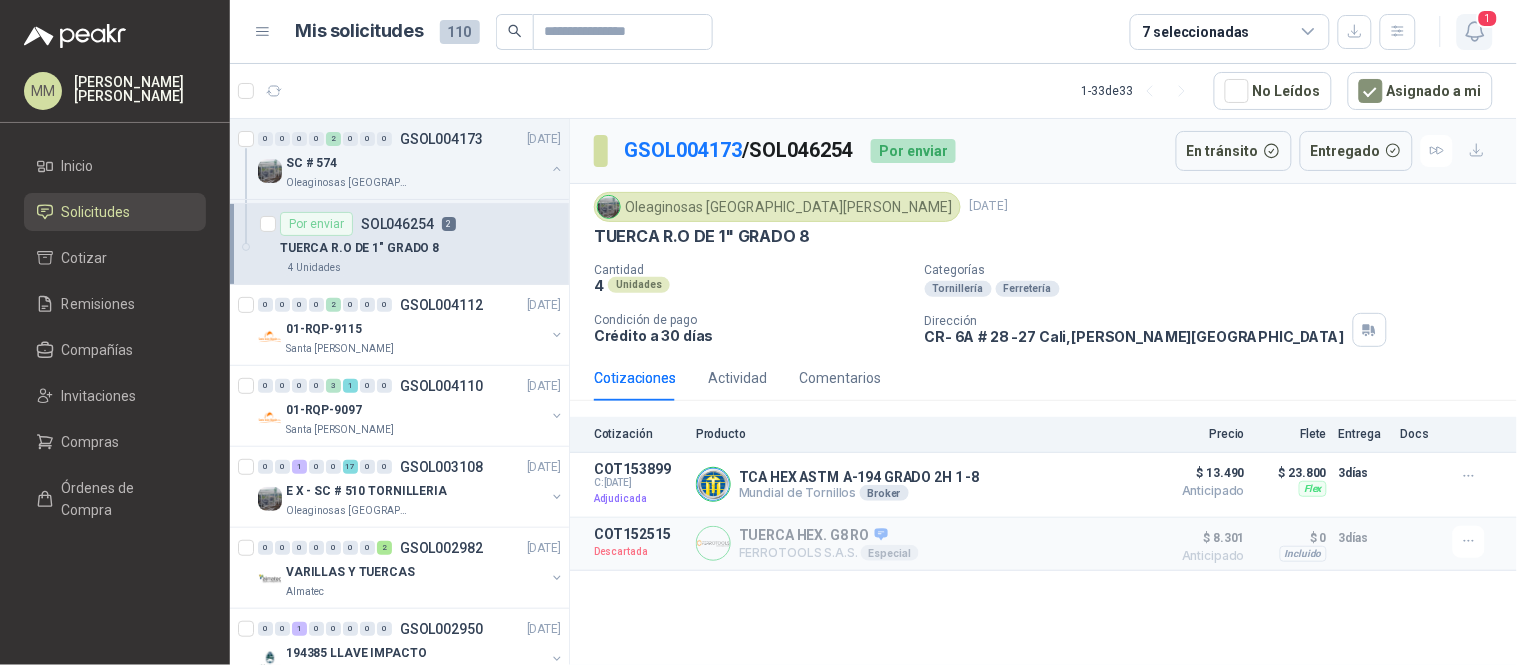 click on "1" at bounding box center [1475, 32] 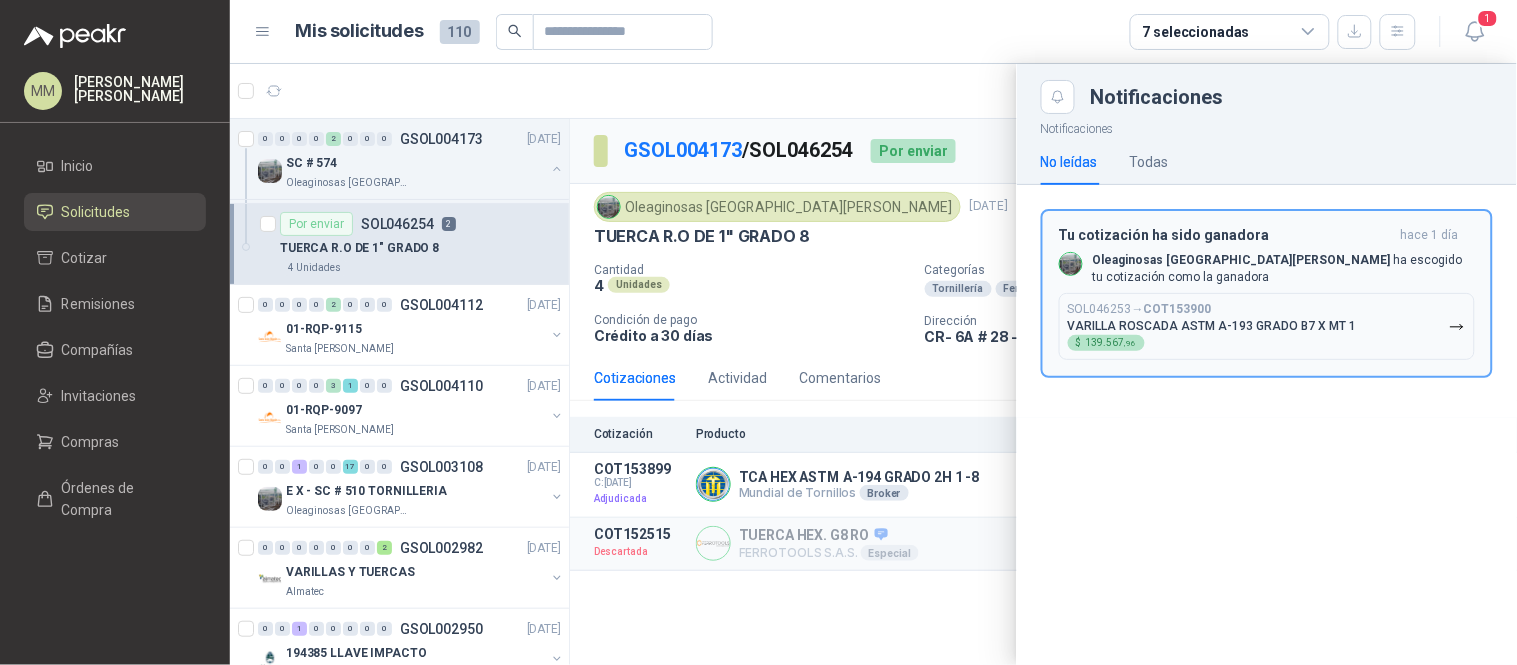 click on "SOL046253  →  COT153900 VARILLA ROSCADA ASTM A-193 GRADO B7 X MT 1 $  139.567 ,96" at bounding box center (1212, 326) 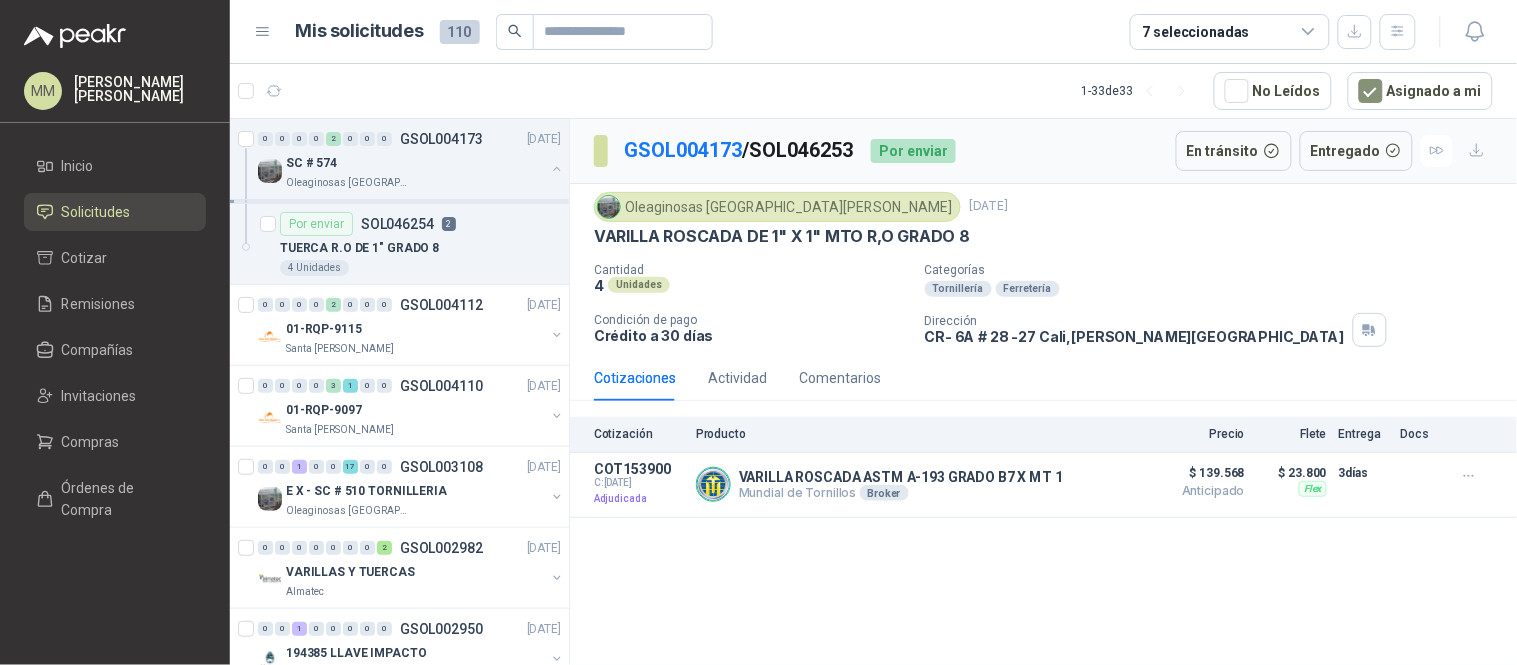 click on "Oleaginosas San Fernando 17 jun, 2025   VARILLA ROSCADA DE 1" X 1" MTO R,O GRADO 8 Cantidad 4   Unidades Categorías Tornillería Ferretería Condición de pago Crédito a 30 días Dirección CR- 6A # 28 -27    Cali ,  Valle del Cauca" at bounding box center (1043, 269) 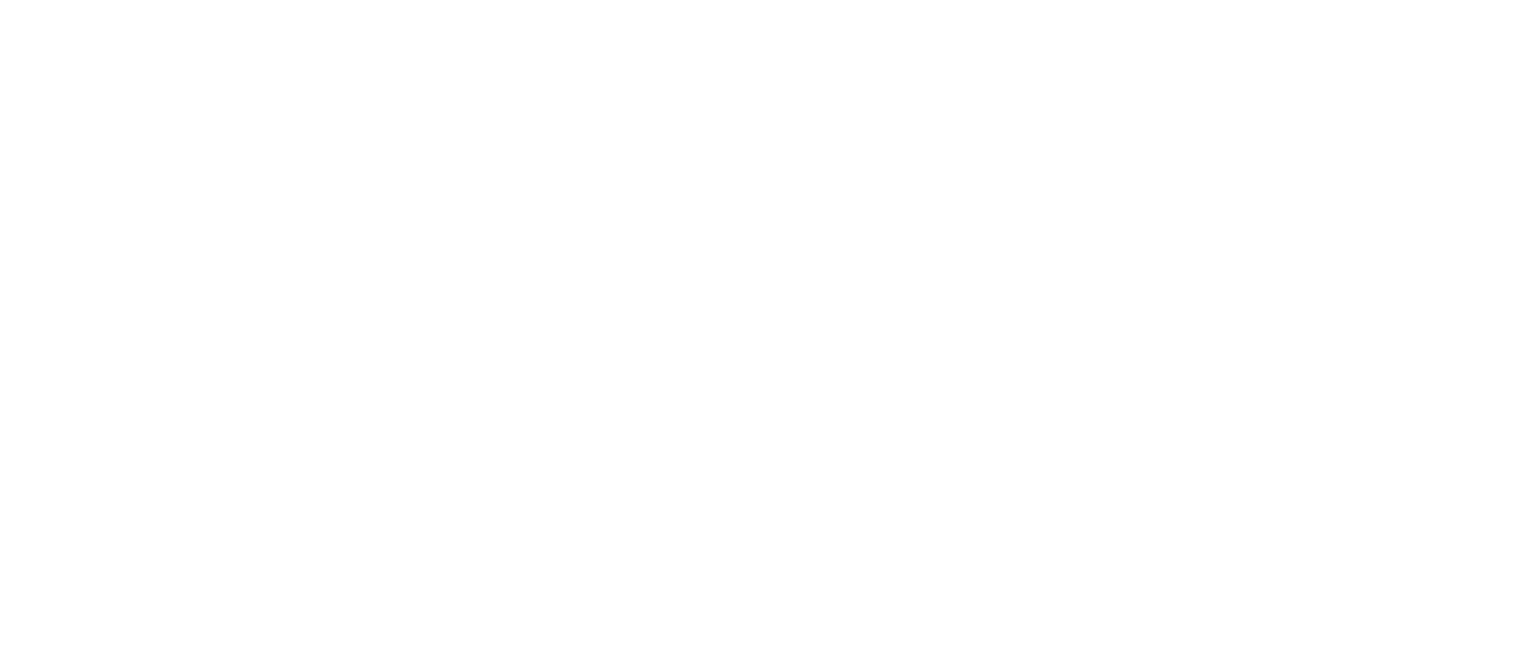 scroll, scrollTop: 0, scrollLeft: 0, axis: both 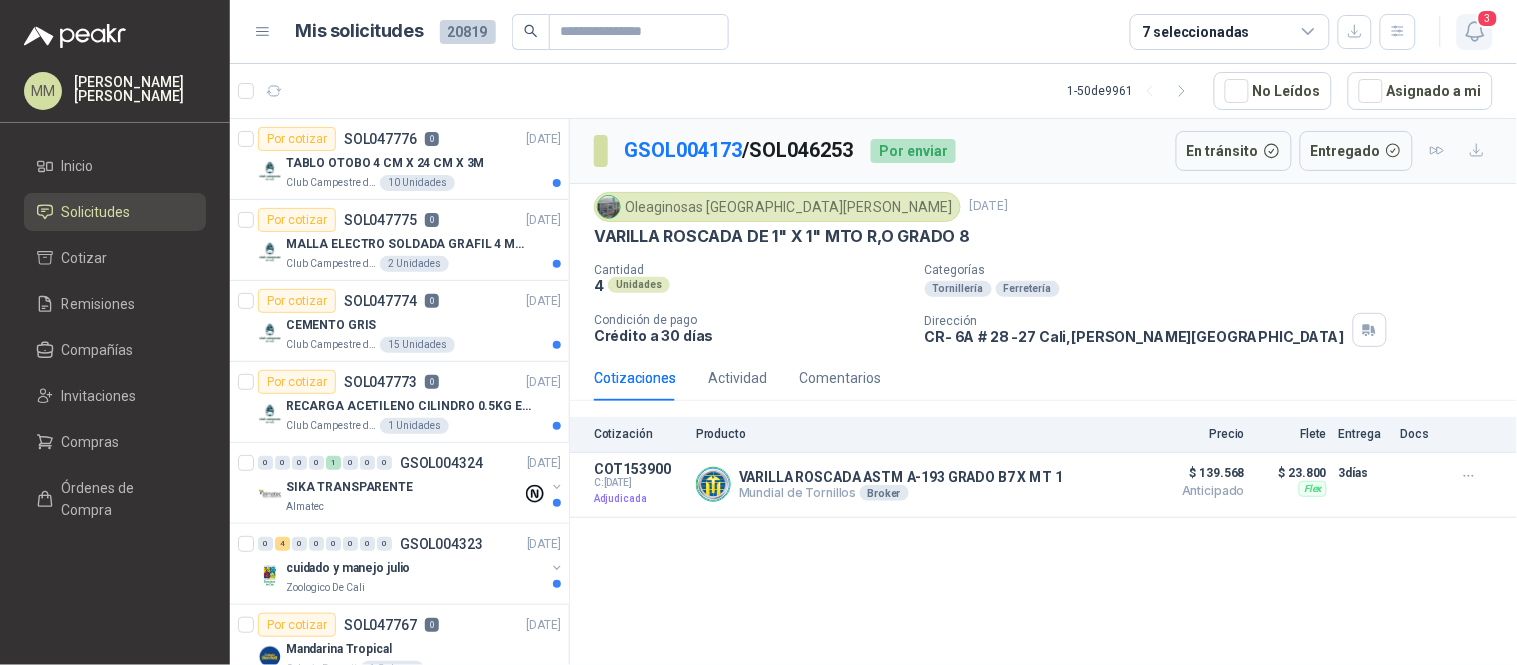 click 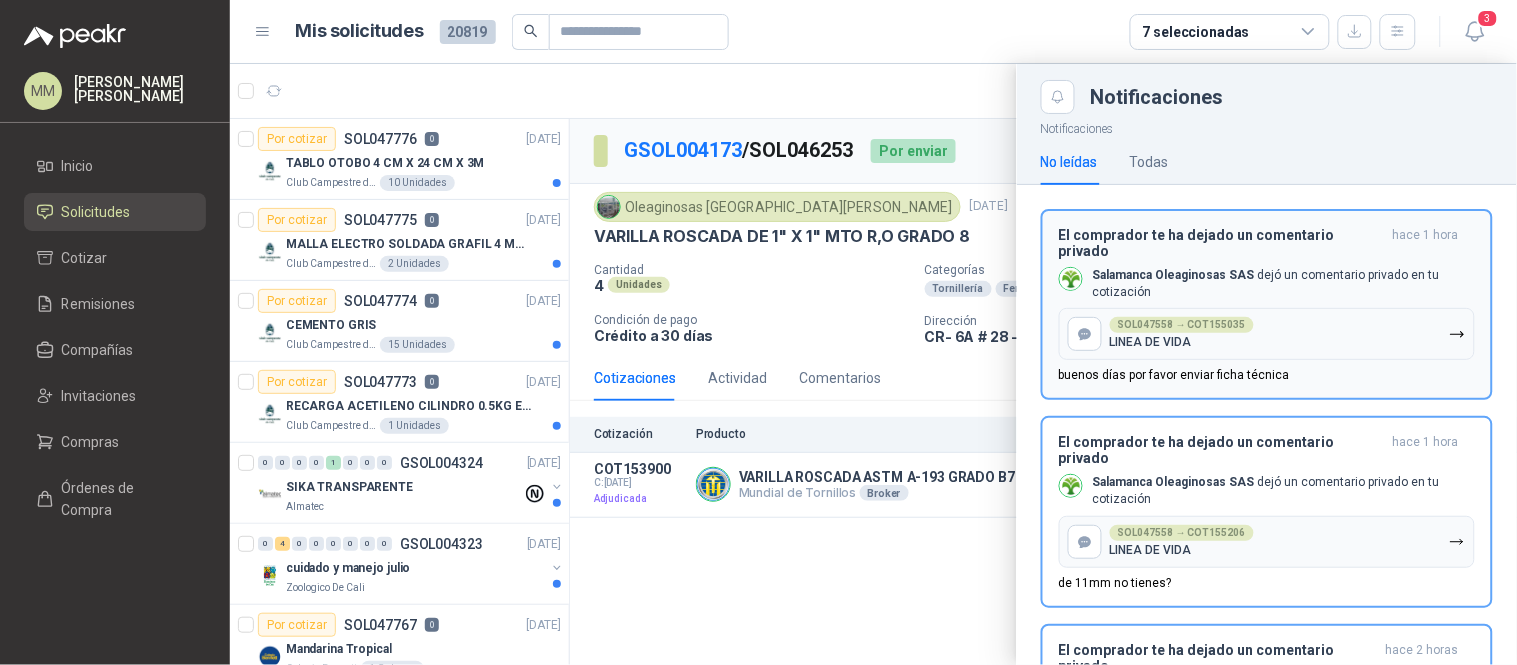 click on "SOL047558 → COT155035 LINEA DE VIDA" at bounding box center [1267, 334] 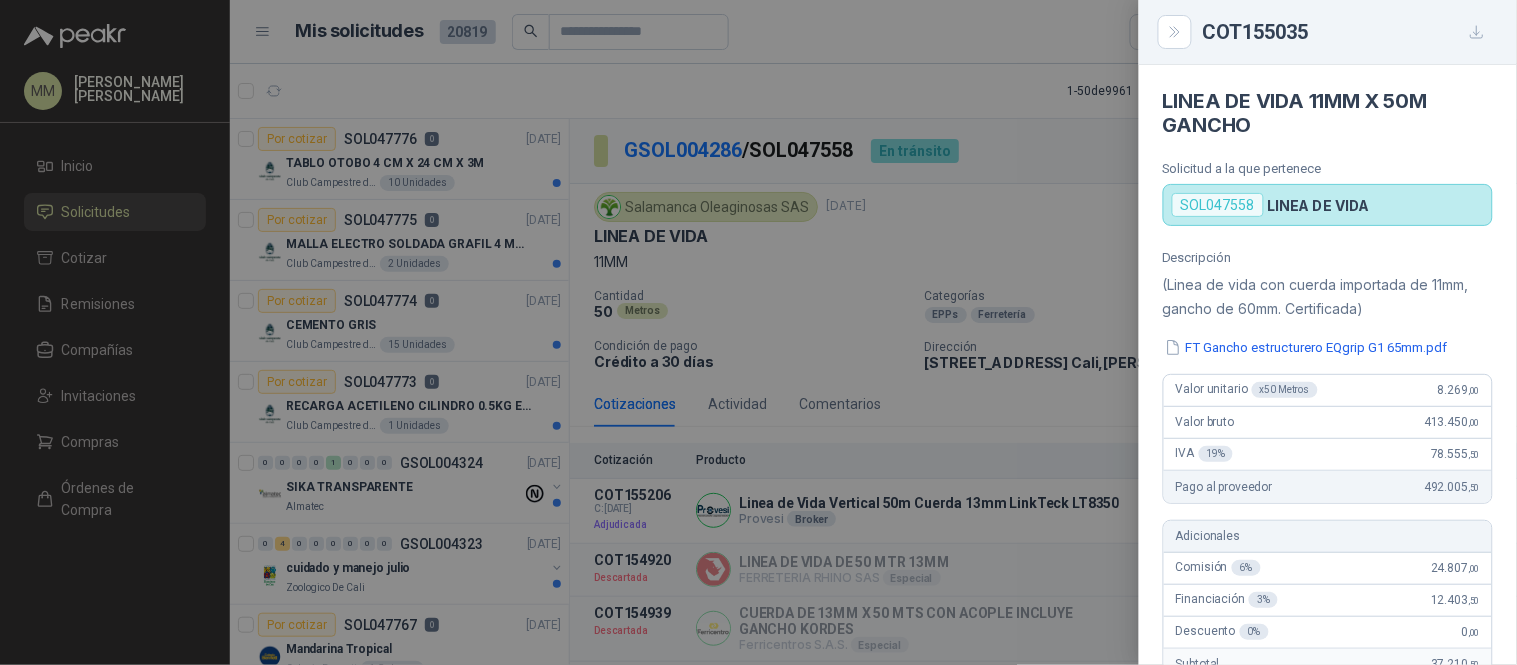 click on "COT155035" at bounding box center [1348, 32] 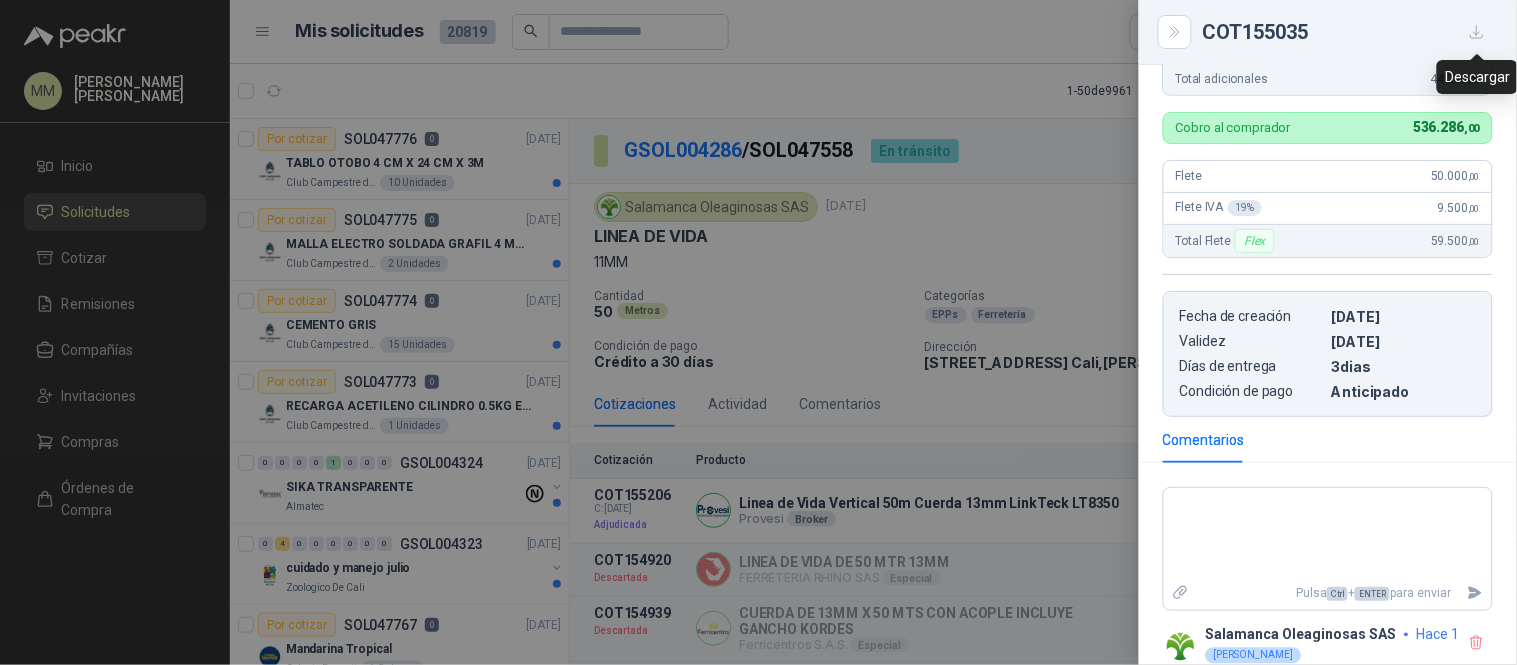 scroll, scrollTop: 717, scrollLeft: 0, axis: vertical 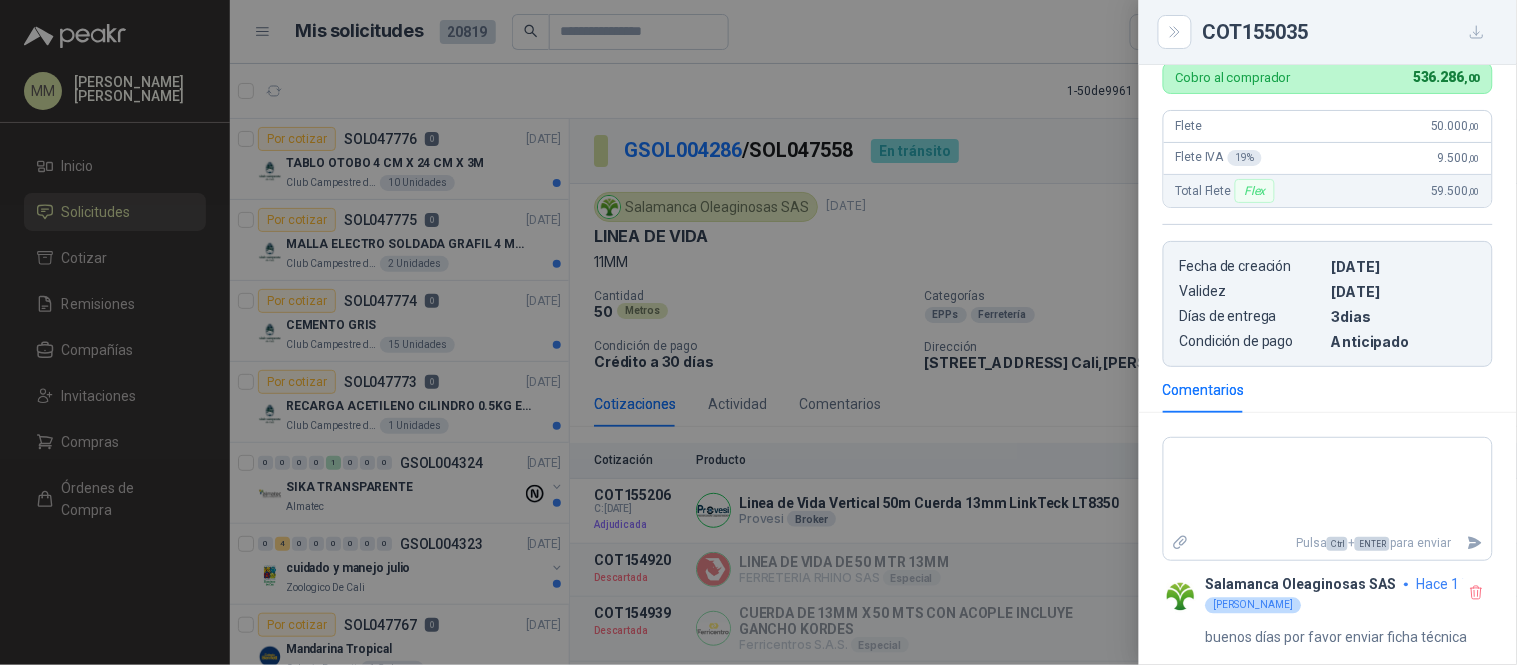 click at bounding box center [758, 332] 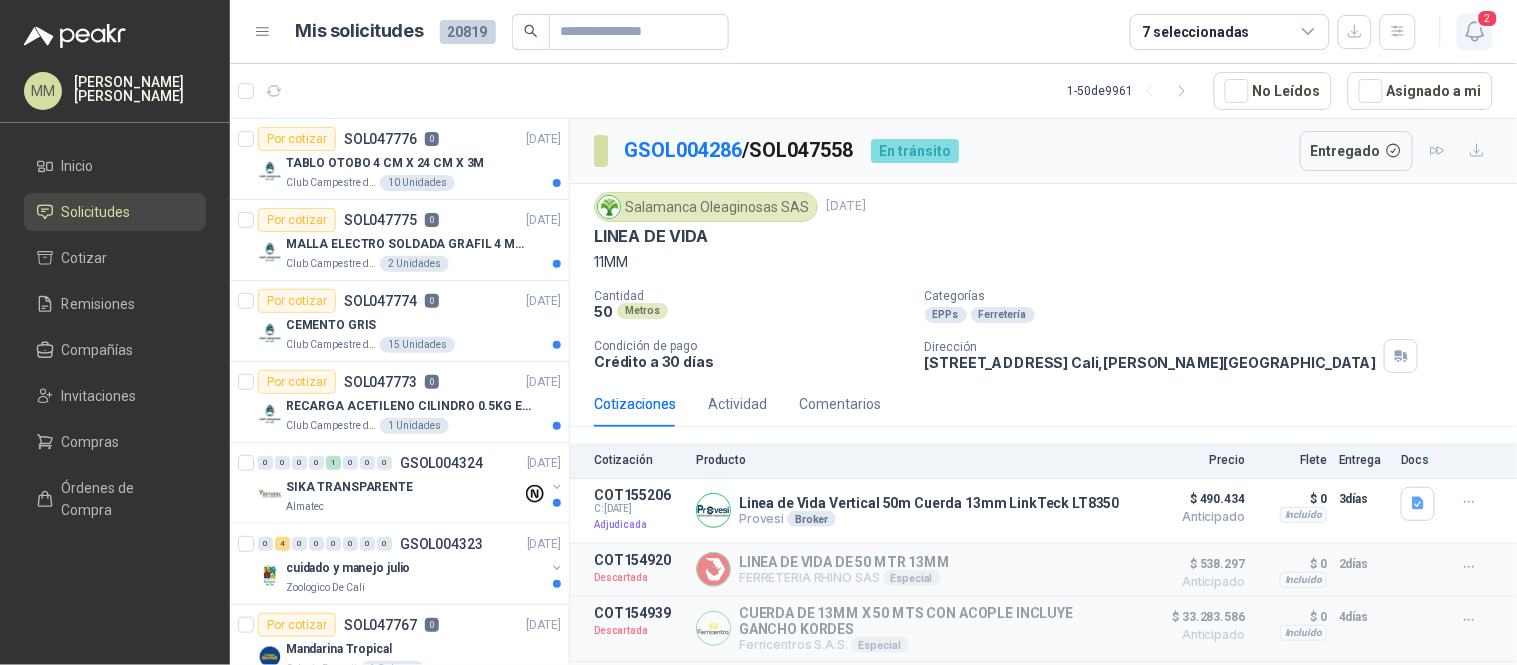 click on "2" at bounding box center (1488, 18) 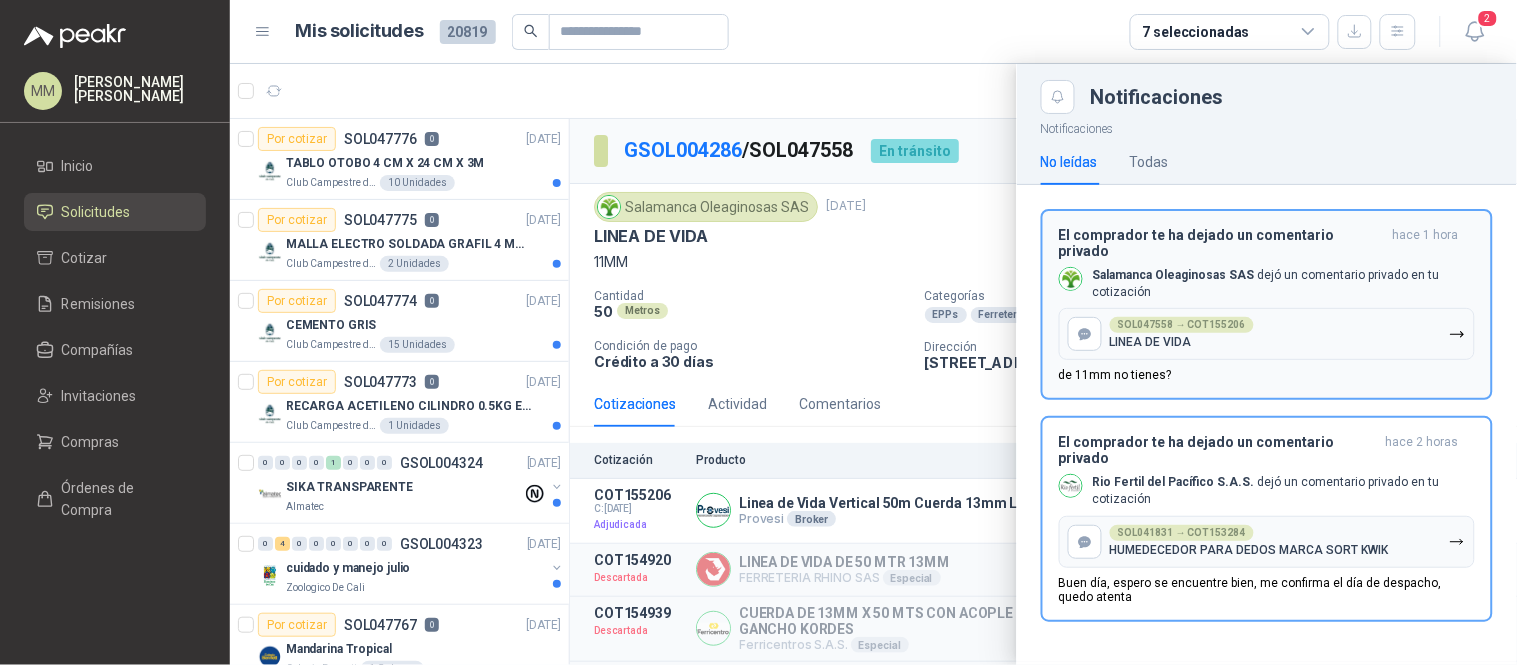 click on "SOL047558 → COT155206 LINEA DE VIDA" at bounding box center (1182, 333) 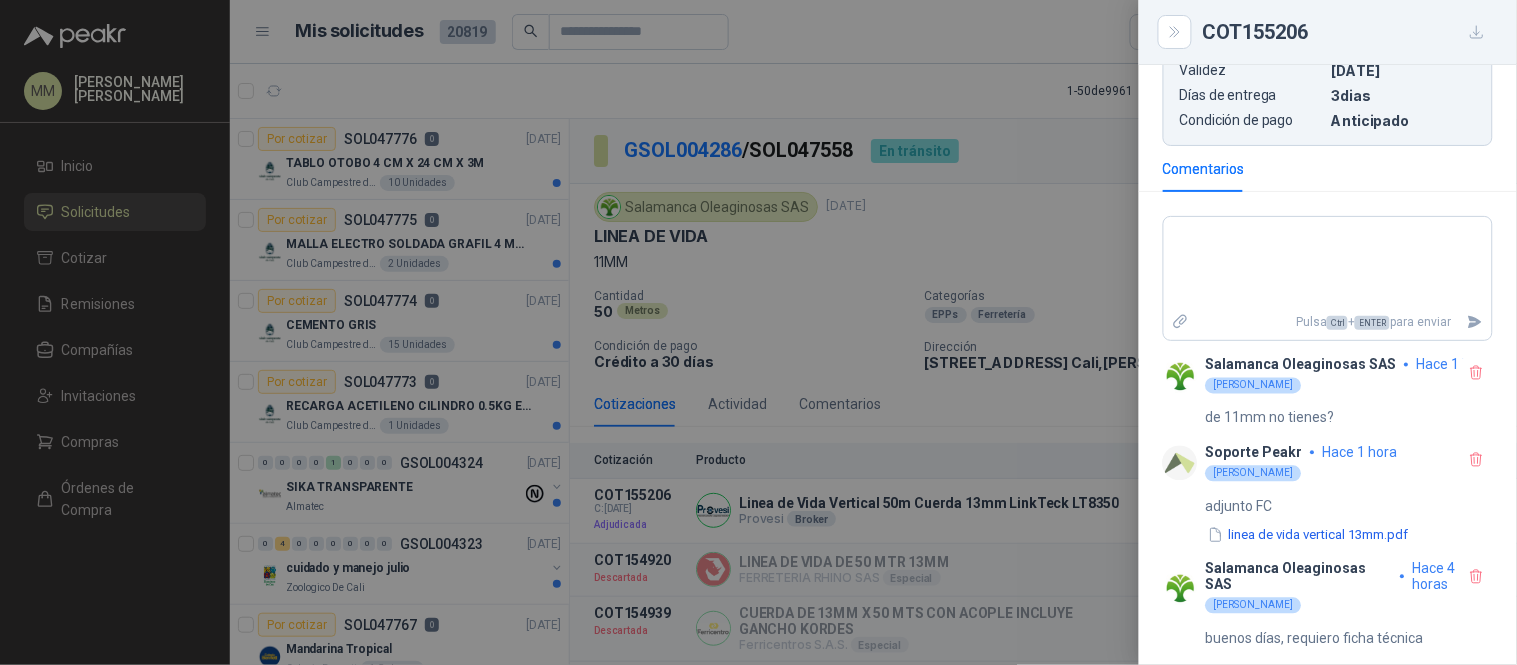 scroll, scrollTop: 853, scrollLeft: 0, axis: vertical 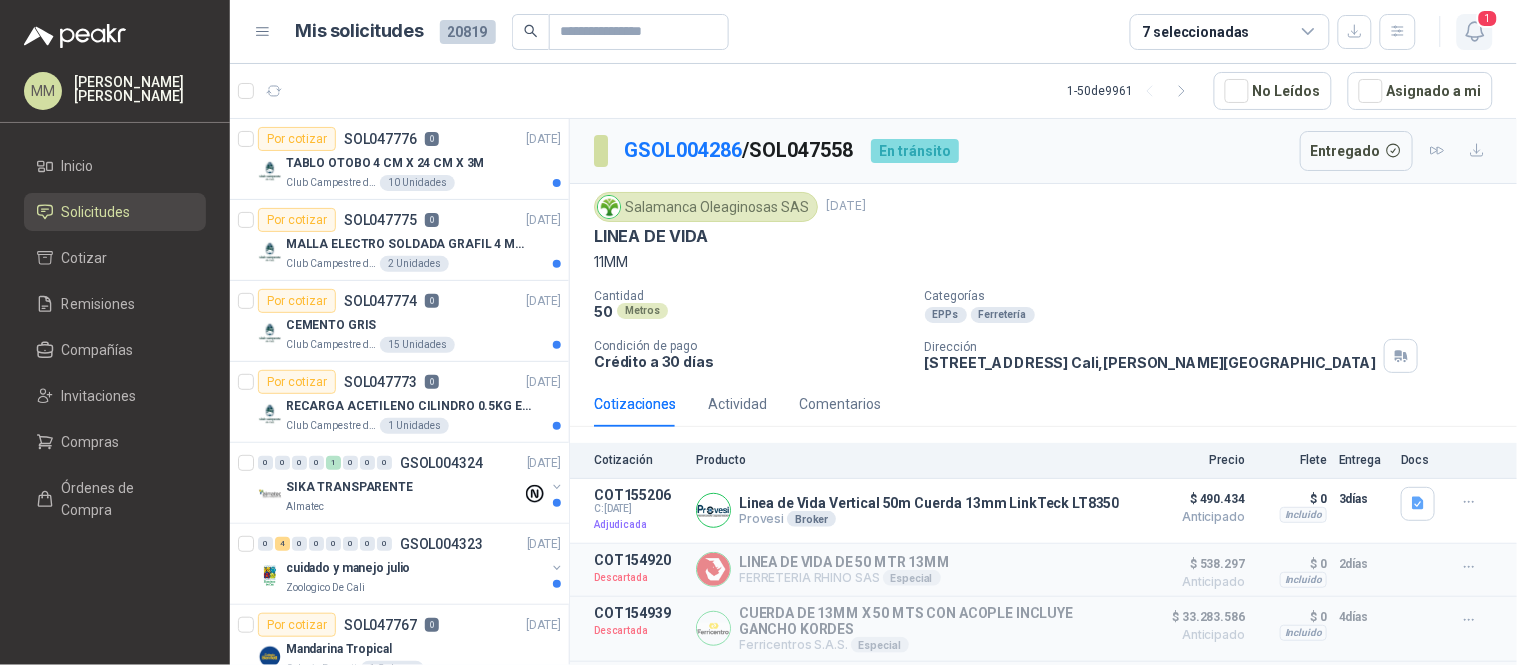 click on "1" at bounding box center (1475, 32) 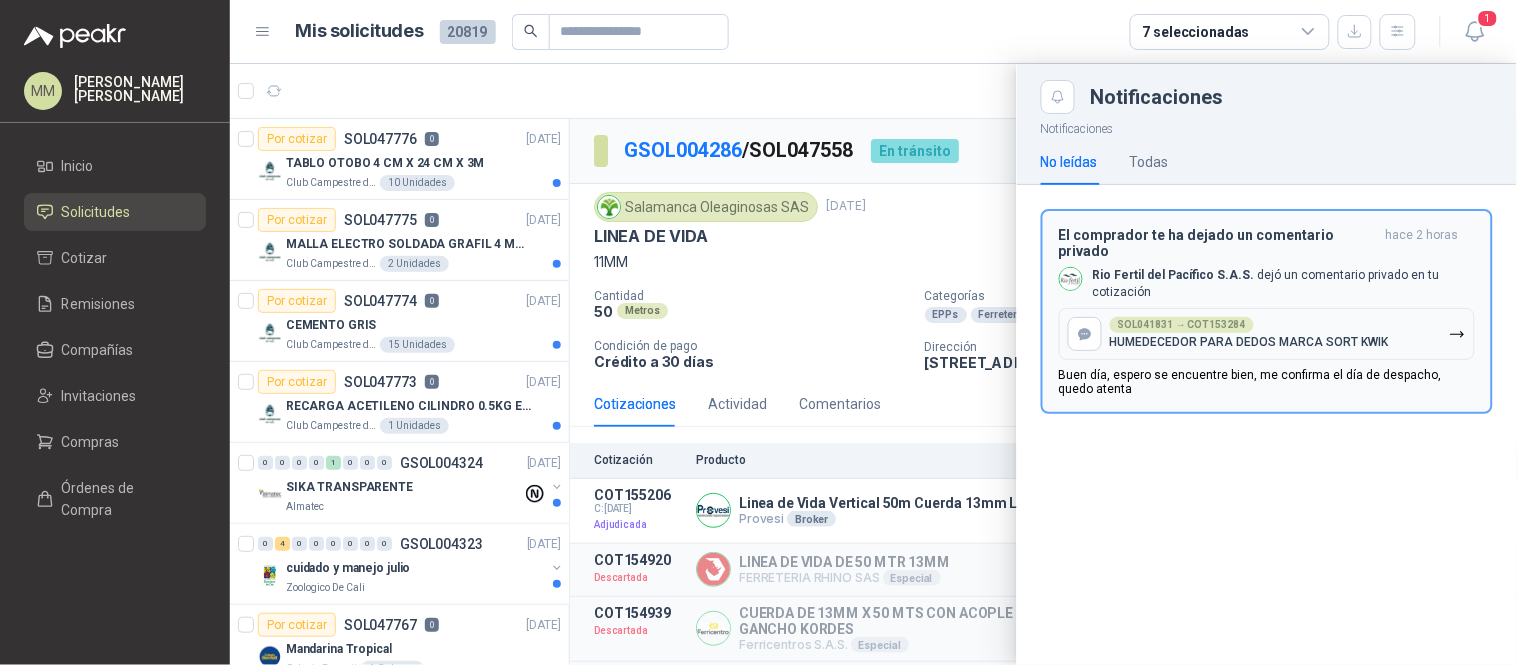 click on "HUMEDECEDOR PARA DEDOS MARCA SORT KWIK" at bounding box center (1249, 342) 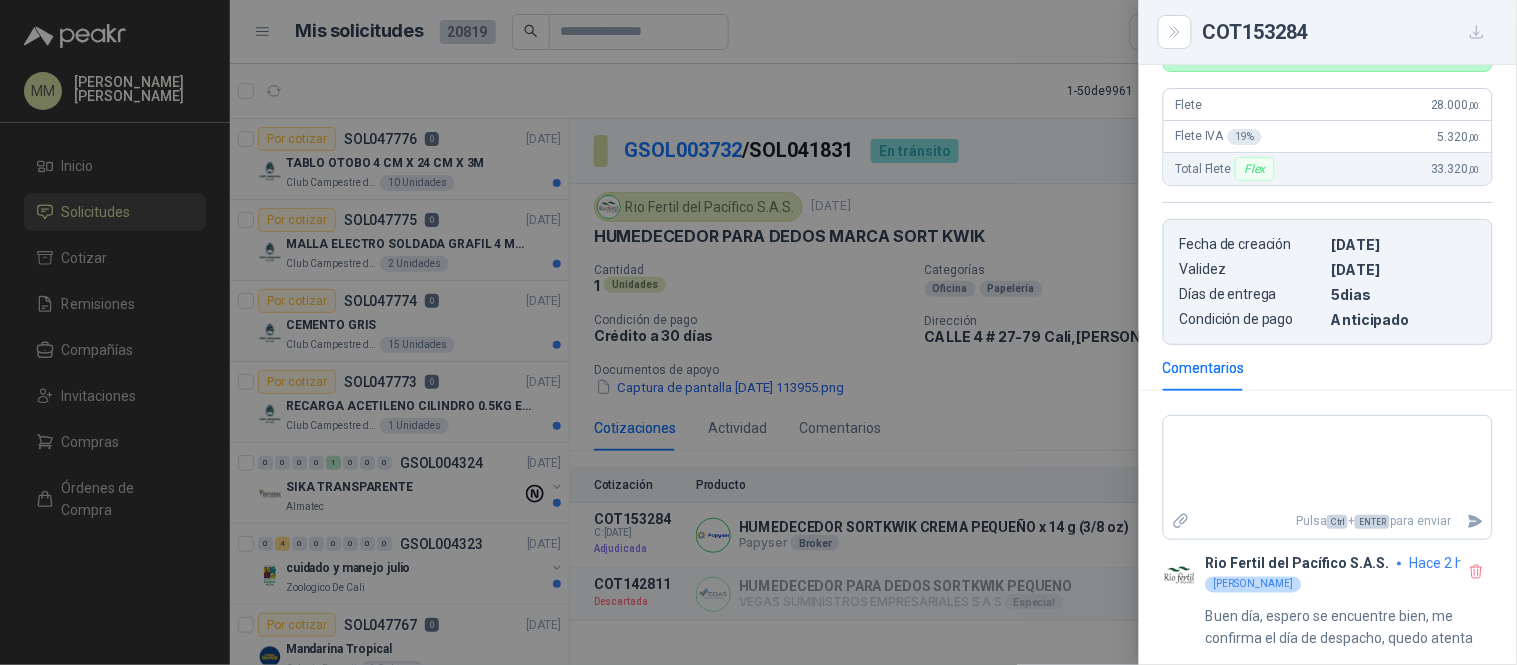 scroll, scrollTop: 632, scrollLeft: 0, axis: vertical 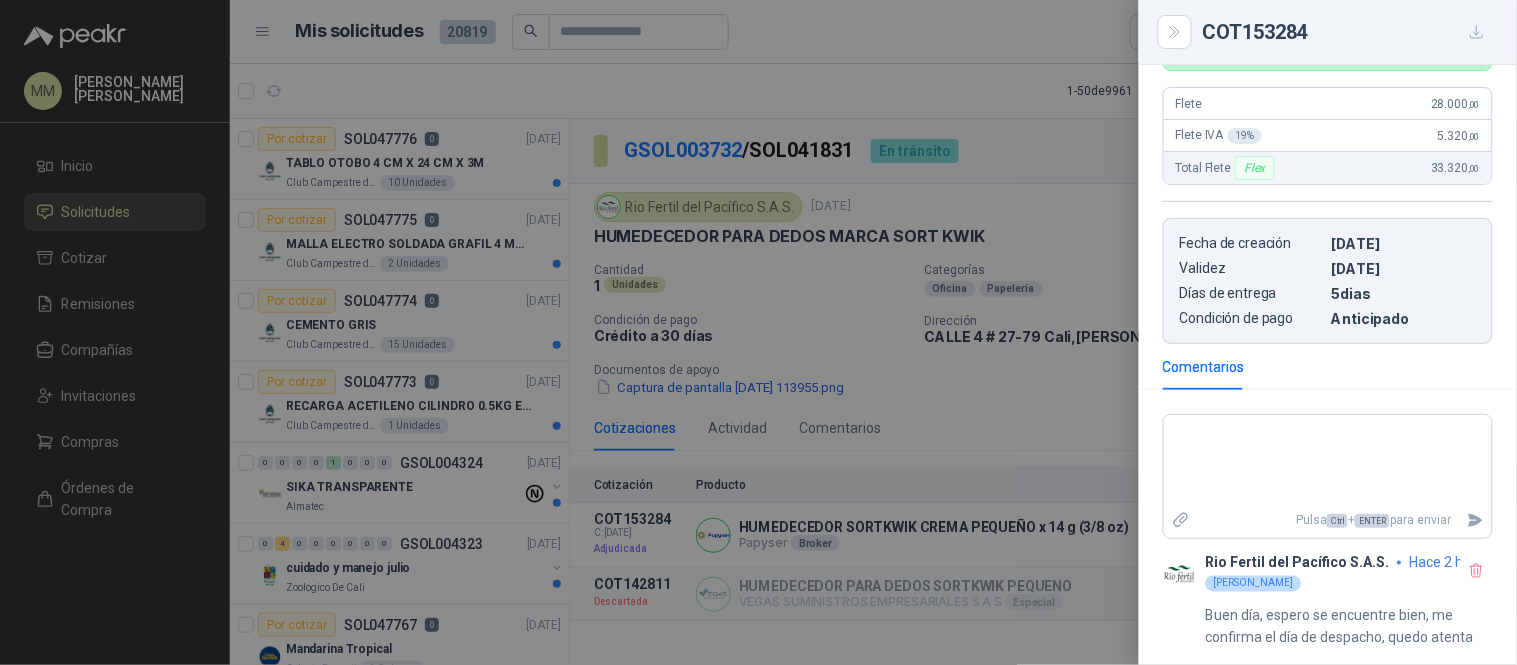 click at bounding box center (758, 332) 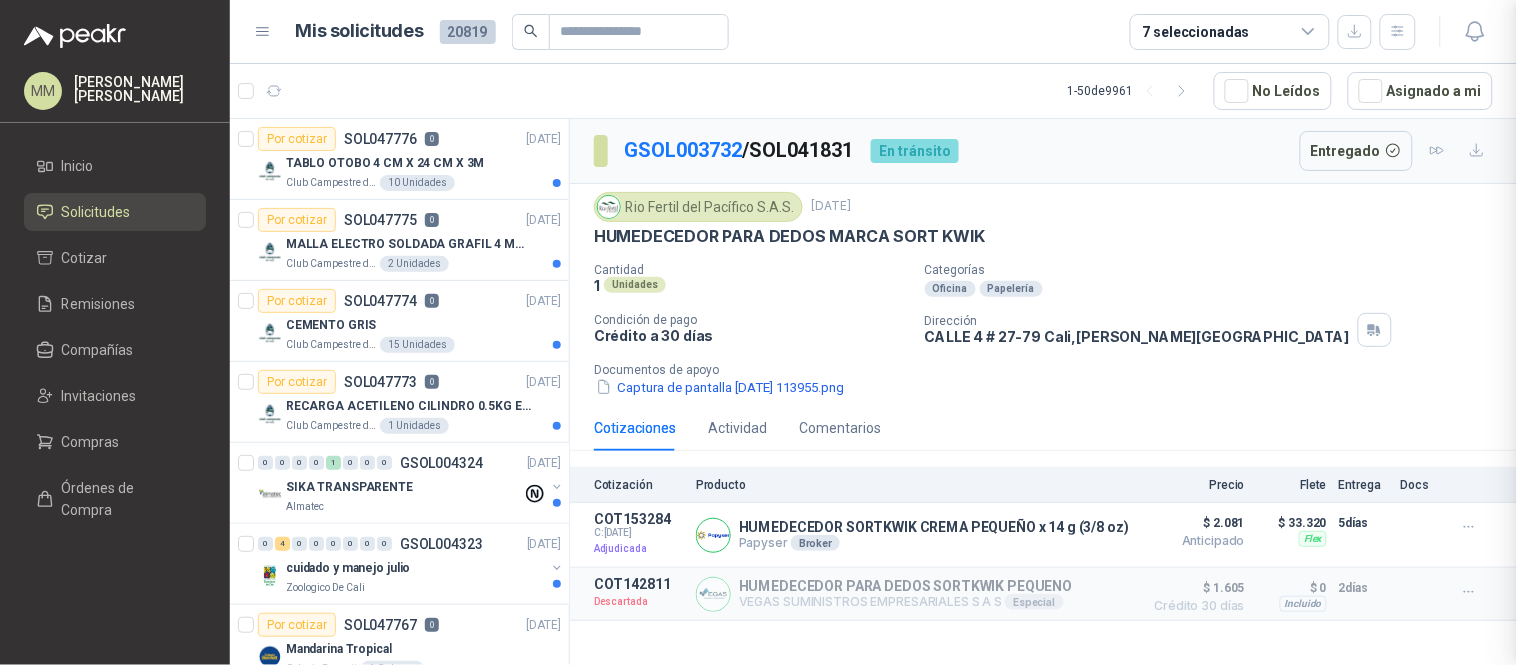 type 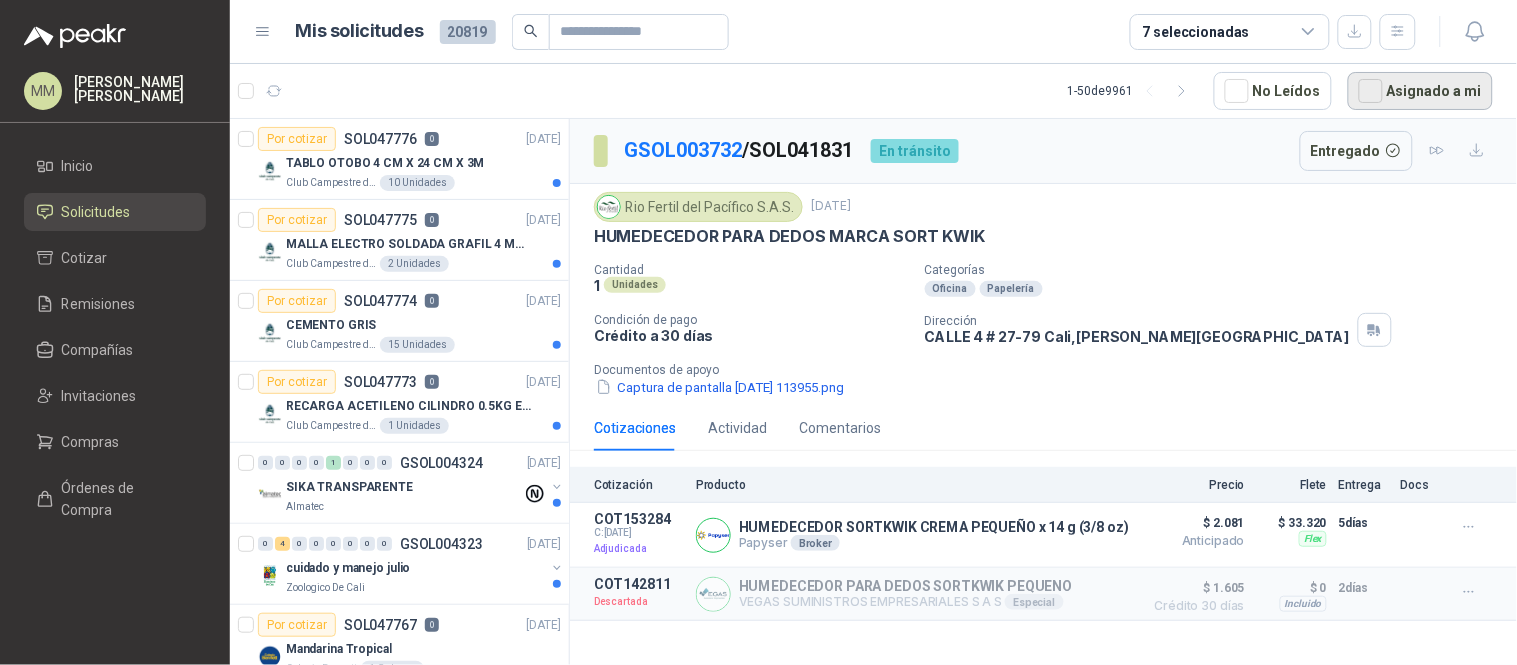 click on "Asignado a mi" at bounding box center (1420, 91) 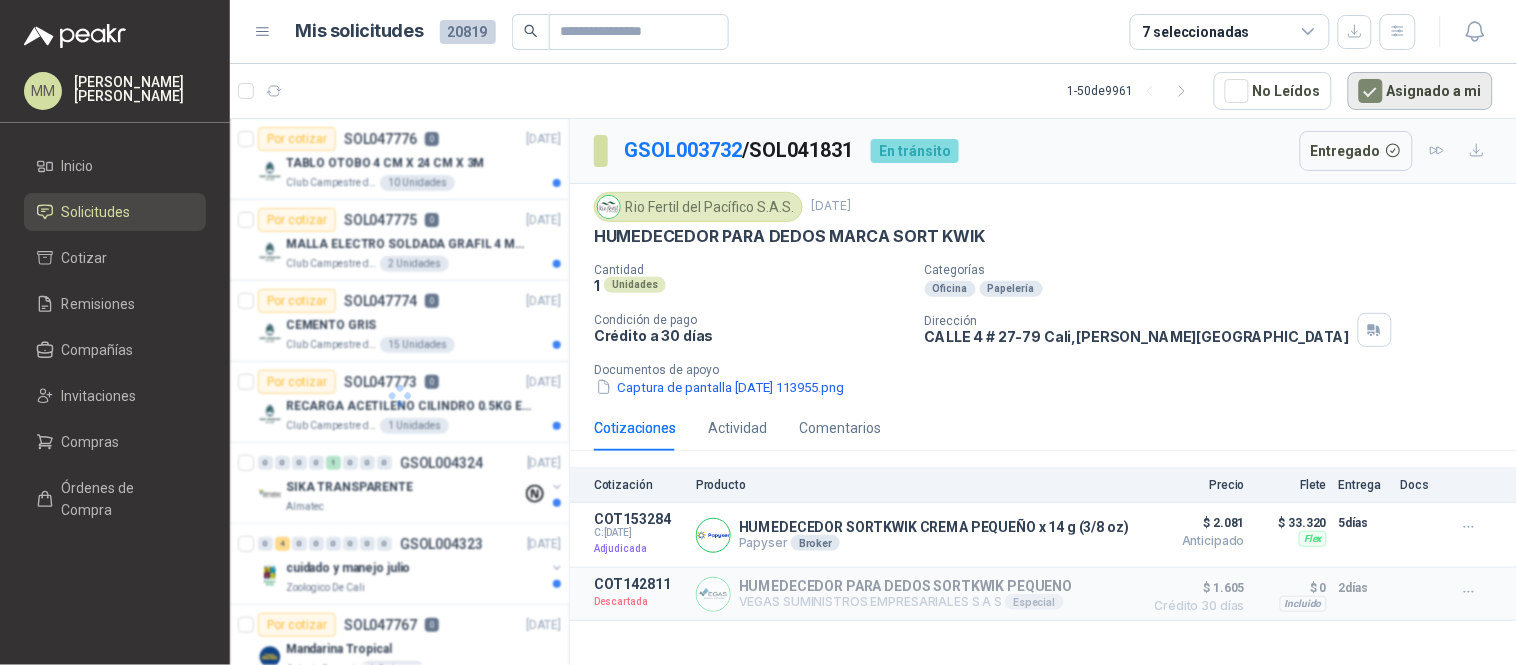 click on "Asignado a mi" at bounding box center (1420, 91) 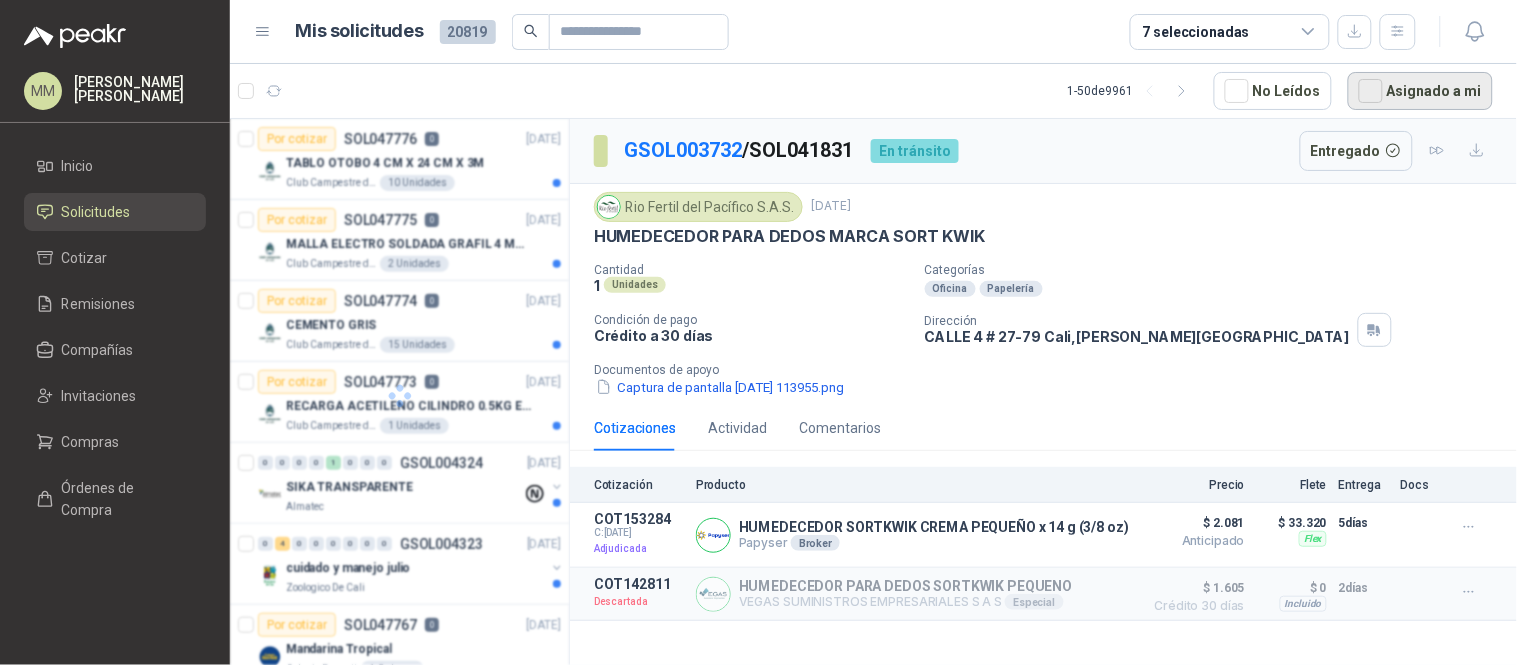click on "Asignado a mi" at bounding box center (1420, 91) 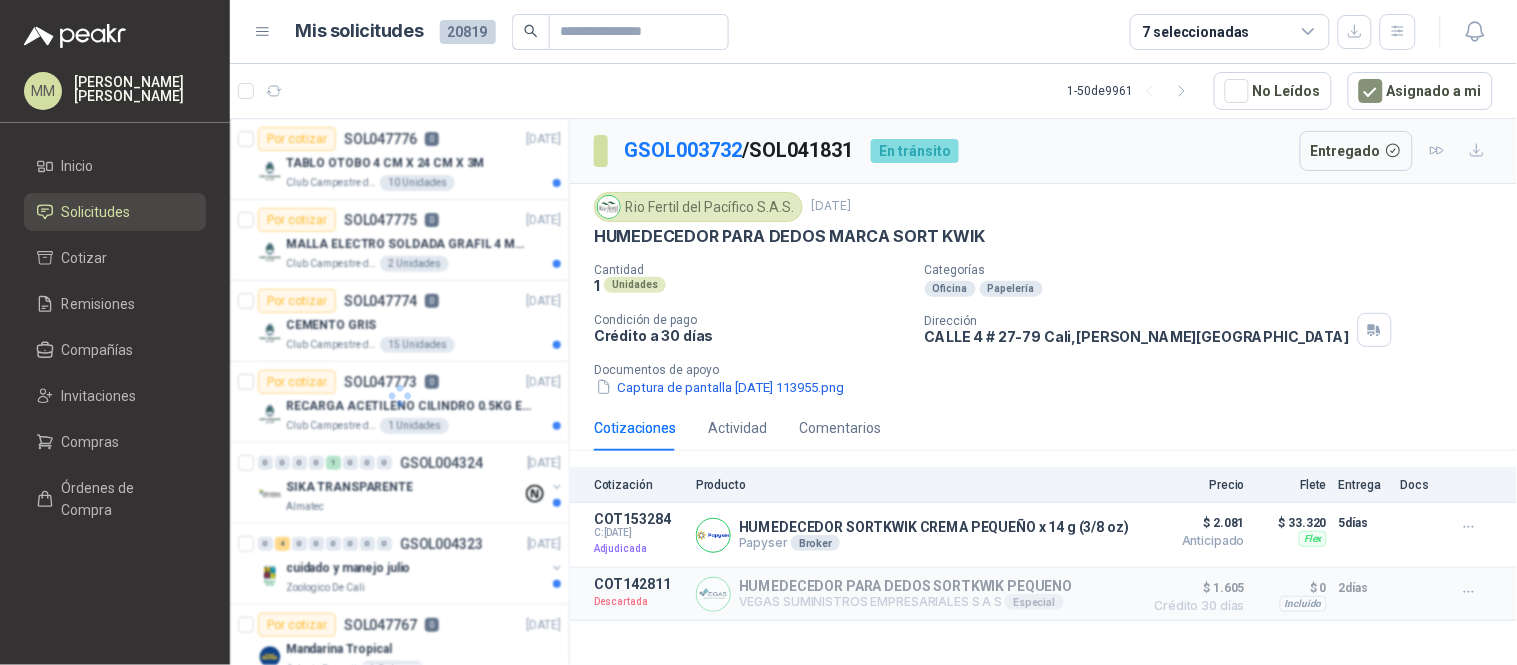 click on "Rio Fertil del Pacífico S.A.S. 12 may, 2025   HUMEDECEDOR PARA DEDOS MARCA SORT KWIK Cantidad 1   Unidades Categorías Oficina Papelería Condición de pago Crédito a 30 días Dirección CALLE 4 # 27-79    Cali ,  Valle del Cauca Documentos de apoyo Captura de pantalla 2025-05-12 113955.png" at bounding box center (1043, 295) 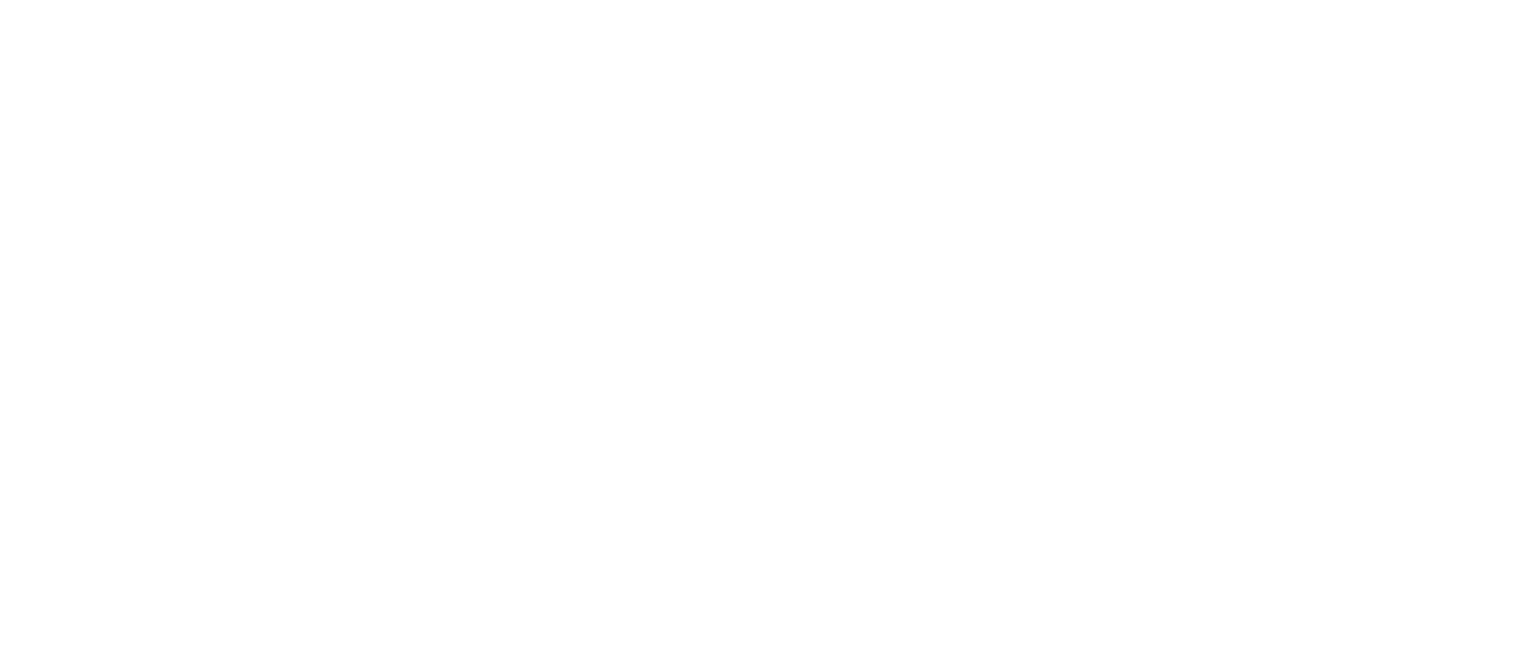 scroll, scrollTop: 0, scrollLeft: 0, axis: both 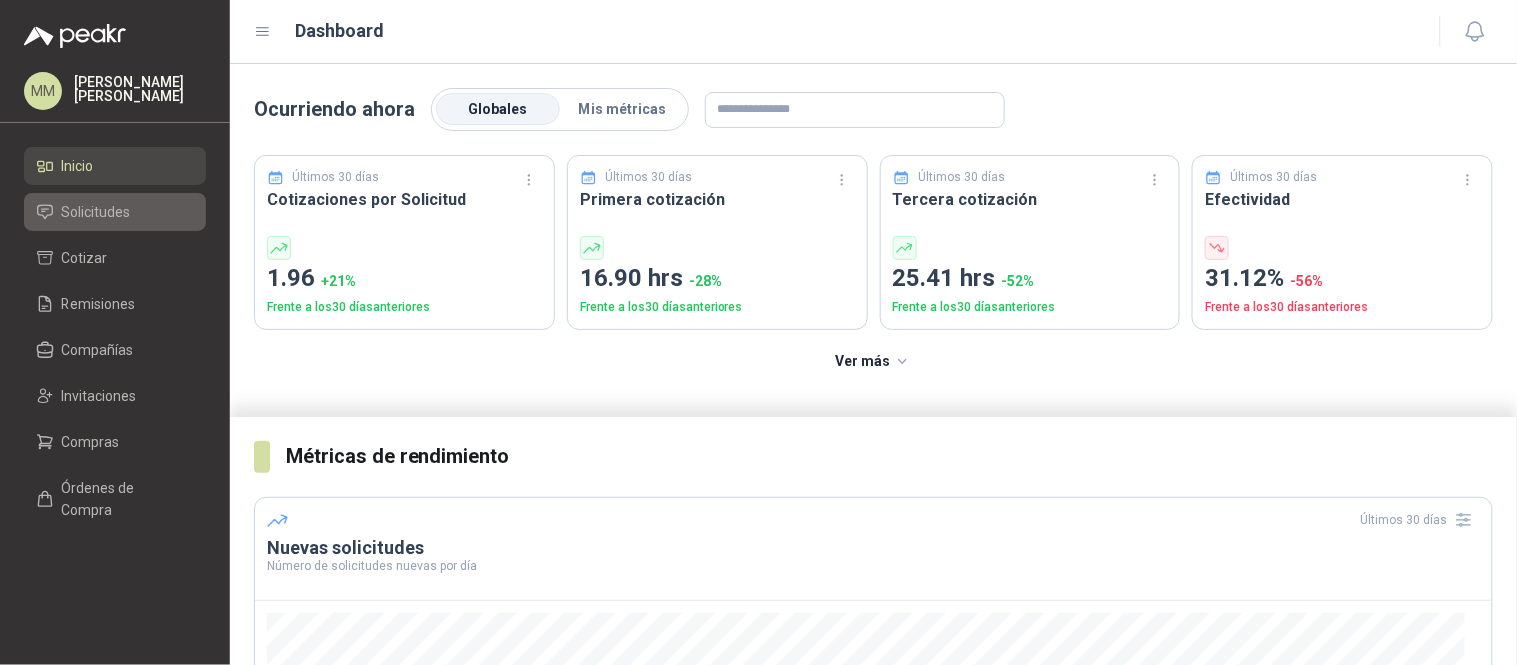 click on "Solicitudes" at bounding box center [115, 212] 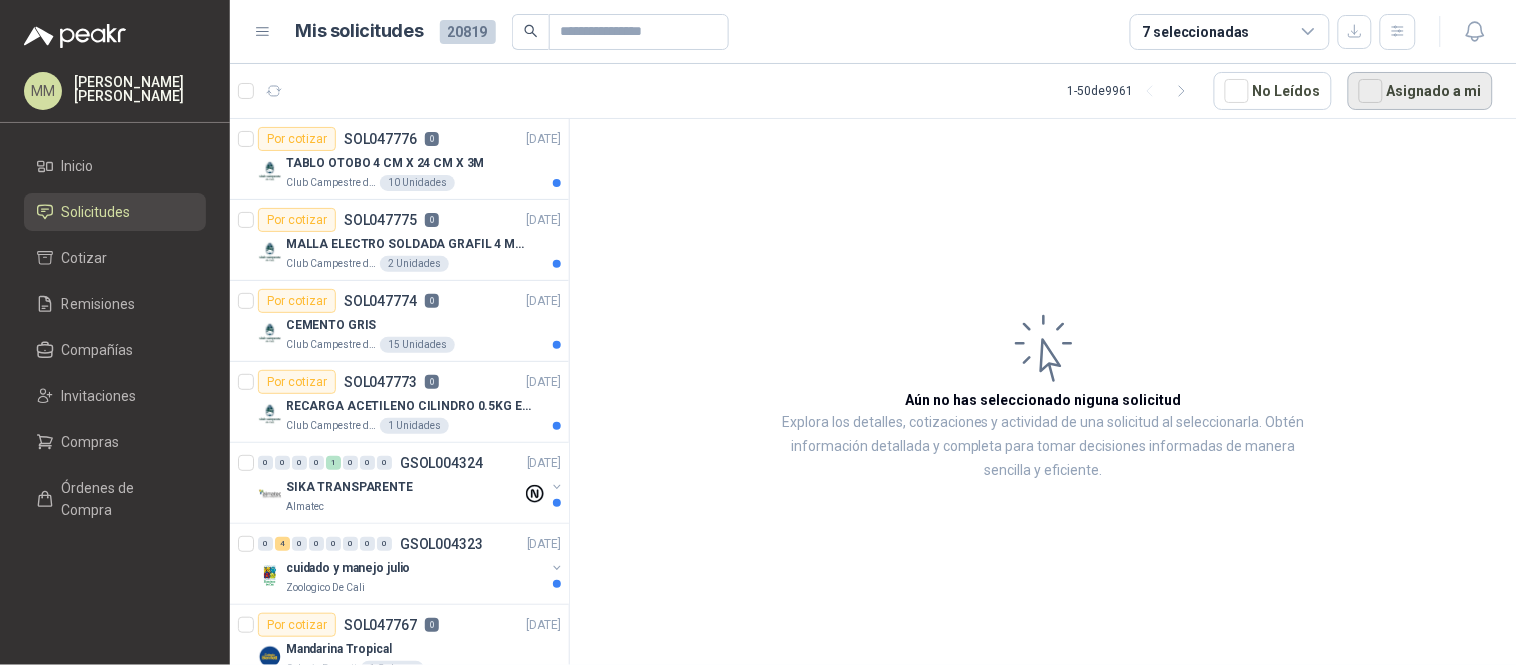 click on "Asignado a mi" at bounding box center [1420, 91] 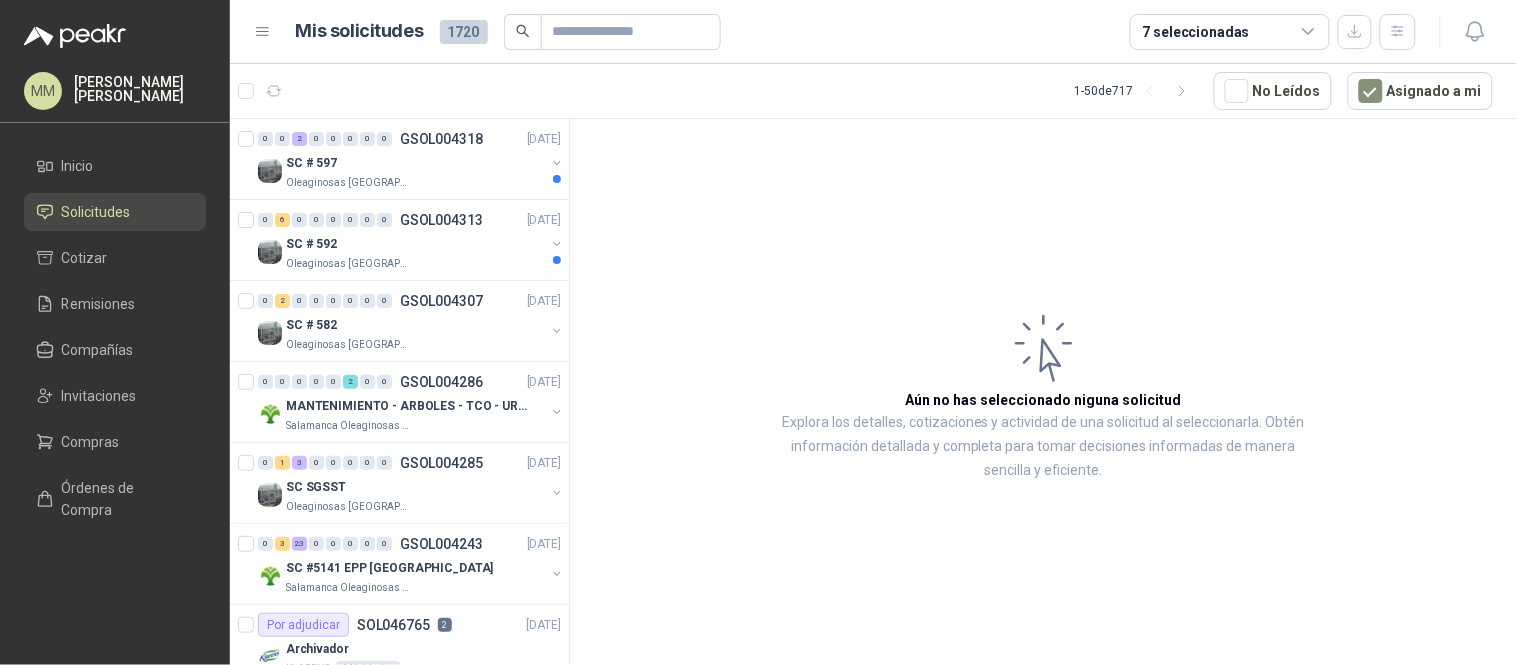 click on "Aún no has seleccionado niguna solicitud Explora los detalles, cotizaciones y actividad de una solicitud al seleccionarla. Obtén información detallada y   completa para tomar decisiones informadas de manera sencilla y eficiente." at bounding box center [1043, 395] 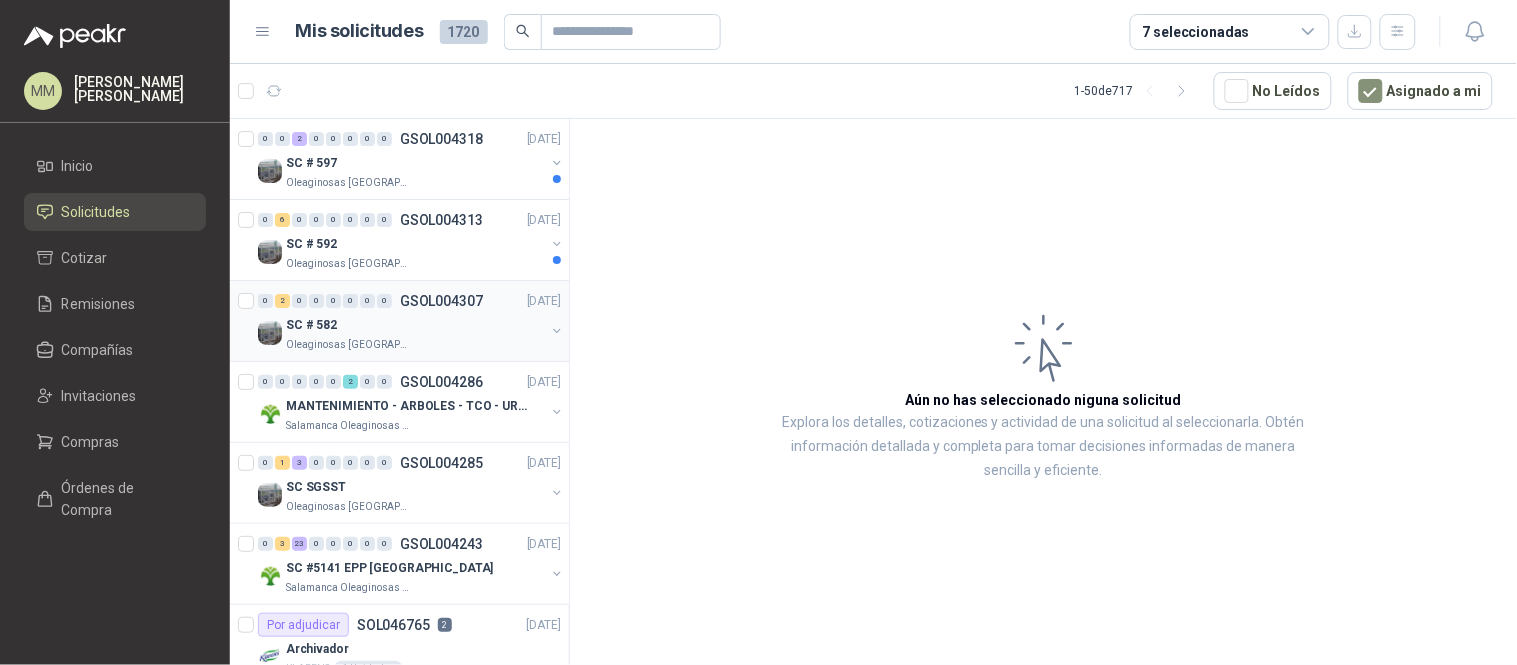 click on "SC # 582" at bounding box center [415, 325] 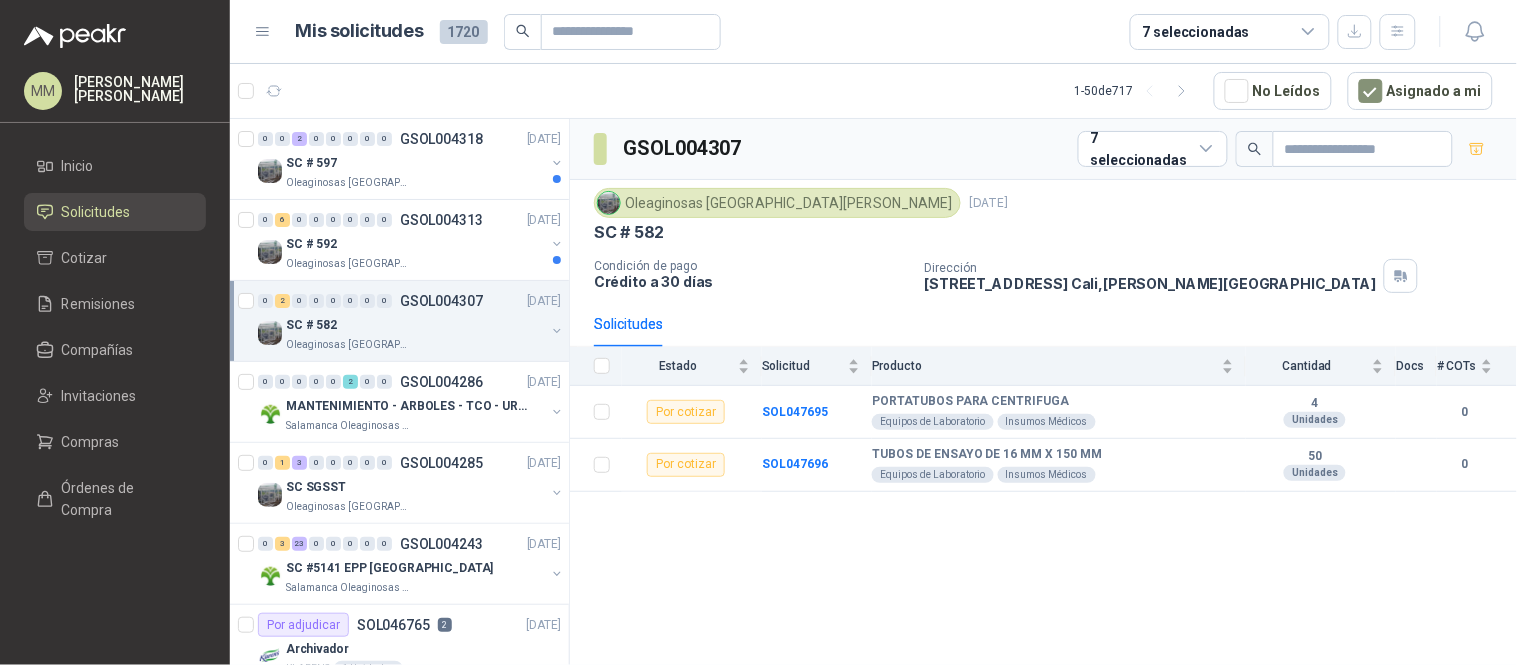 click at bounding box center (557, 331) 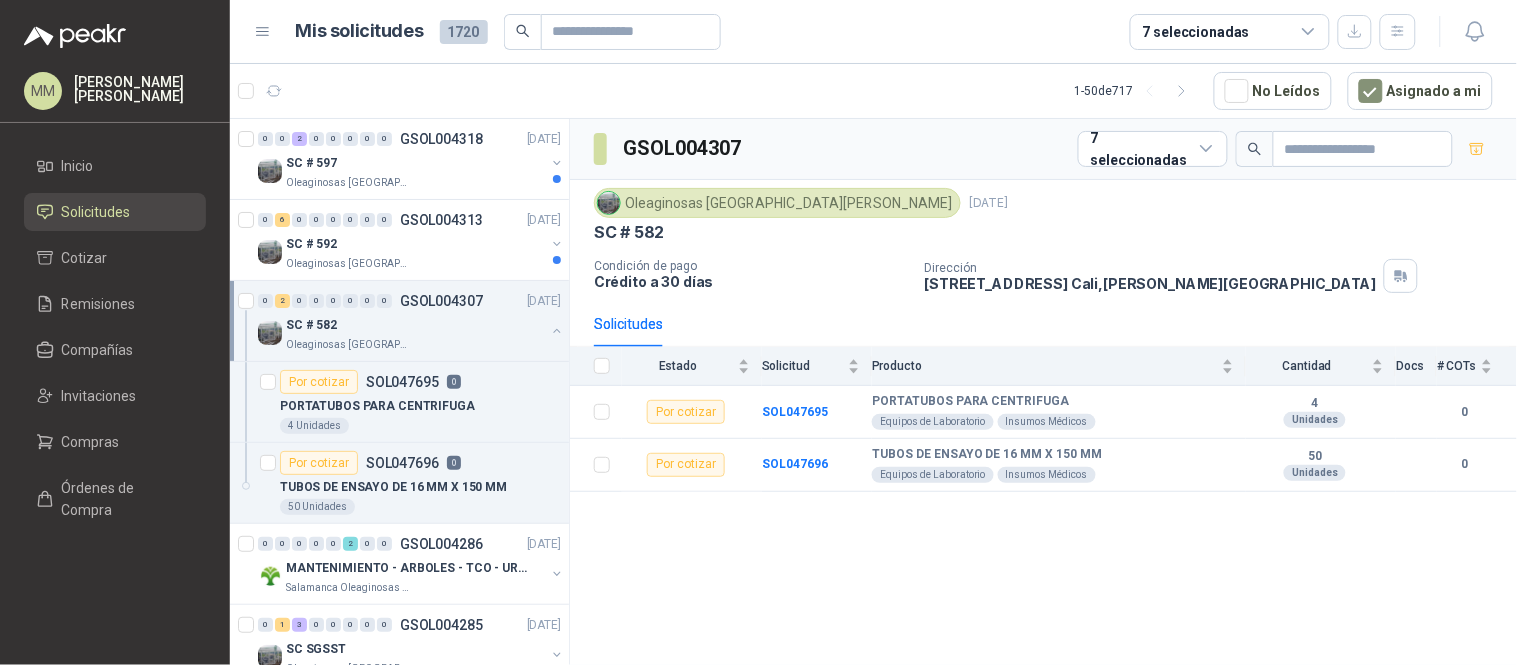 click at bounding box center [557, 331] 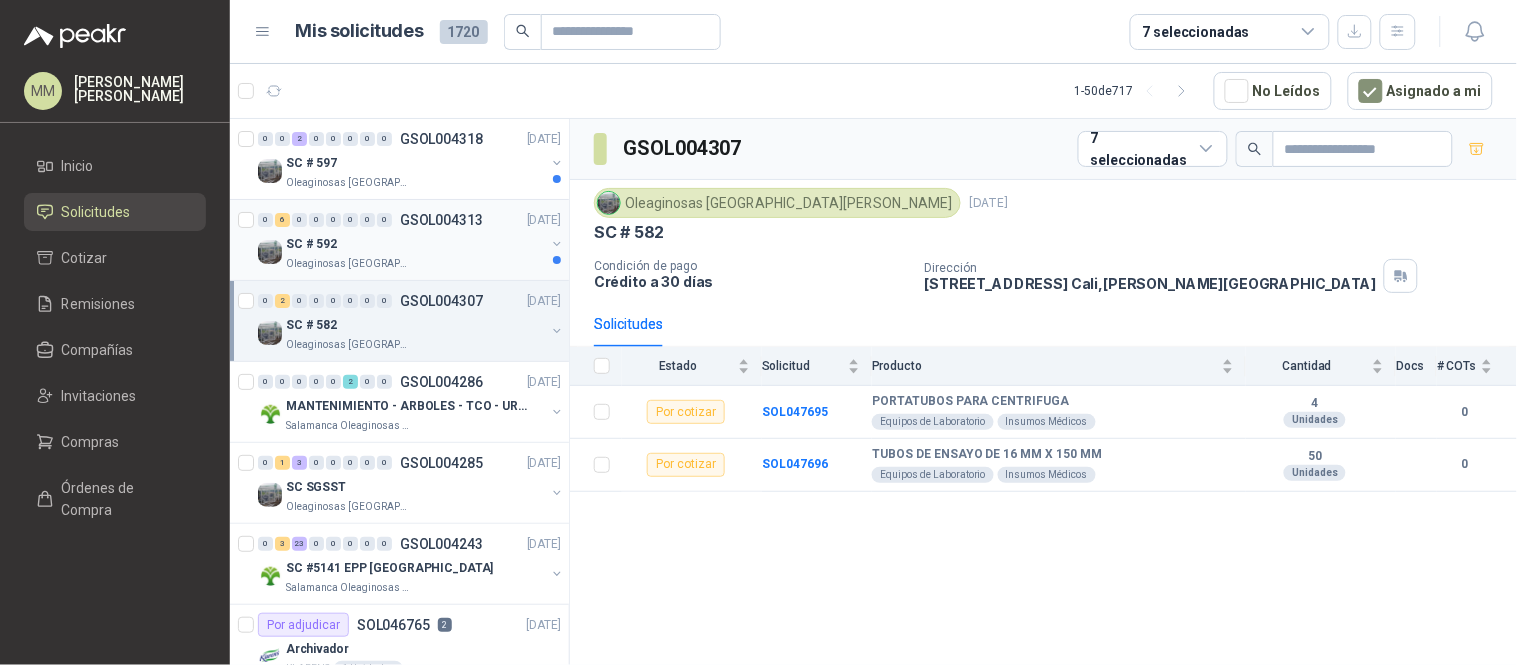 click on "SC # 592 Oleaginosas [GEOGRAPHIC_DATA][PERSON_NAME]" at bounding box center [411, 252] 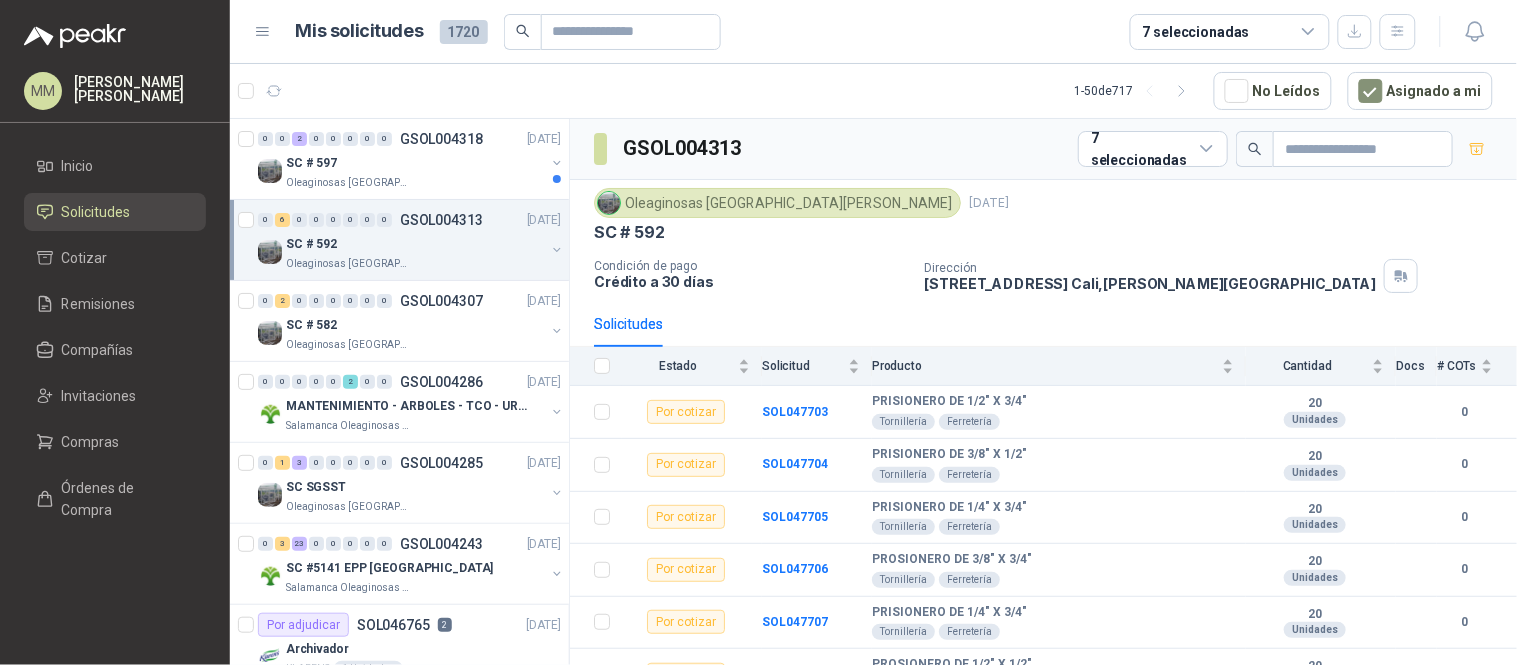 click on "SC # 592 Oleaginosas [GEOGRAPHIC_DATA][PERSON_NAME]" at bounding box center [411, 252] 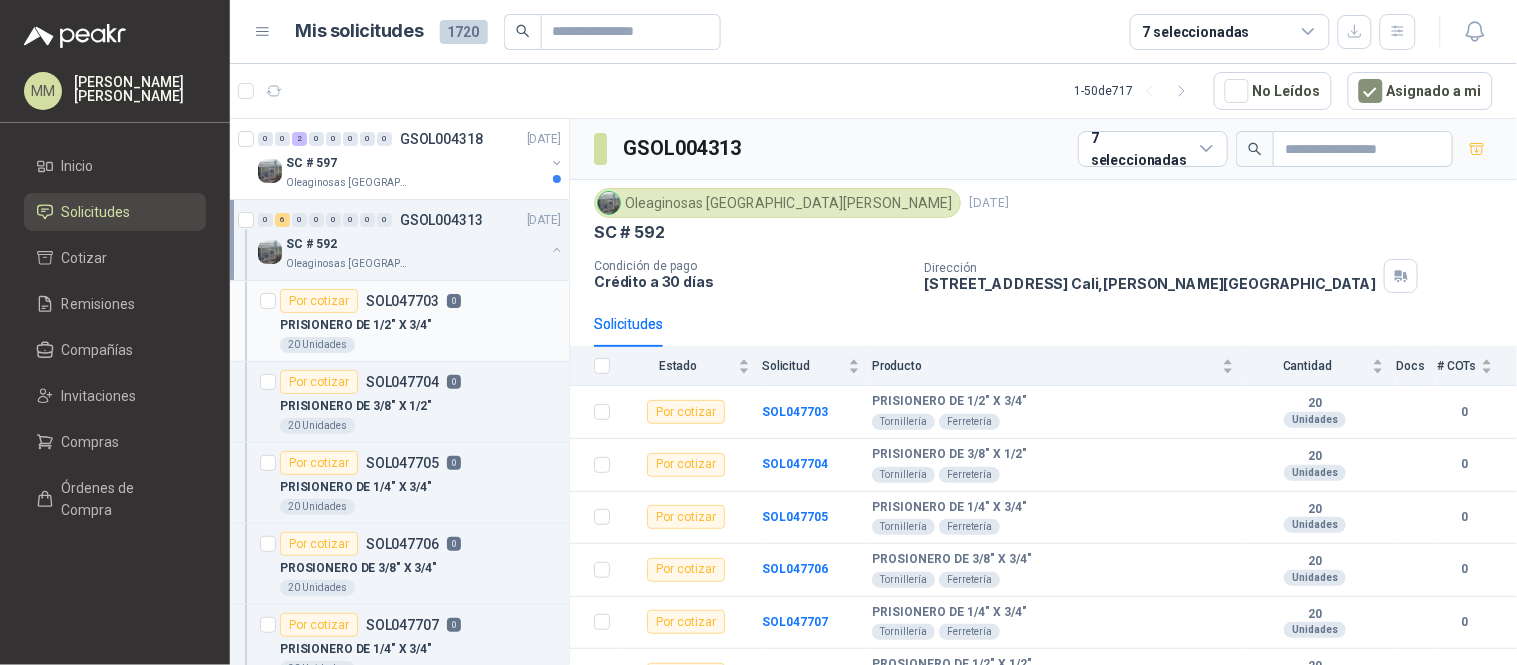 scroll, scrollTop: 7, scrollLeft: 0, axis: vertical 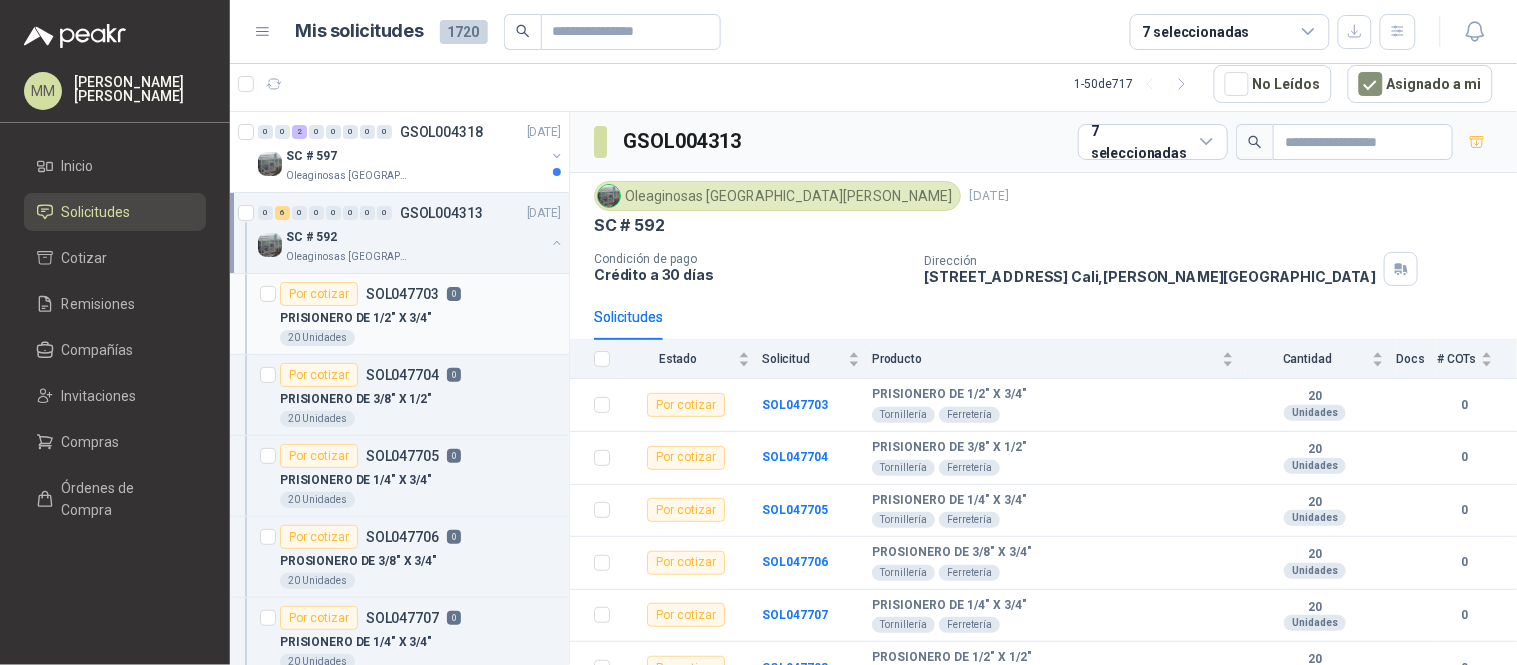 click on "Por cotizar SOL047703 0" at bounding box center [420, 294] 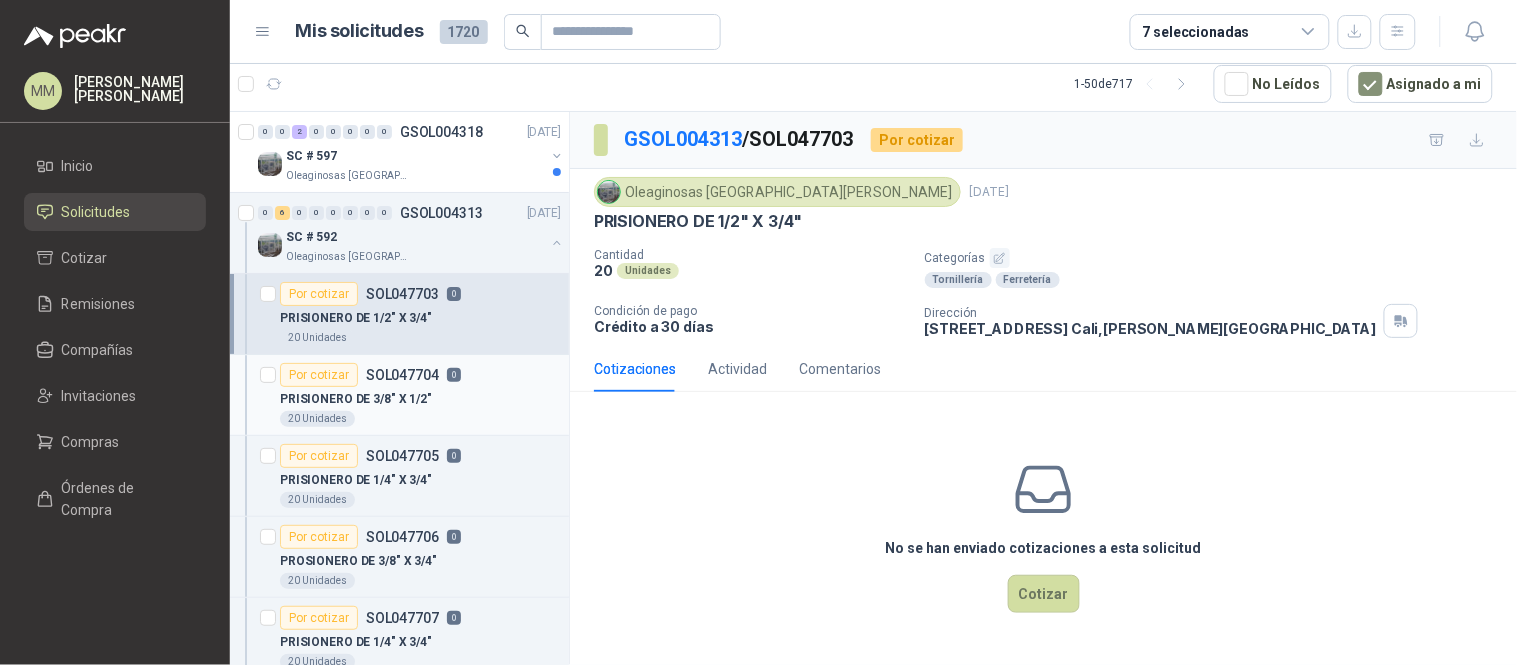 click on "PRISIONERO DE 3/8" X 1/2"" at bounding box center (420, 399) 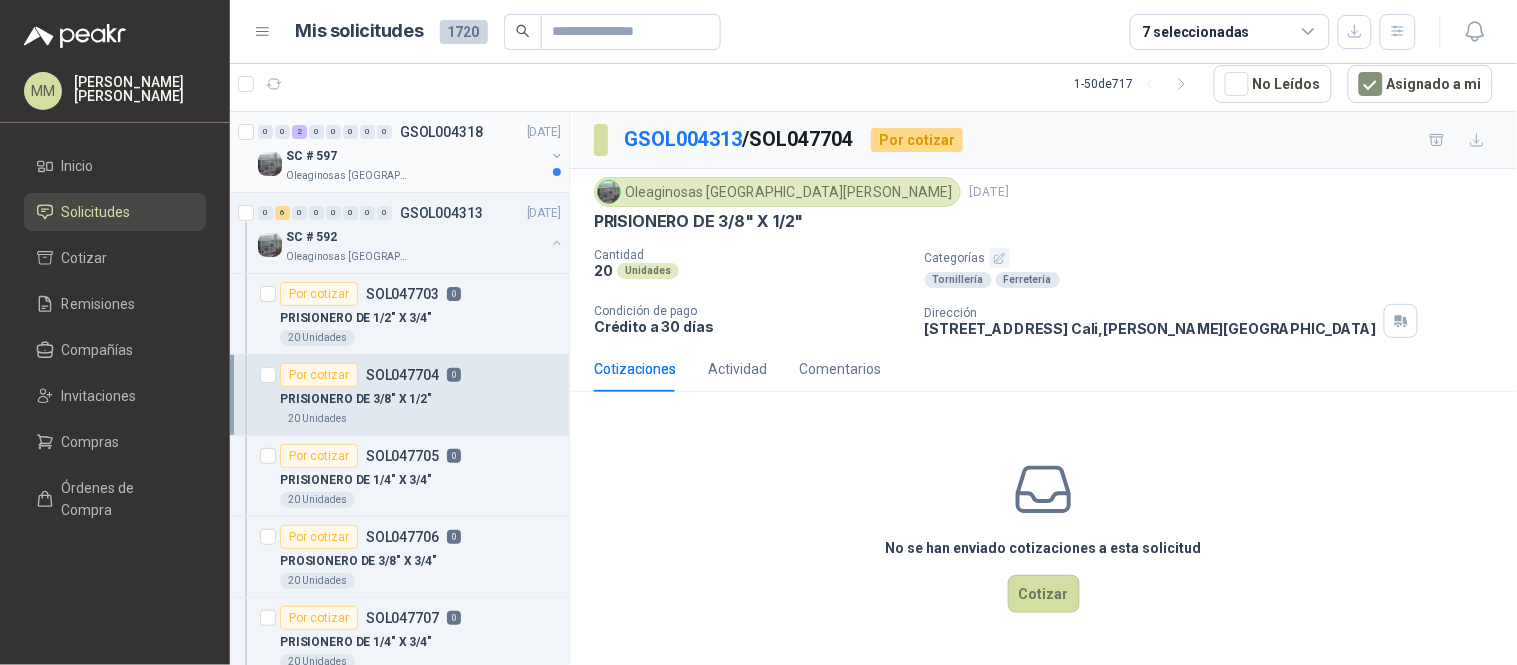click at bounding box center (557, 156) 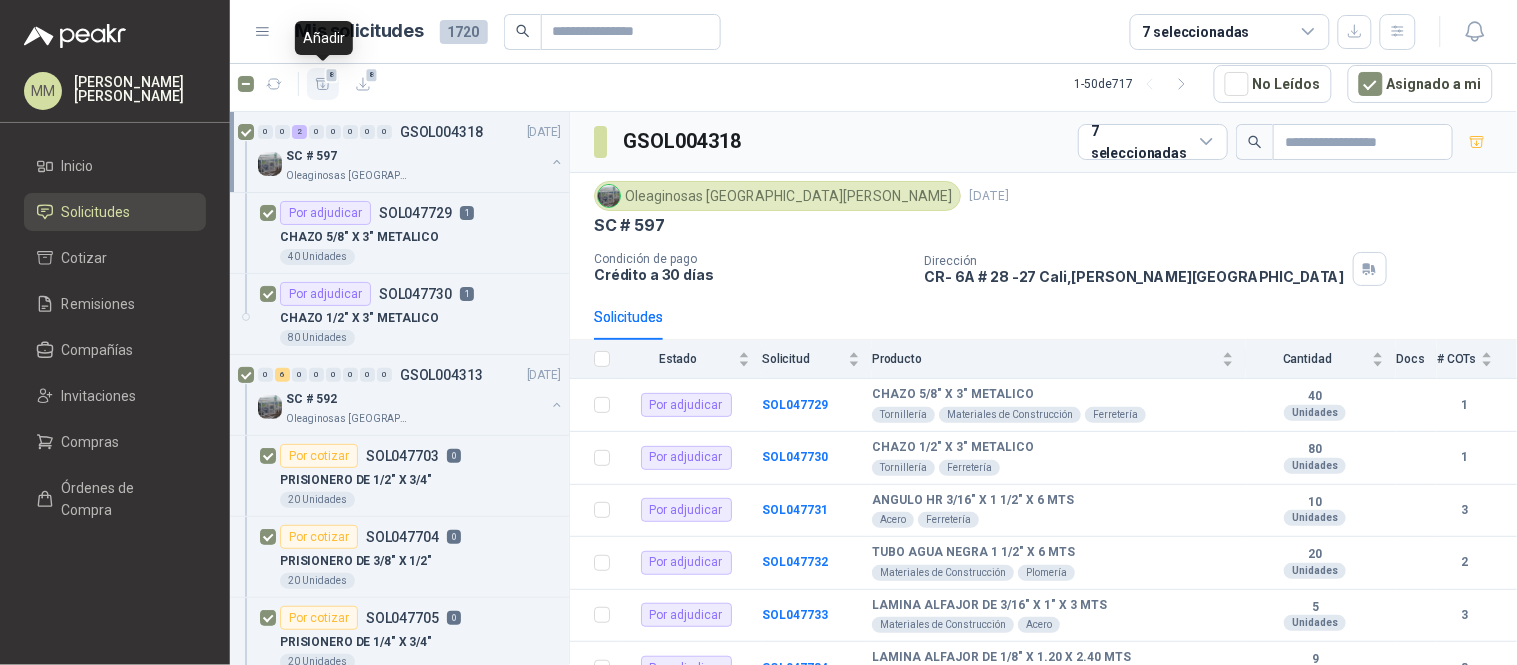 click 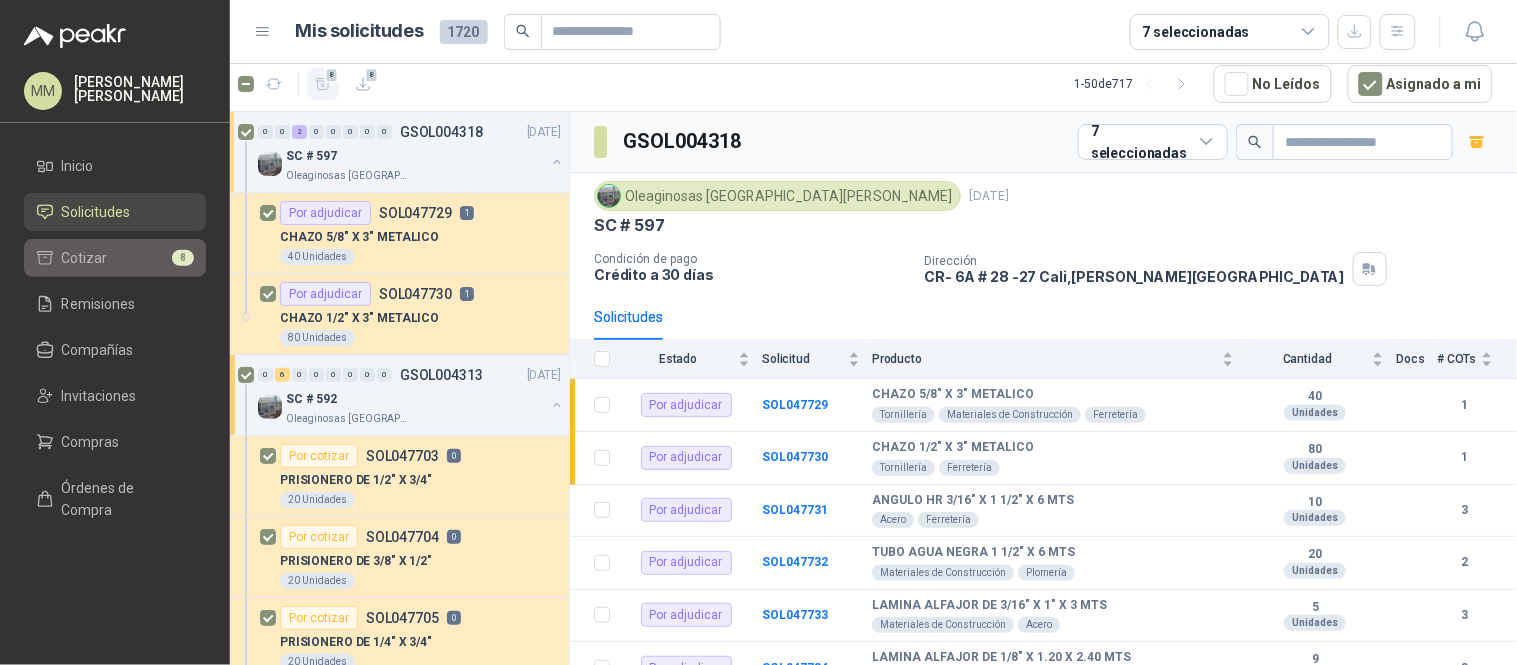 click on "Cotizar 8" at bounding box center (115, 258) 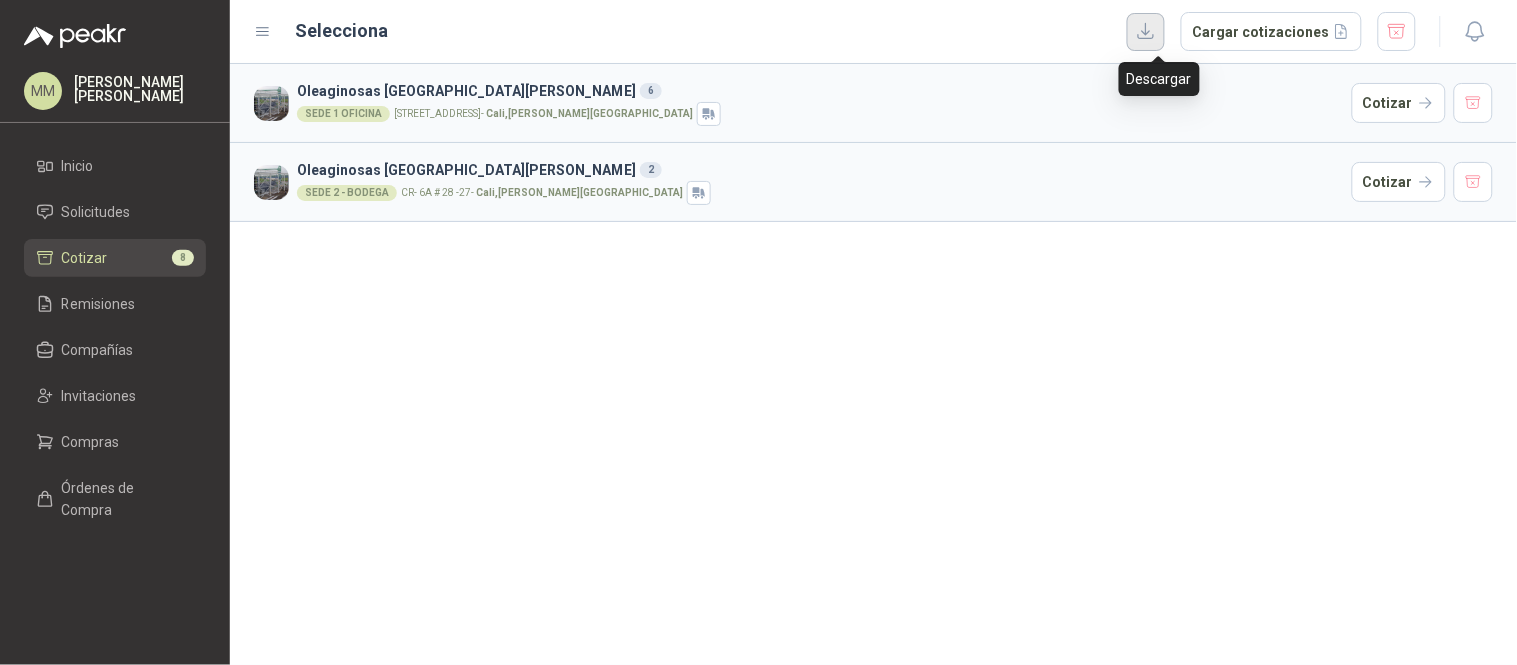 click at bounding box center [1146, 32] 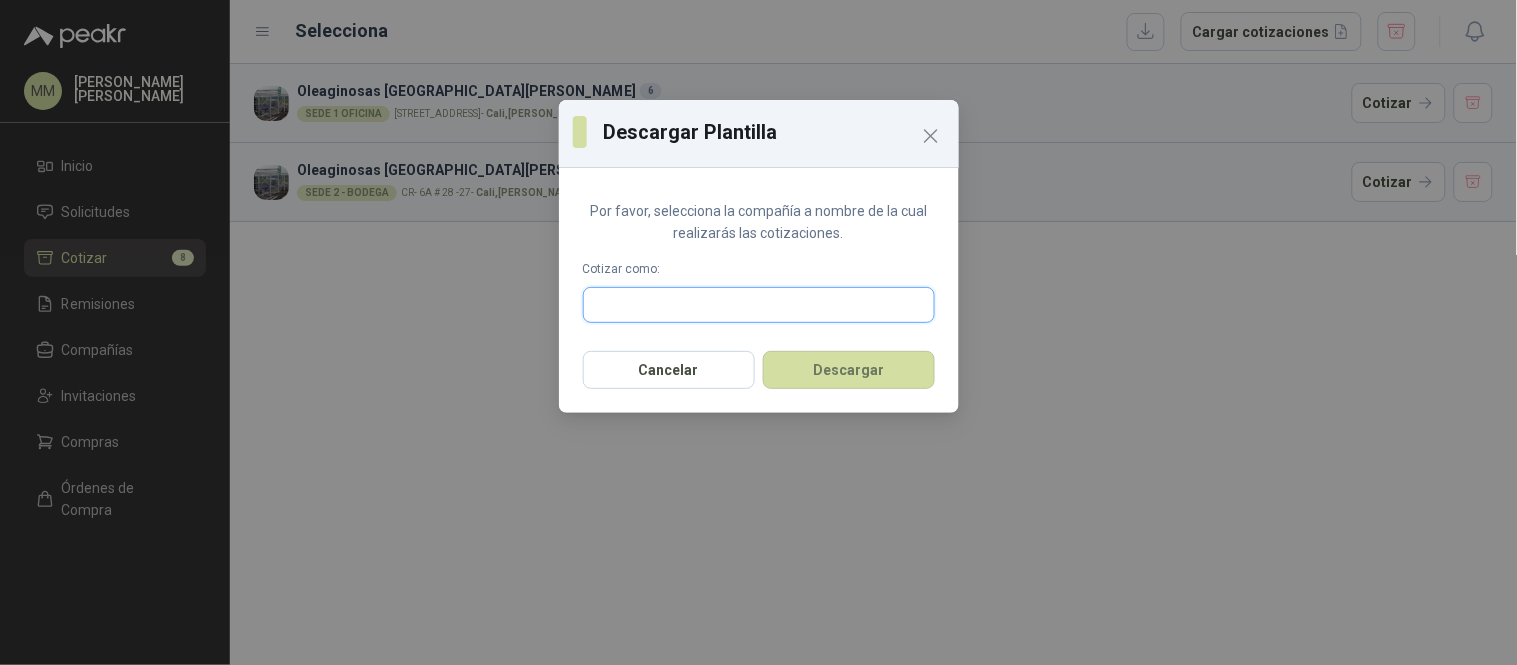 click at bounding box center [759, 305] 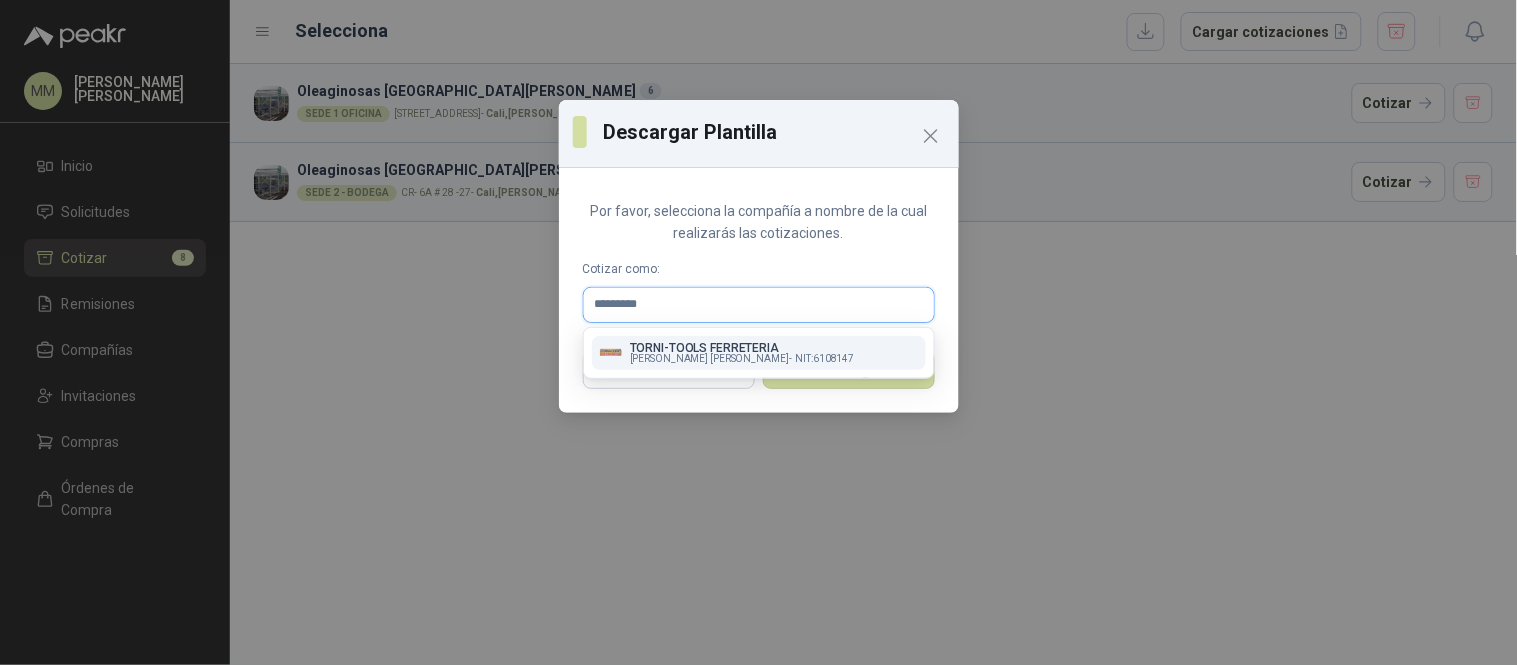 type on "*********" 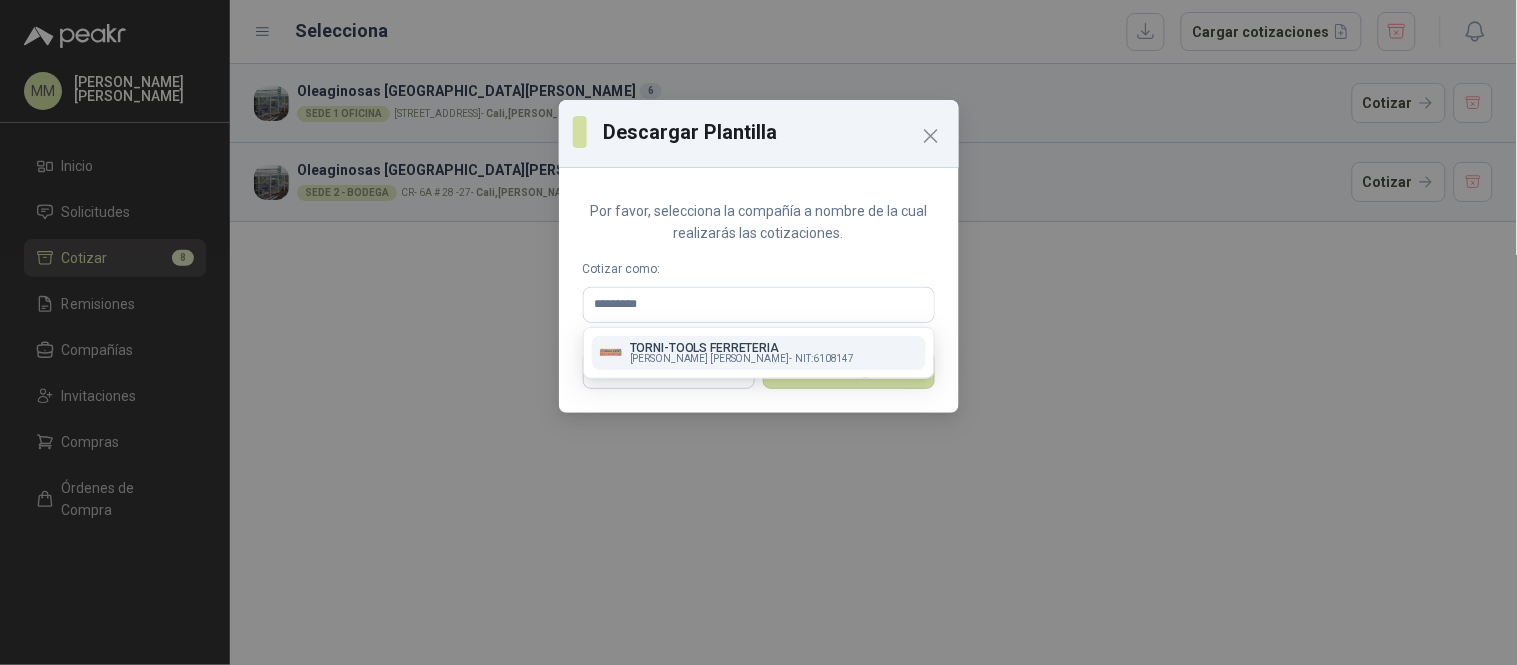 click on "TORNI-TOOLS FERRETERIA" at bounding box center (742, 348) 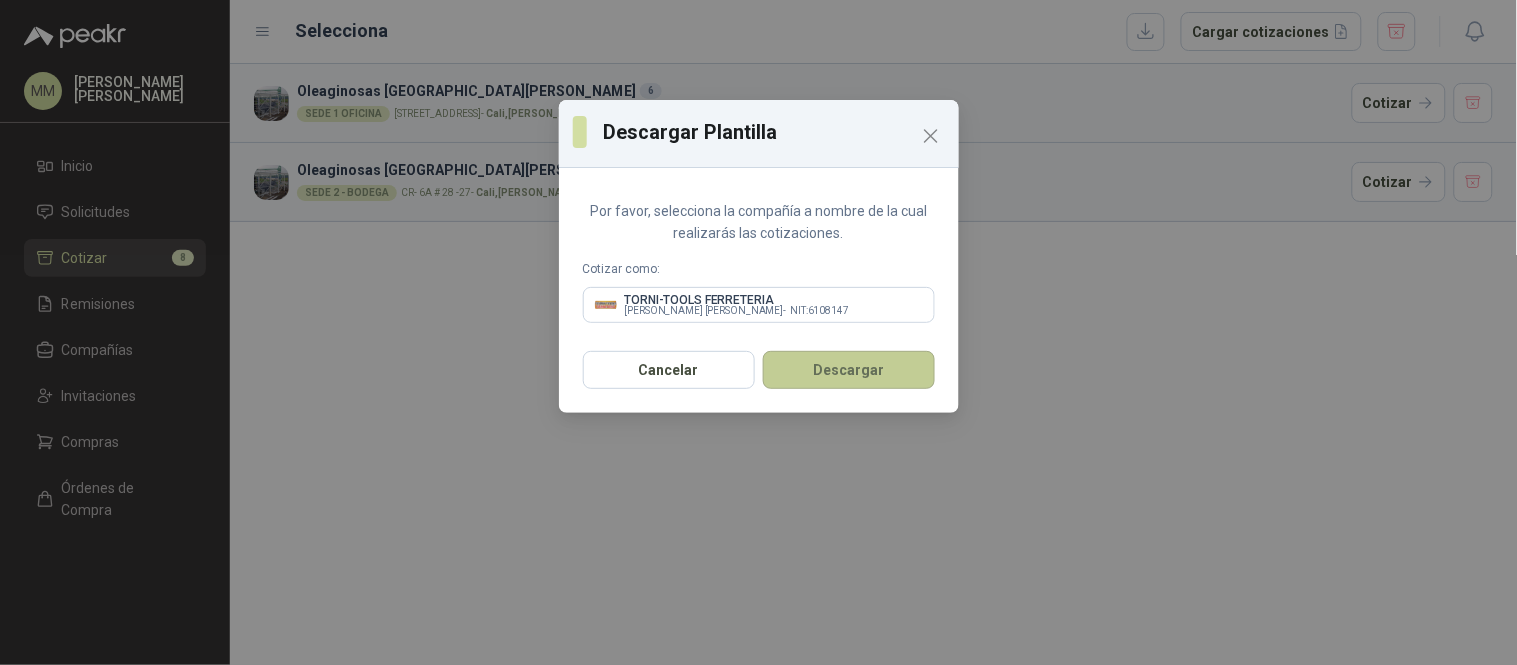click on "Descargar" at bounding box center [849, 370] 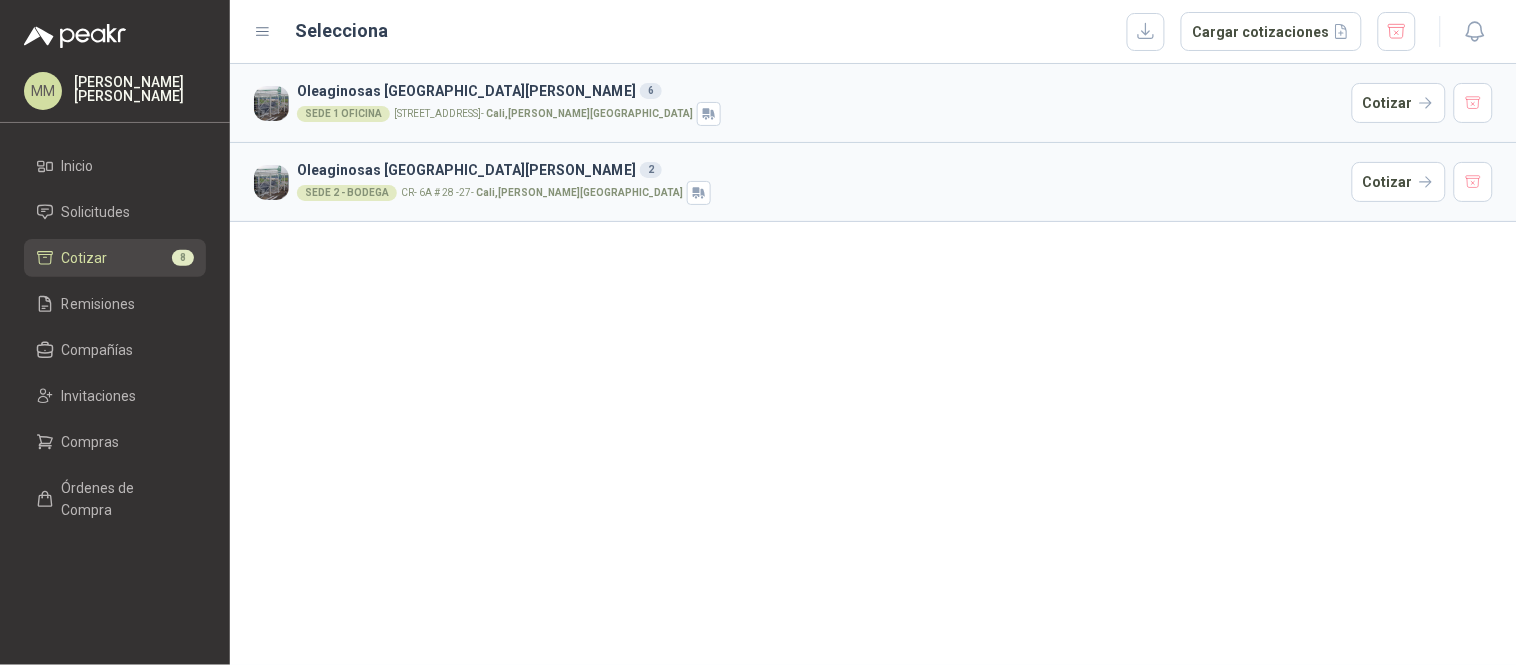 type 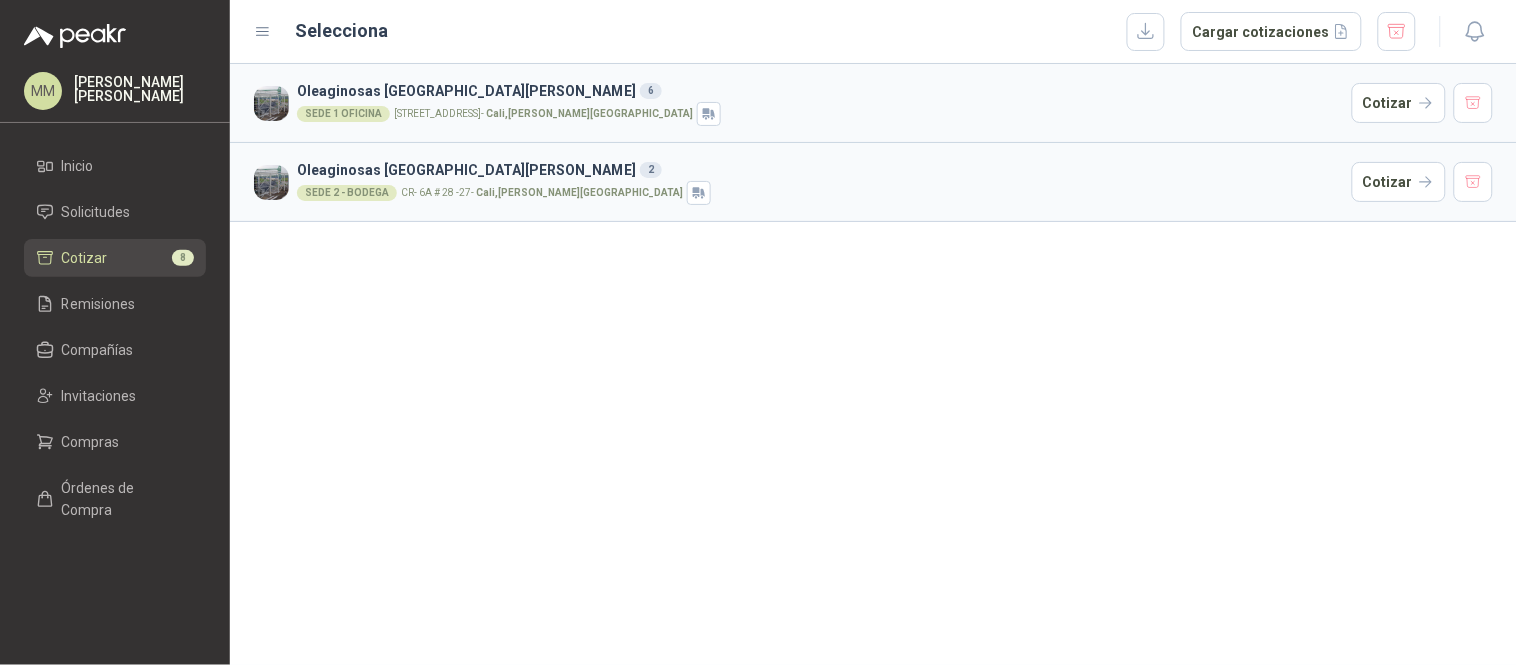click on "Oleaginosas [GEOGRAPHIC_DATA][PERSON_NAME] 6 SEDE 1 OFICINA  [STREET_ADDRESS][PERSON_NAME][PERSON_NAME] SEDE 2 - [GEOGRAPHIC_DATA]- 6A # 28 -27   -   [GEOGRAPHIC_DATA] ,  [PERSON_NAME][GEOGRAPHIC_DATA] Cotizar" at bounding box center (873, 364) 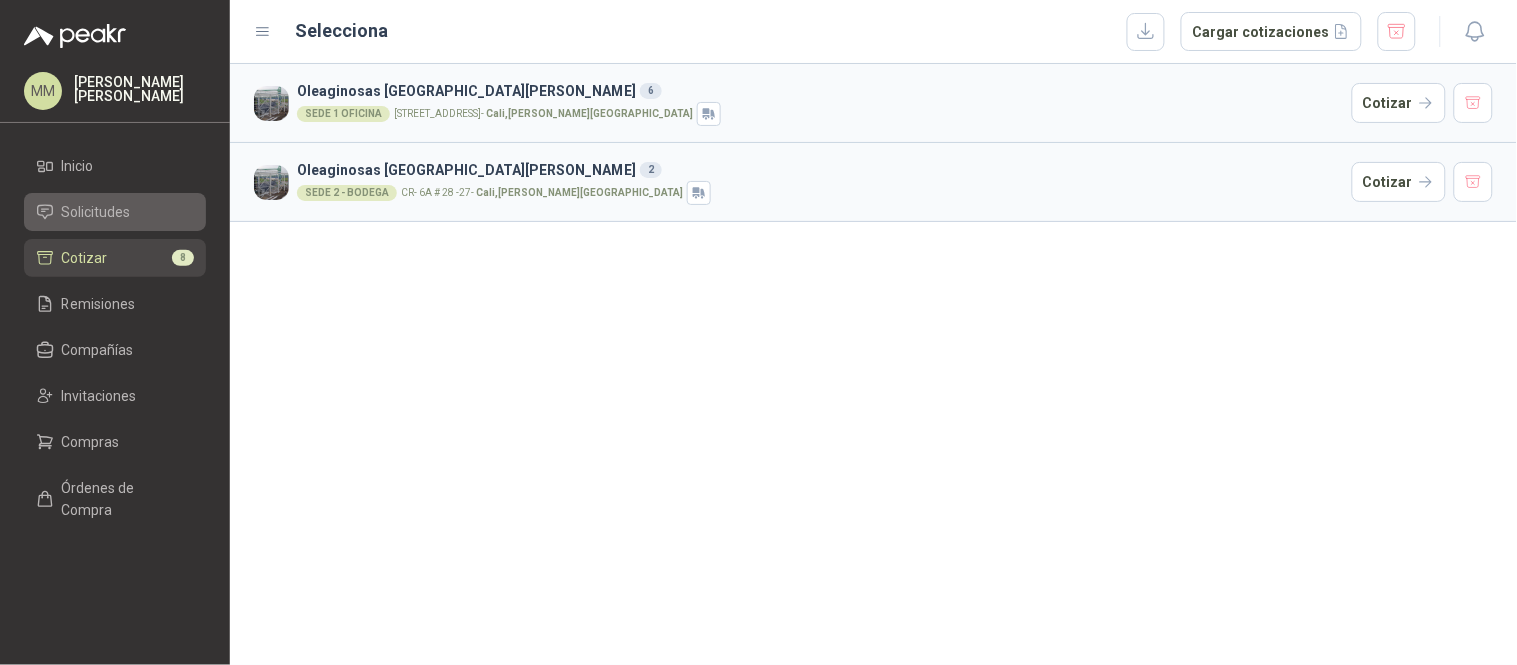 click on "Solicitudes" at bounding box center (115, 212) 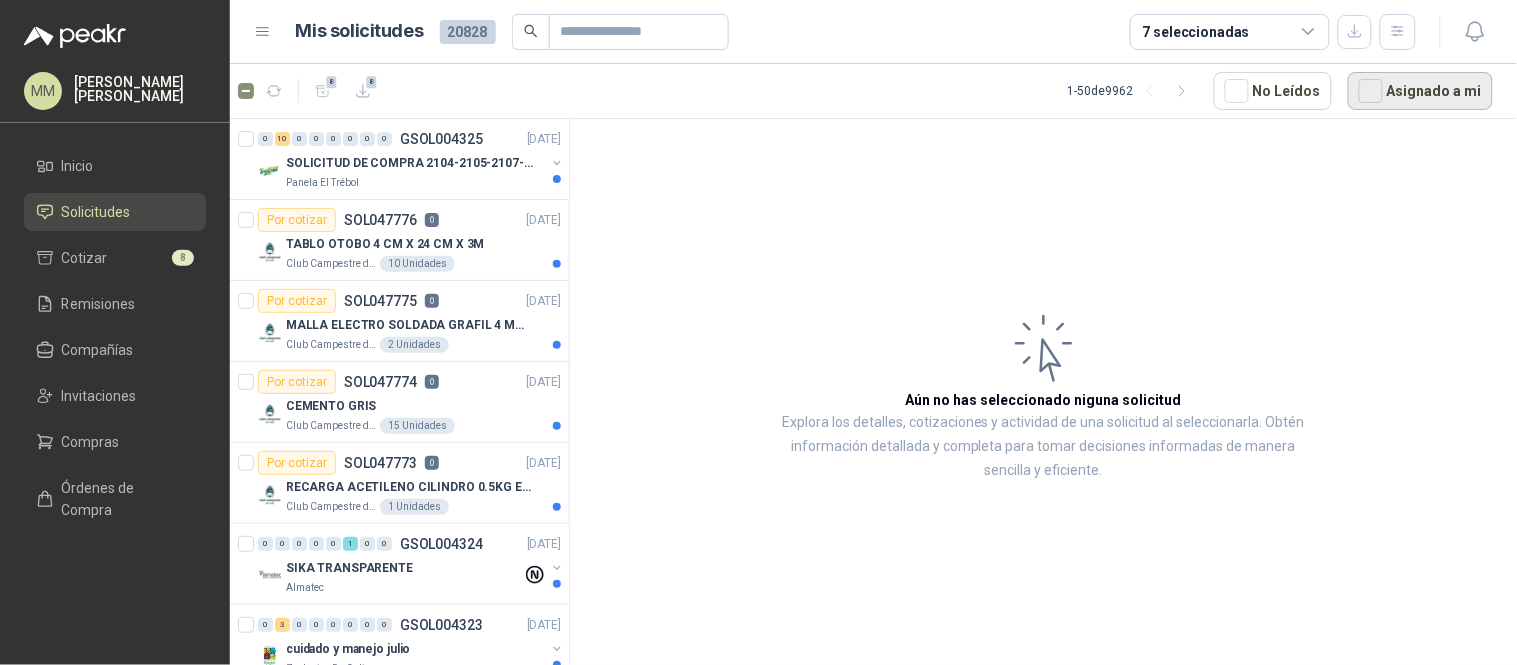 click on "Asignado a mi" at bounding box center [1420, 91] 